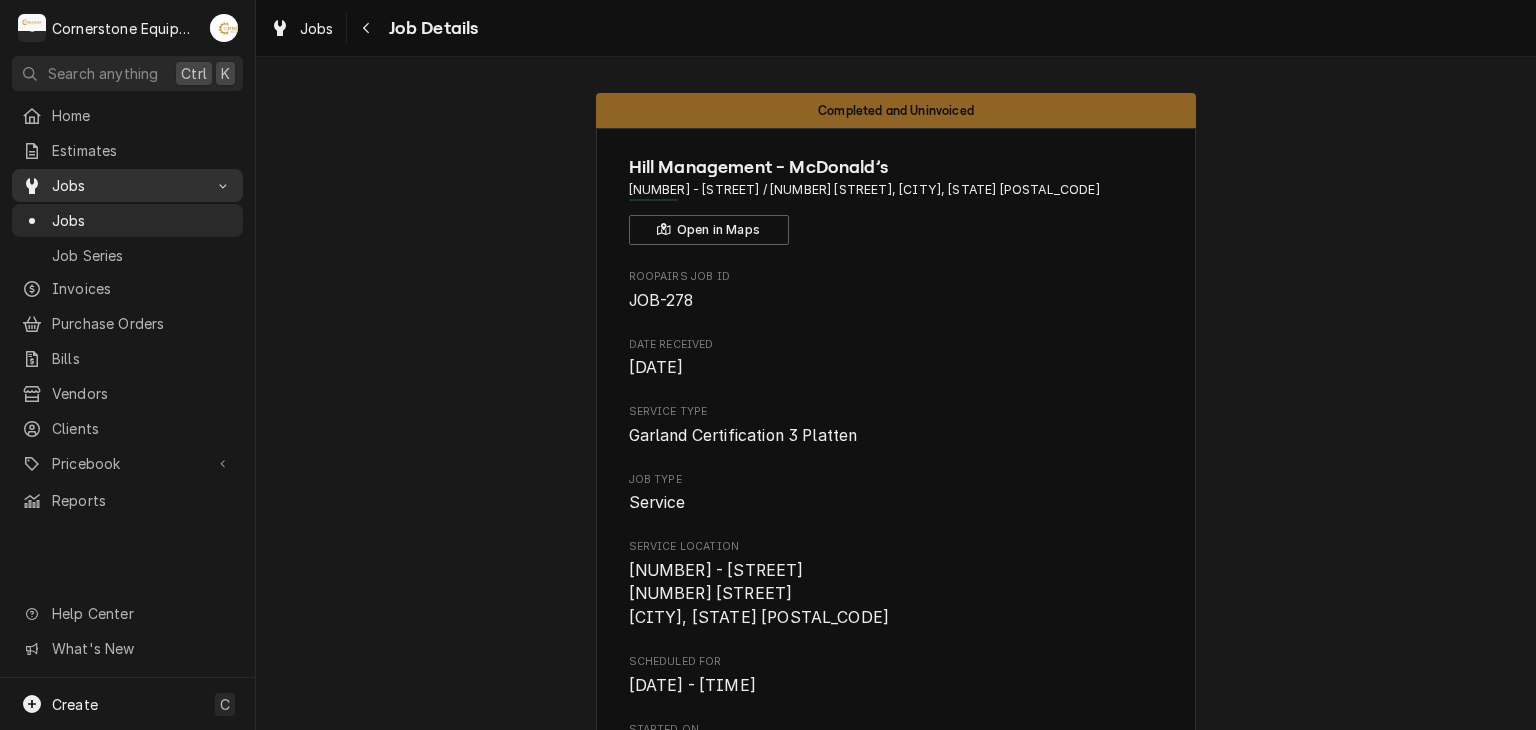 scroll, scrollTop: 0, scrollLeft: 0, axis: both 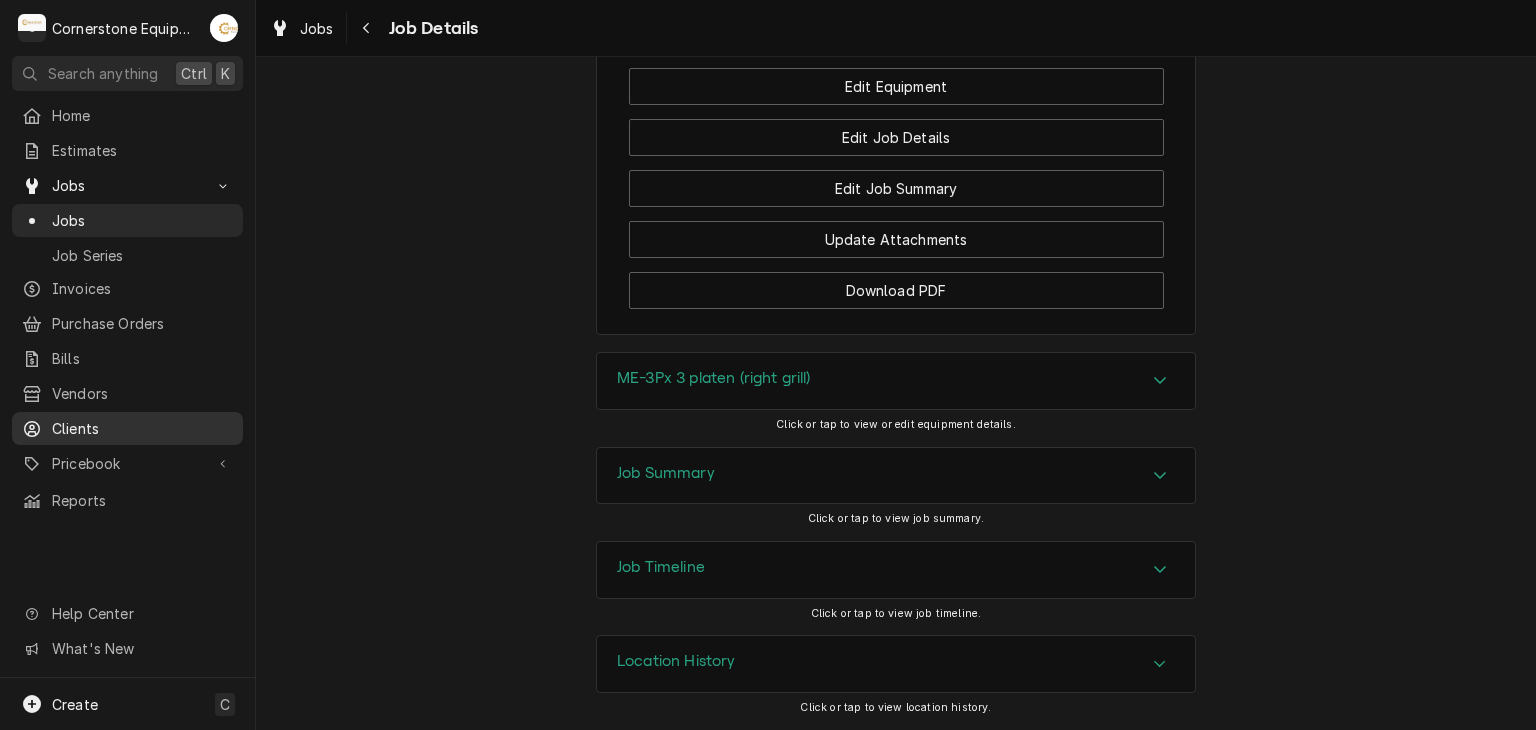click on "Clients" at bounding box center (142, 428) 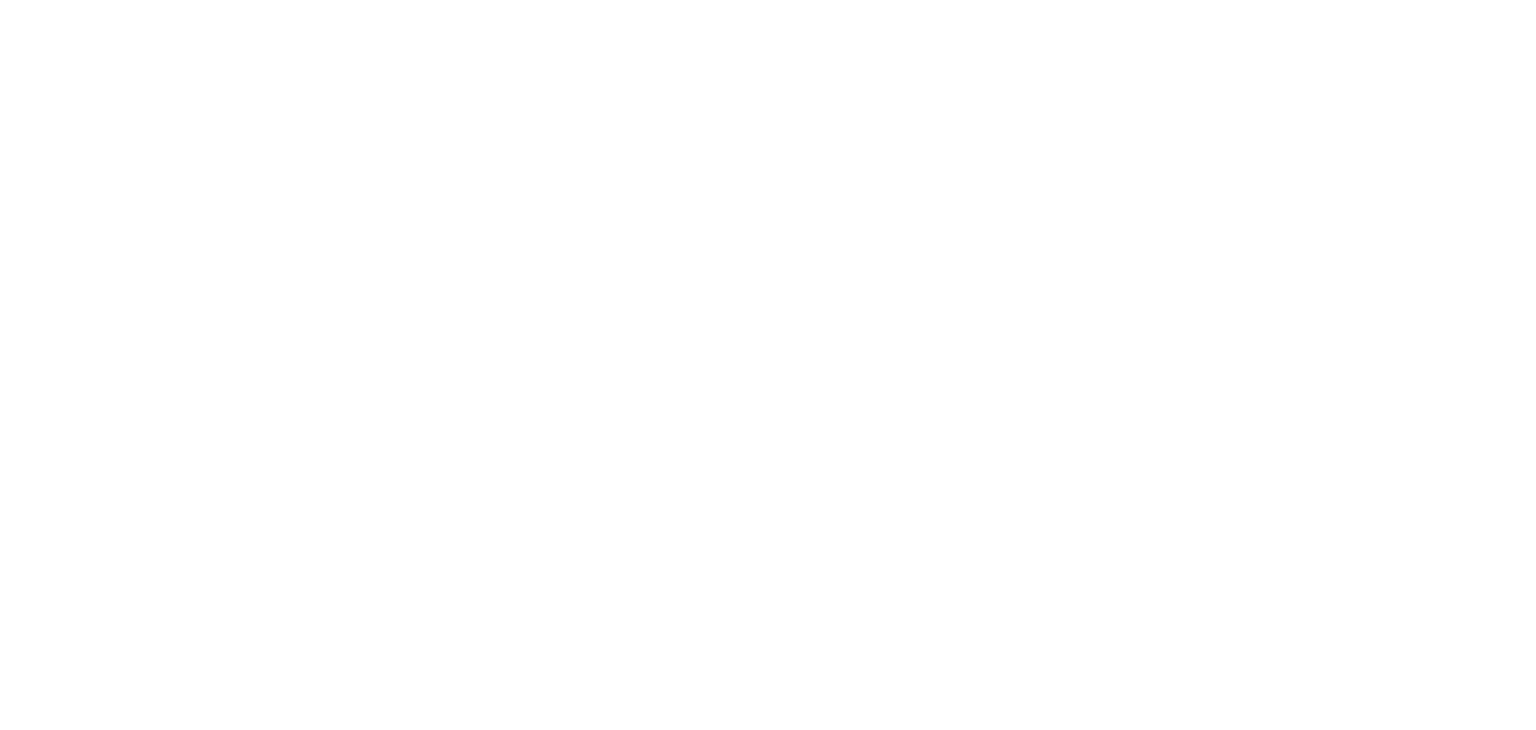scroll, scrollTop: 0, scrollLeft: 0, axis: both 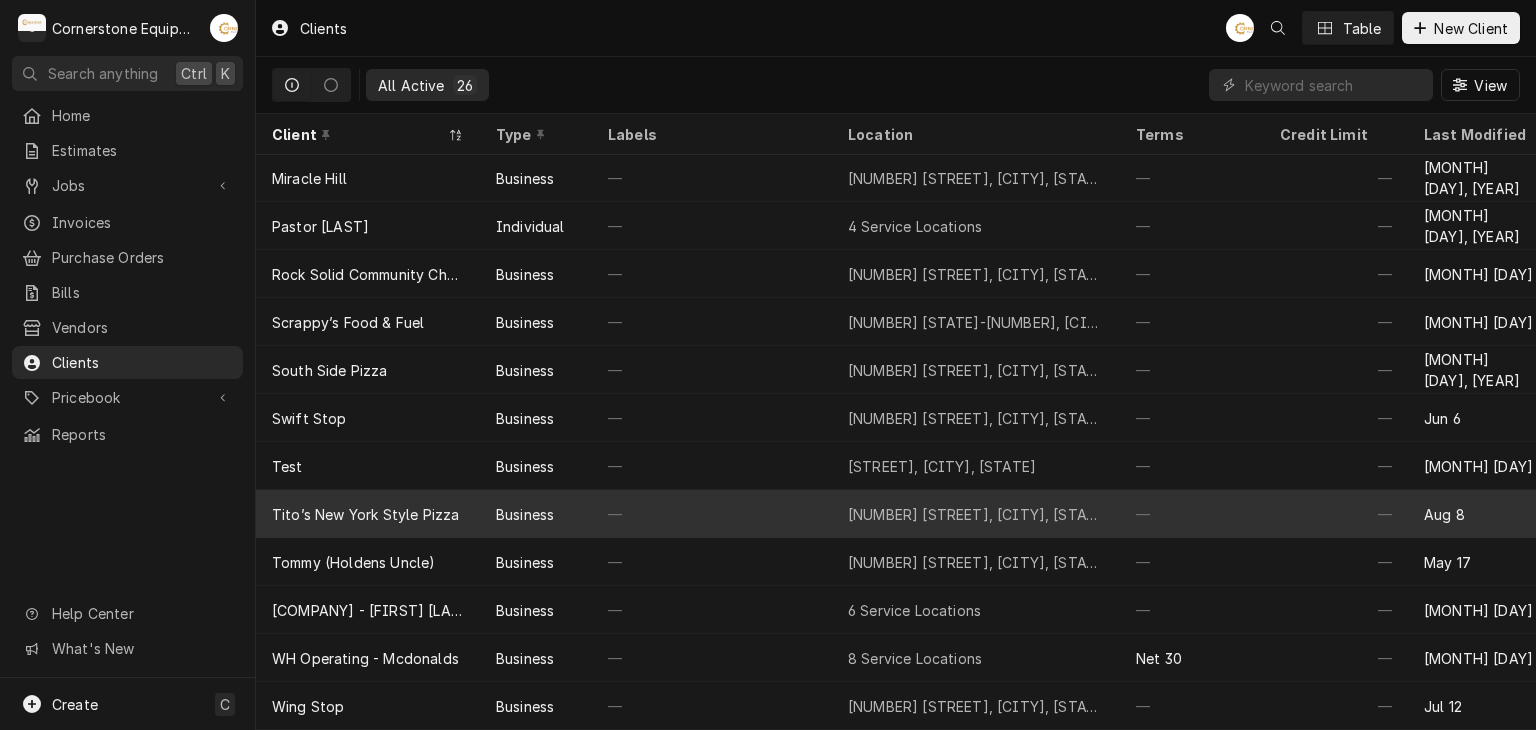 click on "[BRAND]" at bounding box center (365, 514) 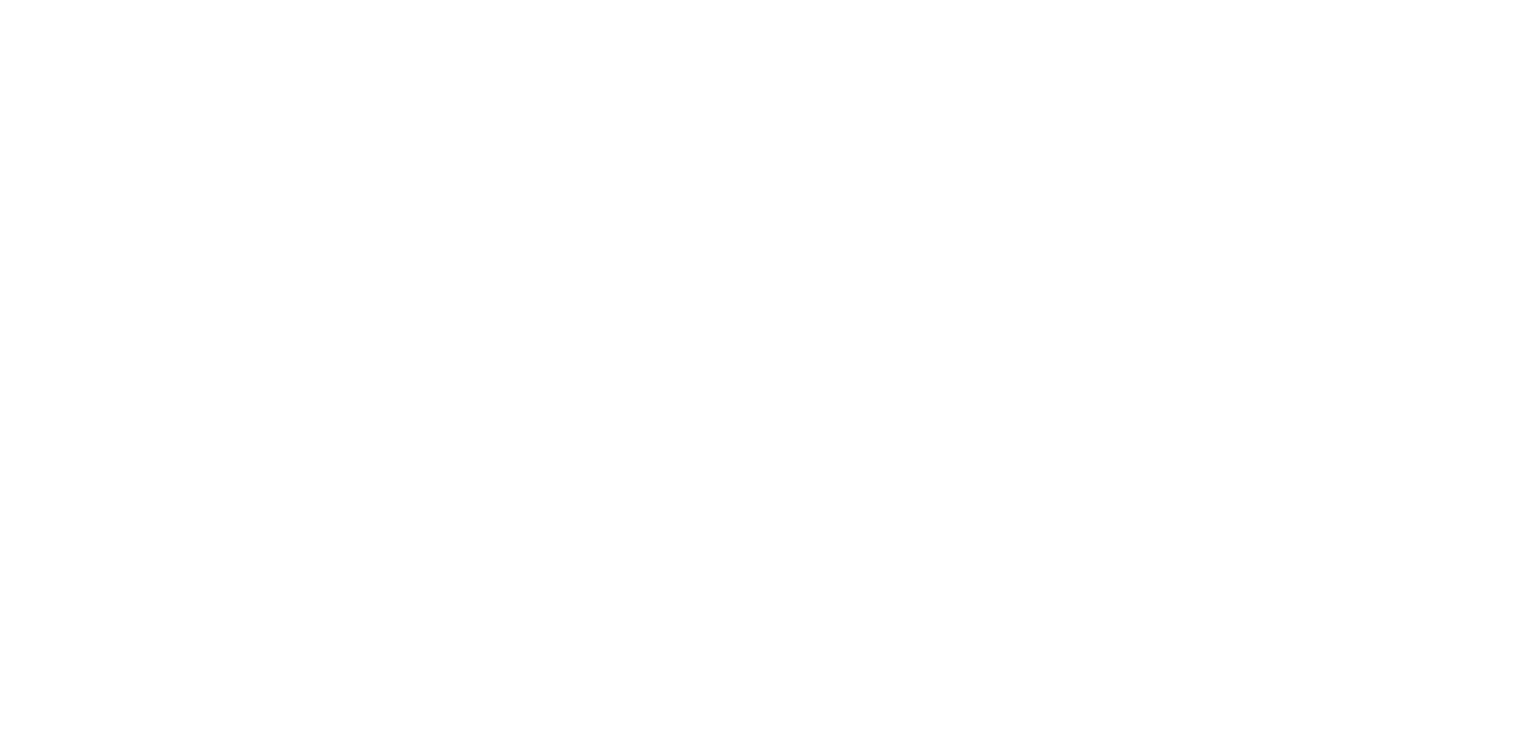 scroll, scrollTop: 0, scrollLeft: 0, axis: both 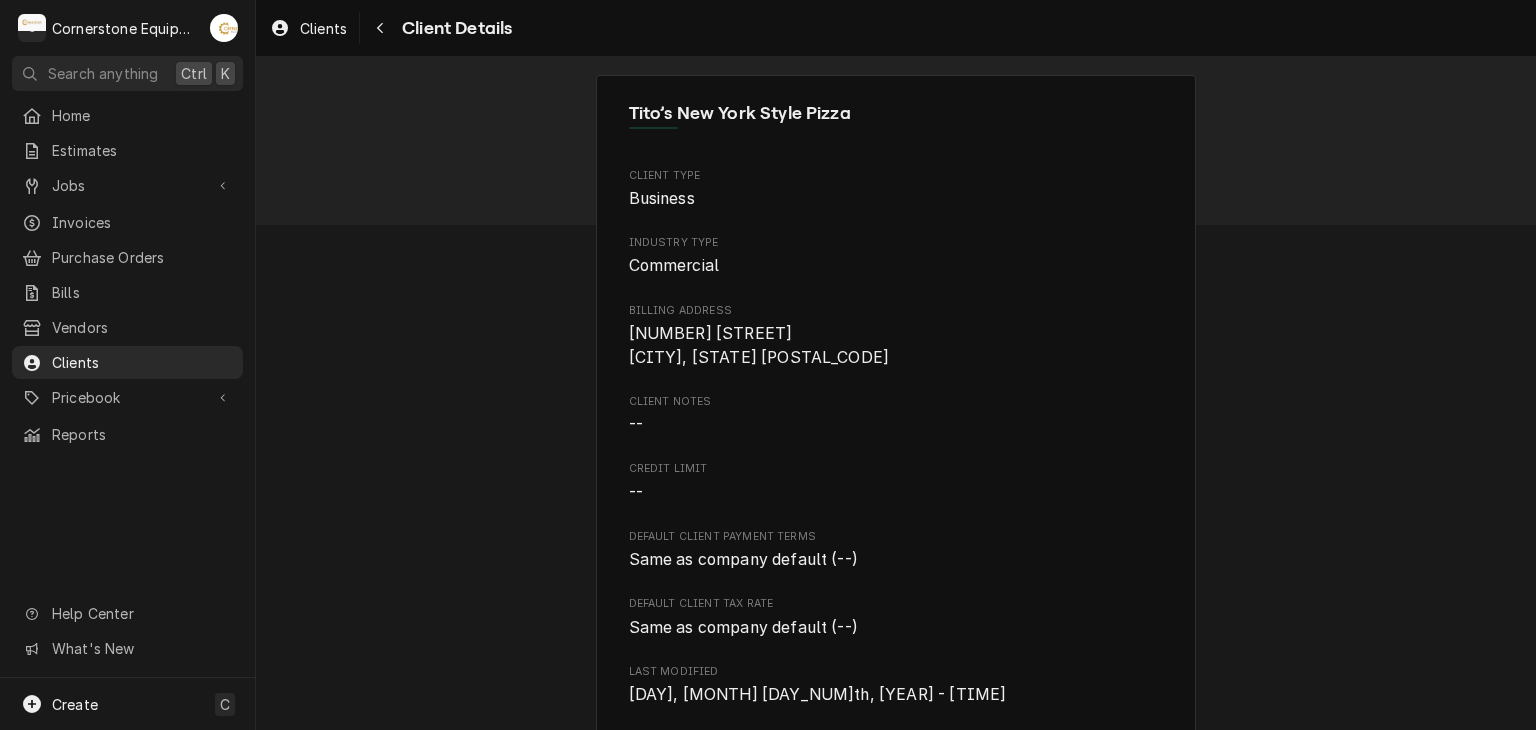 click on "[BRAND] Client Type Business Industry Type Commercial Billing Address [NUMBER] [STREET]
[CITY], [STATE] [POSTAL_CODE] Client Notes -- Credit Limit -- Default Client Payment Terms Same as company default (--) Default Client Tax Rate Same as company default (--) Last Modified [DAY], [MONTH] [DAY_NUM]th, [YEAR] - [TIME] Client Contacts Primary Contact Name [FIRST] Phone [PHONE] Reminders — — Service Locations [BRAND] / [NUMBER] [STREET], [CITY], [STATE] [POSTAL_CODE] Accounting Sync Status Synced on [DAY], [MONTH] [DAY_NUM]th, [YEAR] - [TIME] Edit Client Deactivate Client View Logged Equipment Price Overrides Payment Methods" at bounding box center (896, 738) 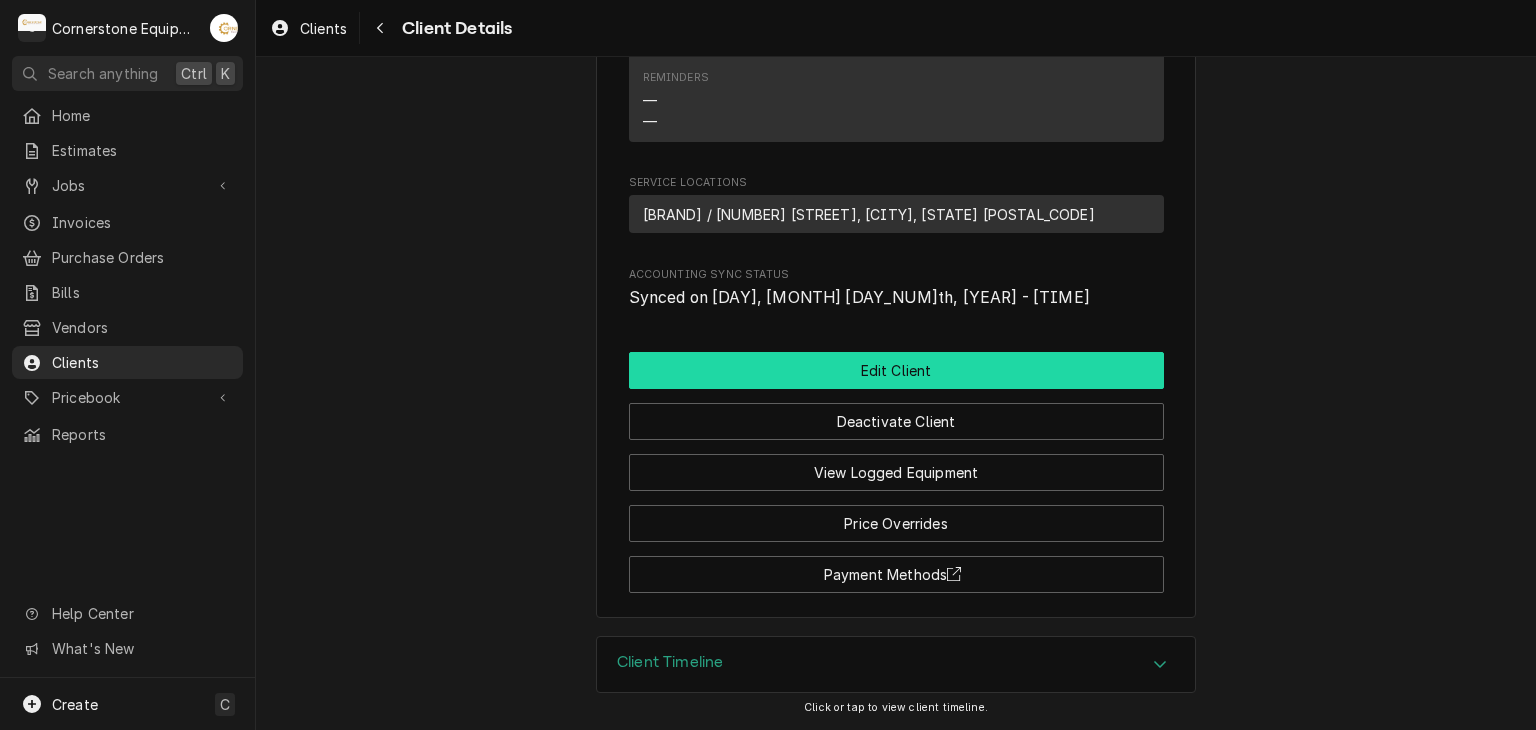 click on "Edit Client" at bounding box center [896, 370] 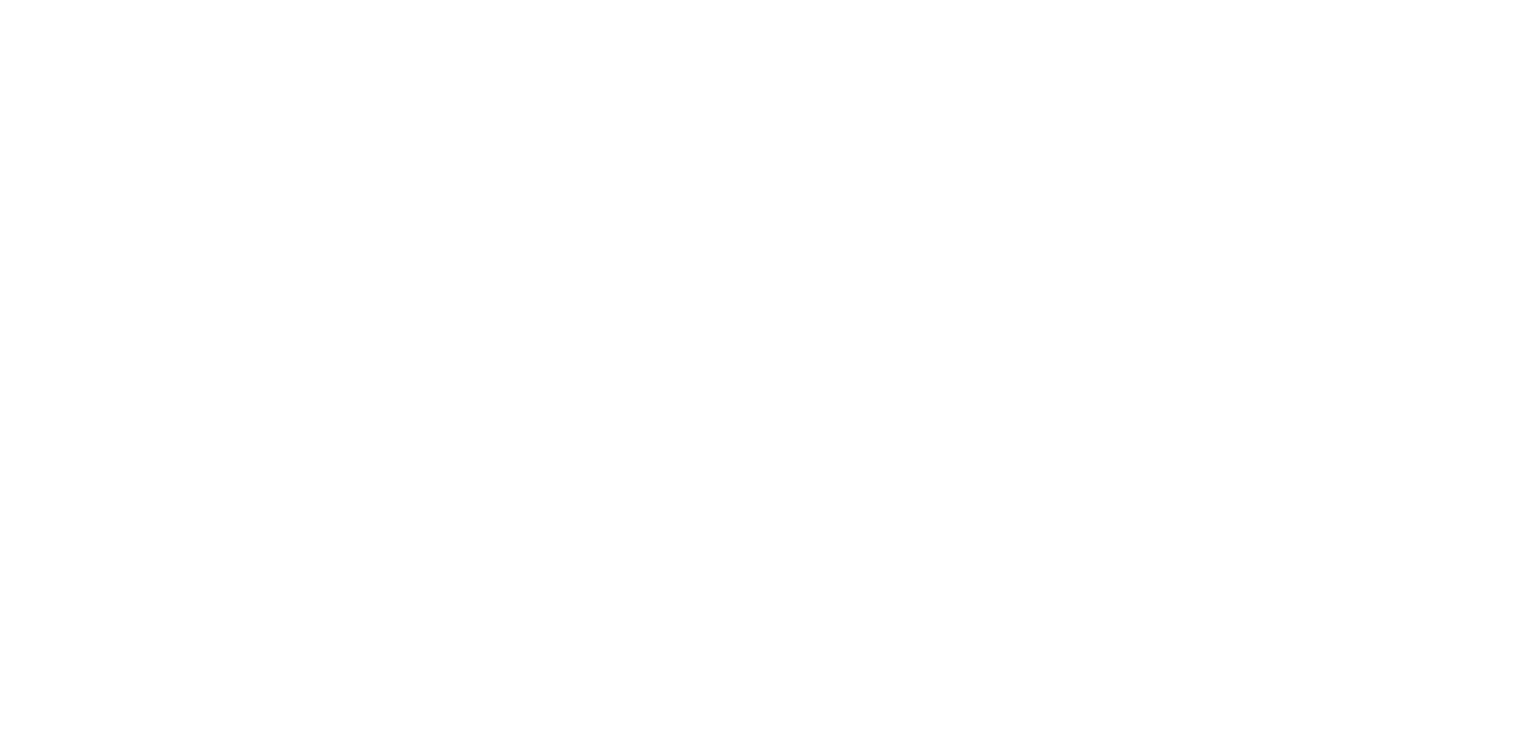 scroll, scrollTop: 0, scrollLeft: 0, axis: both 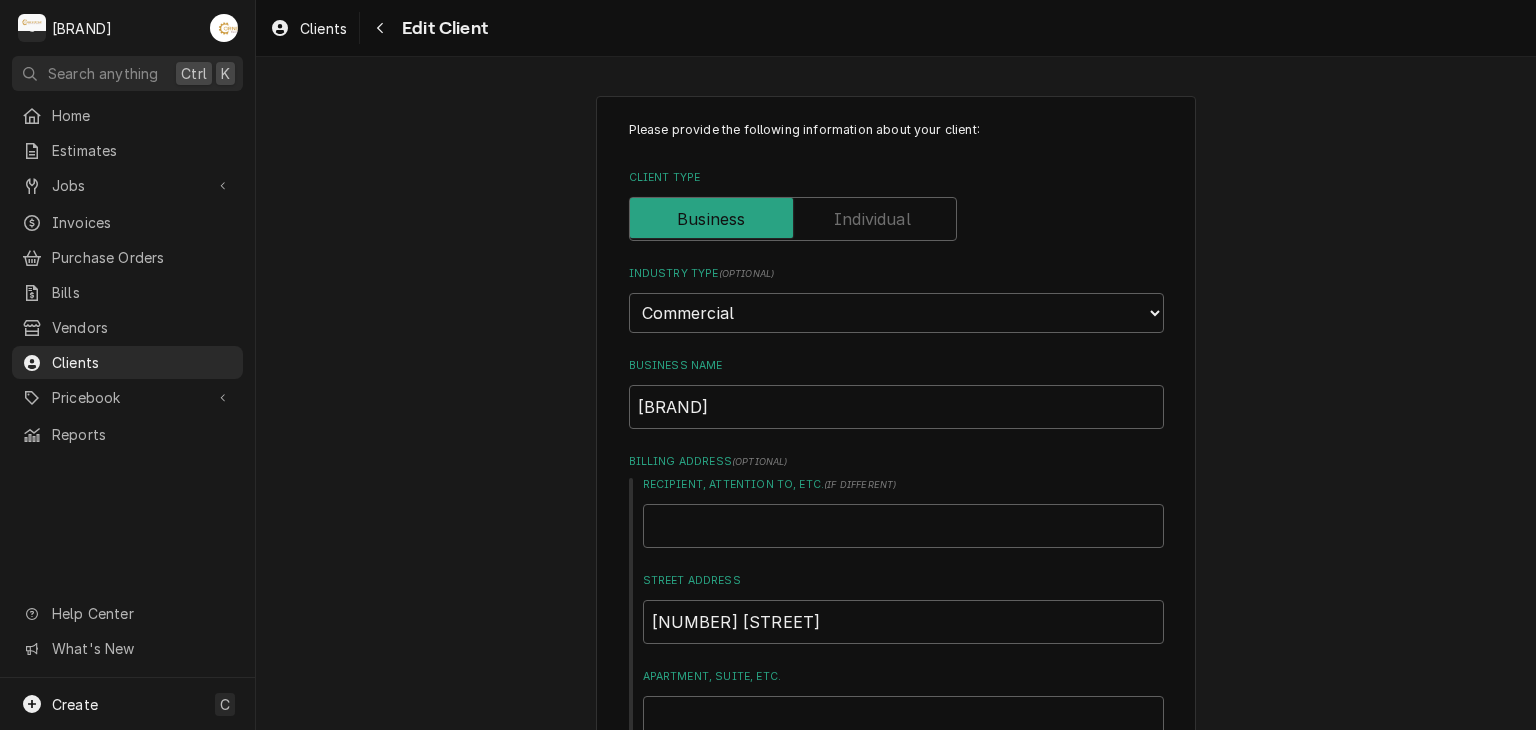 click on "Please provide the following information about your client: Client Type Industry Type  ( optional ) Choose industry type... Residential Commercial Industrial Government Business Name [BRAND] Billing Address  ( optional ) Recipient, Attention To, etc.  ( if different ) Street Address [NUMBER] [STREET] Apartment, Suite, etc. City [CITY] State/Province [STATE] Postal Code [POSTAL_CODE] Credit Limit  (optional) No credit limit Client Notes  ( optional ) Labels  ( optional ) Add Labels... Default Client Payment Terms  (optional) Same as company default (--) Default Client Tax Rate  (optional) Same as company default (--) Client Contacts Primary Contact Name [FIRST] Phone [PHONE] Email — Reminders — — Add Contact Service Locations [BRAND] / [NUMBER] [STREET], [CITY], [STATE] [POSTAL_CODE] Add Service Location Save Cancel Edits" at bounding box center [896, 1091] 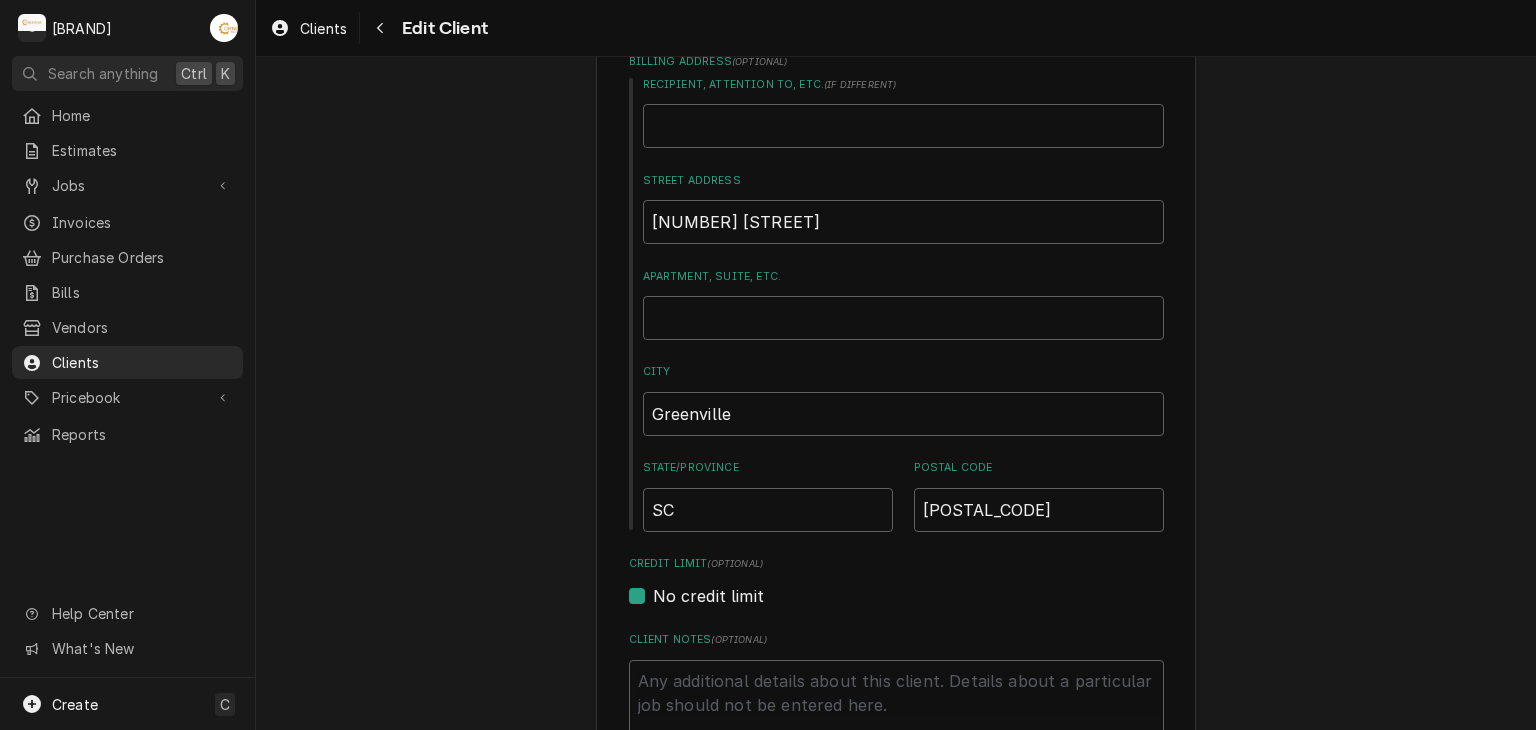 click on "Please provide the following information about your client: Client Type Industry Type  ( optional ) Choose industry type... Residential Commercial Industrial Government Business Name Tito’s New York Style Pizza Billing Address  ( optional ) Recipient, Attention To, etc.  ( if different ) Street Address 2018 N Pleasantburg Dr Apartment, Suite, etc. City Greenville State/Province SC Postal Code 29609 Credit Limit  (optional) No credit limit Client Notes  ( optional ) Labels  ( optional ) Add Labels... Default Client Payment Terms  (optional) Same as company default (--) Default Client Tax Rate  (optional) Same as company default (--) Client Contacts Primary Contact Name Luca Phone (434) 444-2658 Email — Reminders — — Add Contact Service Locations Tito’s New York Style Pizza / 2018 N Pleasantburg Dr, Greenville, SC 29609 Add Service Location Save Cancel Edits" at bounding box center (896, 691) 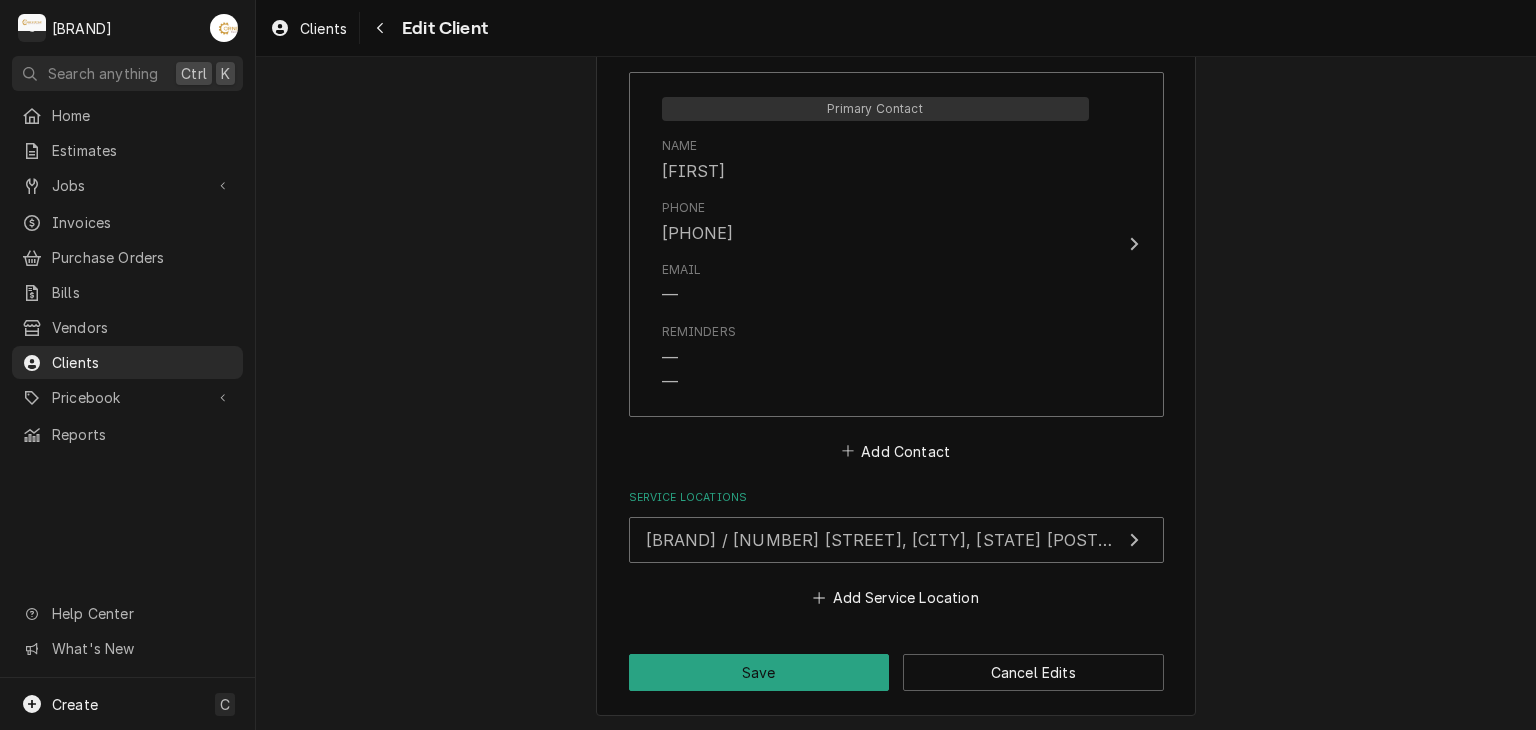scroll, scrollTop: 971, scrollLeft: 0, axis: vertical 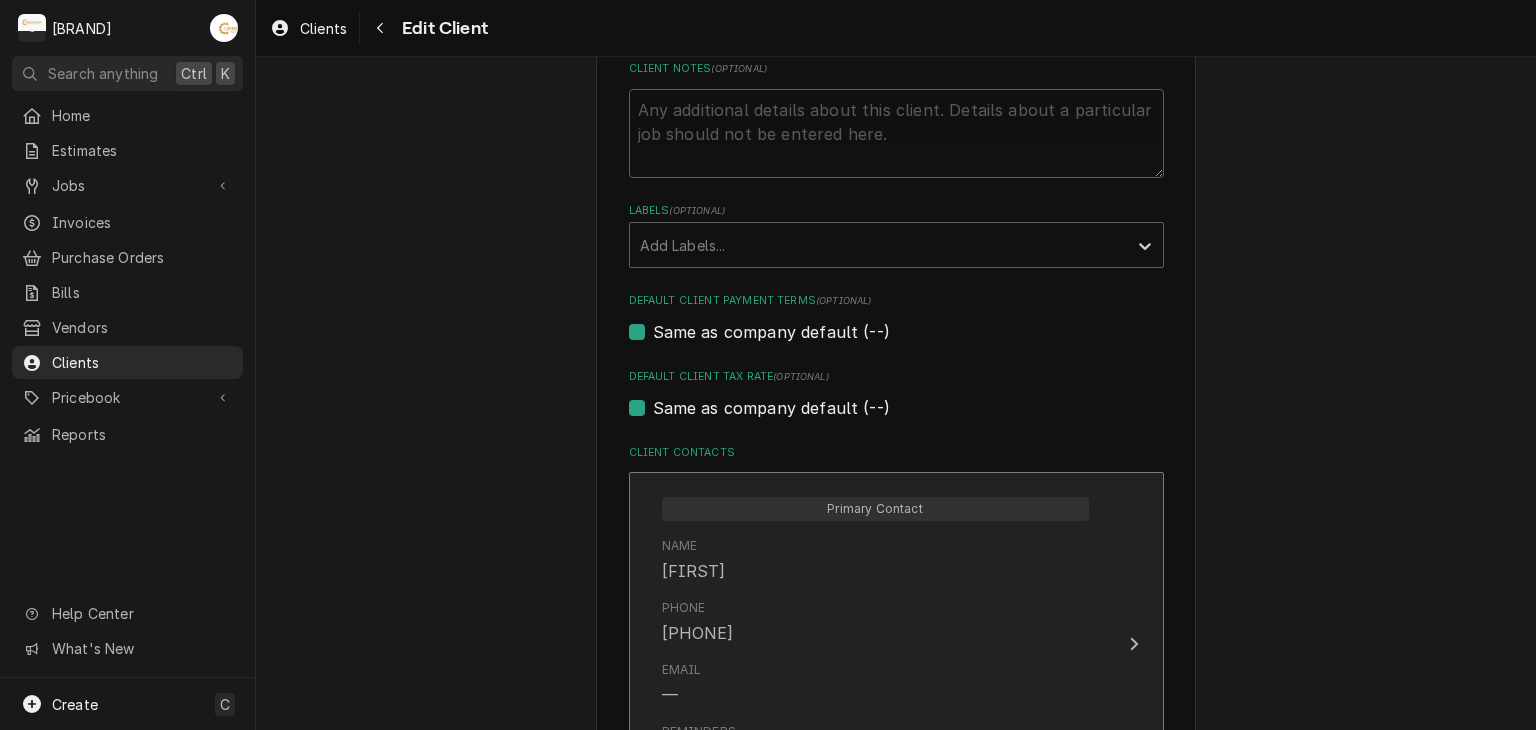 click on "Name Luca" at bounding box center [875, 560] 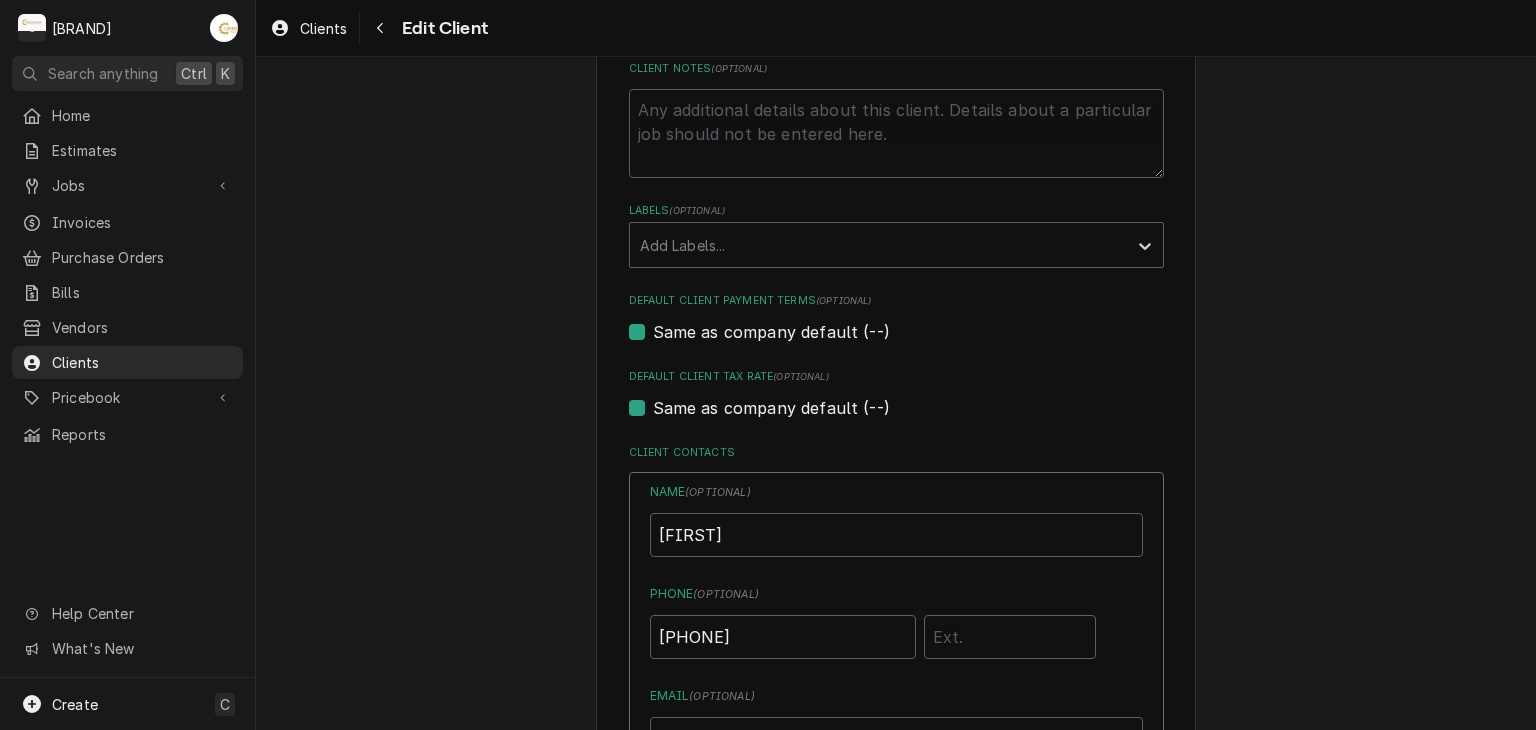 click on "Please provide the following information about your client: Client Type Industry Type  ( optional ) Choose industry type... Residential Commercial Industrial Government Business Name Tito’s New York Style Pizza Billing Address  ( optional ) Recipient, Attention To, etc.  ( if different ) Street Address 2018 N Pleasantburg Dr Apartment, Suite, etc. City Greenville State/Province SC Postal Code 29609 Credit Limit  (optional) No credit limit Client Notes  ( optional ) Labels  ( optional ) Add Labels... Default Client Payment Terms  (optional) Same as company default (--) Default Client Tax Rate  (optional) Same as company default (--) Client Contacts Name  ( optional ) Luca Phone  ( optional ) (434) 444-2658 Email  ( optional ) Primary Primary Contact Reminders Receive Invoice Reminders via Email Receive Invoice Reminders via SMS Receive Estimate Reminders via Email Receive Estimate Reminders via SMS Save Cancel Edits Delete Contact Add Contact Service Locations Add Service Location Save Cancel Edits" at bounding box center [896, 321] 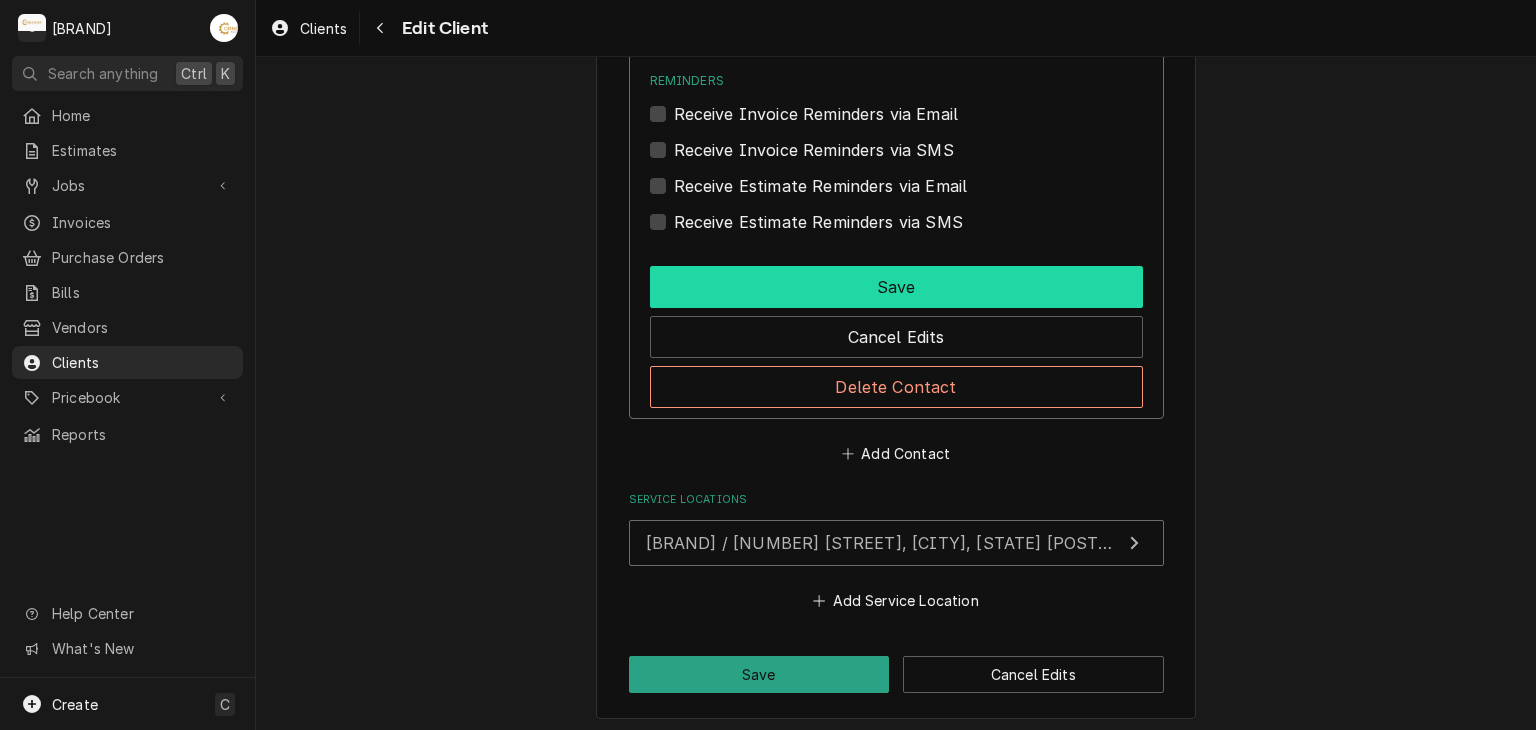 scroll, scrollTop: 1371, scrollLeft: 0, axis: vertical 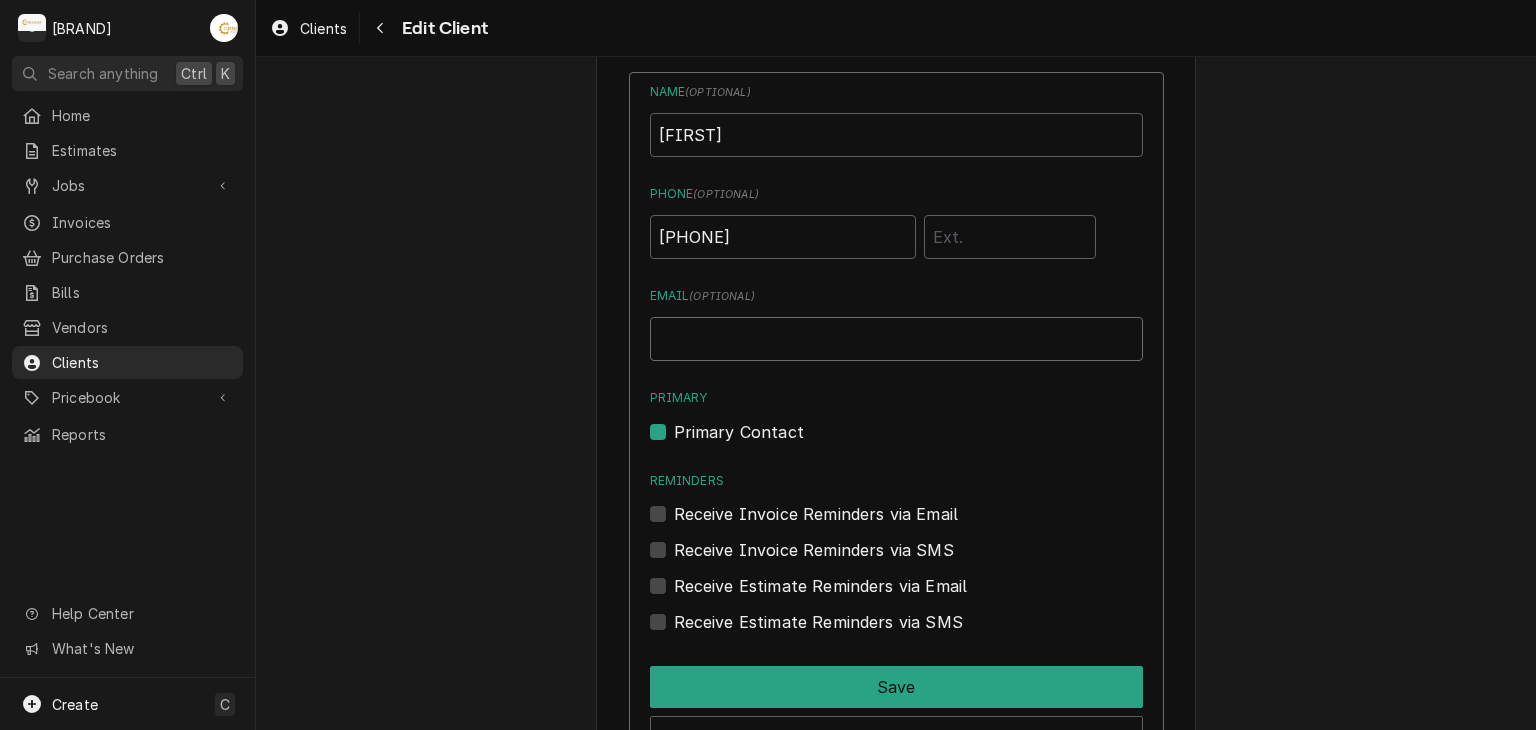 click on "Email  ( optional )" at bounding box center (896, 339) 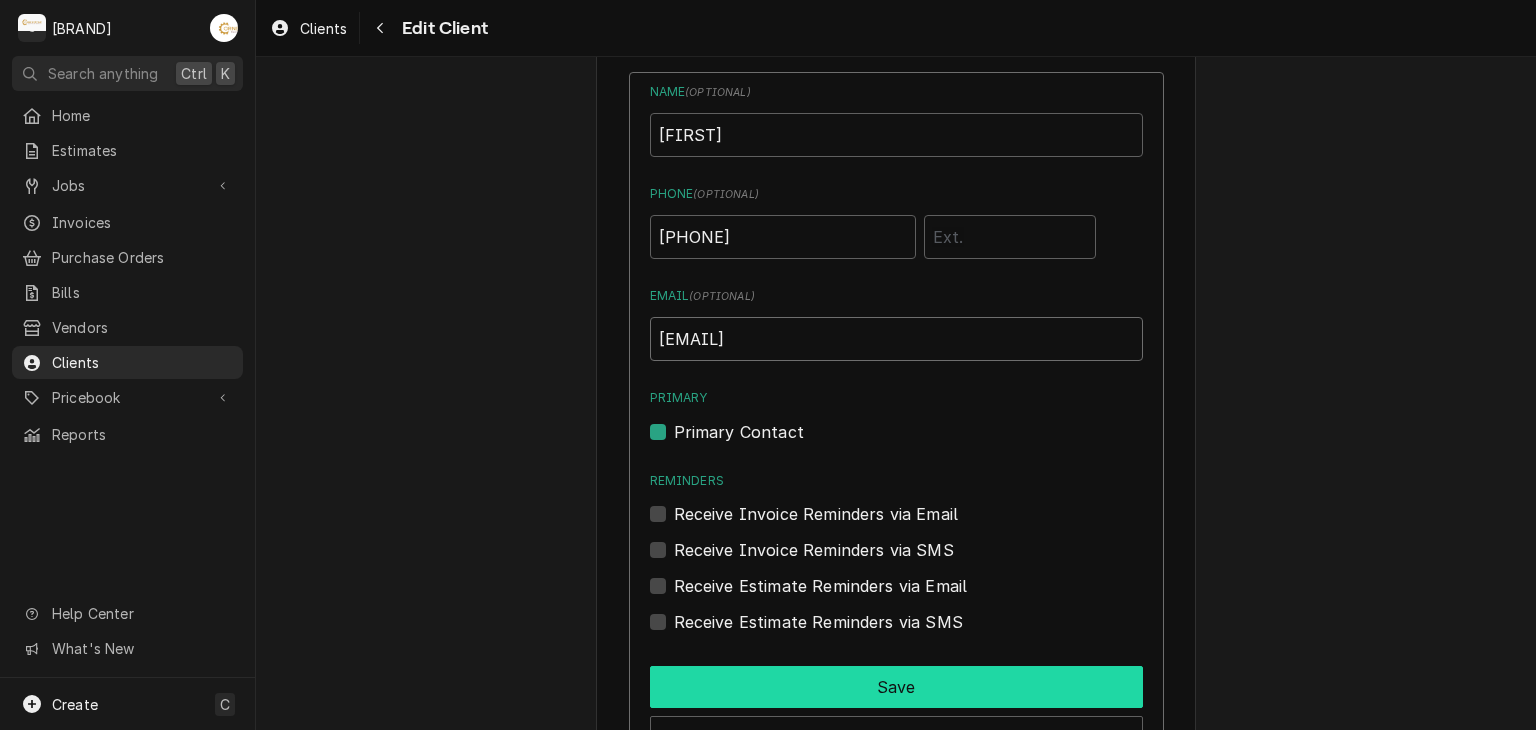 type on "lucadegiovanni02@gmail.com" 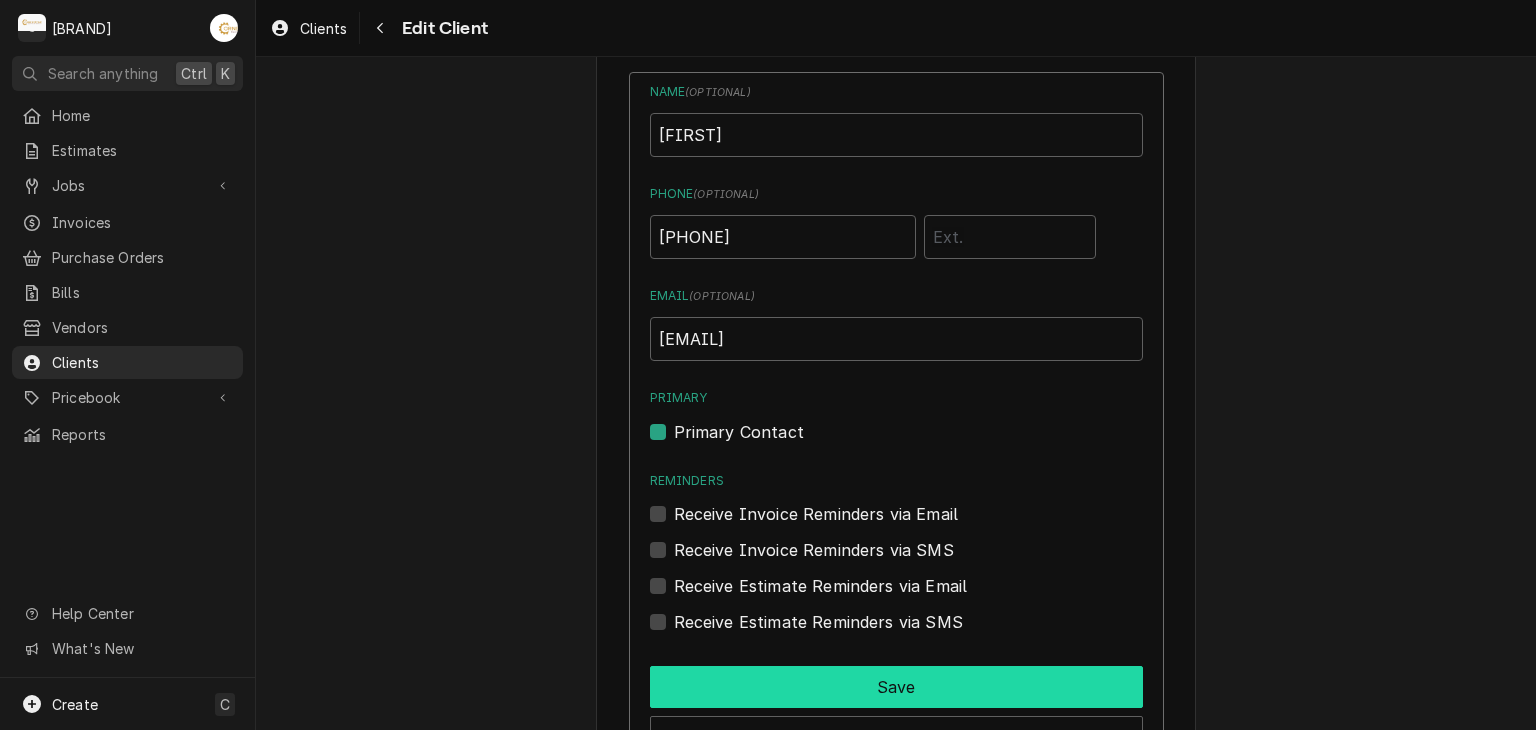 click on "Save" at bounding box center [896, 687] 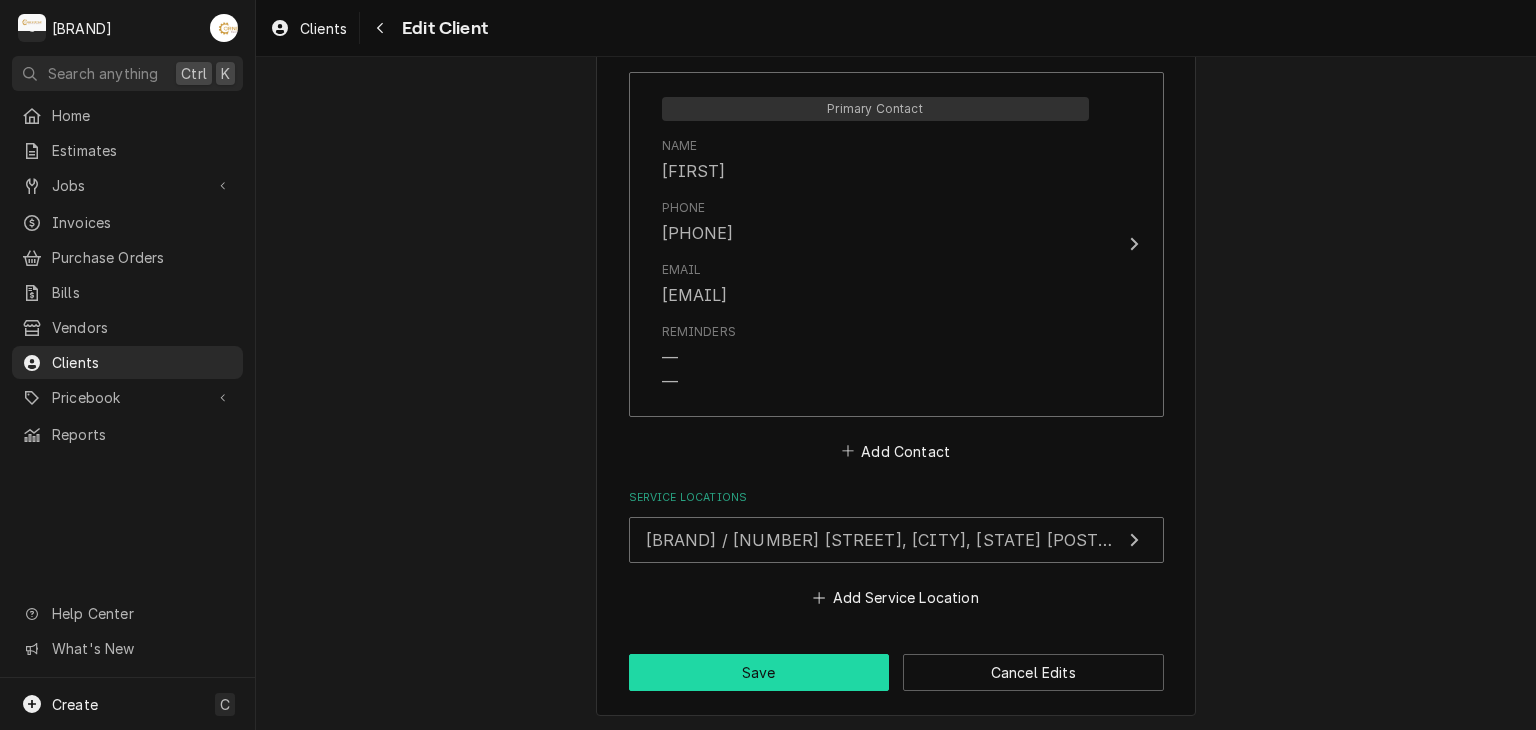 click on "Save" at bounding box center (759, 672) 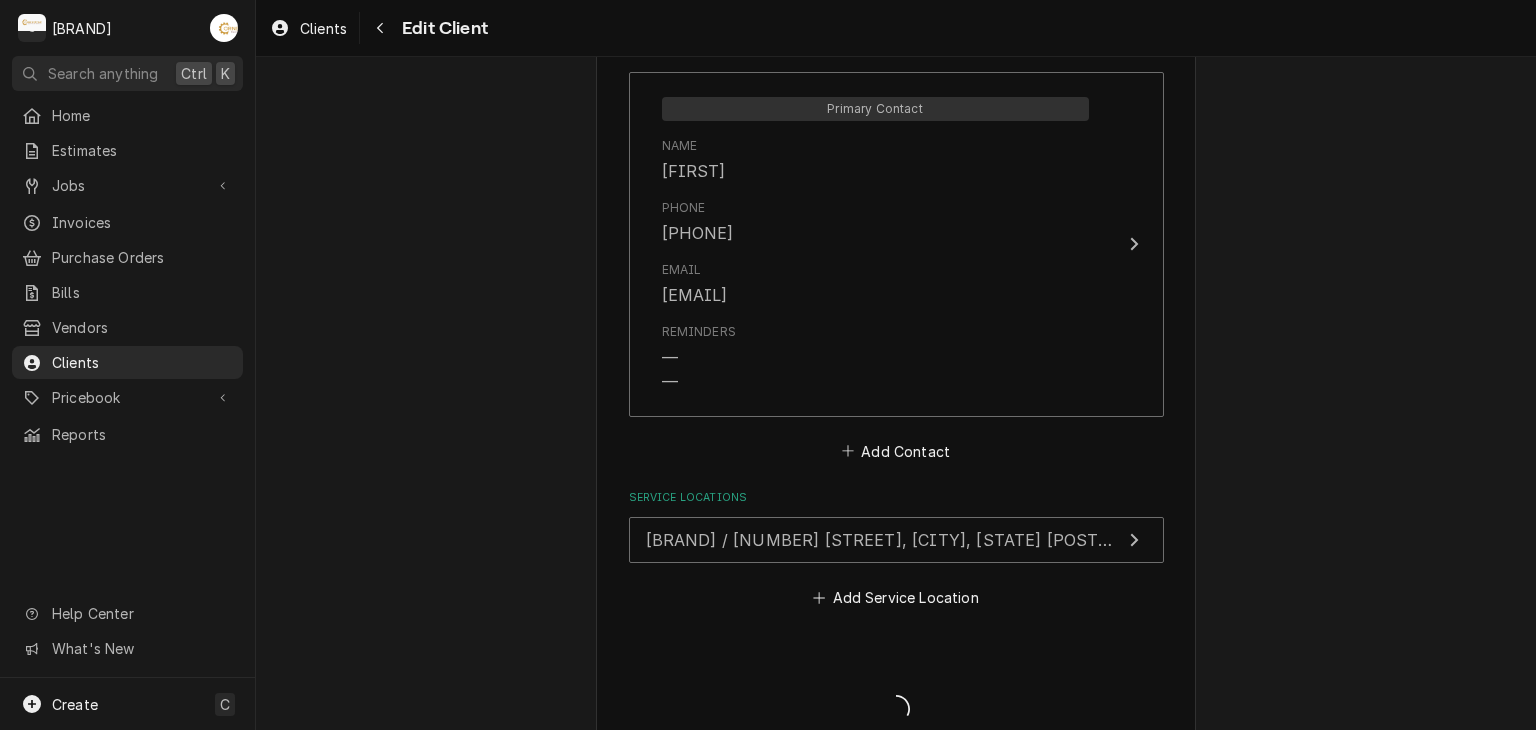 type on "x" 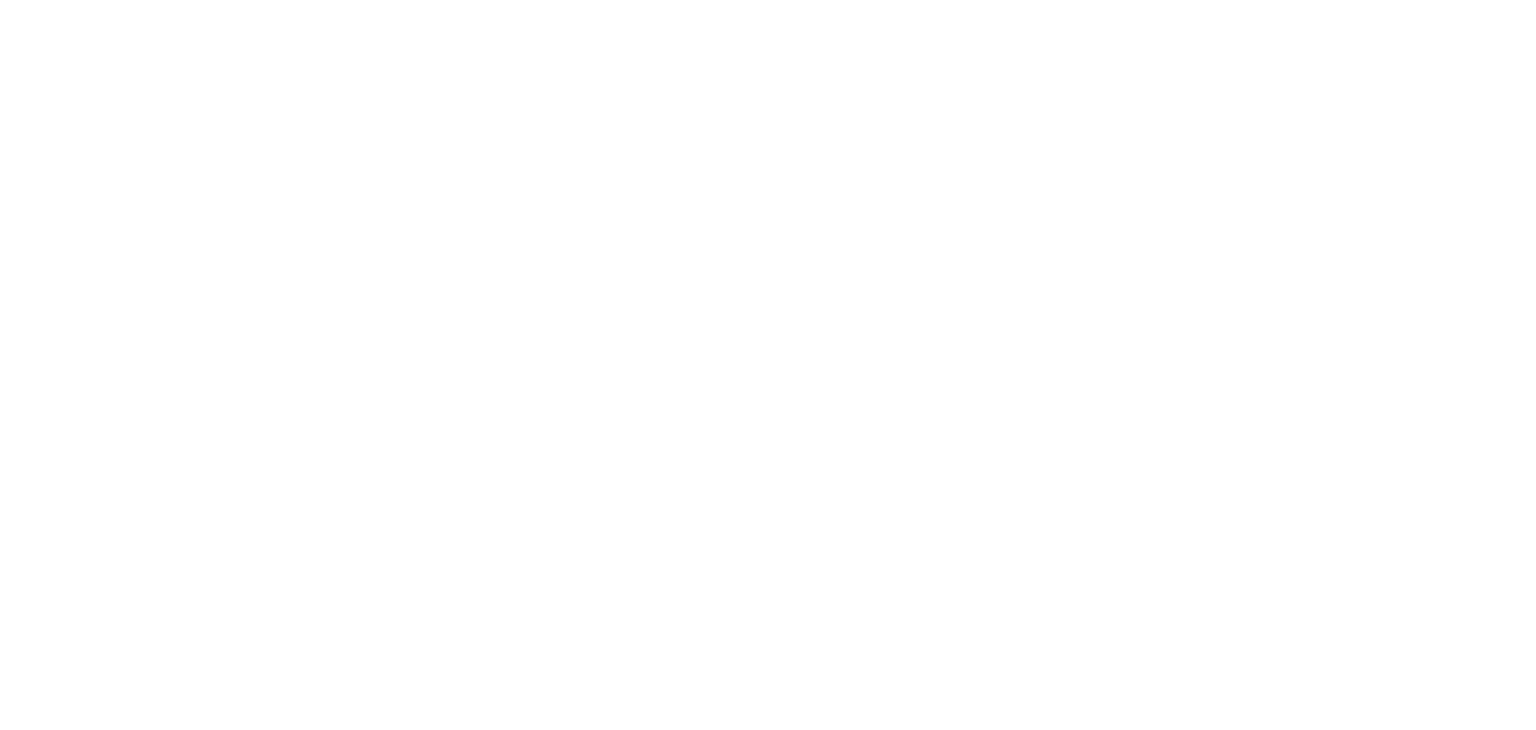 scroll, scrollTop: 0, scrollLeft: 0, axis: both 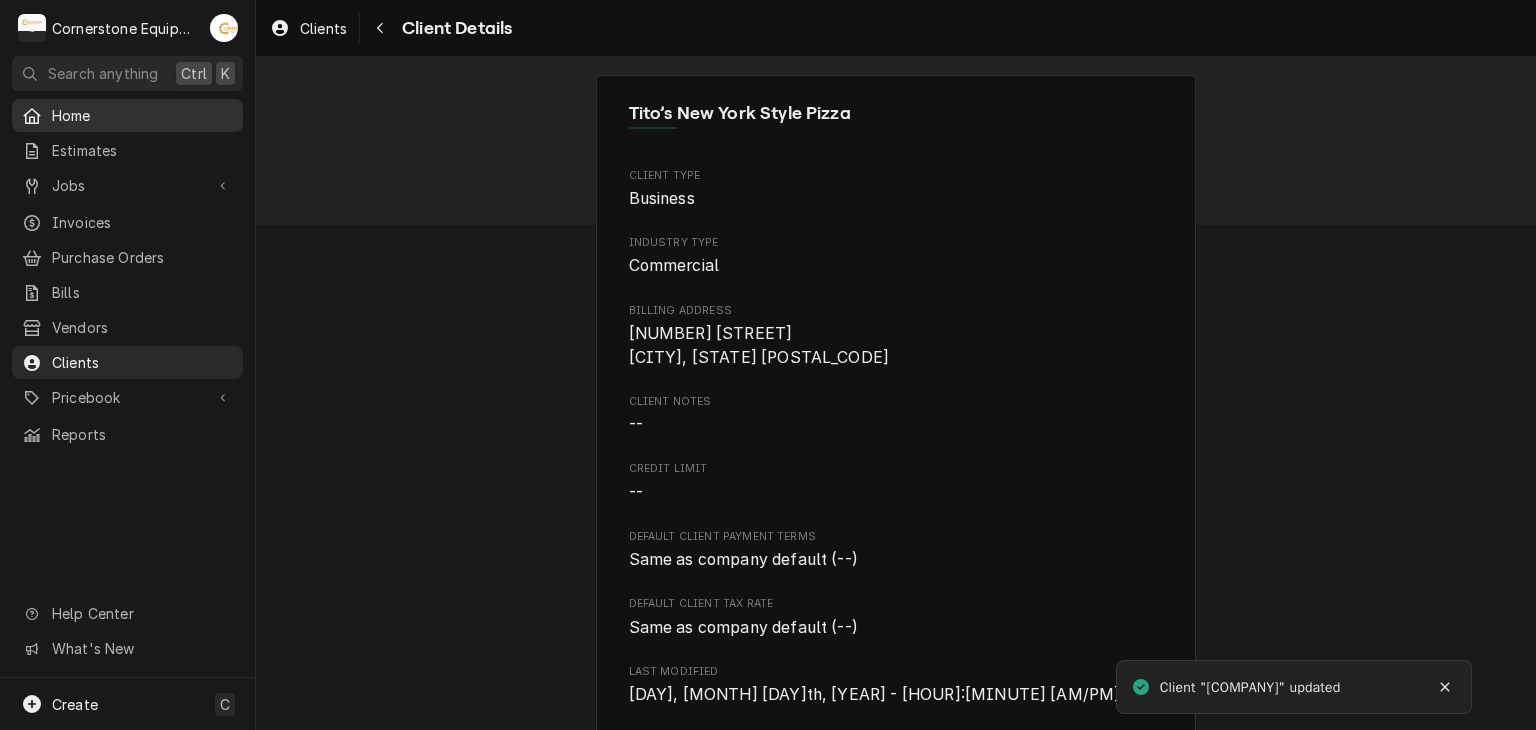 click on "Home" at bounding box center [142, 115] 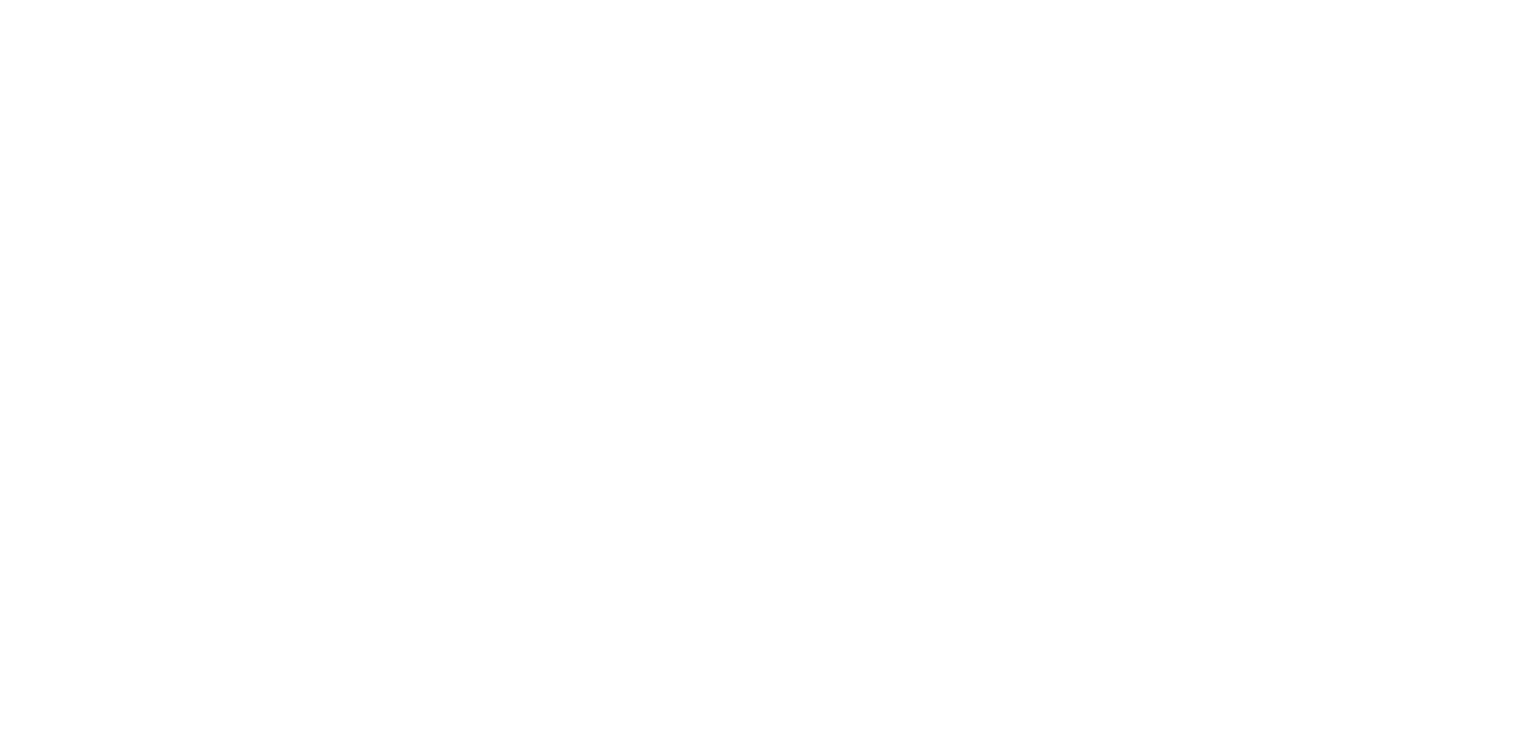scroll, scrollTop: 0, scrollLeft: 0, axis: both 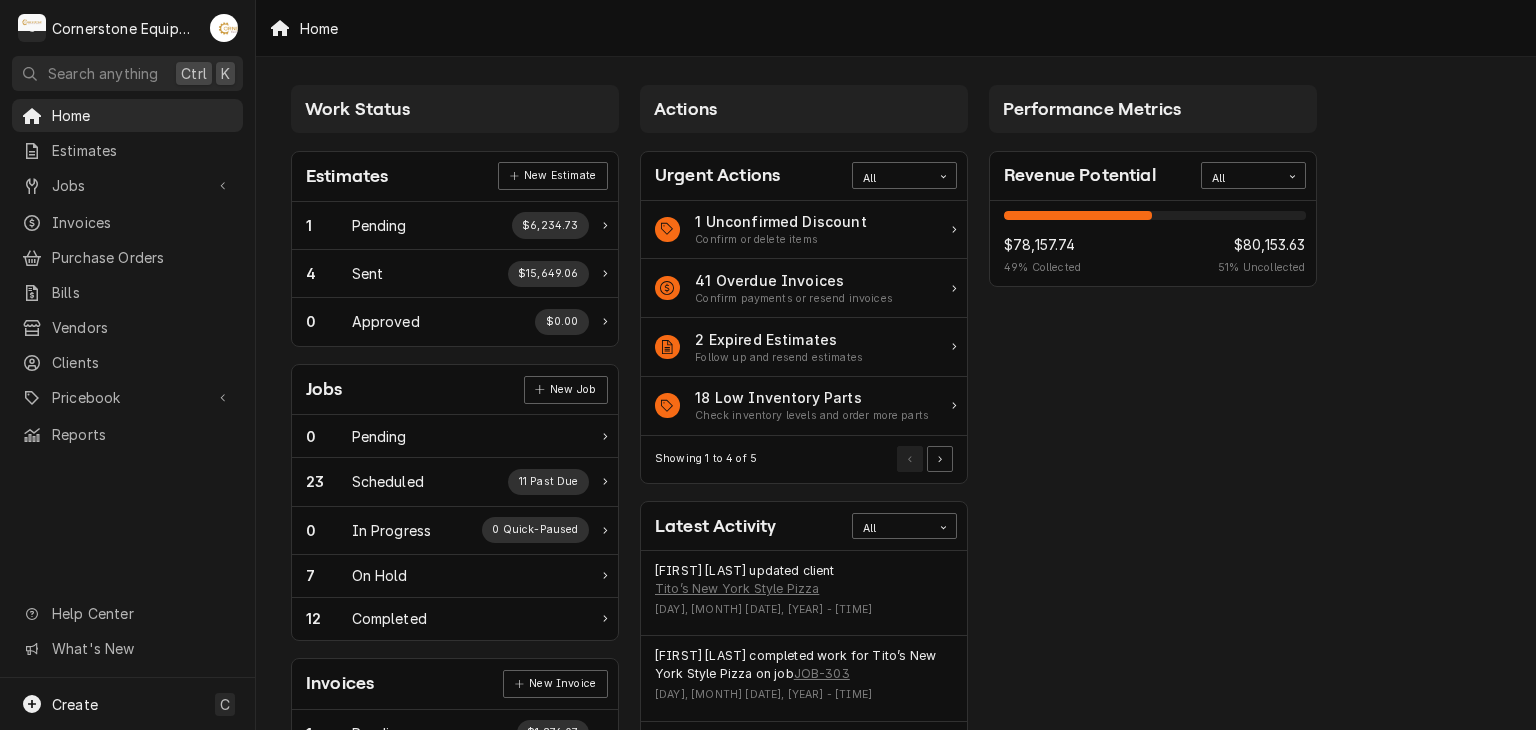 click on "Performance Metrics Revenue Potential All 49% $78,157.74 49 % Collected $80,153.63 51 % Uncollected" at bounding box center (1153, 724) 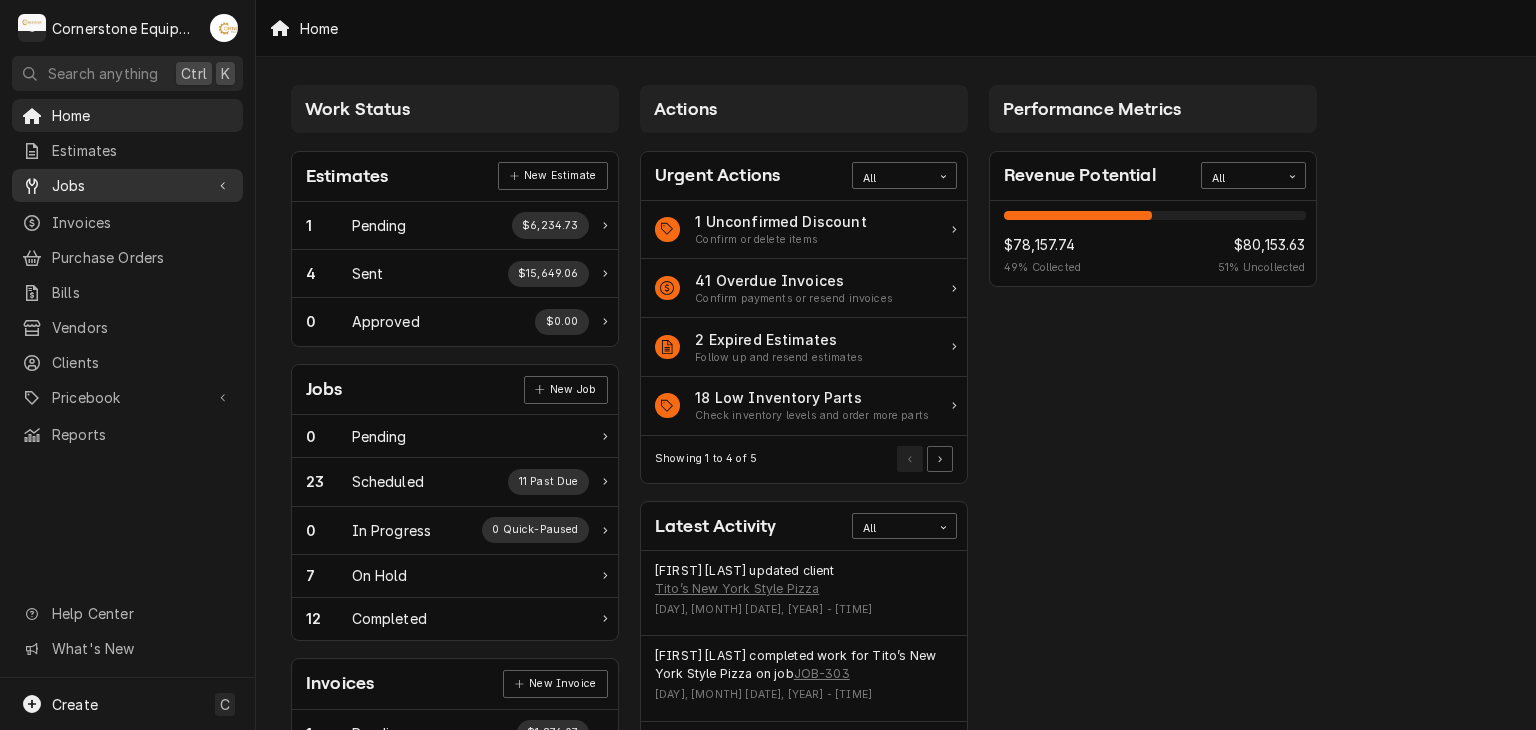 click on "Jobs" at bounding box center [127, 185] 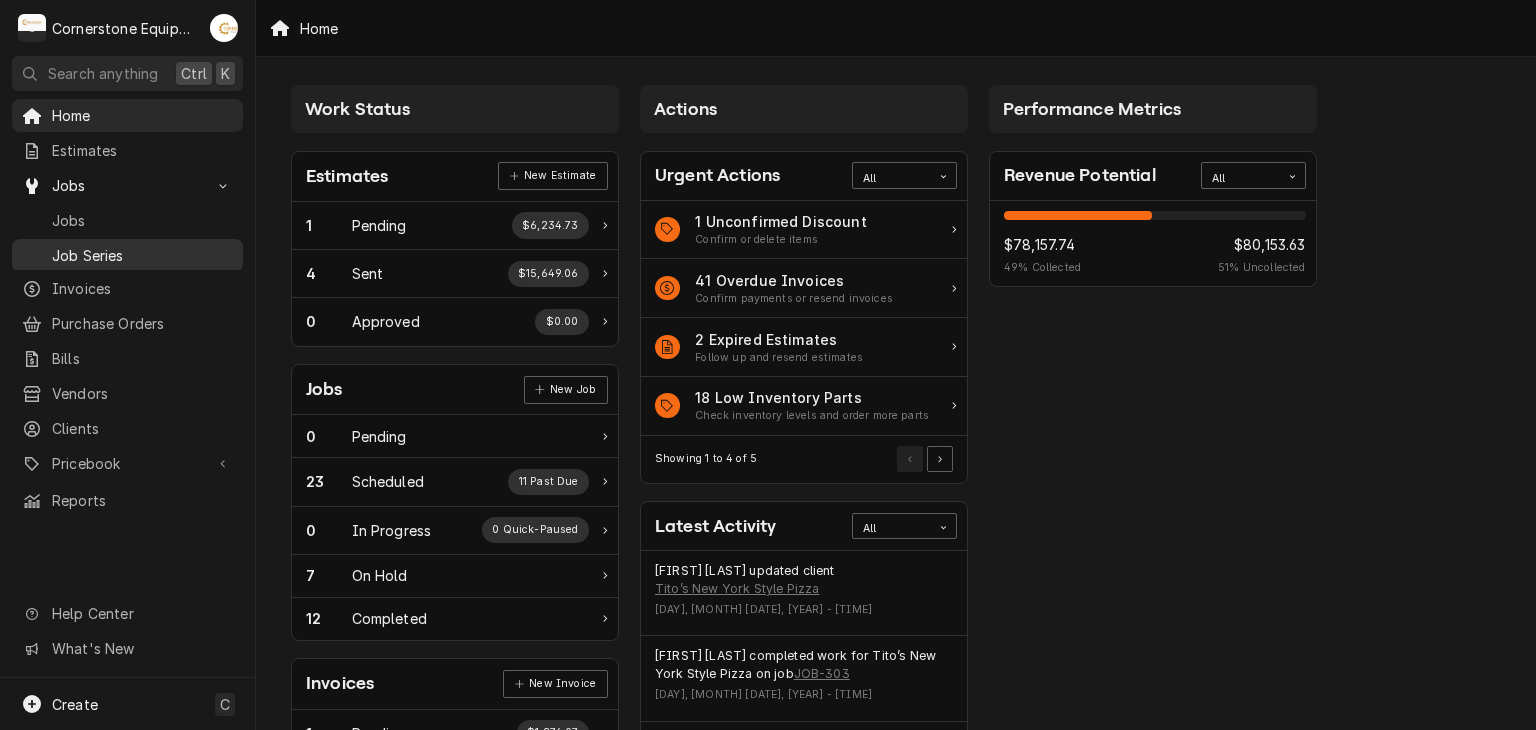 click on "Job Series" at bounding box center [127, 255] 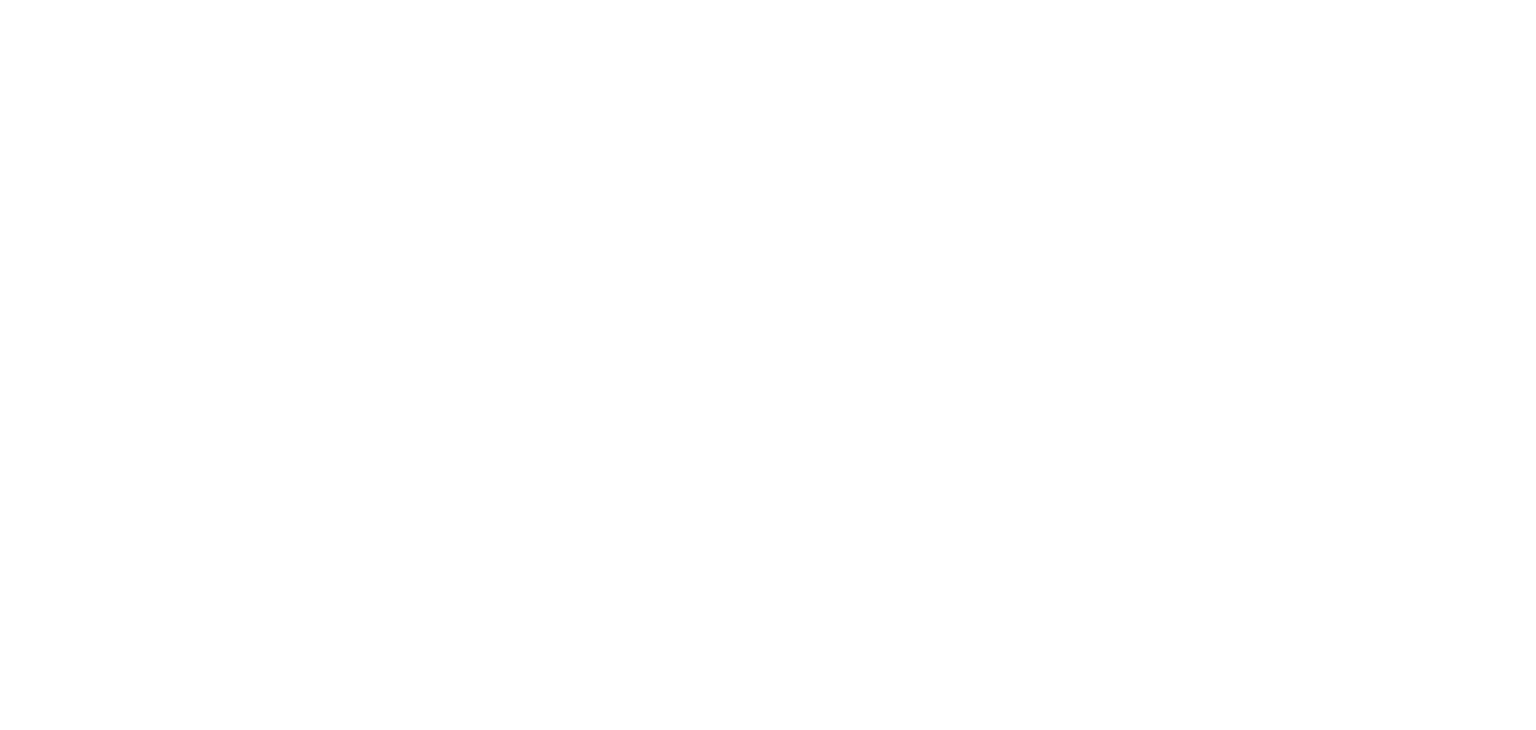 scroll, scrollTop: 0, scrollLeft: 0, axis: both 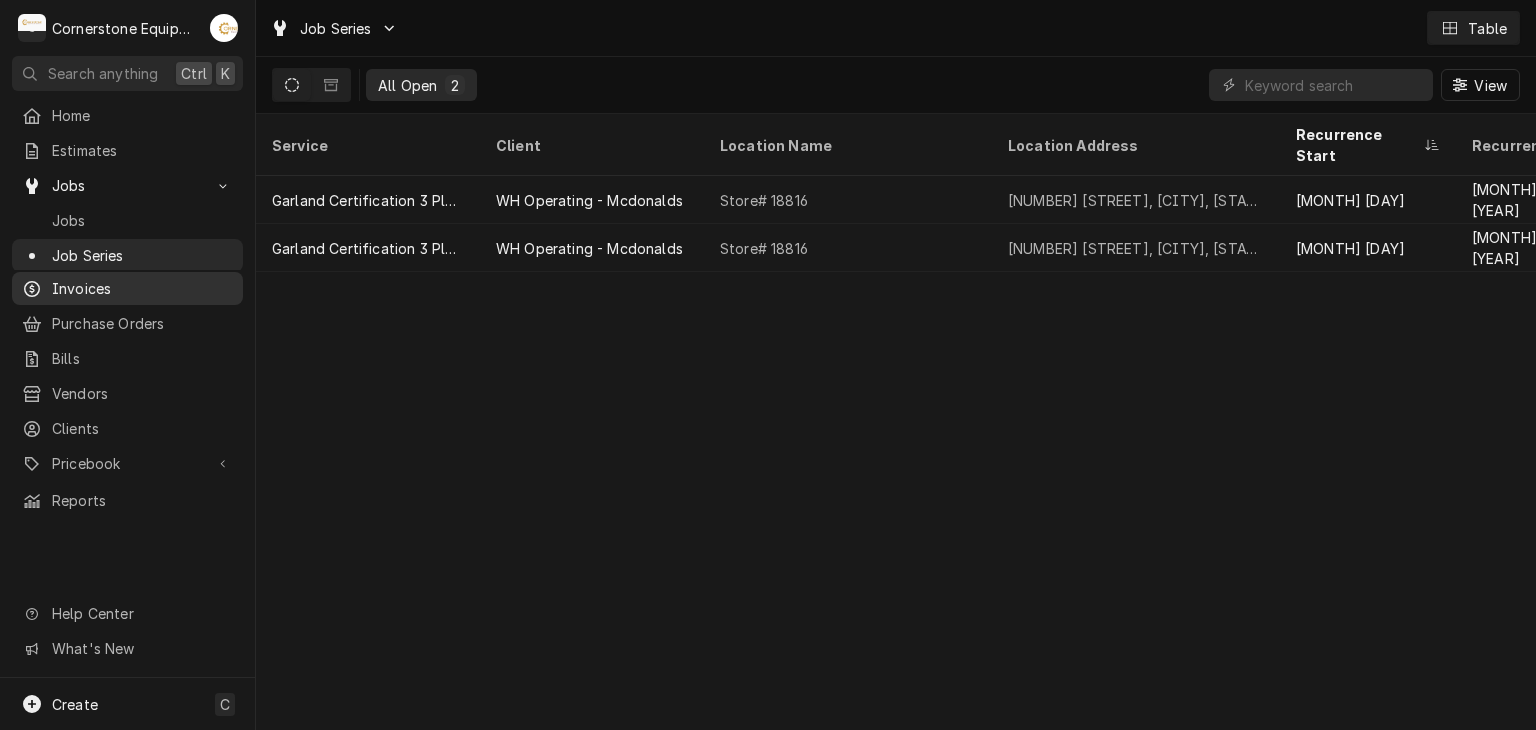 click on "Jobs" at bounding box center [142, 220] 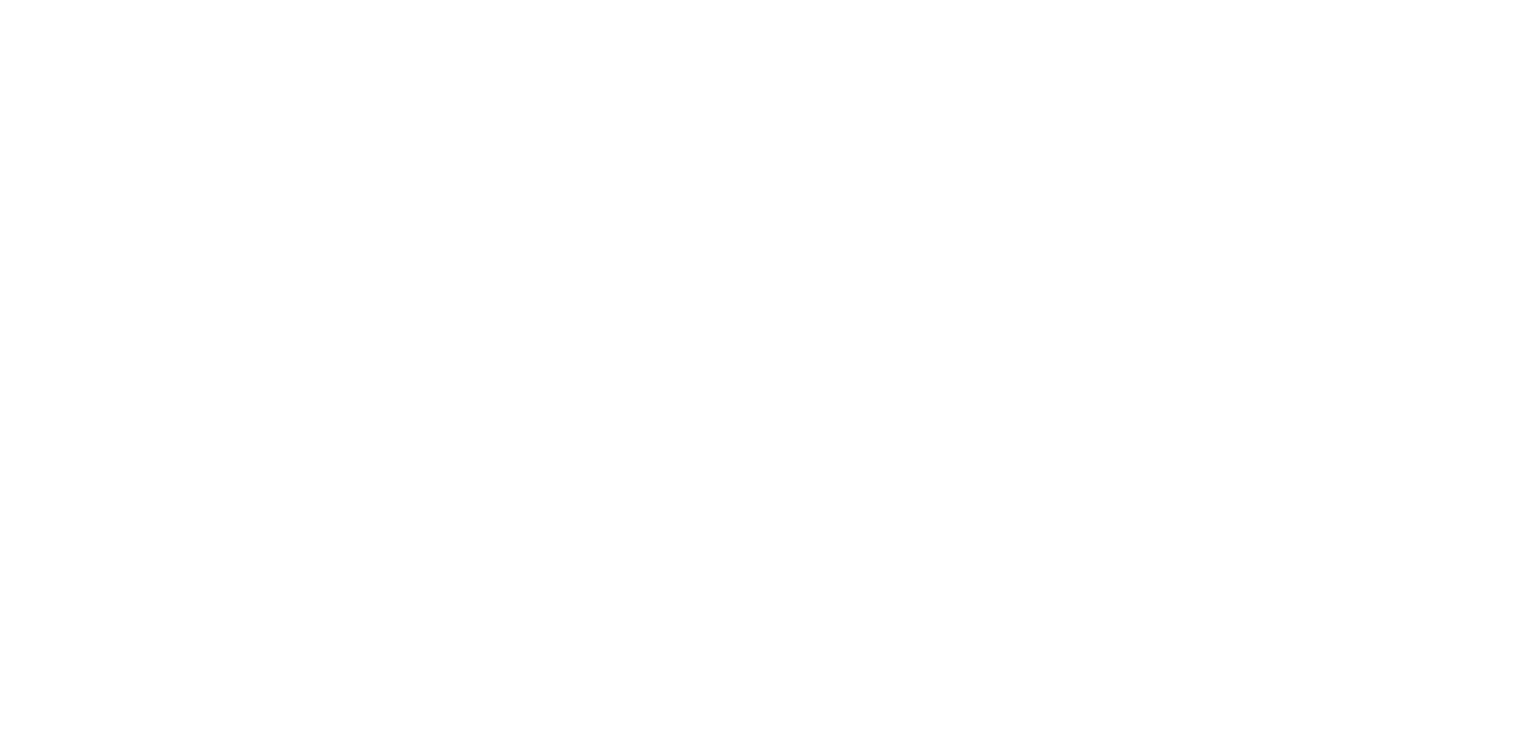scroll, scrollTop: 0, scrollLeft: 0, axis: both 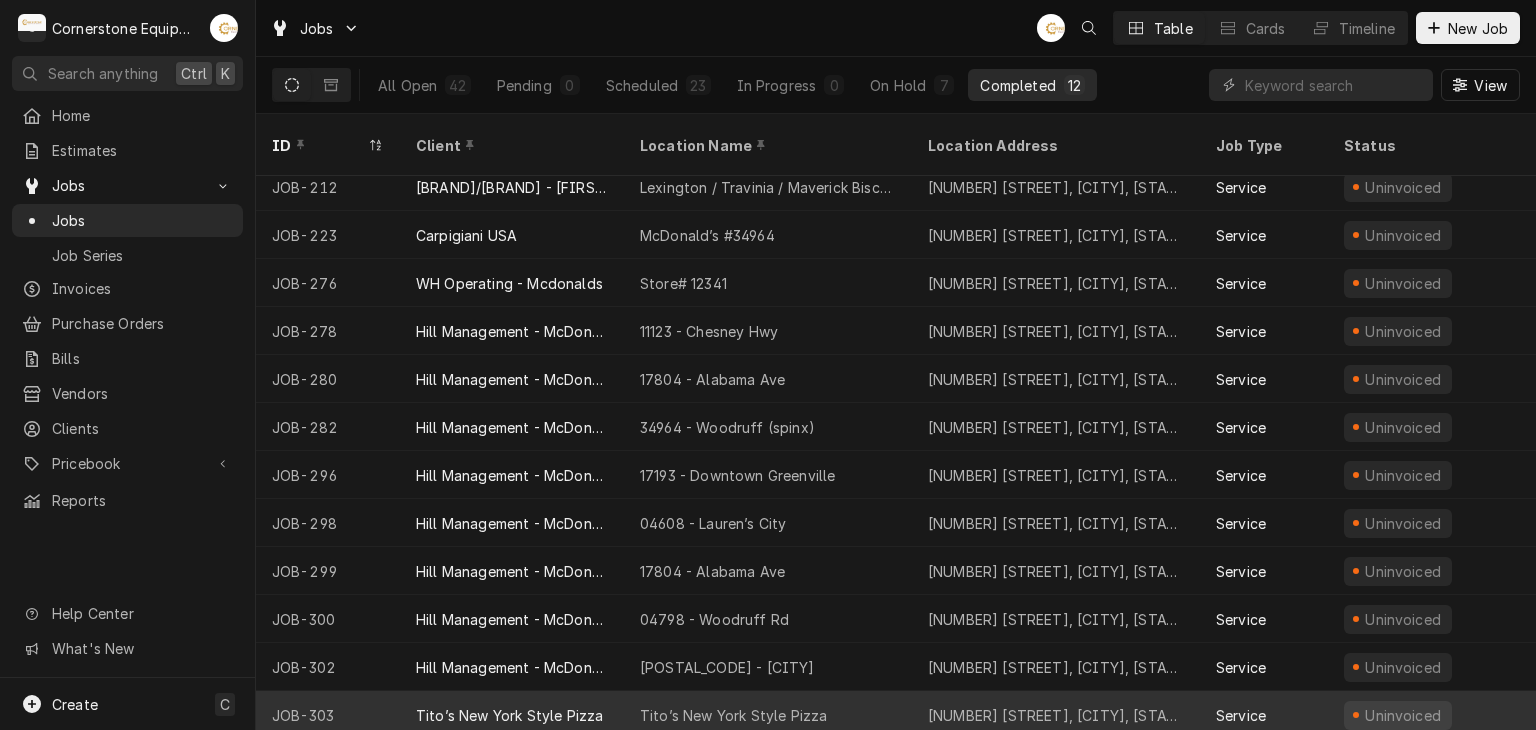 click on "Tito’s New York Style Pizza" at bounding box center [733, 715] 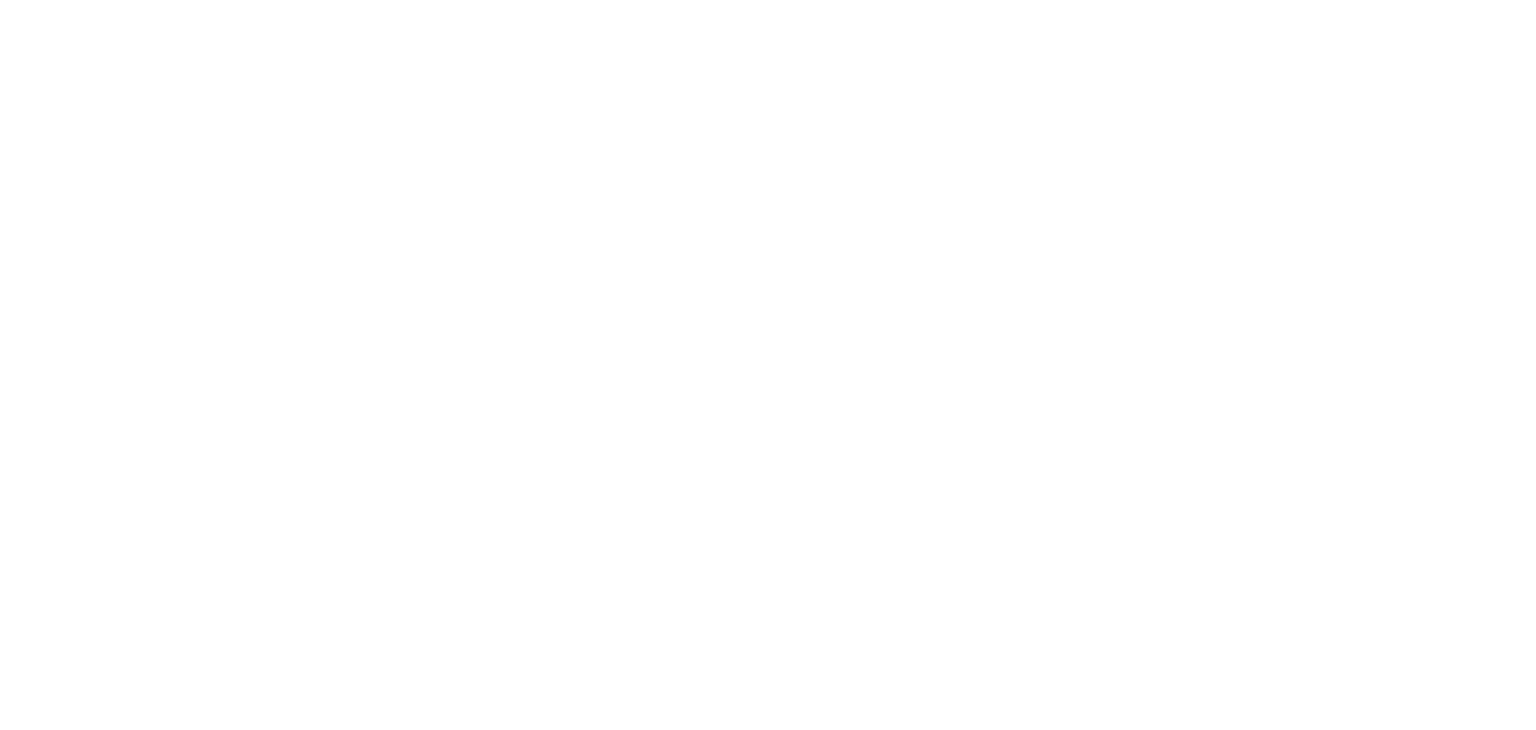 scroll, scrollTop: 0, scrollLeft: 0, axis: both 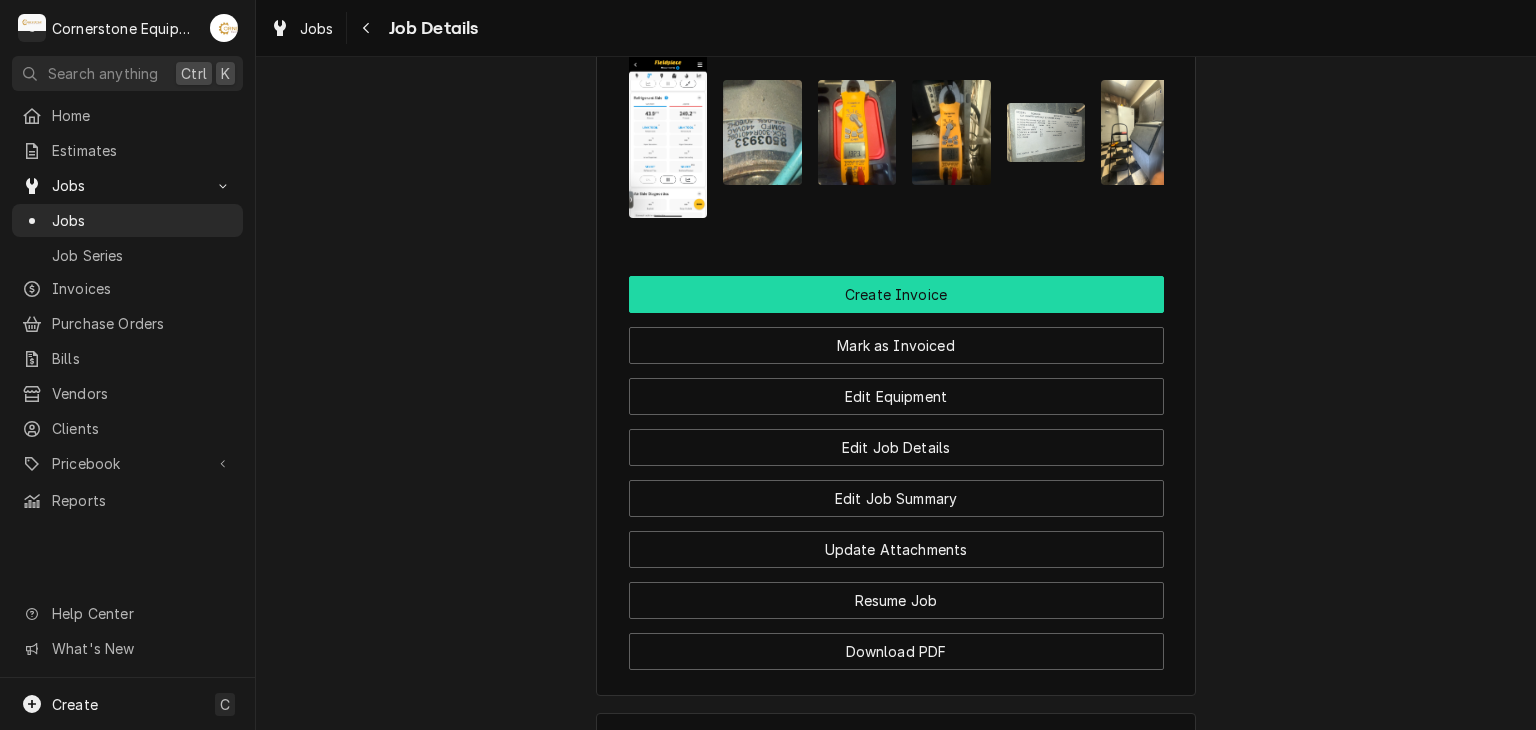 click on "Create Invoice" at bounding box center (896, 294) 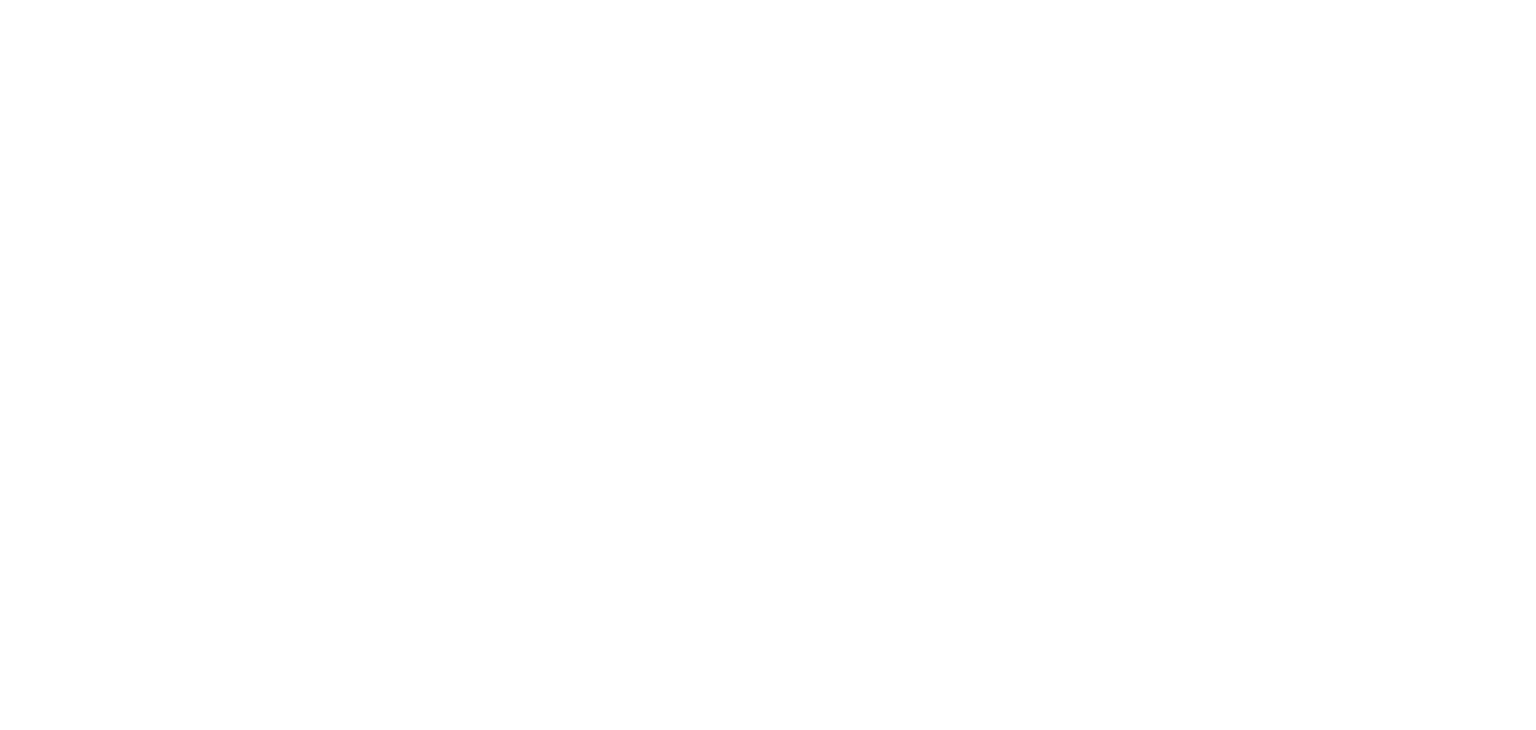 scroll, scrollTop: 0, scrollLeft: 0, axis: both 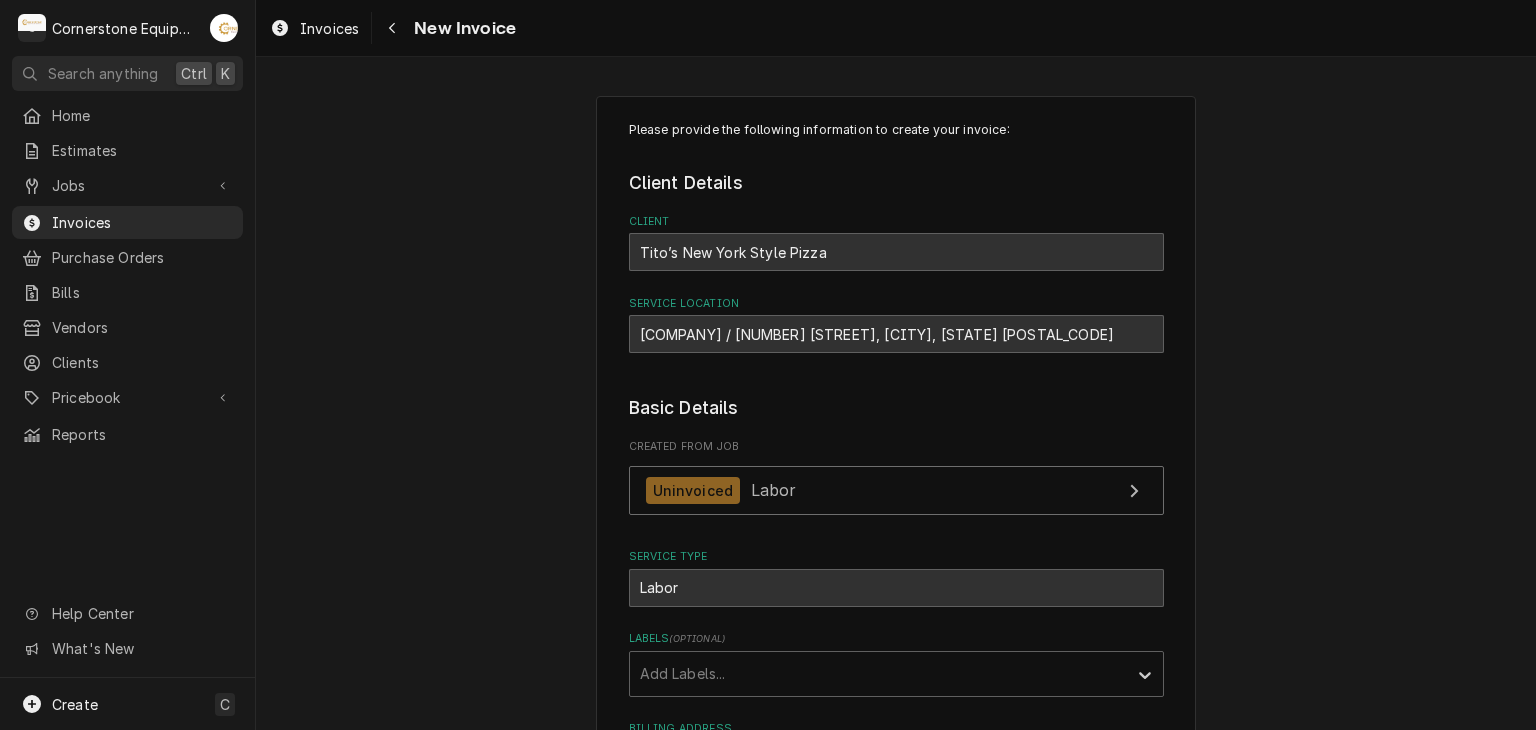 click on "Please provide the following information to create your invoice: Client Details Client [PERSON] [COMPANY] / [NUMBER] [STREET], [CITY], [STATE] [POSTAL_CODE] Basic Details Created From Job Uninvoiced Labor Service Type Labor Labels  ( optional ) Add Labels... Billing Address Same as service location Issue Date [DATE] Terms Choose payment terms... Same Day Net 7 Net 14 Net 21 Net 30 Net 45 Net 60 Net 90 Due Date Payment Methods Accept Online Card Payments" at bounding box center [896, 647] 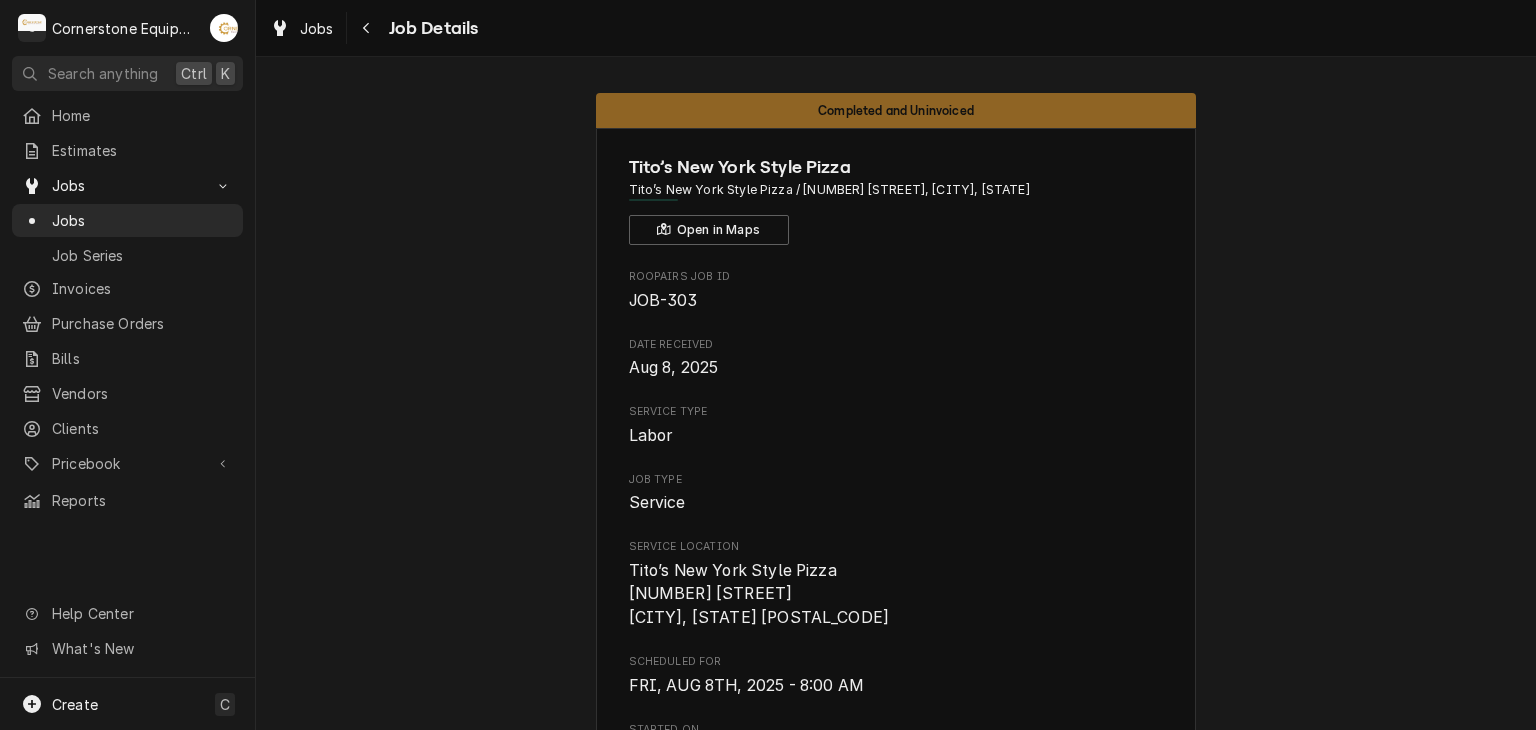 scroll, scrollTop: 0, scrollLeft: 0, axis: both 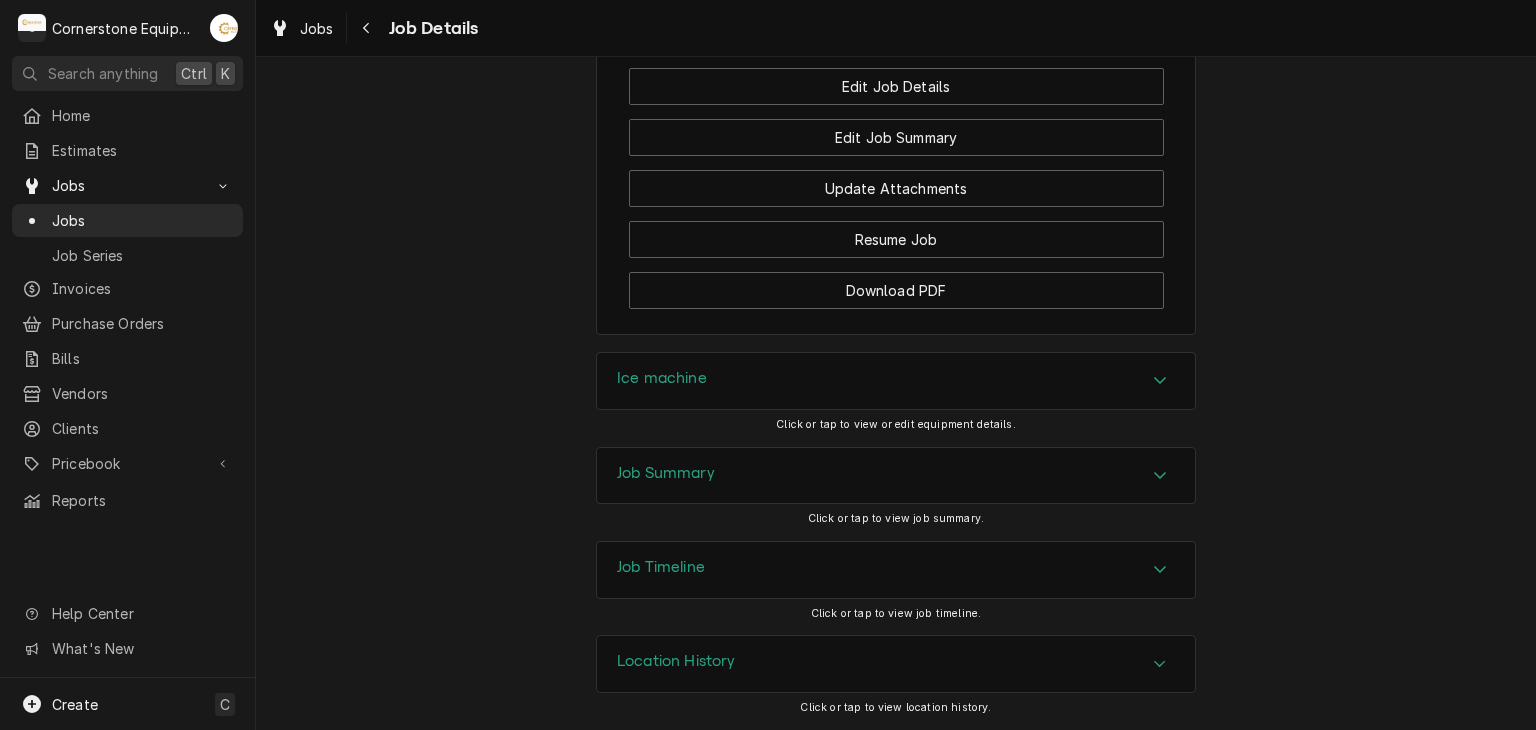 click on "Job Summary" at bounding box center (666, 476) 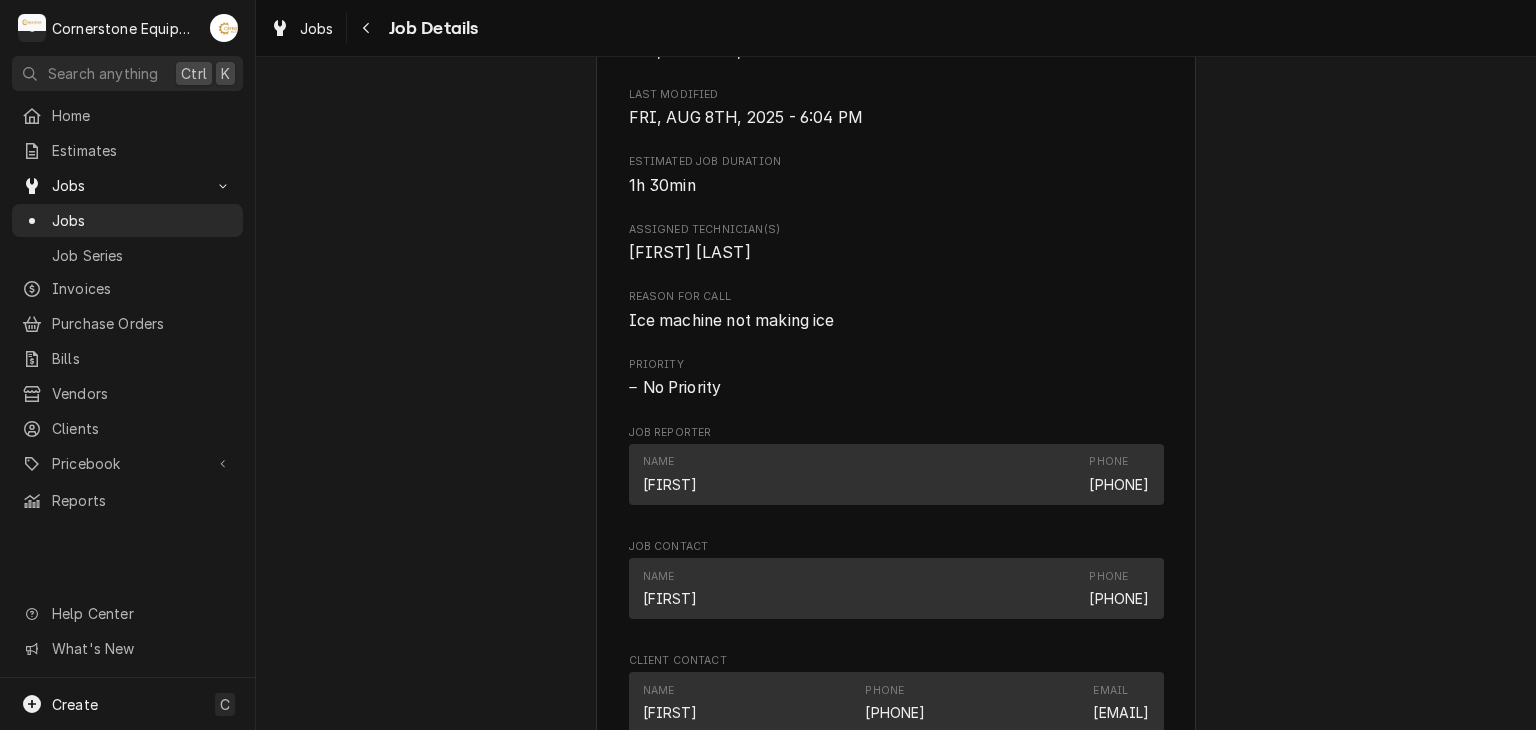 scroll, scrollTop: 1170, scrollLeft: 0, axis: vertical 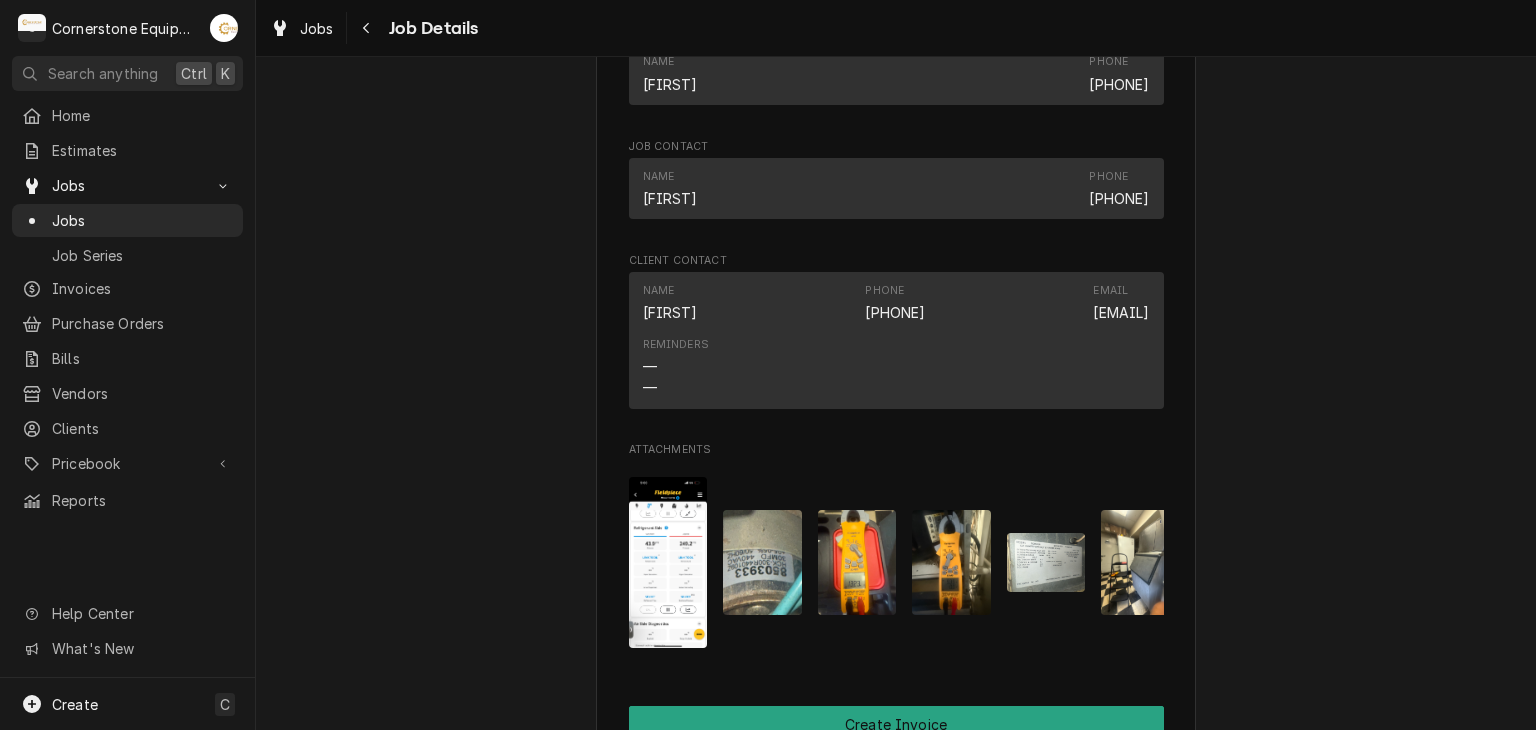 click on "Completed and Uninvoiced Tito’s New York Style Pizza Tito’s New York Style Pizza / 2018 N Pleasantburg Dr, Greenville, SC 29609 Open in Maps Roopairs Job ID JOB-303 Date Received Aug 8, 2025 Service Type Labor Job Type Service Service Location Tito’s New York Style Pizza
2018 N Pleasantburg Dr
Greenville, SC 29609 Scheduled For Fri, Aug 8th, 2025 - 8:00 AM Started On Fri, Aug 8th, 2025 - 5:47 PM Completed On Fri, Aug 8th, 2025 - 6:04 PM Last Modified Fri, Aug 8th, 2025 - 6:04 PM Estimated Job Duration 1h 30min Assigned Technician(s) Matthew Pennington Reason For Call Ice machine not making ice Priority No Priority Job Reporter Name Luca Phone (434) 444-2658 Job Contact Name Luca Phone (434) 444-2658 Client Contact Name Luca Phone (434) 444-2658 Email lucadegiovanni02@gmail.com Reminders — — Attachments Create Invoice Mark as Invoiced Edit Equipment Edit Job Details Edit Job Summary Update Attachments Resume Job Download PDF" at bounding box center [896, 25] 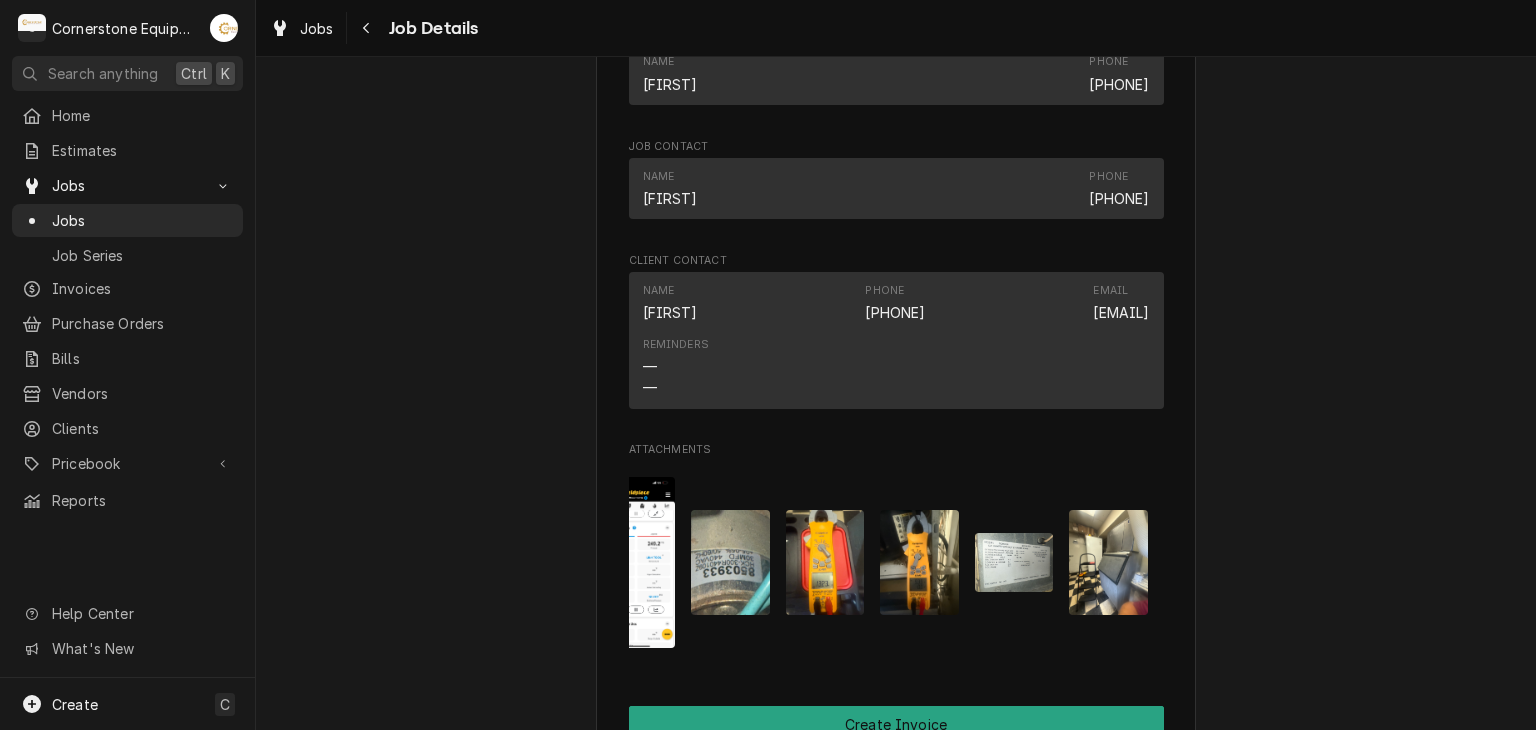 click on "Completed and Uninvoiced Tito’s New York Style Pizza Tito’s New York Style Pizza / 2018 N Pleasantburg Dr, Greenville, SC 29609 Open in Maps Roopairs Job ID JOB-303 Date Received Aug 8, 2025 Service Type Labor Job Type Service Service Location Tito’s New York Style Pizza
2018 N Pleasantburg Dr
Greenville, SC 29609 Scheduled For Fri, Aug 8th, 2025 - 8:00 AM Started On Fri, Aug 8th, 2025 - 5:47 PM Completed On Fri, Aug 8th, 2025 - 6:04 PM Last Modified Fri, Aug 8th, 2025 - 6:04 PM Estimated Job Duration 1h 30min Assigned Technician(s) Matthew Pennington Reason For Call Ice machine not making ice Priority No Priority Job Reporter Name Luca Phone (434) 444-2658 Job Contact Name Luca Phone (434) 444-2658 Client Contact Name Luca Phone (434) 444-2658 Email lucadegiovanni02@gmail.com Reminders — — Attachments Create Invoice Mark as Invoiced Edit Equipment Edit Job Details Edit Job Summary Update Attachments Resume Job Download PDF" at bounding box center [896, 25] 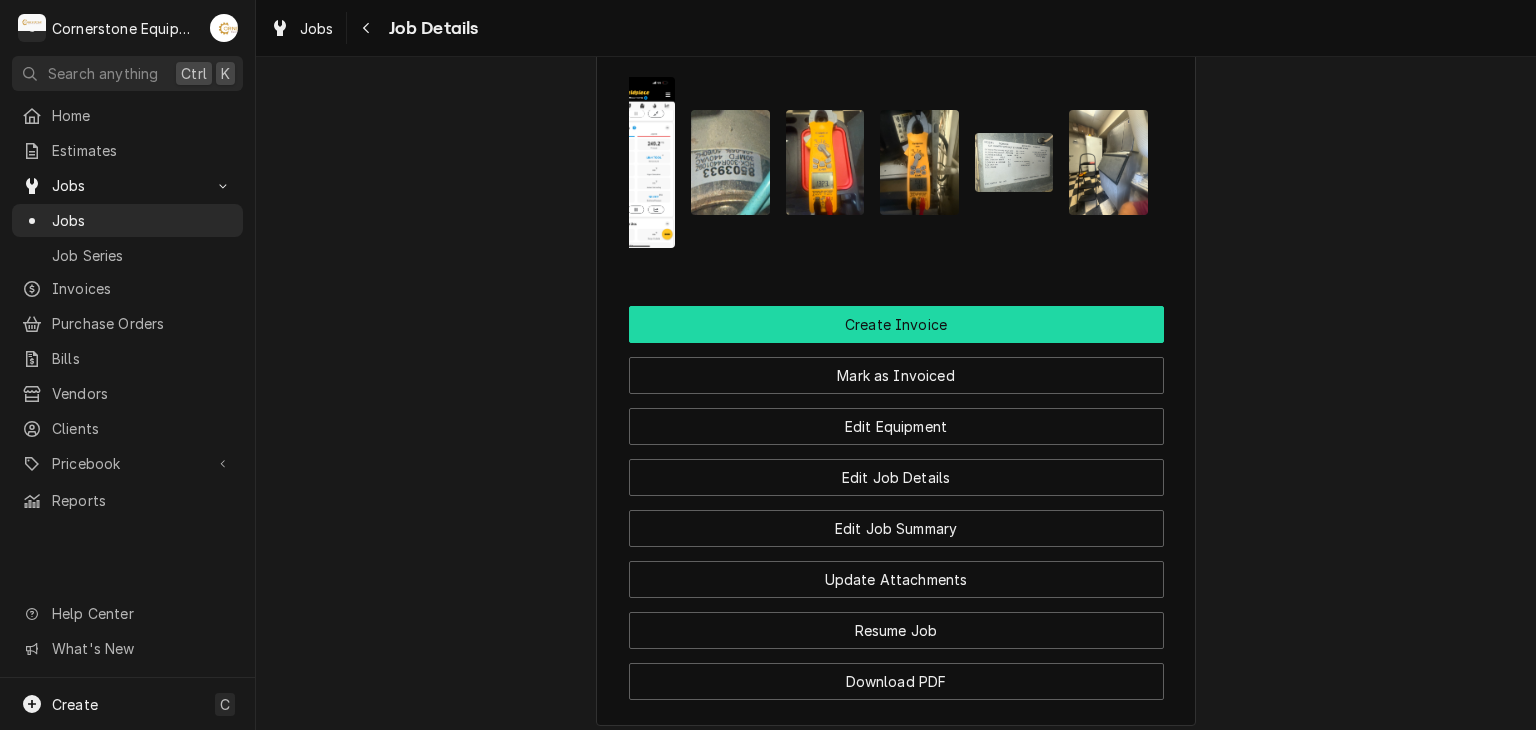click on "Create Invoice" at bounding box center (896, 324) 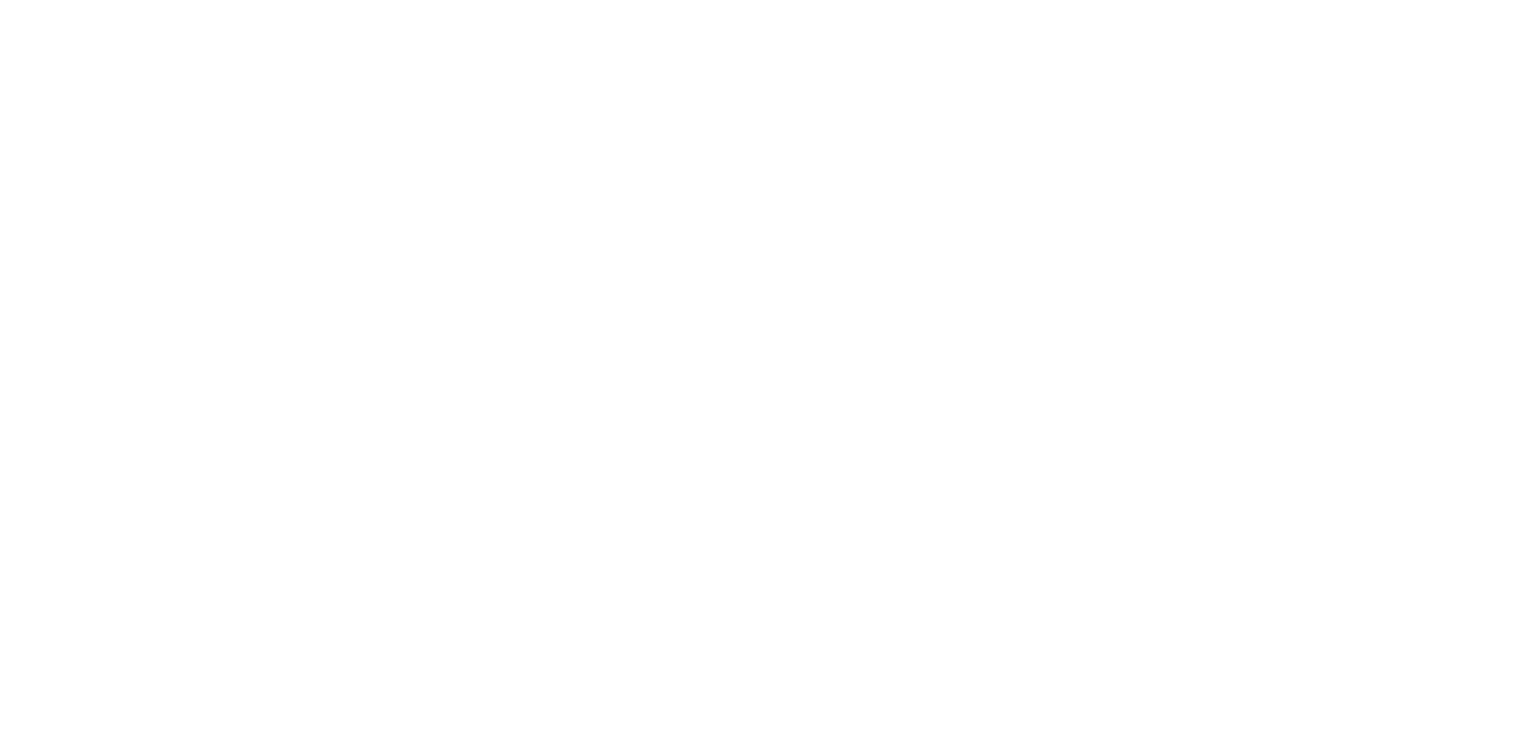 scroll, scrollTop: 0, scrollLeft: 0, axis: both 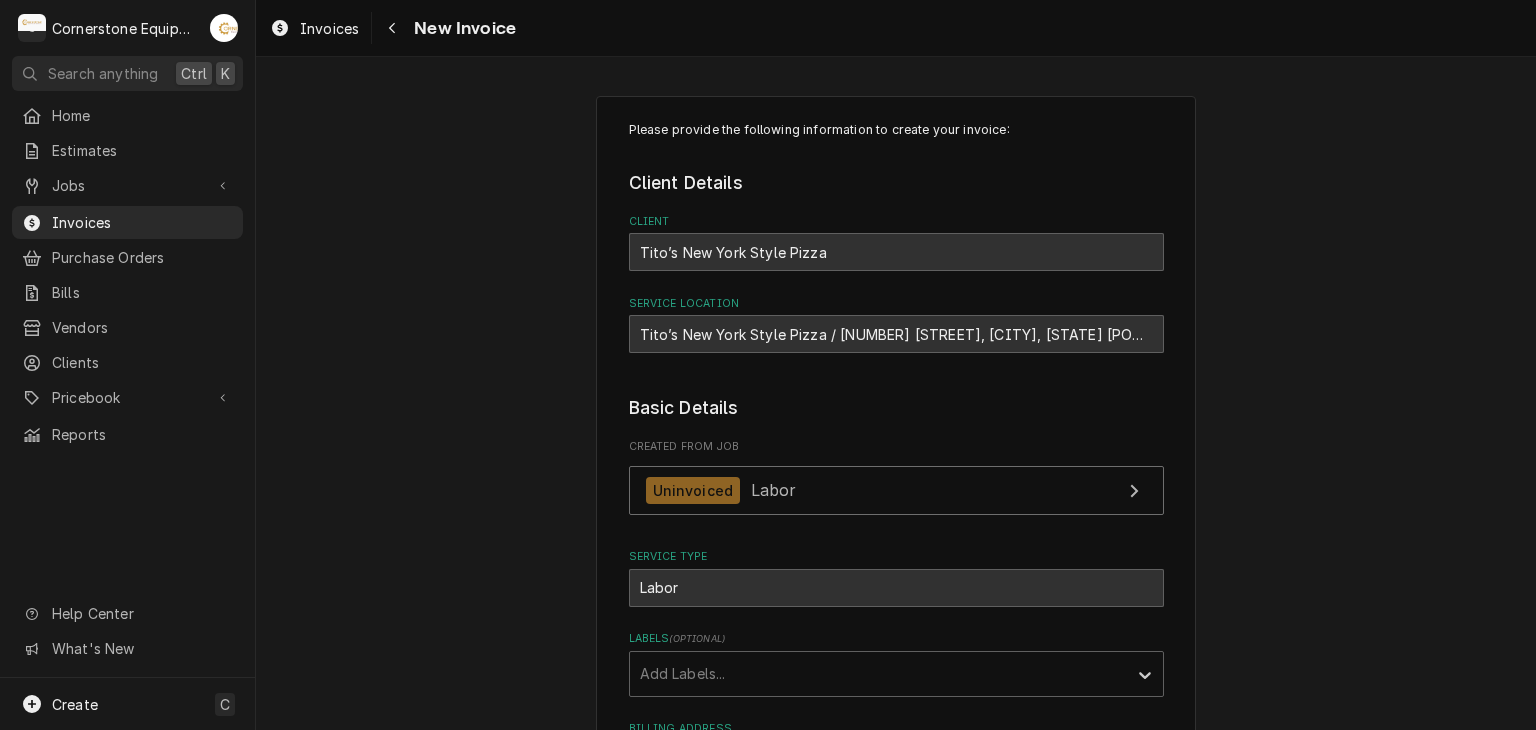 click on "Please provide the following information to create your invoice: Client Details Client Tito’s New York Style Pizza Service Location Tito’s New York Style Pizza / [NUMBER] [STREET], [CITY], [STATE] [POSTAL_CODE] Basic Details Created From Job Uninvoiced Labor Service Type Labor Labels  ( optional ) Add Labels... Billing Address Same as service location Issue Date [DATE] Terms Choose payment terms... Same Day Net 7 Net 14 Net 21 Net 30 Net 45 Net 60 Net 90 Due Date Payment Methods Accept Online Card Payments" at bounding box center (896, 647) 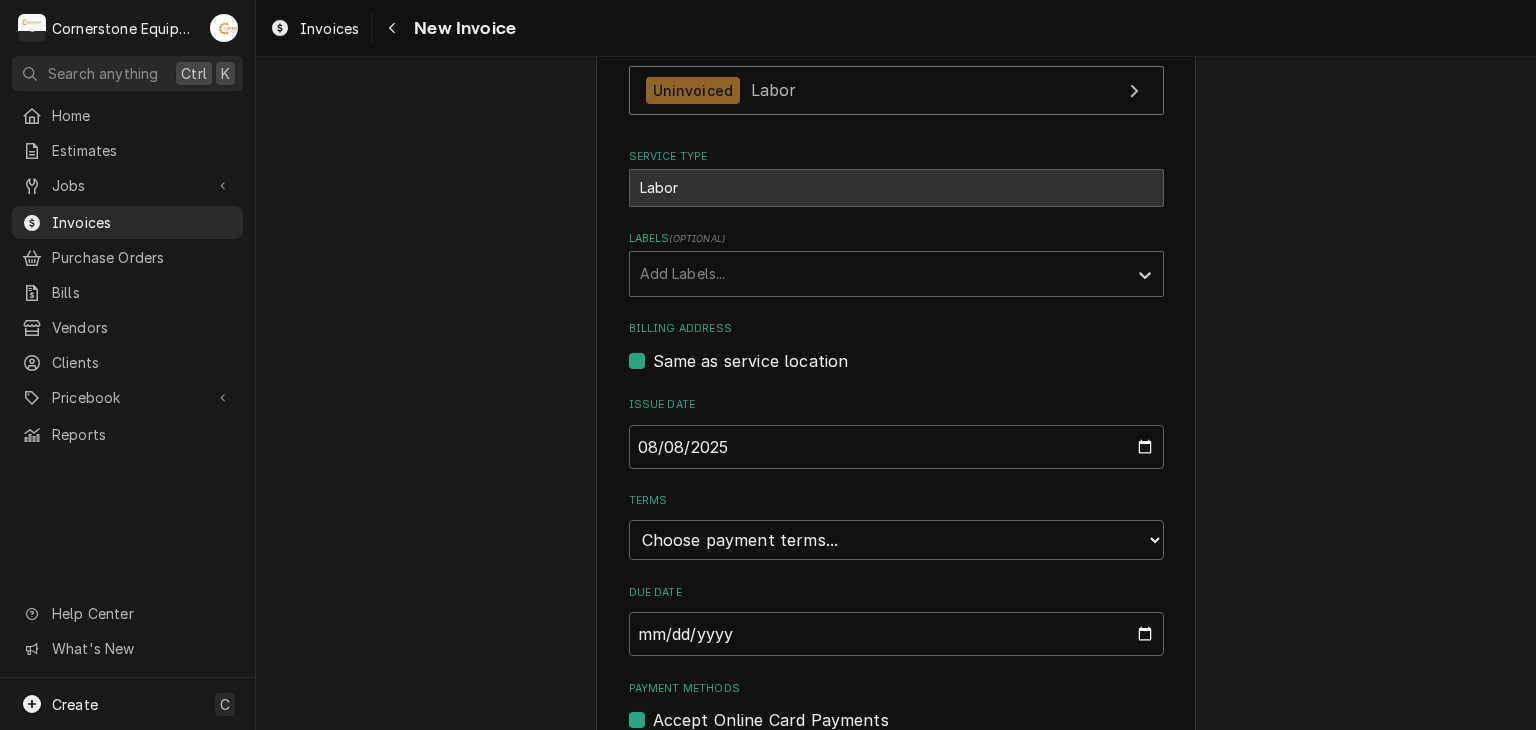 click on "Basic Details Created From Job Uninvoiced Labor Service Type Labor Labels  ( optional ) Add Labels... Billing Address Same as service location Issue Date [DATE] Terms Choose payment terms... Same Day Net 7 Net 14 Net 21 Net 30 Net 45 Net 60 Net 90 Due Date Payment Methods Accept Online Card Payments" at bounding box center (896, 363) 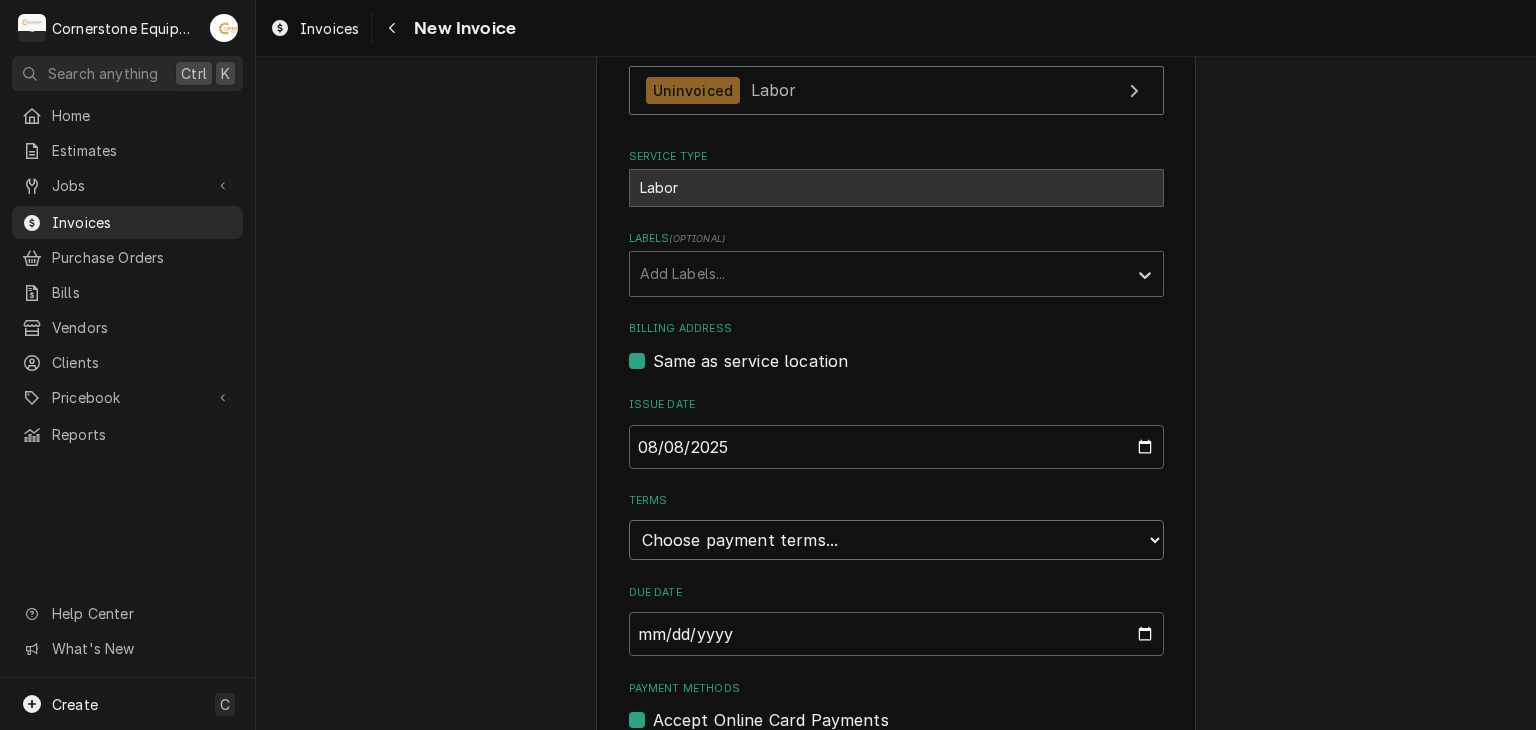 click on "Choose payment terms... Same Day Net 7 Net 14 Net 21 Net 30 Net 45 Net 60 Net 90" at bounding box center (896, 540) 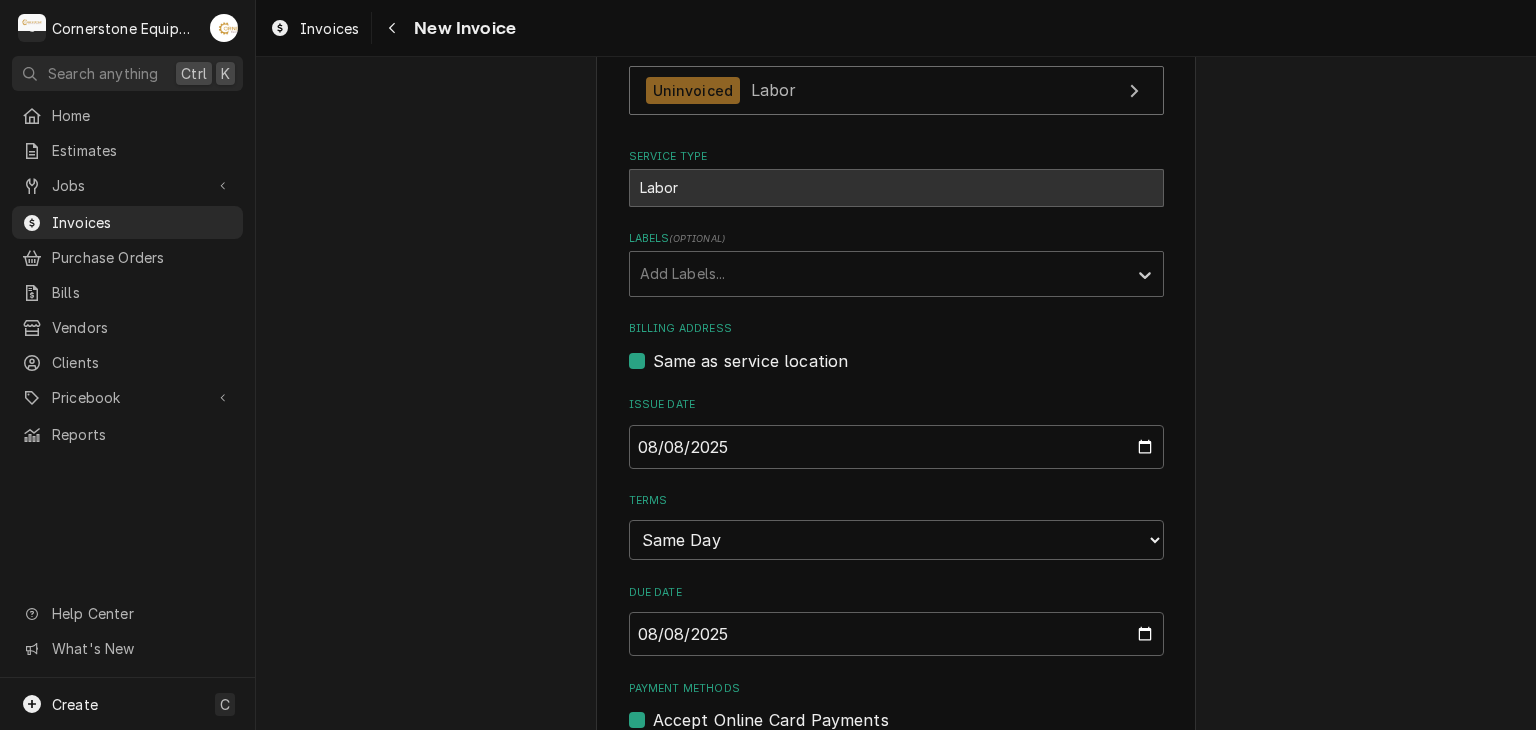 click on "Please provide the following information to create your invoice: Client Details Client Tito’s New York Style Pizza Service Location Tito’s New York Style Pizza / [NUMBER] [STREET], [CITY], [STATE] [POSTAL_CODE] Basic Details Created From Job Uninvoiced Labor Service Type Labor Labels  ( optional ) Add Labels... Billing Address Same as service location Issue Date [DATE] Terms Choose payment terms... Same Day Net 7 Net 14 Net 21 Net 30 Net 45 Net 60 Net 90 Due Date [DATE] Payment Methods Accept Online Card Payments Charge Details Service Charges Short Description Labor Service Date [DATE] Hourly Cost $45.00/hr Qty. 1.5hr Rate $135.00/hr Amount $202.50 Tax Non-Taxable Service  Summary Add Service Charge Parts and Materials  ( if any ) Short Description misc hardware Manufacturer — Manufacturer Part # — Unit Cost $0.00 Qty. 1 Price $24.99 Amount $24.99 Tax Taxable Detailed  Summary Misc cleaning and hardware materials Add Part or Material Trip Charges, Diagnostic Fees, etc.  ( if any ) Unit Cost" at bounding box center (896, 1536) 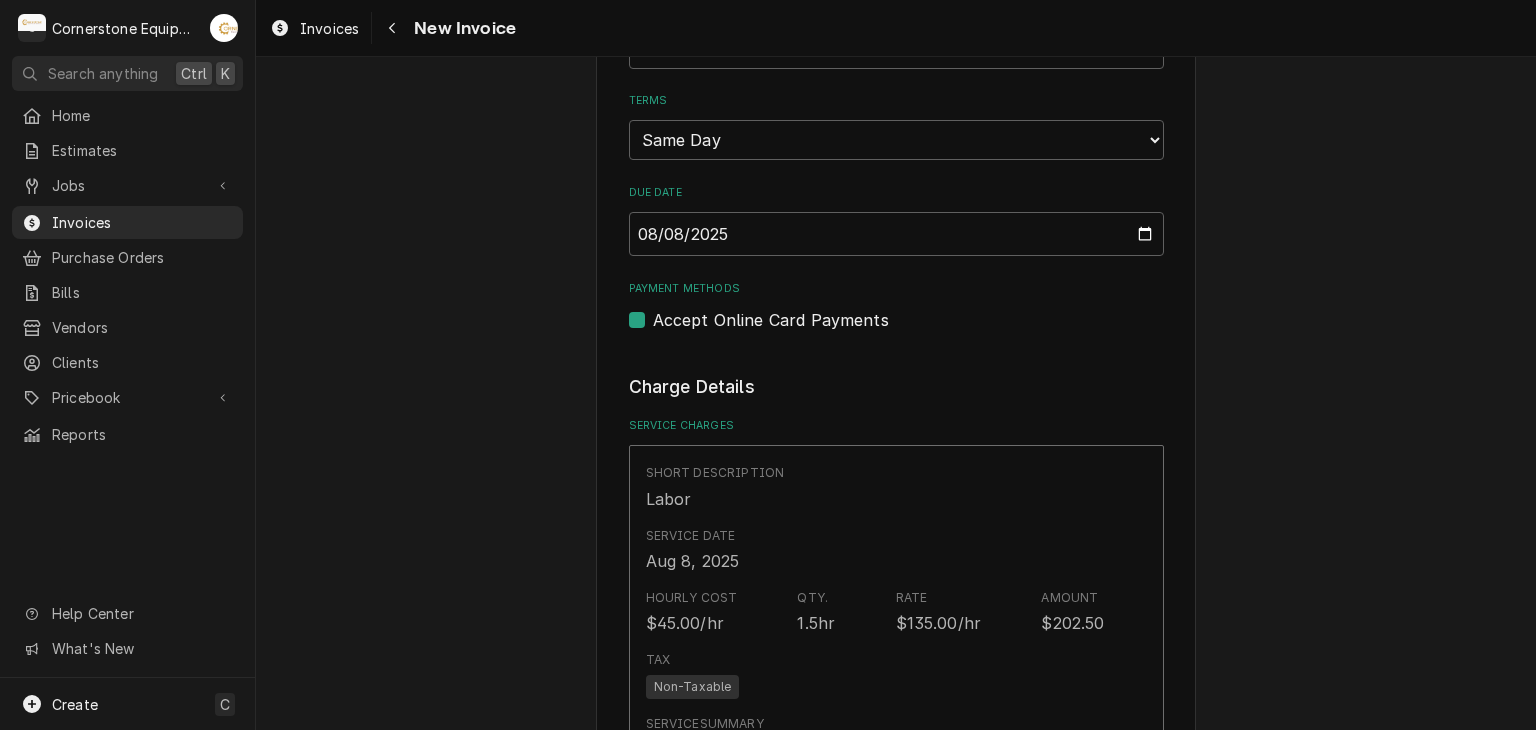 click on "Please provide the following information to create your invoice: Client Details Client Tito’s New York Style Pizza Service Location Tito’s New York Style Pizza / 2018 N Pleasantburg Dr, Greenville, SC 29609 Basic Details Created From Job Uninvoiced Labor Service Type Labor Labels  ( optional ) Add Labels... Billing Address Same as service location Issue Date 2025-08-08 Terms Choose payment terms... Same Day Net 7 Net 14 Net 21 Net 30 Net 45 Net 60 Net 90 Due Date 2025-08-08 Payment Methods Accept Online Card Payments Charge Details Service Charges Short Description Labor Service Date Aug 8, 2025 Hourly Cost $45.00/hr Qty. 1.5hr Rate $135.00/hr Amount $202.50 Tax Non-Taxable Service  Summary Add Service Charge Parts and Materials  ( if any ) Short Description misc hardware Manufacturer — Manufacturer Part # — Unit Cost $0.00 Qty. 1 Price $24.99 Amount $24.99 Tax Taxable Detailed  Summary Misc cleaning and hardware materials Add Part or Material Trip Charges, Diagnostic Fees, etc.  ( if any ) Unit Cost" at bounding box center (896, 1136) 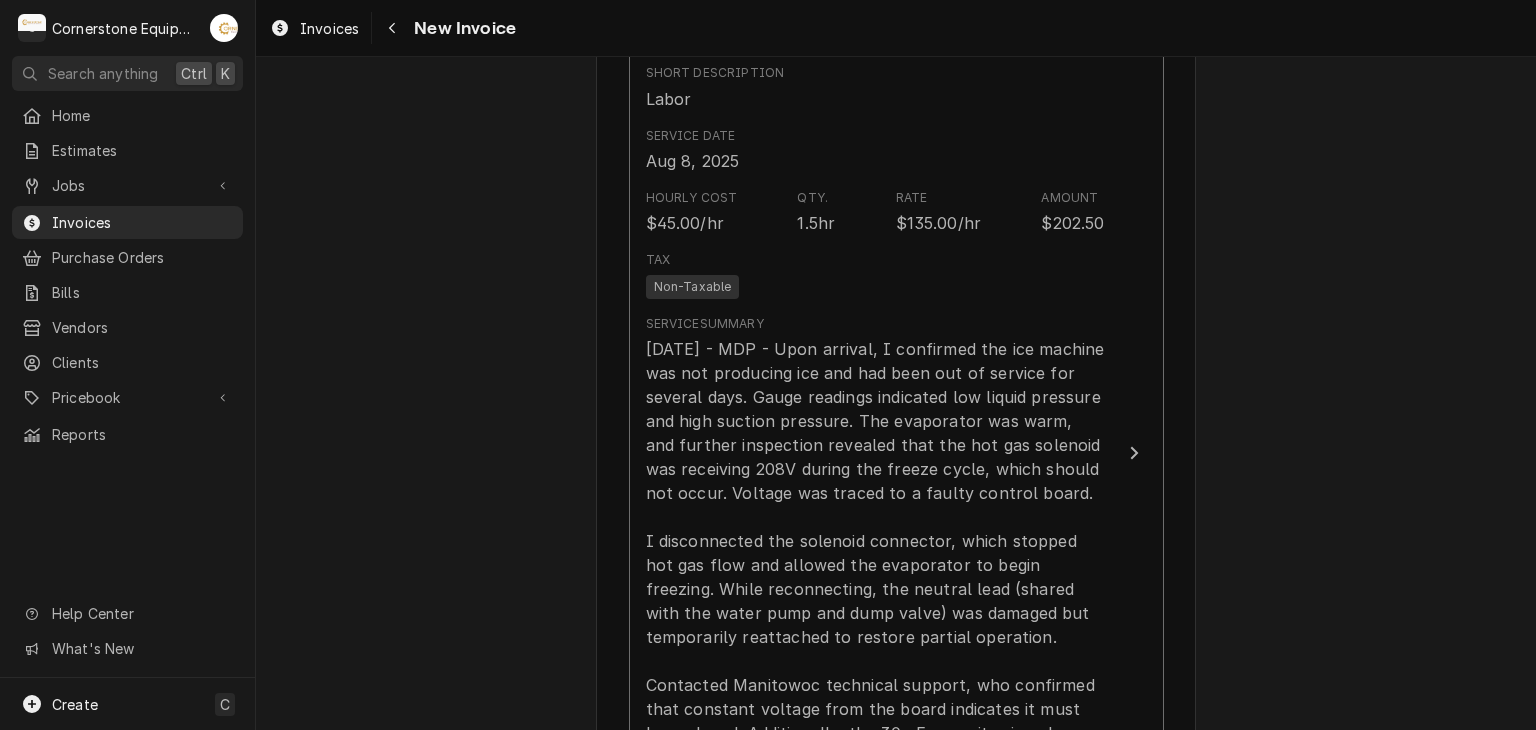 scroll, scrollTop: 1600, scrollLeft: 0, axis: vertical 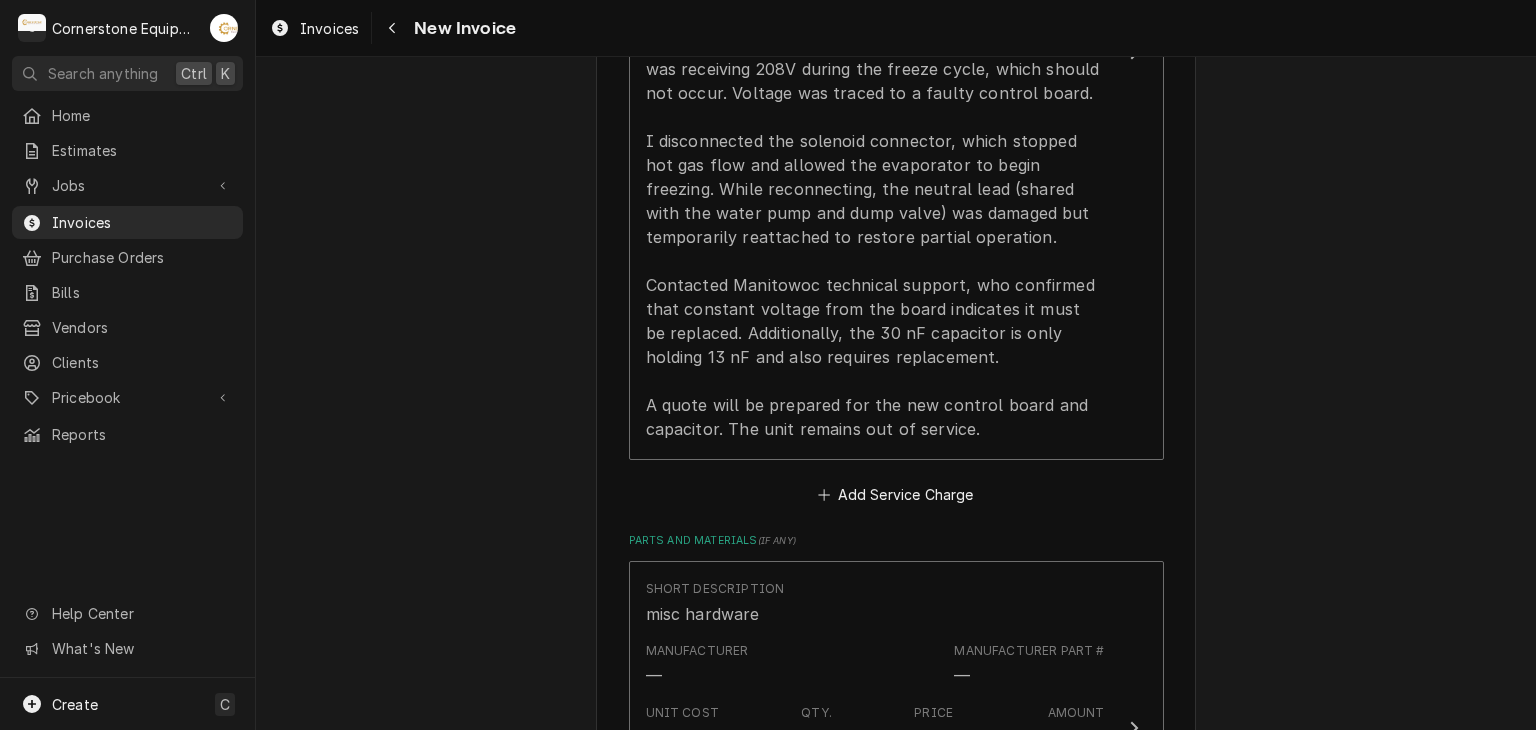 click on "Please provide the following information to create your invoice: Client Details Client Tito’s New York Style Pizza Service Location Tito’s New York Style Pizza / 2018 N Pleasantburg Dr, Greenville, SC 29609 Basic Details Created From Job Uninvoiced Labor Service Type Labor Labels  ( optional ) Add Labels... Billing Address Same as service location Issue Date 2025-08-08 Terms Choose payment terms... Same Day Net 7 Net 14 Net 21 Net 30 Net 45 Net 60 Net 90 Due Date 2025-08-08 Payment Methods Accept Online Card Payments Charge Details Service Charges Short Description Labor Service Date Aug 8, 2025 Hourly Cost $45.00/hr Qty. 1.5hr Rate $135.00/hr Amount $202.50 Tax Non-Taxable Service  Summary Add Service Charge Parts and Materials  ( if any ) Short Description misc hardware Manufacturer — Manufacturer Part # — Unit Cost $0.00 Qty. 1 Price $24.99 Amount $24.99 Tax Taxable Detailed  Summary Misc cleaning and hardware materials Add Part or Material Trip Charges, Diagnostic Fees, etc.  ( if any ) Unit Cost" at bounding box center (896, 336) 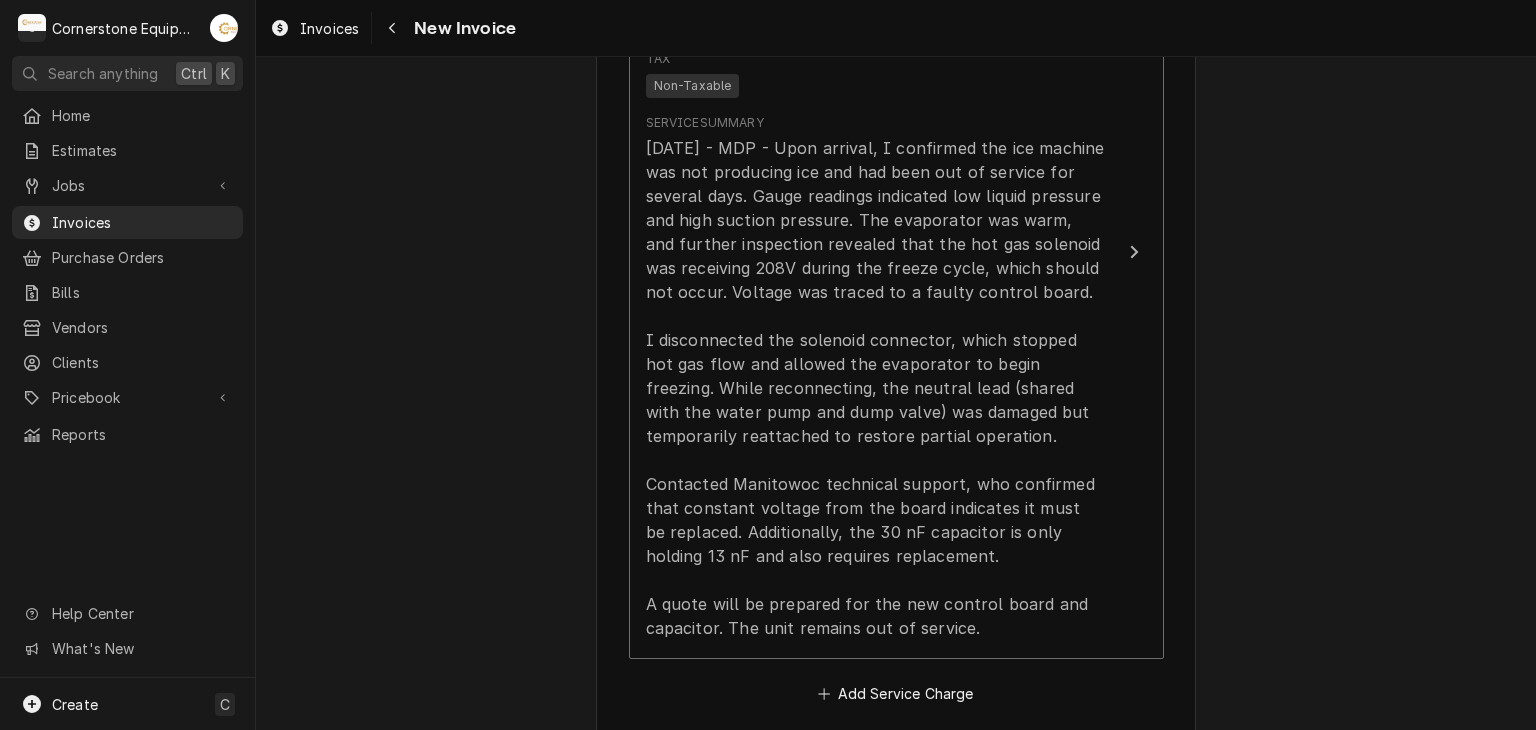 scroll, scrollTop: 1360, scrollLeft: 0, axis: vertical 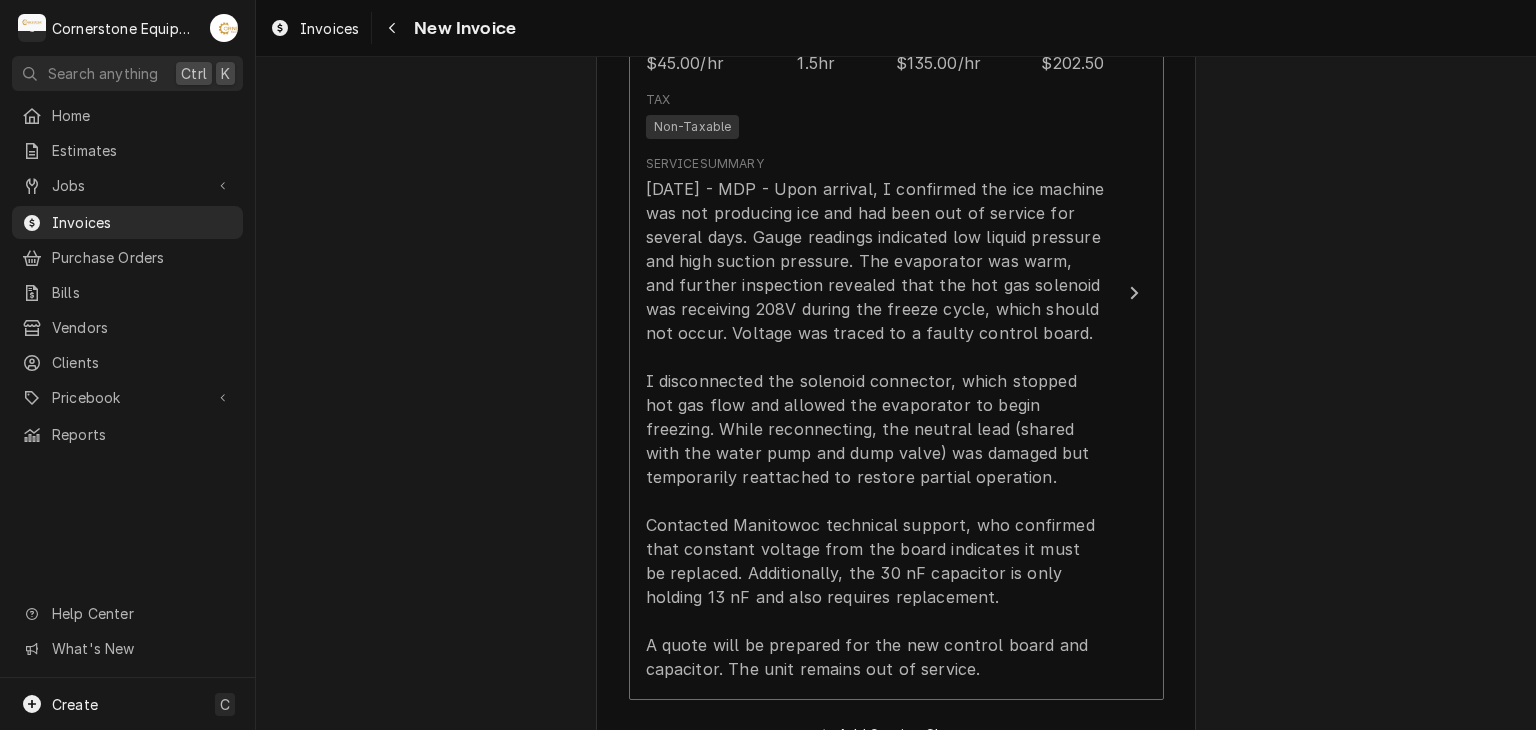 click on "Please provide the following information to create your invoice: Client Details Client Tito’s New York Style Pizza Service Location Tito’s New York Style Pizza / 2018 N Pleasantburg Dr, Greenville, SC 29609 Basic Details Created From Job Uninvoiced Labor Service Type Labor Labels  ( optional ) Add Labels... Billing Address Same as service location Issue Date 2025-08-08 Terms Choose payment terms... Same Day Net 7 Net 14 Net 21 Net 30 Net 45 Net 60 Net 90 Due Date 2025-08-08 Payment Methods Accept Online Card Payments Charge Details Service Charges Short Description Labor Service Date Aug 8, 2025 Hourly Cost $45.00/hr Qty. 1.5hr Rate $135.00/hr Amount $202.50 Tax Non-Taxable Service  Summary Add Service Charge Parts and Materials  ( if any ) Short Description misc hardware Manufacturer — Manufacturer Part # — Unit Cost $0.00 Qty. 1 Price $24.99 Amount $24.99 Tax Taxable Detailed  Summary Misc cleaning and hardware materials Add Part or Material Trip Charges, Diagnostic Fees, etc.  ( if any ) Unit Cost" at bounding box center (896, 576) 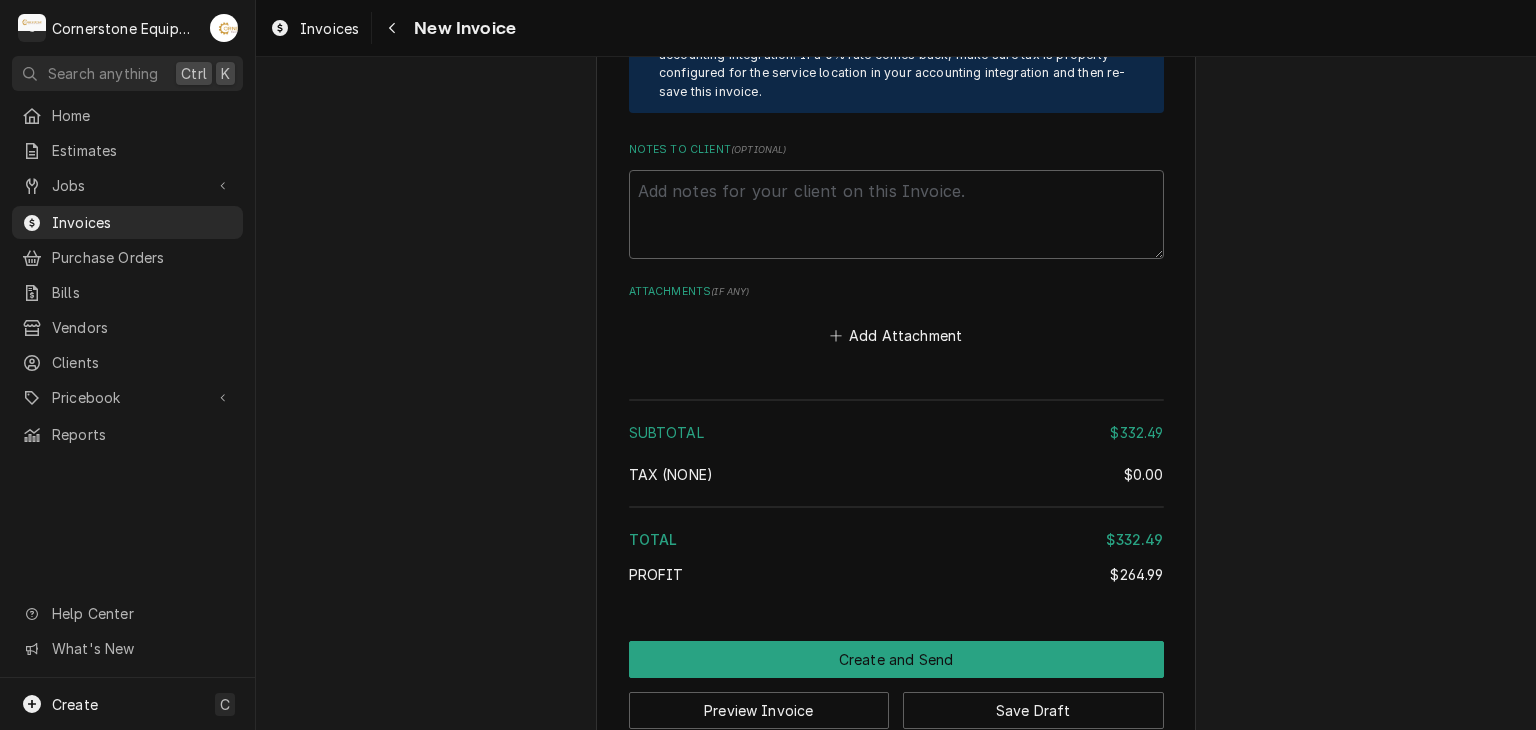 scroll, scrollTop: 3081, scrollLeft: 0, axis: vertical 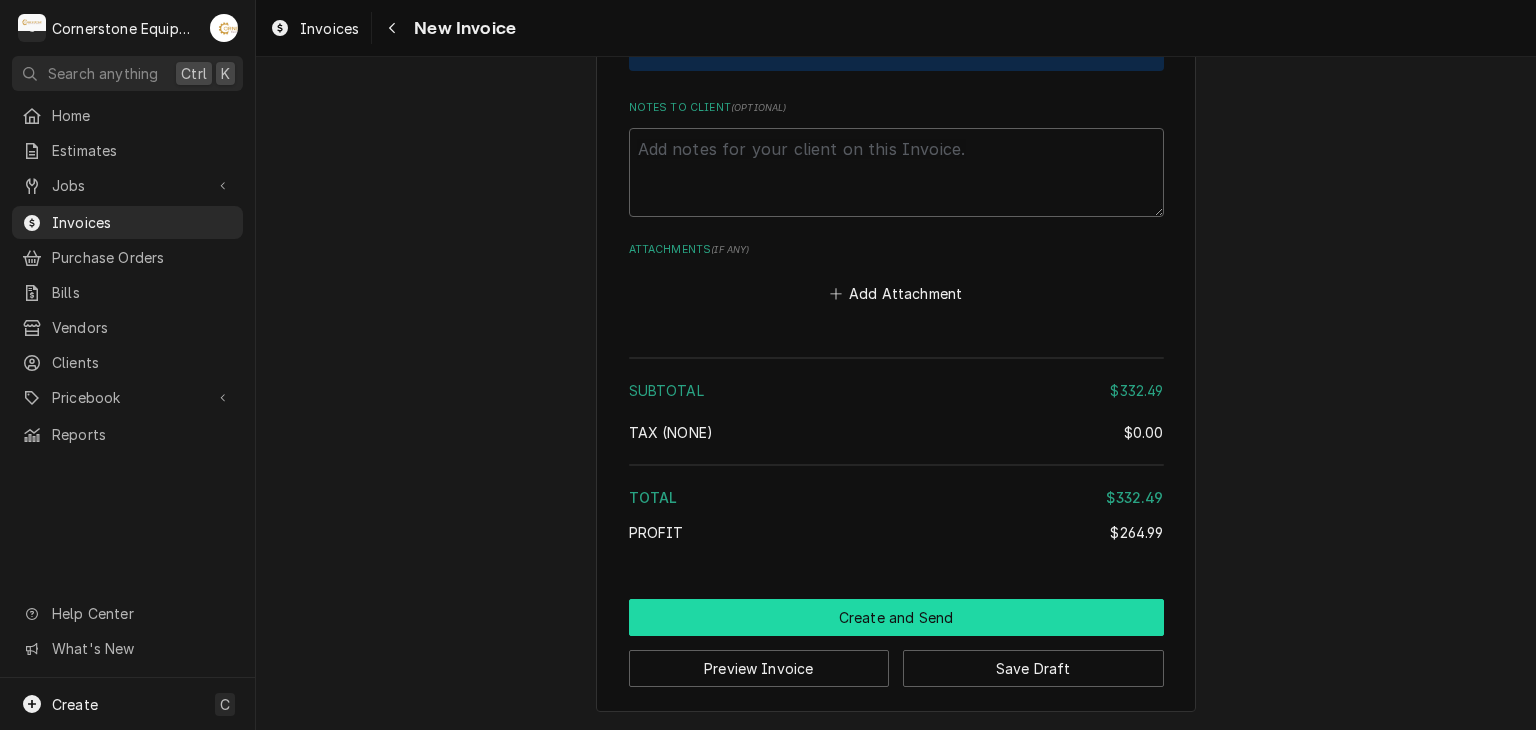 click on "Create and Send" at bounding box center (896, 617) 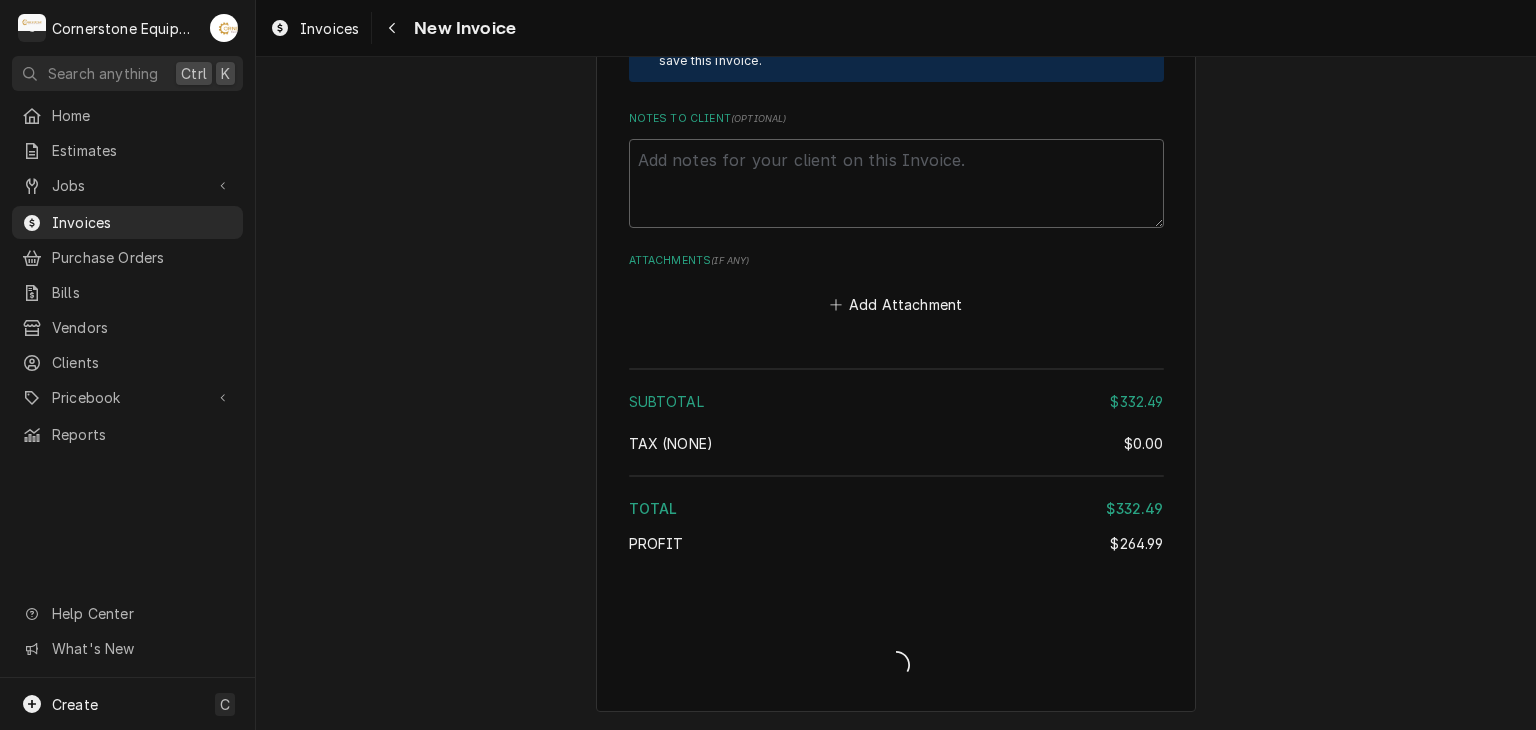 type on "x" 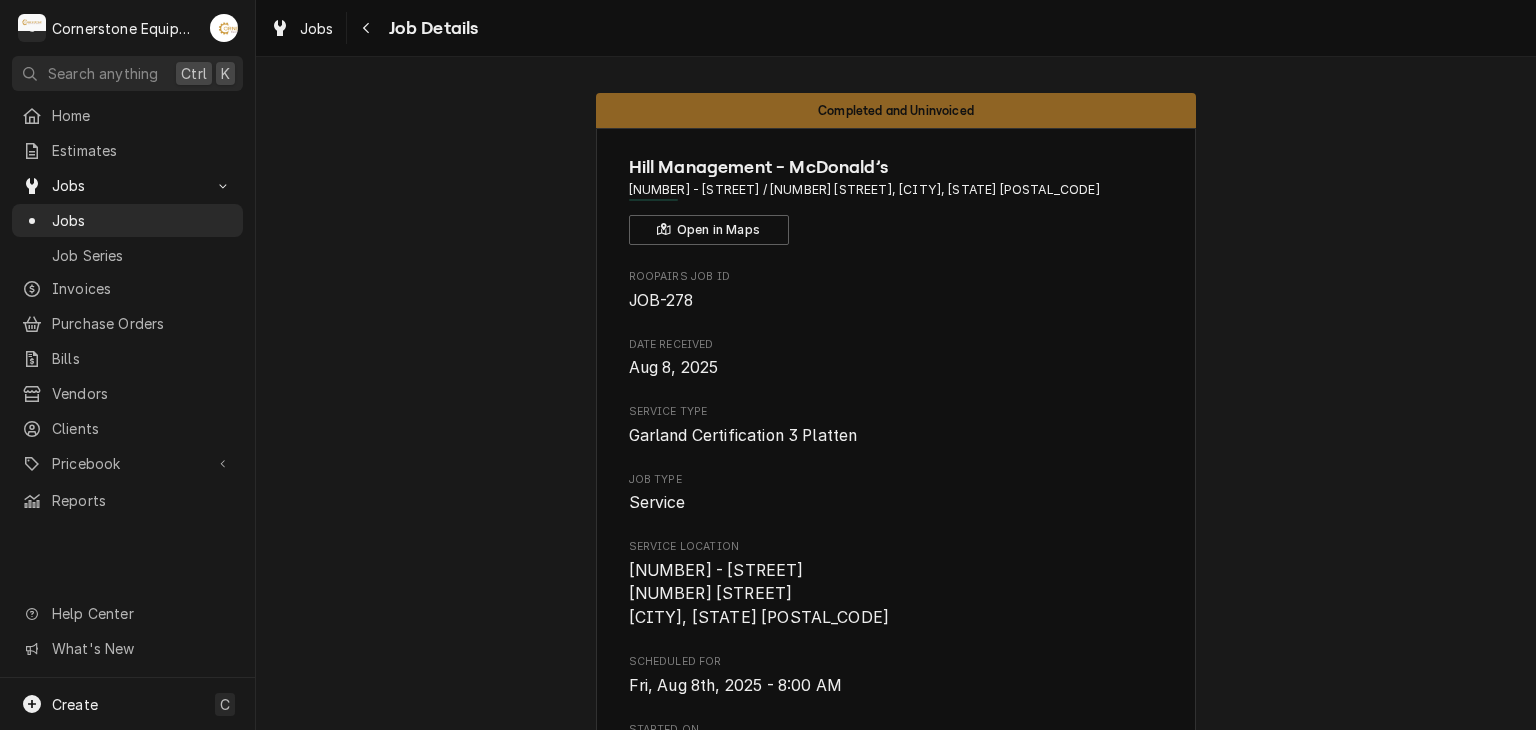 scroll, scrollTop: 0, scrollLeft: 0, axis: both 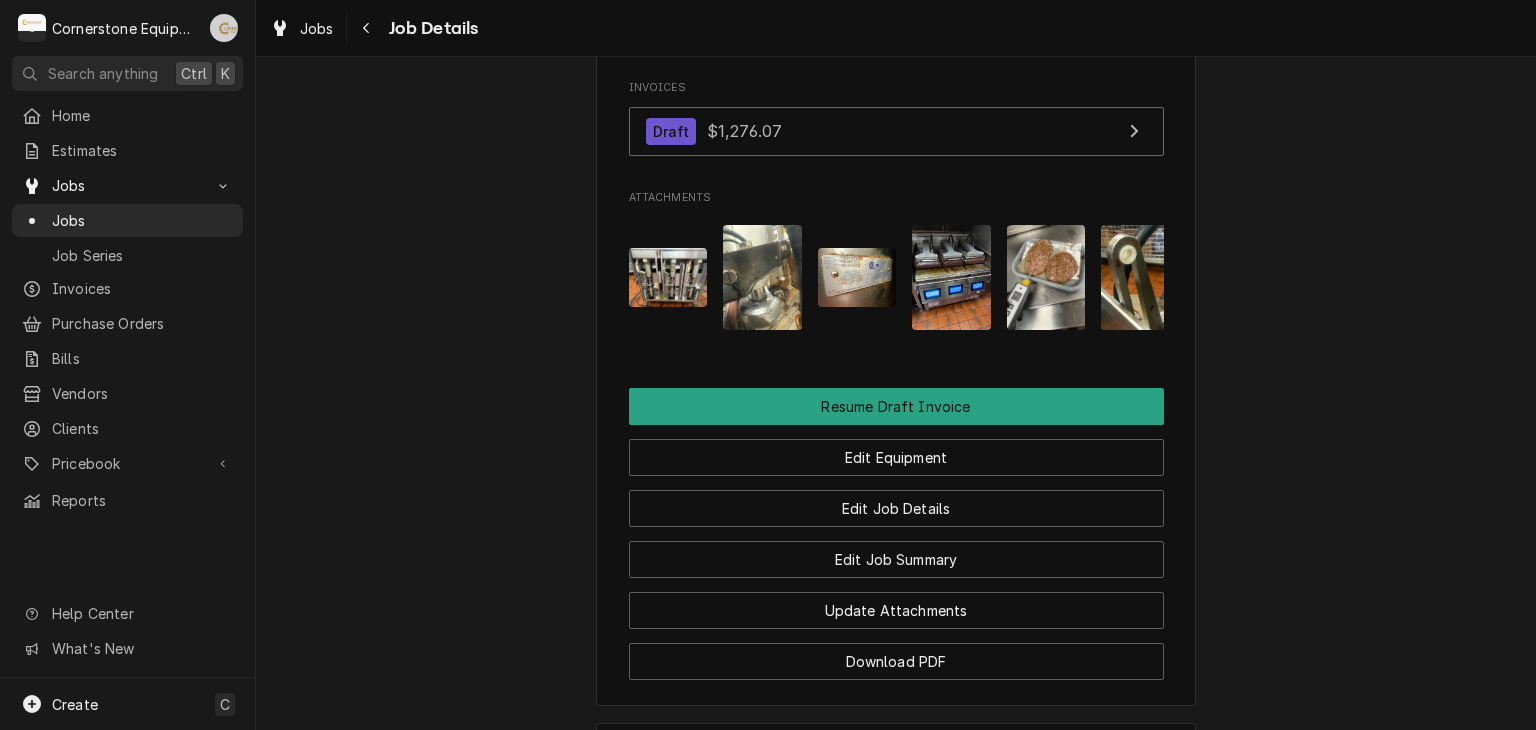 click at bounding box center [224, 28] 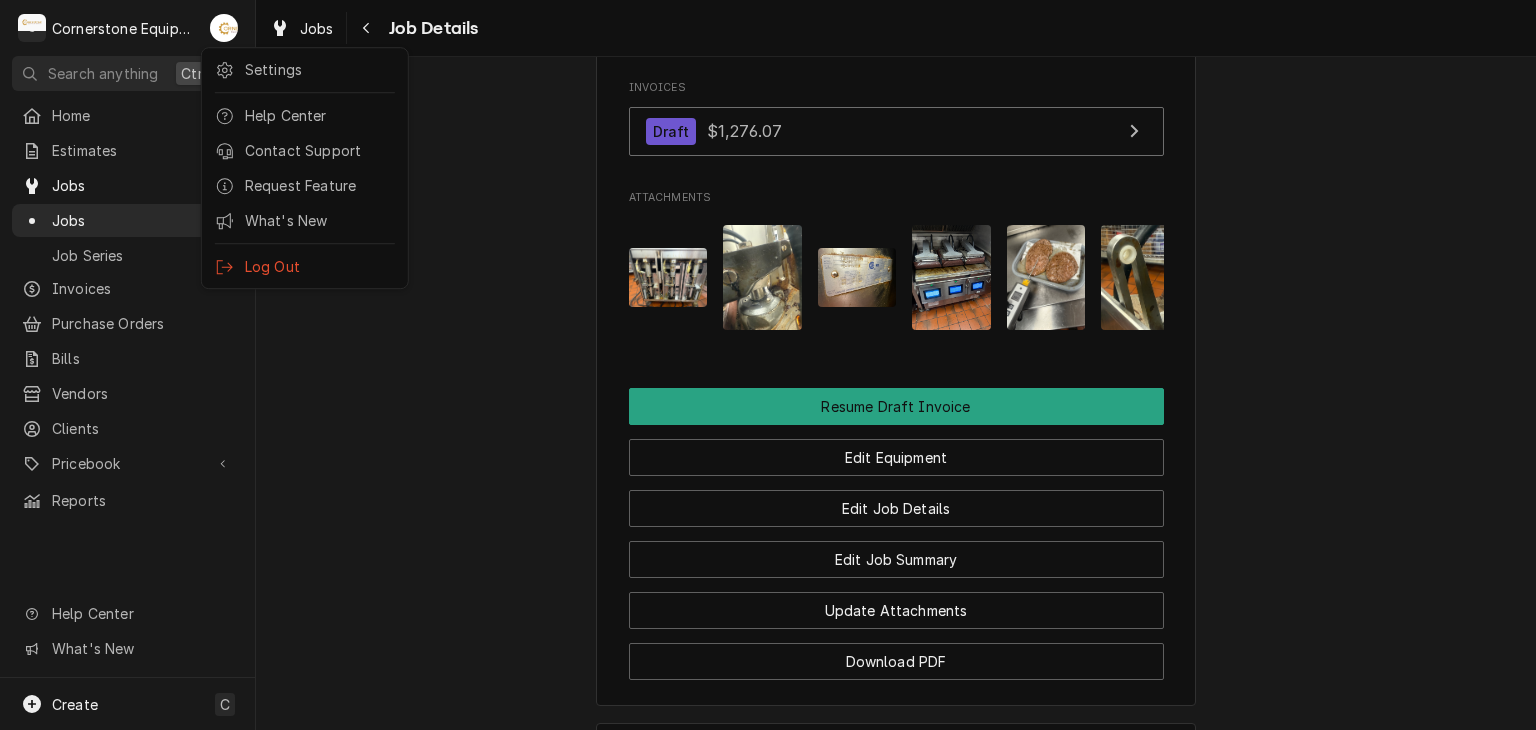 click on "C Cornerstone Equipment Repair, LLC AB Search anything Ctrl K Home Estimates Jobs Jobs Job Series Invoices Purchase Orders Bills Vendors Clients Pricebook Services Parts & Materials Miscellaneous Discounts Reports Help Center What's New Create C Jobs   Job Details Completed and Uninvoiced Hill Management - McDonald’s 11123 - Chesney Hwy / 2244 Chesnee Hwy, Spartanburg, SC 29303 Open in Maps Roopairs Job ID JOB-278 Date Received Aug 8, 2025 Service Type Garland Certification 3 Platten Job Type Service Service Location 11123 - Chesney Hwy
2244 Chesnee Hwy
Spartanburg, SC 29303 Scheduled For Fri, Aug 8th, 2025 - 8:00 AM Started On Thu, Aug 7th, 2025 - 6:59 AM Completed On Thu, Aug 7th, 2025 - 7:09 AM Last Modified Thu, Aug 7th, 2025 - 7:11 AM Estimated Job Duration 6h Assigned Technician(s) Matthew Pennington Reason For Call Grill cert PM Technician Instructions  (Only Visible to You) Record equipment data Priority High Job Reporter Name Ashton Vazquez Phone (346) 249-1763 Email Name" at bounding box center (768, 365) 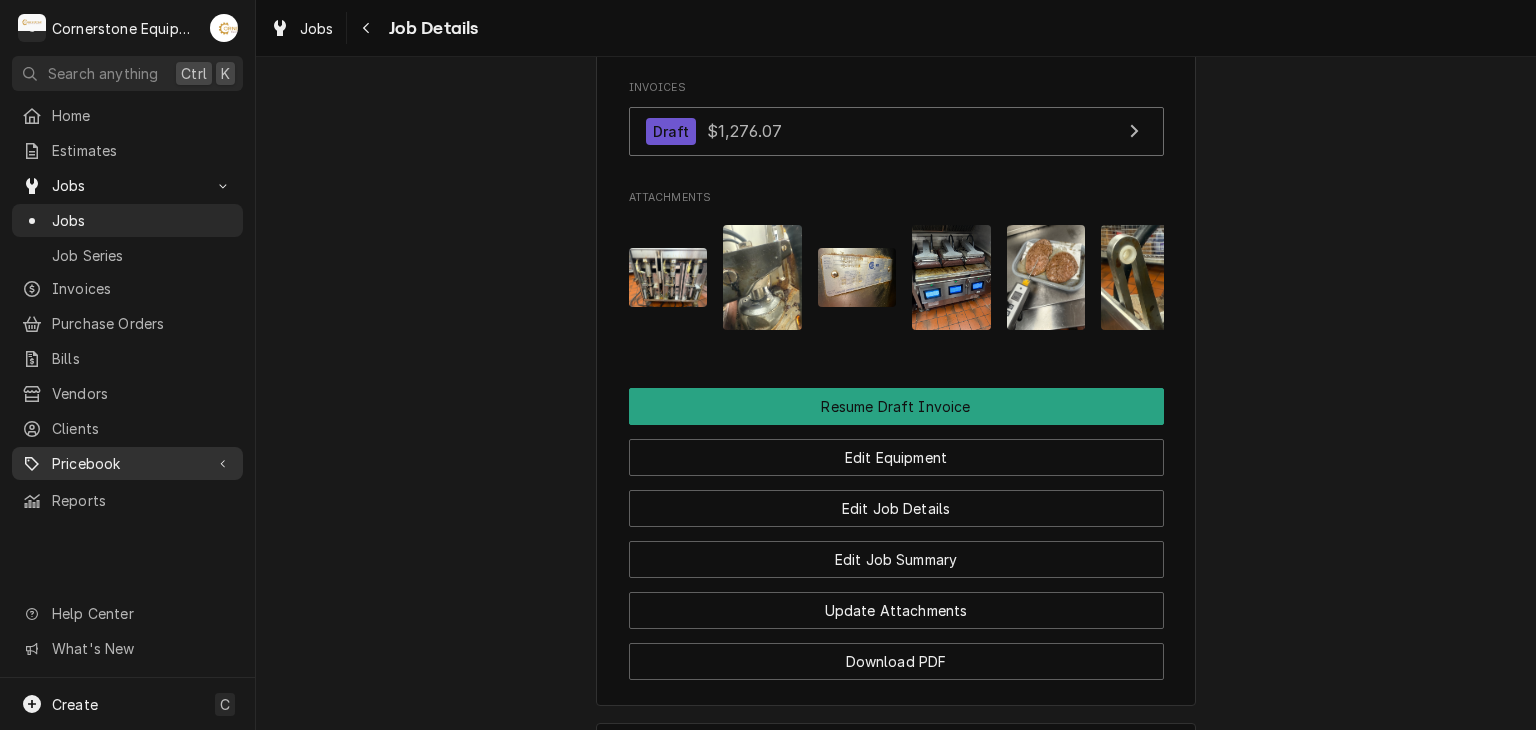 click on "Pricebook" at bounding box center [127, 463] 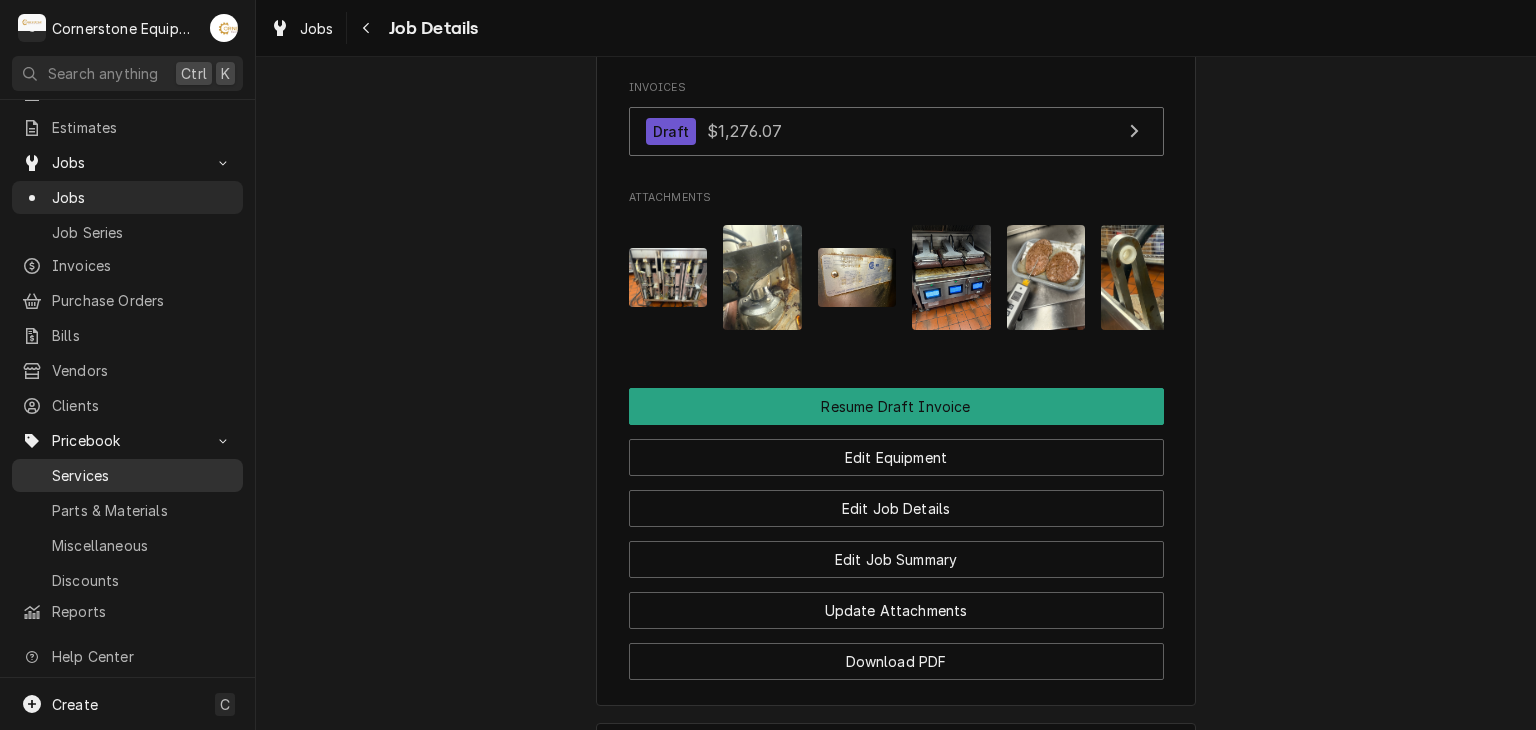 scroll, scrollTop: 44, scrollLeft: 0, axis: vertical 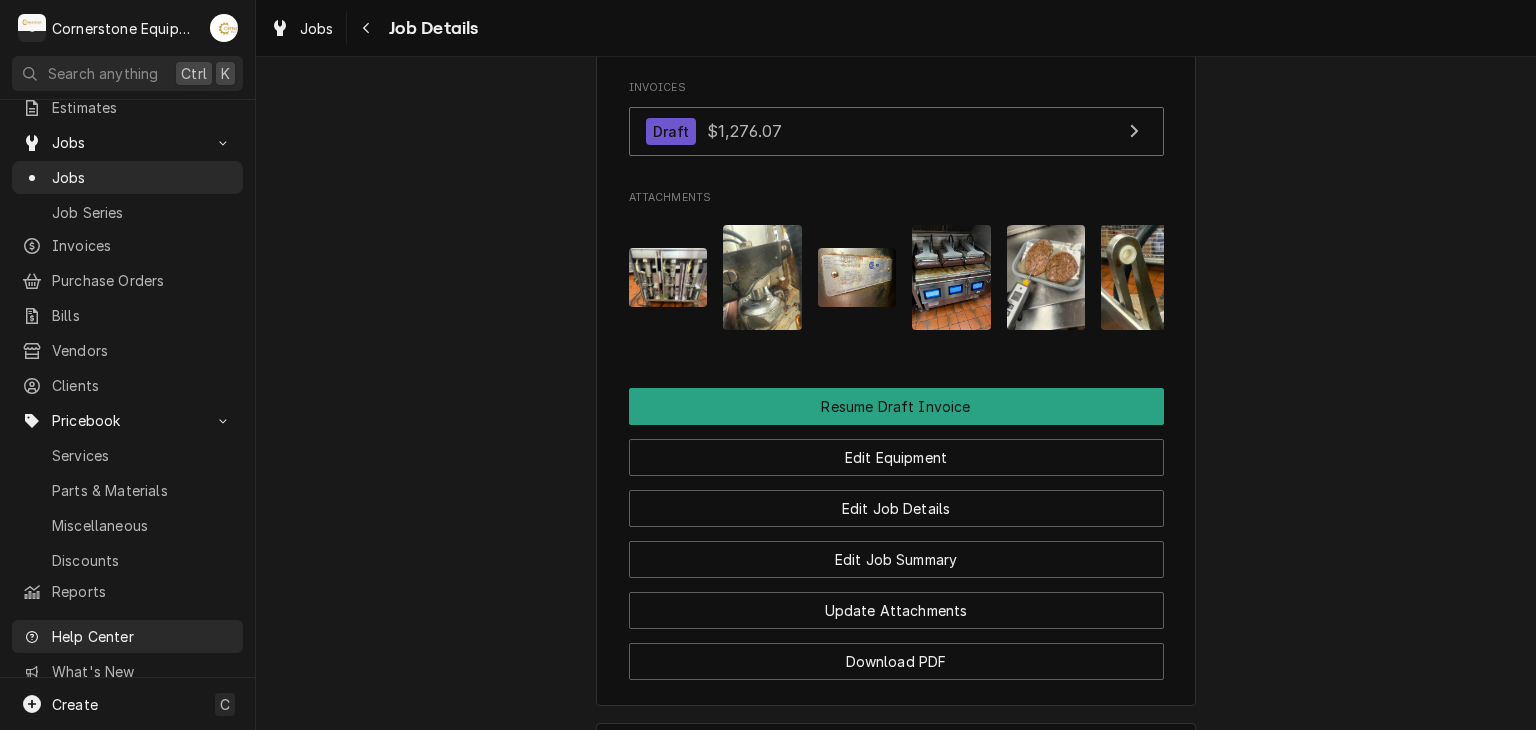 click on "Help Center" at bounding box center (141, 636) 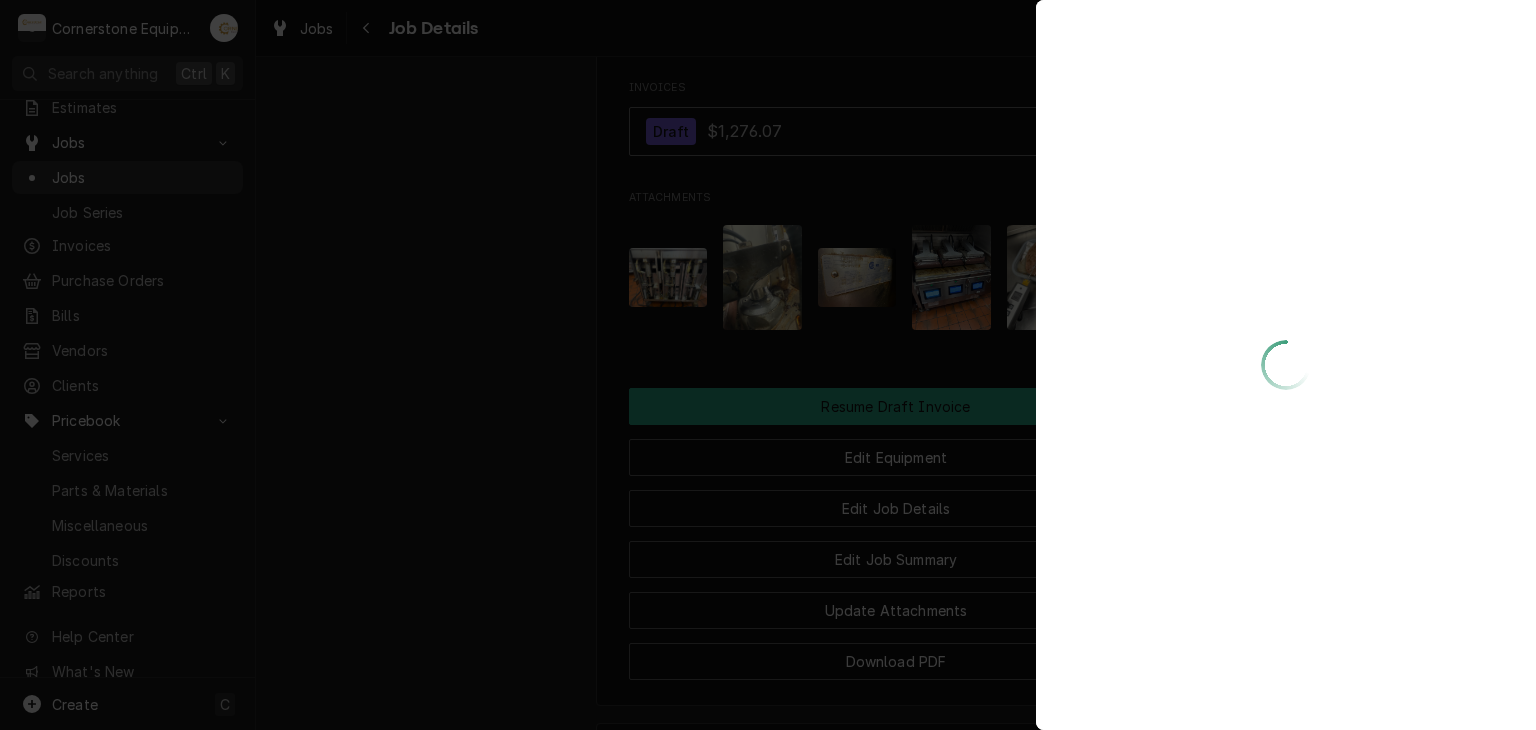 click at bounding box center [768, 365] 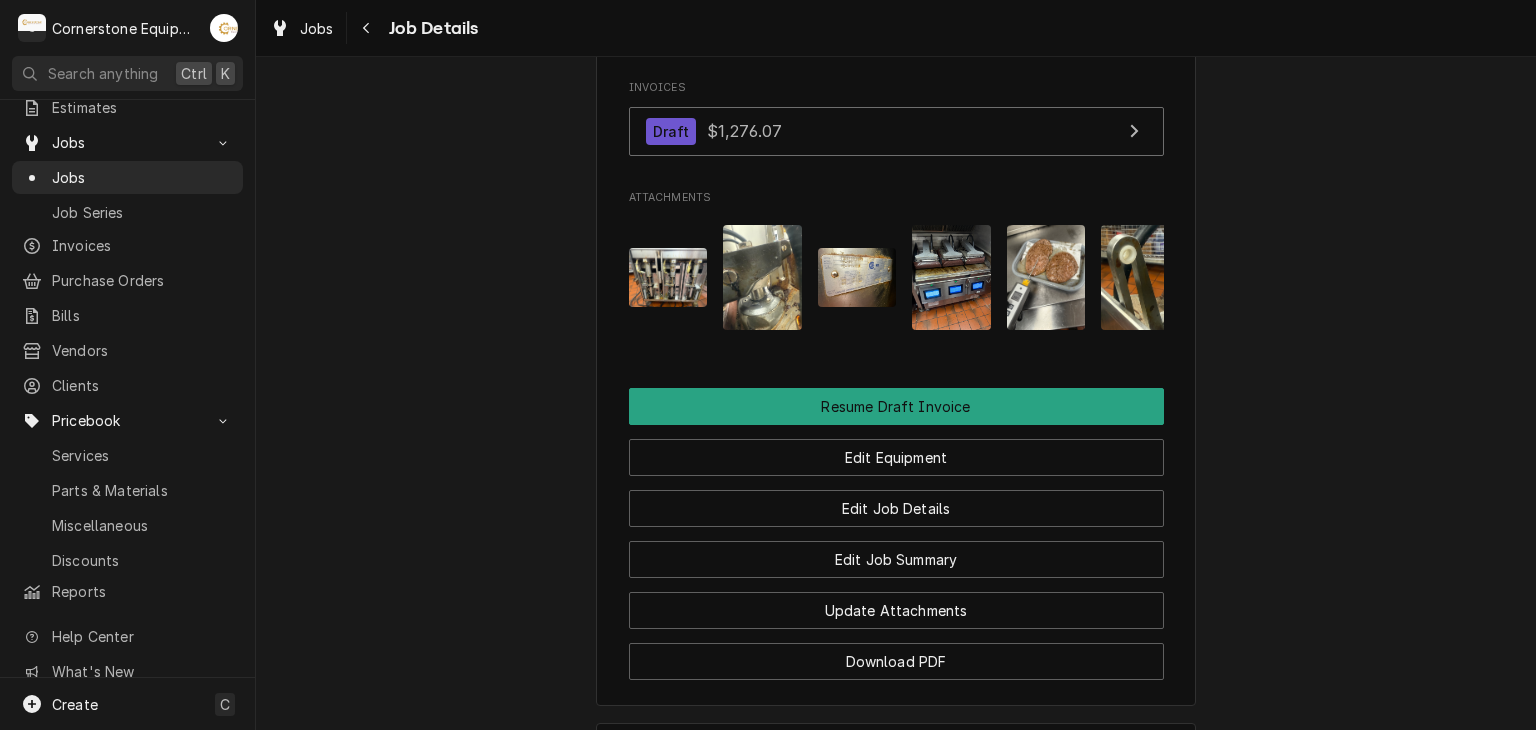 scroll, scrollTop: 0, scrollLeft: 0, axis: both 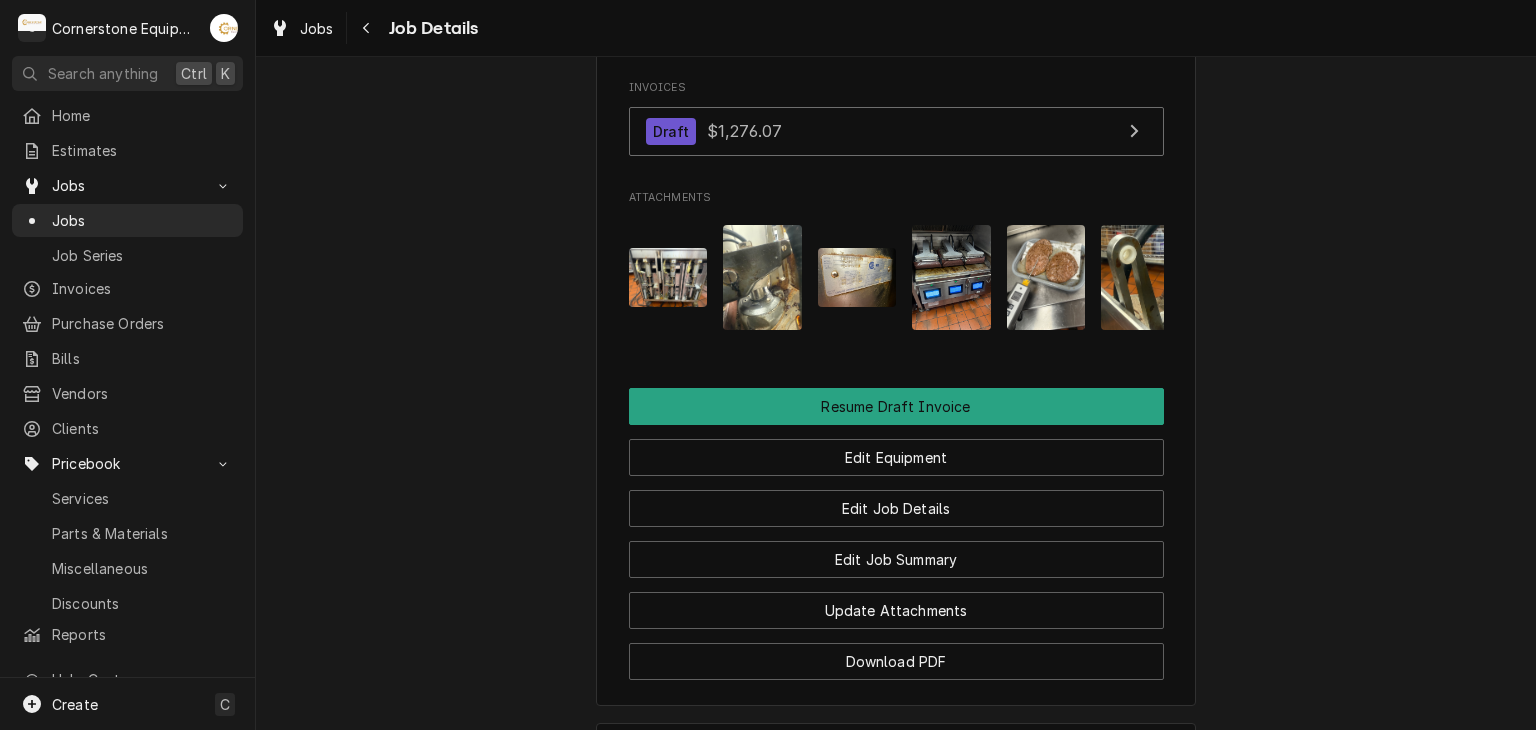 click on "AB" at bounding box center [224, 28] 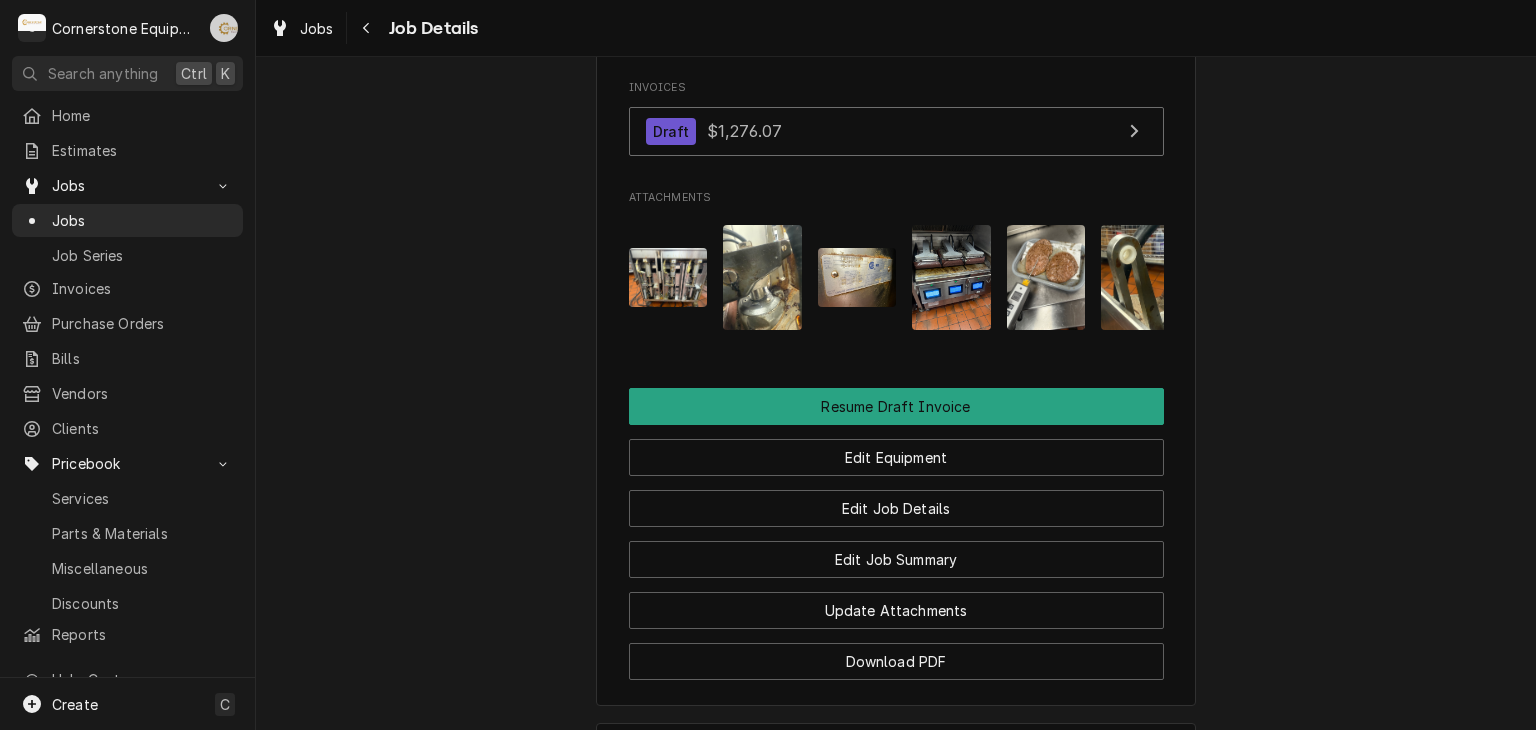 click at bounding box center [224, 28] 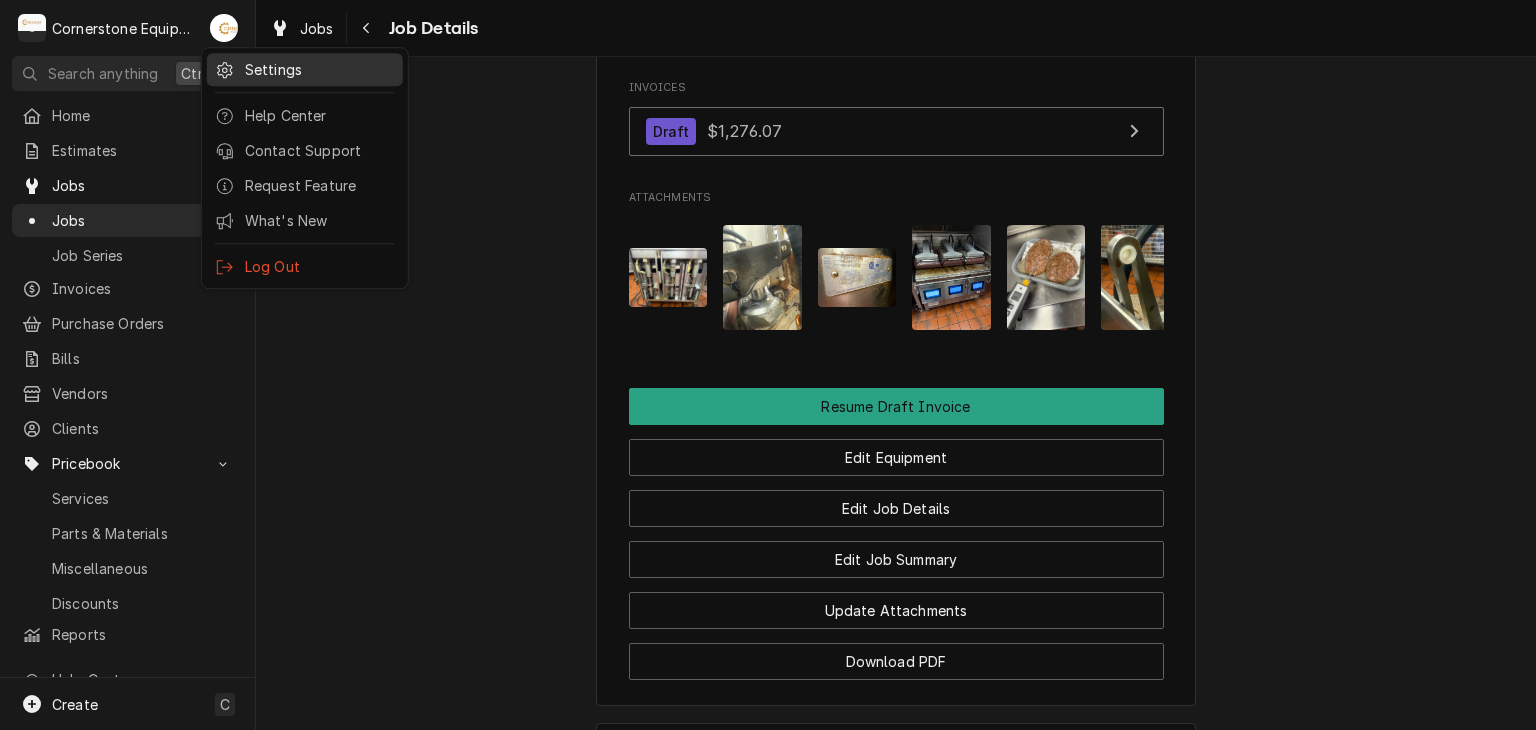 click on "Settings" at bounding box center (320, 69) 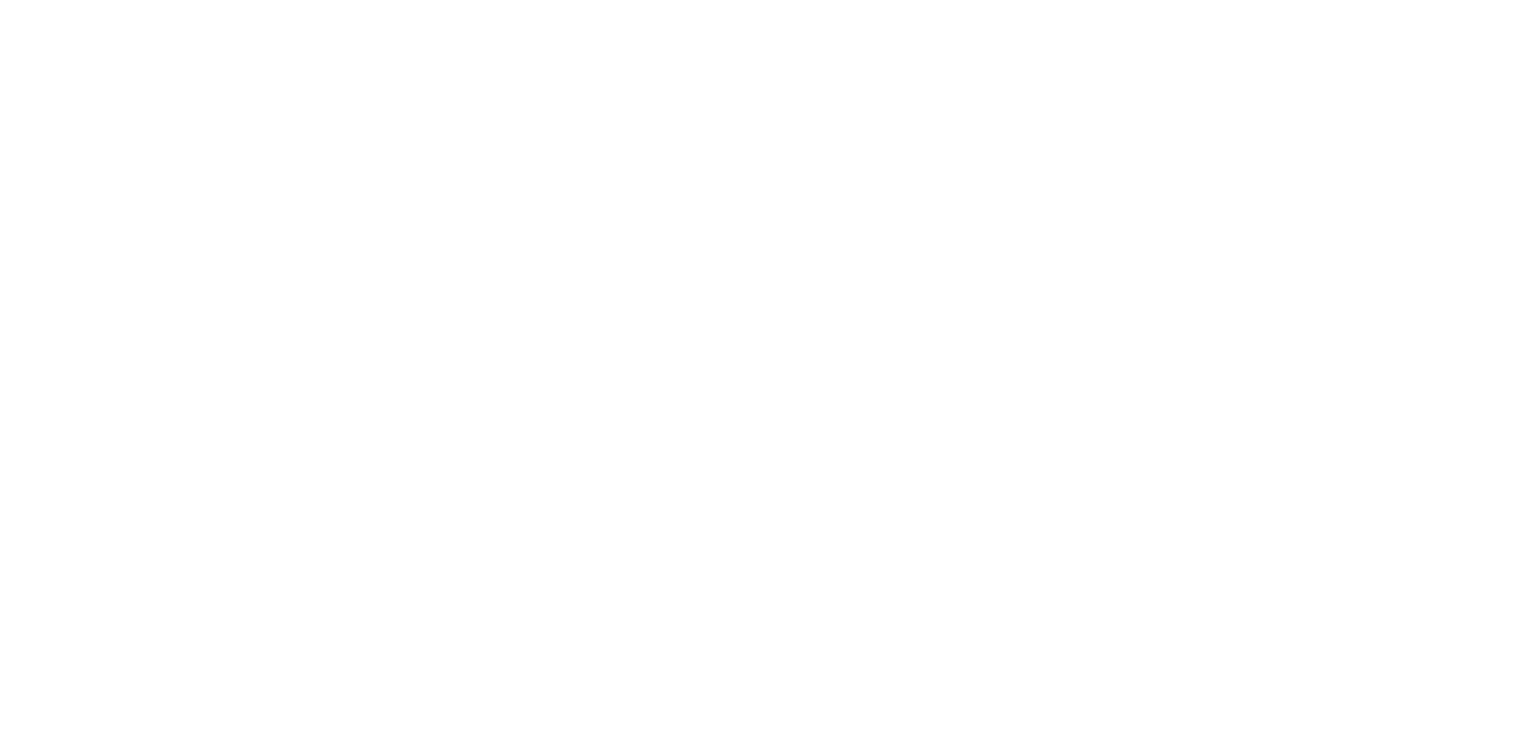 scroll, scrollTop: 0, scrollLeft: 0, axis: both 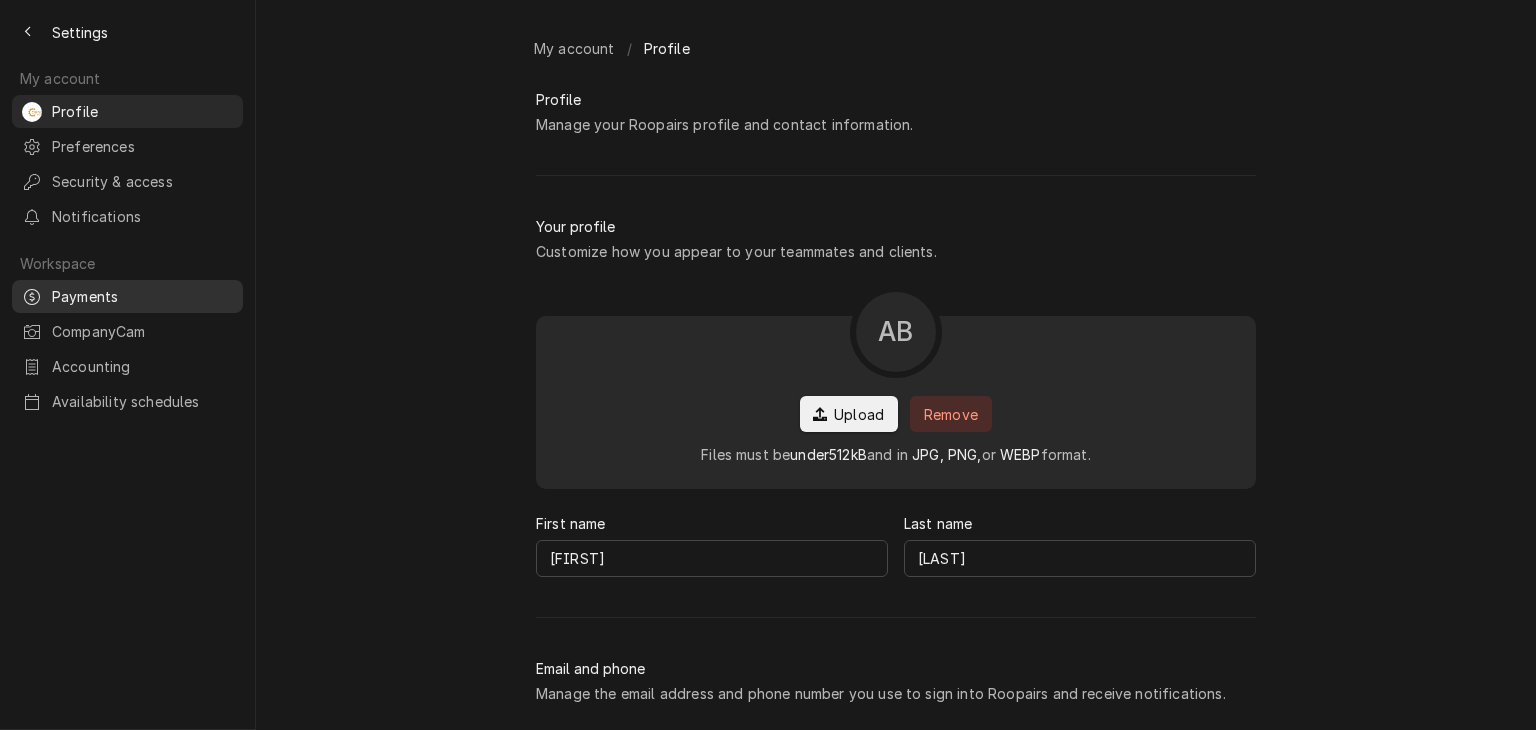click on "Payments" at bounding box center [142, 296] 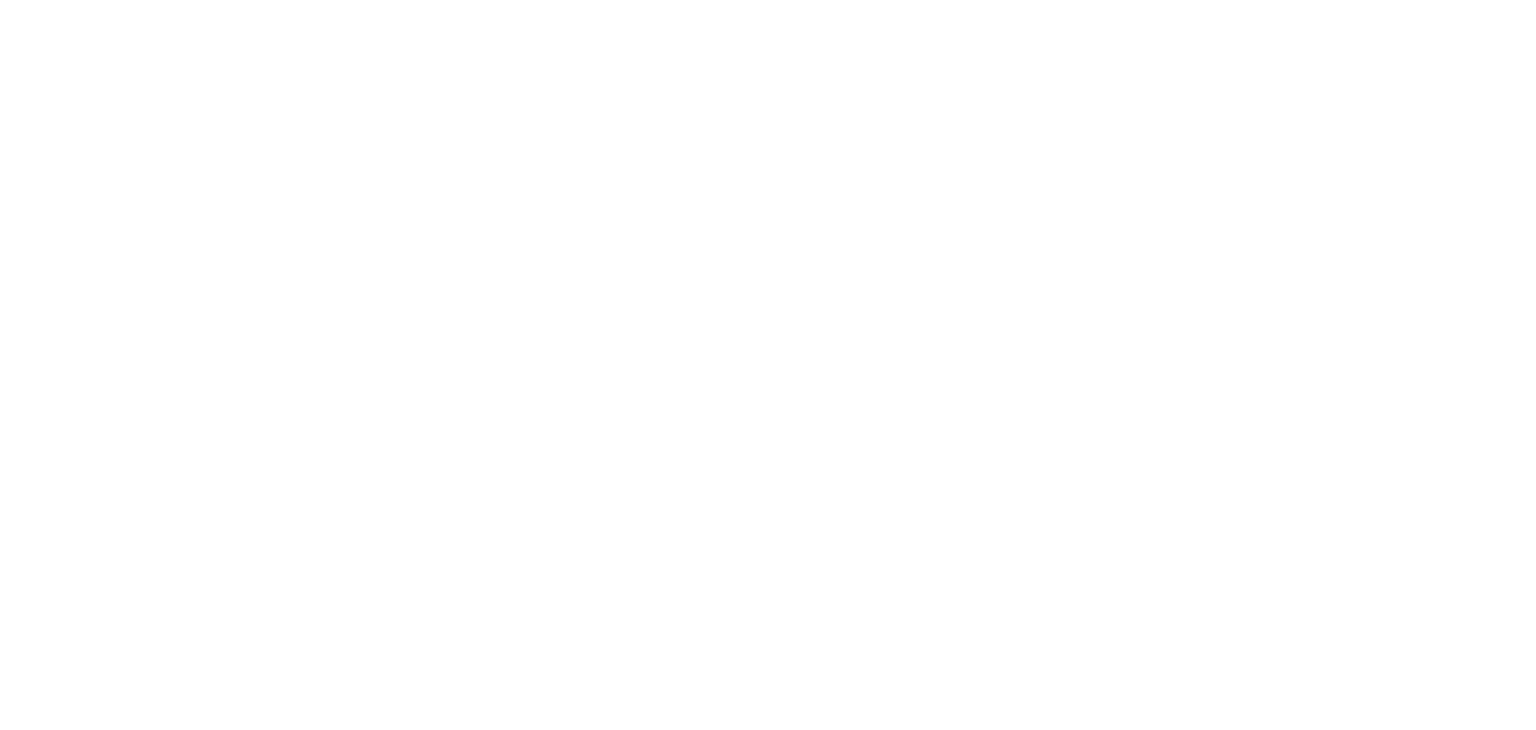 scroll, scrollTop: 0, scrollLeft: 0, axis: both 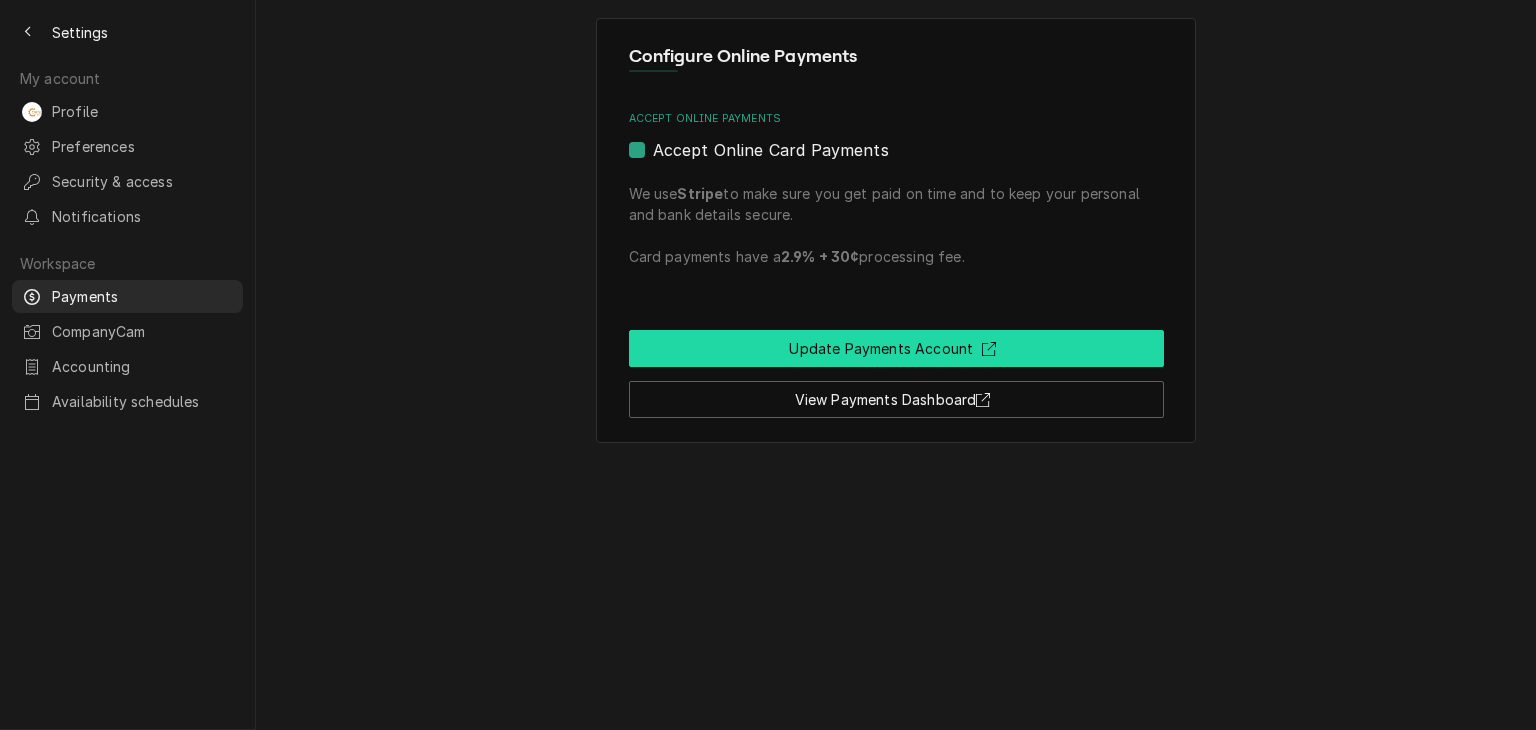 click on "Update Payments Account" at bounding box center (896, 348) 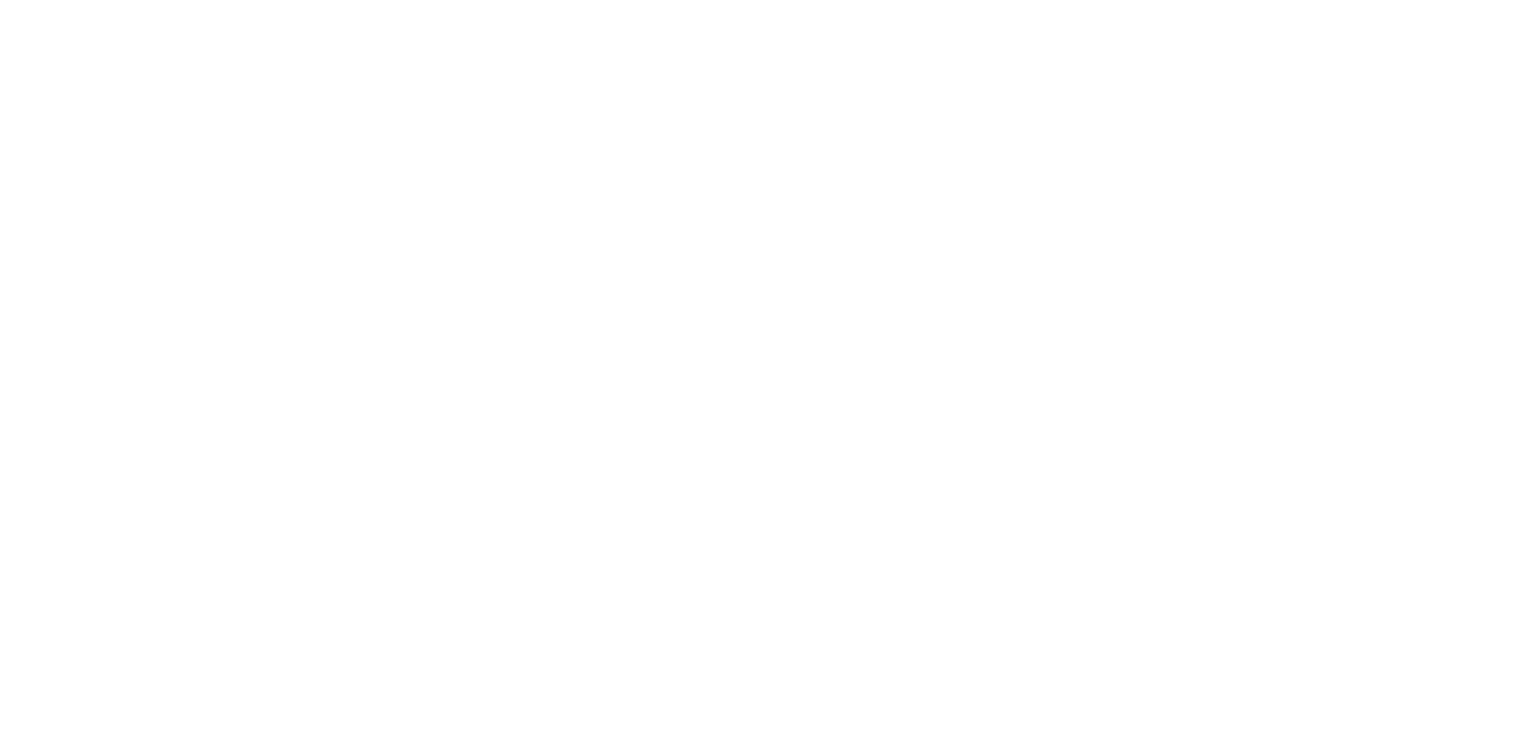 scroll, scrollTop: 0, scrollLeft: 0, axis: both 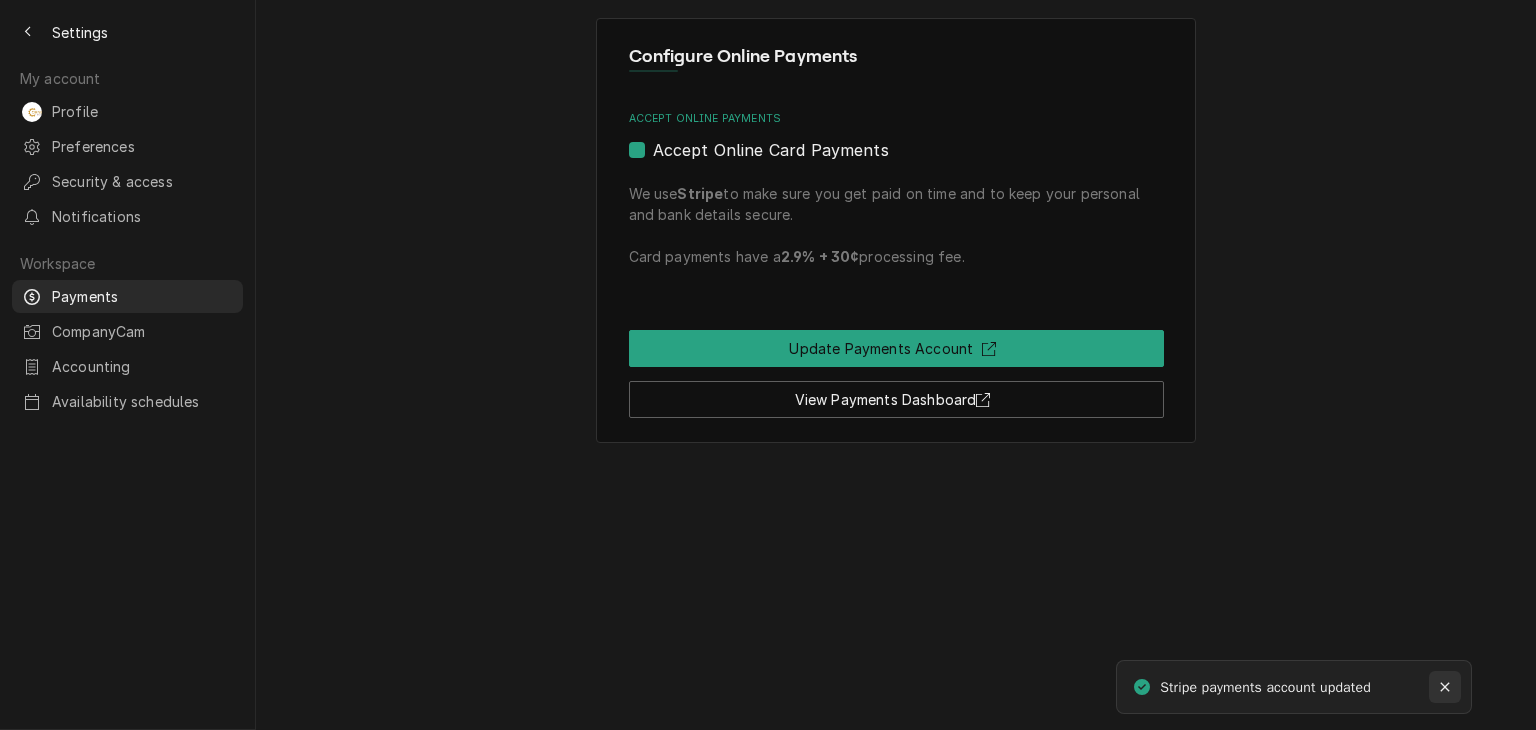 click at bounding box center (1445, 687) 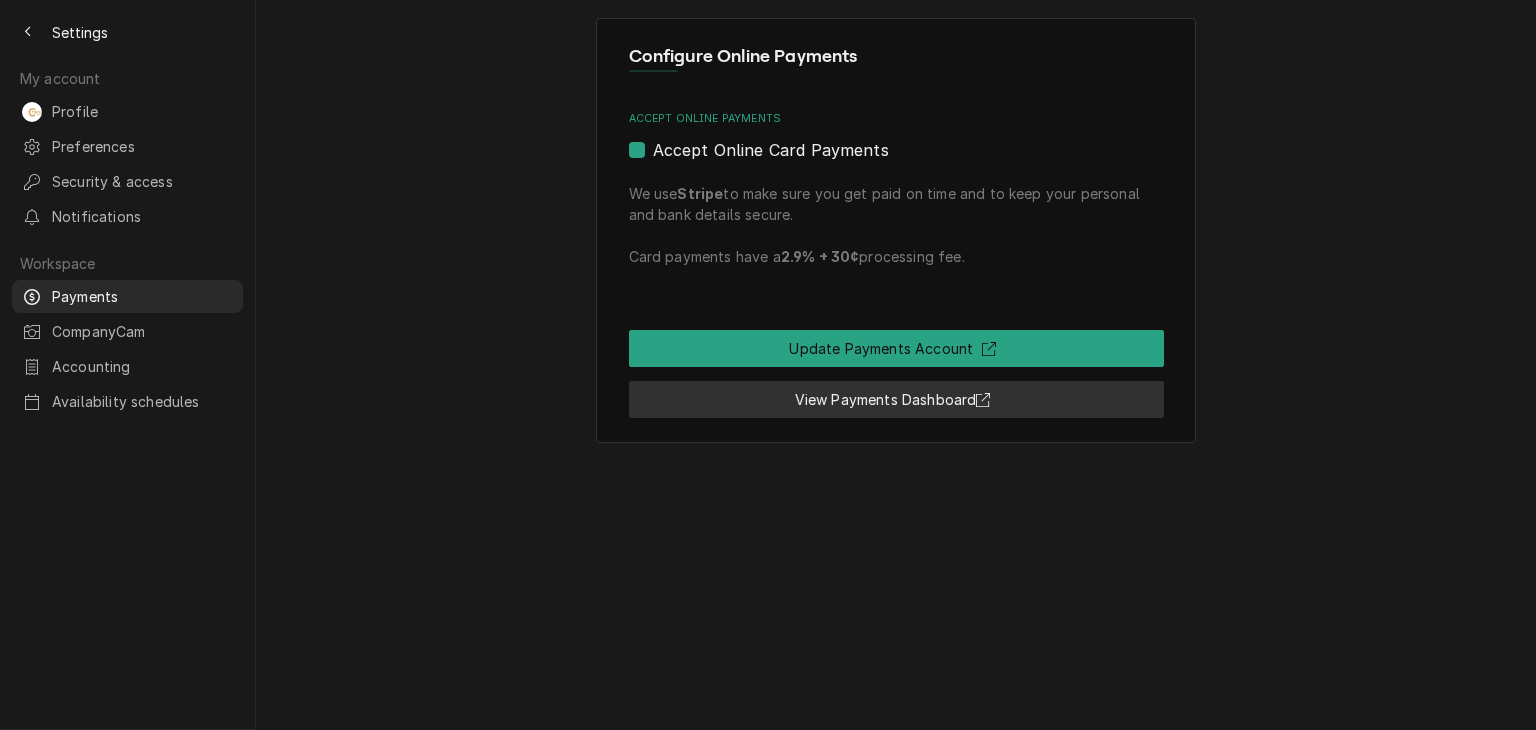 click on "View Payments Dashboard" at bounding box center [896, 399] 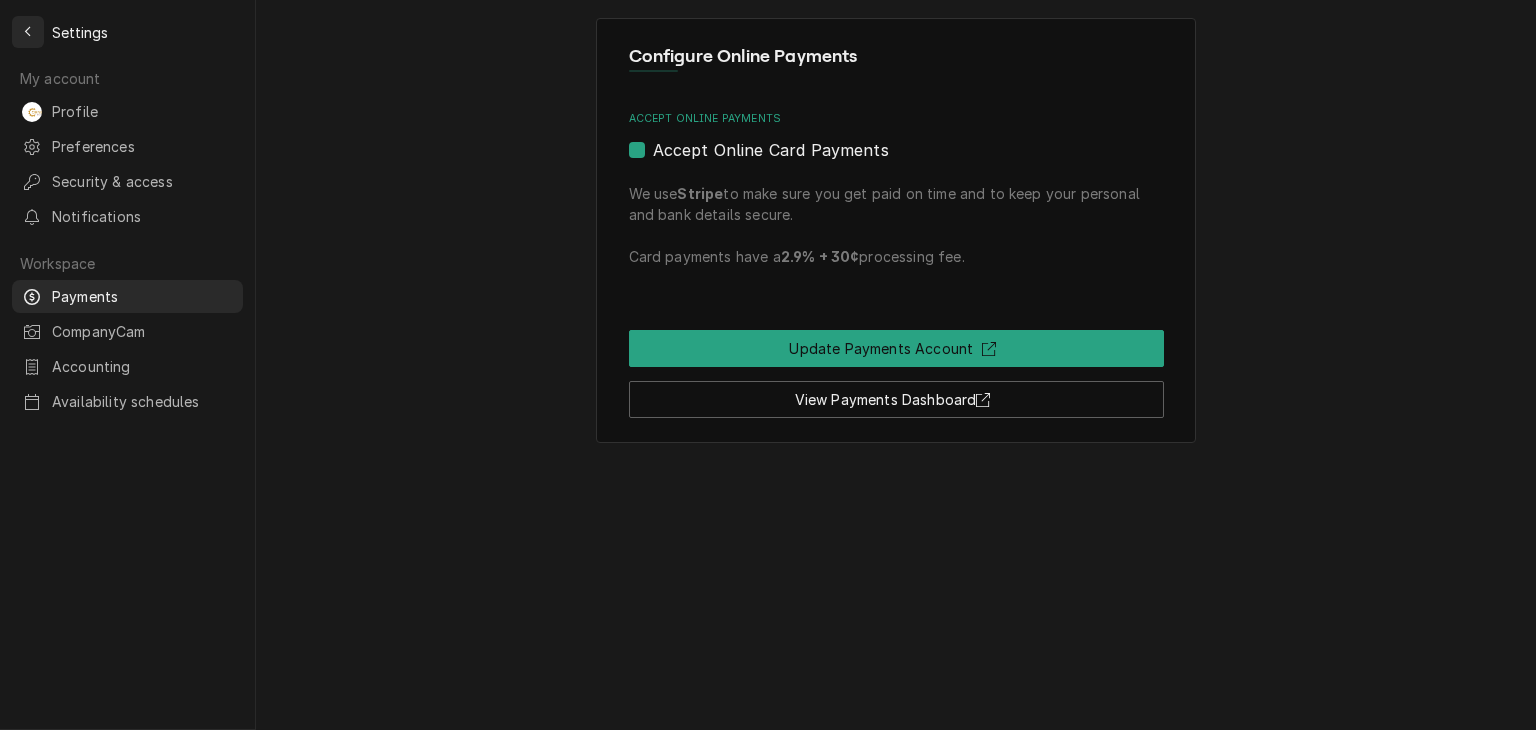 click 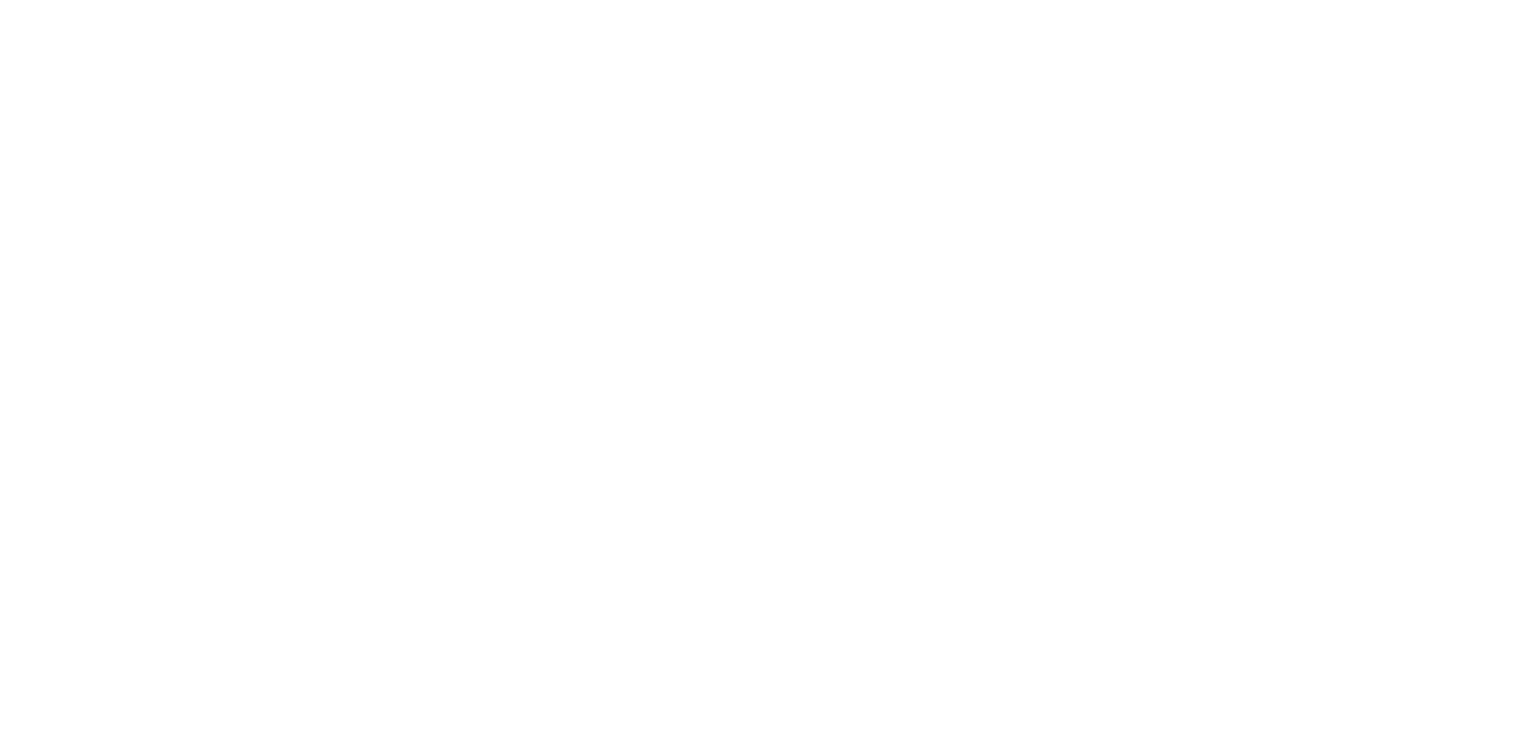 scroll, scrollTop: 0, scrollLeft: 0, axis: both 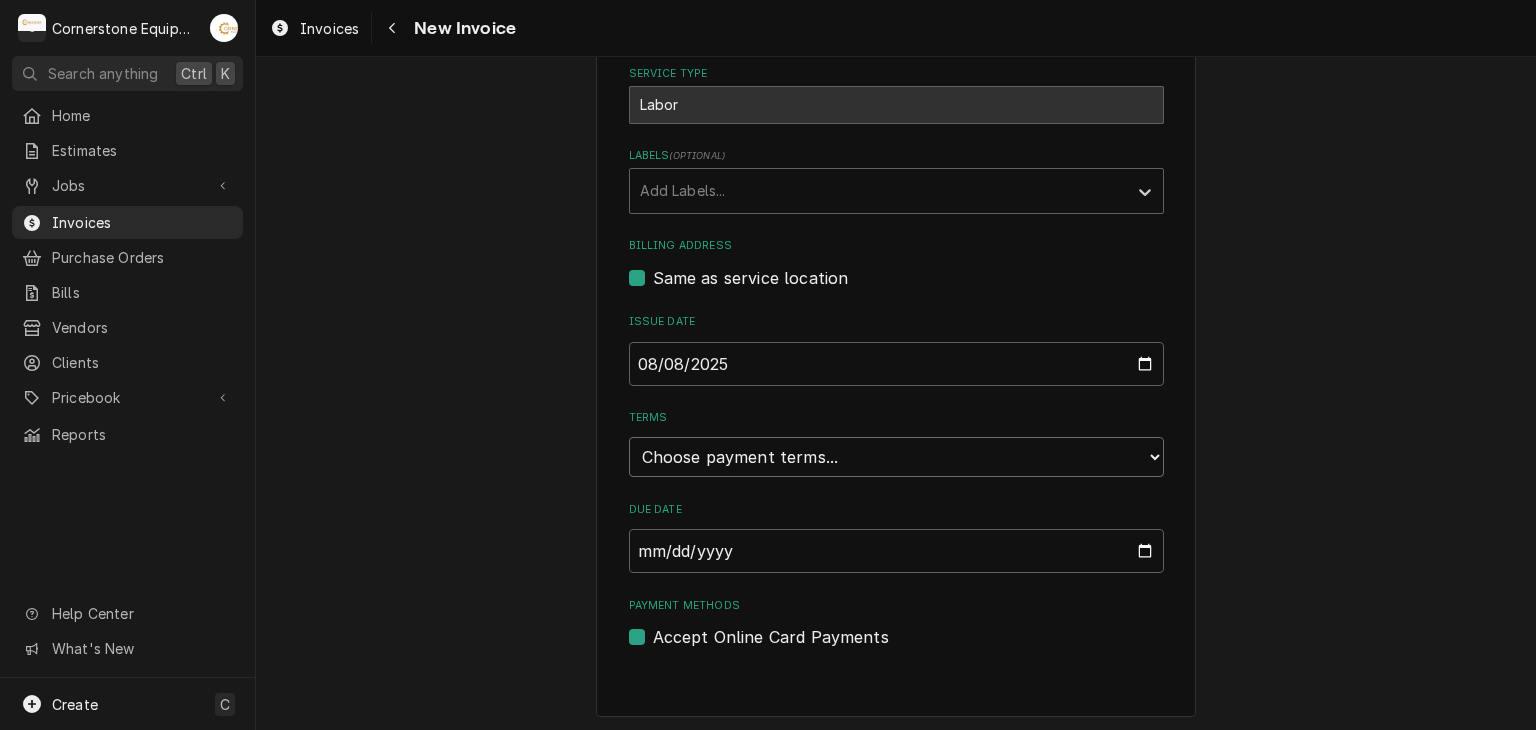 click on "Choose payment terms... Same Day Net 7 Net 14 Net 21 Net 30 Net 45 Net 60 Net 90" at bounding box center [896, 457] 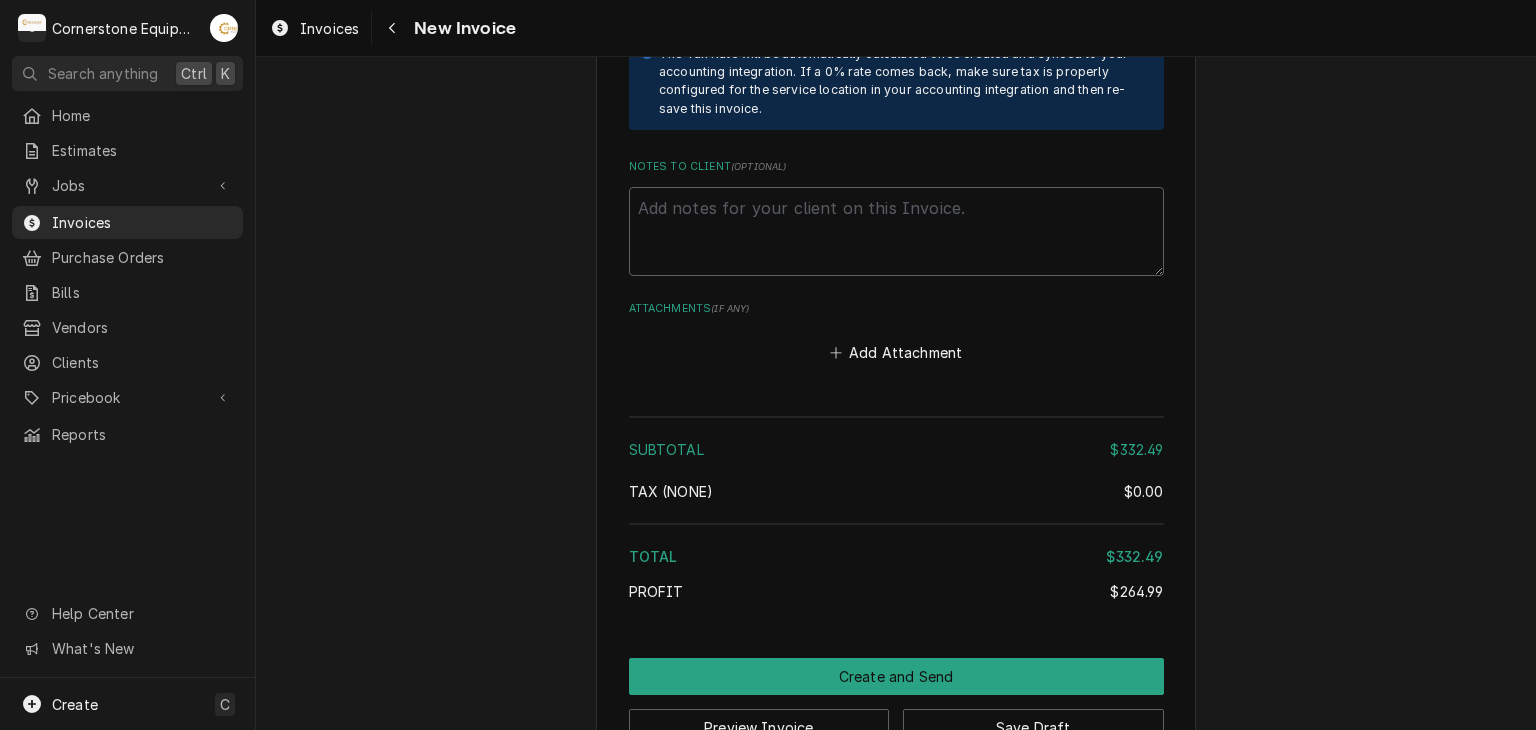 scroll, scrollTop: 3081, scrollLeft: 0, axis: vertical 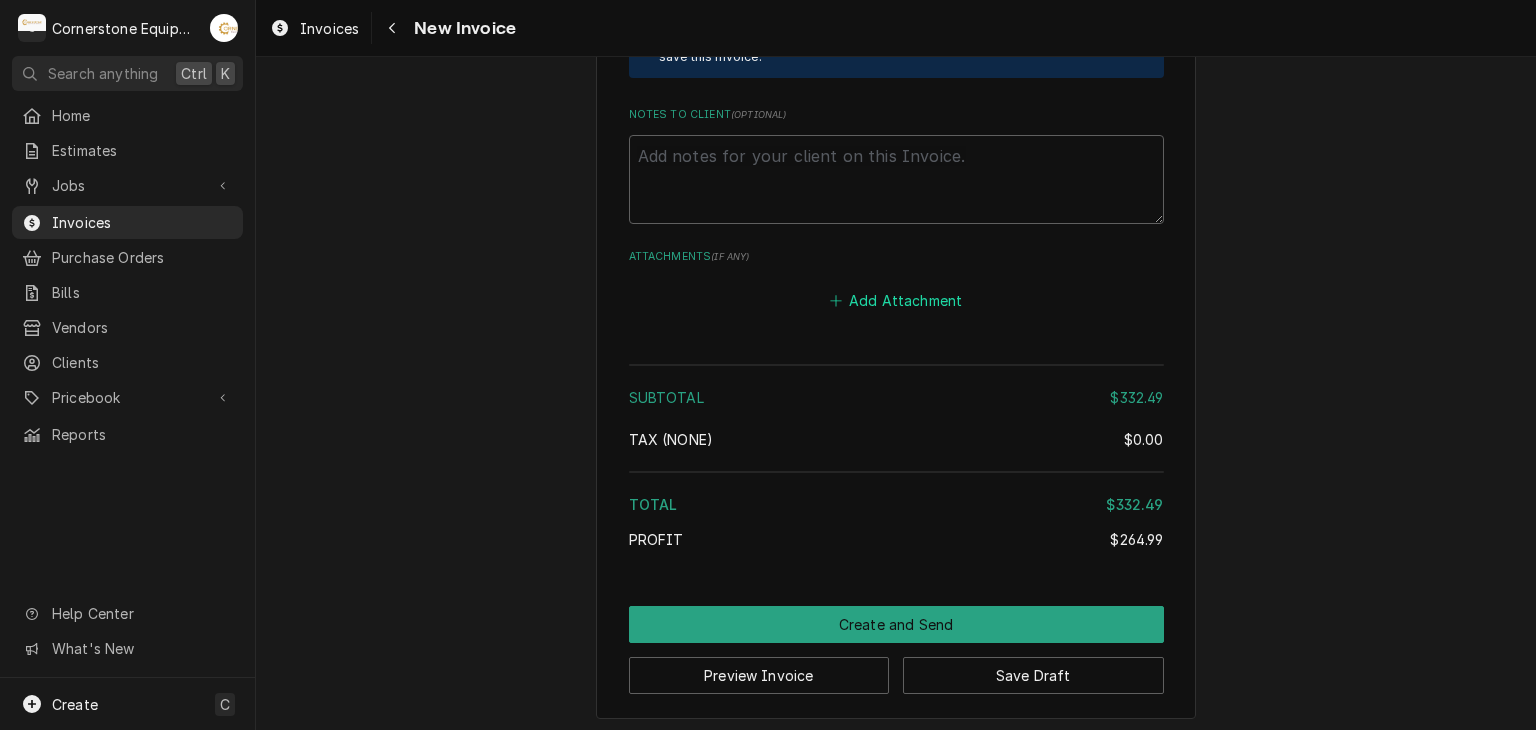 click on "Add Attachment" at bounding box center [896, 301] 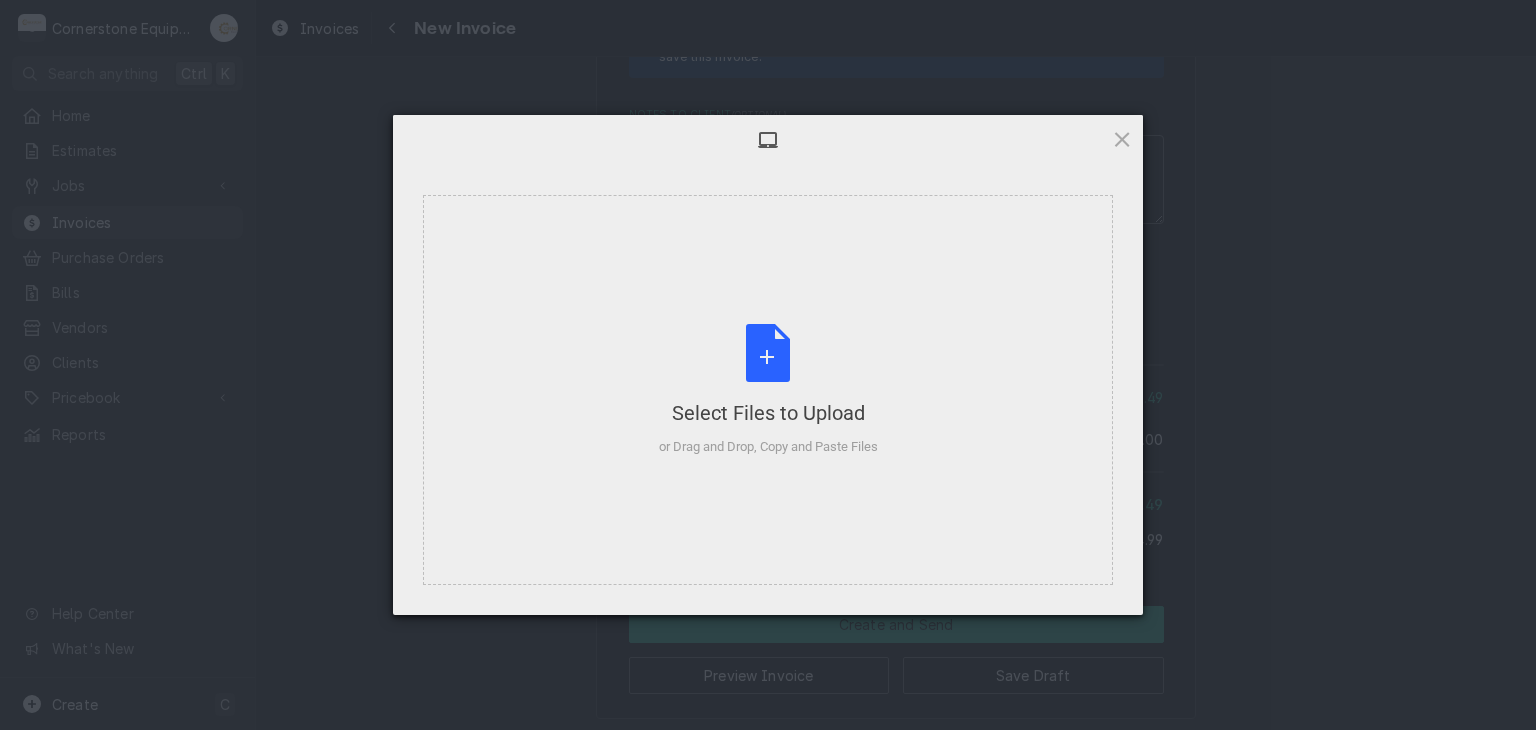 type on "x" 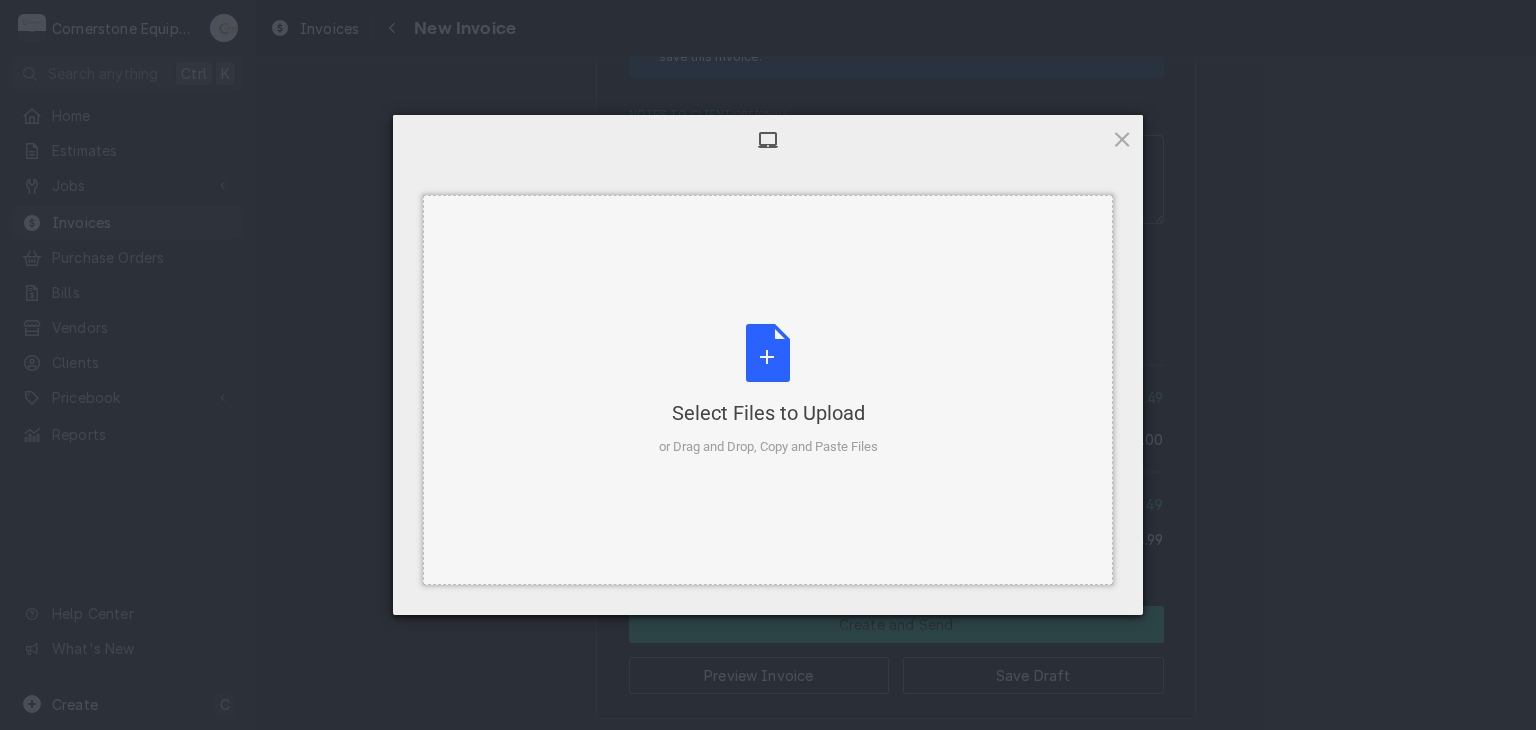 click on "Select Files to Upload
or Drag and Drop, Copy and Paste Files" at bounding box center (768, 390) 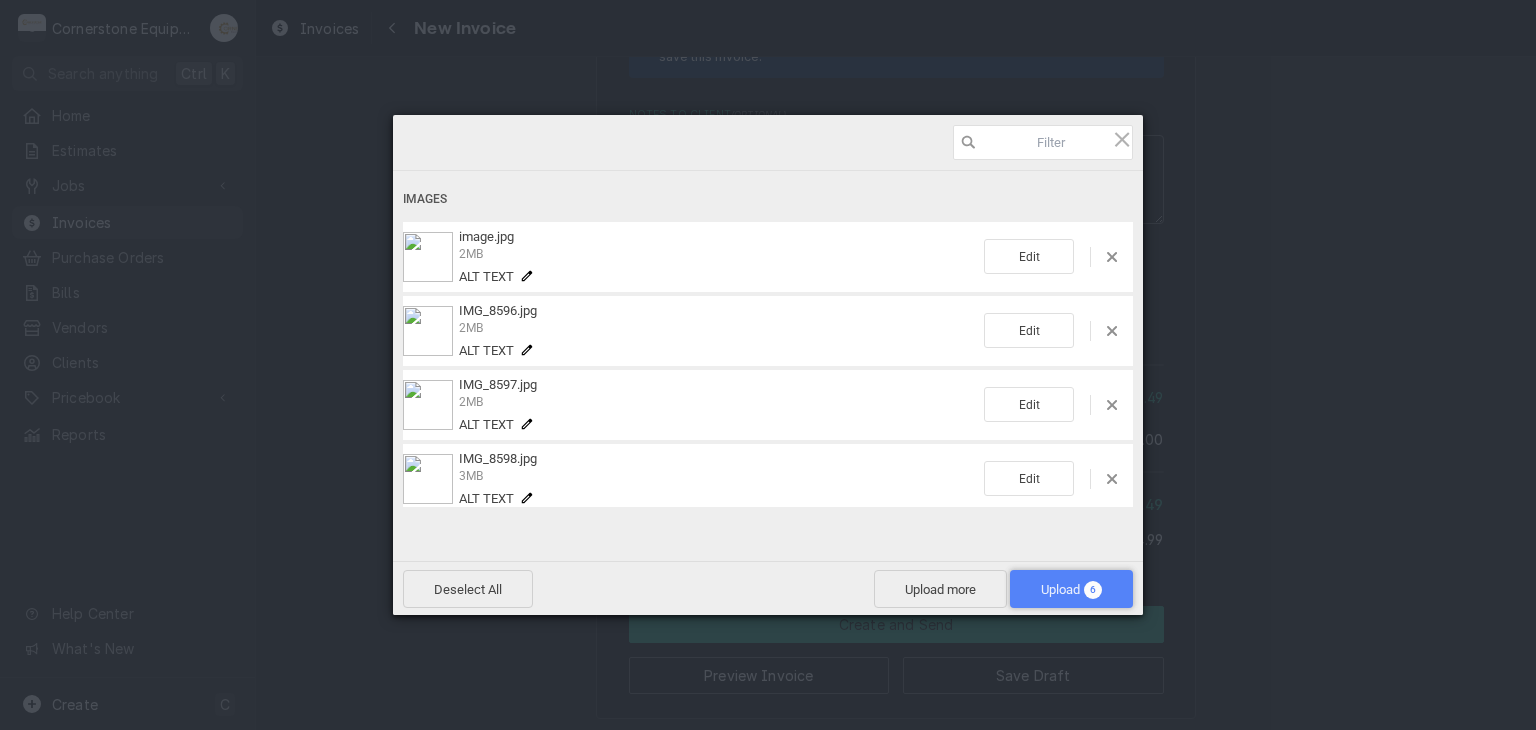 click on "Upload
6" at bounding box center [1071, 589] 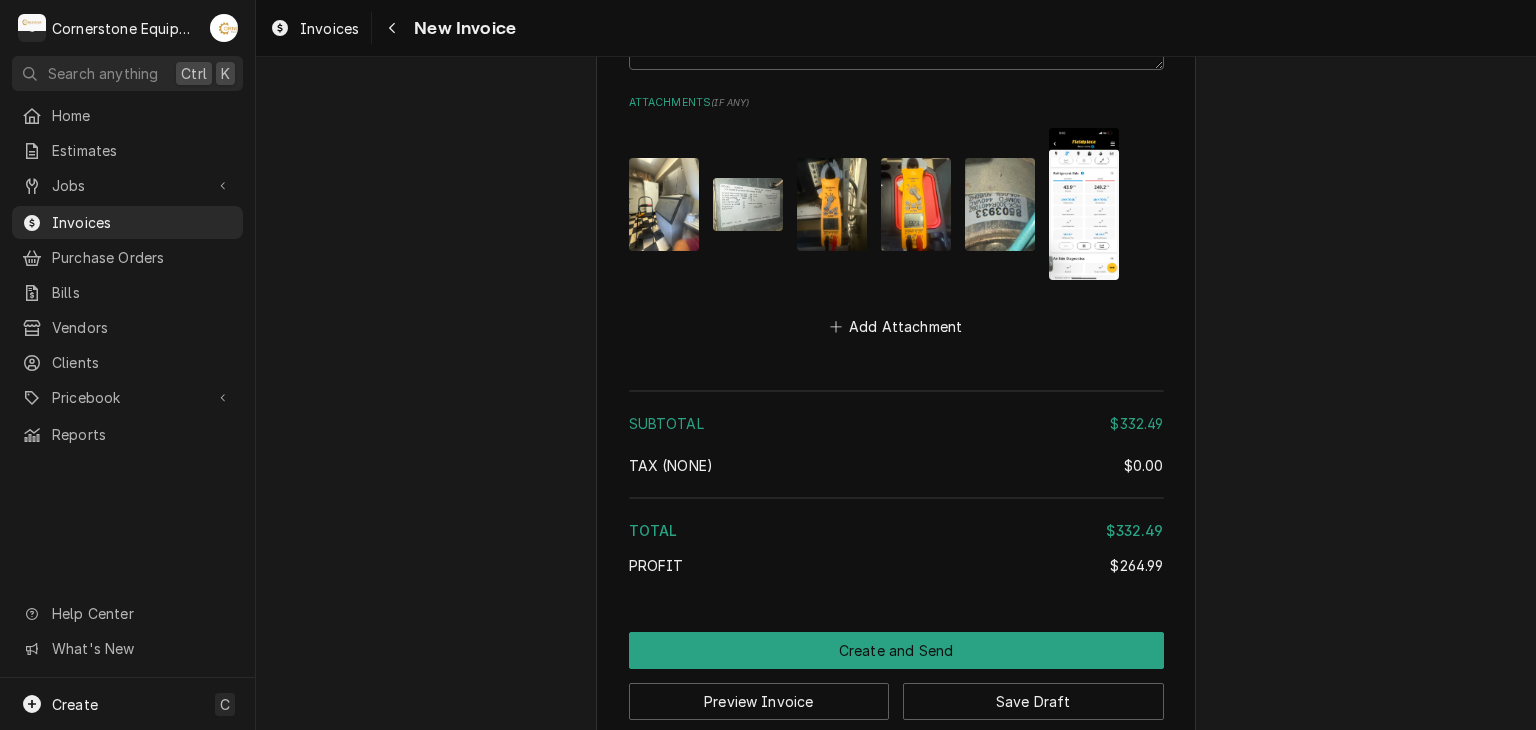 scroll, scrollTop: 3261, scrollLeft: 0, axis: vertical 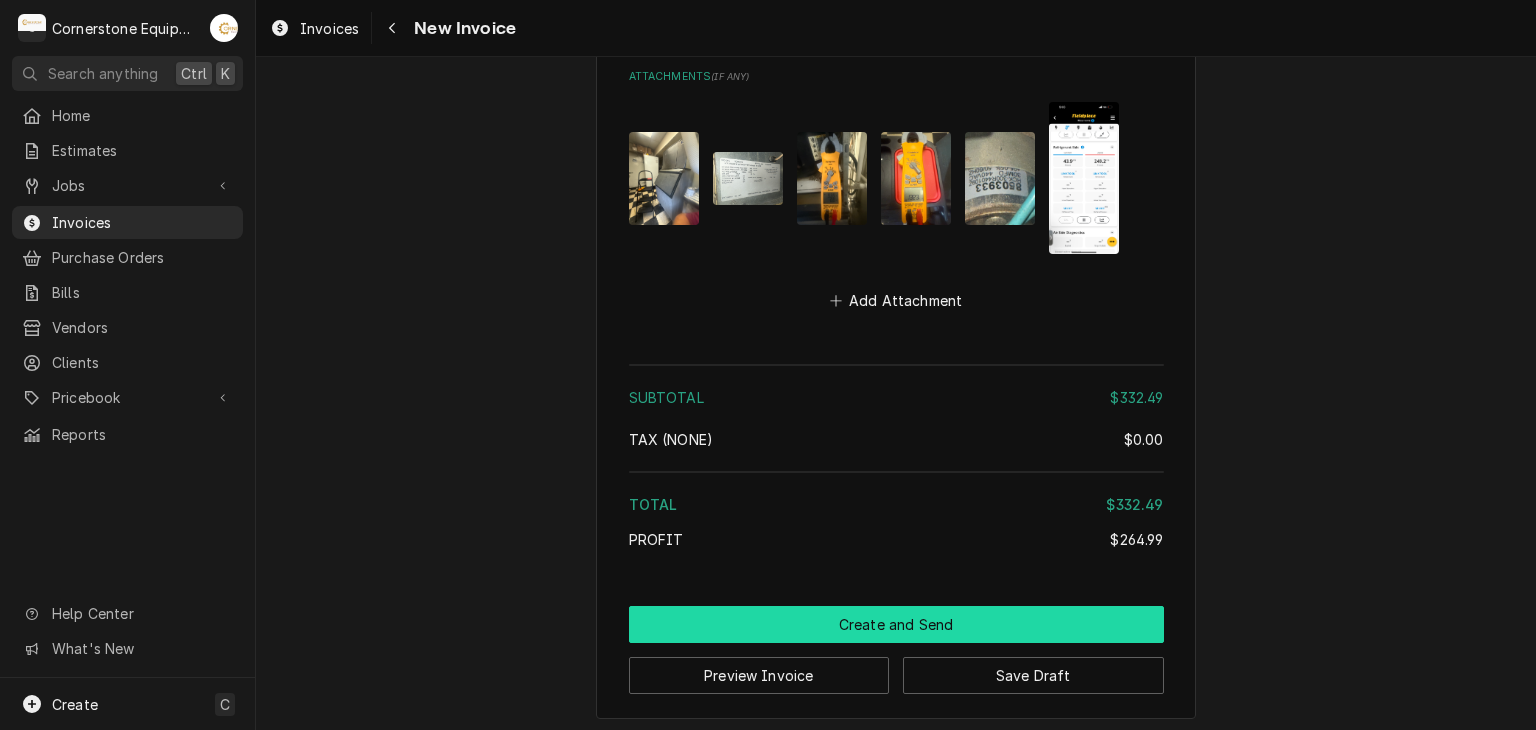 click on "Create and Send" at bounding box center (896, 624) 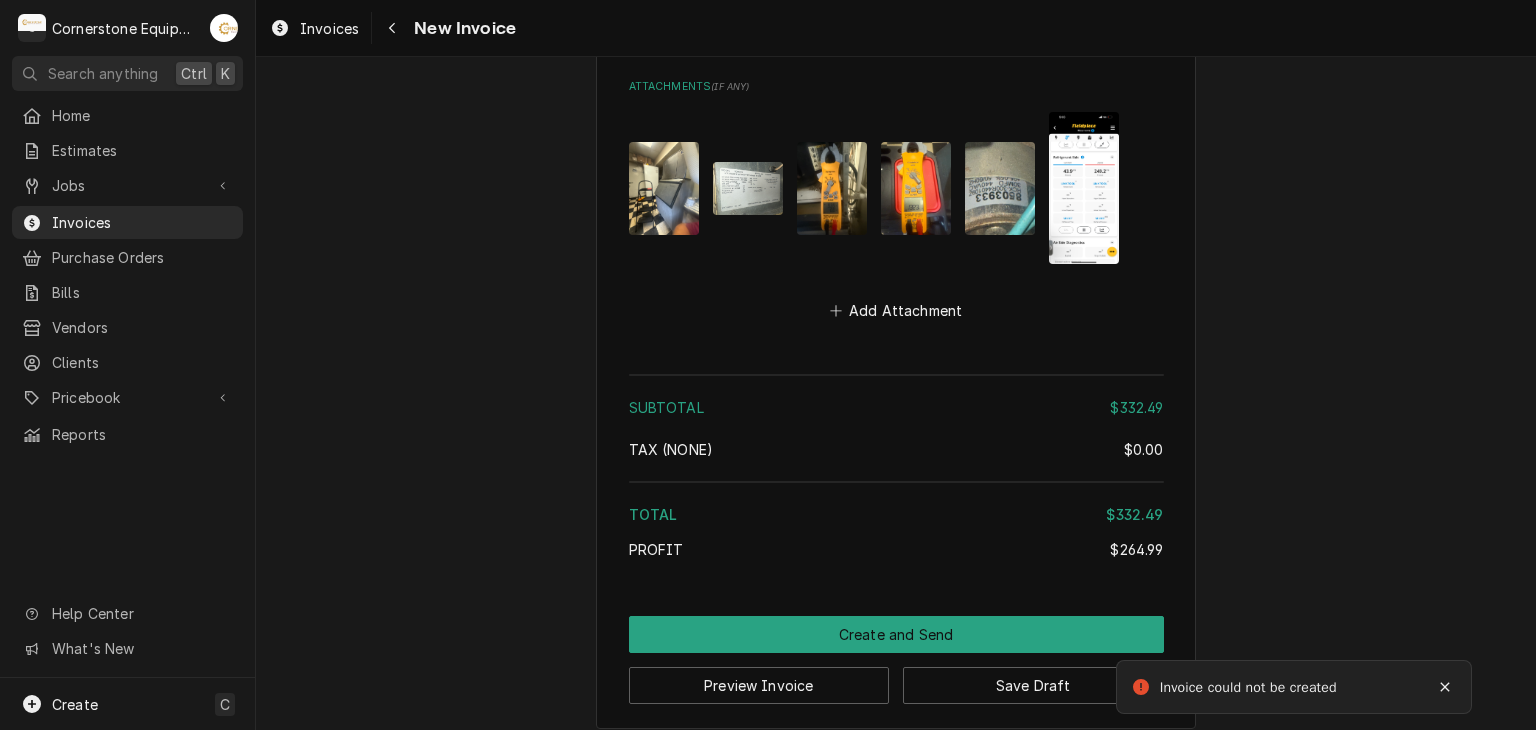 scroll, scrollTop: 380, scrollLeft: 0, axis: vertical 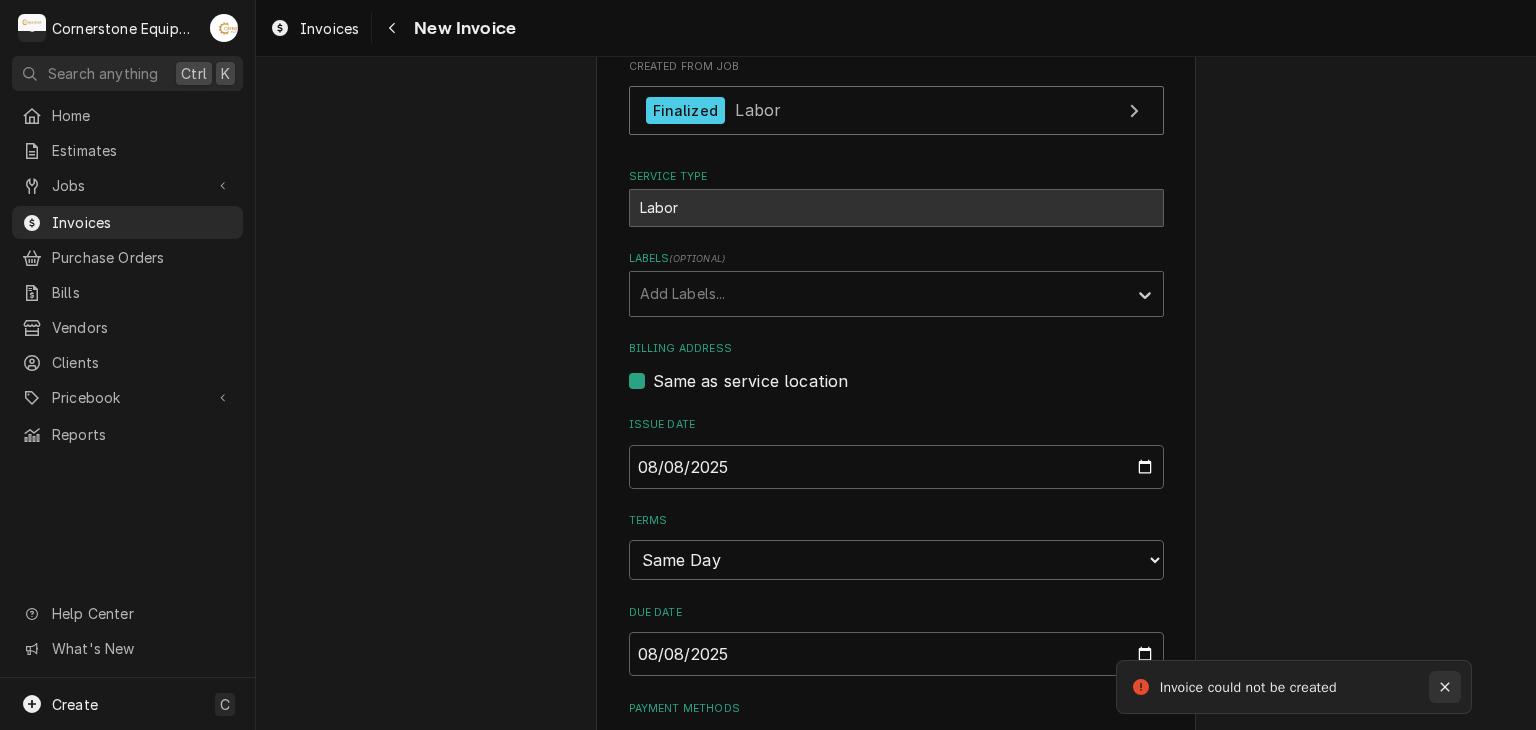 click 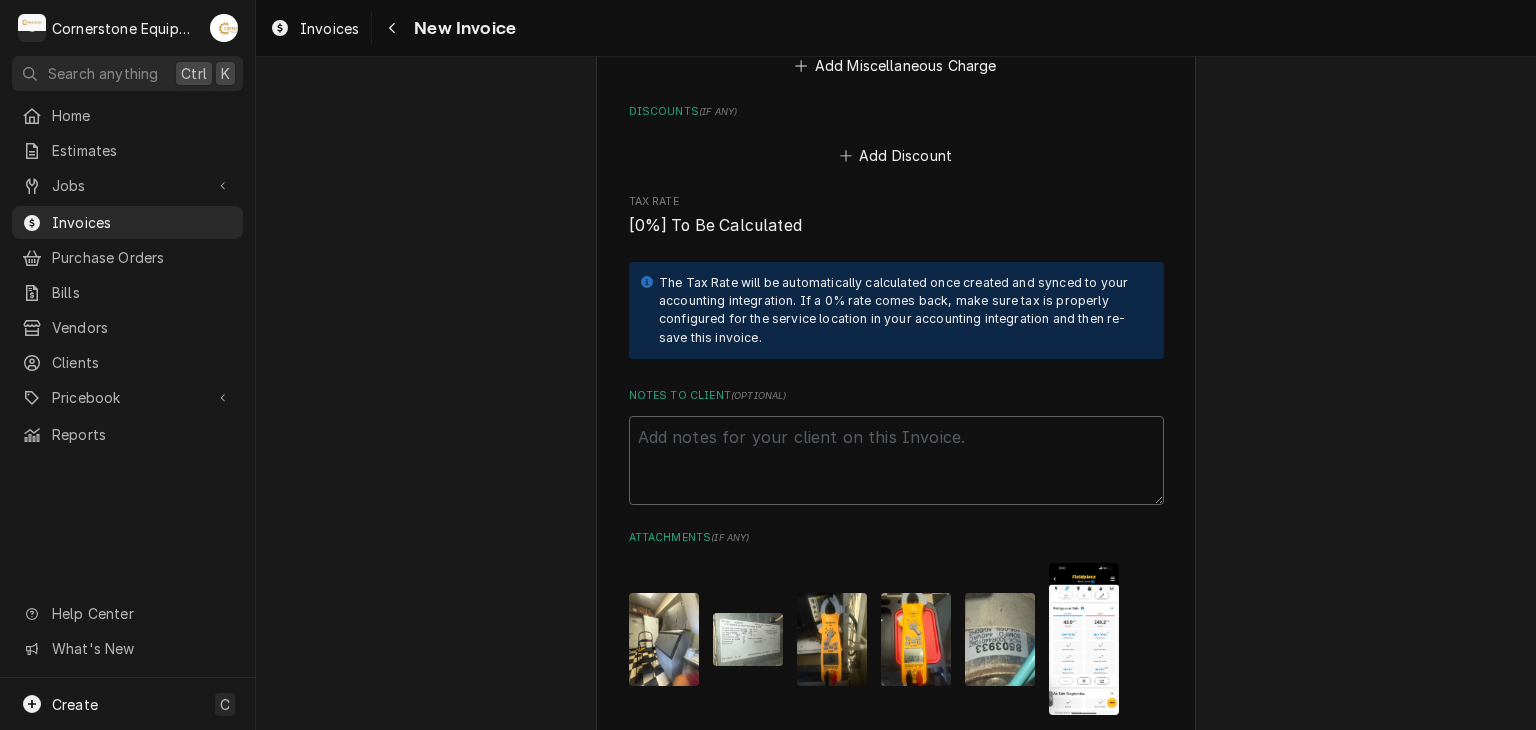 scroll, scrollTop: 3200, scrollLeft: 0, axis: vertical 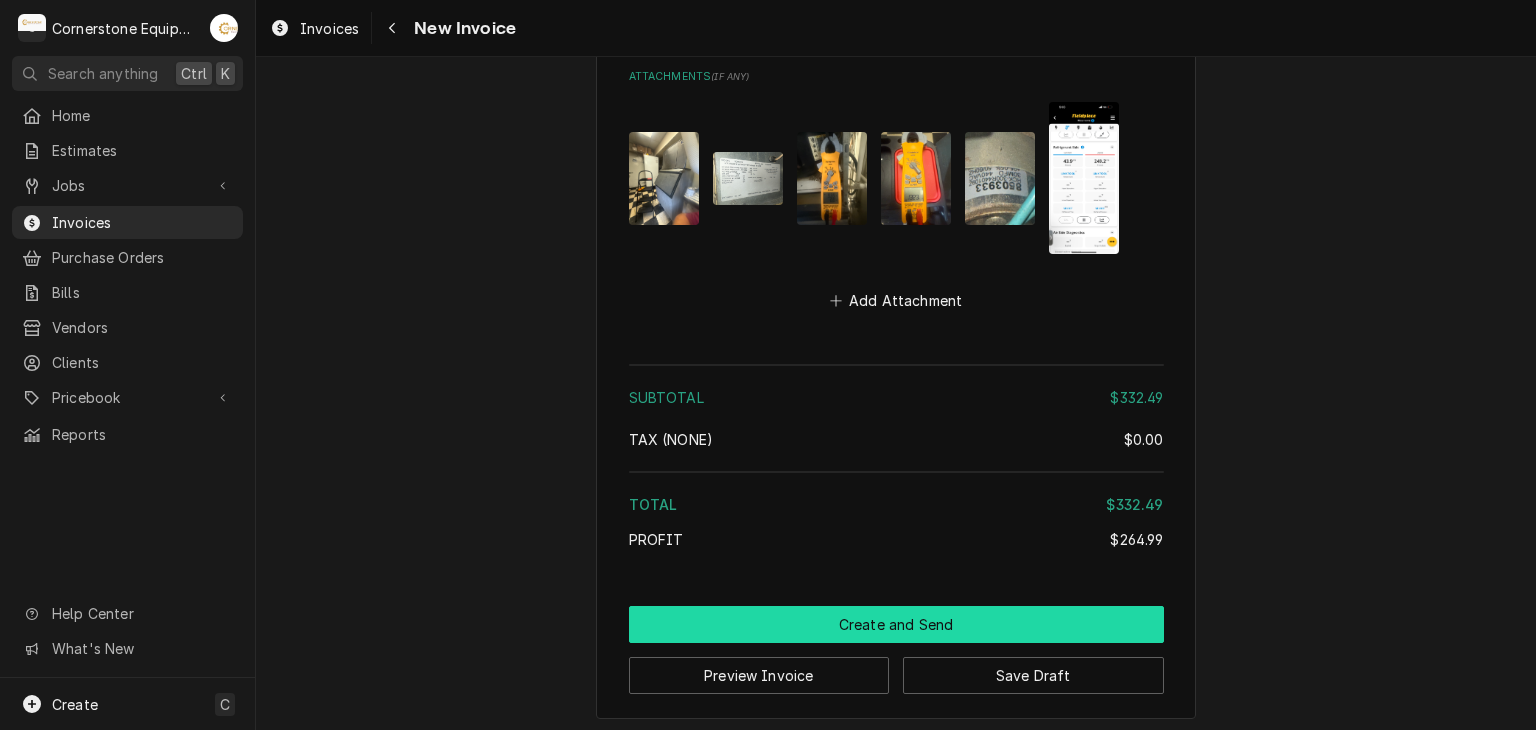 click on "Create and Send" at bounding box center (896, 624) 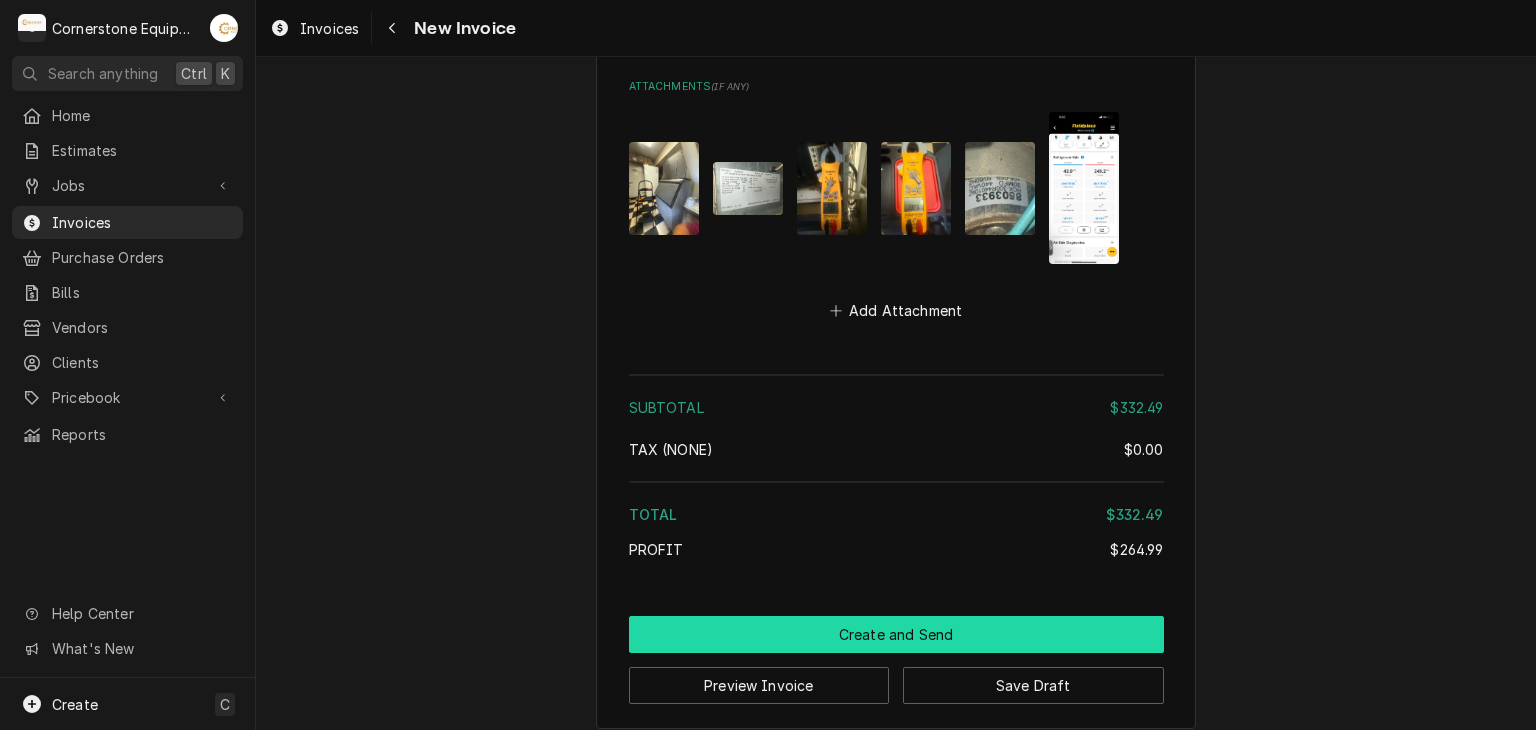 type on "x" 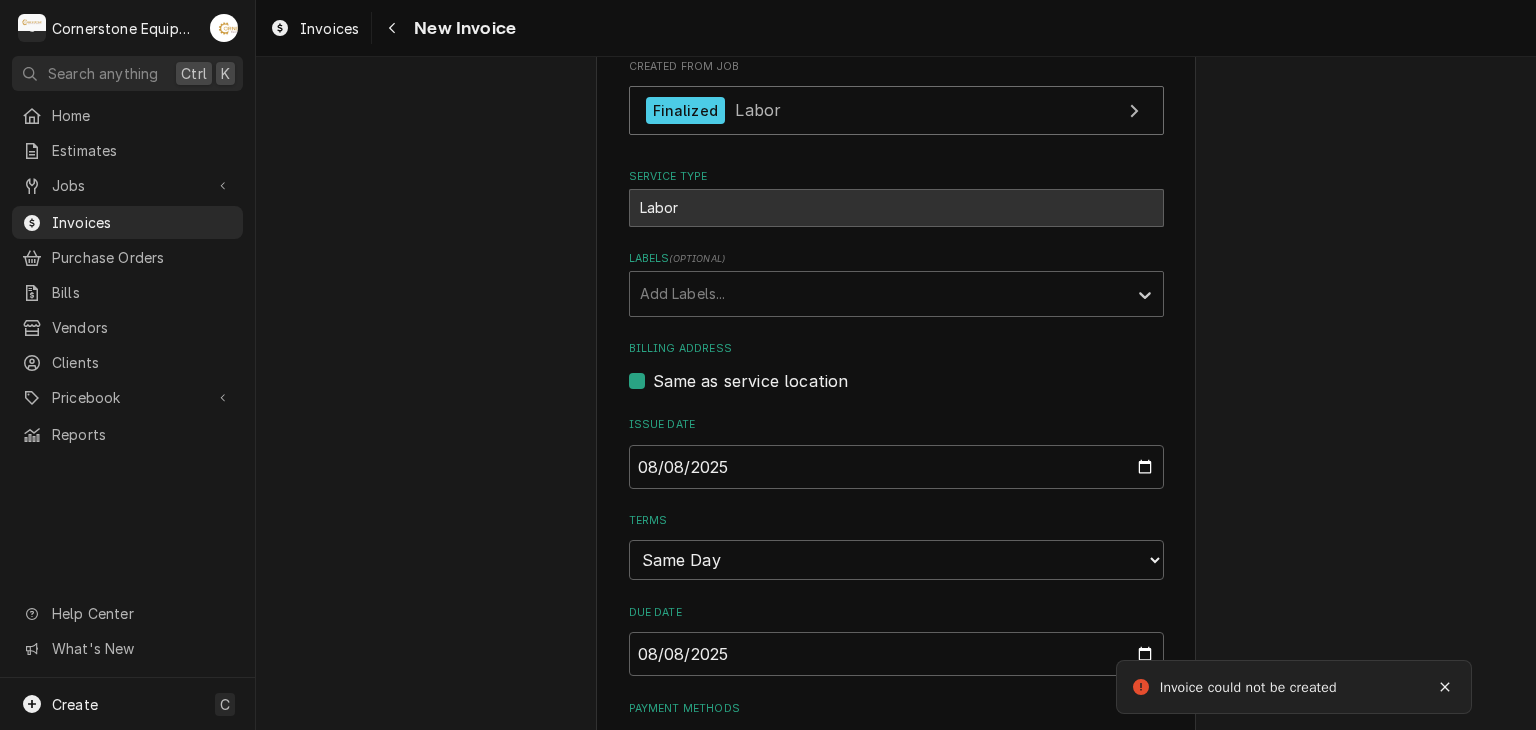 scroll, scrollTop: 0, scrollLeft: 0, axis: both 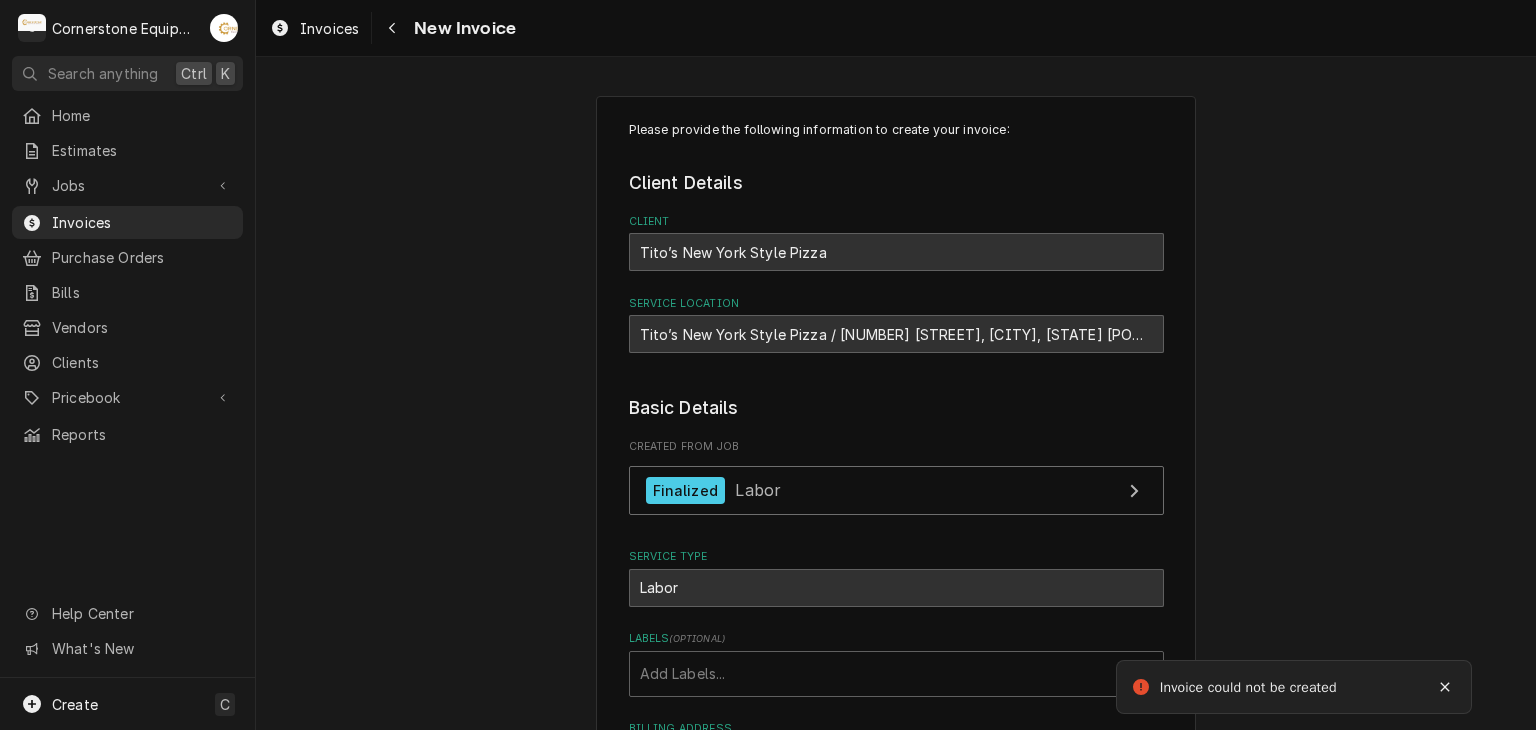 click on "Please provide the following information to create your invoice: Client Details Client Tito’s New York Style Pizza Service Location Tito’s New York Style Pizza / 2018 N Pleasantburg Dr, Greenville, SC 29609 Basic Details Created From Job Finalized Labor Service Type Labor Labels  ( optional ) Add Labels... Billing Address Same as service location Issue Date 2025-08-08 Terms Choose payment terms... Same Day Net 7 Net 14 Net 21 Net 30 Net 45 Net 60 Net 90 Due Date 2025-08-08 Payment Methods Accept Online Card Payments Charge Details Service Charges Short Description Labor Service Date Aug 8, 2025 Hourly Cost $45.00/hr Qty. 1.5hr Rate $135.00/hr Amount $202.50 Tax Non-Taxable Service  Summary Add Service Charge Parts and Materials  ( if any ) Short Description misc hardware Manufacturer — Manufacturer Part # — Unit Cost $0.00 Qty. 1 Price $24.99 Amount $24.99 Tax Taxable Detailed  Summary Misc cleaning and hardware materials Add Part or Material Trip Charges, Diagnostic Fees, etc.  ( if any ) Unit Cost 1" at bounding box center [896, 2038] 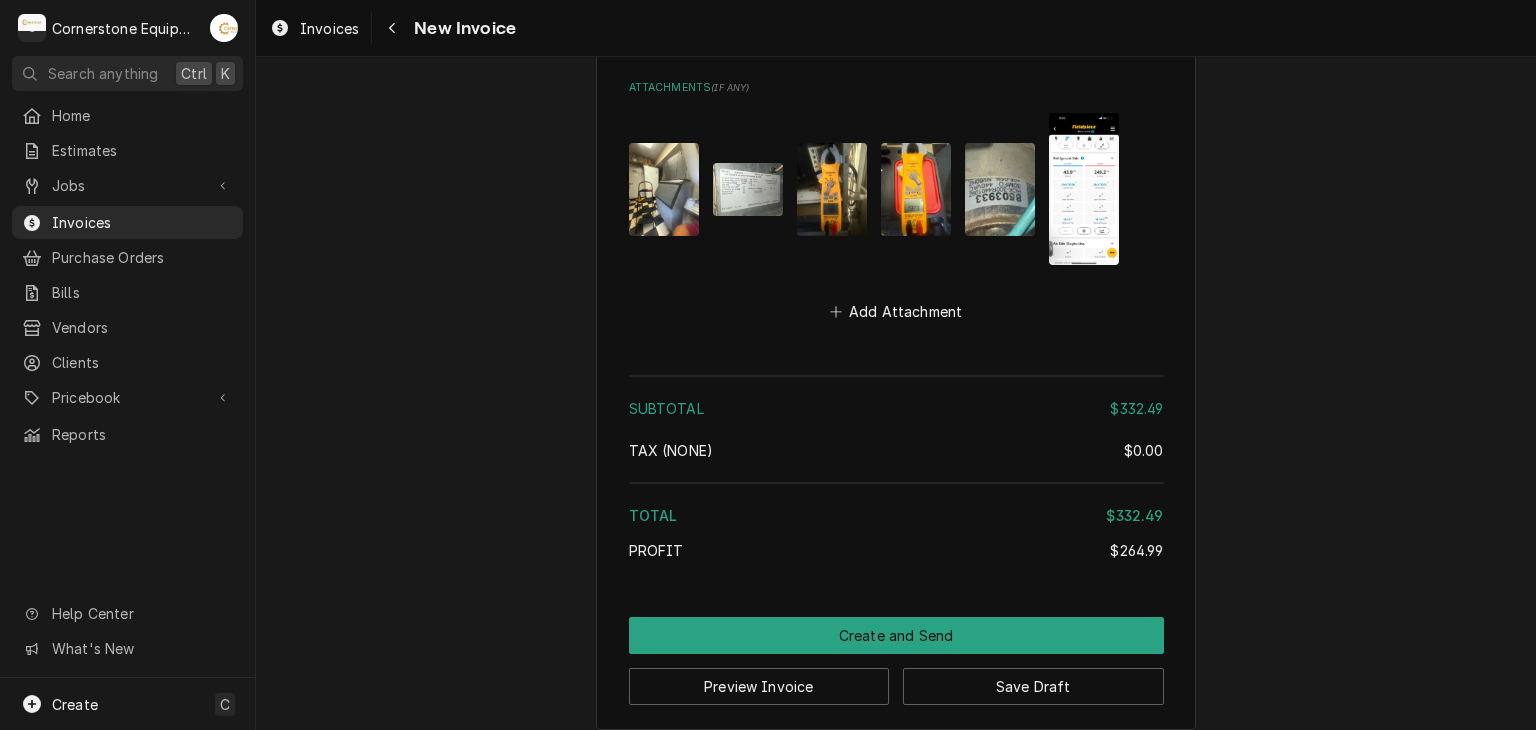 scroll, scrollTop: 3261, scrollLeft: 0, axis: vertical 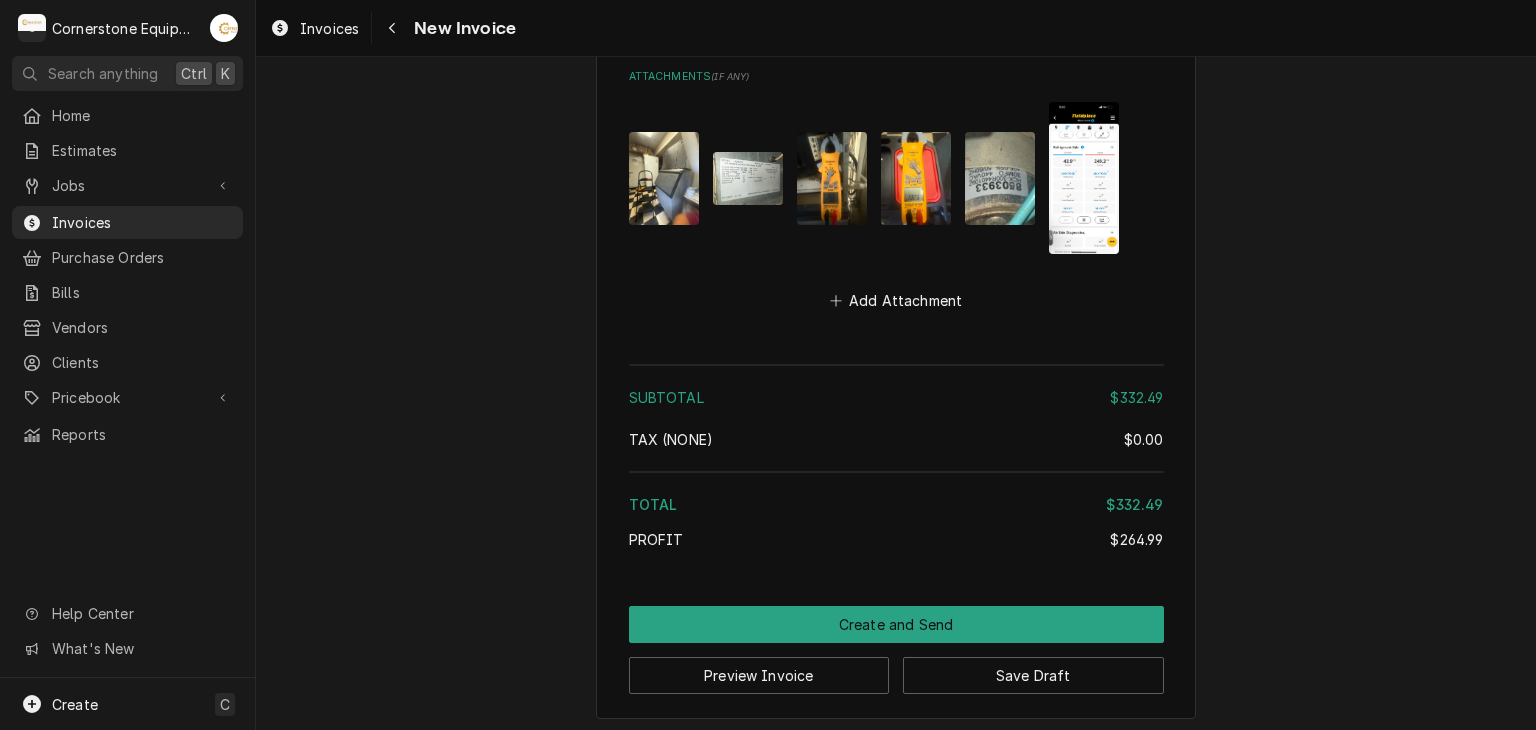 drag, startPoint x: 249, startPoint y: 245, endPoint x: 265, endPoint y: 234, distance: 19.416489 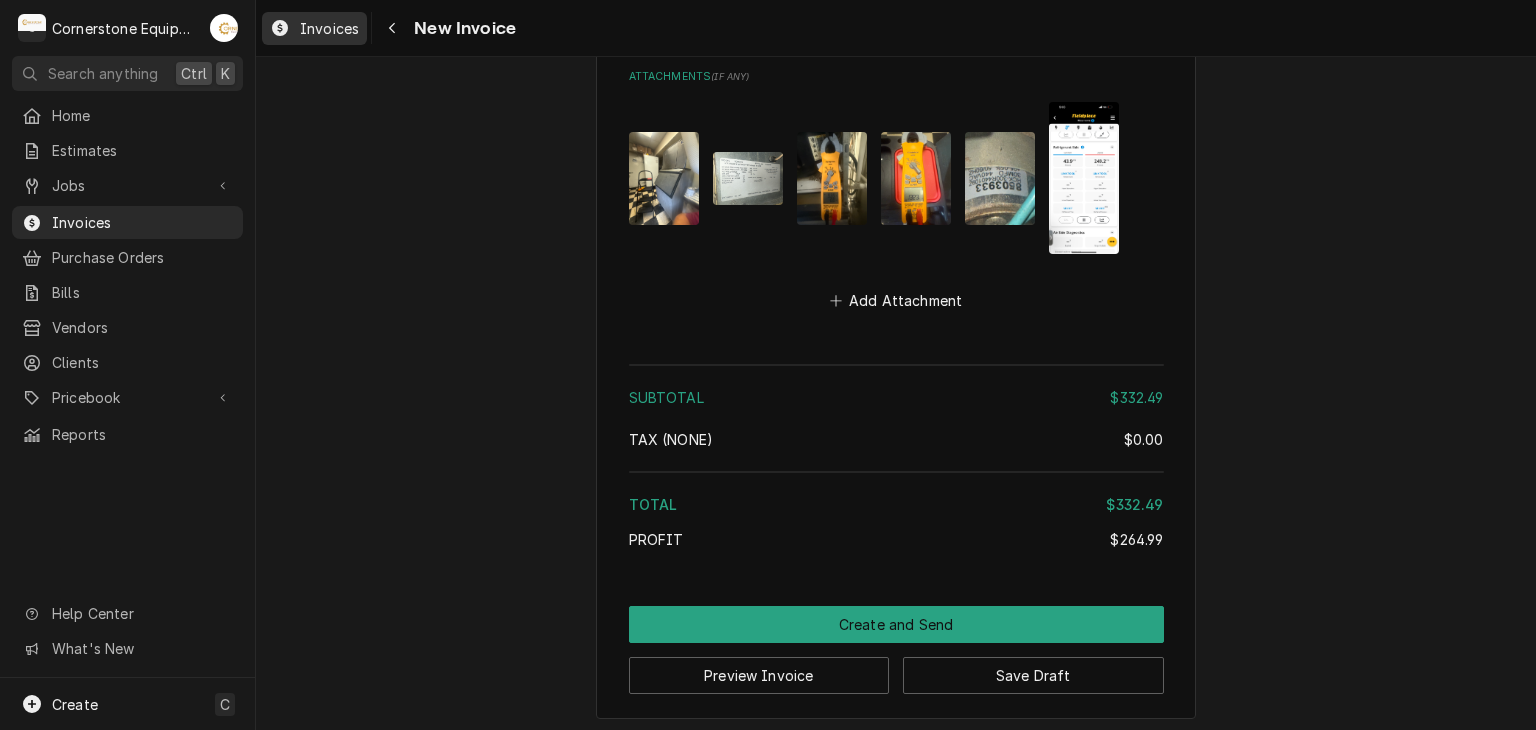 click on "Invoices" at bounding box center [329, 28] 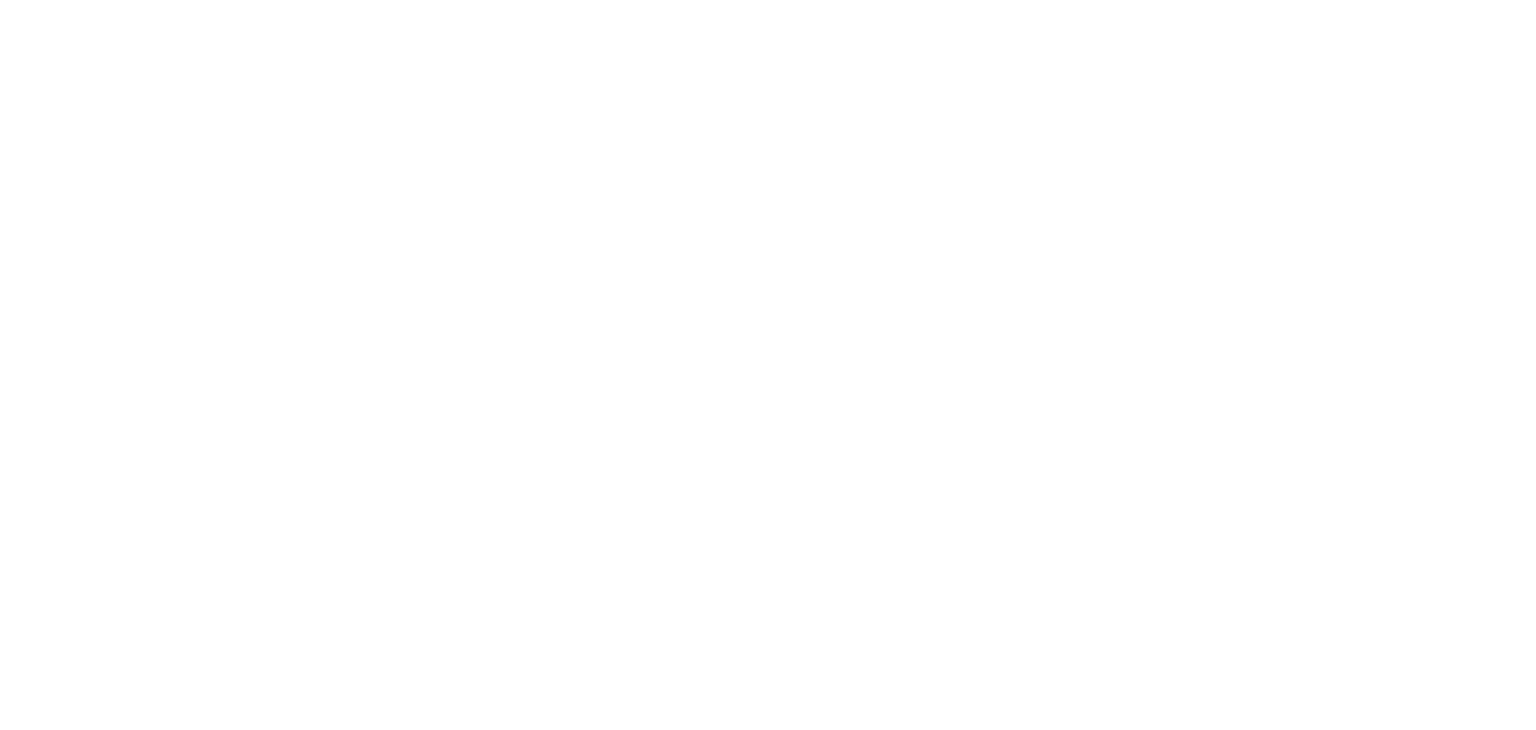 scroll, scrollTop: 0, scrollLeft: 0, axis: both 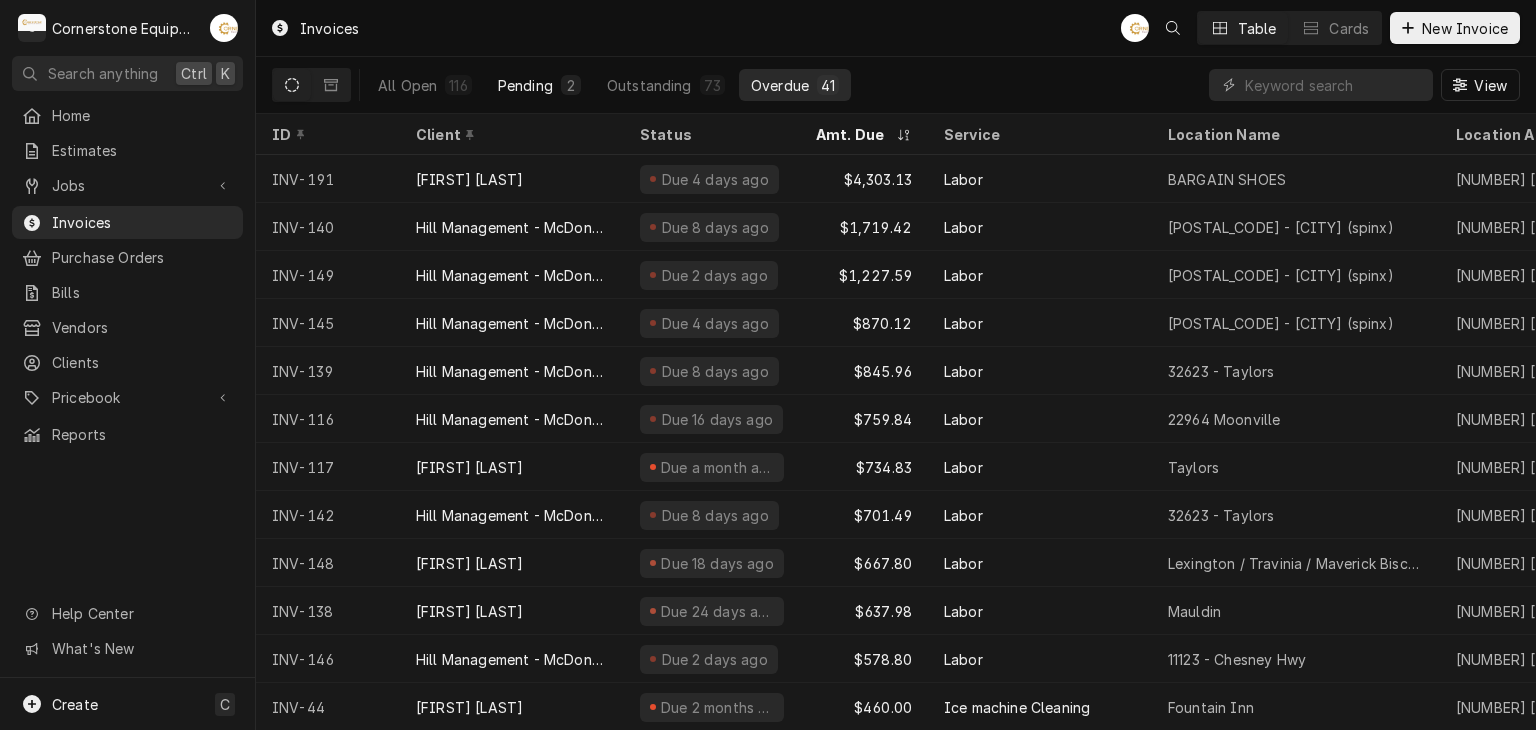 click on "Pending" at bounding box center (525, 85) 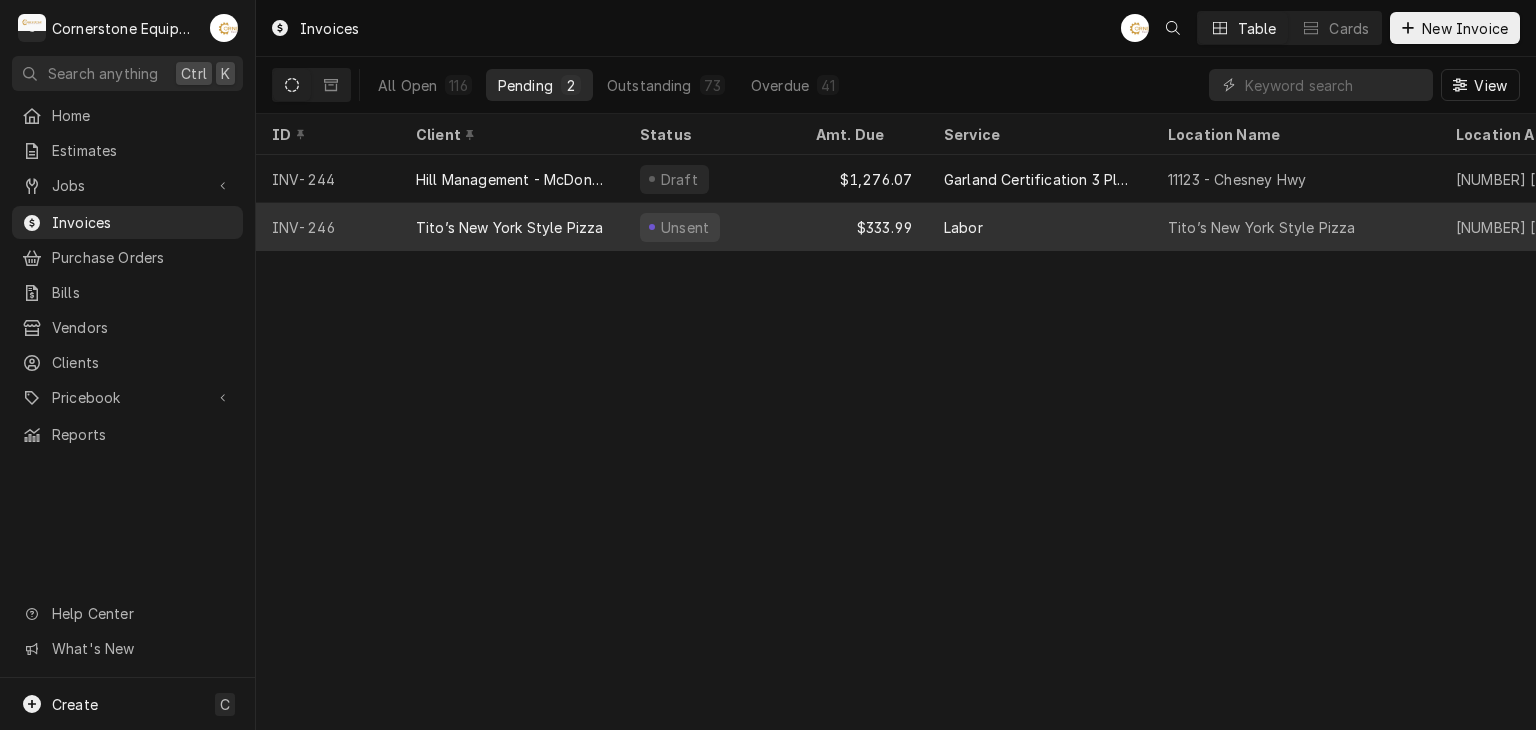 click on "Tito’s New York Style Pizza" at bounding box center [512, 227] 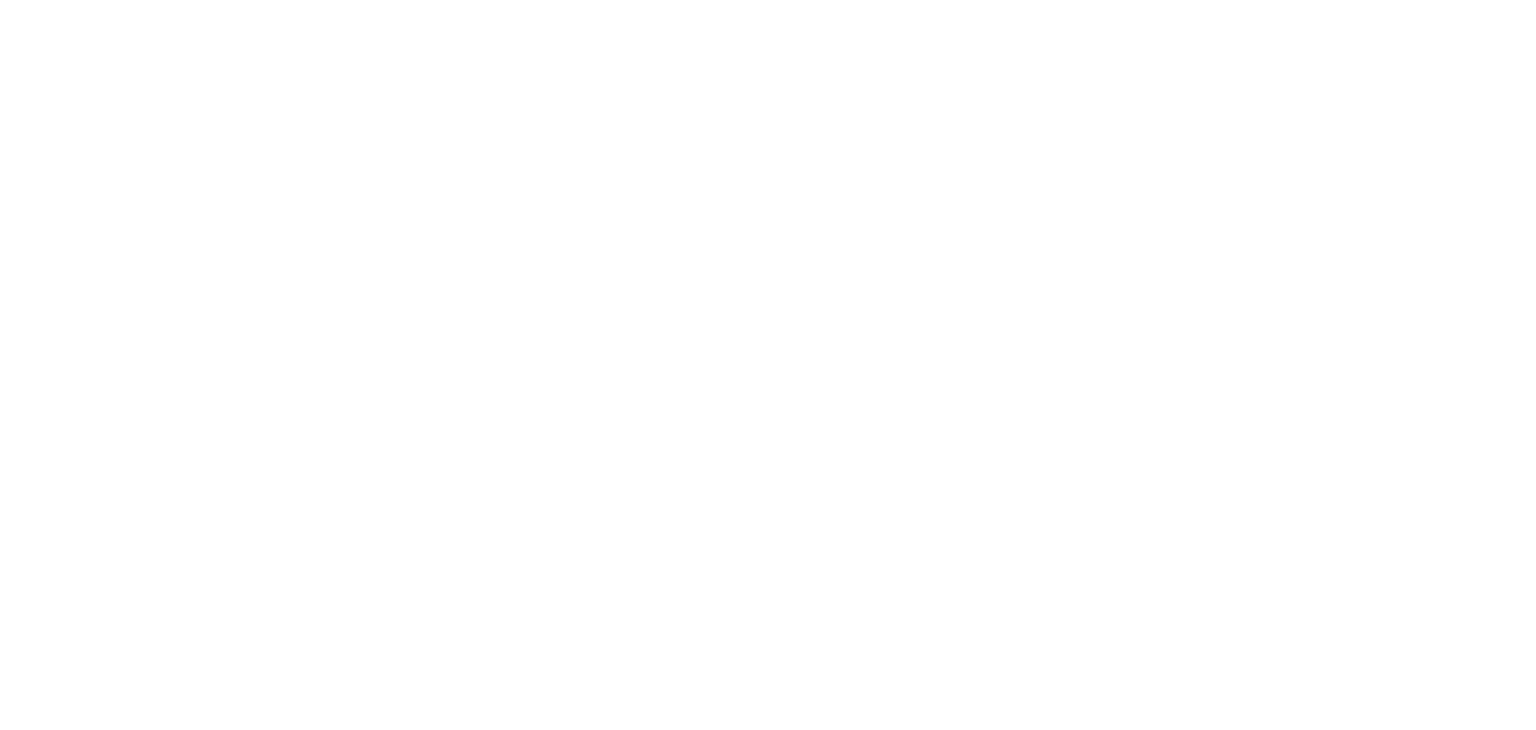scroll, scrollTop: 0, scrollLeft: 0, axis: both 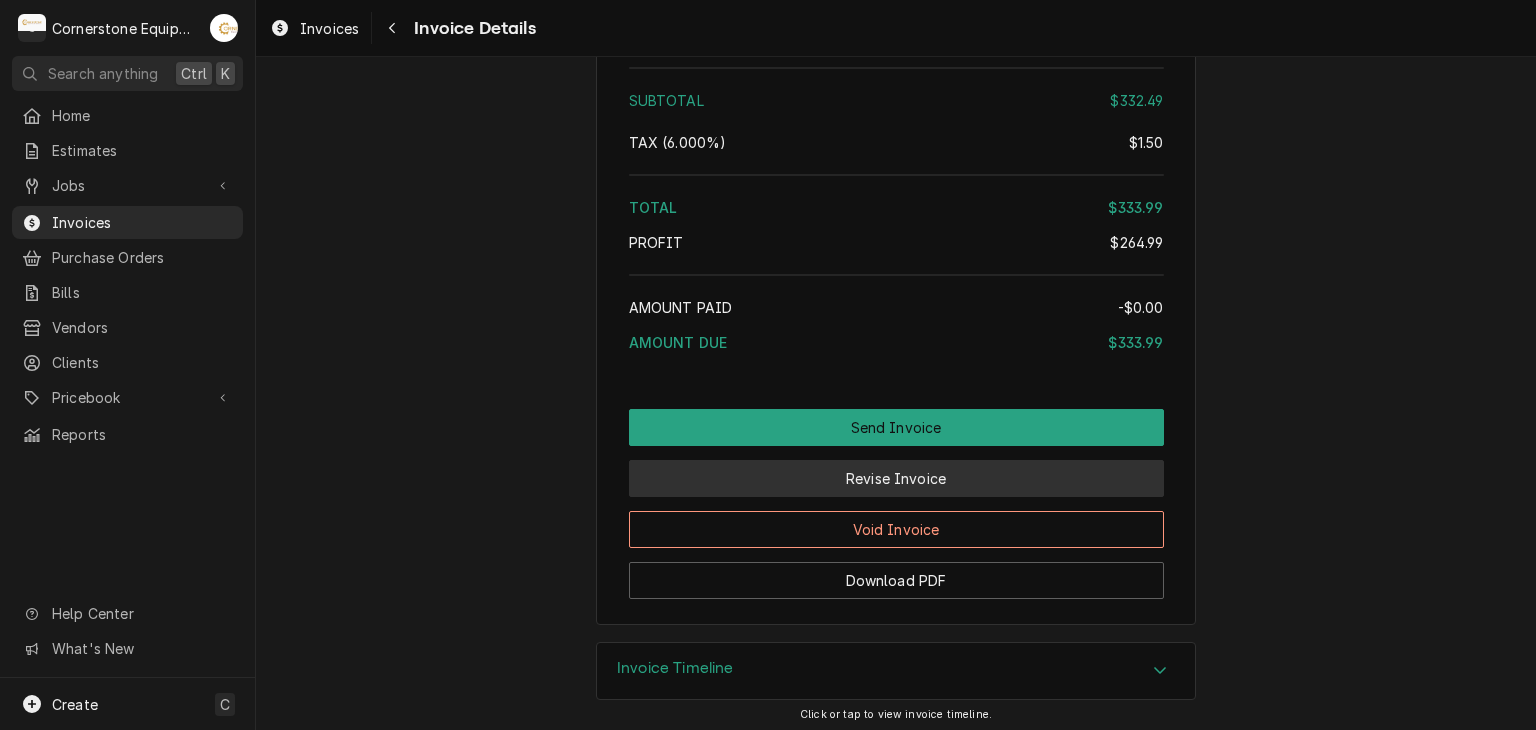 click on "Revise Invoice" at bounding box center (896, 478) 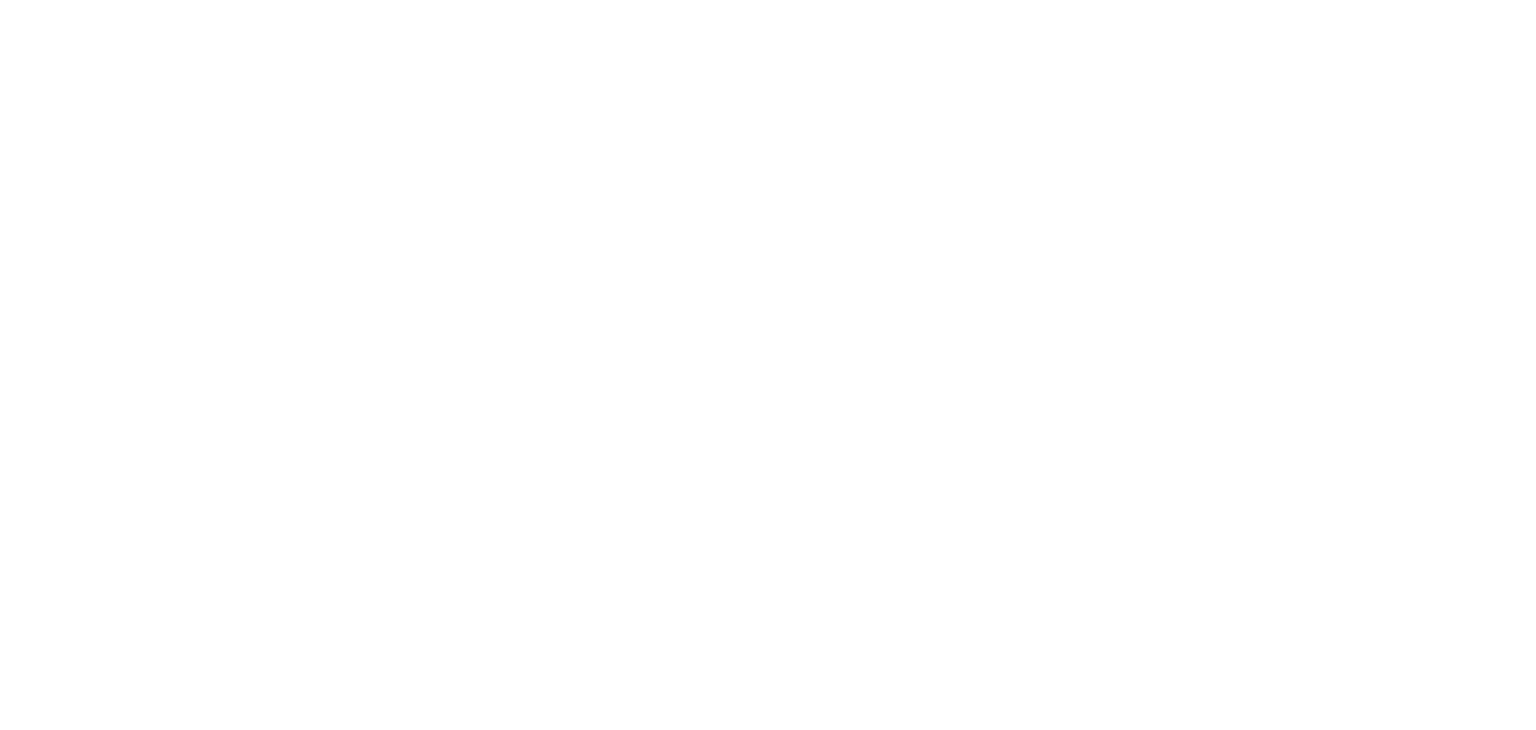 scroll, scrollTop: 0, scrollLeft: 0, axis: both 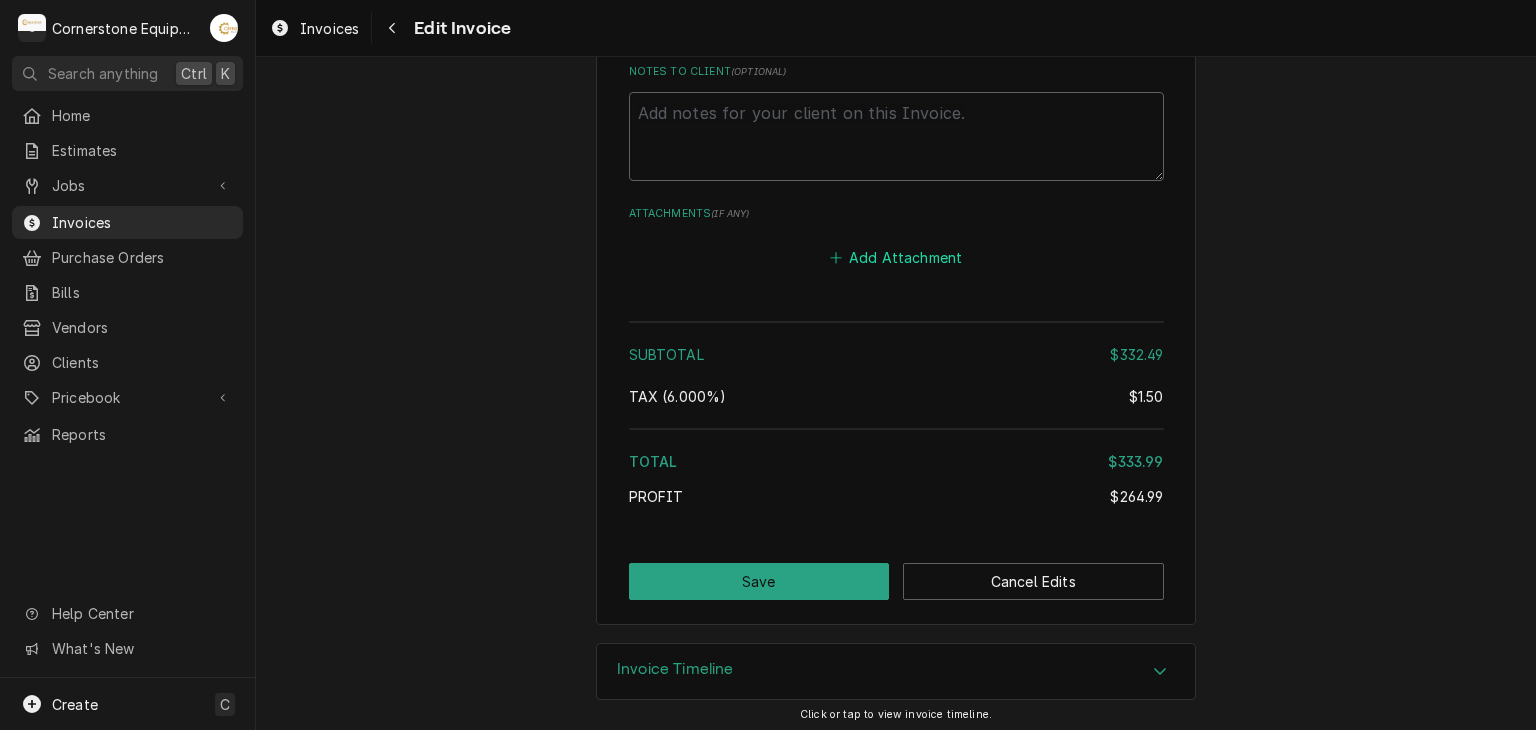 click on "Add Attachment" at bounding box center (896, 258) 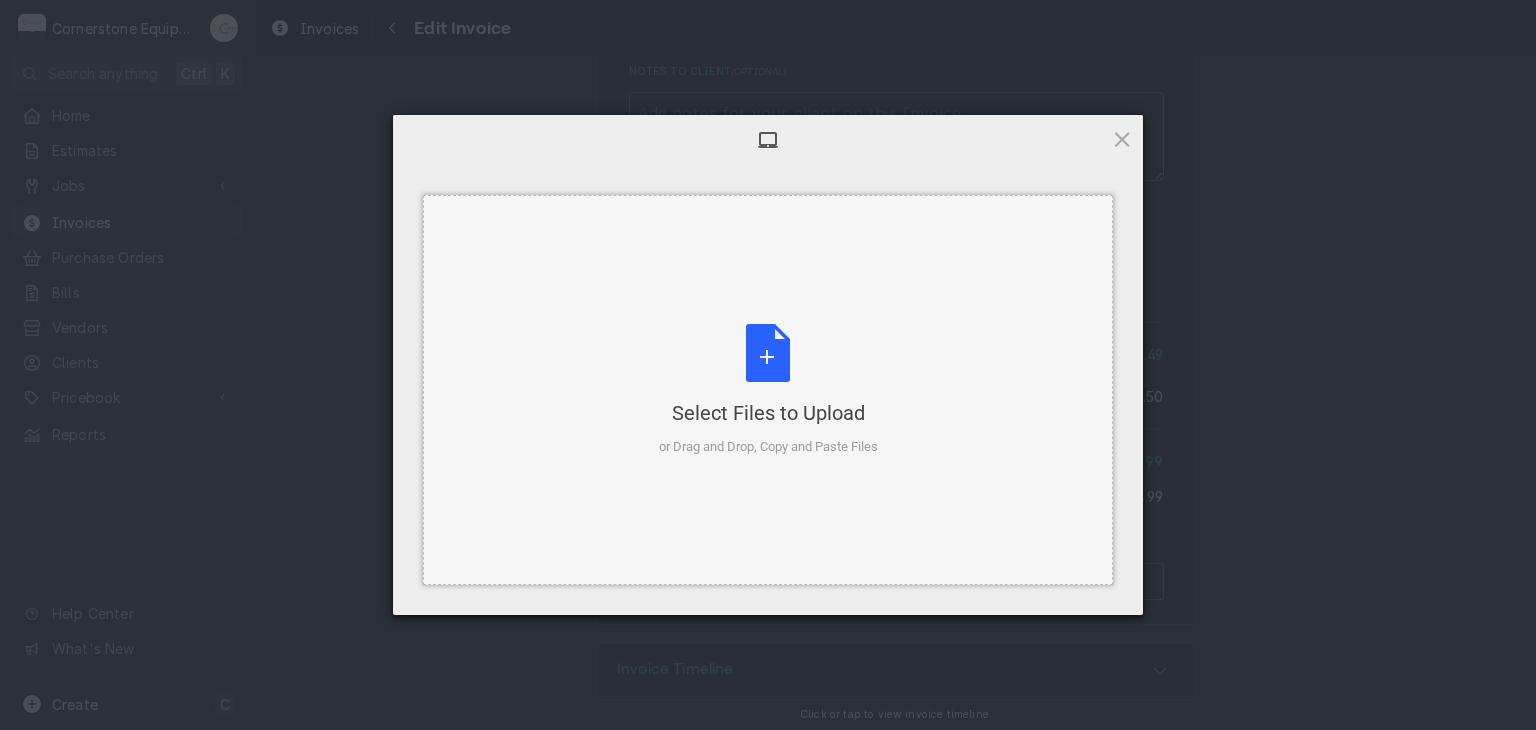 click on "Select Files to Upload
or Drag and Drop, Copy and Paste Files" at bounding box center (768, 390) 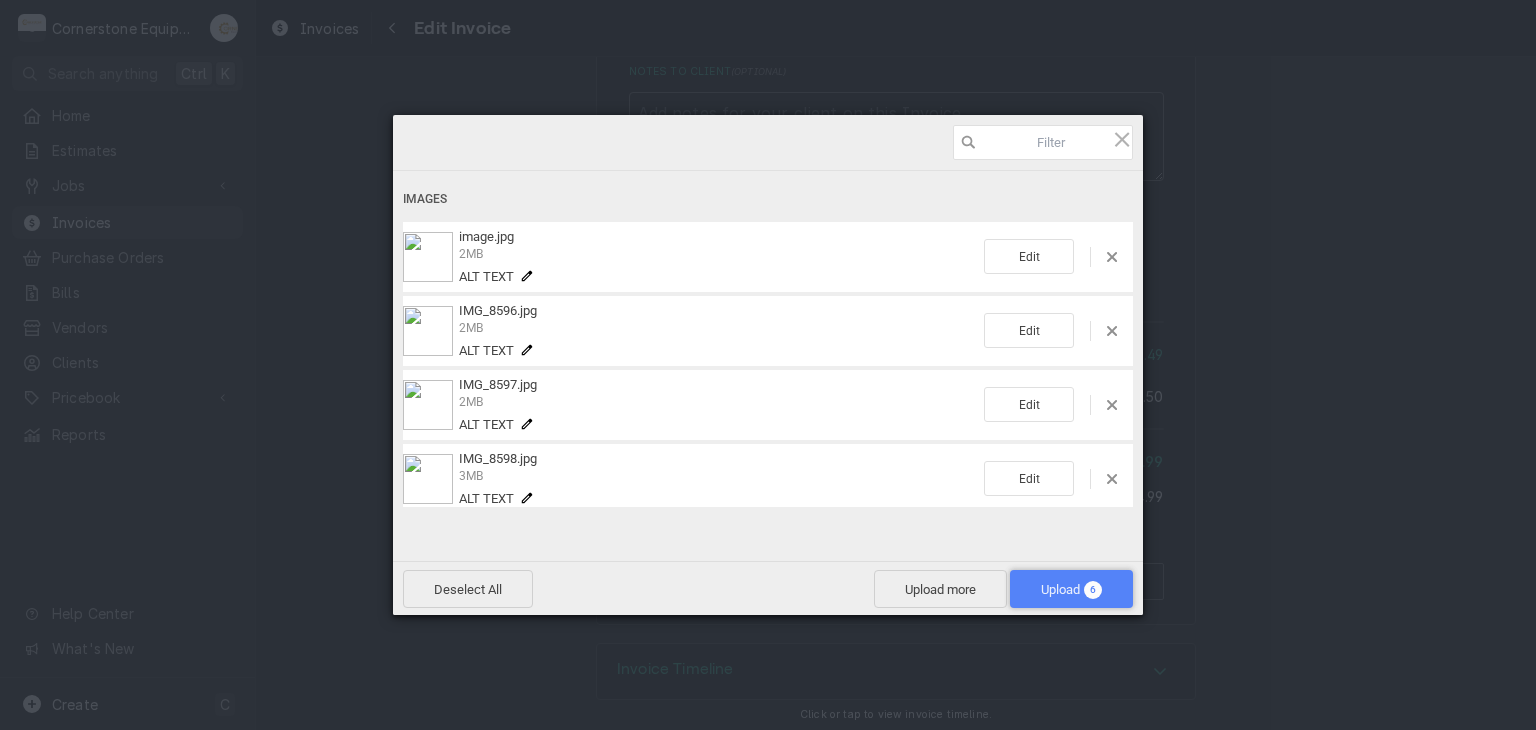 click on "Upload
6" at bounding box center [1071, 589] 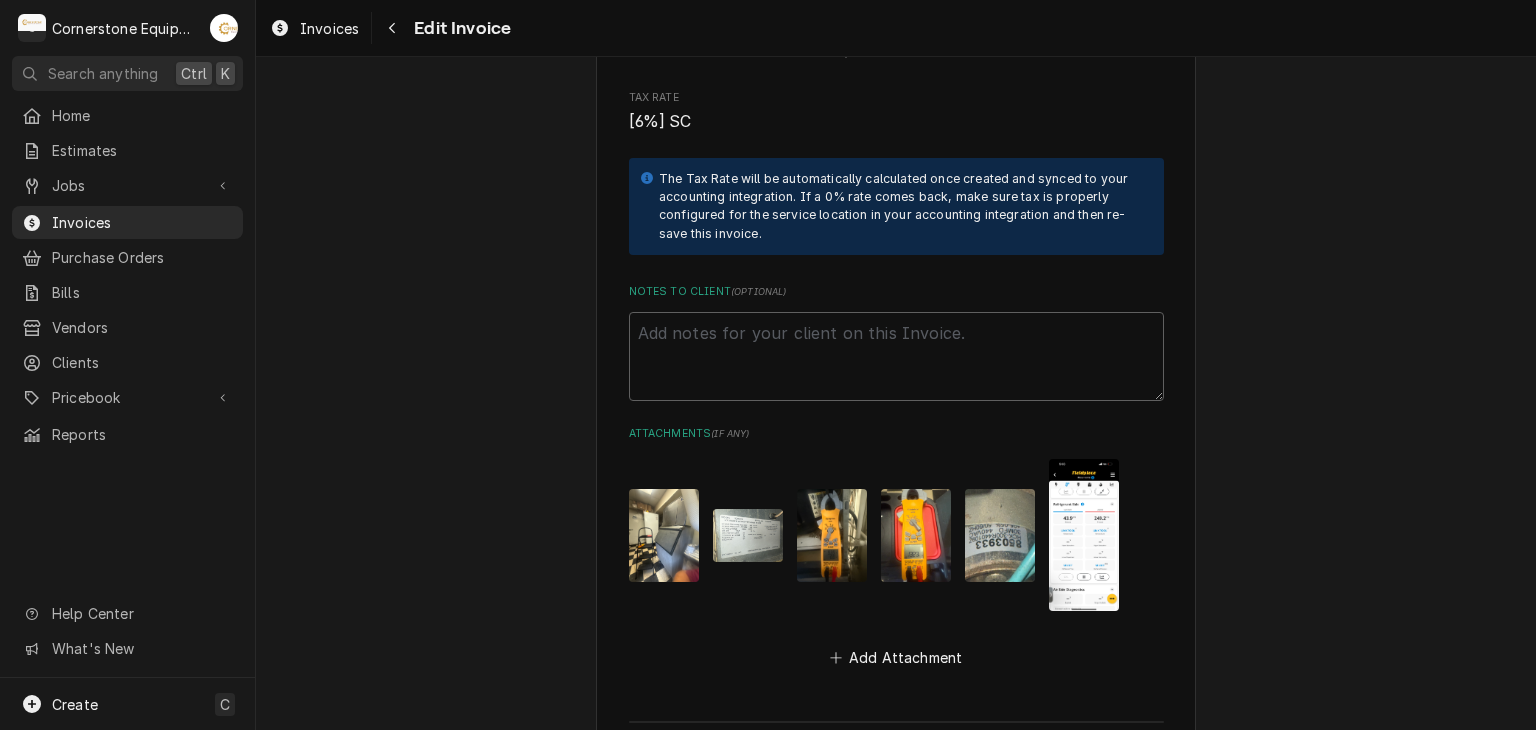 scroll, scrollTop: 3304, scrollLeft: 0, axis: vertical 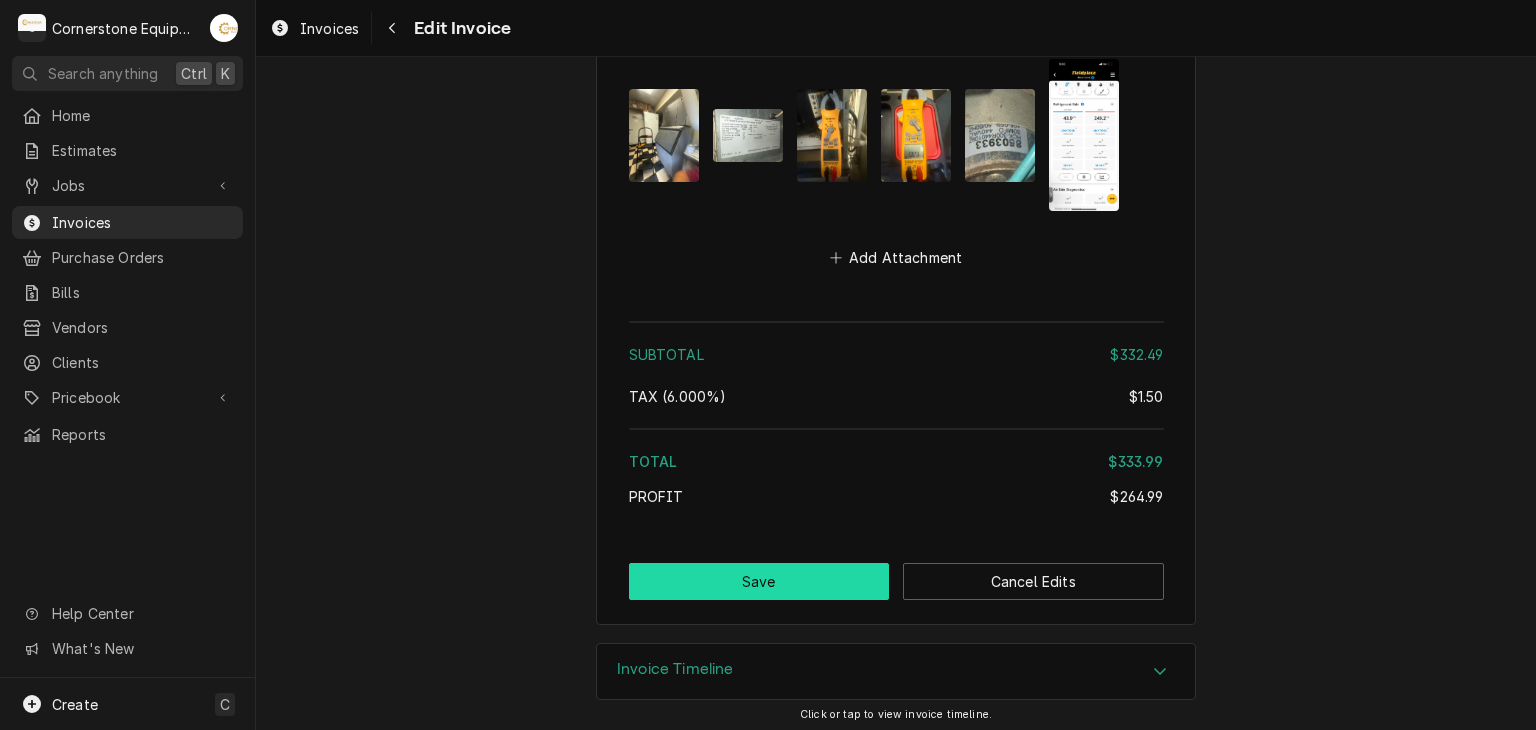 click on "Save" at bounding box center [759, 581] 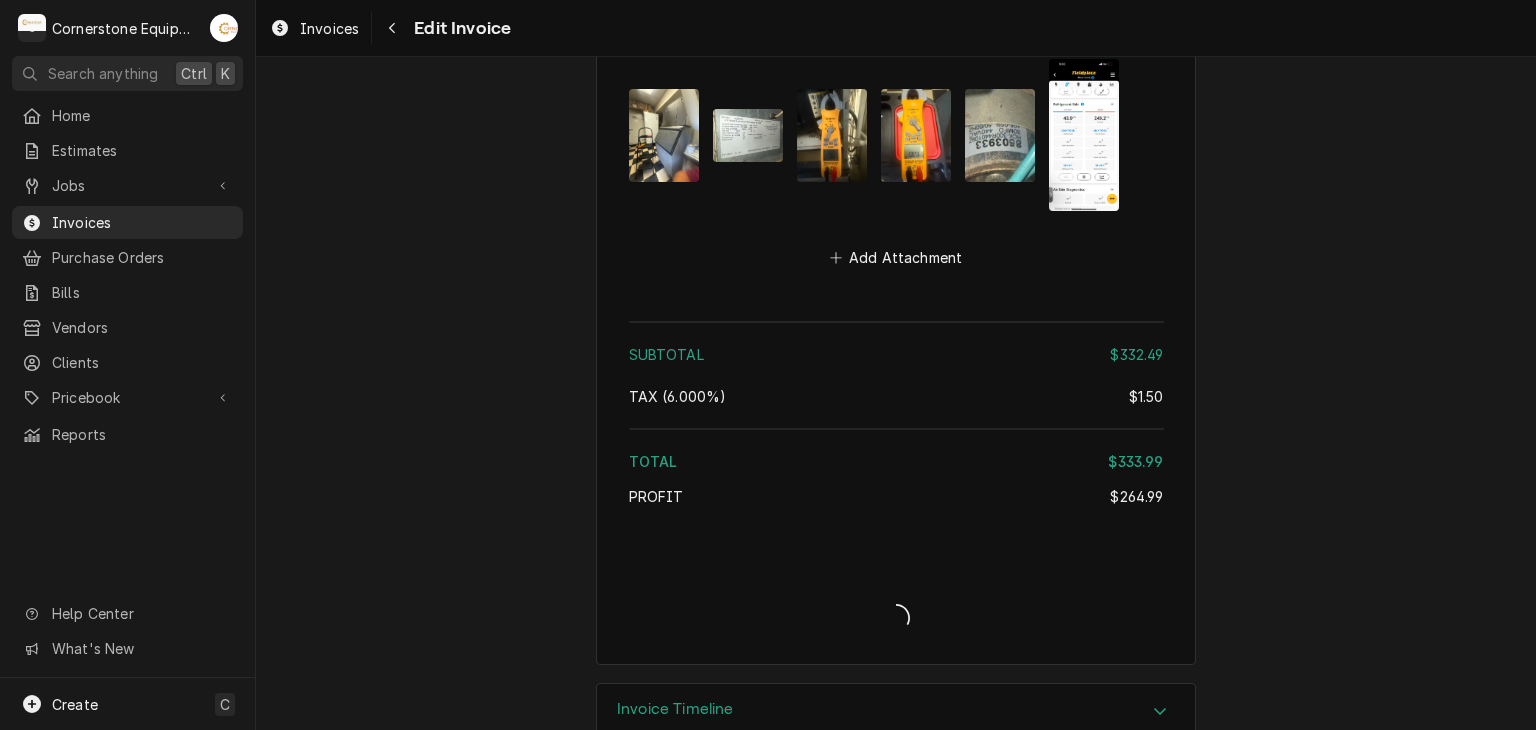 type on "x" 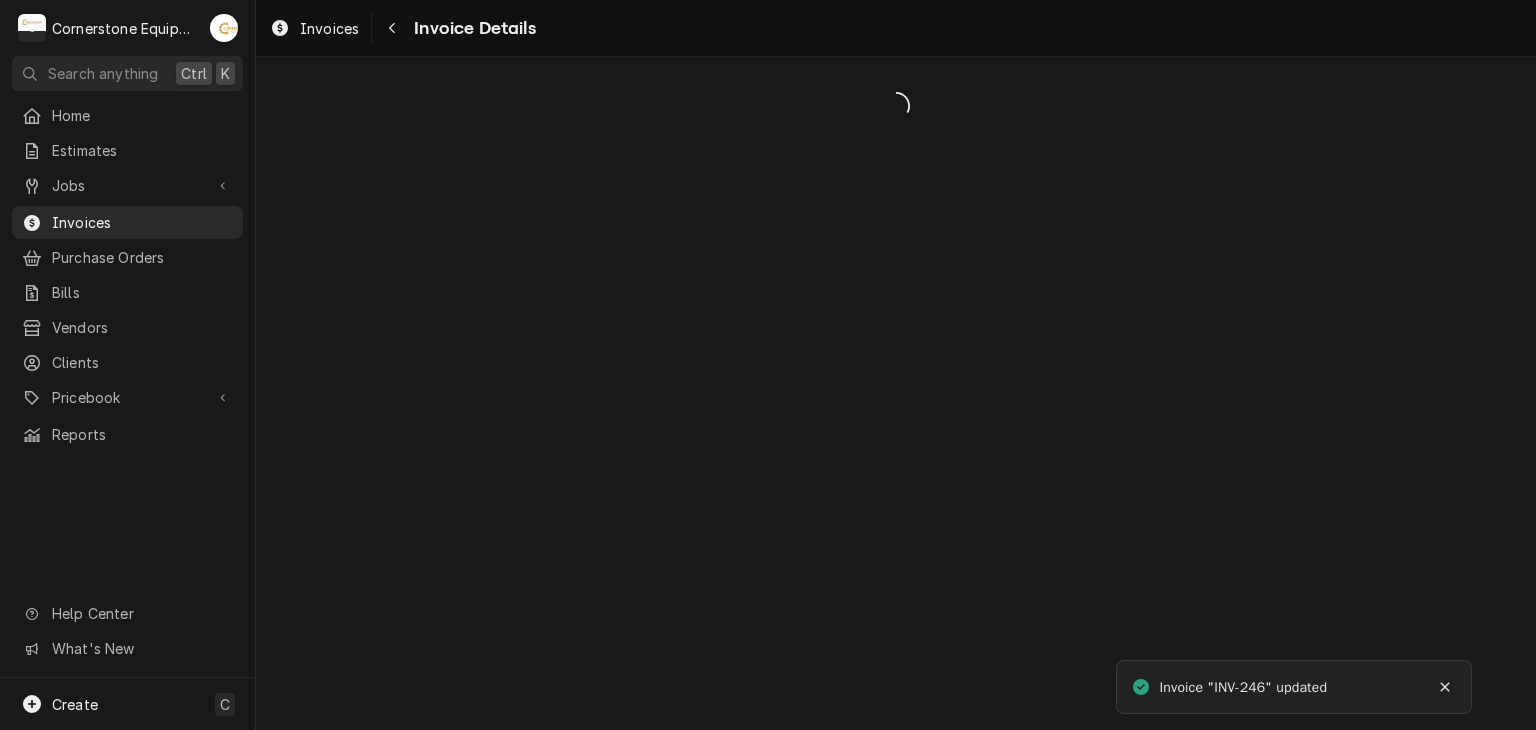 scroll, scrollTop: 0, scrollLeft: 0, axis: both 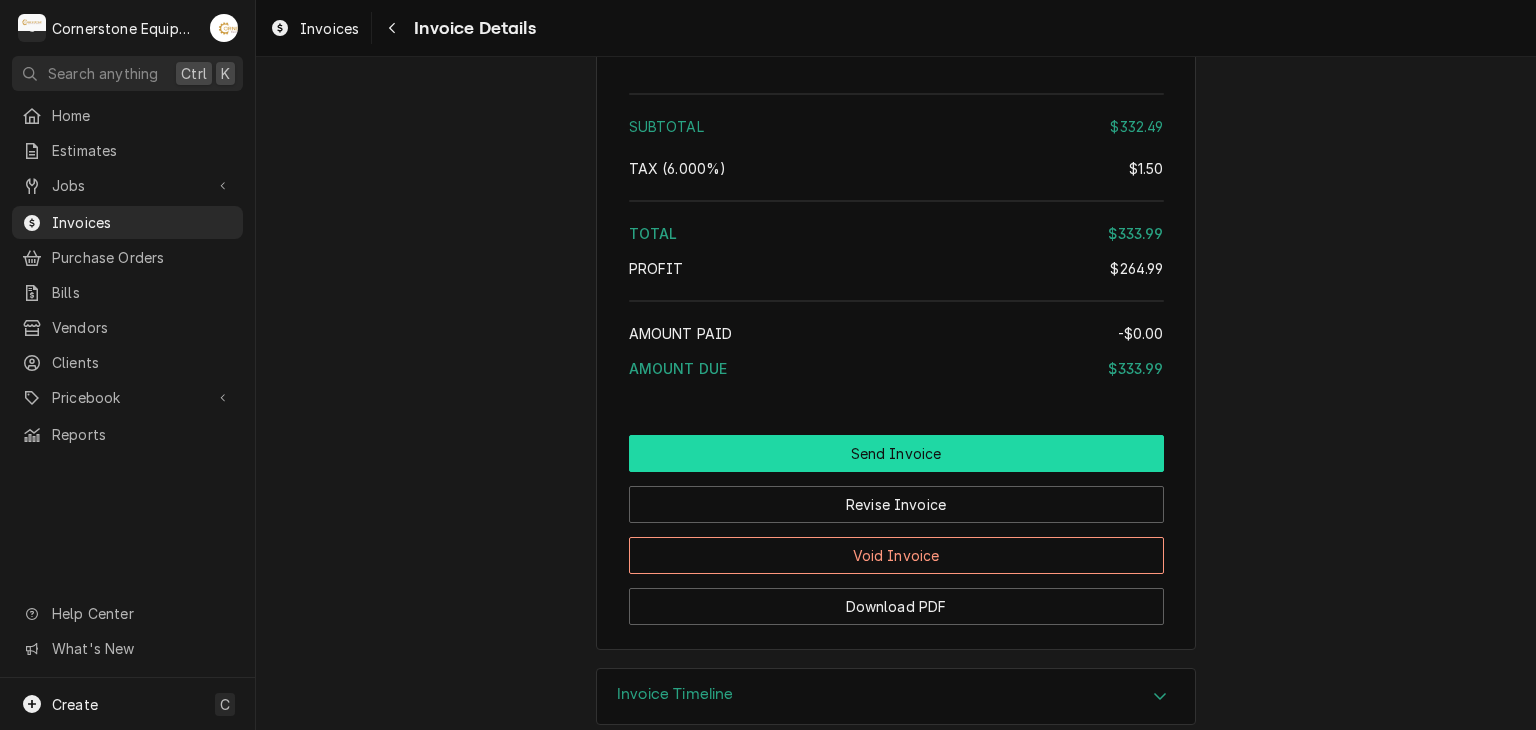 click on "Send Invoice" at bounding box center [896, 453] 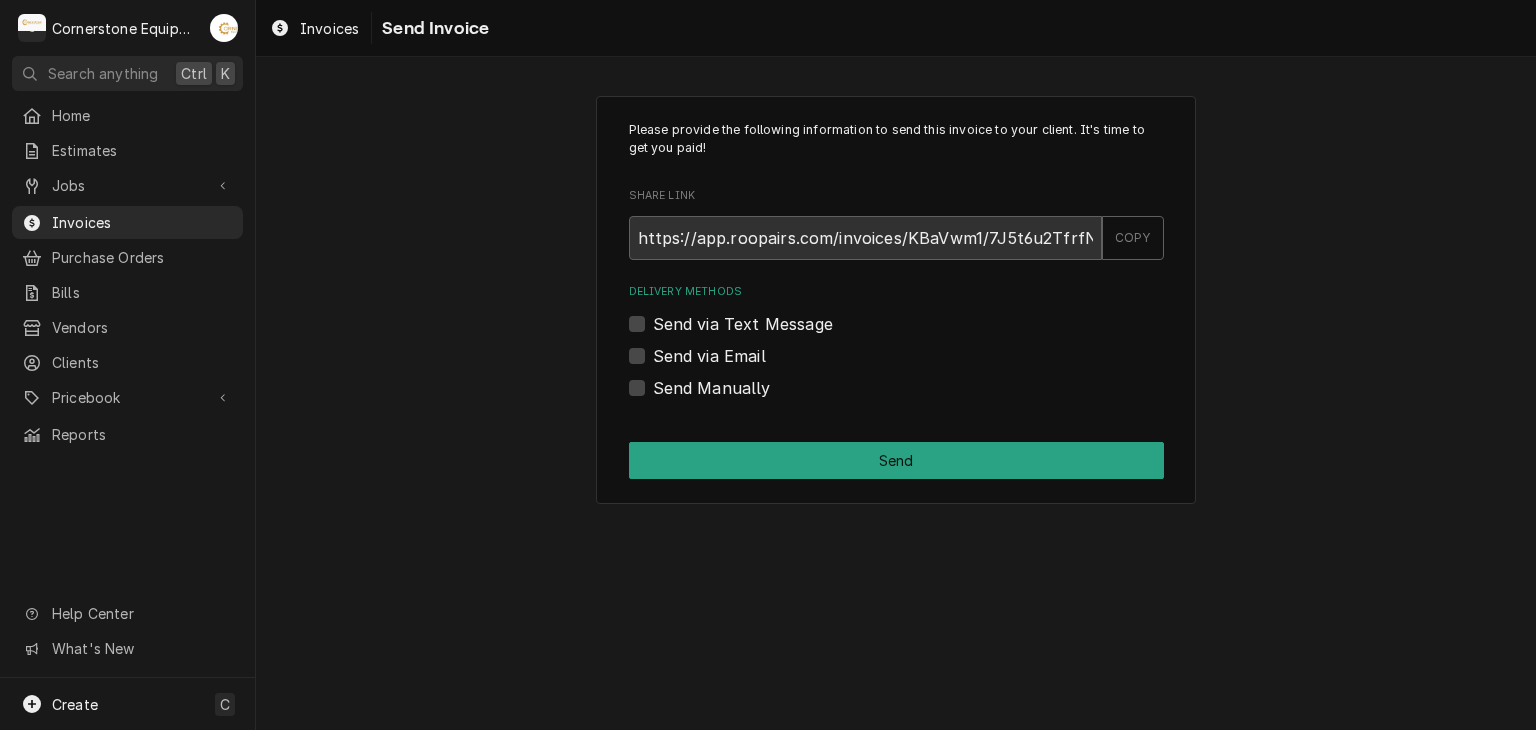 click on "Send via Email" at bounding box center [896, 356] 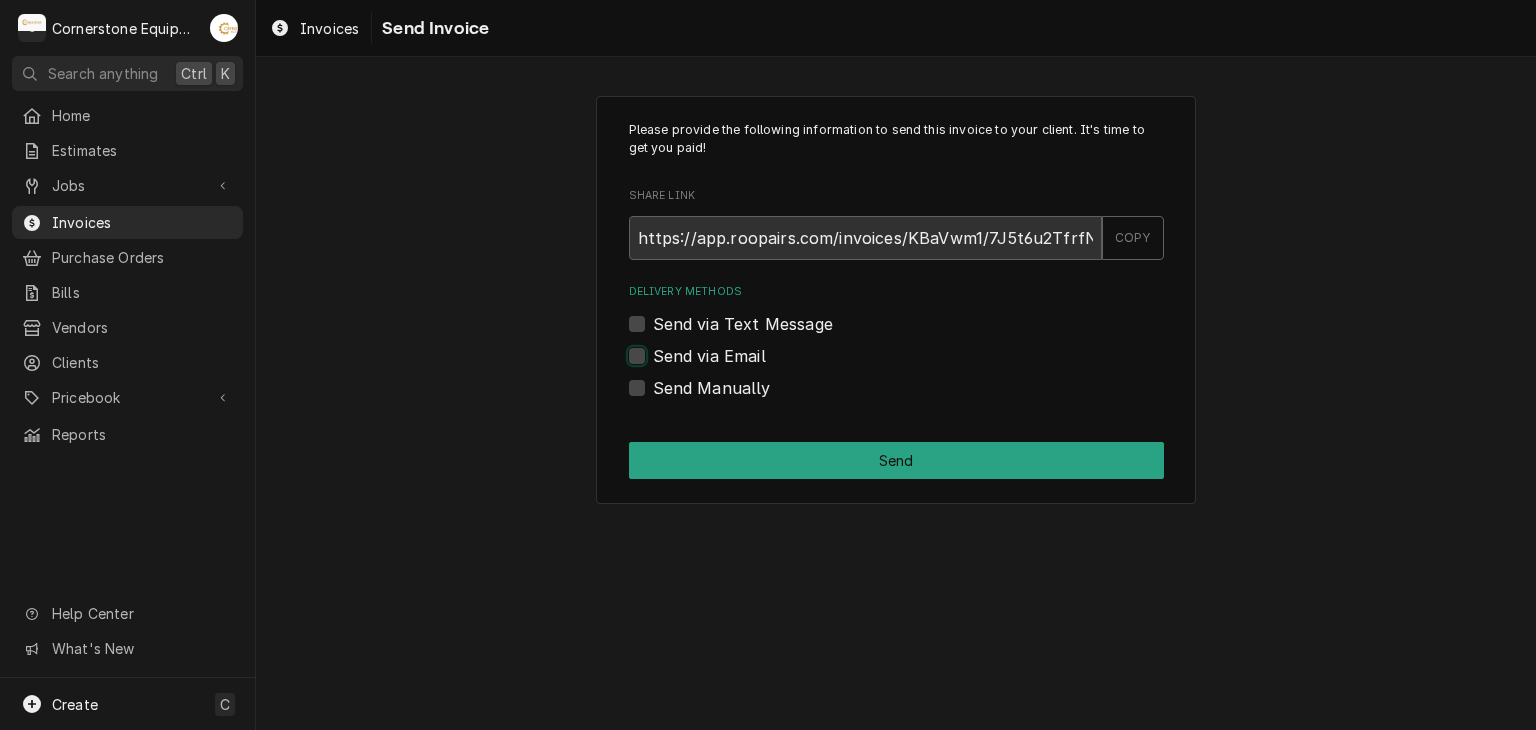 click on "Send via Email" at bounding box center (920, 366) 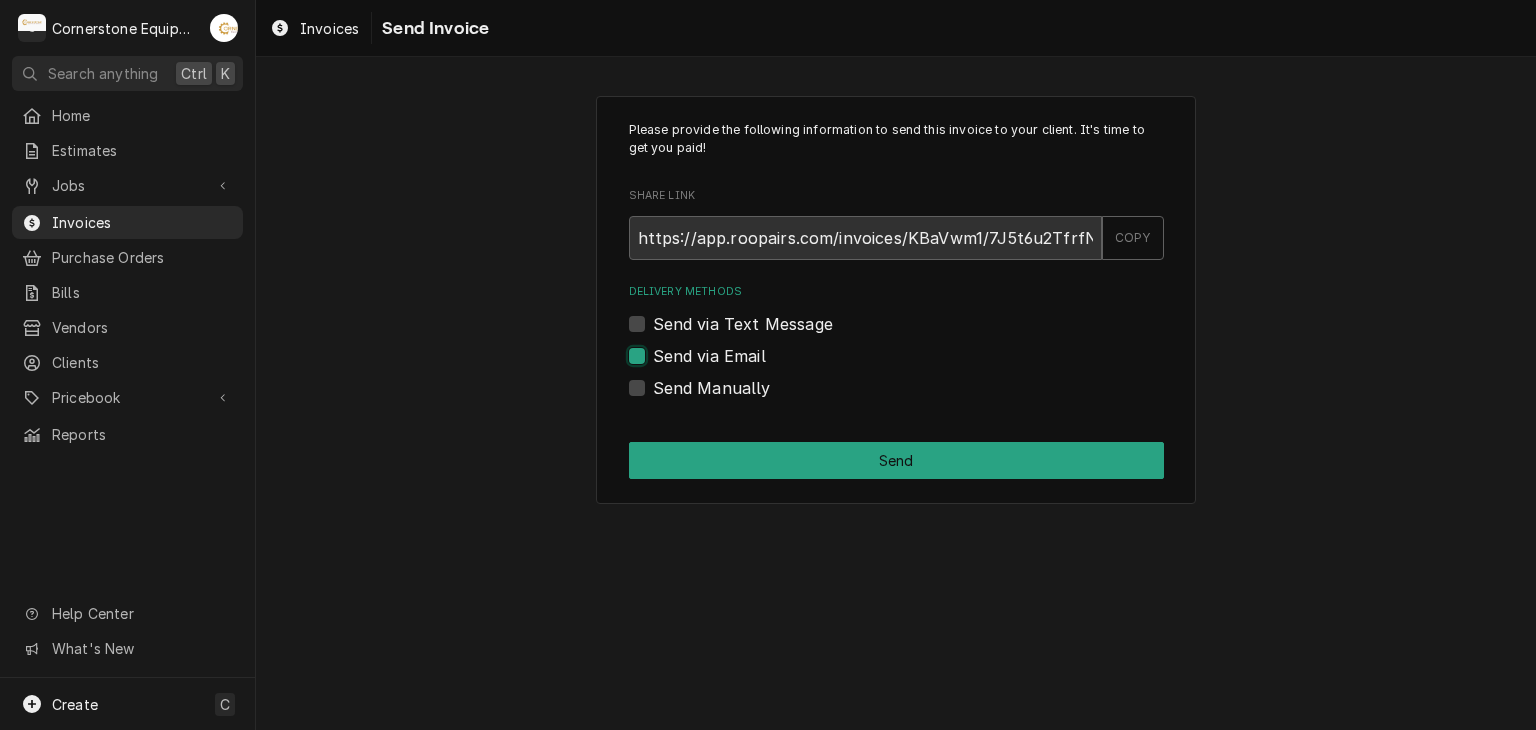 checkbox on "true" 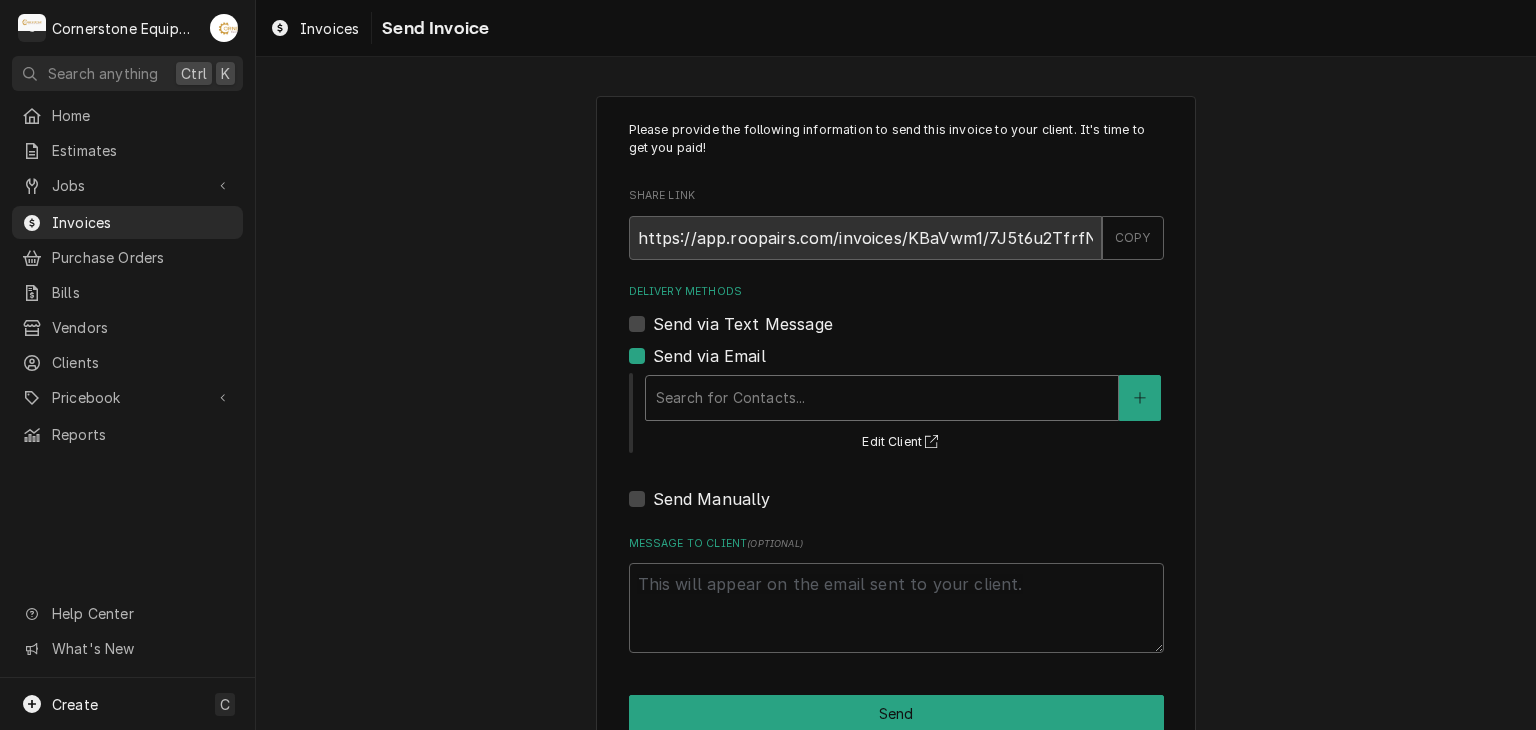 click at bounding box center (882, 398) 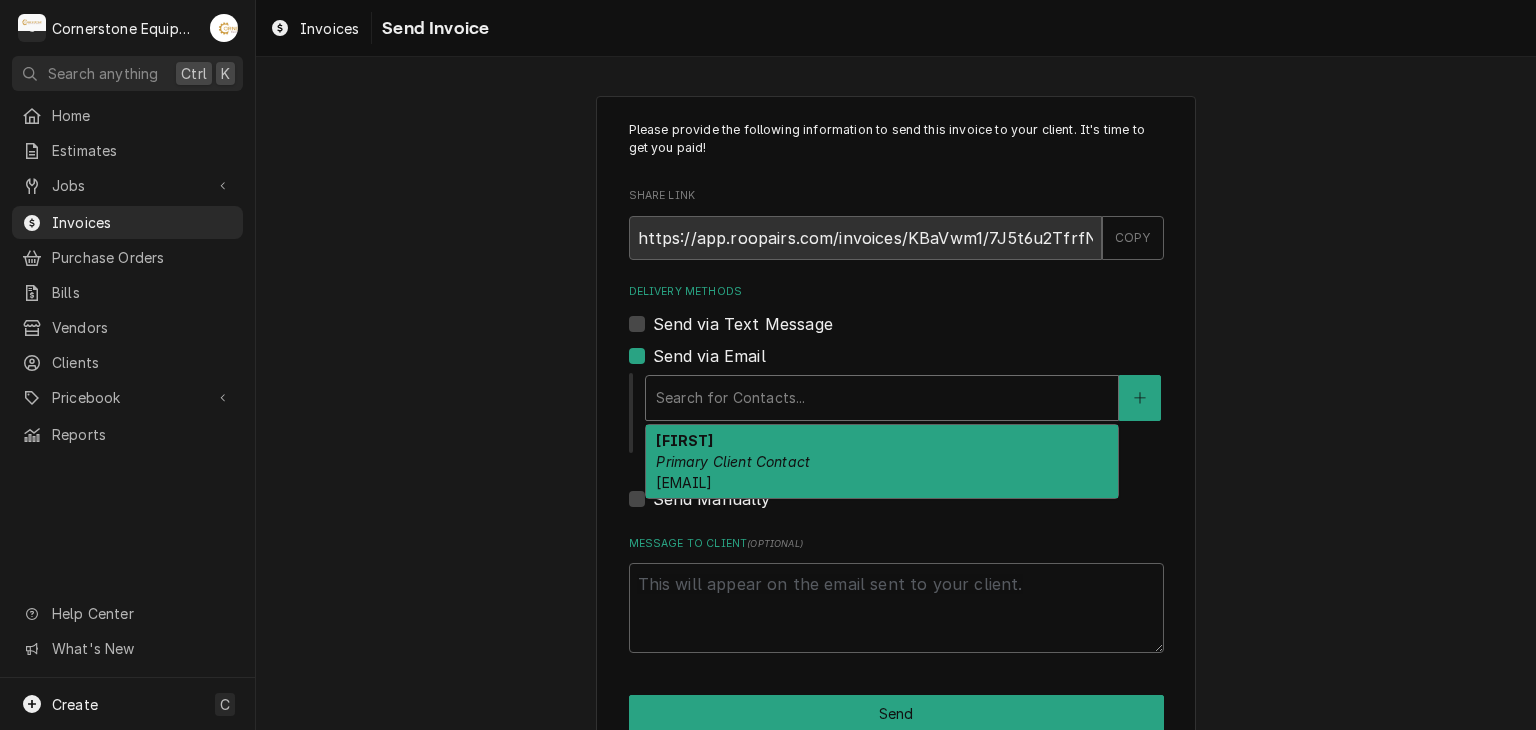 click on "Luca Primary Client Contact lucadegiovanni02@gmail.com" at bounding box center [882, 461] 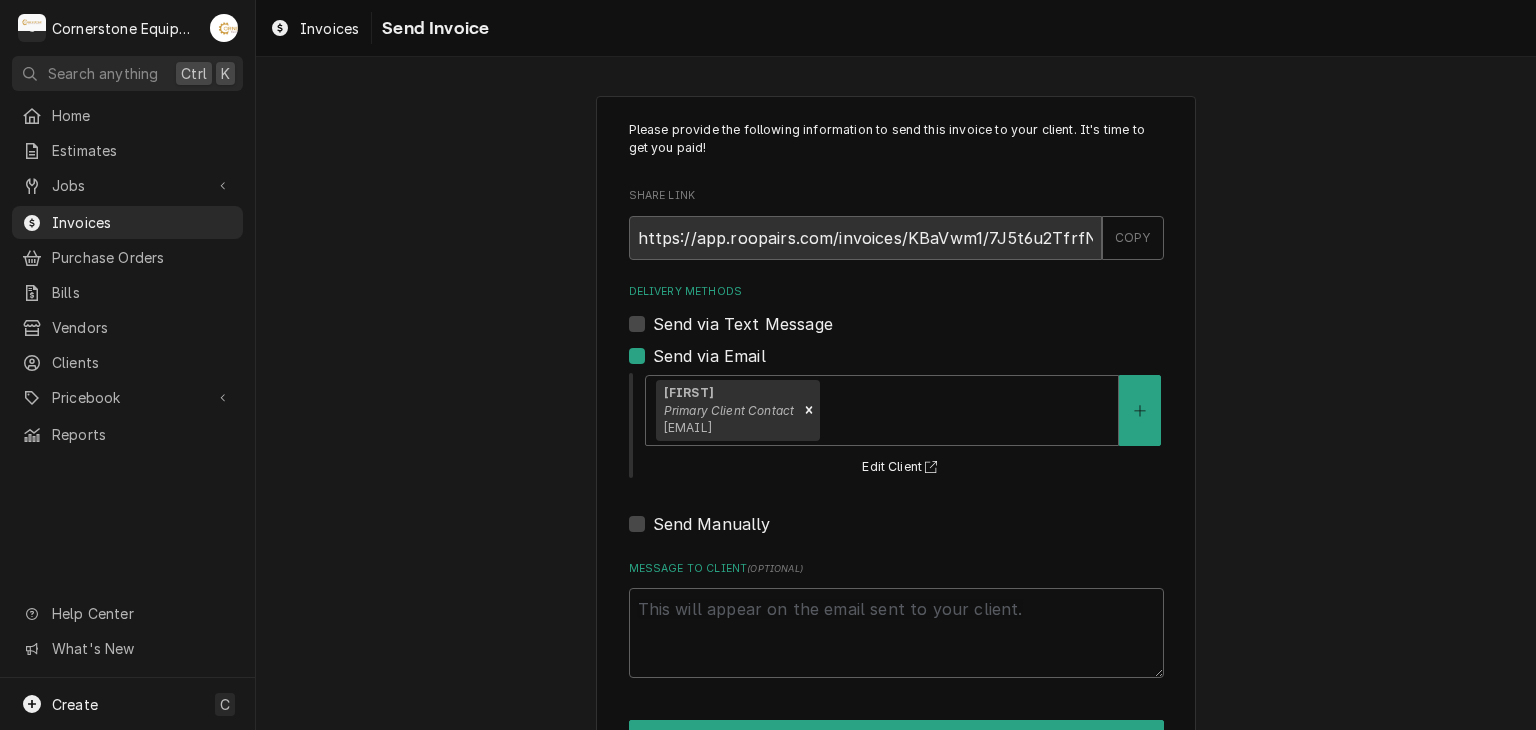 click on "Send via Text Message" at bounding box center [743, 324] 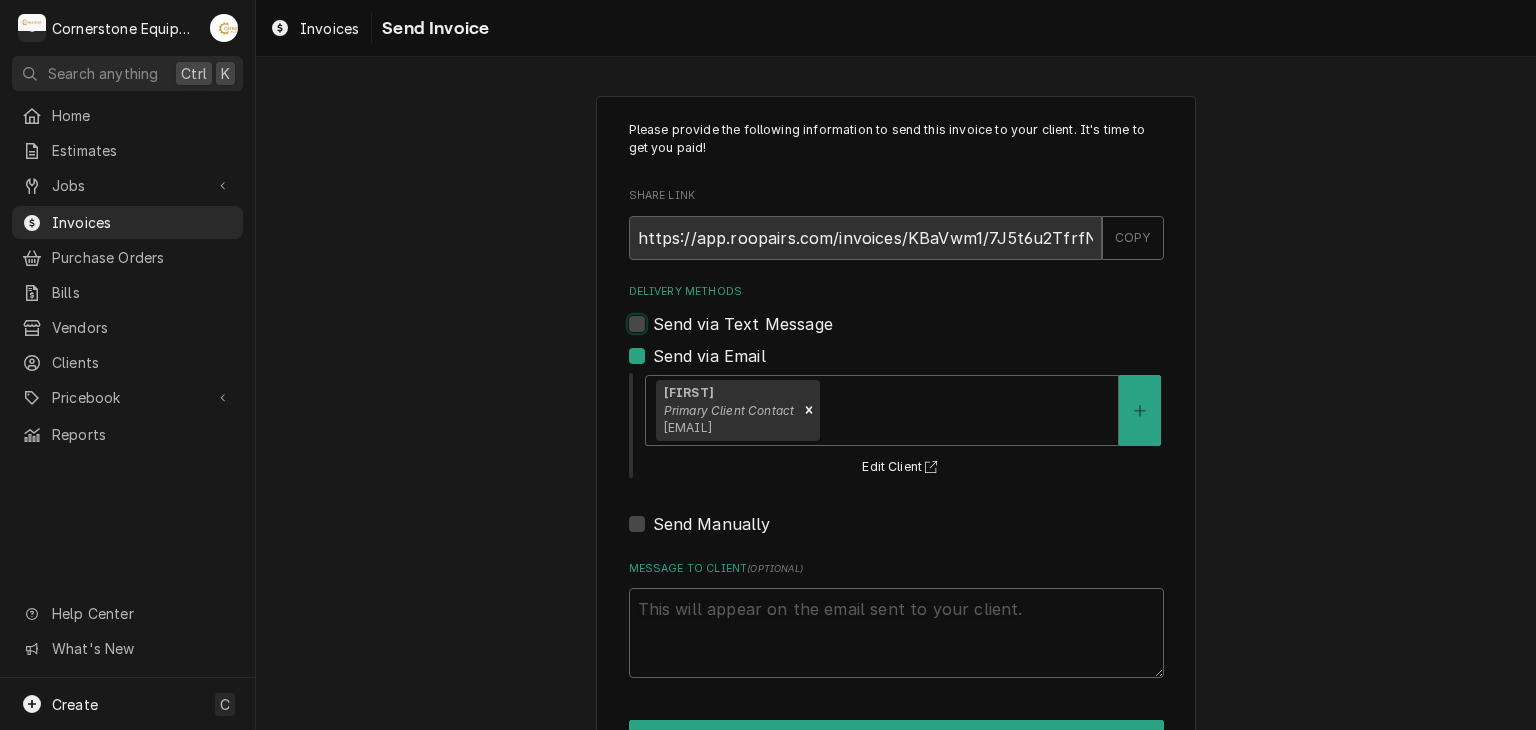 click on "Send via Text Message" at bounding box center [920, 334] 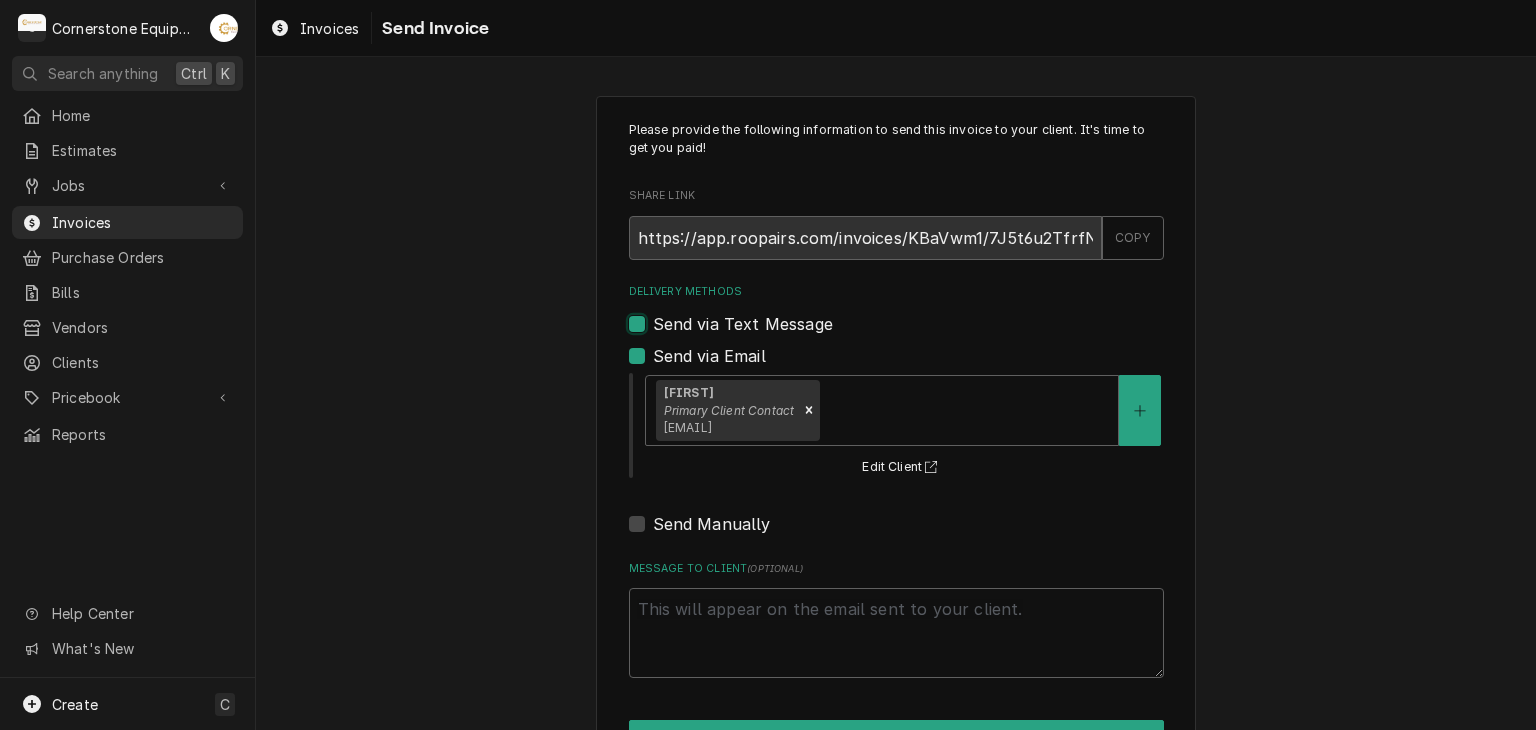 checkbox on "true" 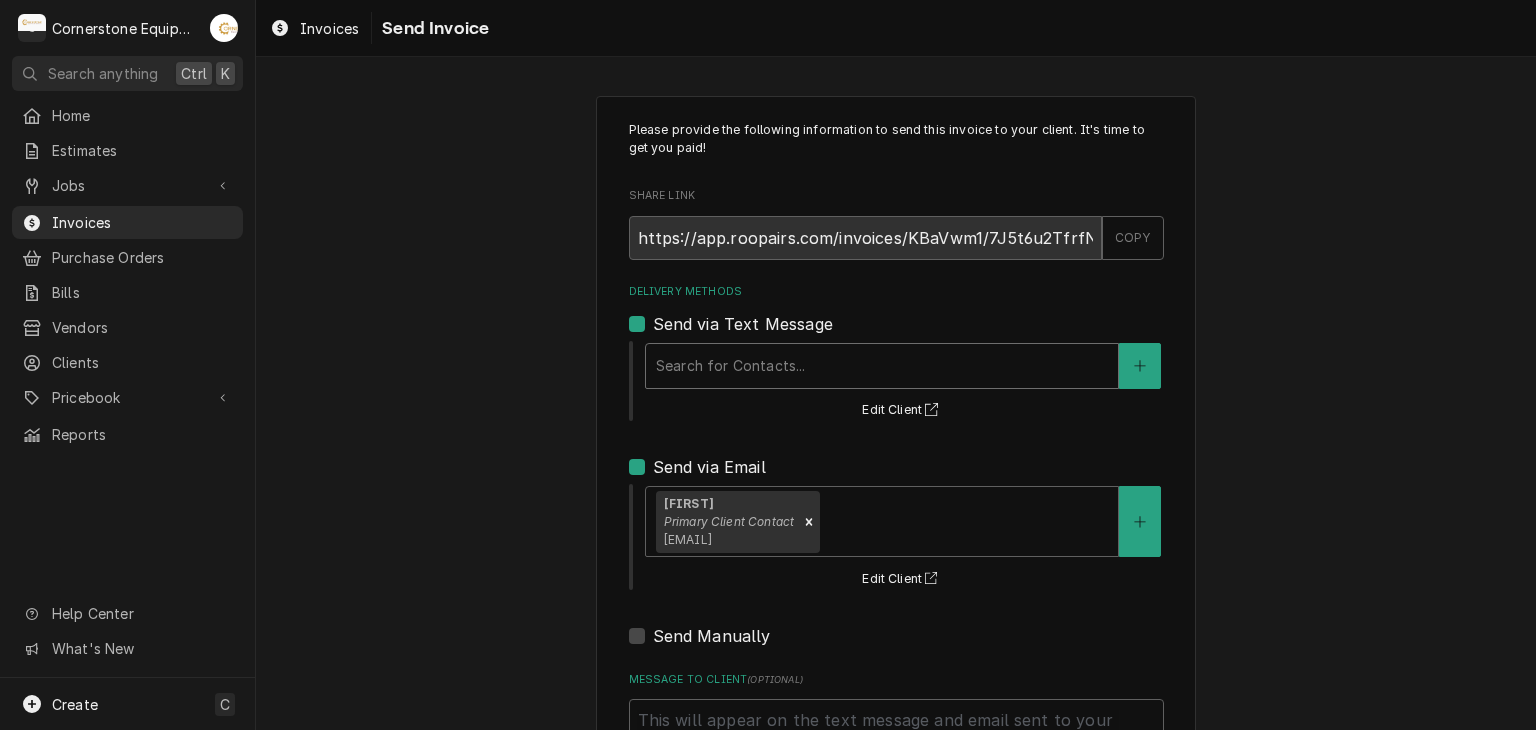 click at bounding box center [882, 366] 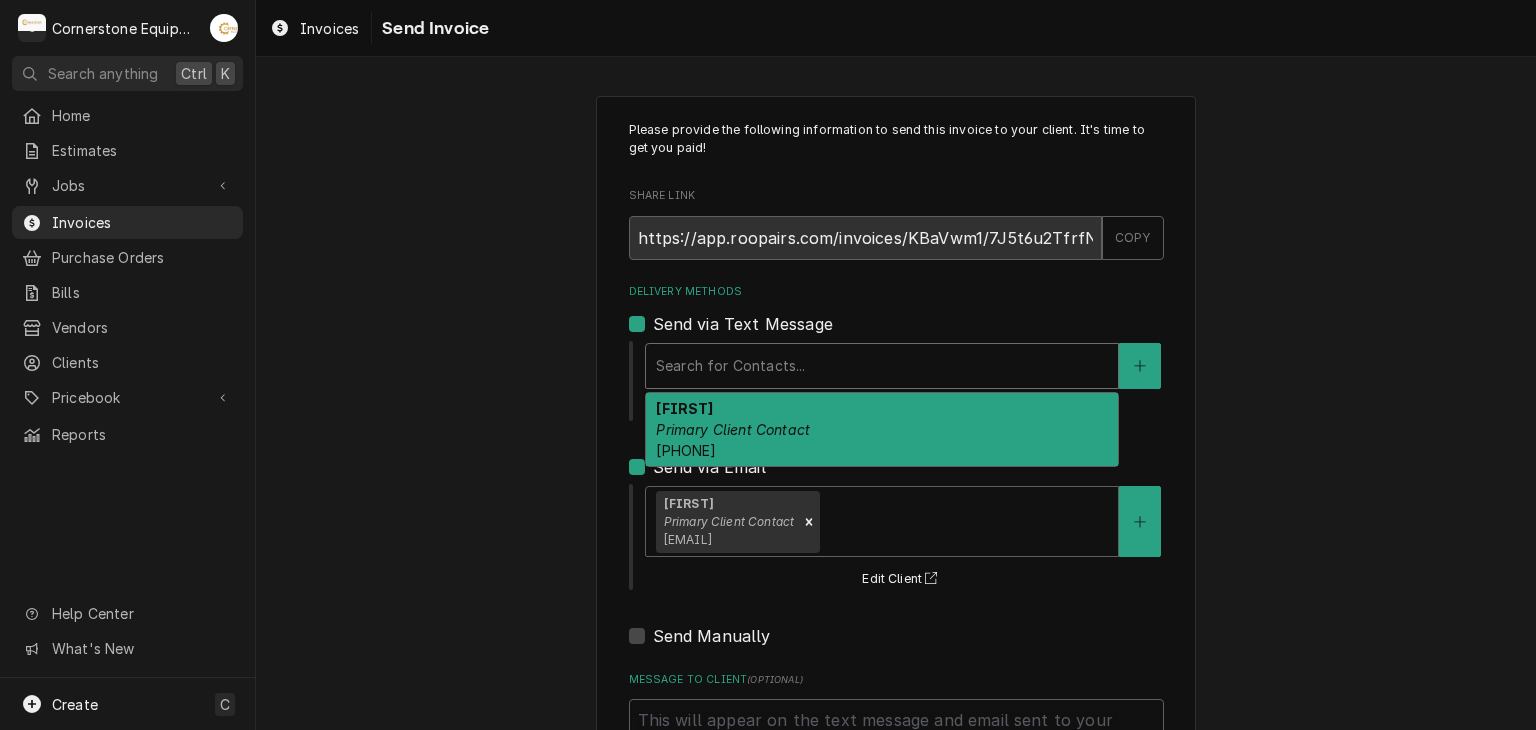 click on "Primary Client Contact" at bounding box center (733, 429) 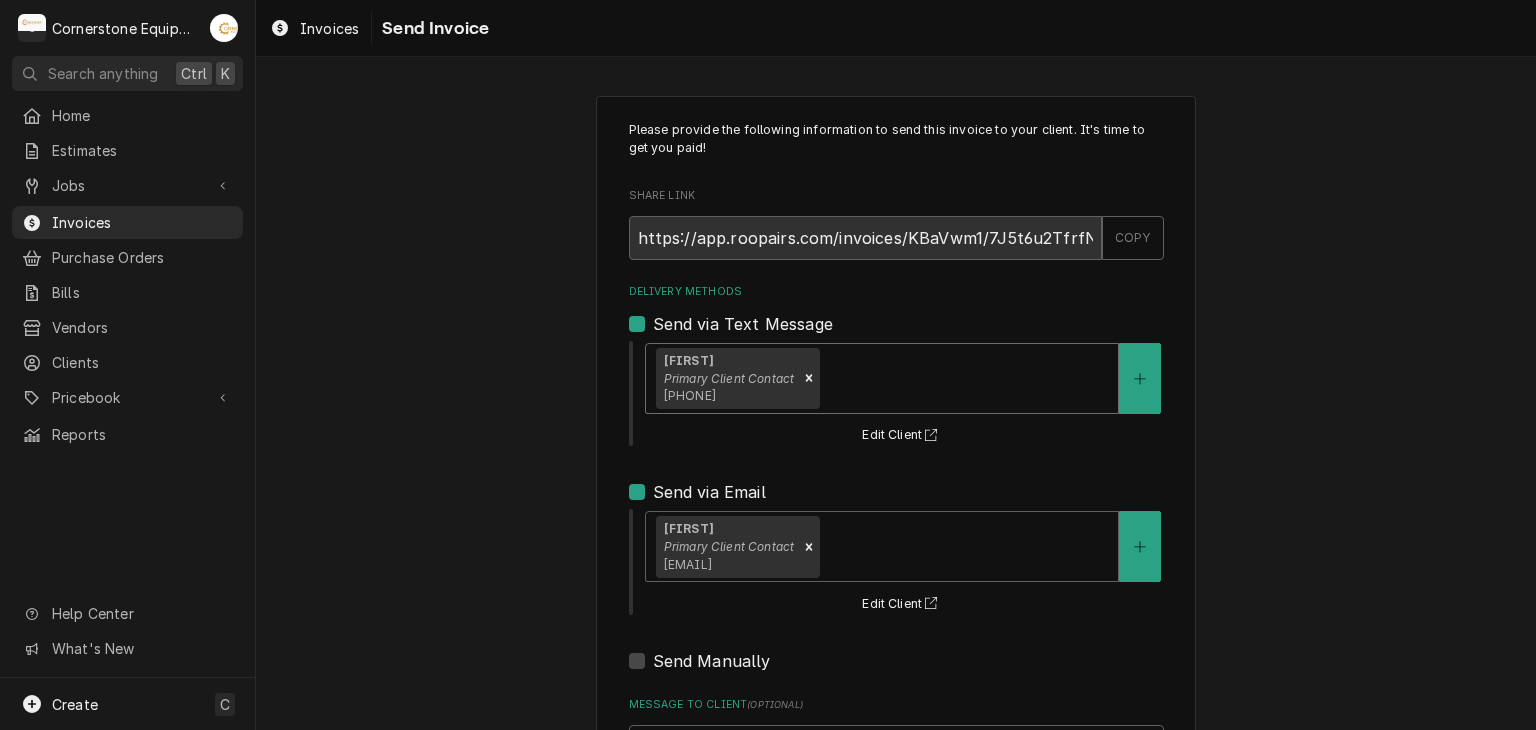 scroll, scrollTop: 204, scrollLeft: 0, axis: vertical 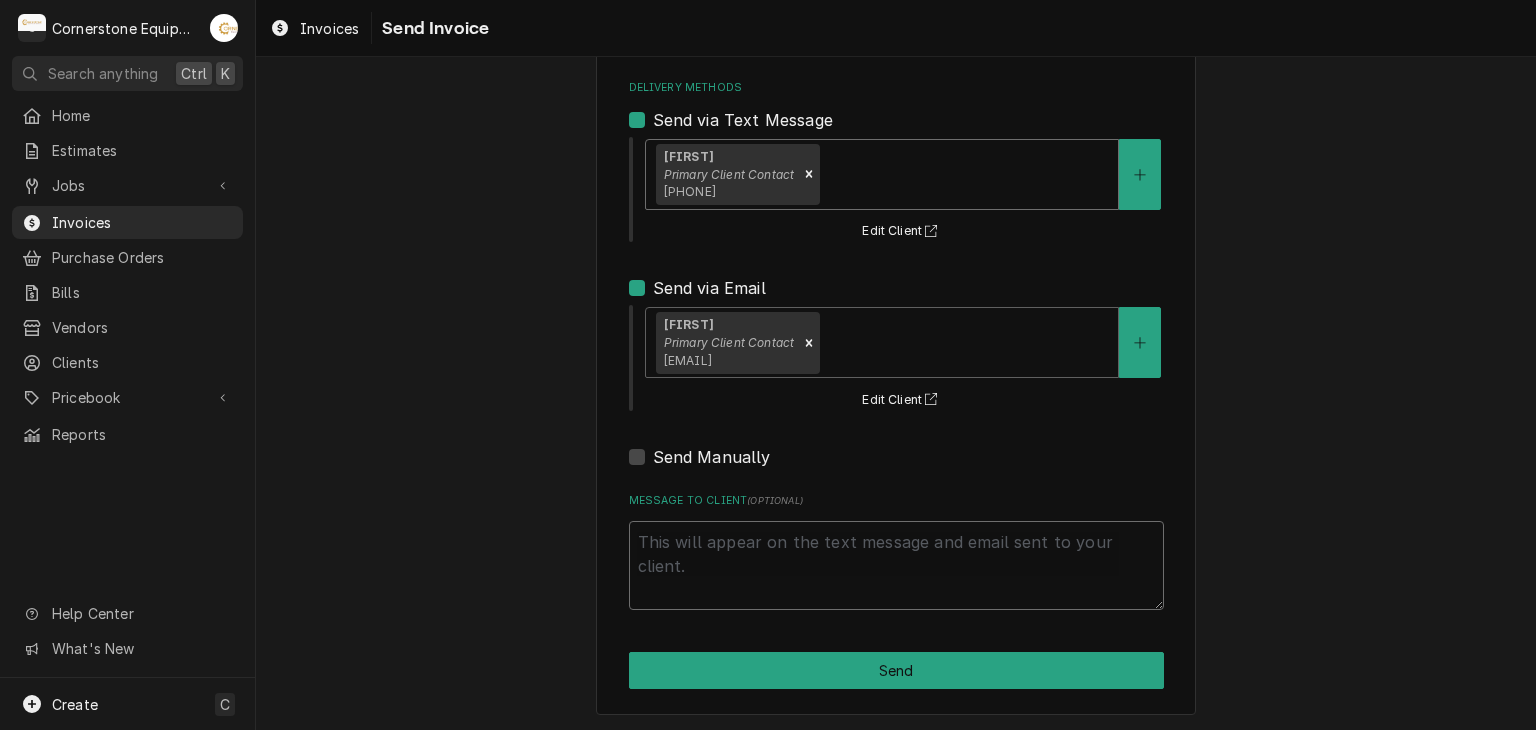 click on "Message to Client  ( optional )" at bounding box center (896, 566) 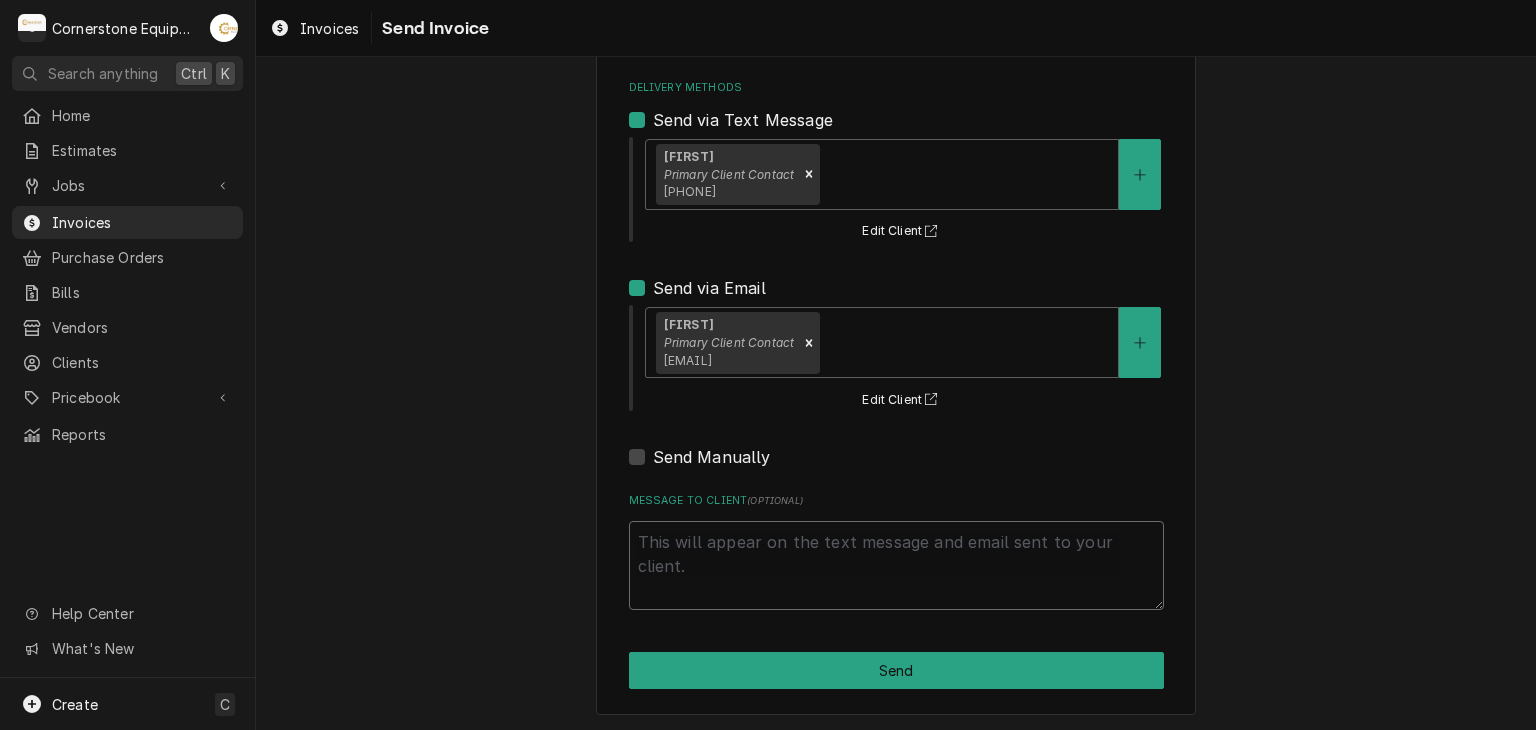 type on "x" 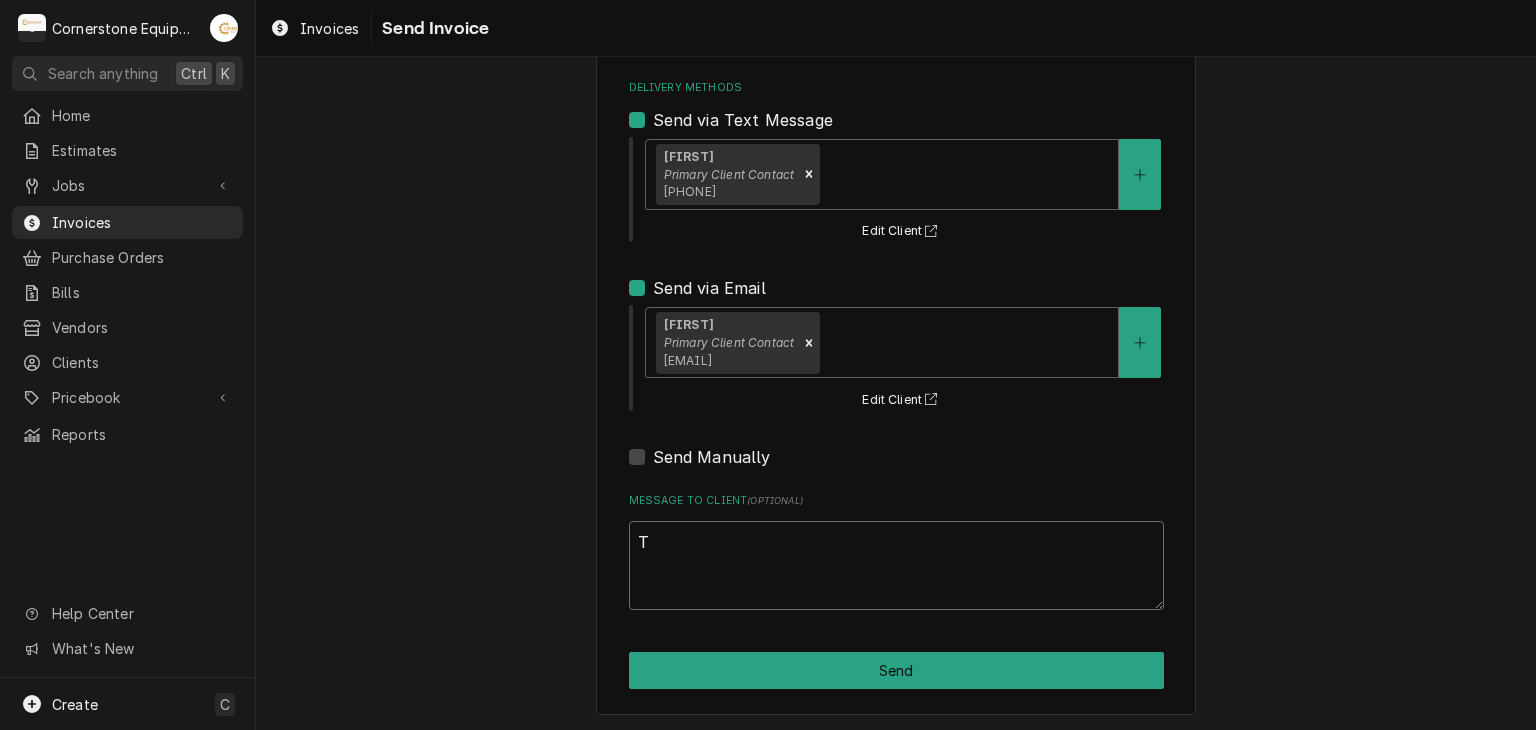 type on "x" 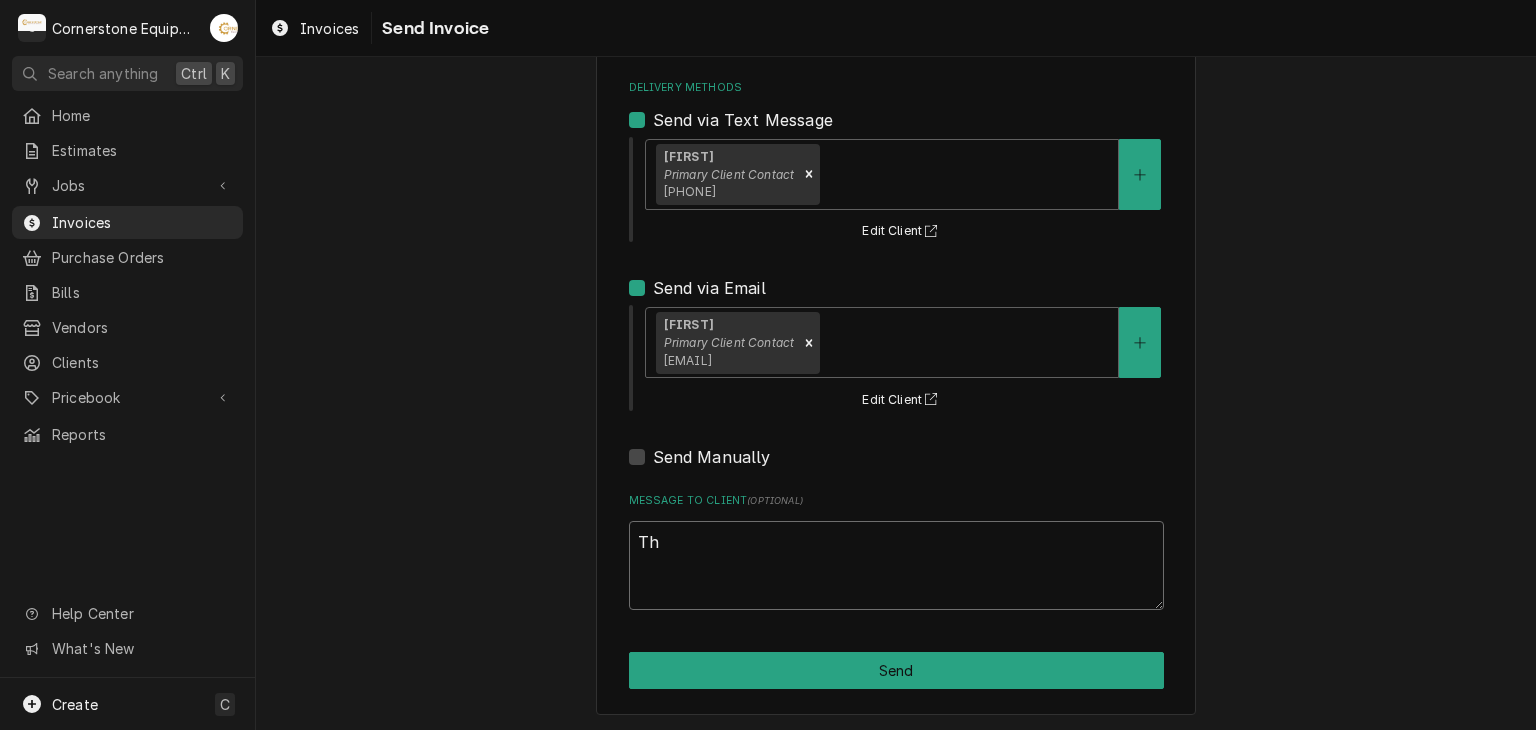 type on "x" 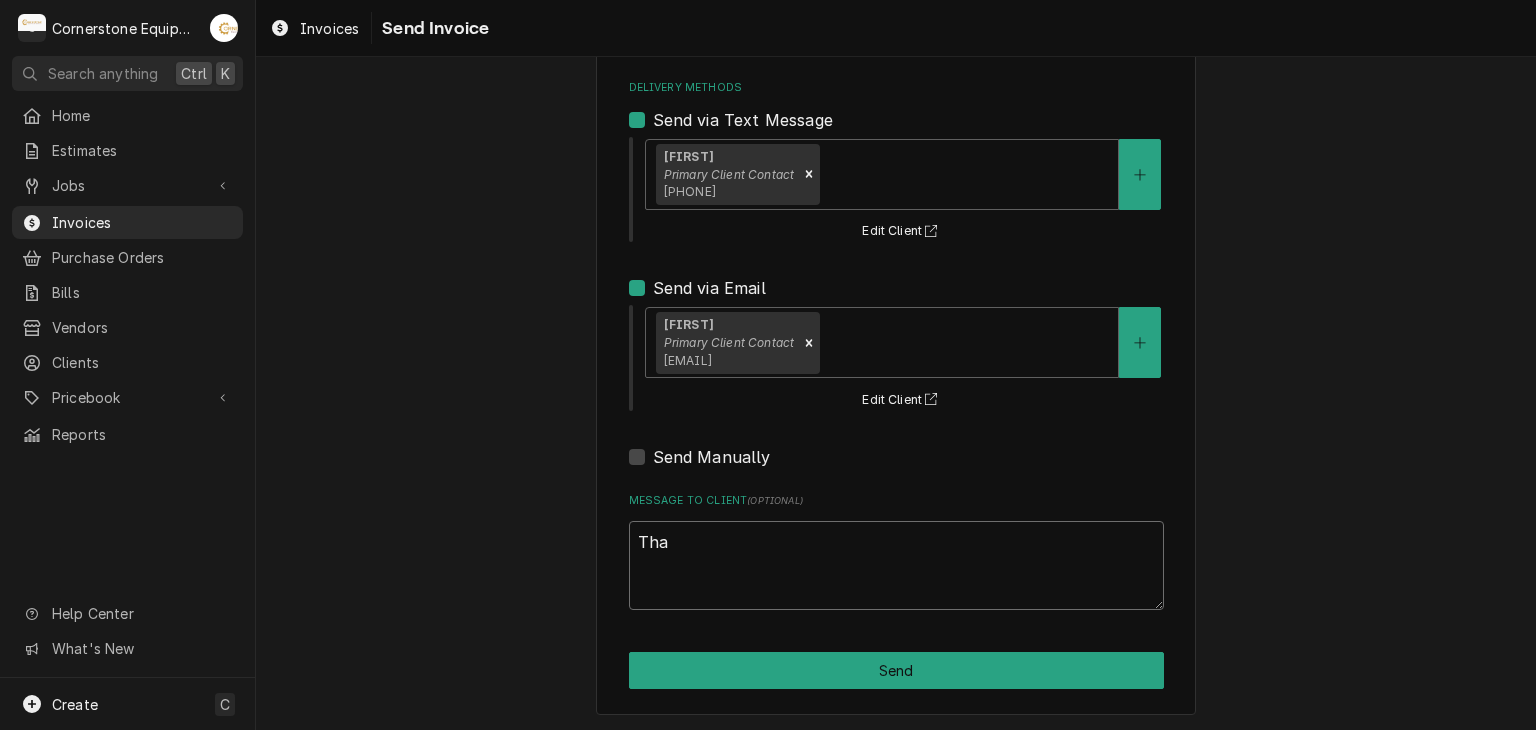 type on "x" 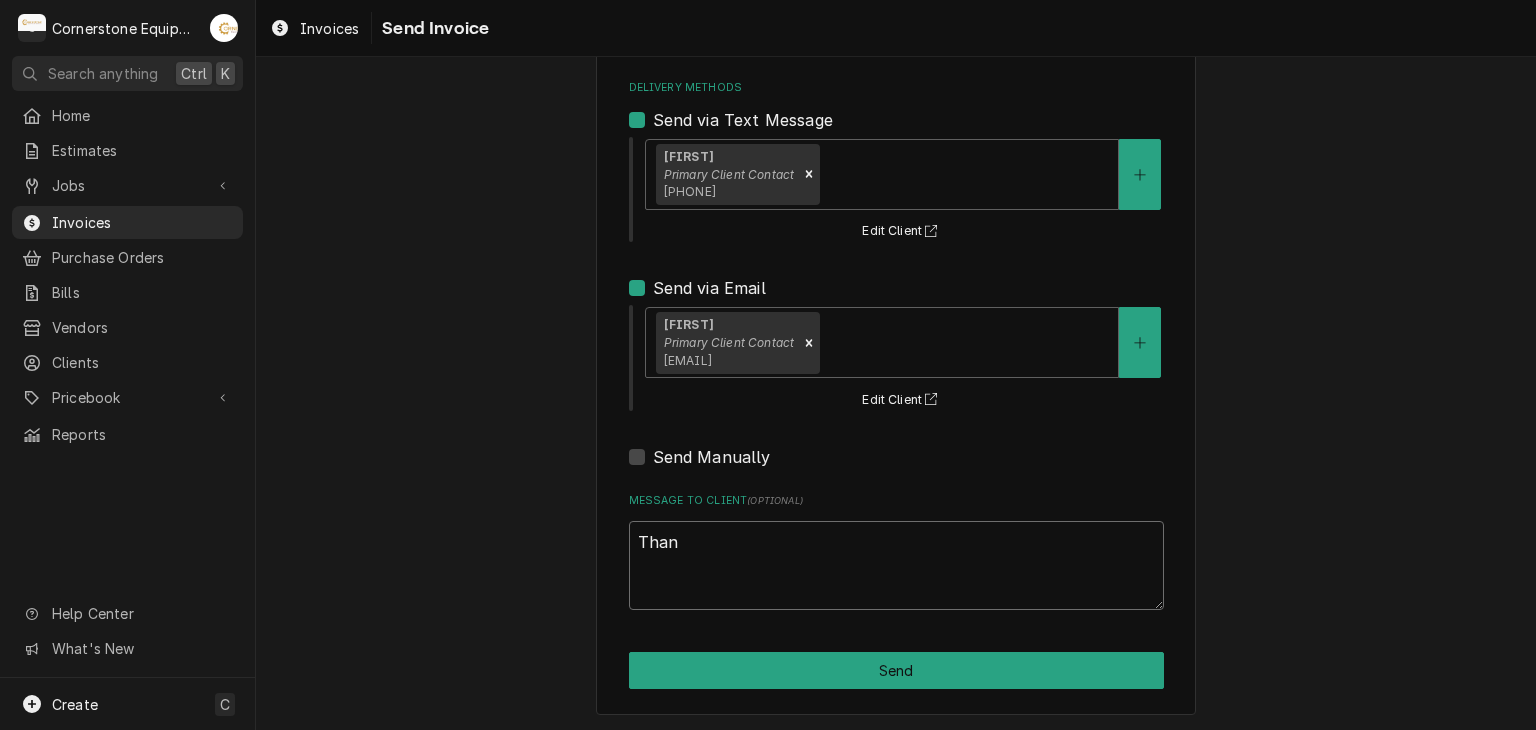 type on "x" 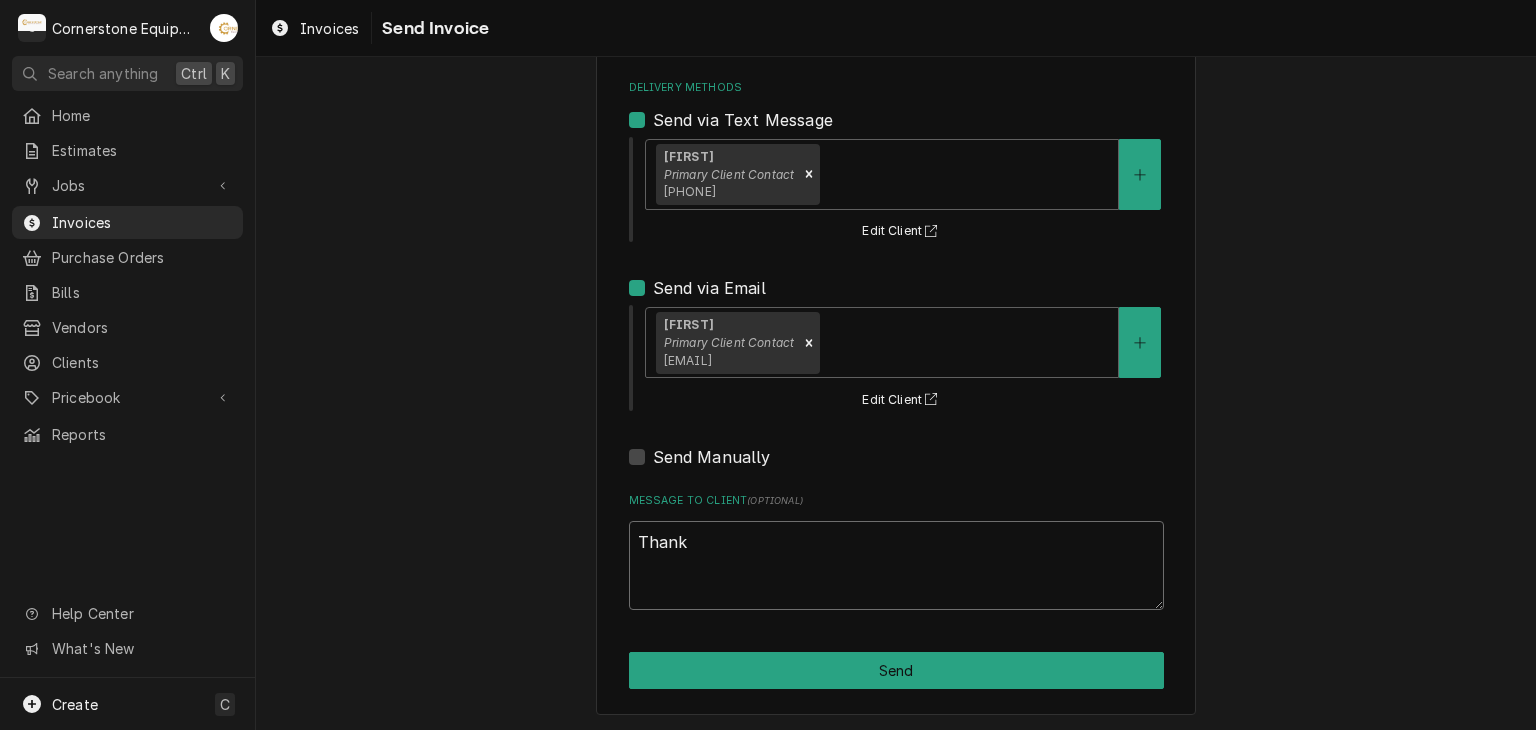 type on "x" 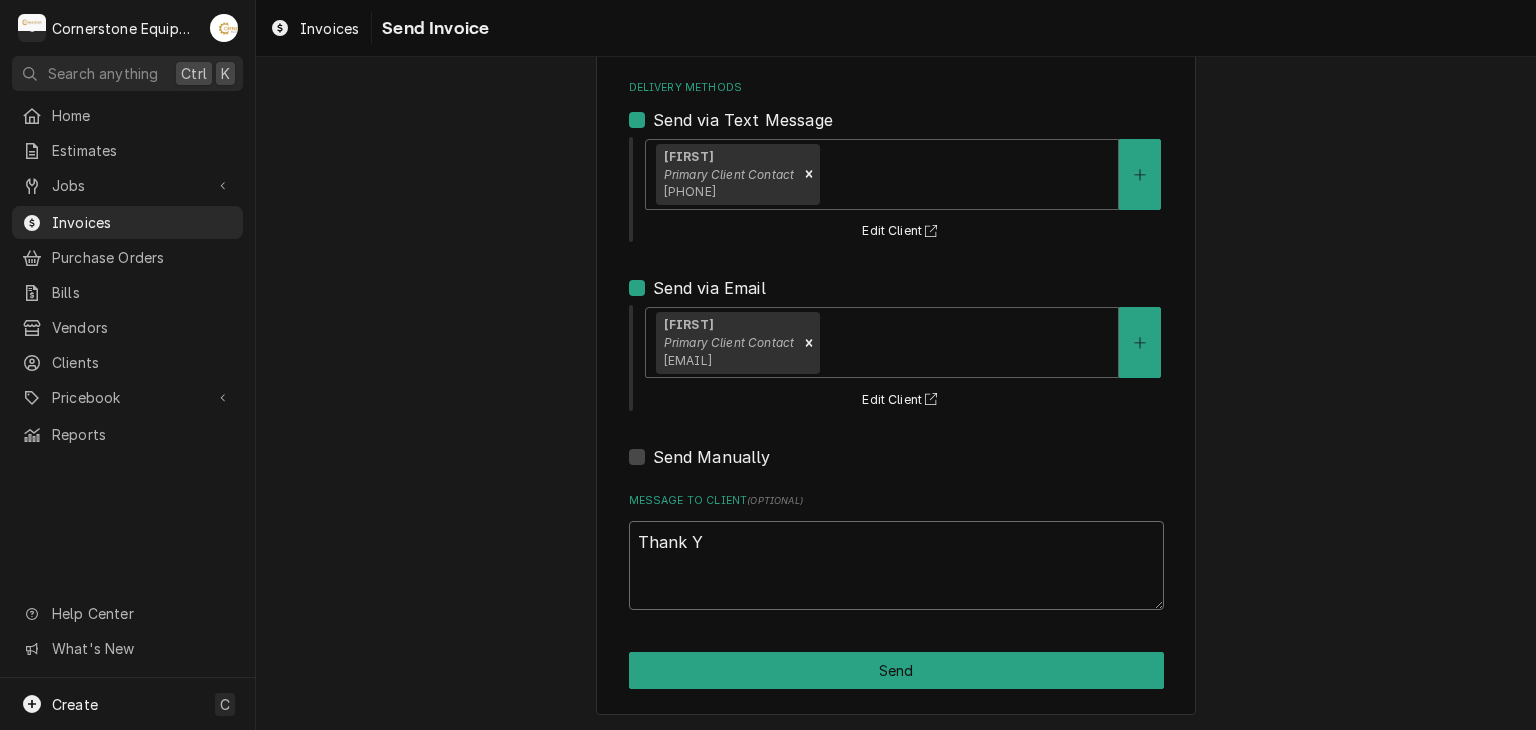 type on "x" 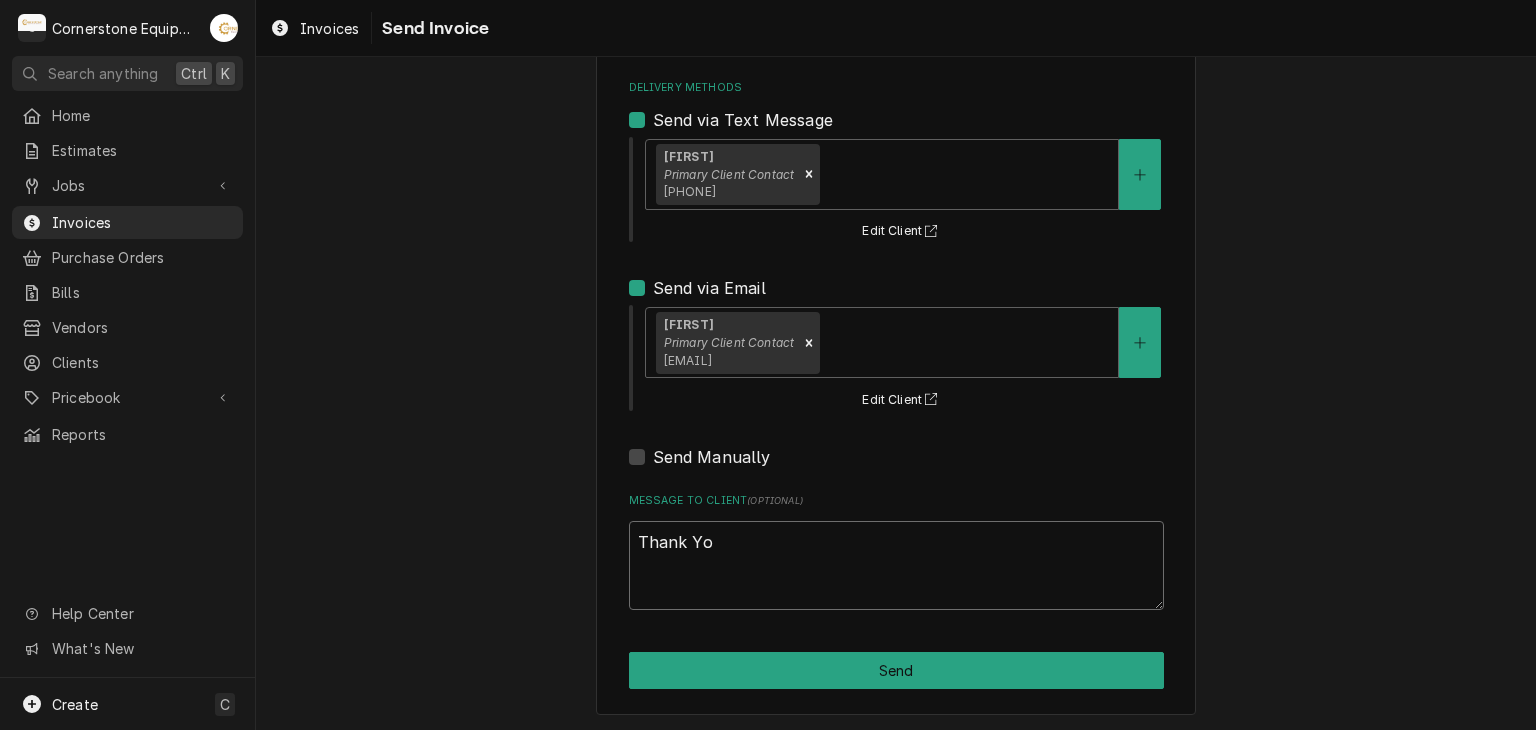 type on "x" 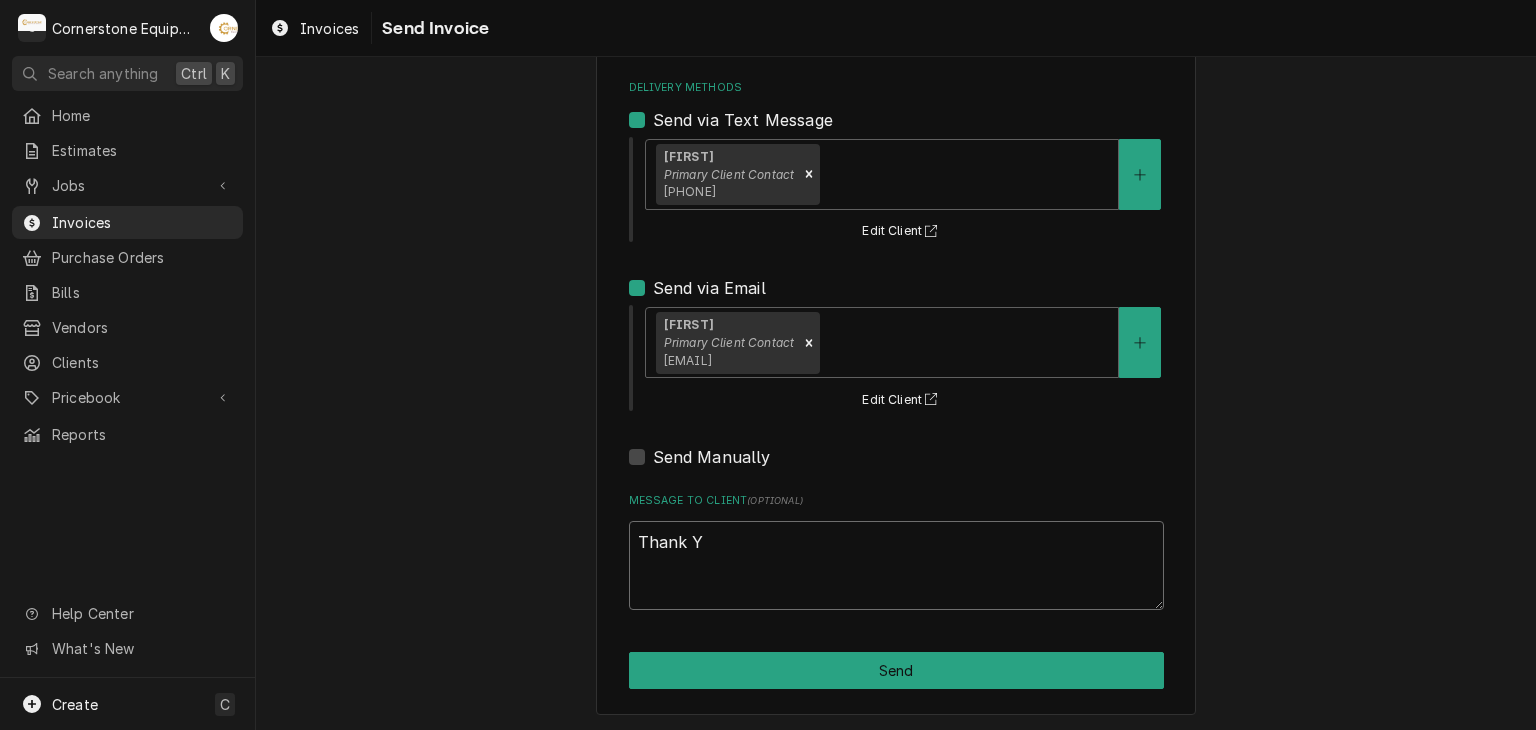 type on "x" 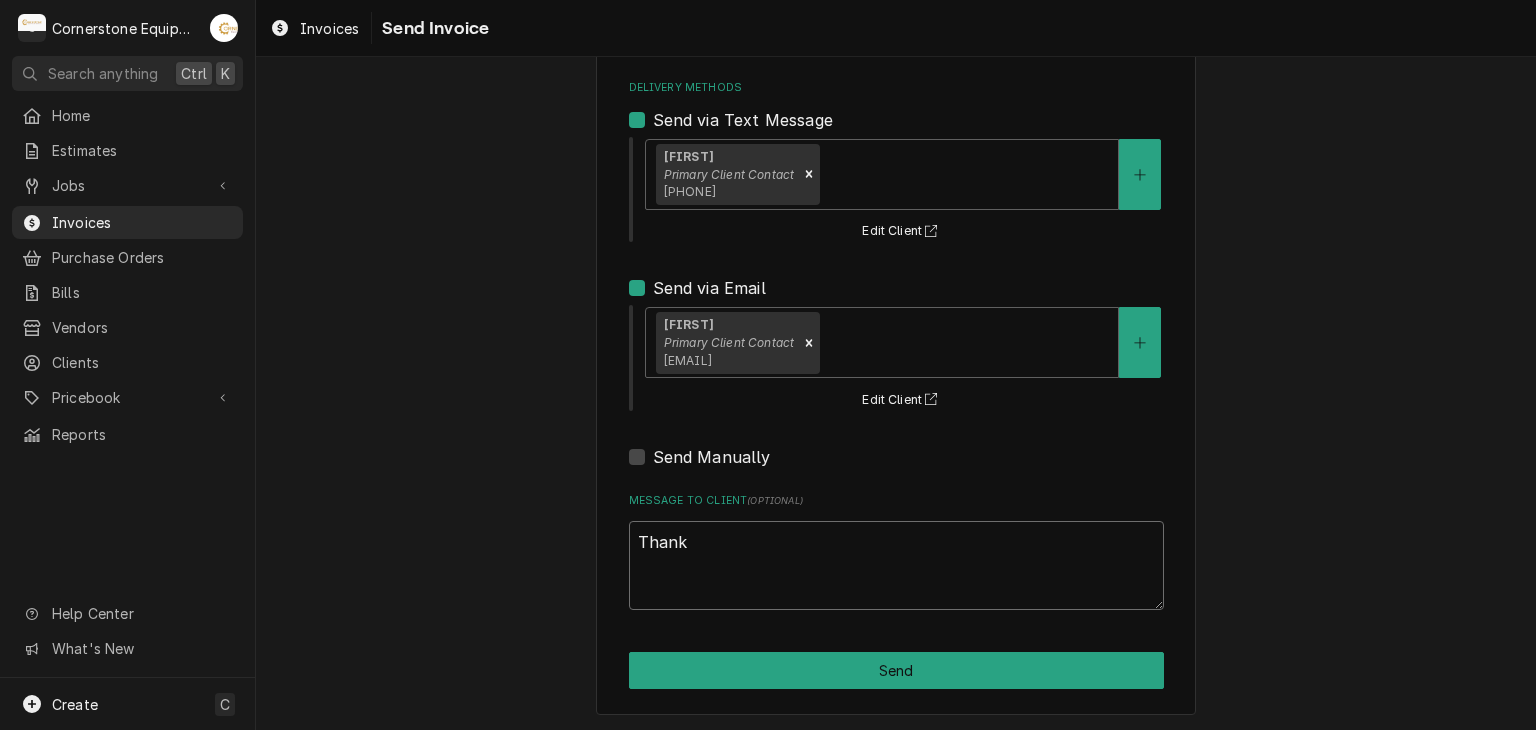 type on "x" 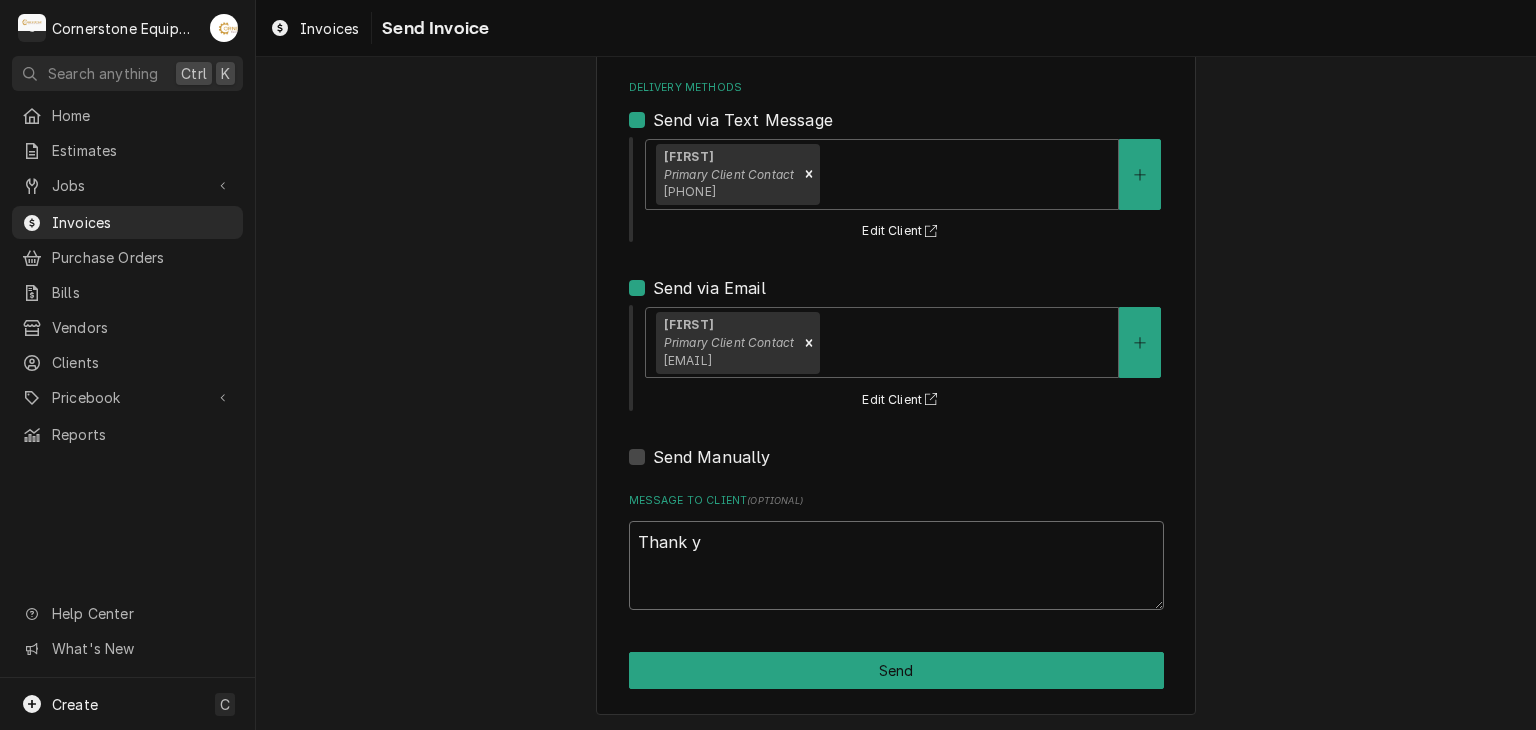 type on "x" 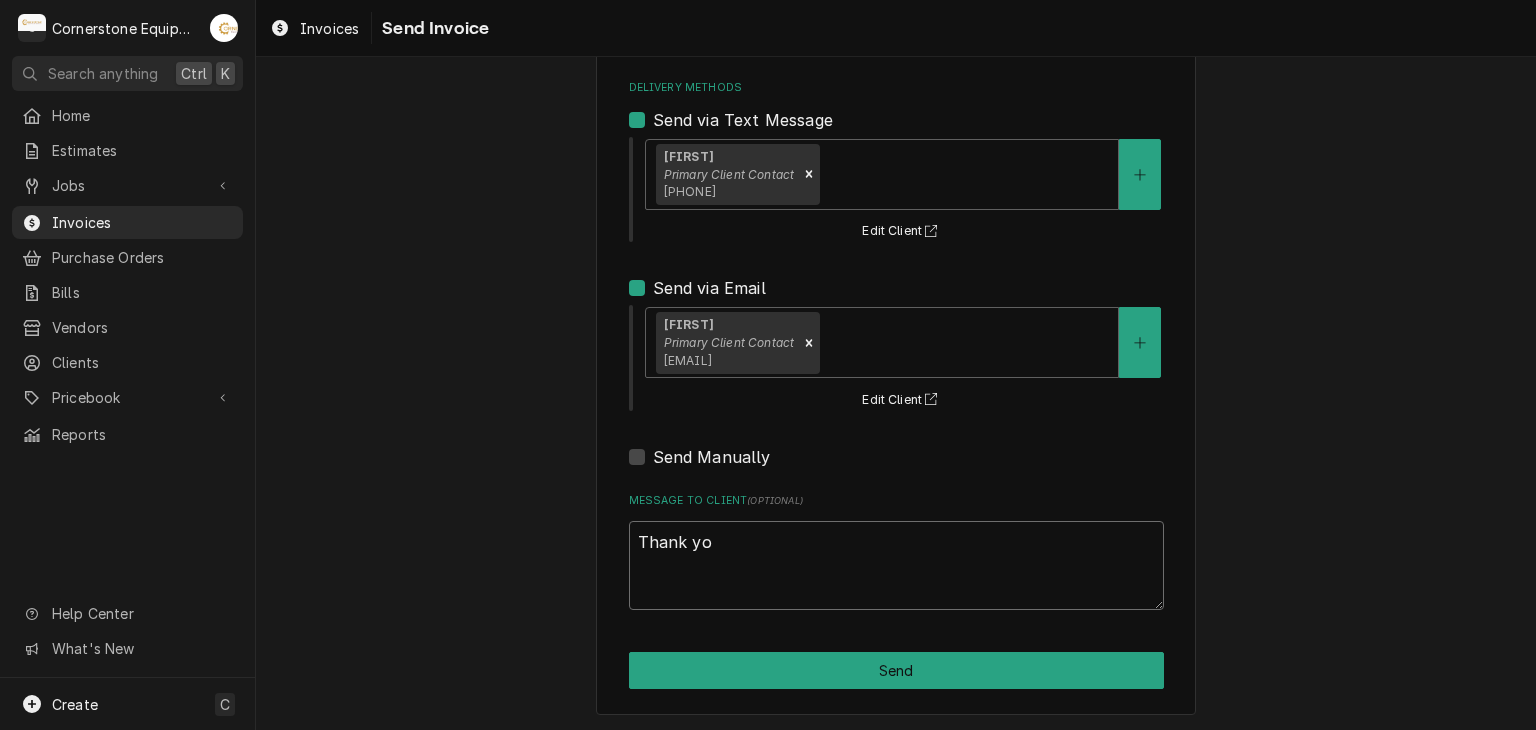 type on "x" 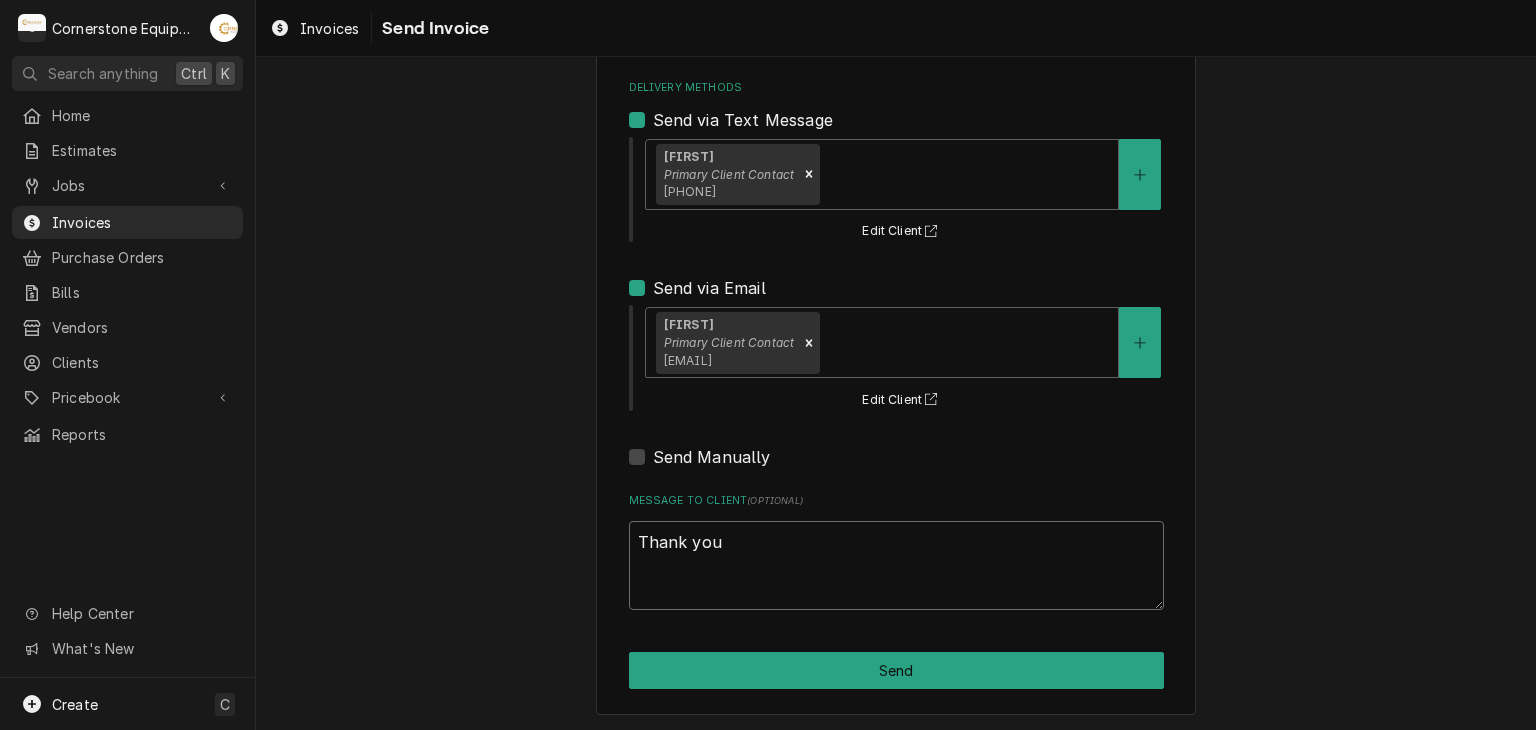 type on "x" 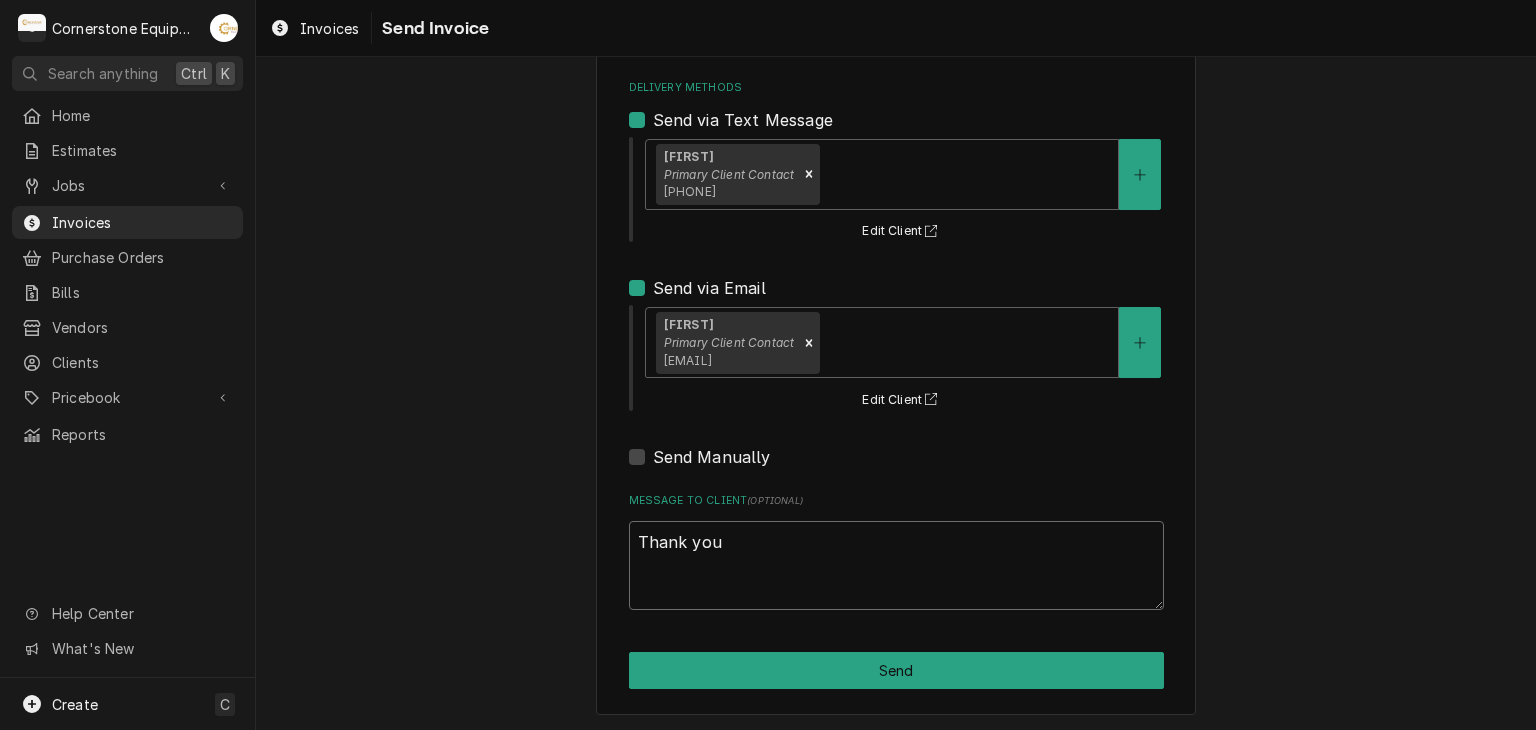 type on "x" 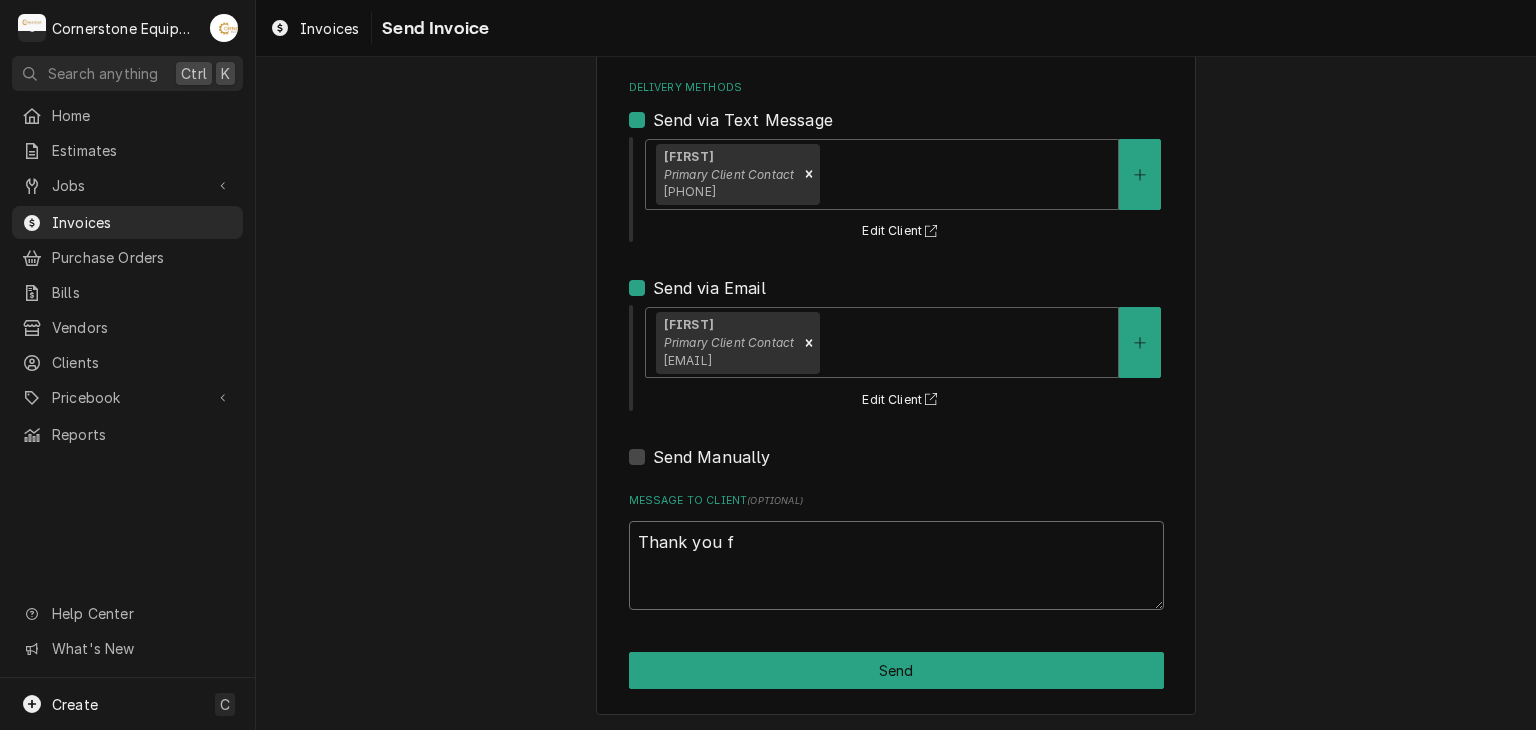 type on "x" 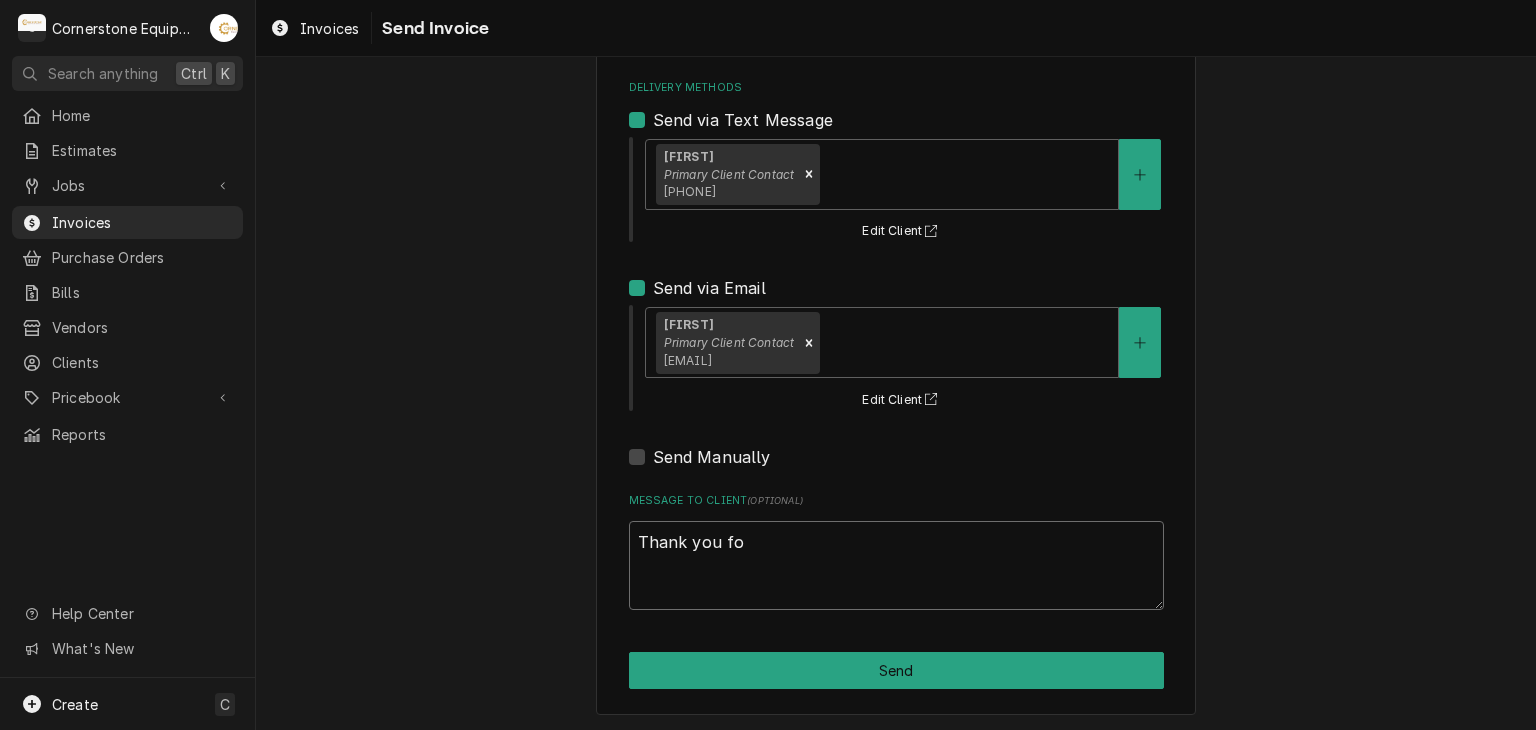 type on "x" 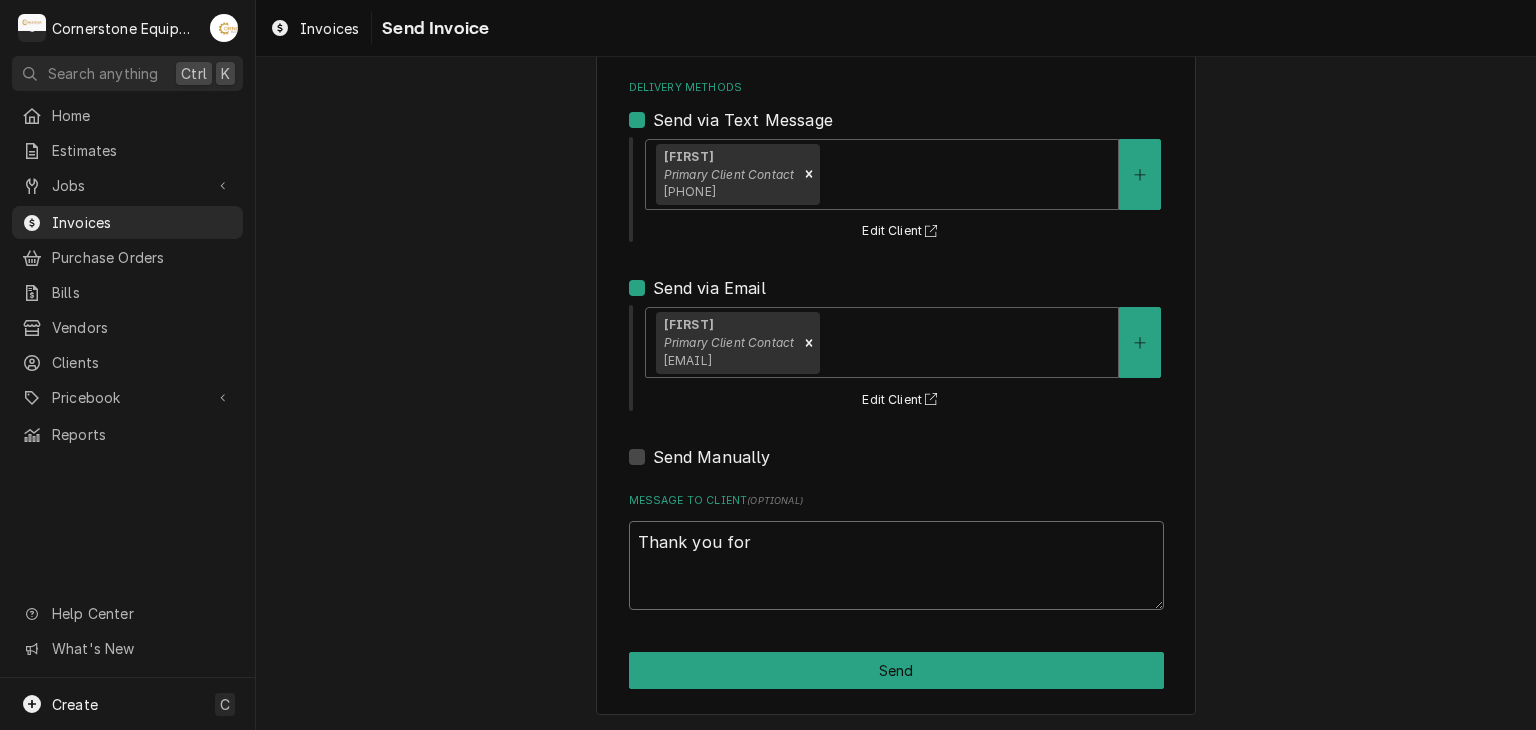 type on "x" 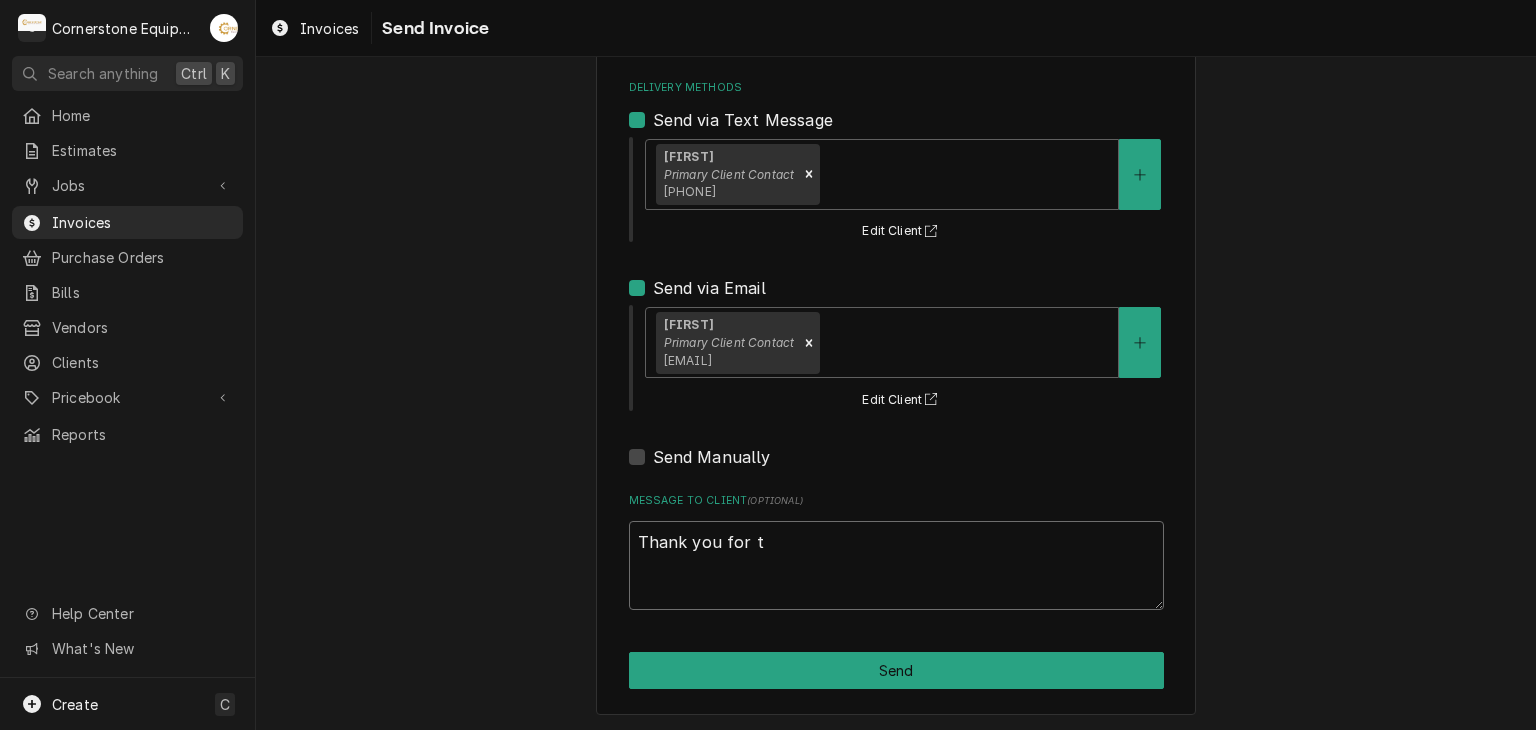 type on "x" 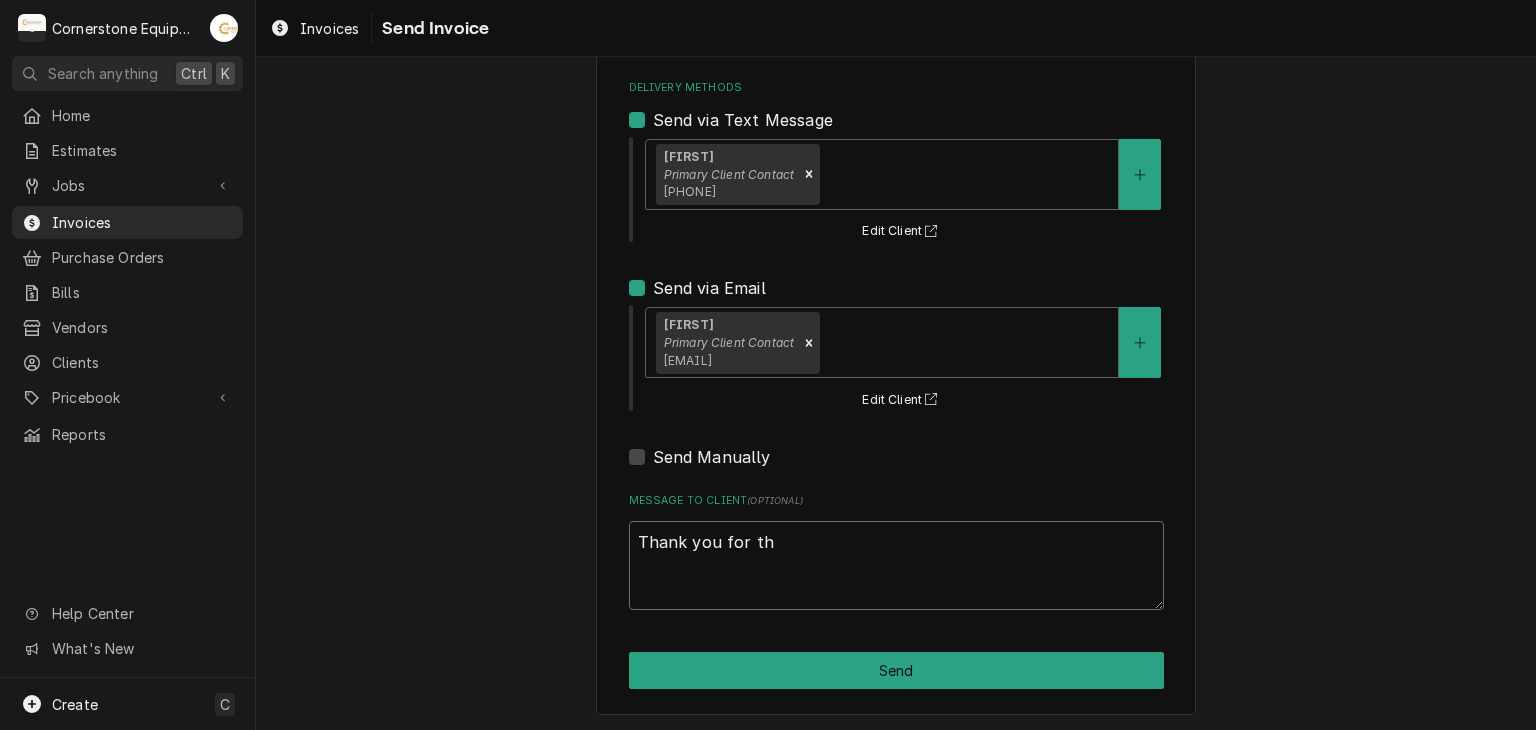type on "x" 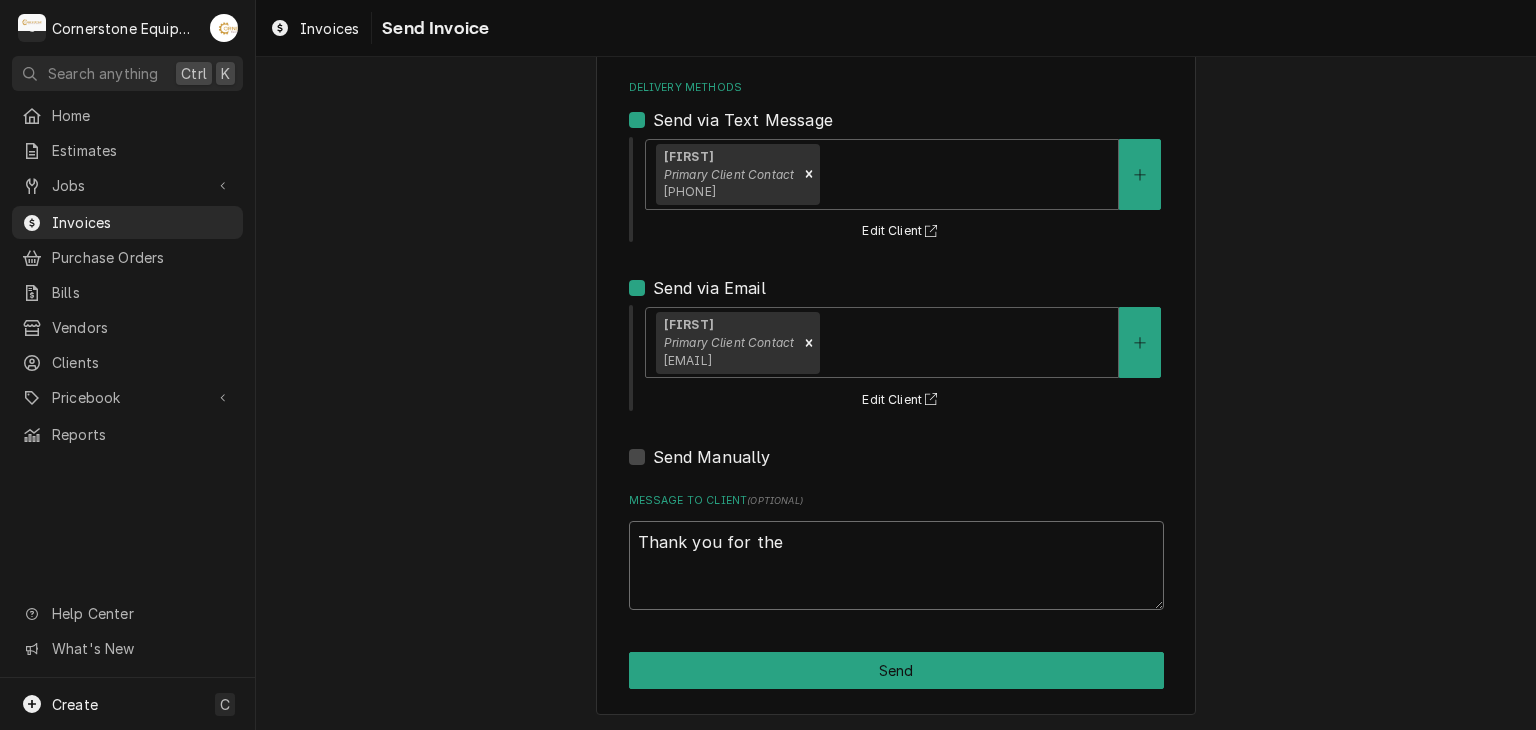 type on "x" 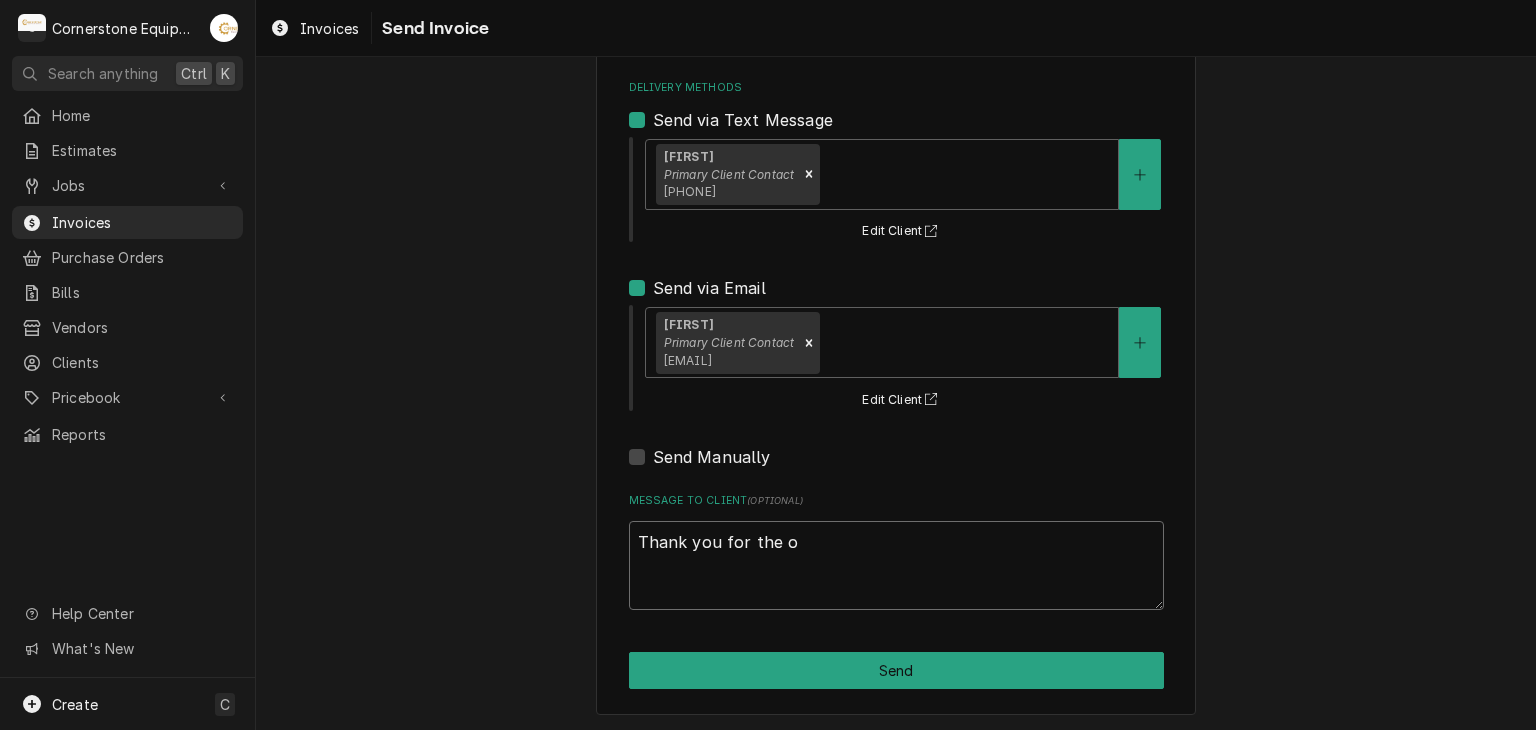 type on "x" 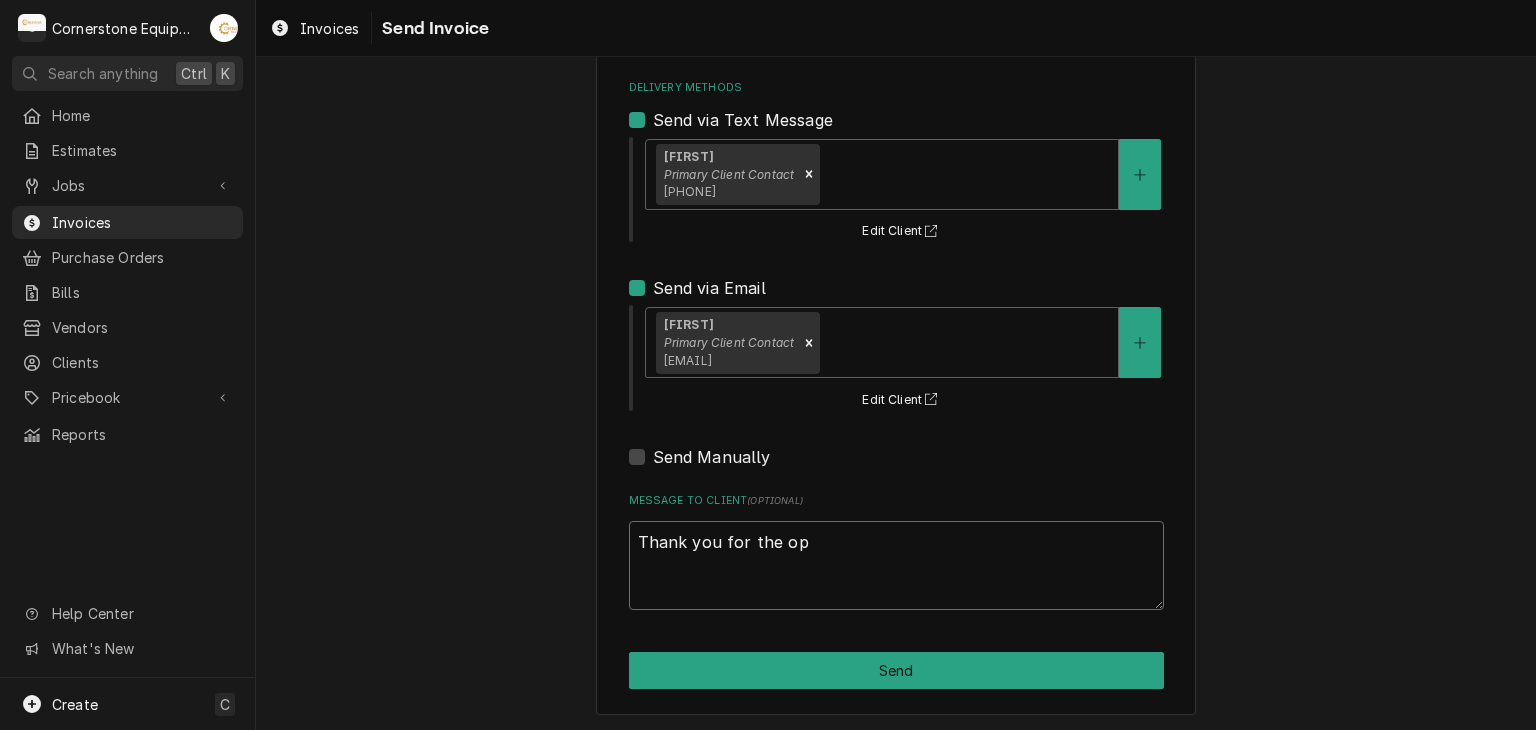 type on "x" 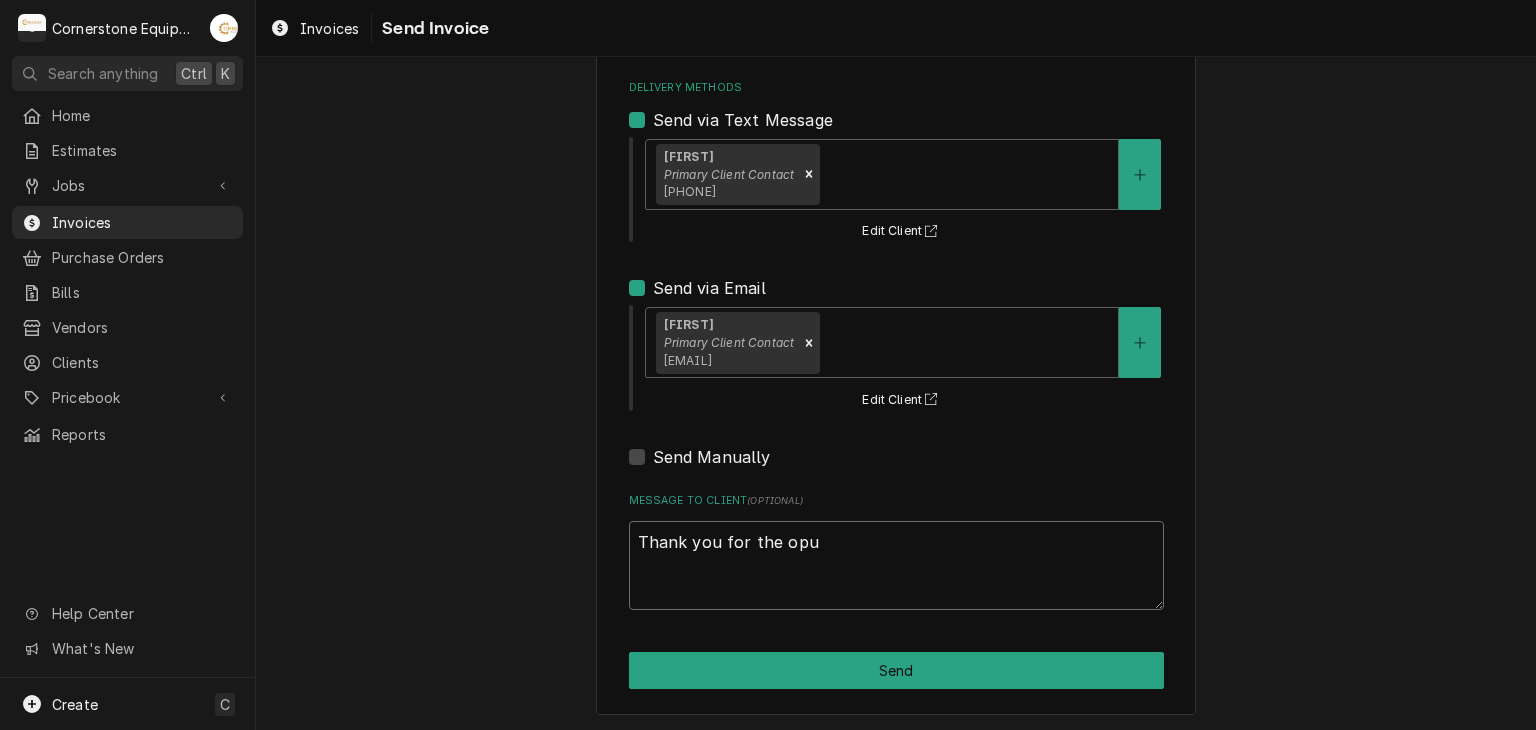 type on "x" 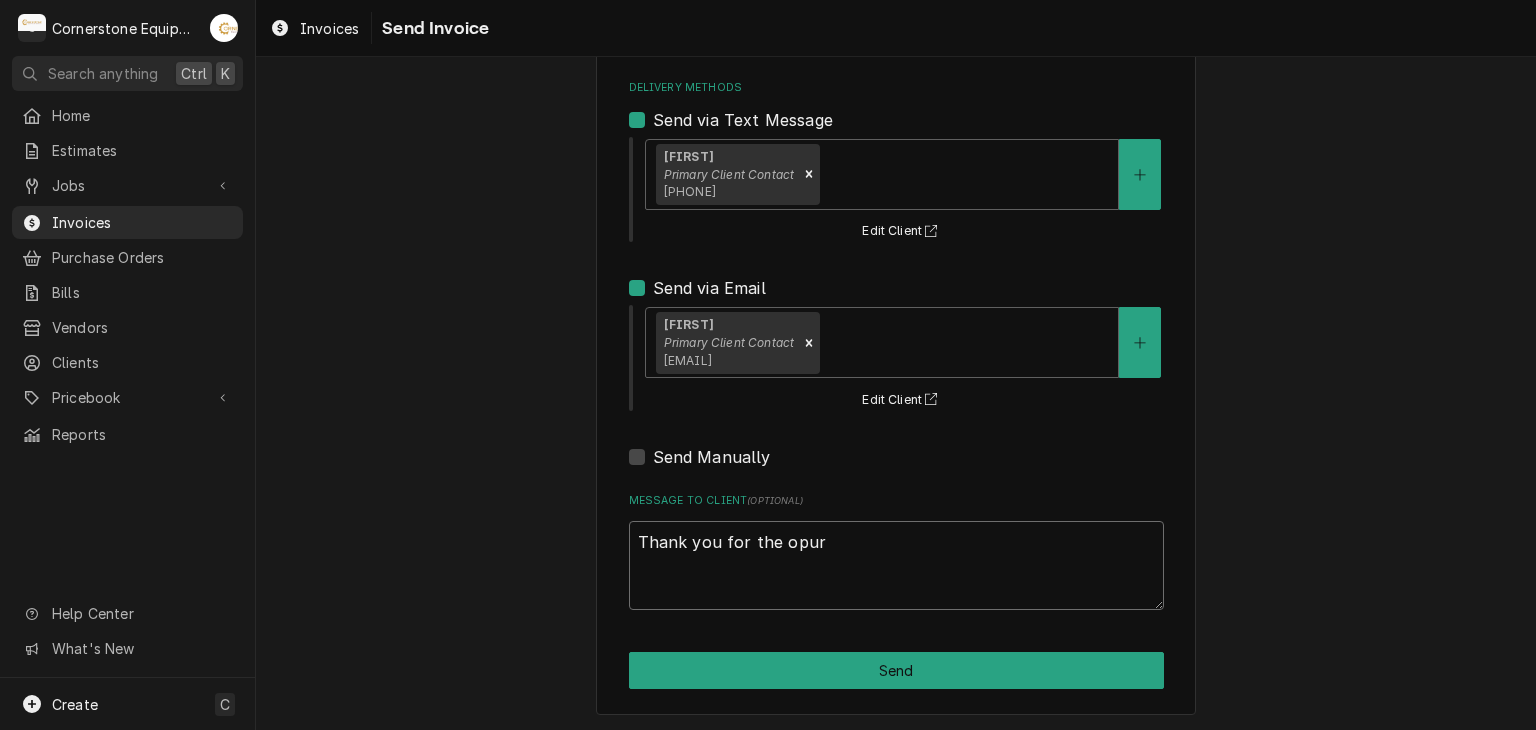 type on "x" 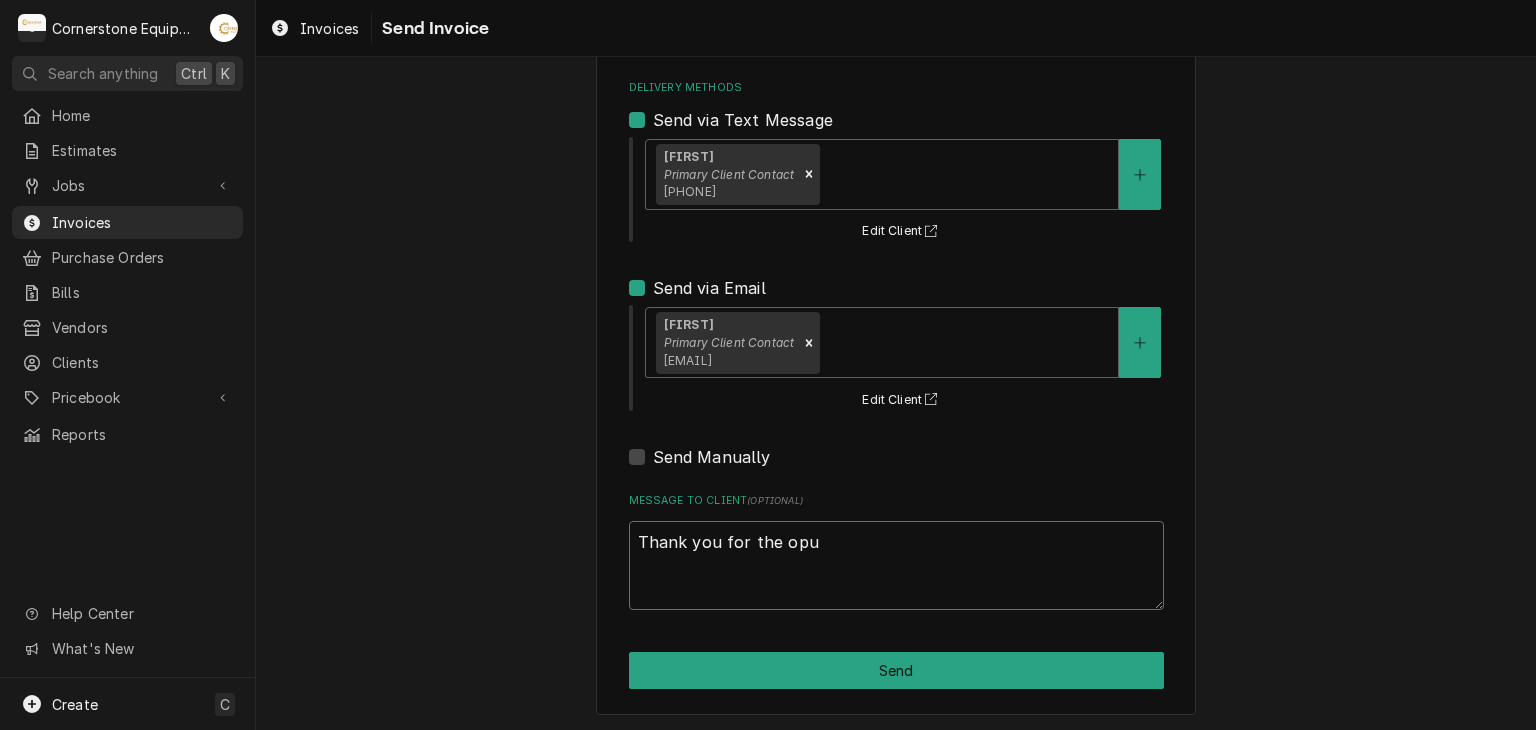 type on "x" 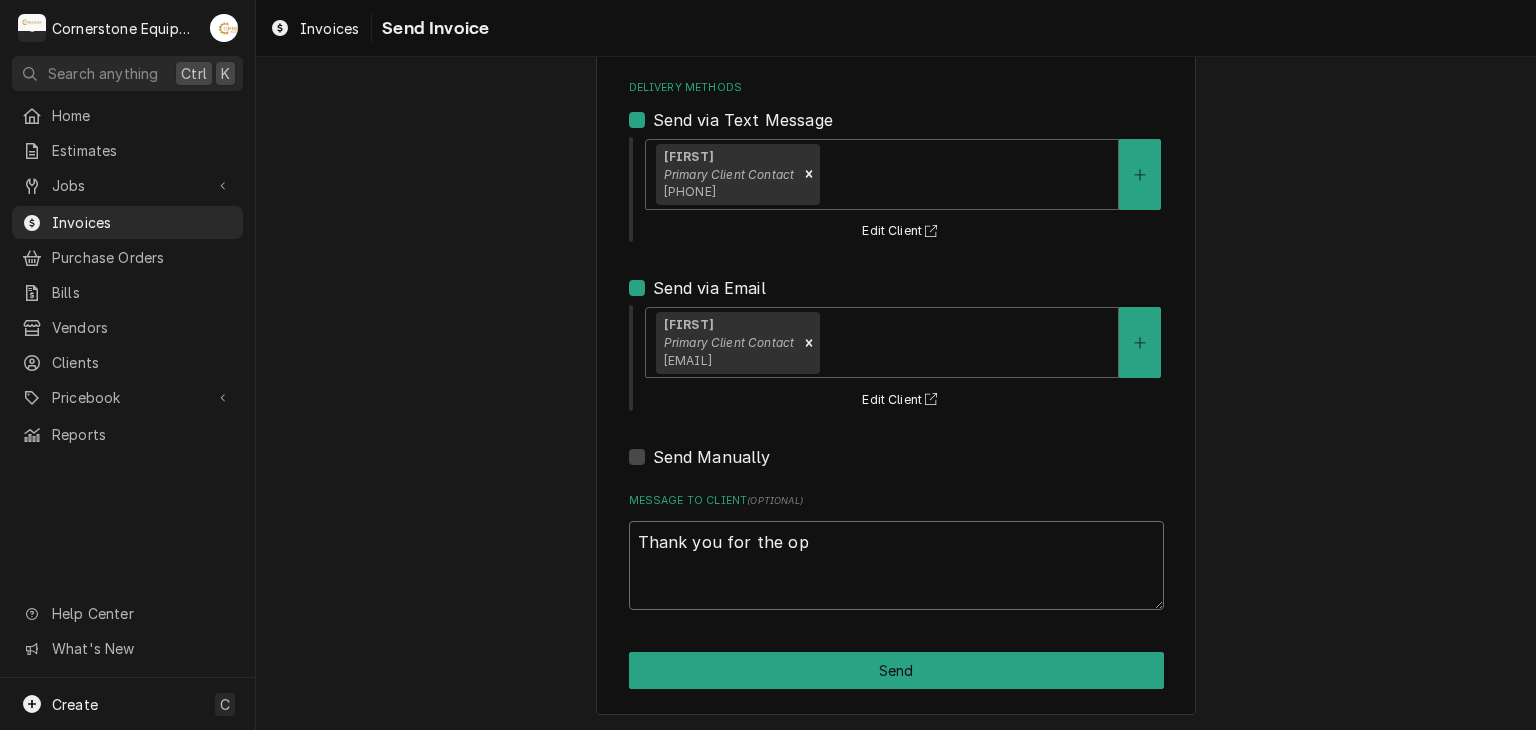 type on "x" 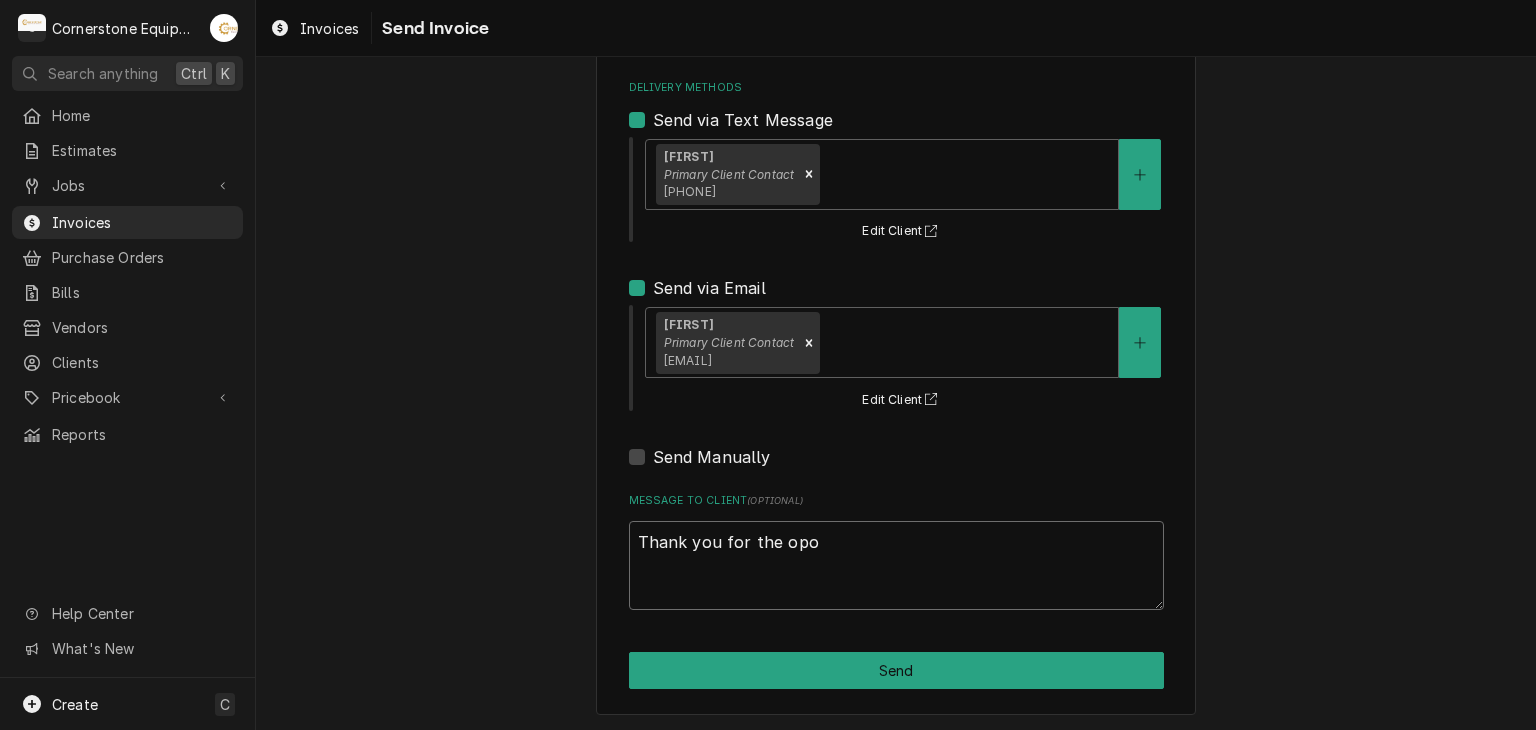 type on "x" 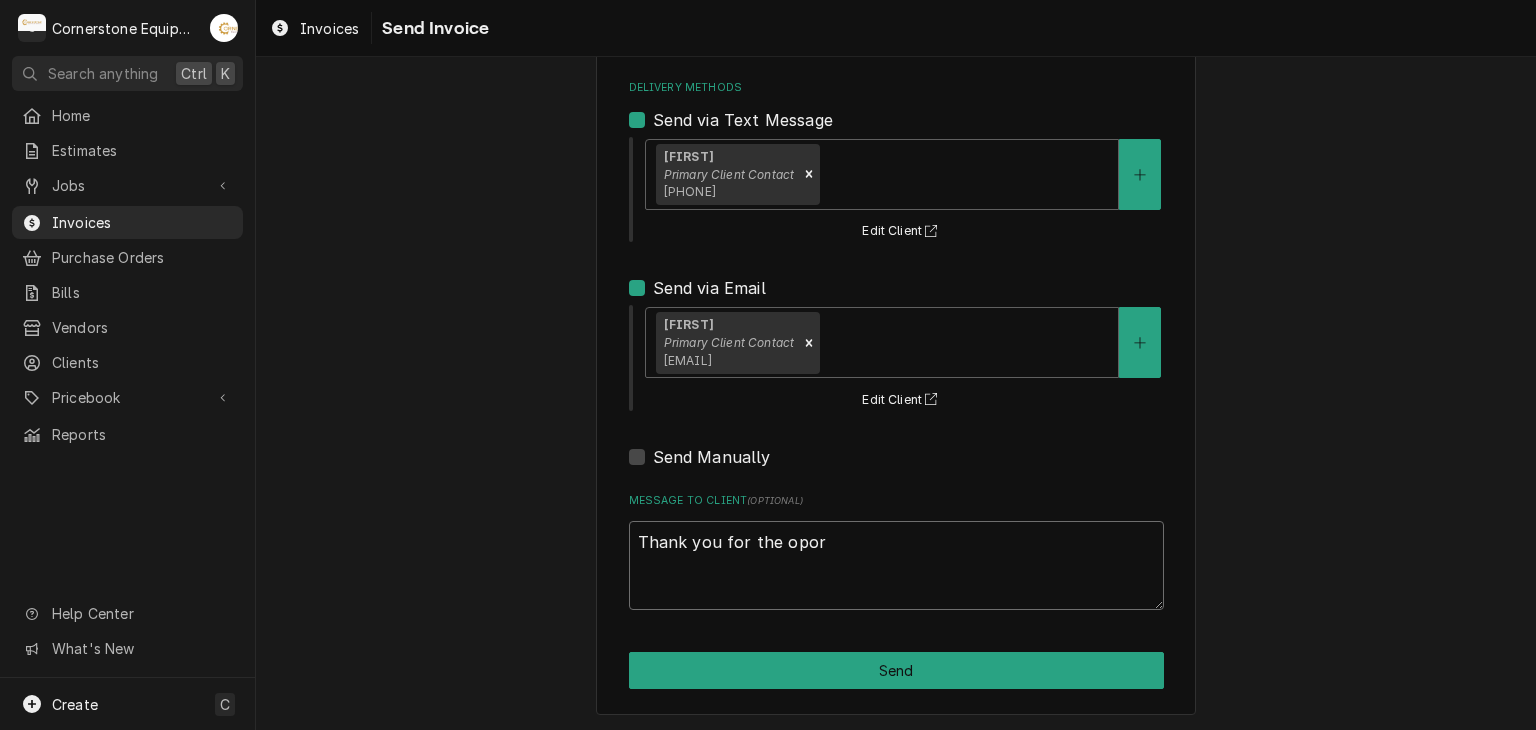 type on "x" 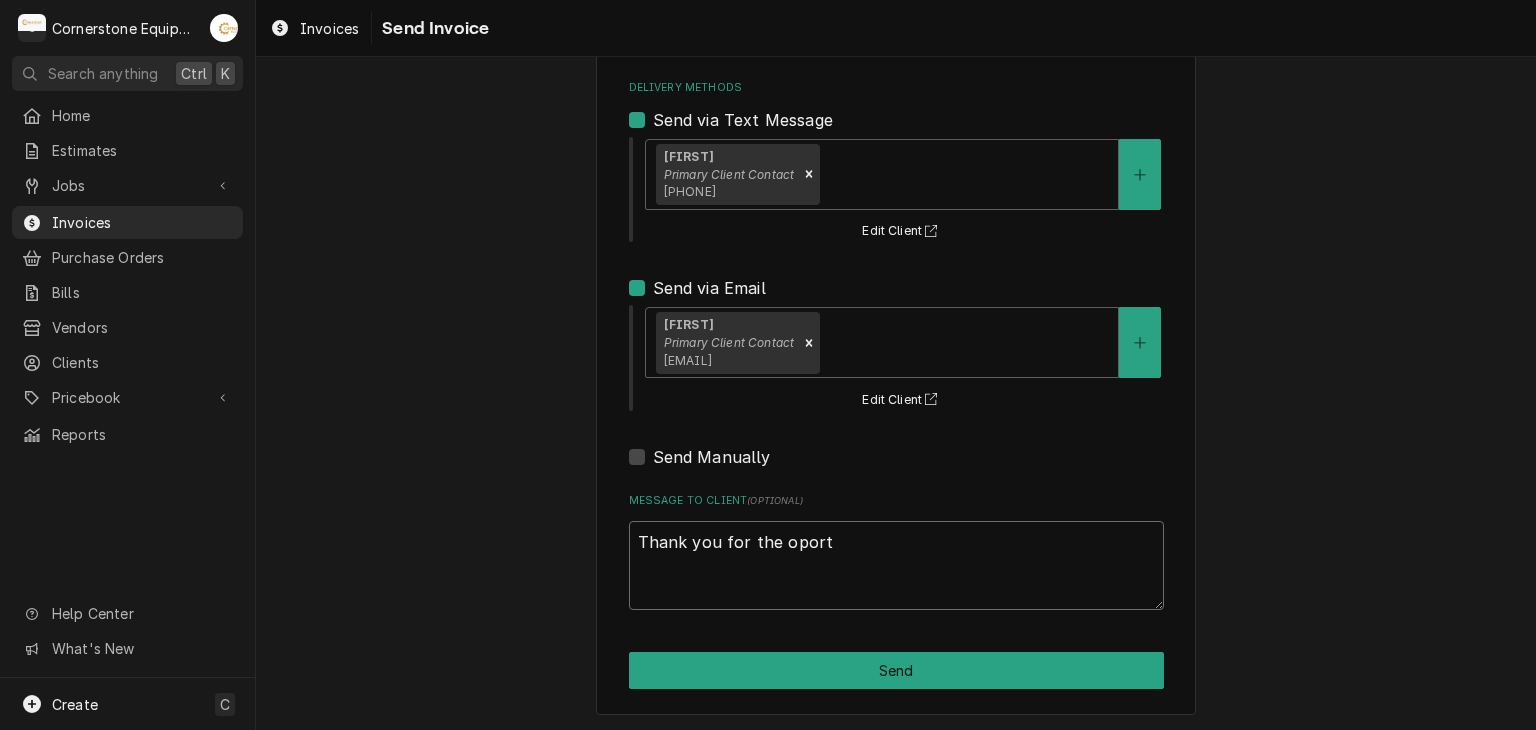 type on "x" 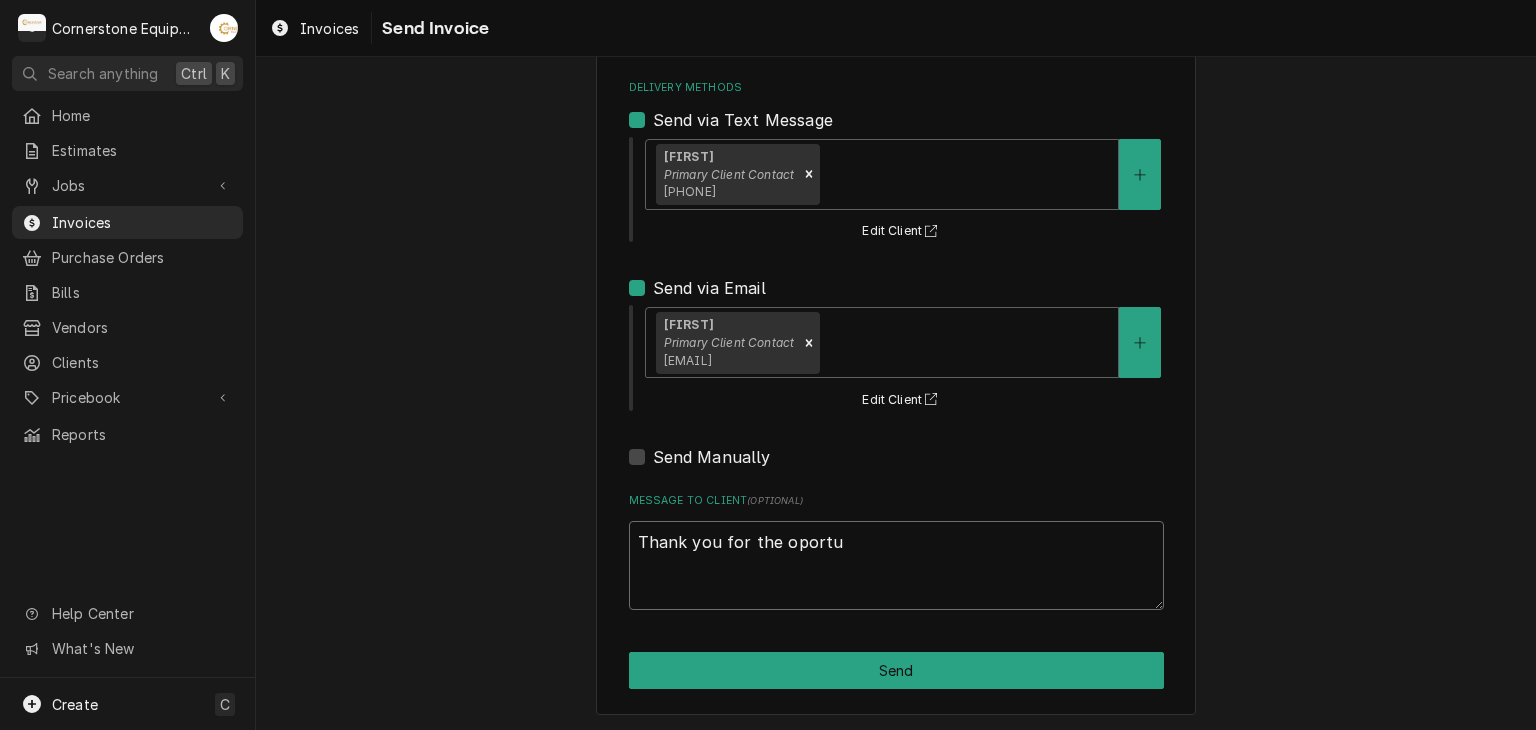 type on "x" 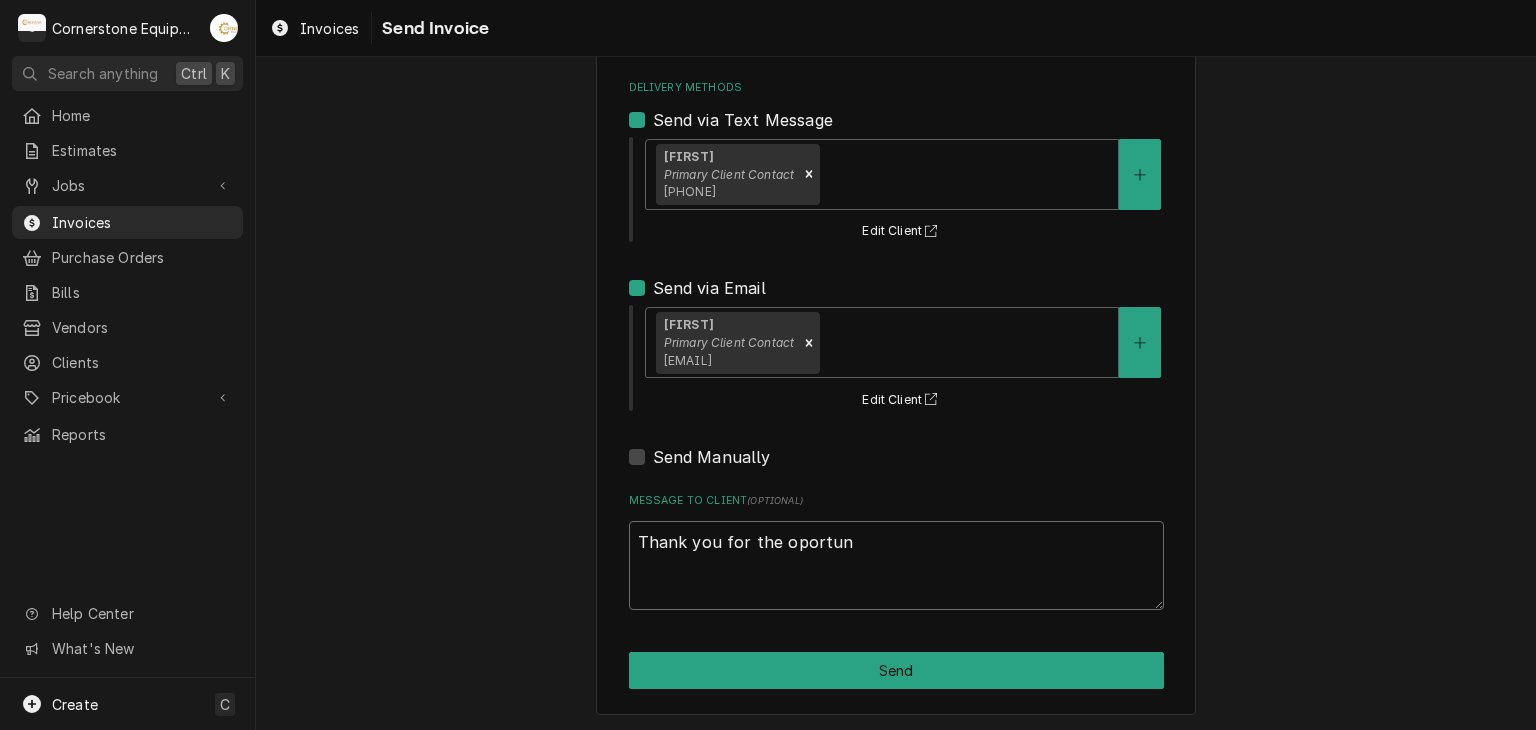 type on "x" 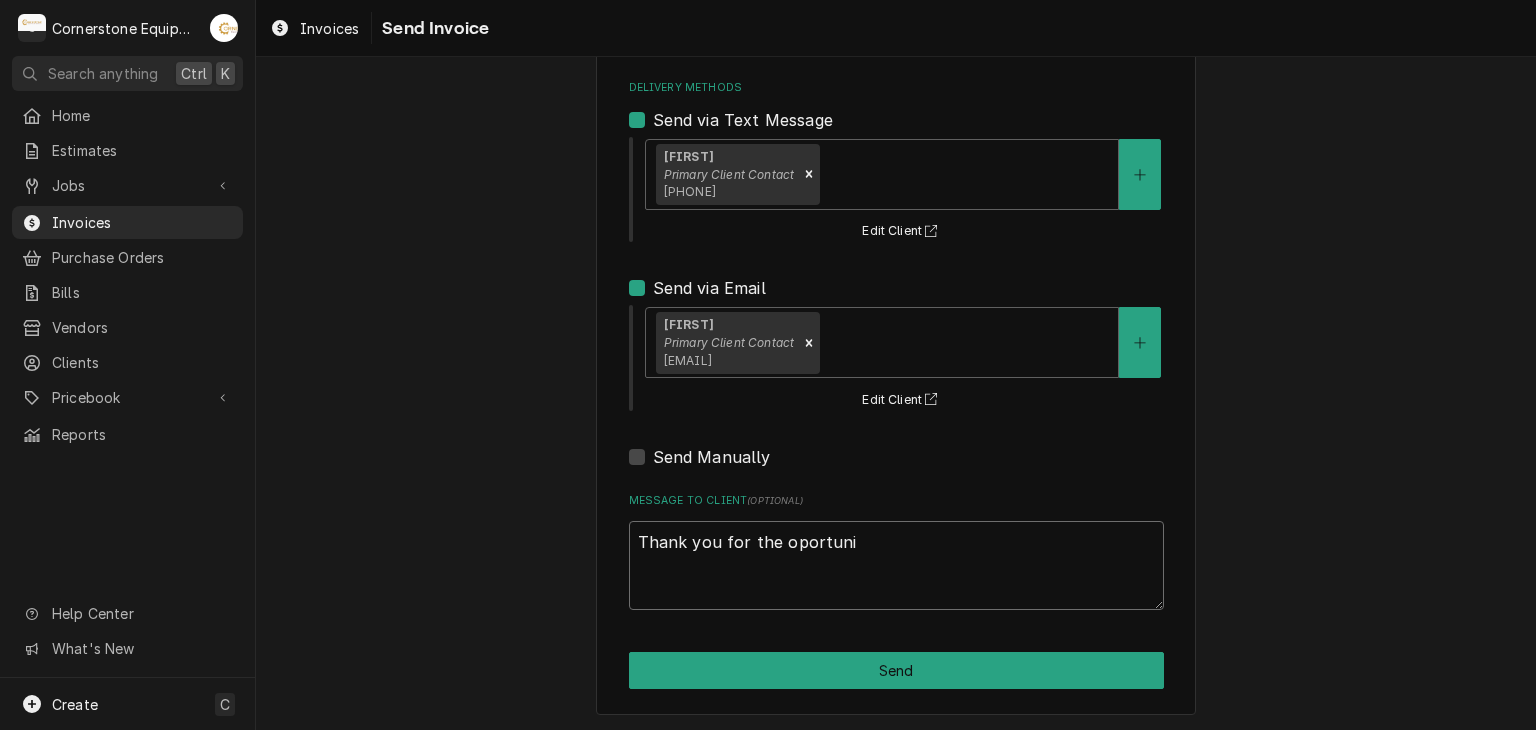 type on "x" 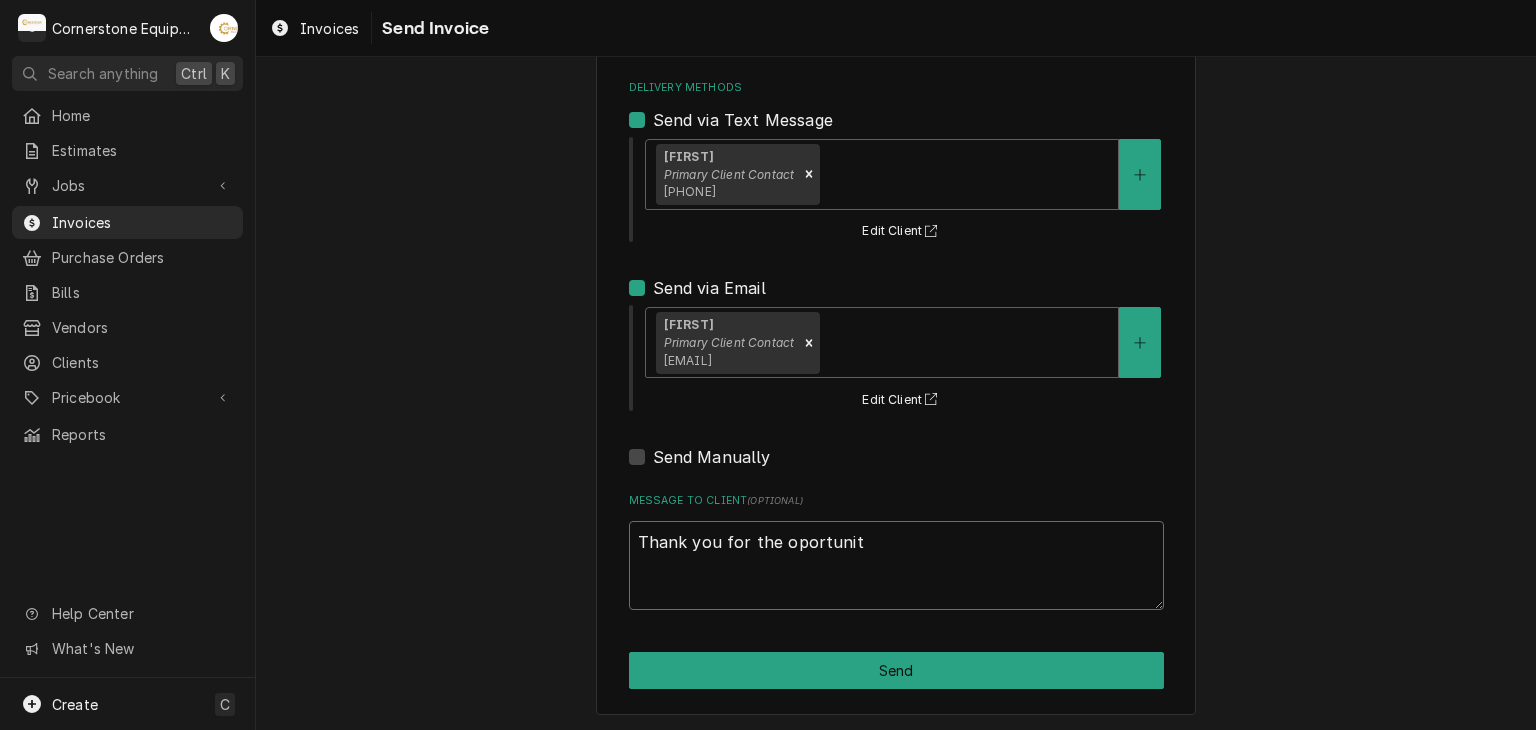 type on "x" 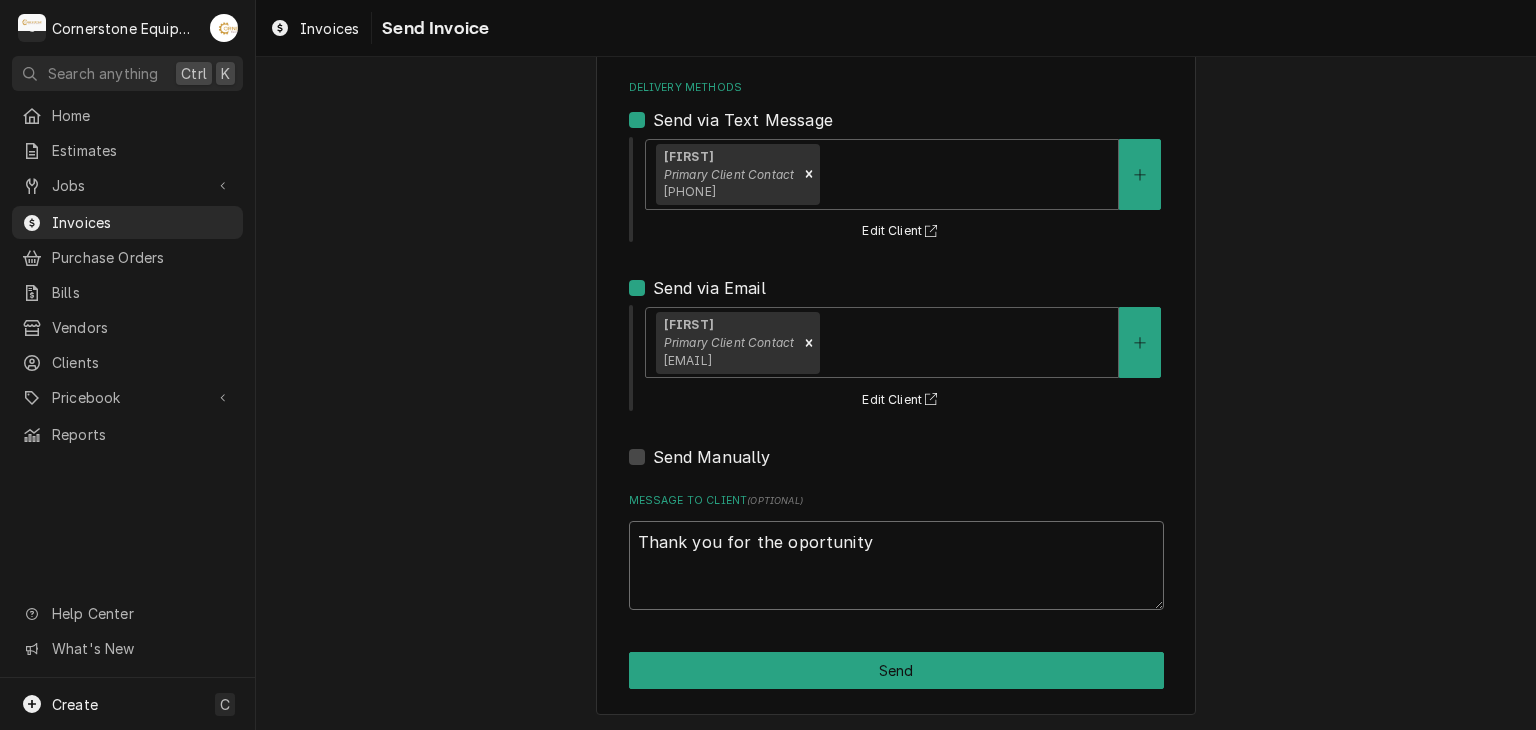 type on "x" 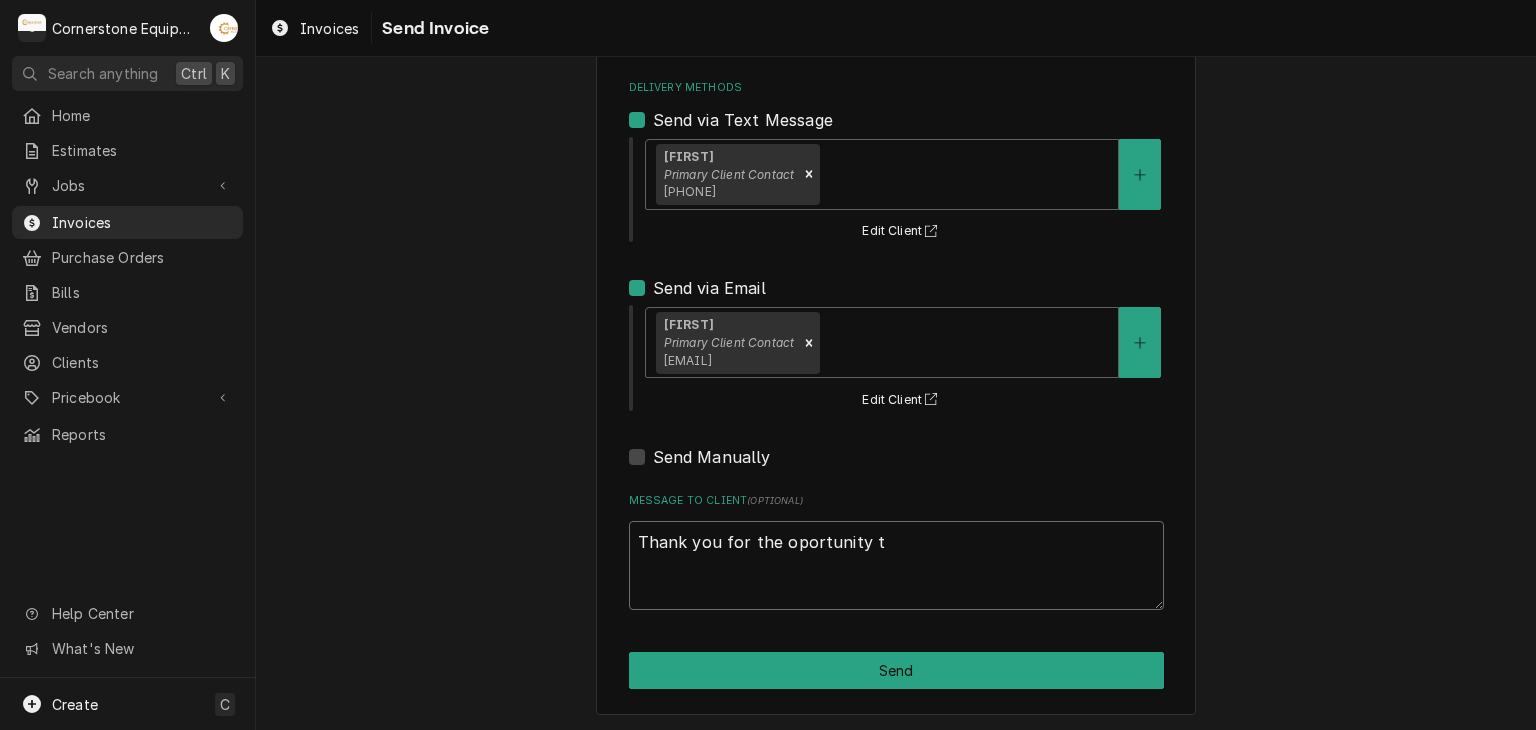 type on "x" 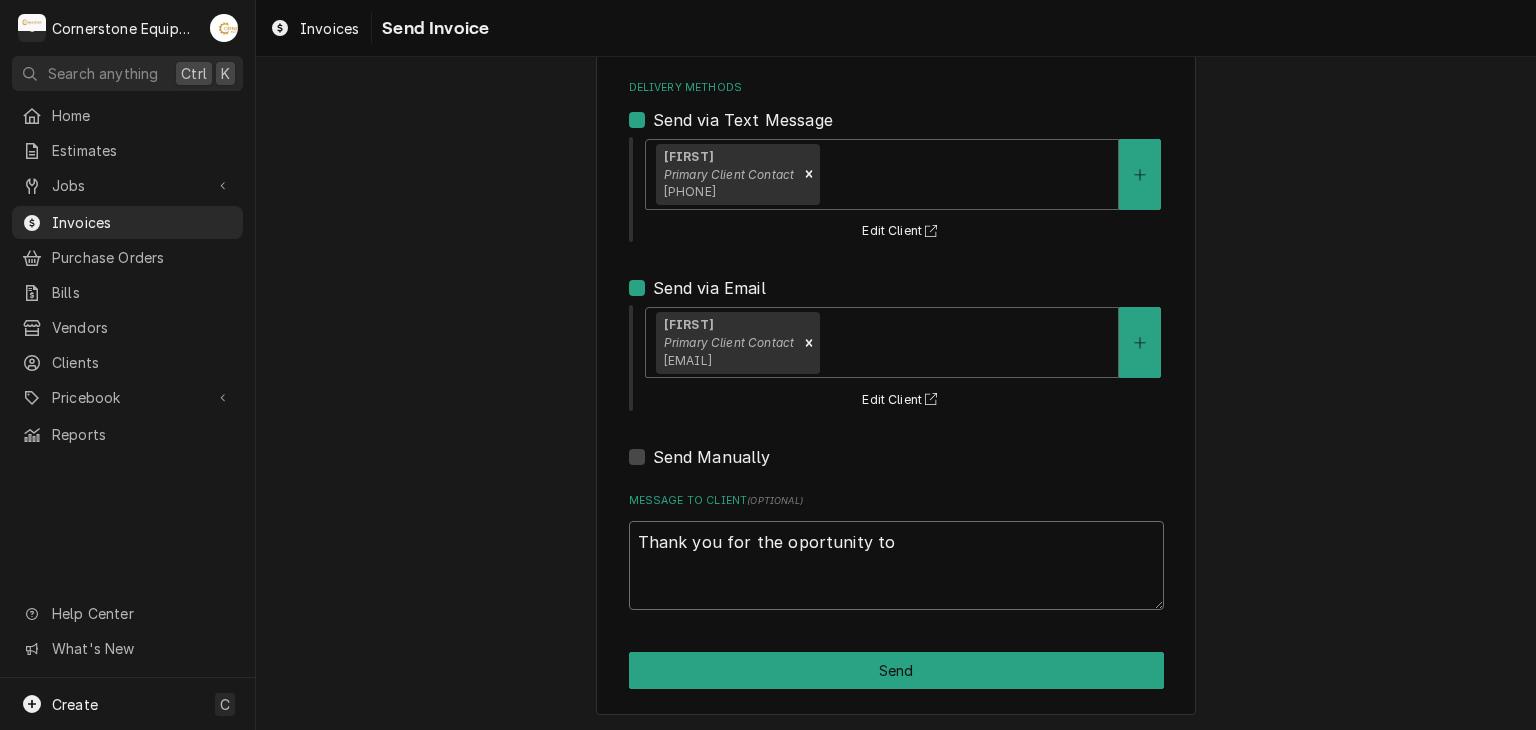 type on "x" 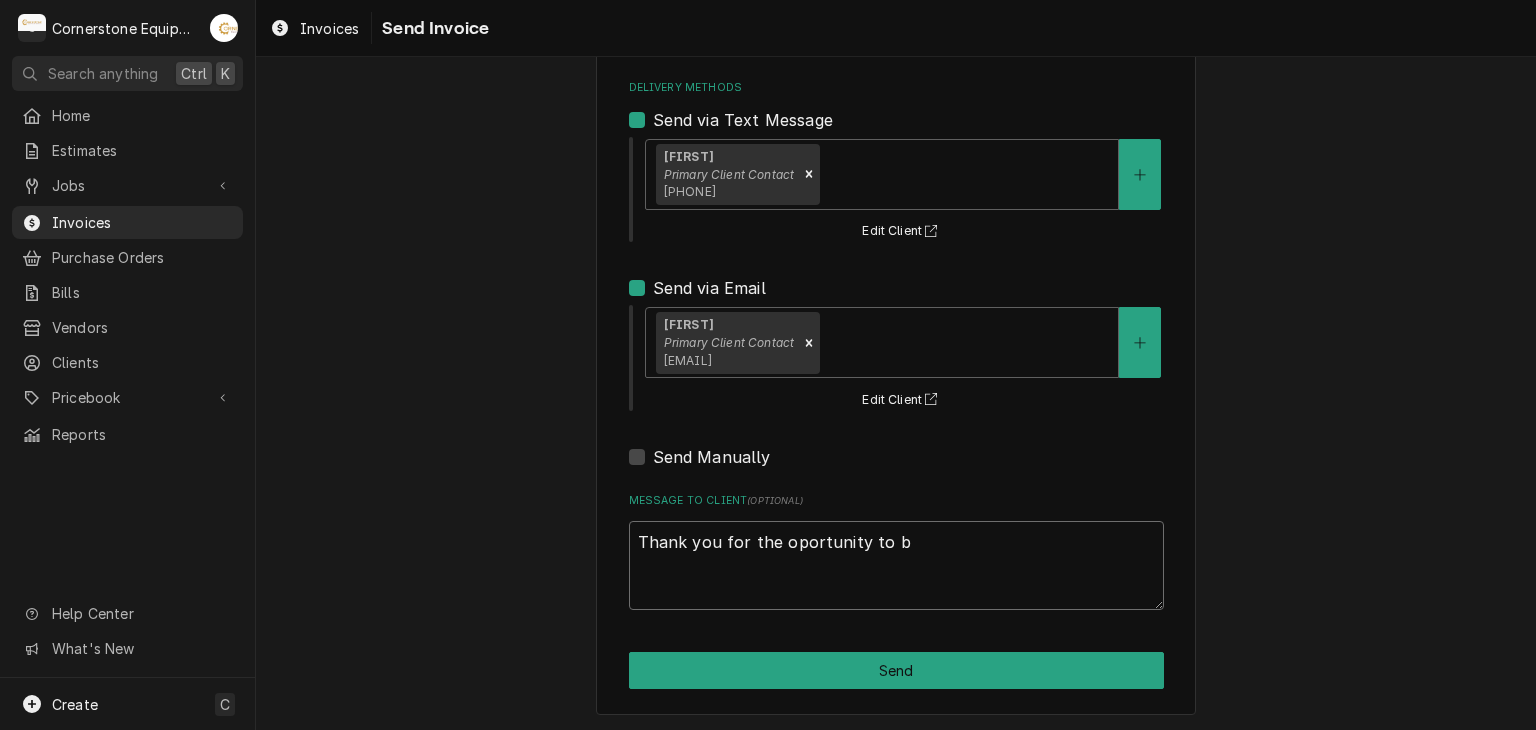 type on "x" 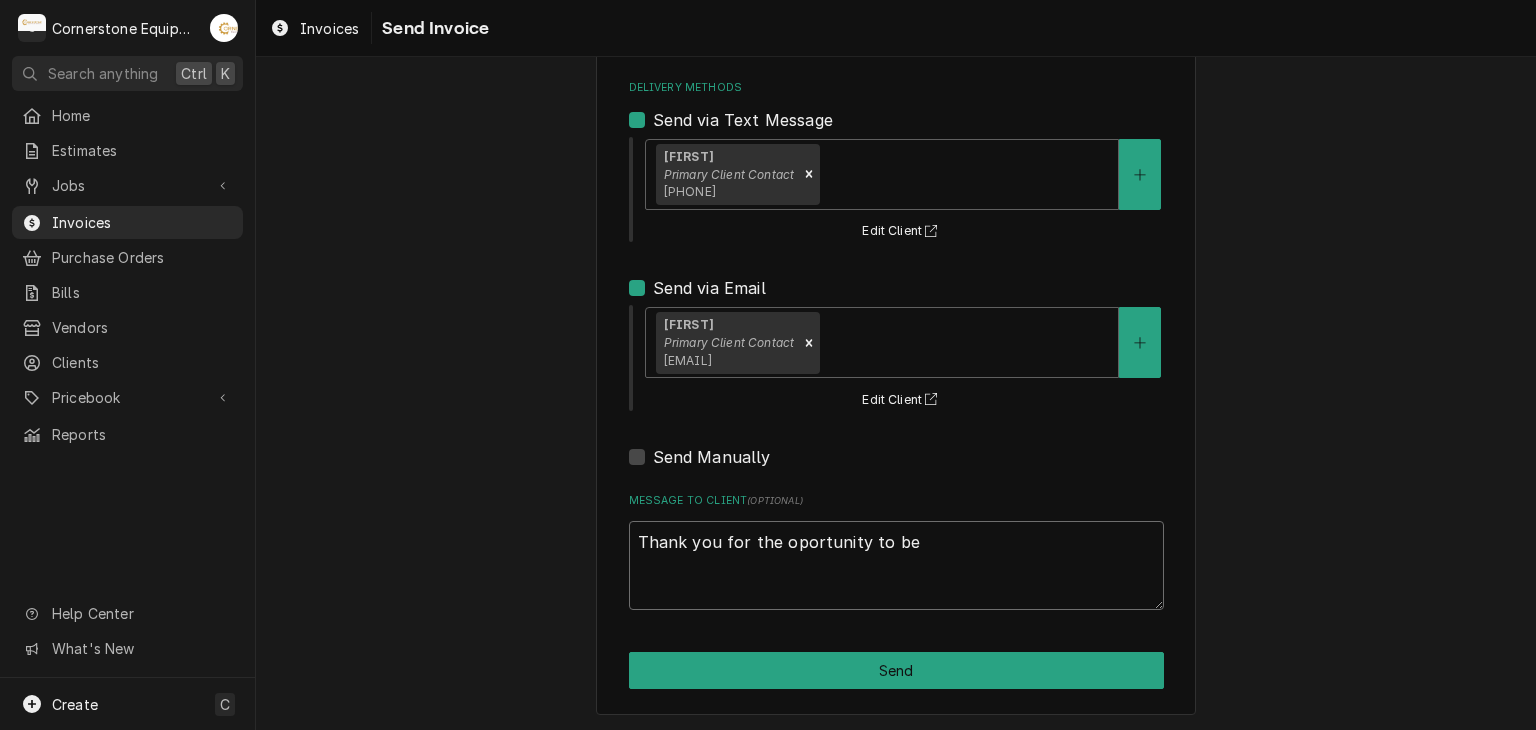 type on "x" 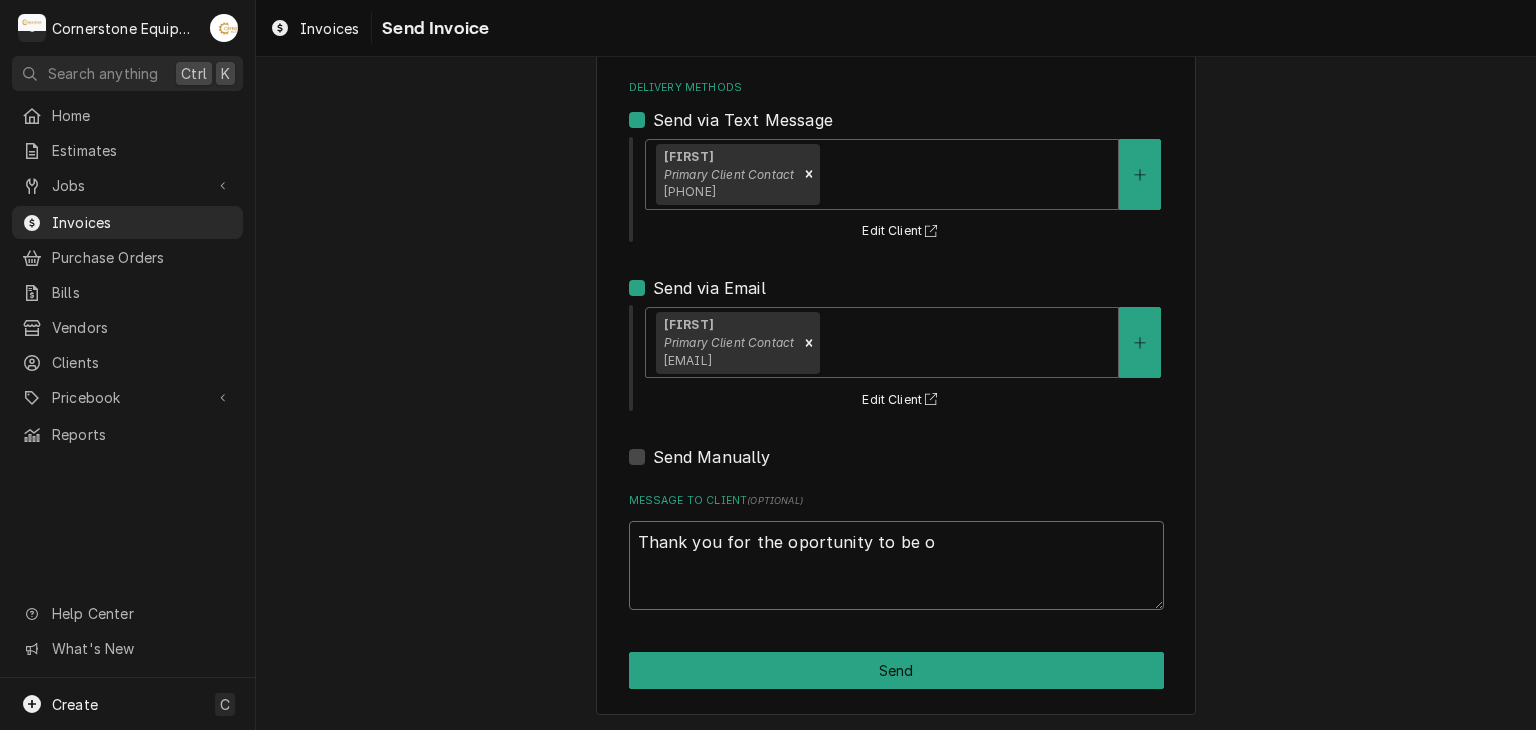 type on "x" 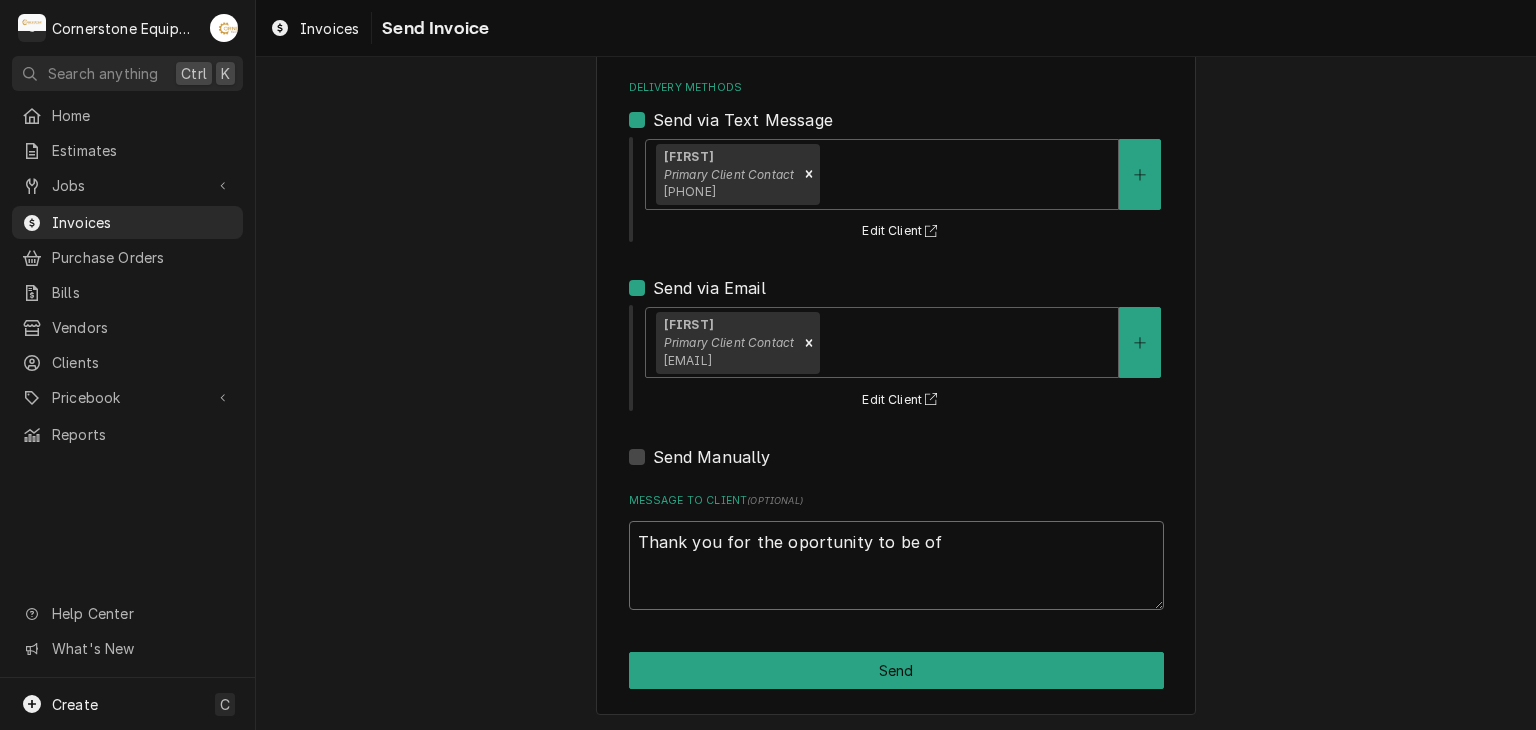 type on "x" 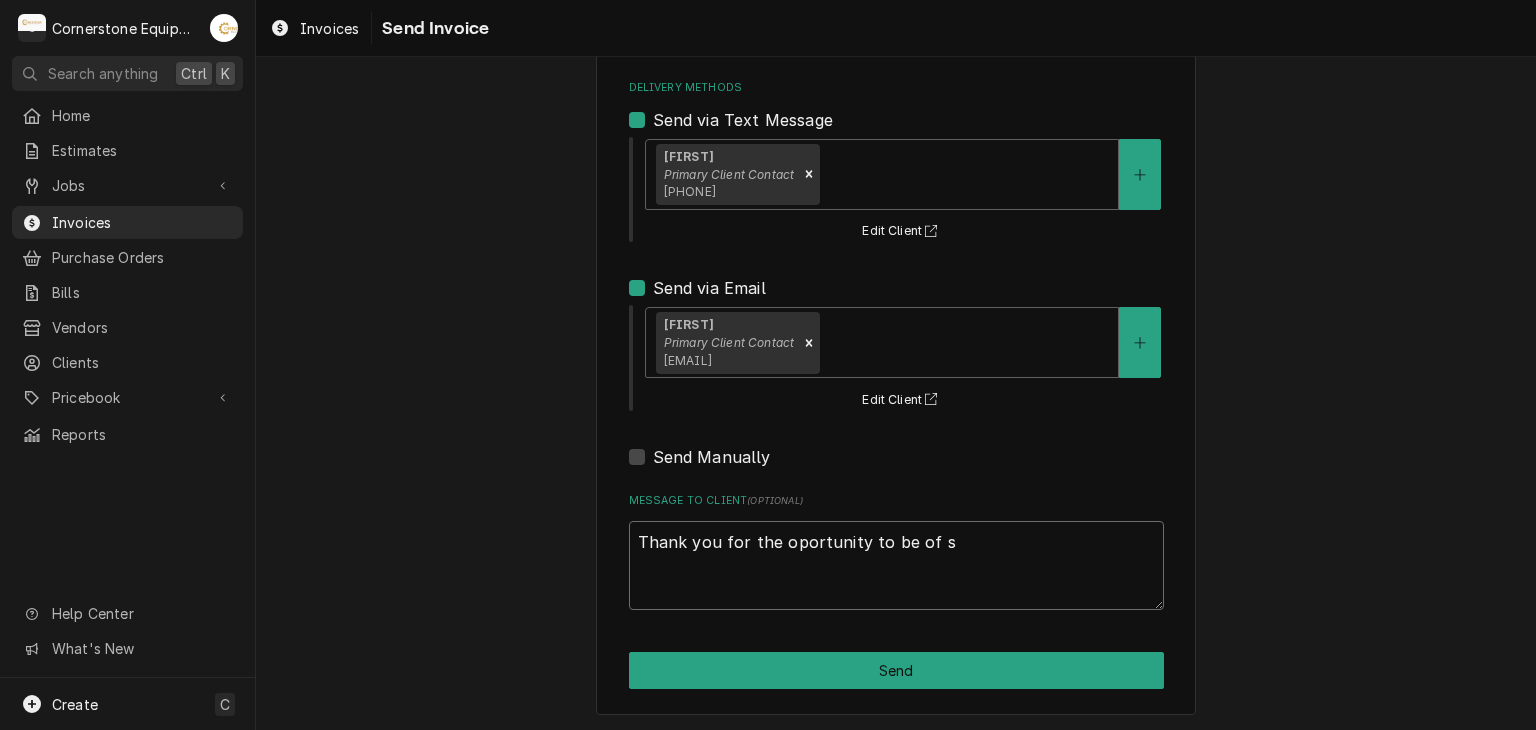 type on "x" 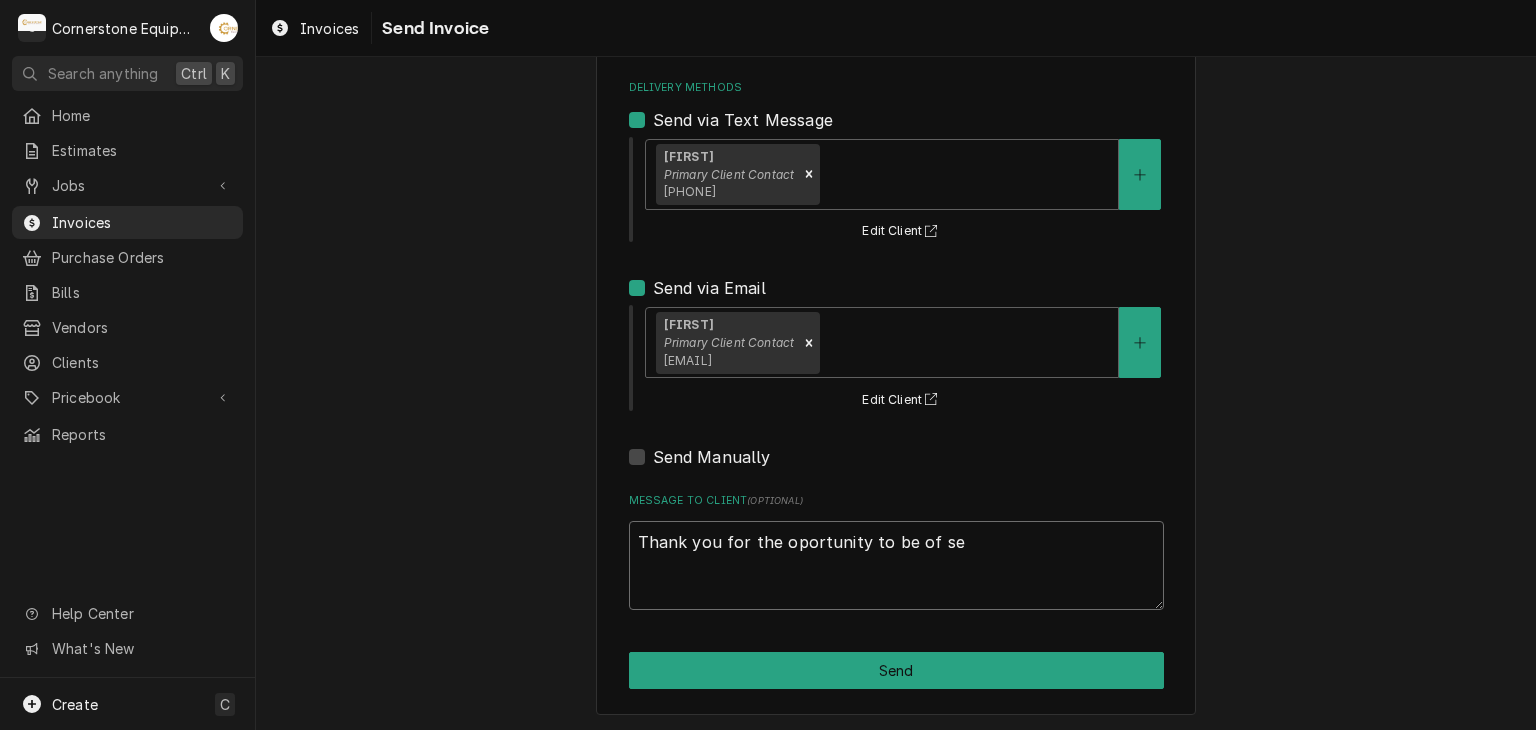 type on "x" 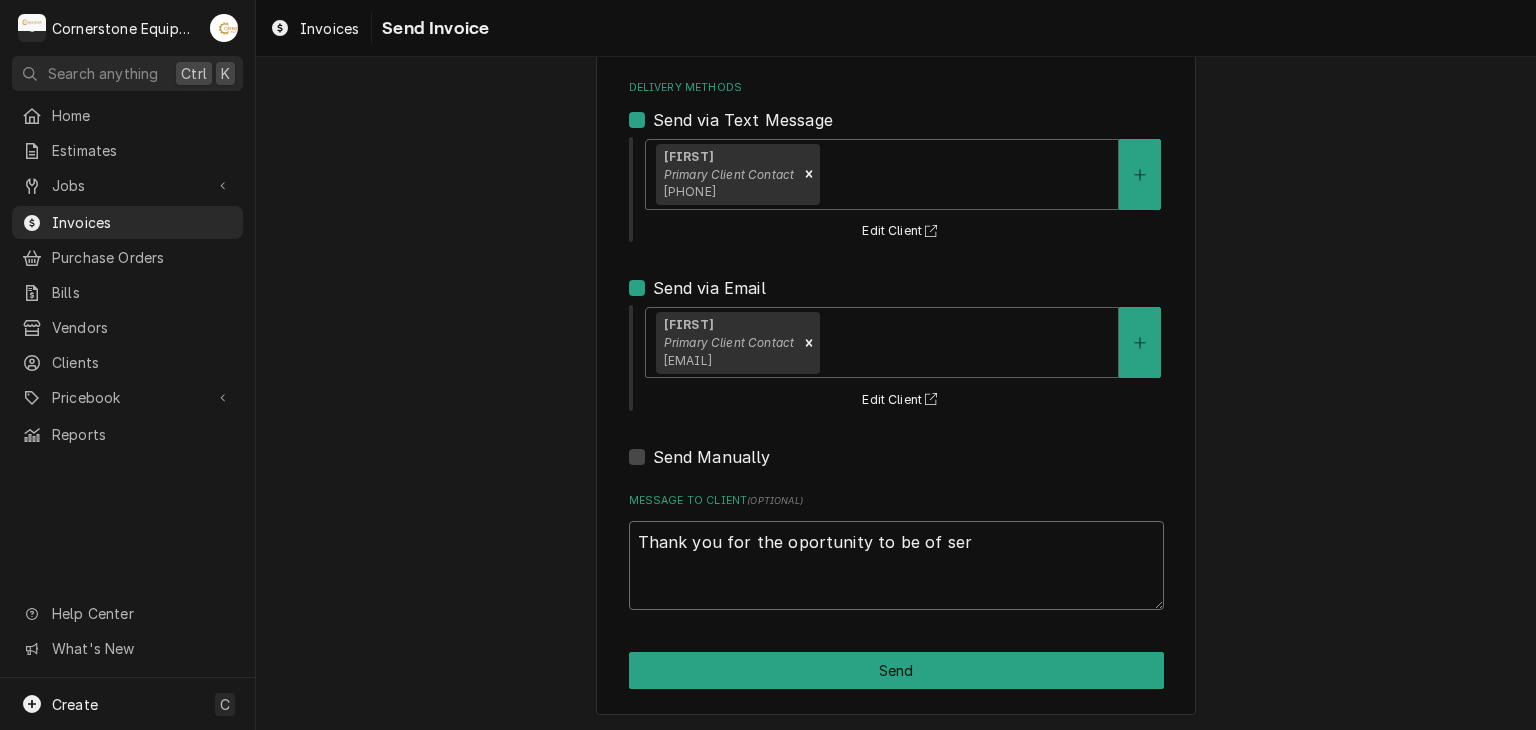 type on "x" 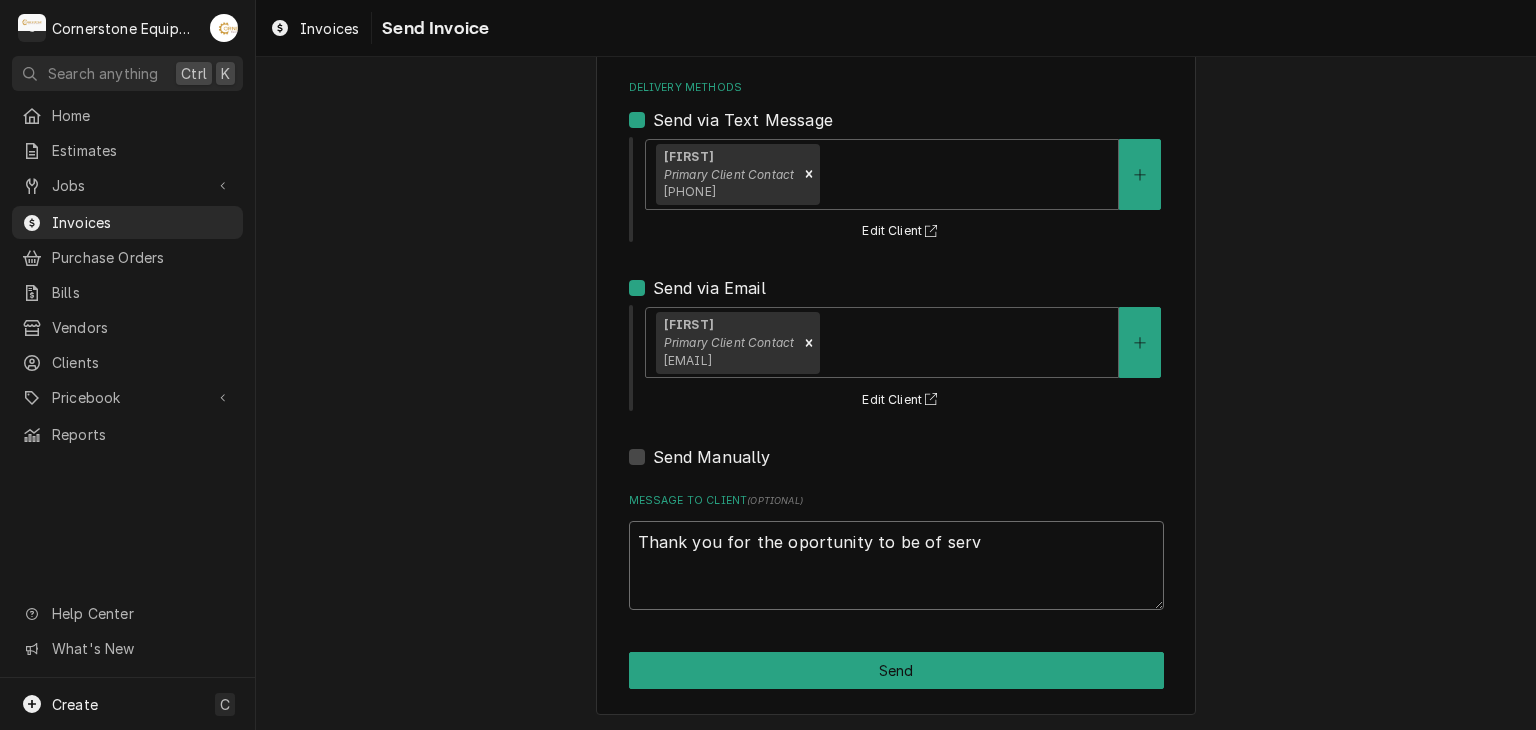 type on "x" 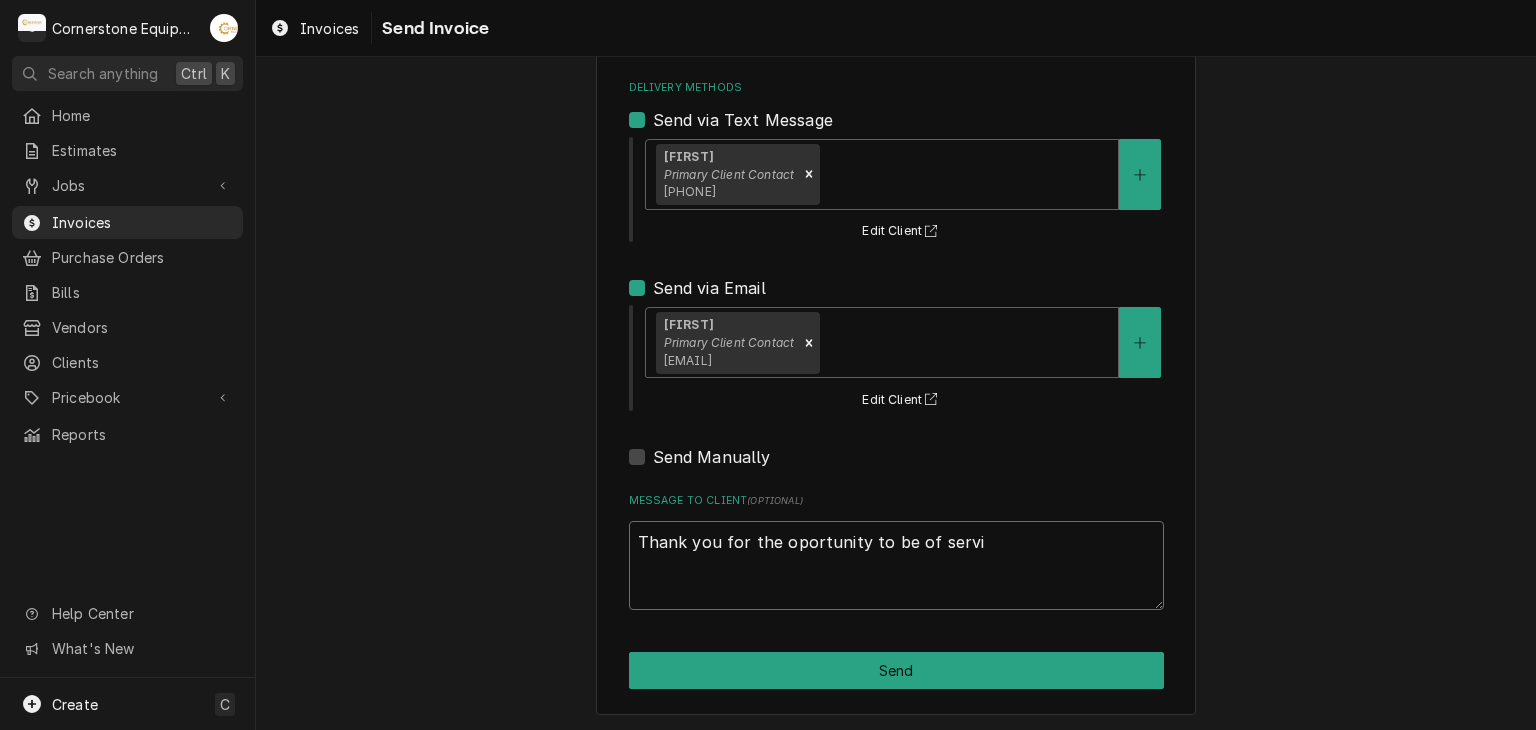 type on "x" 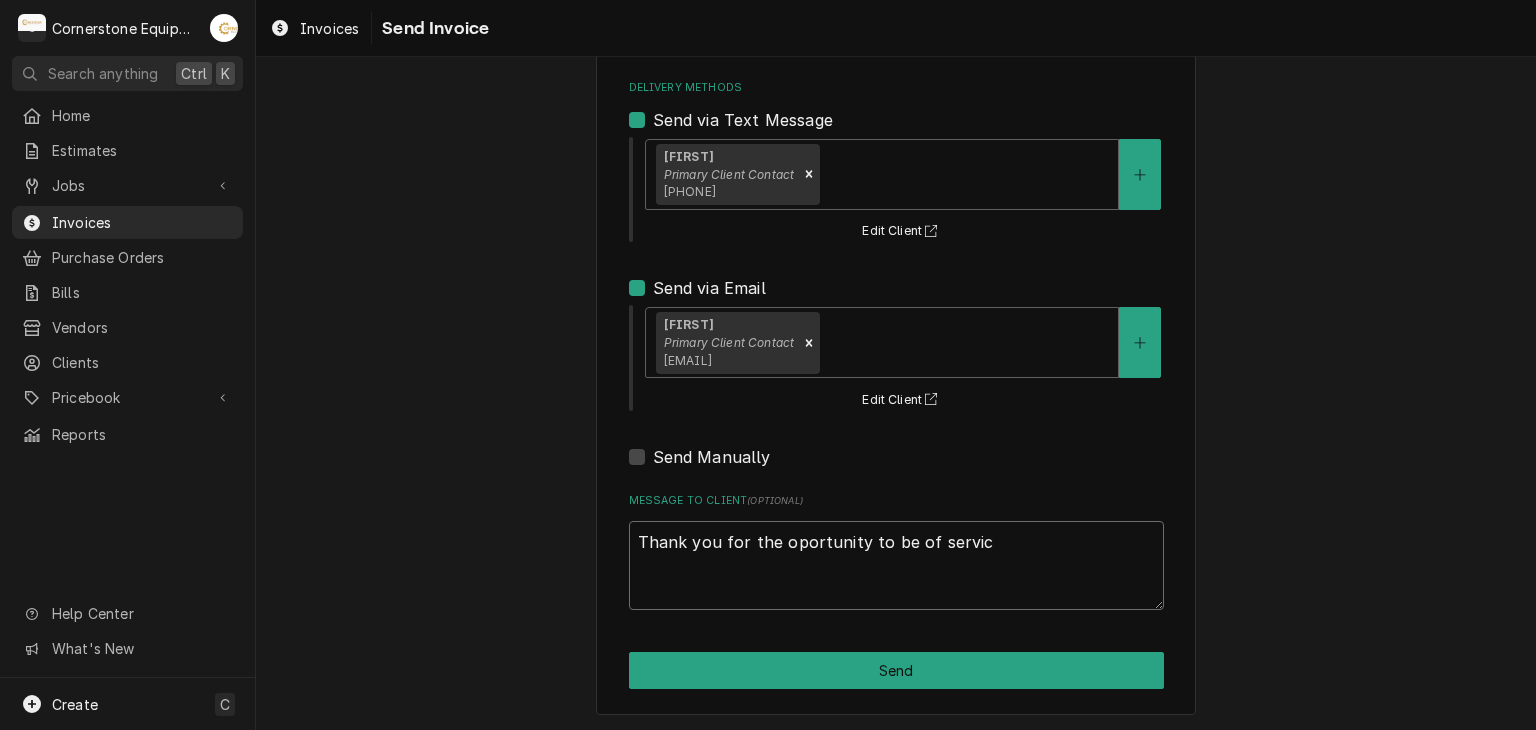 type on "x" 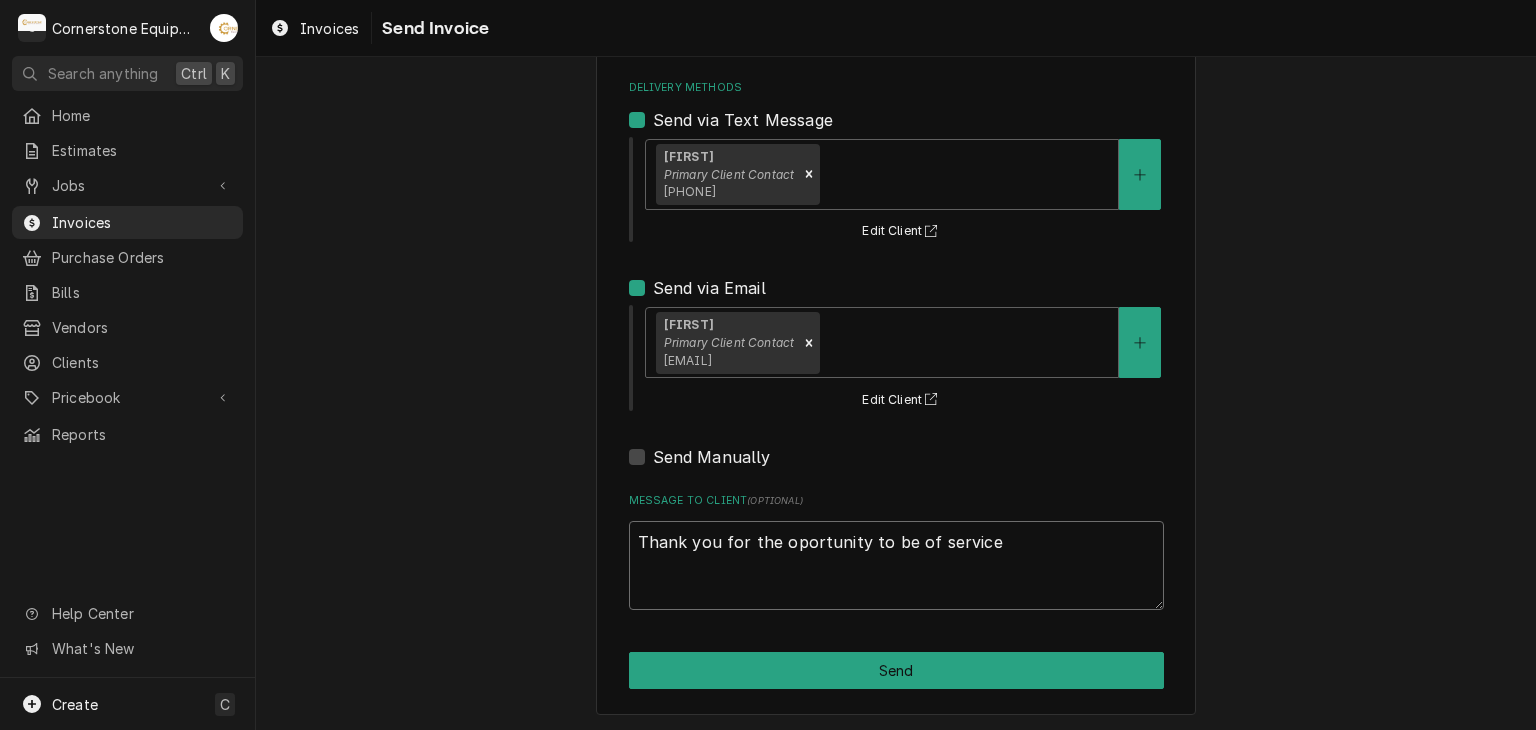 type on "x" 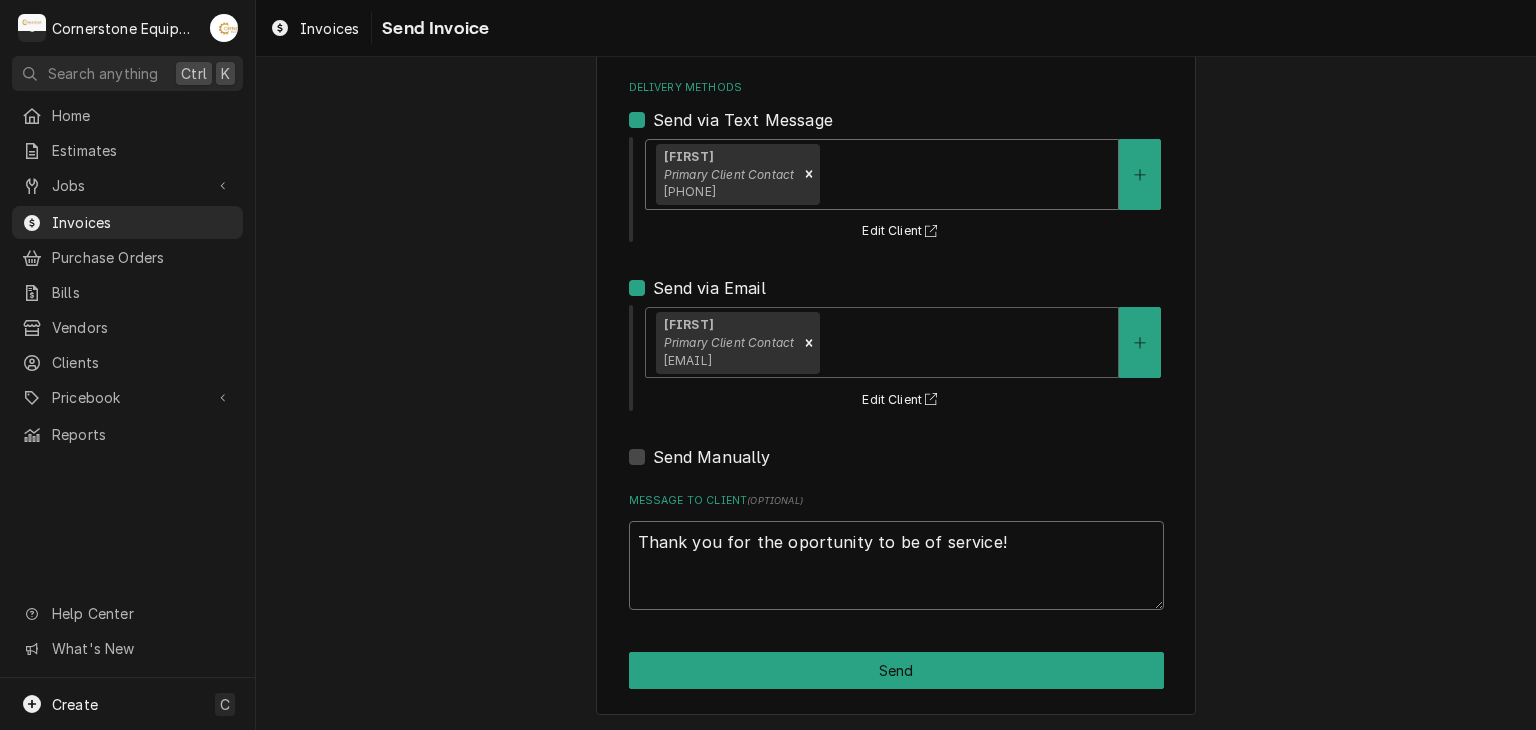 type on "x" 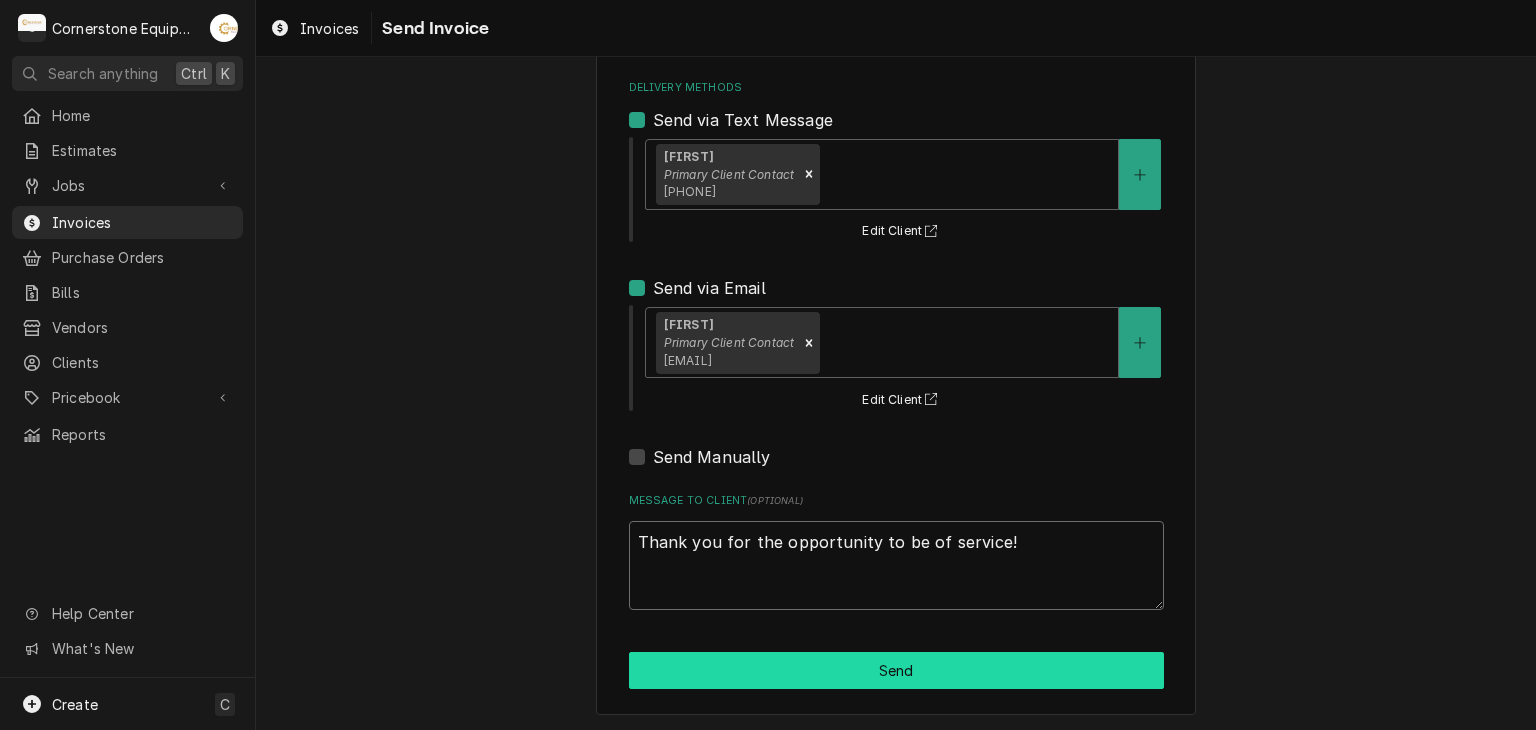 type on "Thank you for the opportunity to be of service!" 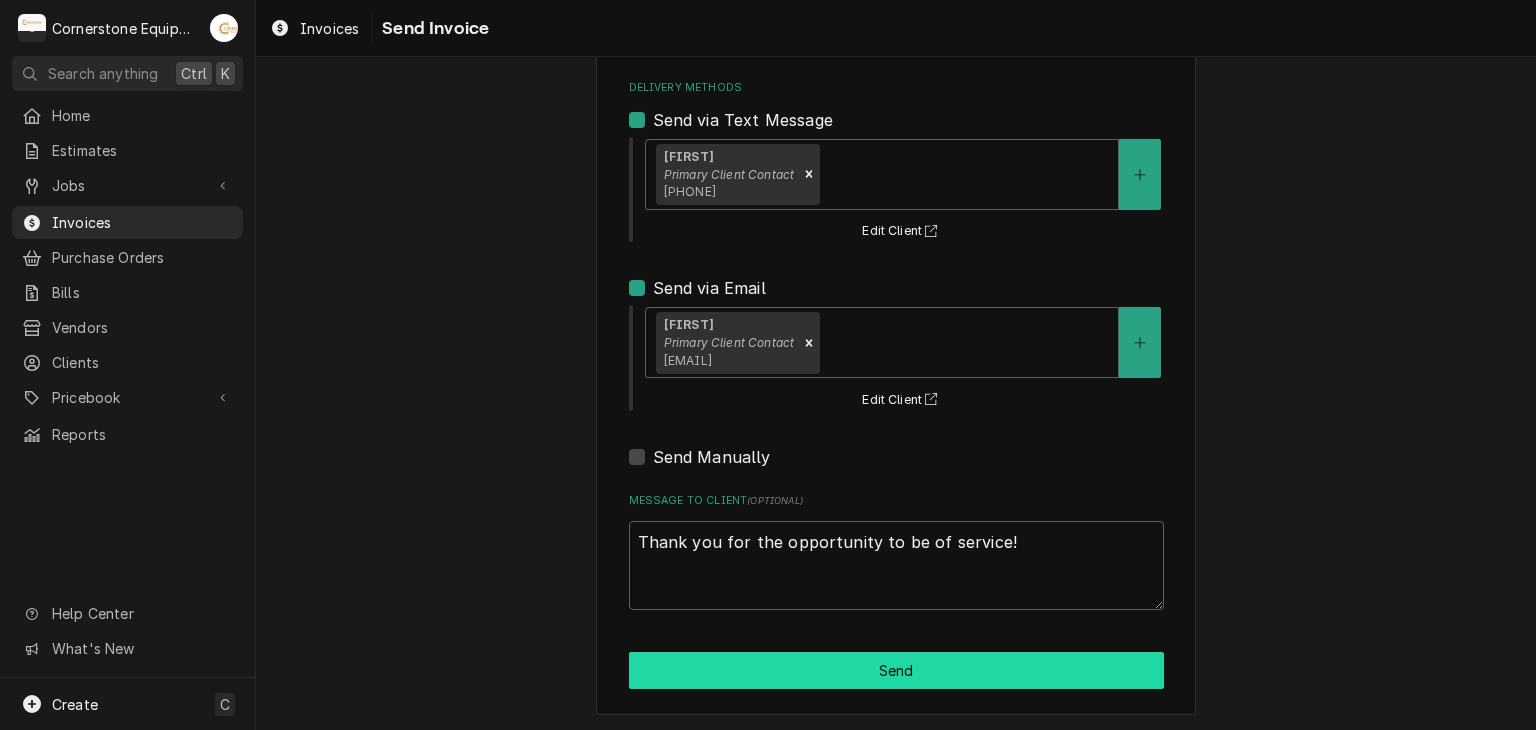 click on "Send" at bounding box center (896, 670) 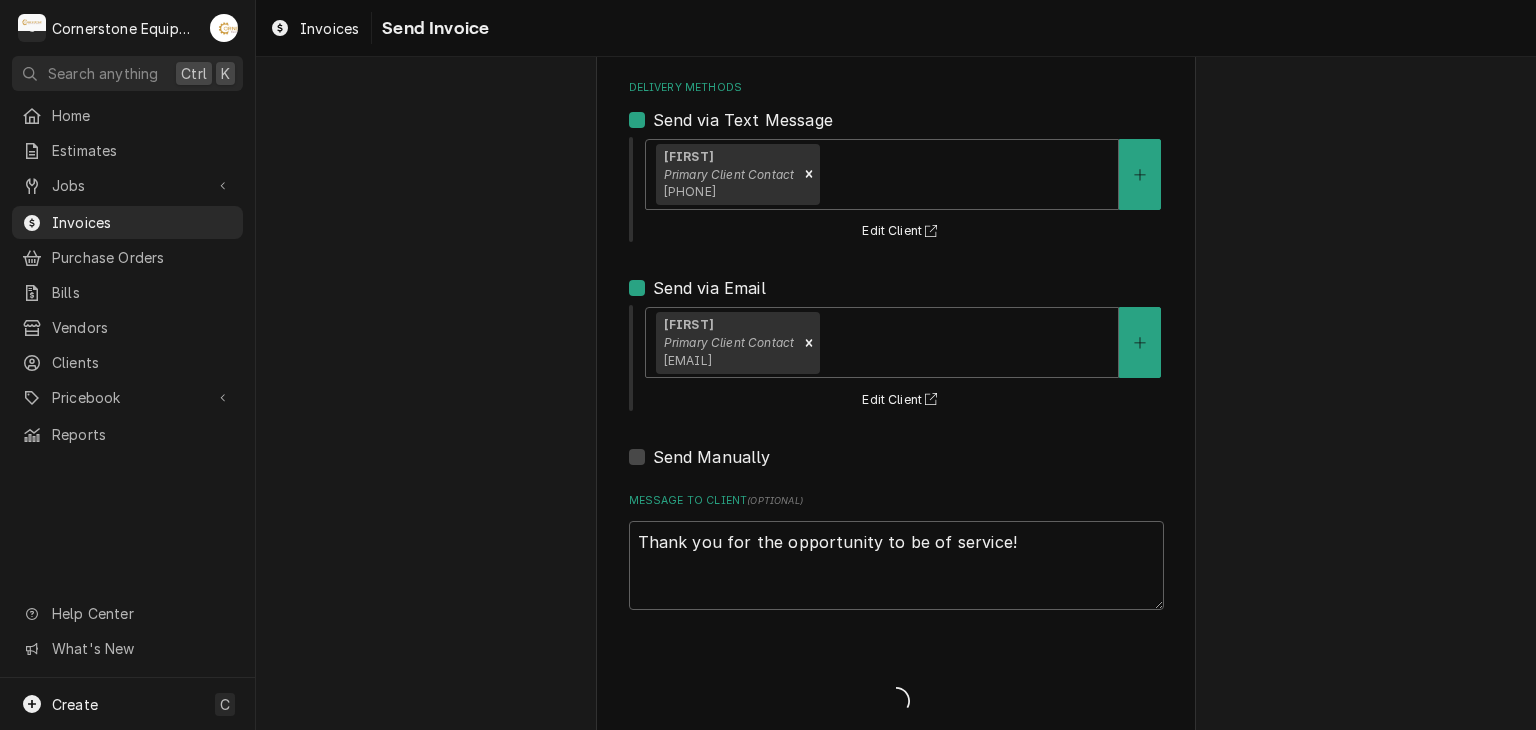 type on "x" 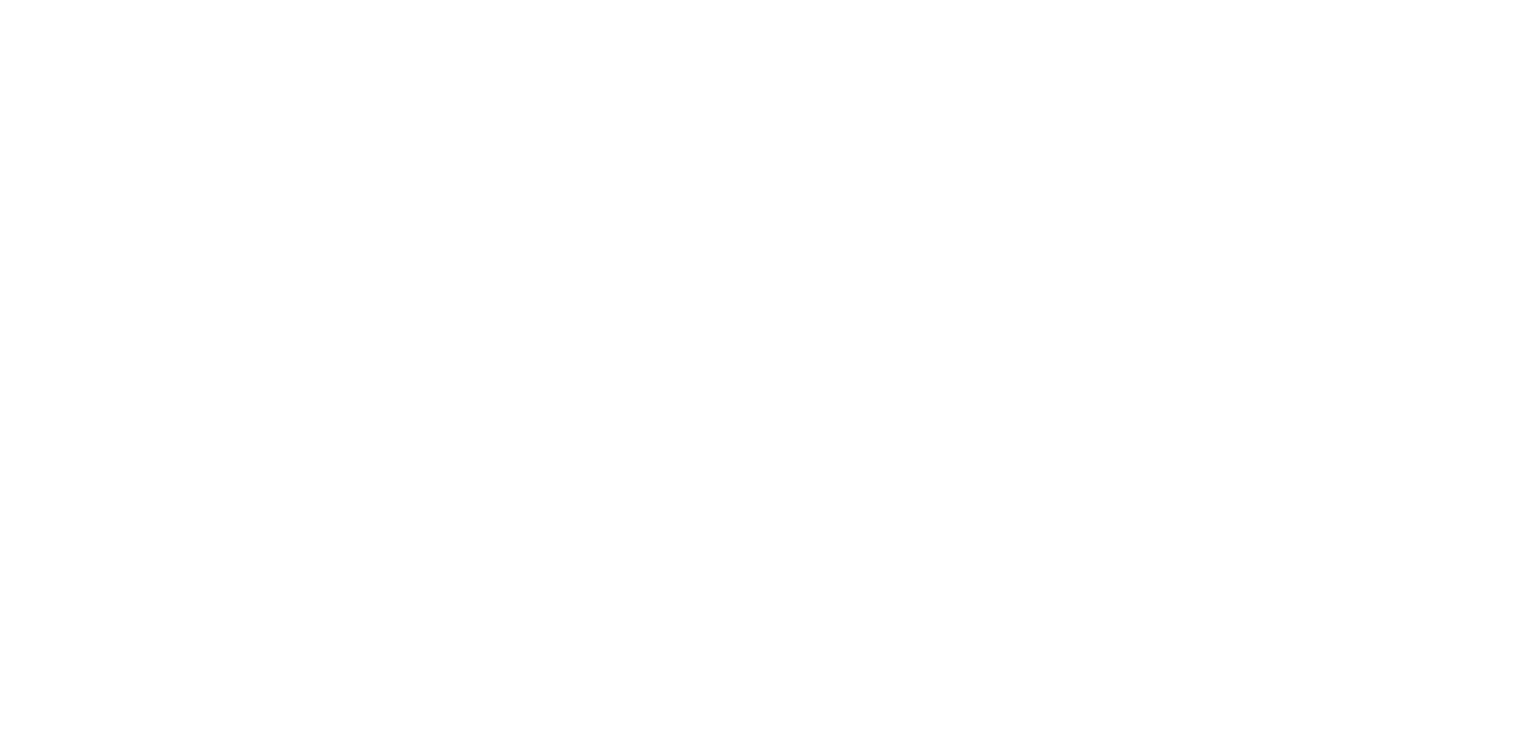 scroll, scrollTop: 0, scrollLeft: 0, axis: both 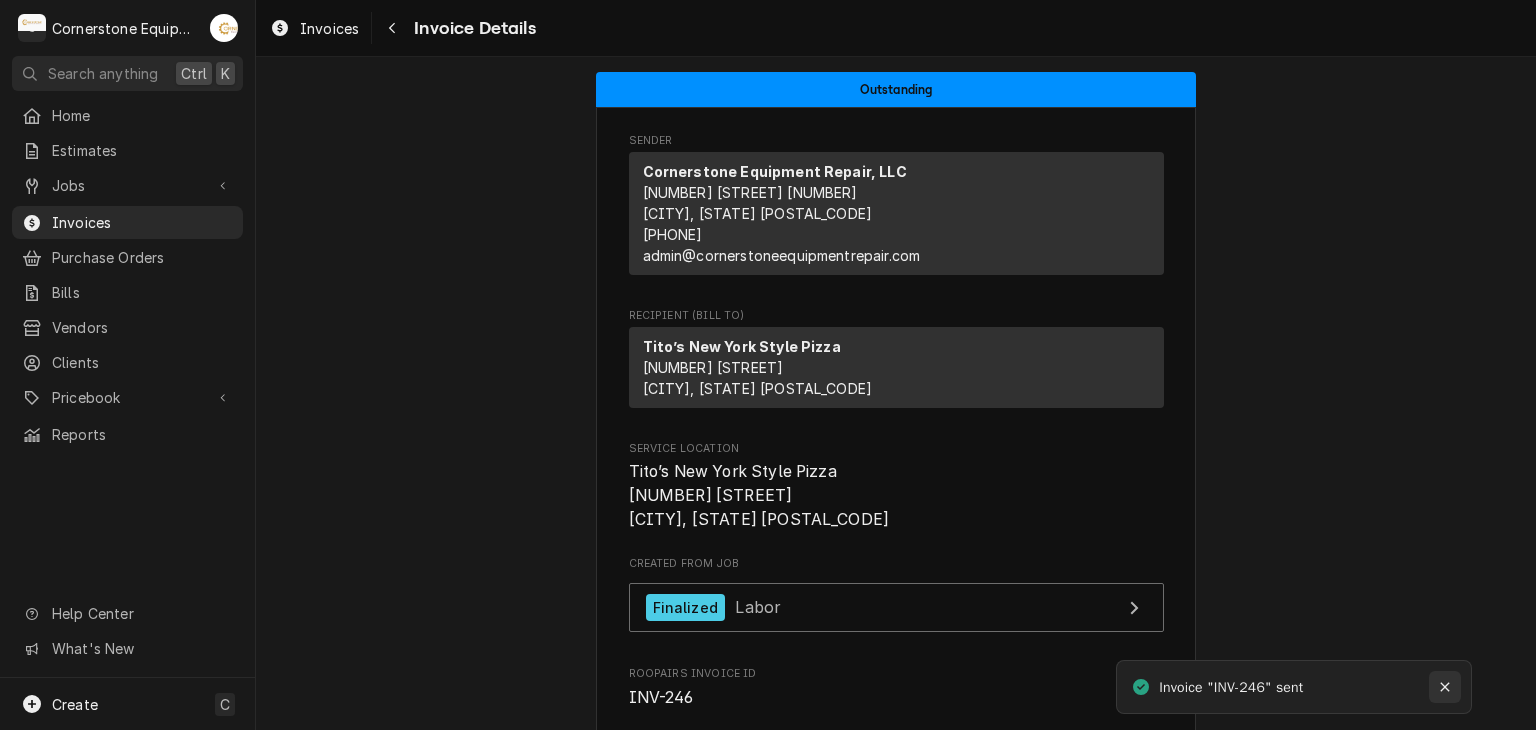 click at bounding box center [1445, 687] 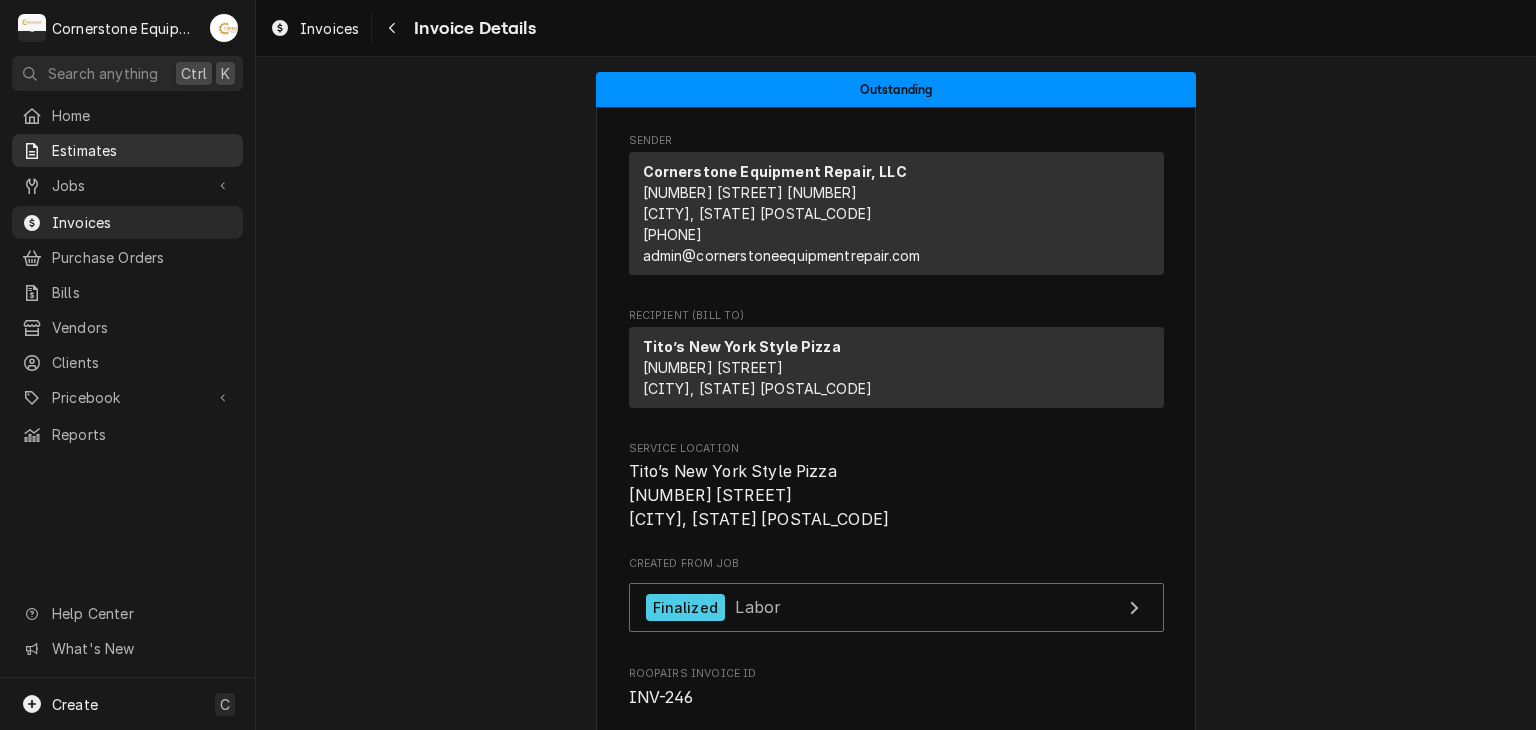click on "Estimates" at bounding box center [142, 150] 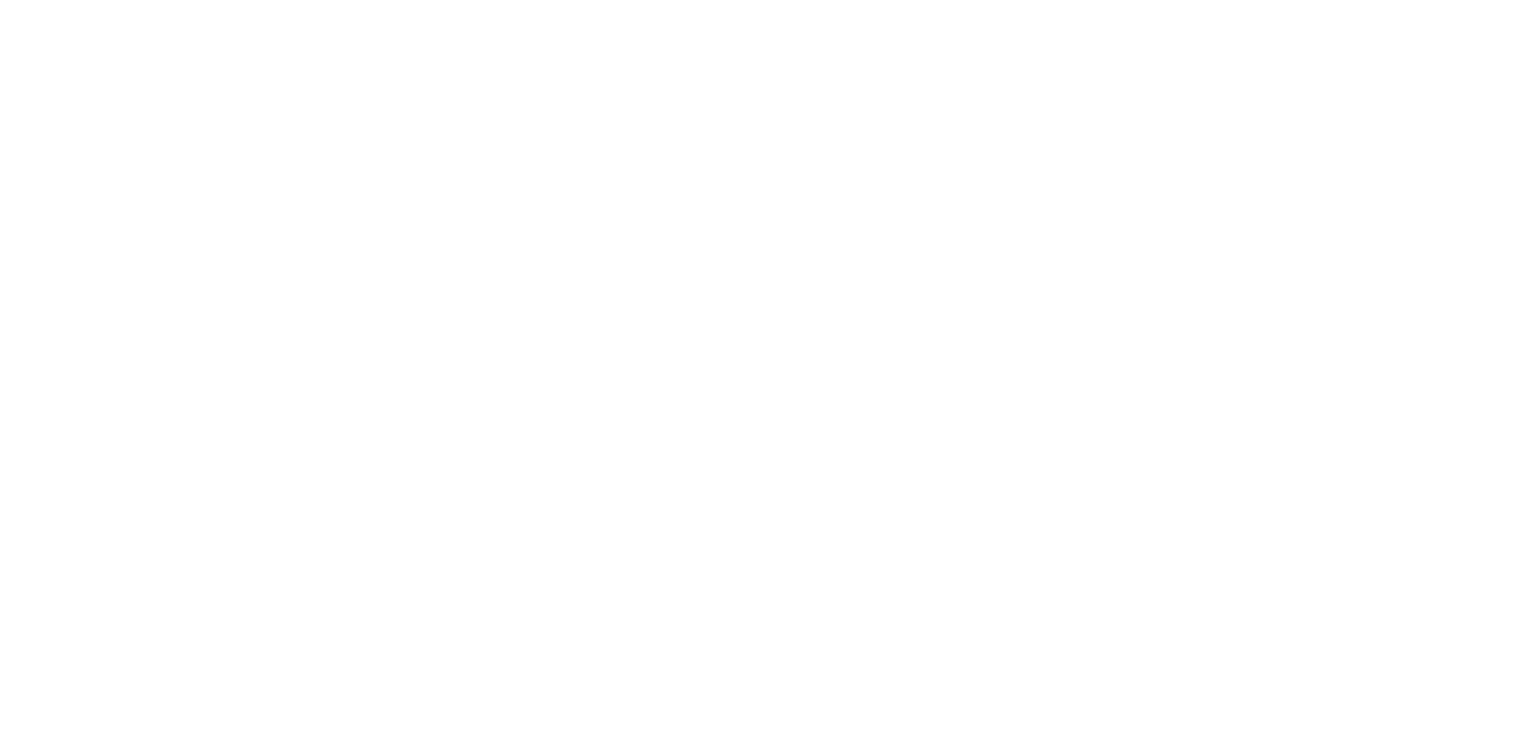 scroll, scrollTop: 0, scrollLeft: 0, axis: both 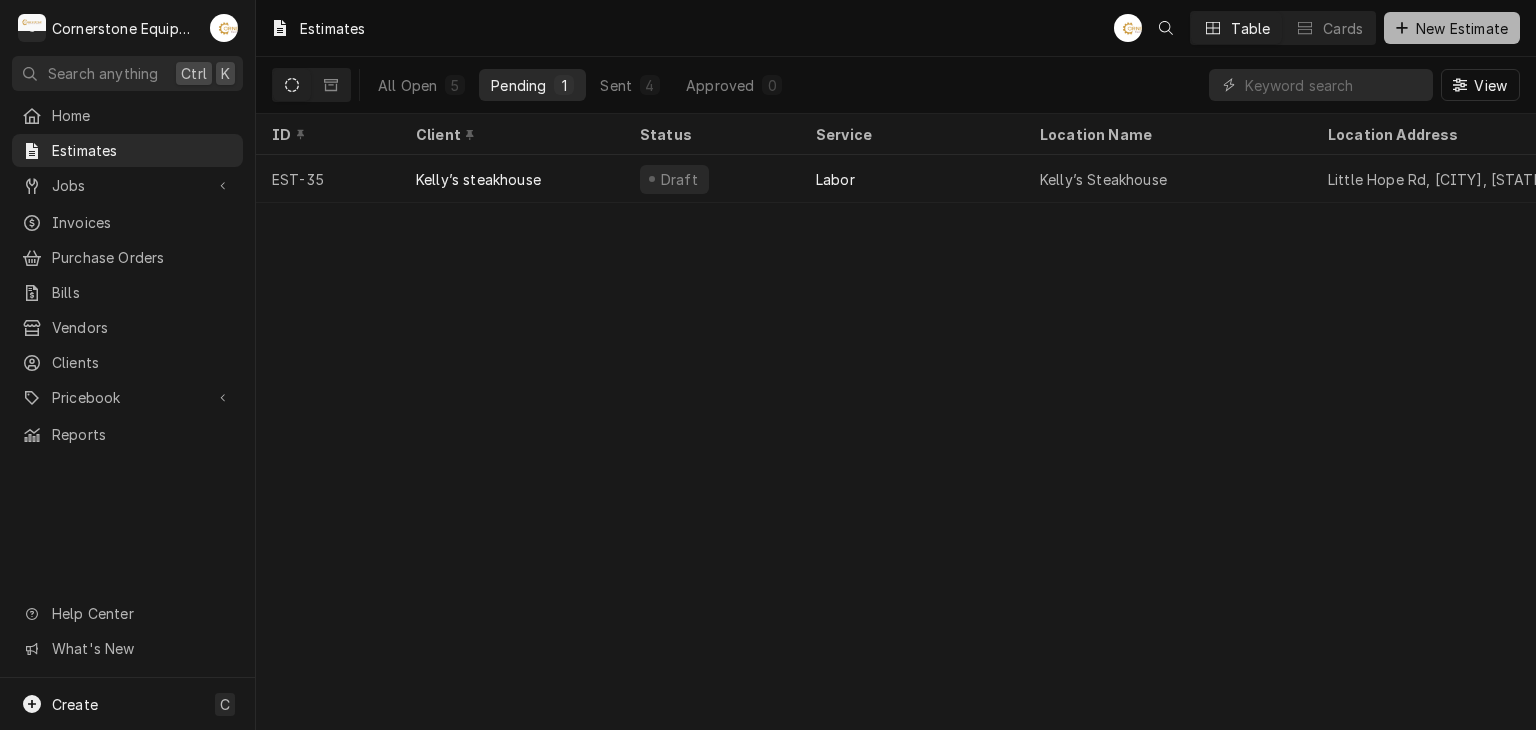 click on "New Estimate" at bounding box center (1452, 28) 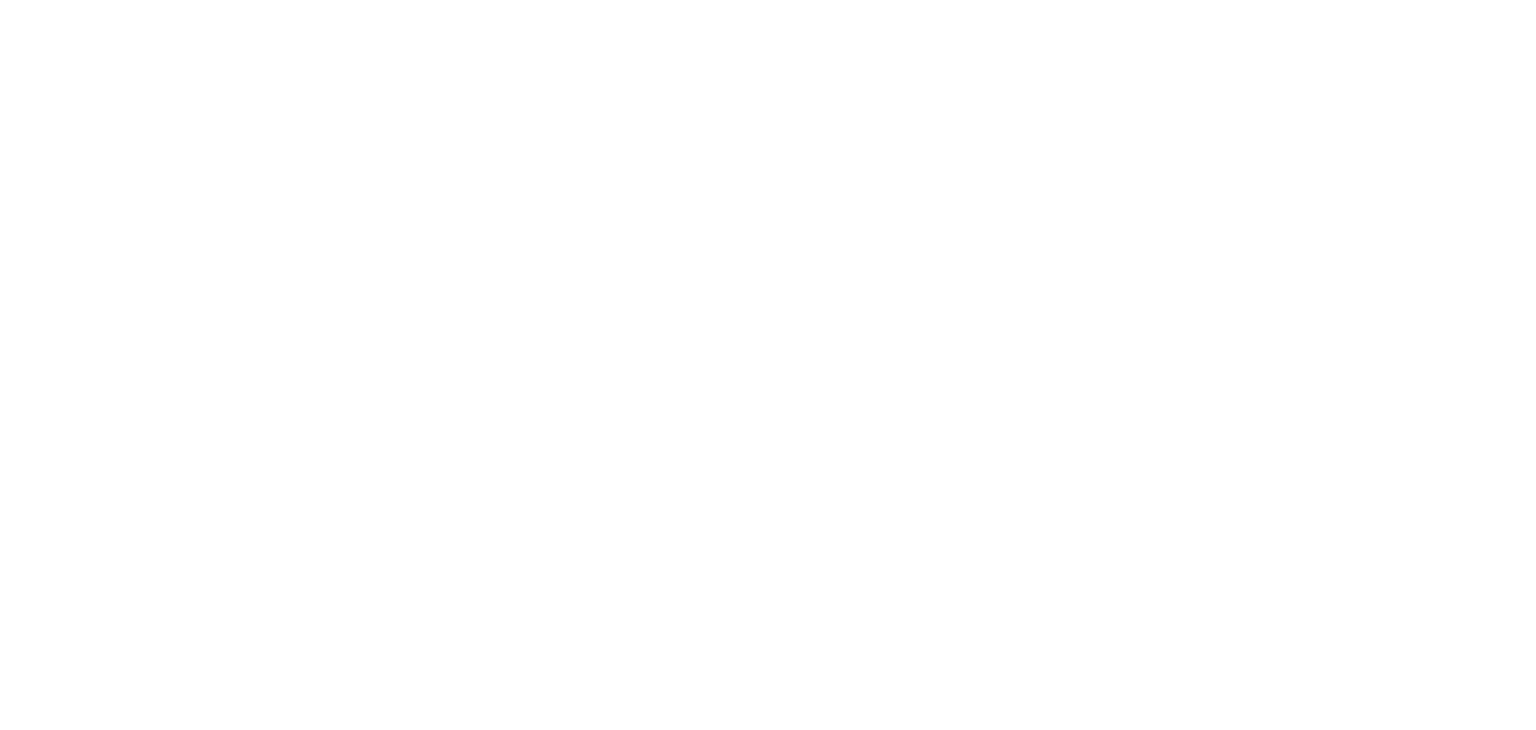 scroll, scrollTop: 0, scrollLeft: 0, axis: both 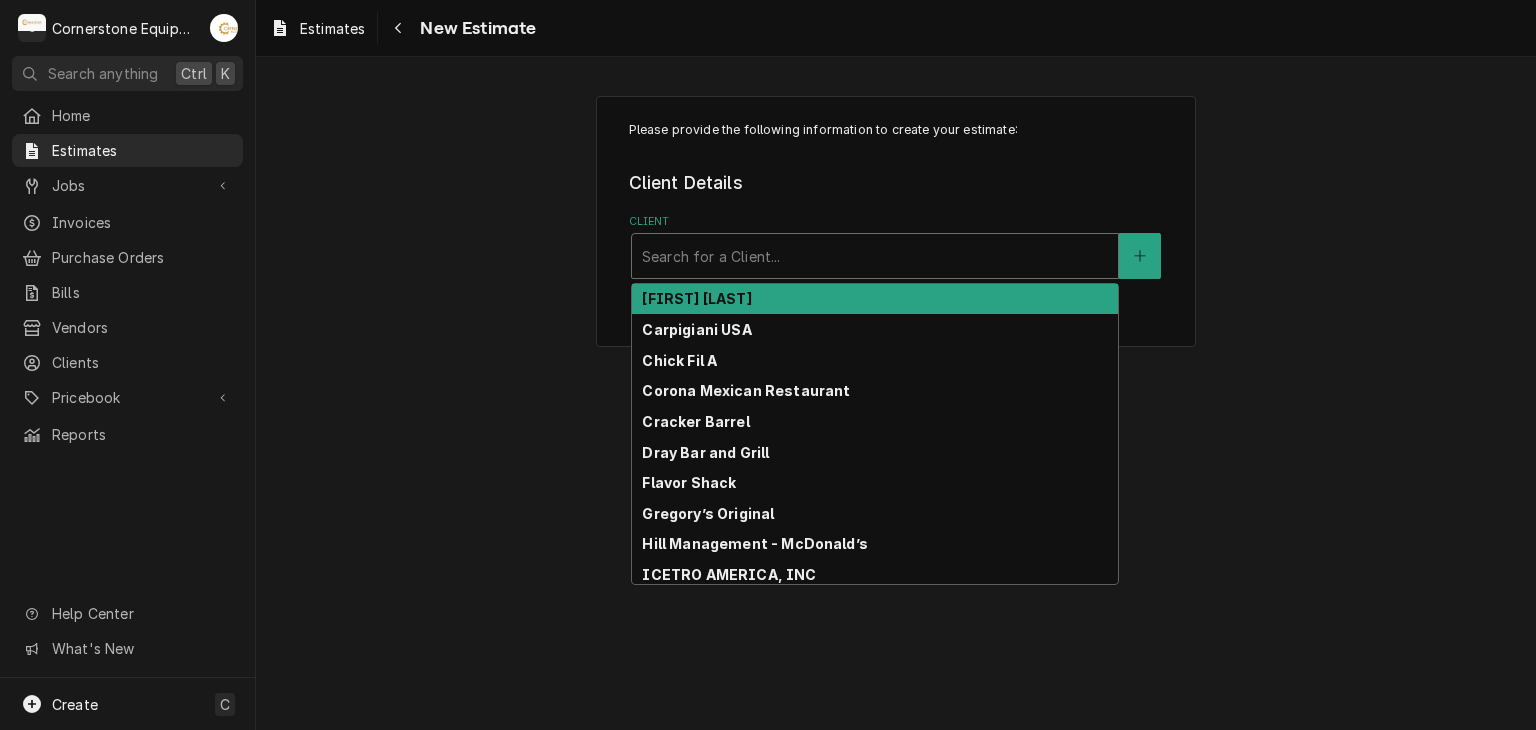 click at bounding box center [875, 256] 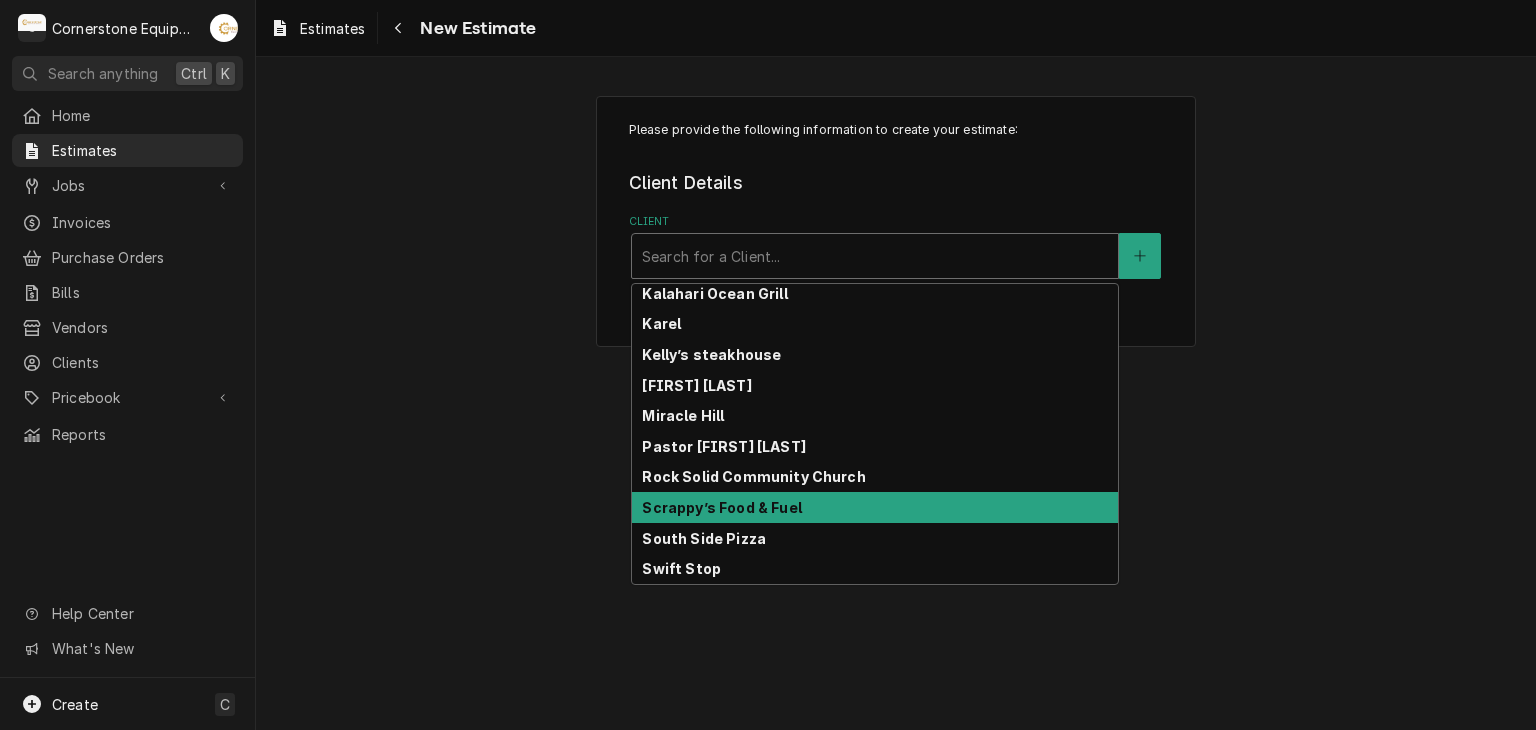 scroll, scrollTop: 517, scrollLeft: 0, axis: vertical 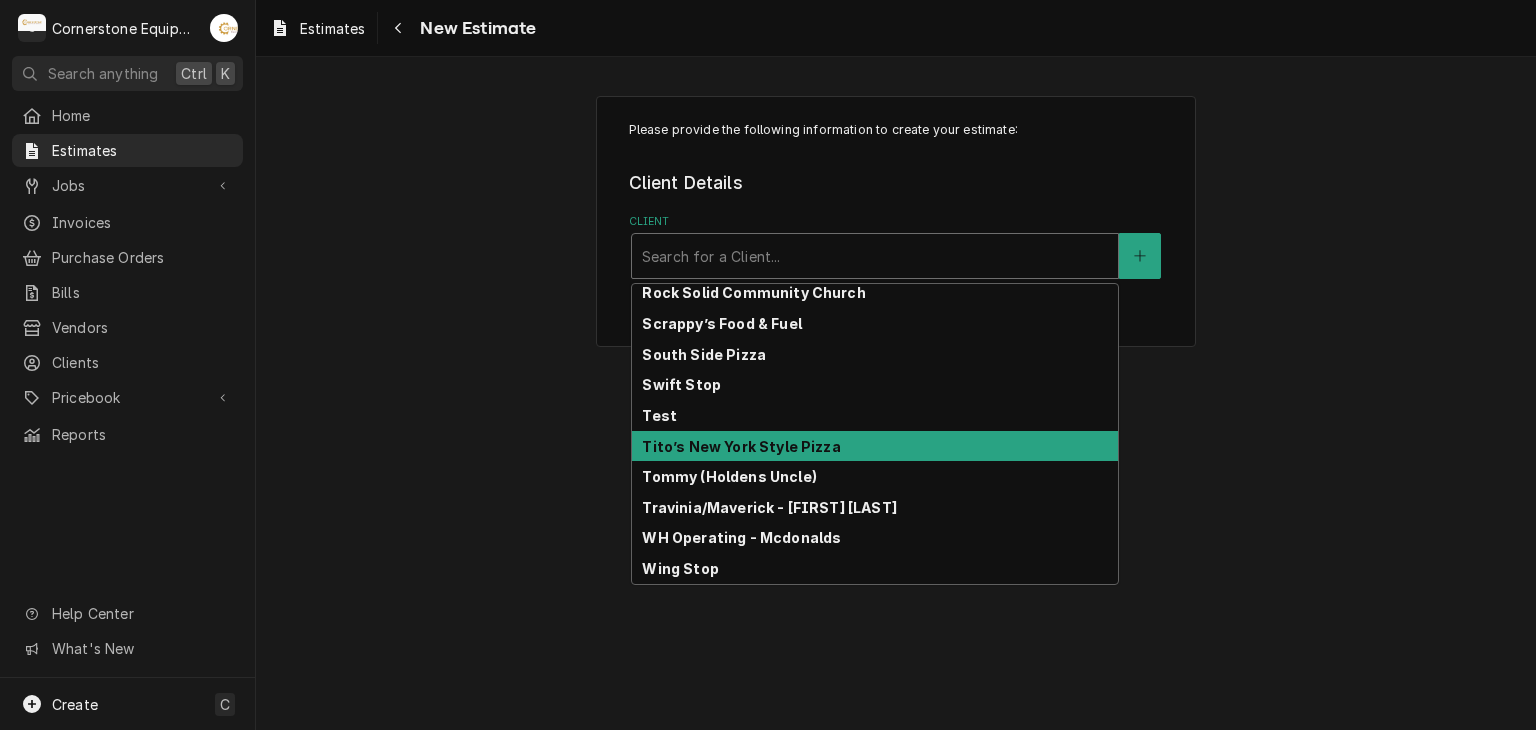 click on "Tito’s New York Style Pizza" at bounding box center (875, 446) 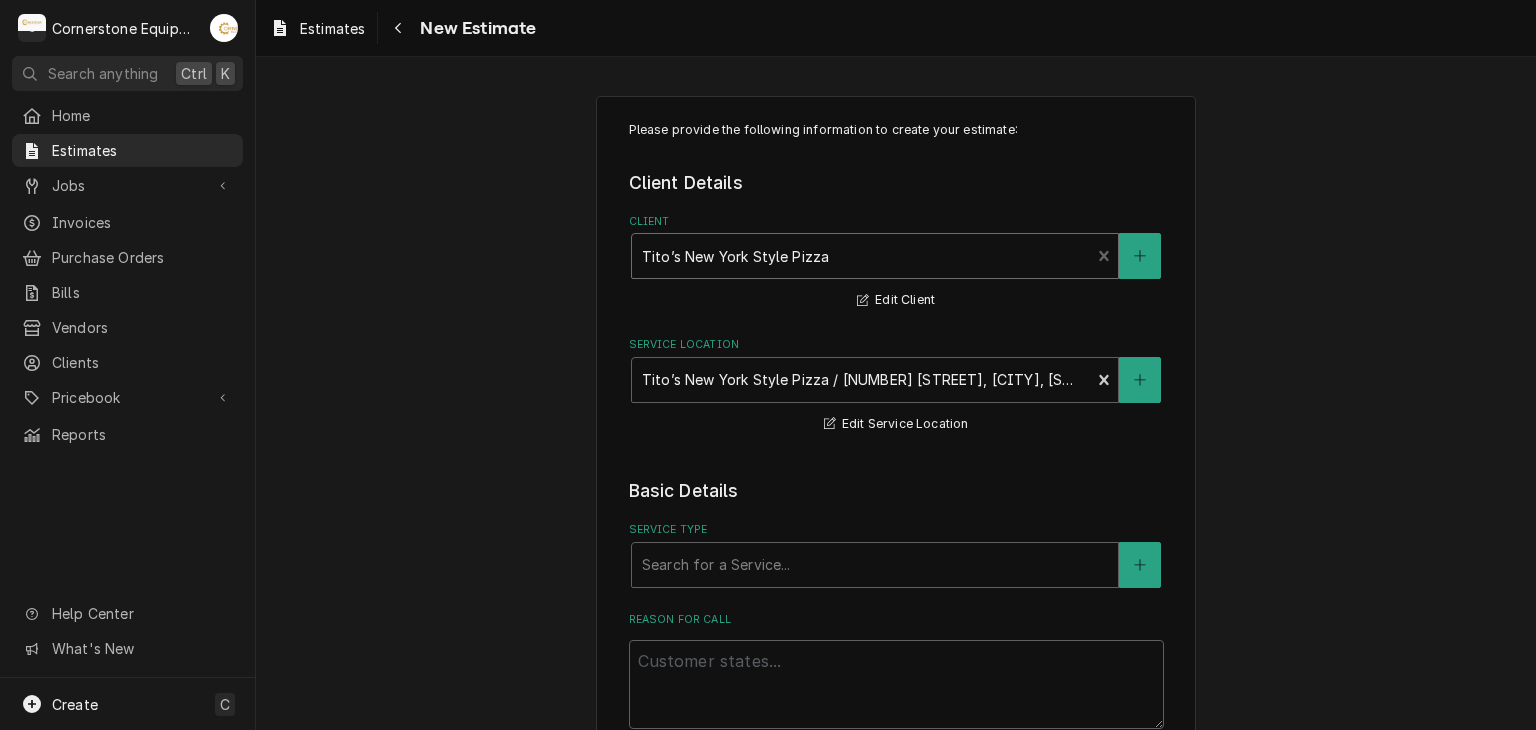 scroll, scrollTop: 400, scrollLeft: 0, axis: vertical 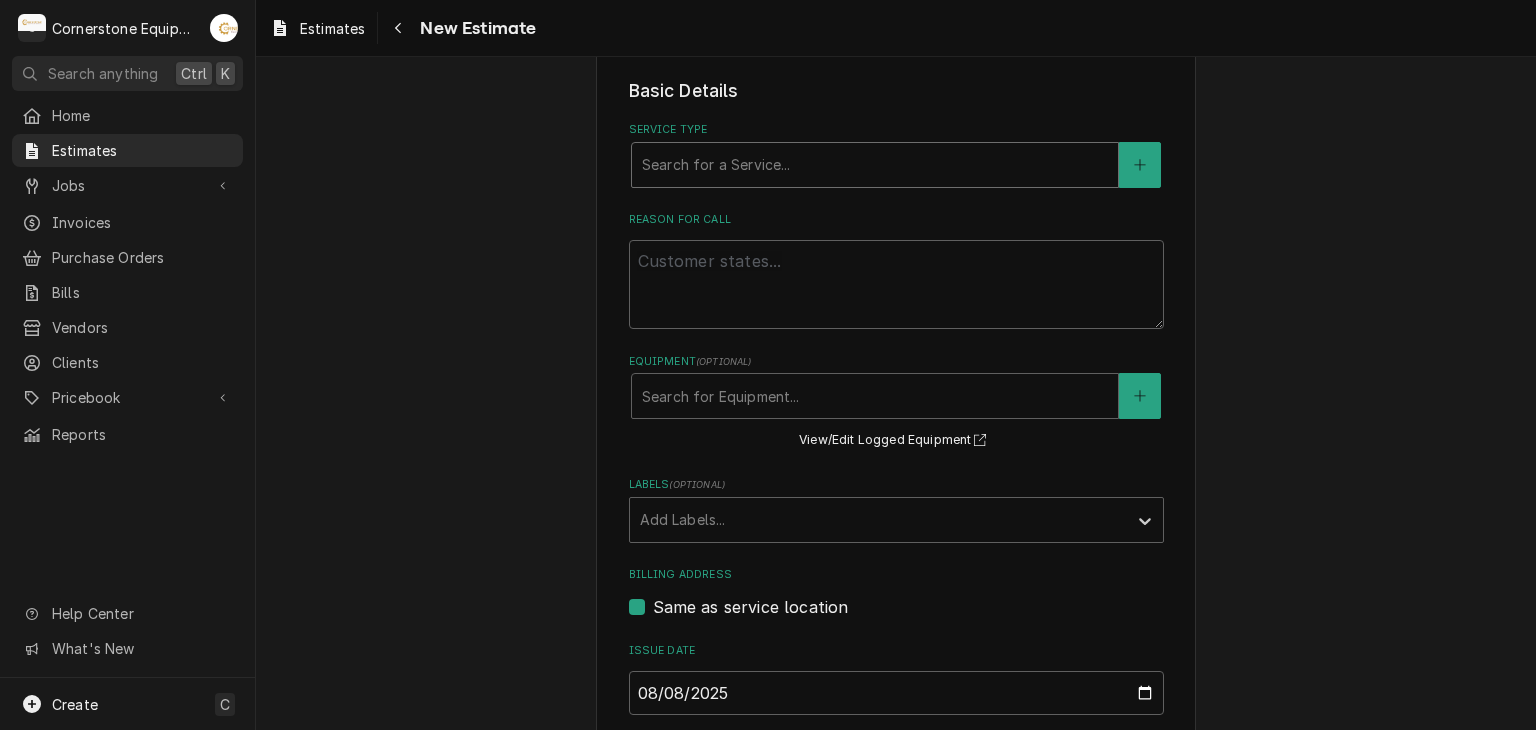 click at bounding box center (875, 165) 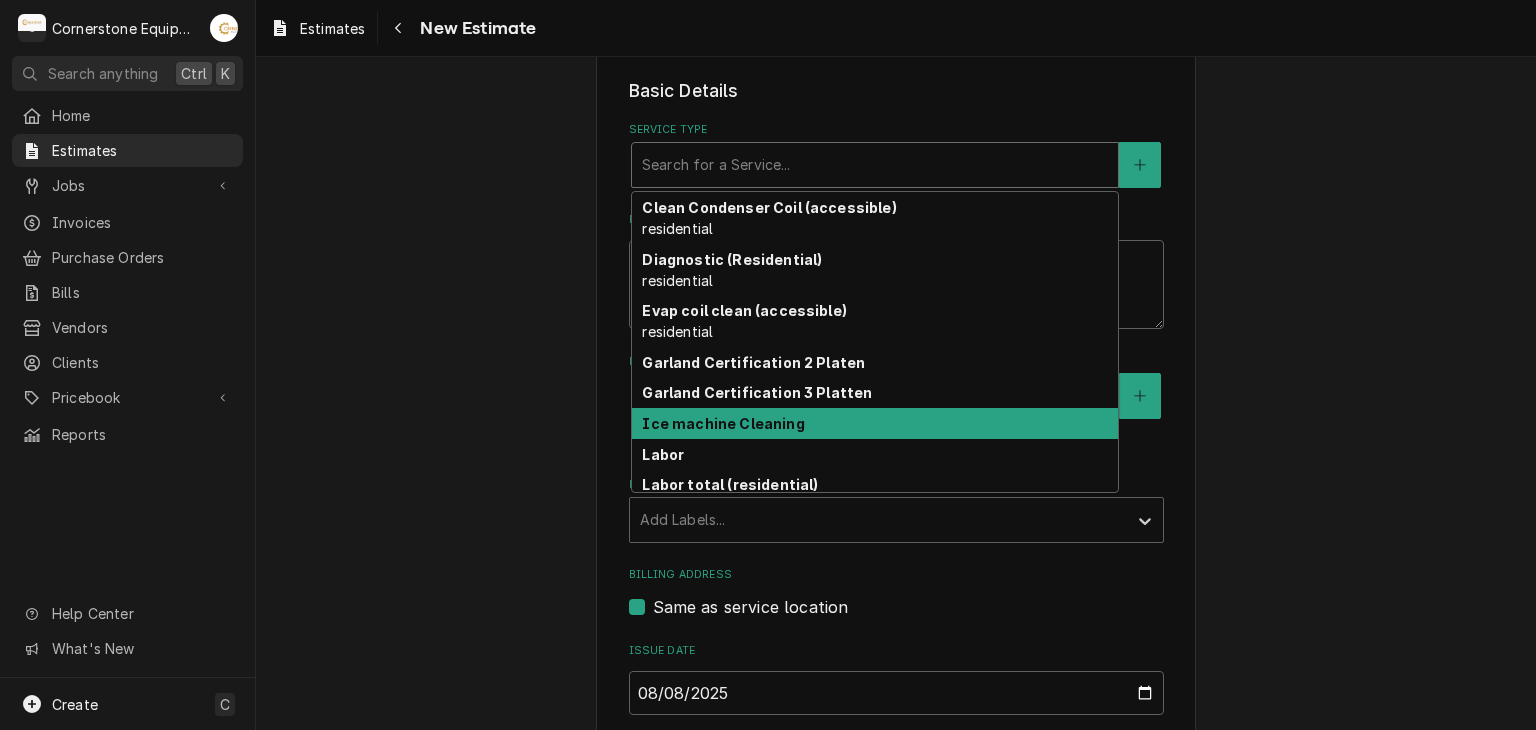 click on "Labor" at bounding box center (875, 454) 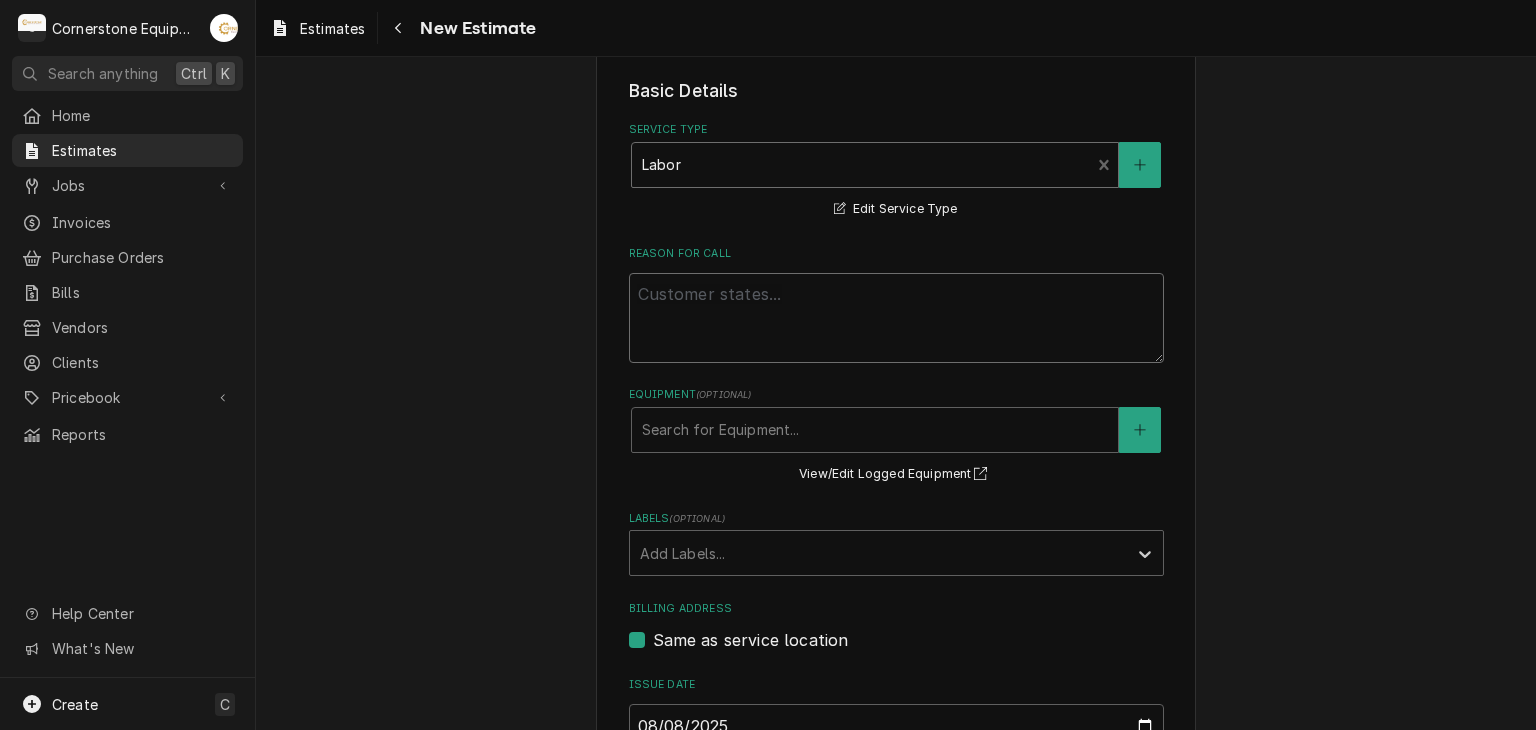 click on "Reason For Call" at bounding box center [896, 318] 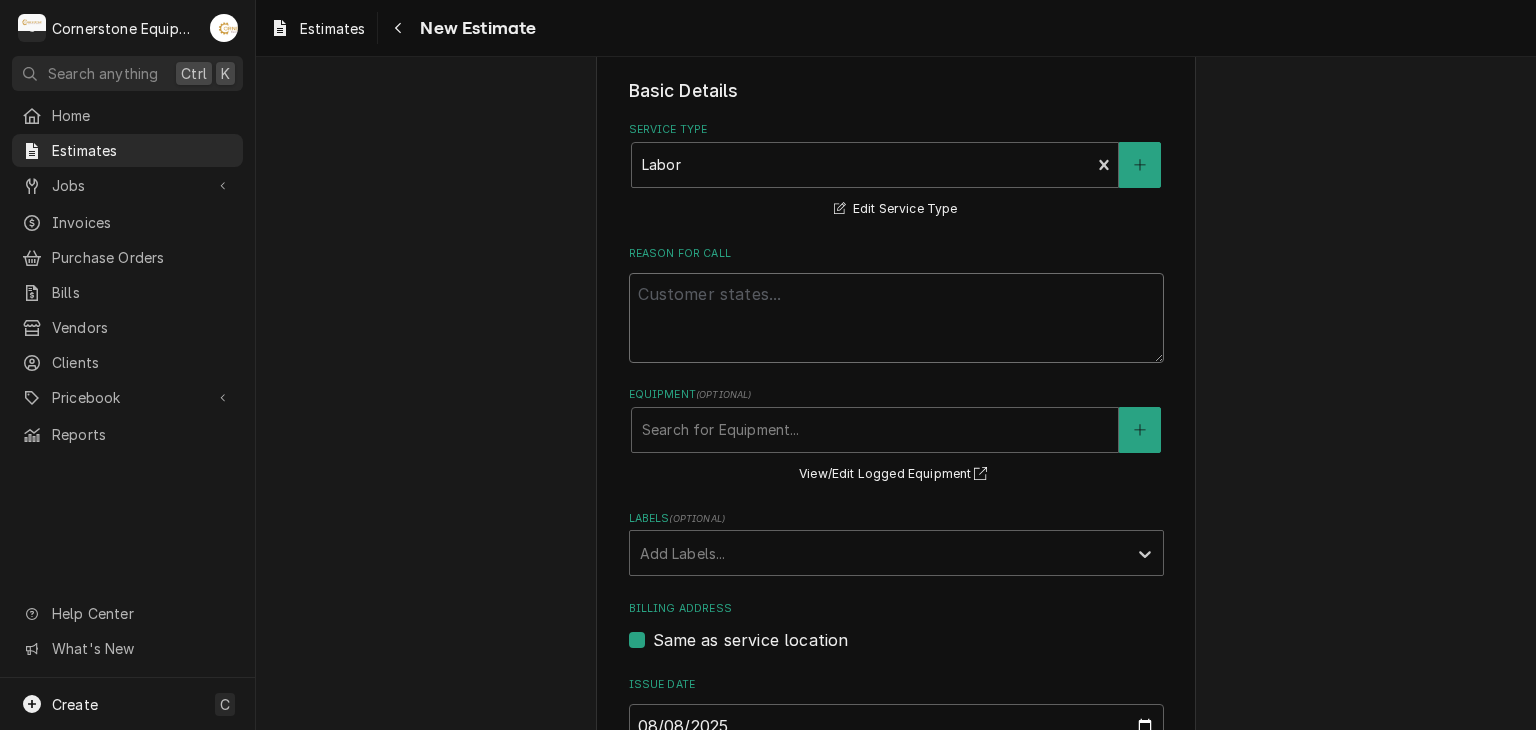 type on "x" 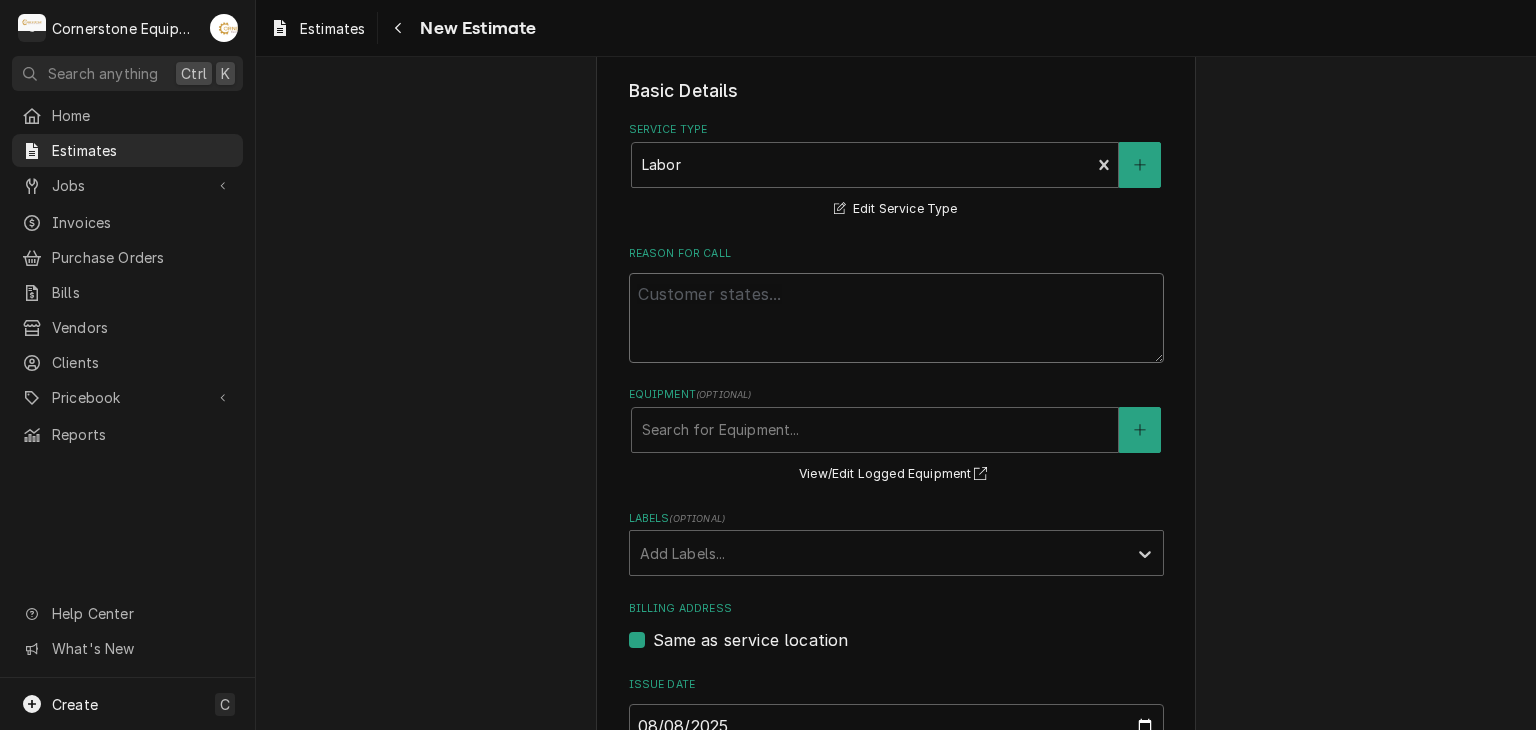 type on "T" 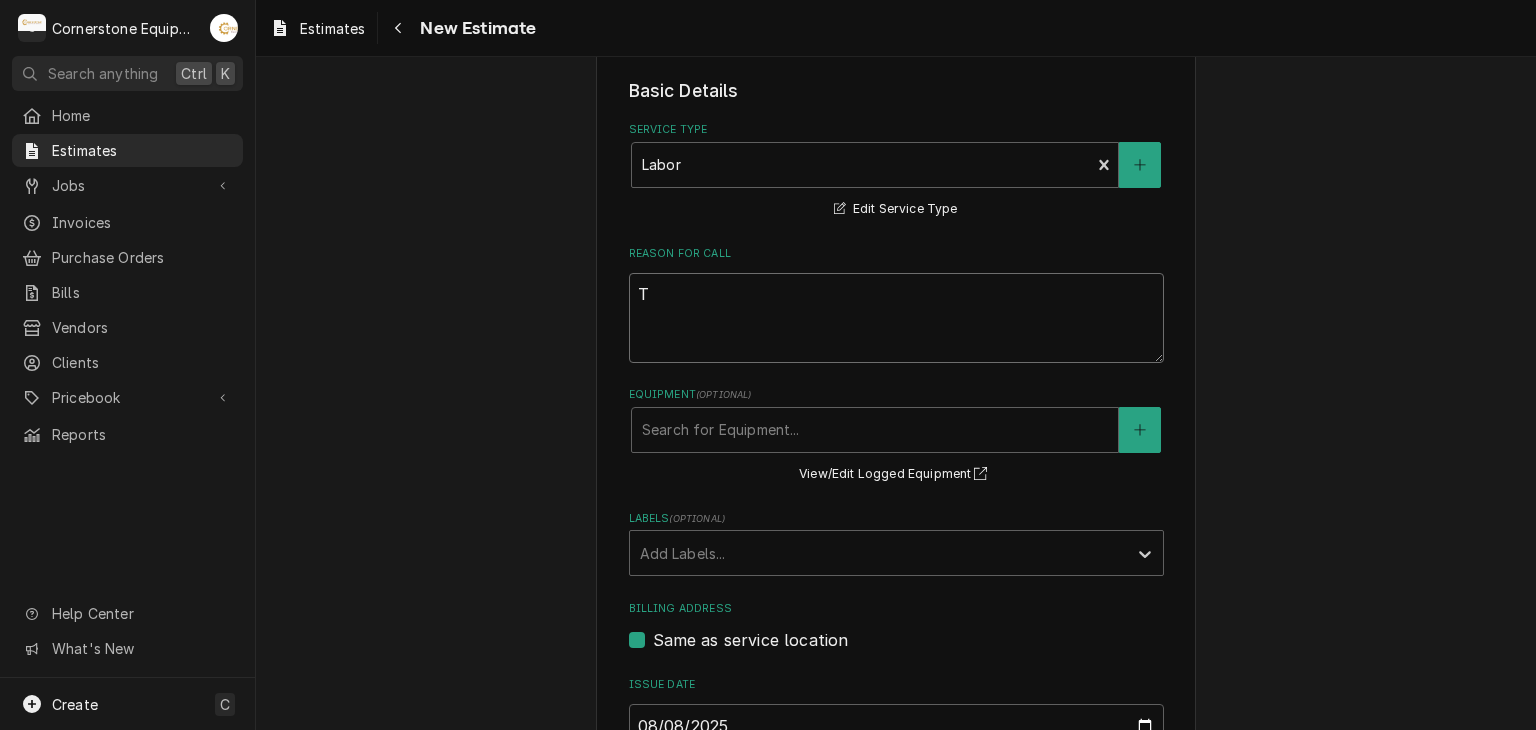 type on "x" 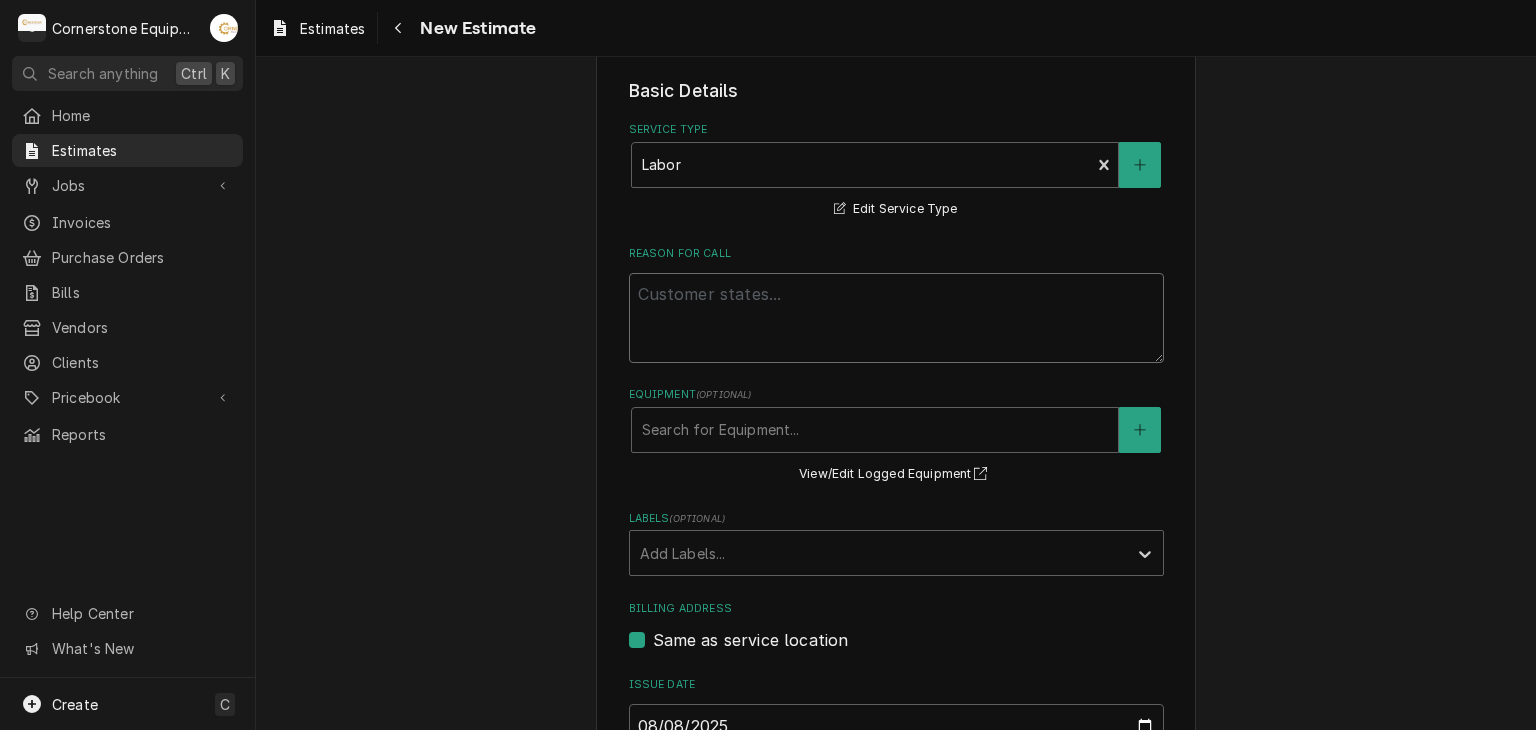 type on "x" 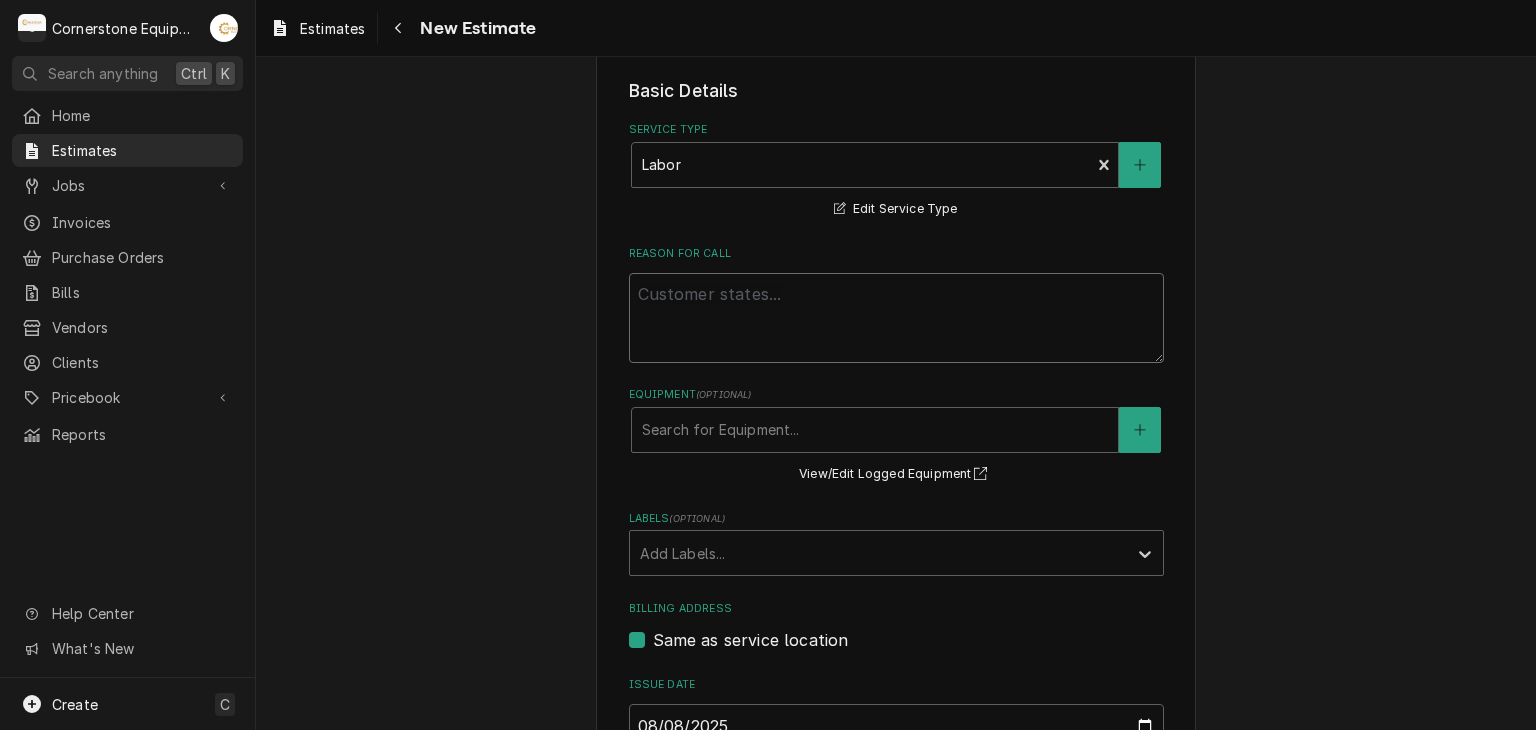 type on "E" 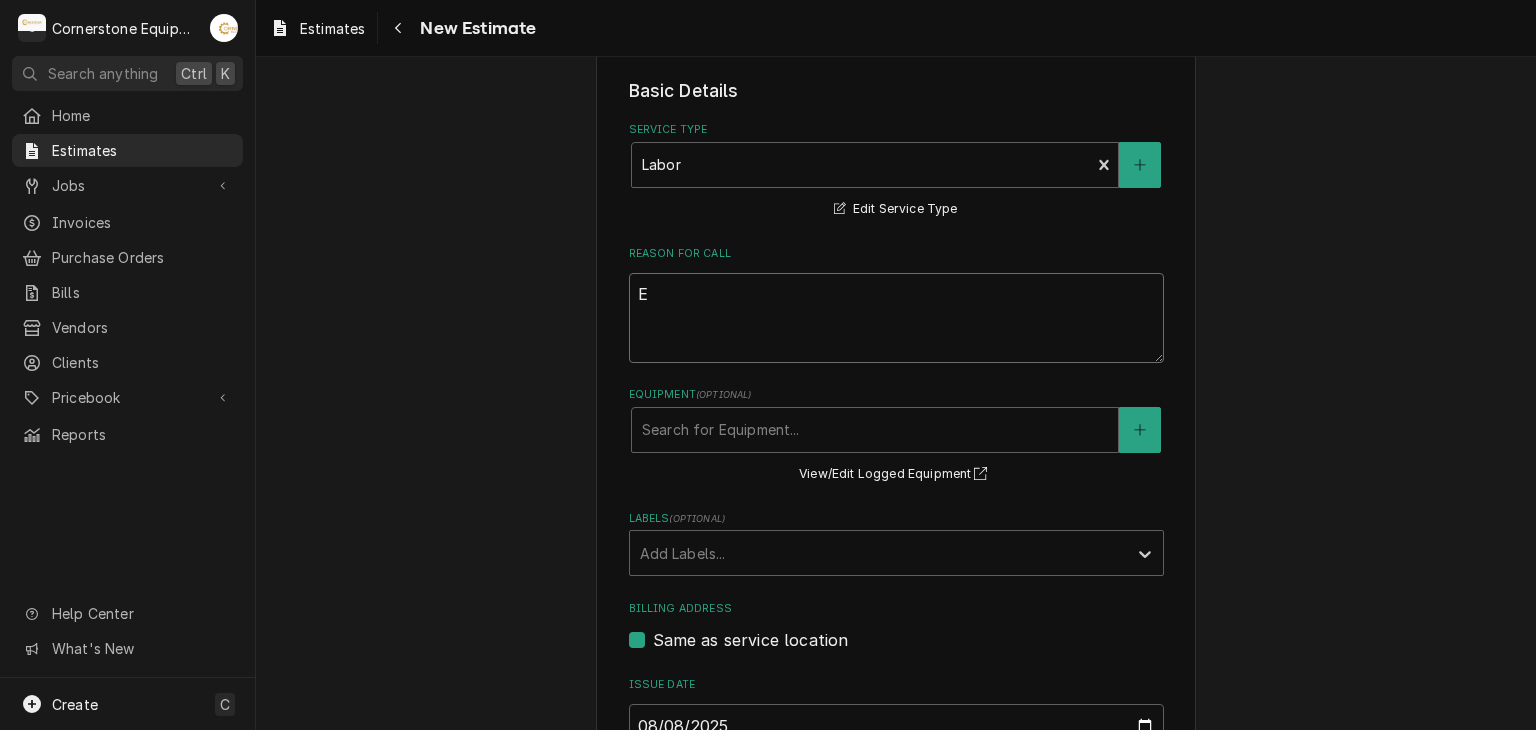 type on "x" 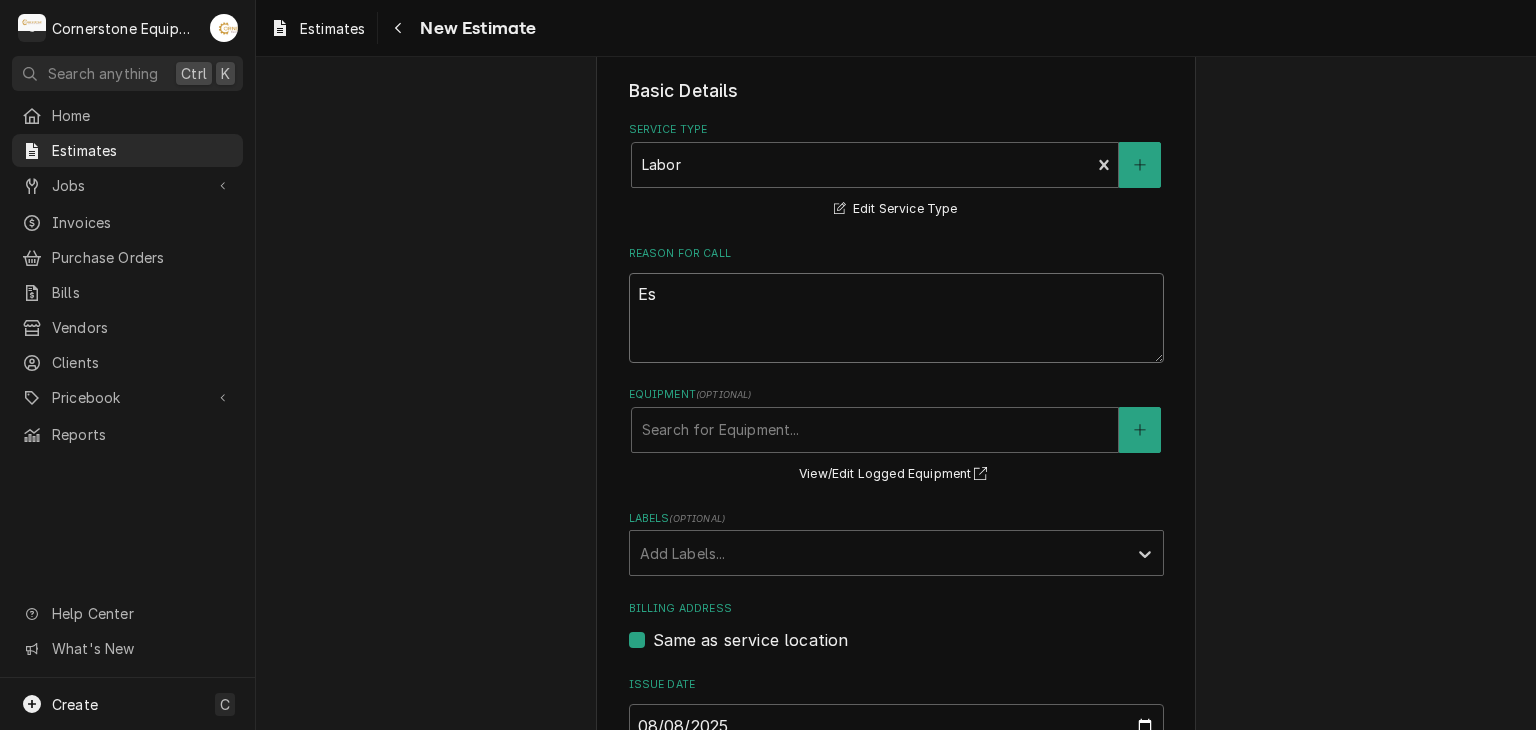 type on "x" 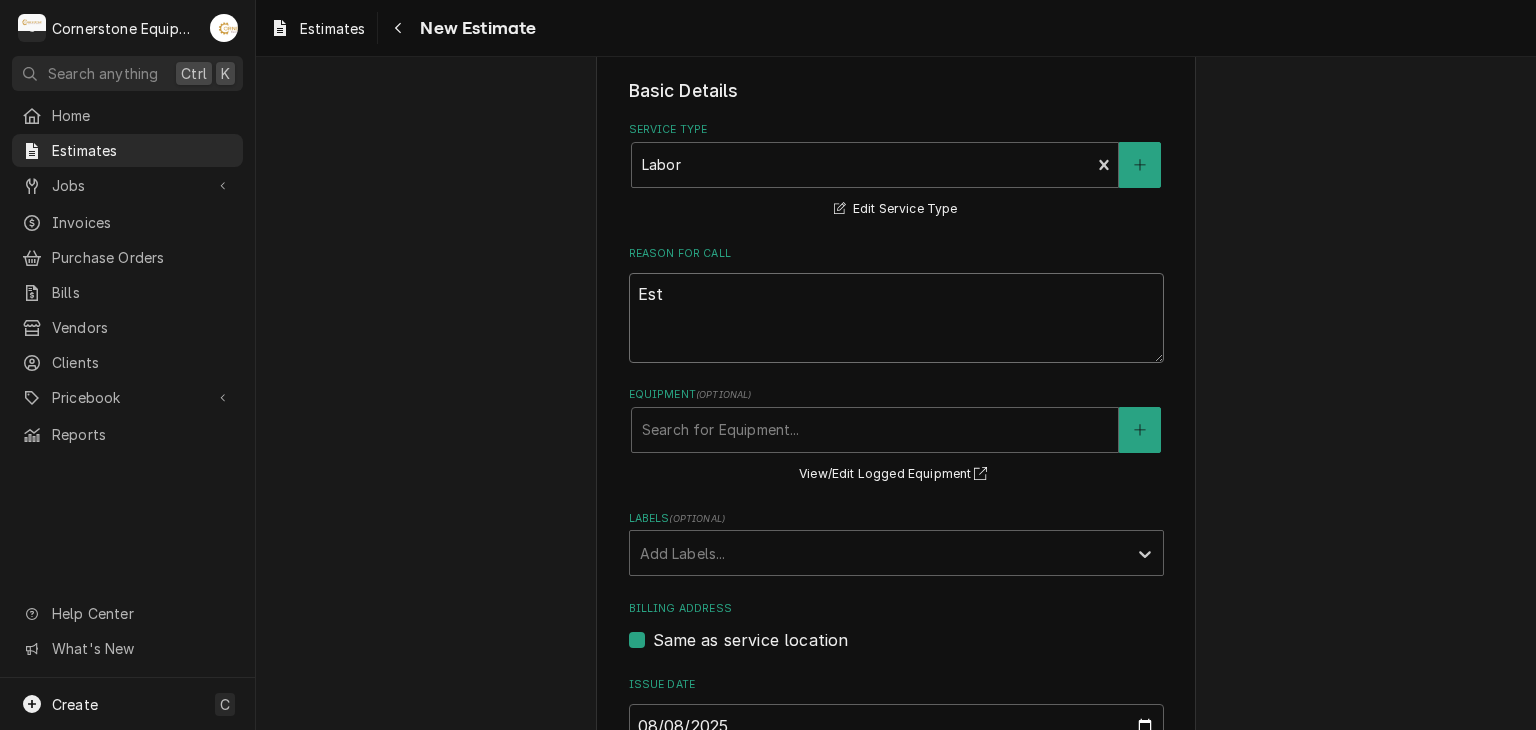 type on "x" 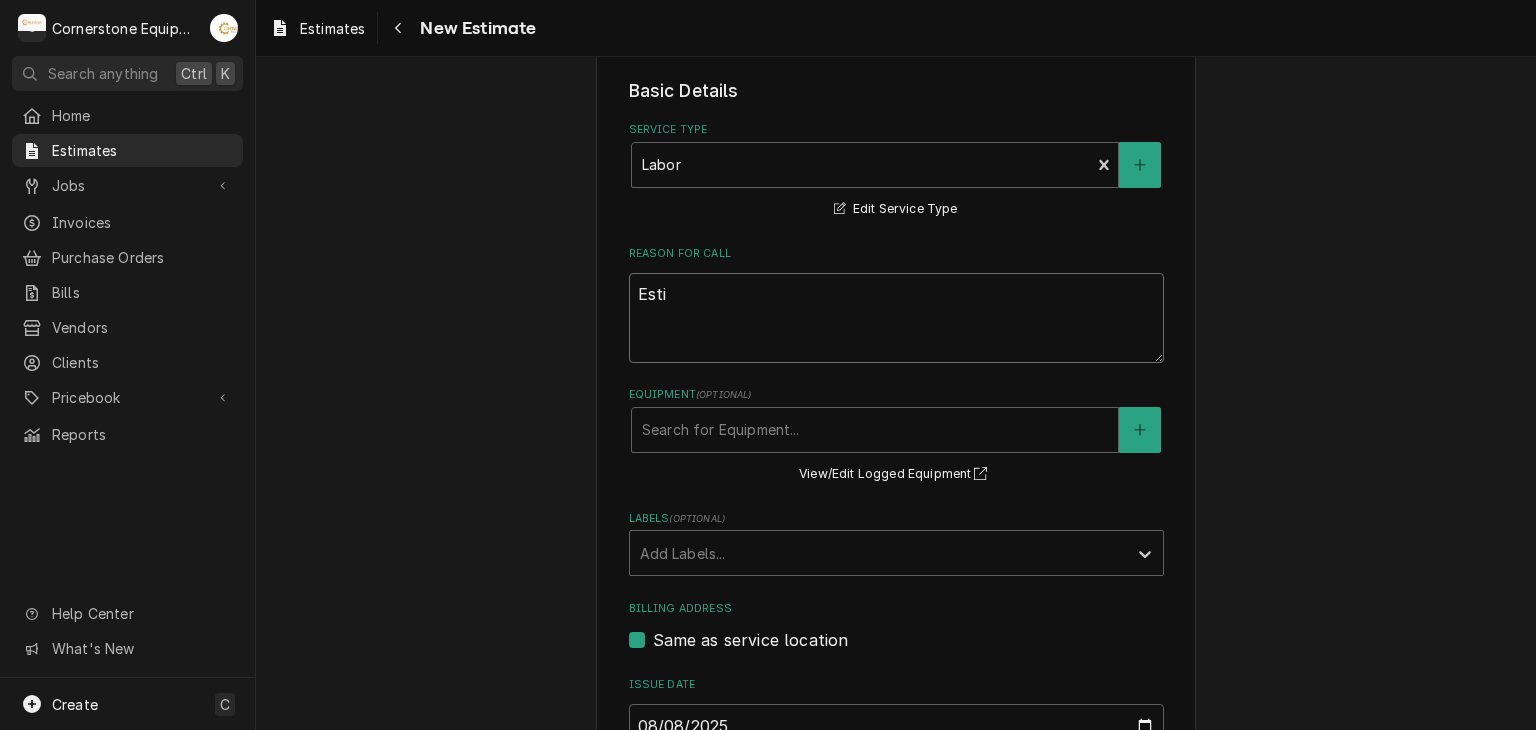 type on "x" 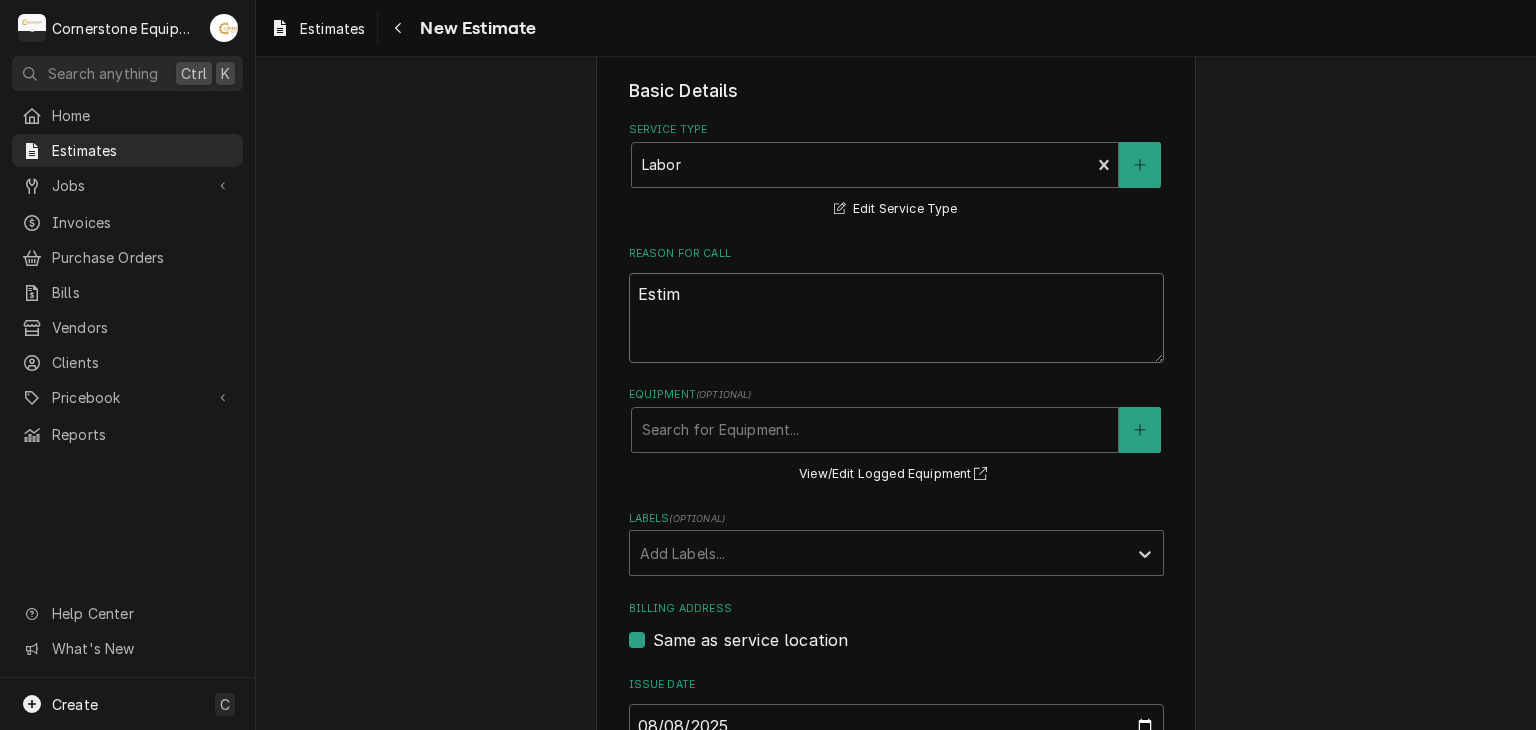 type on "Estima" 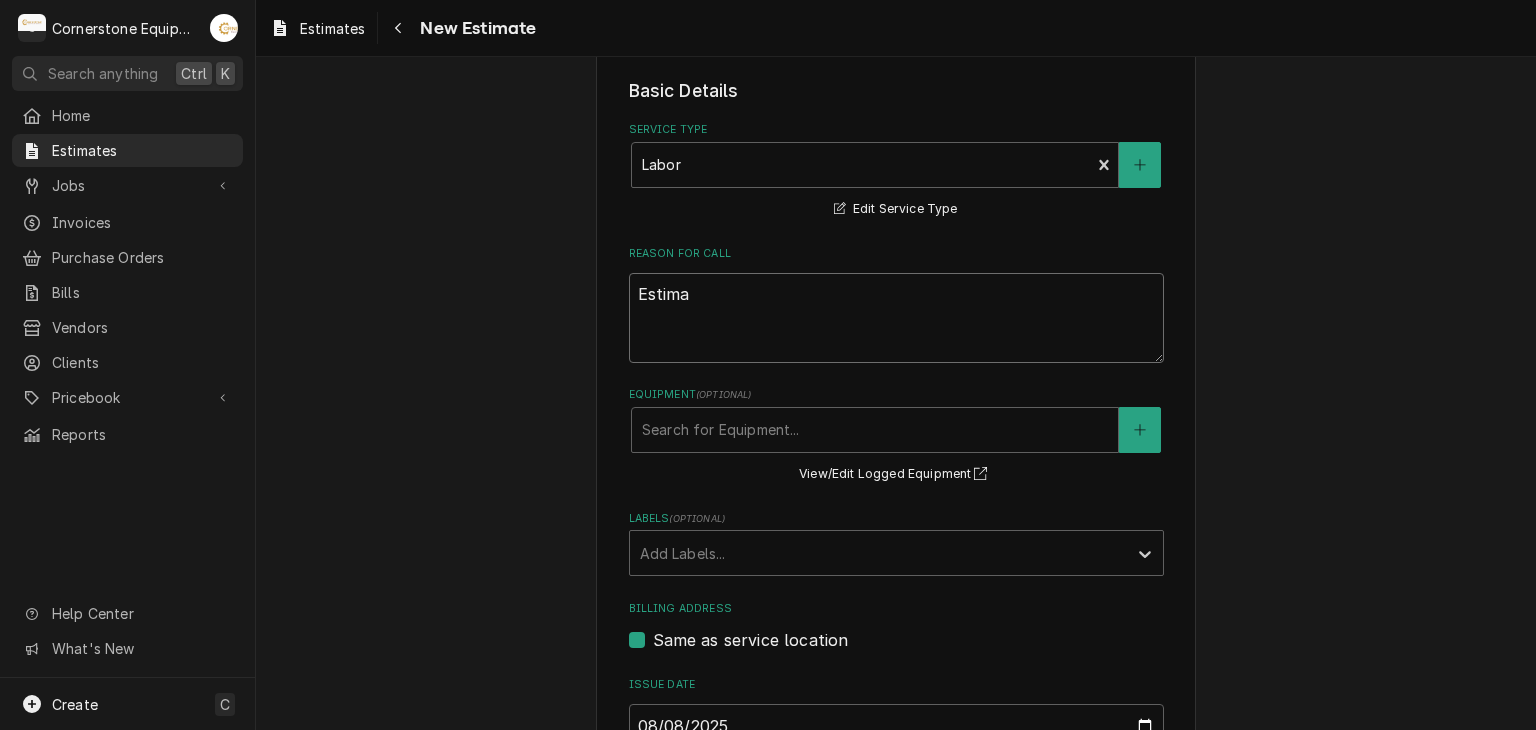 type on "x" 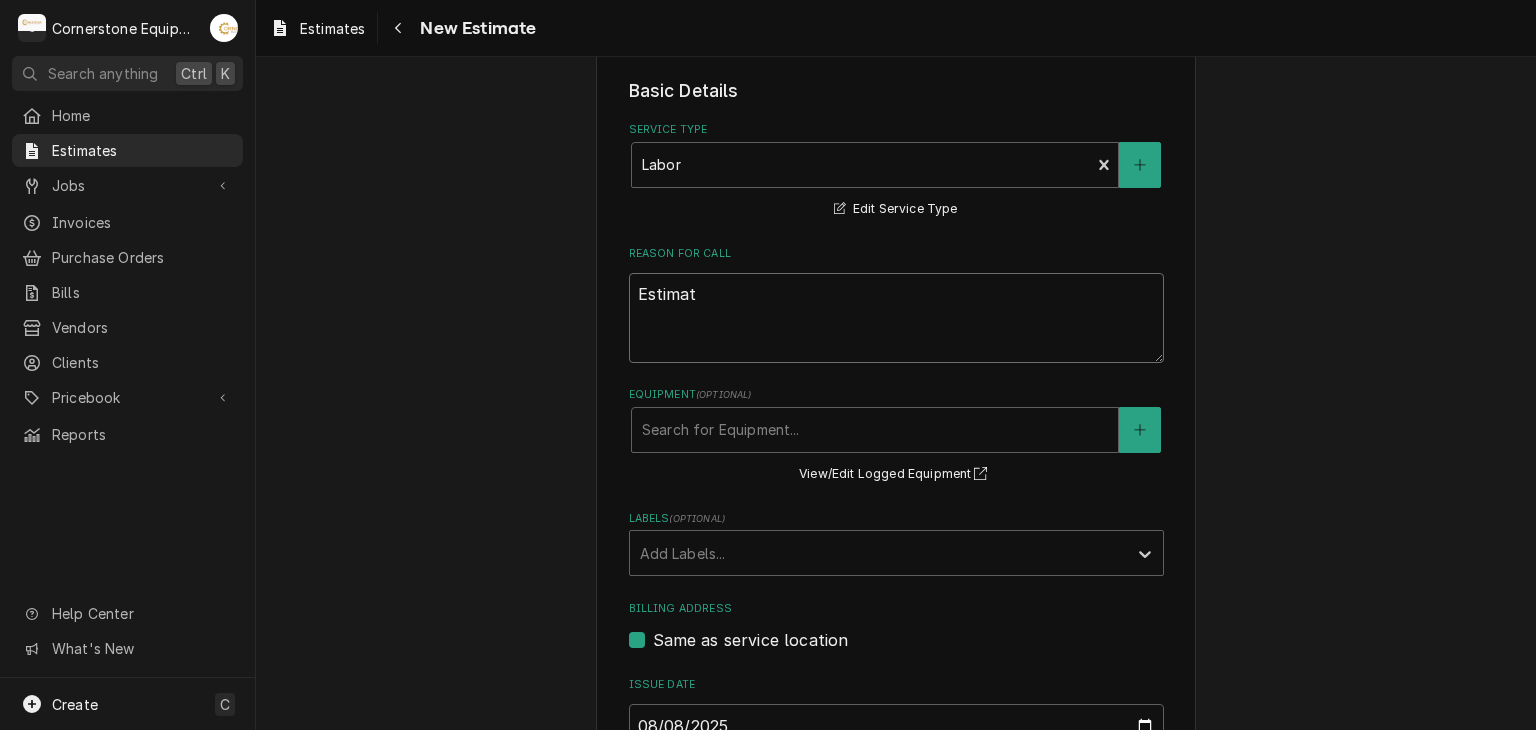 type on "x" 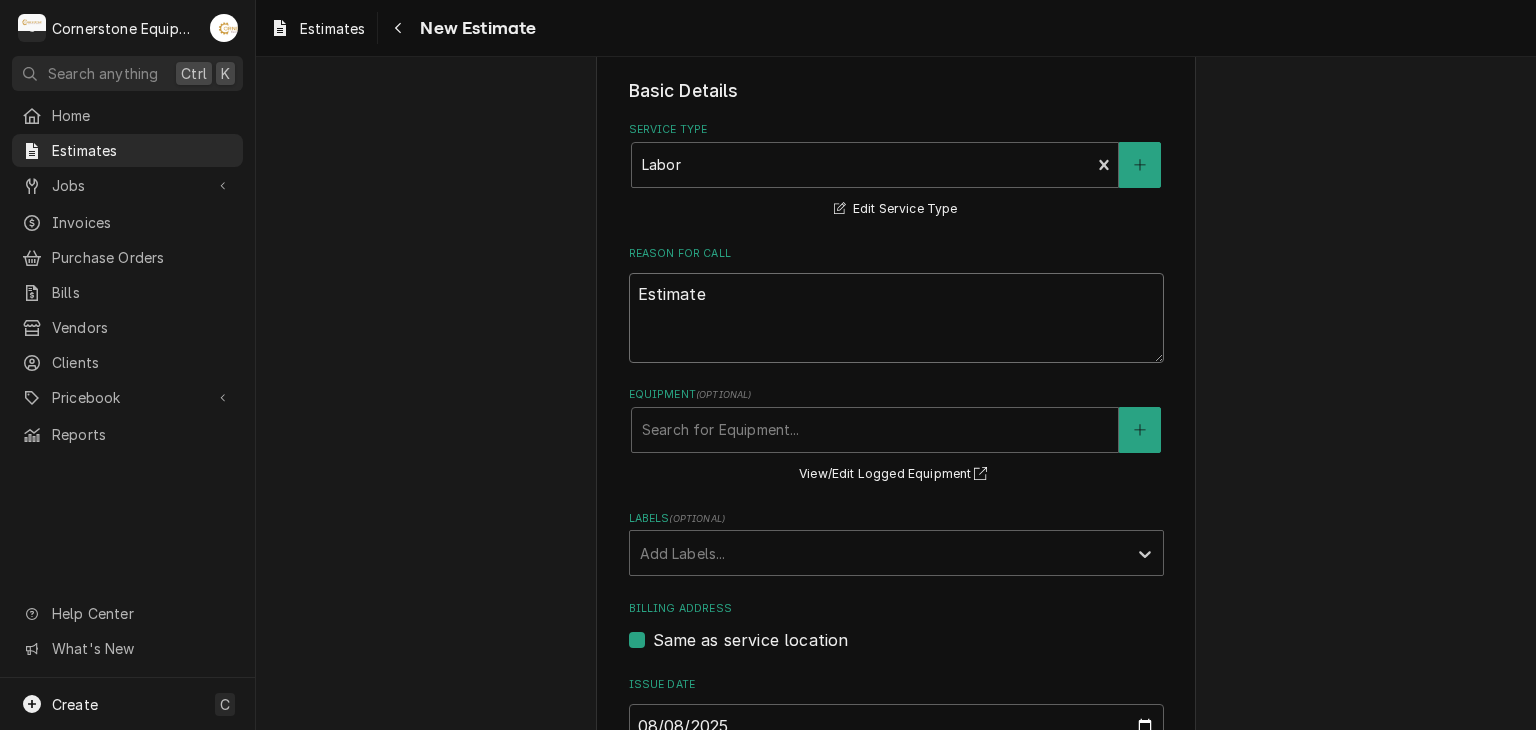type on "x" 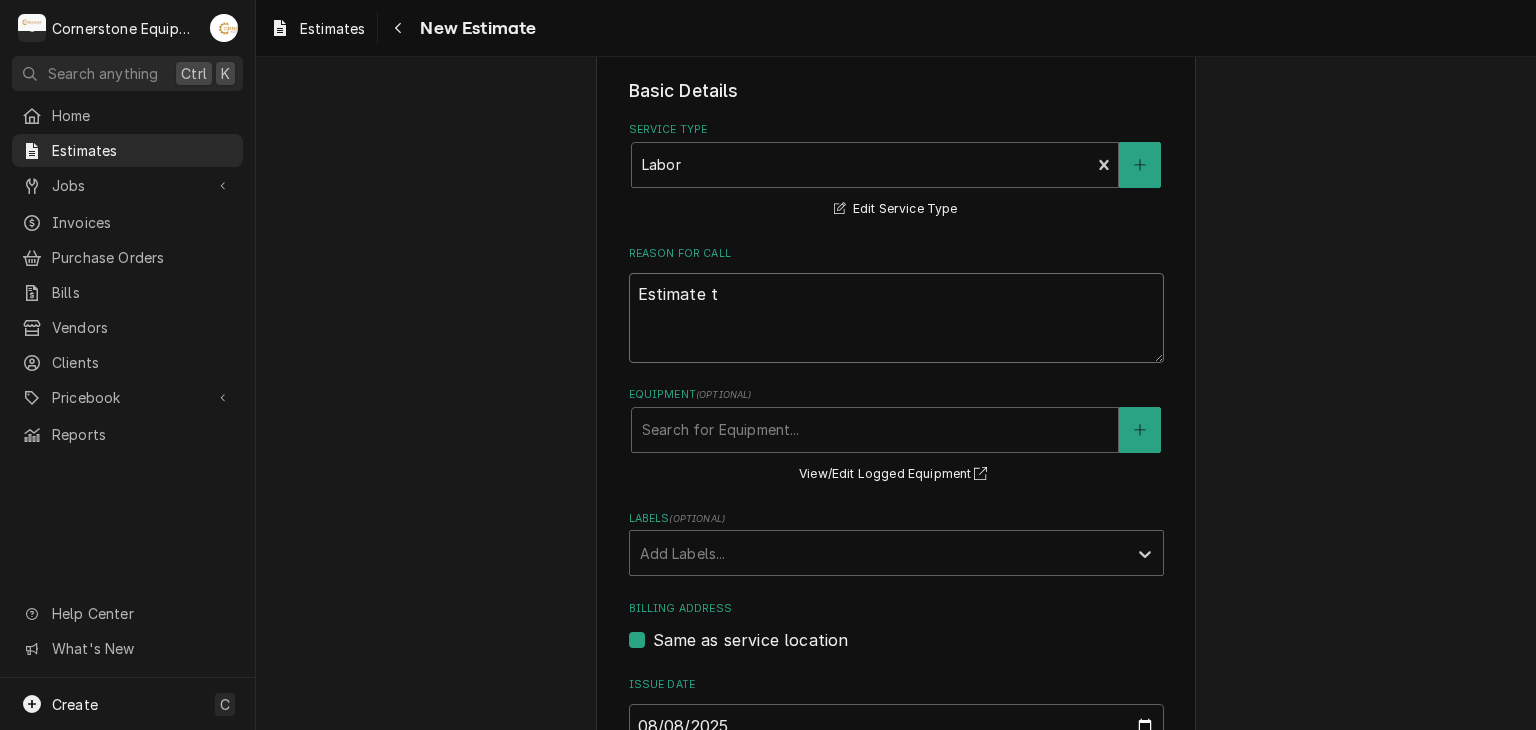 type on "x" 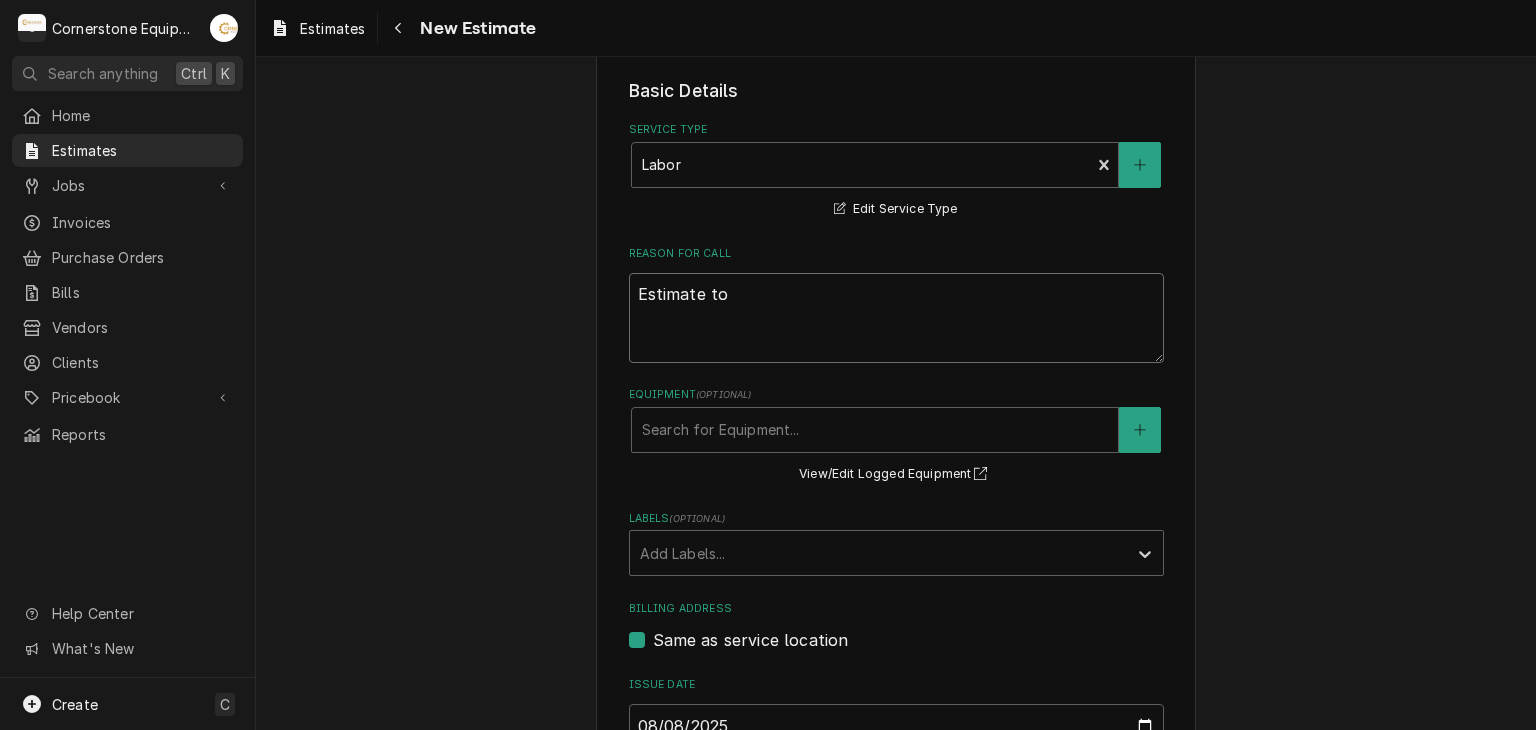 type on "x" 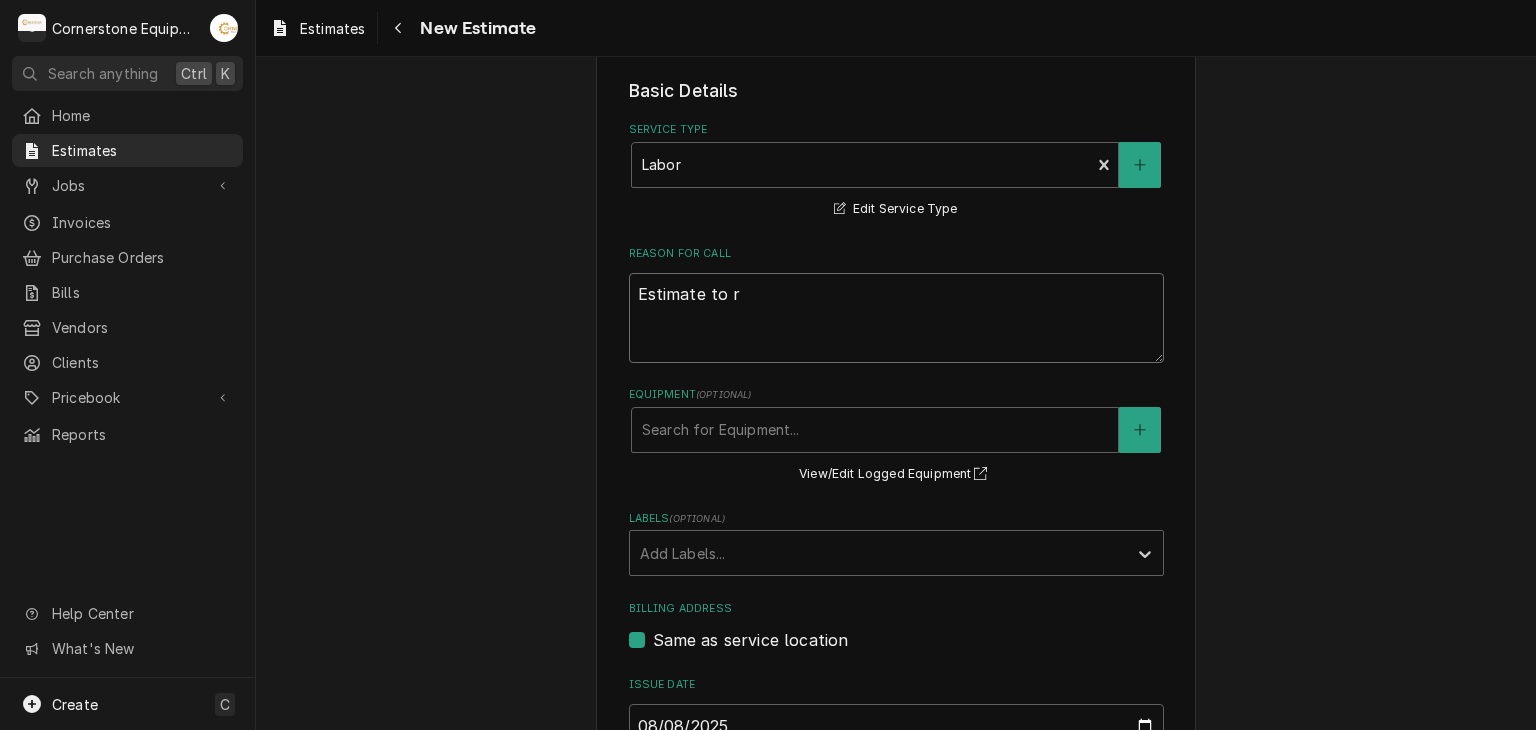 type on "x" 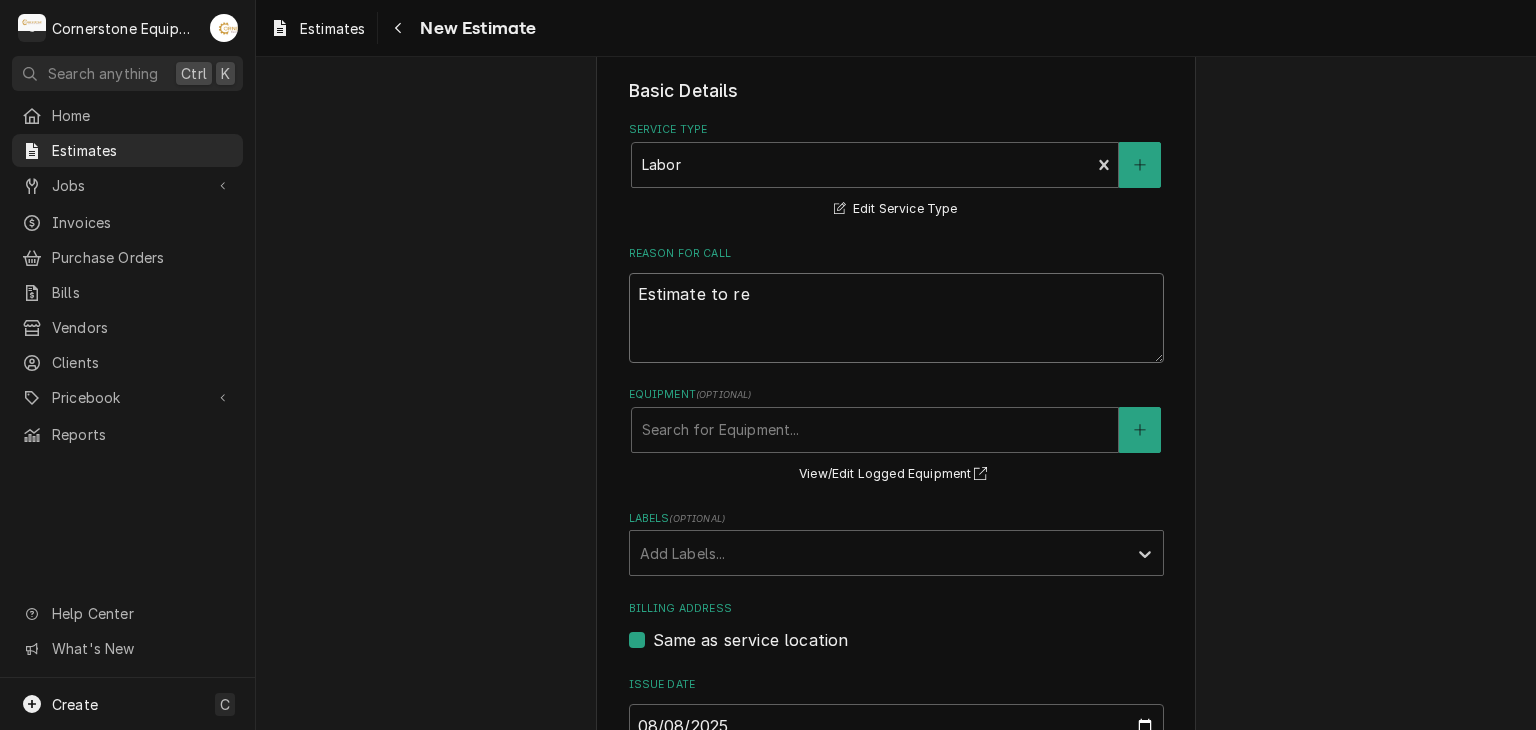 type on "x" 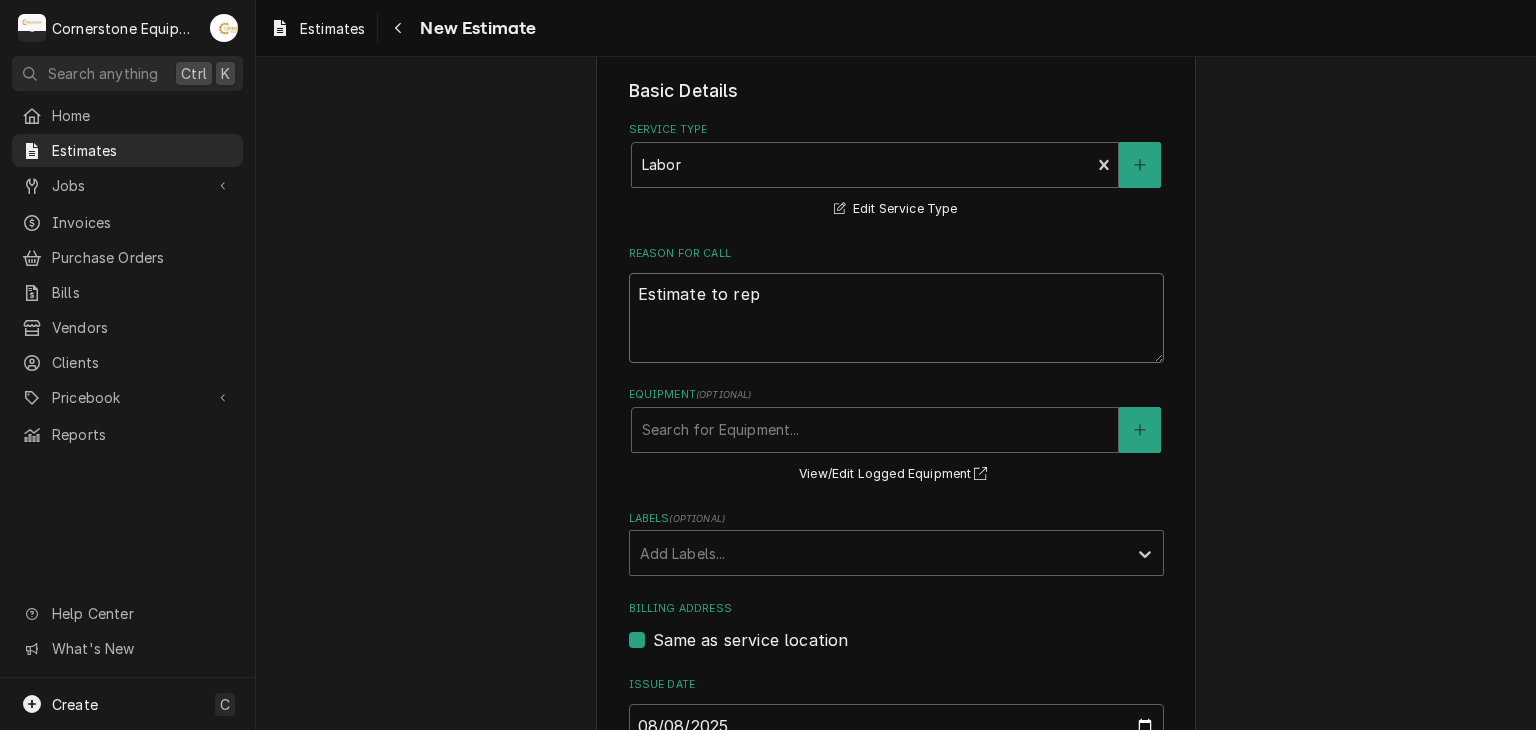 type on "x" 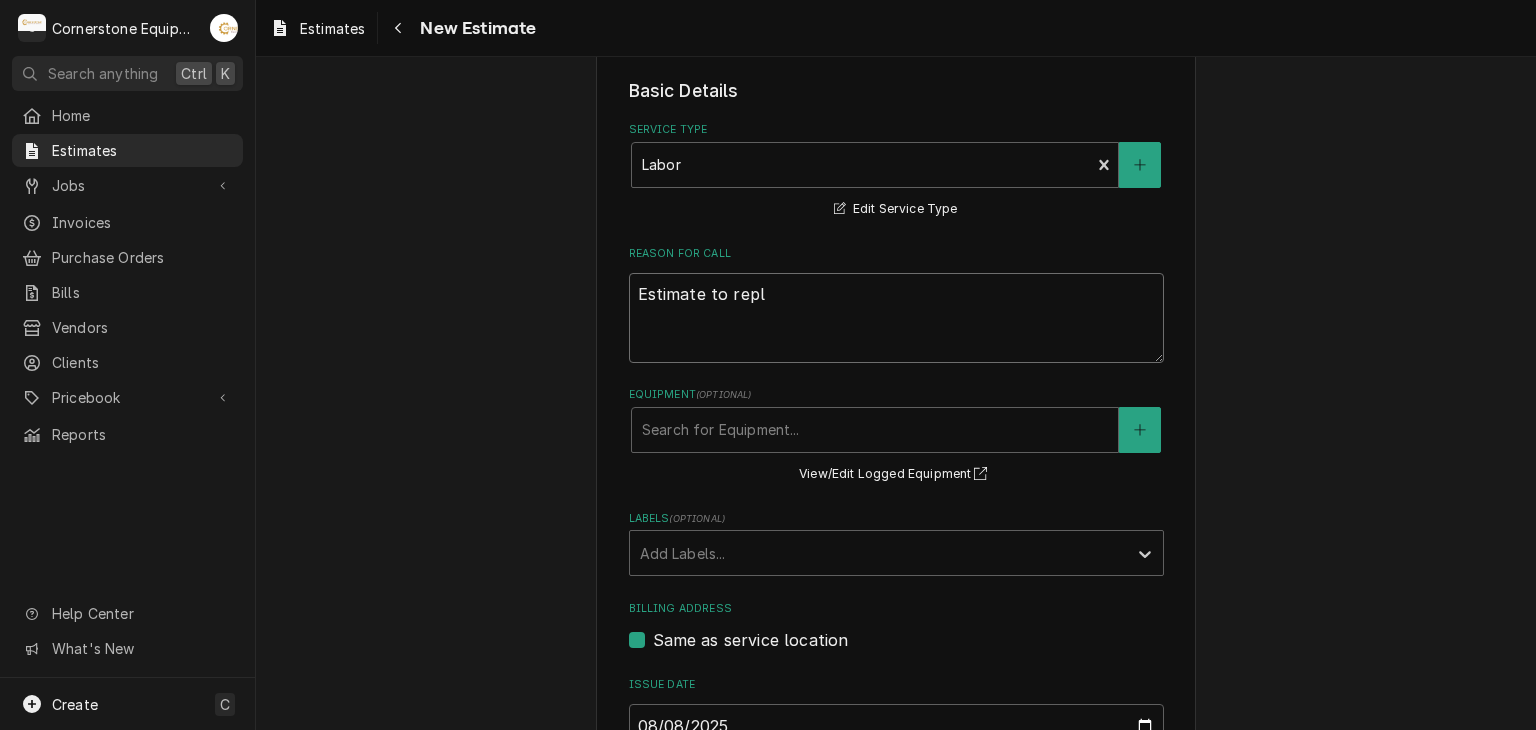 type on "x" 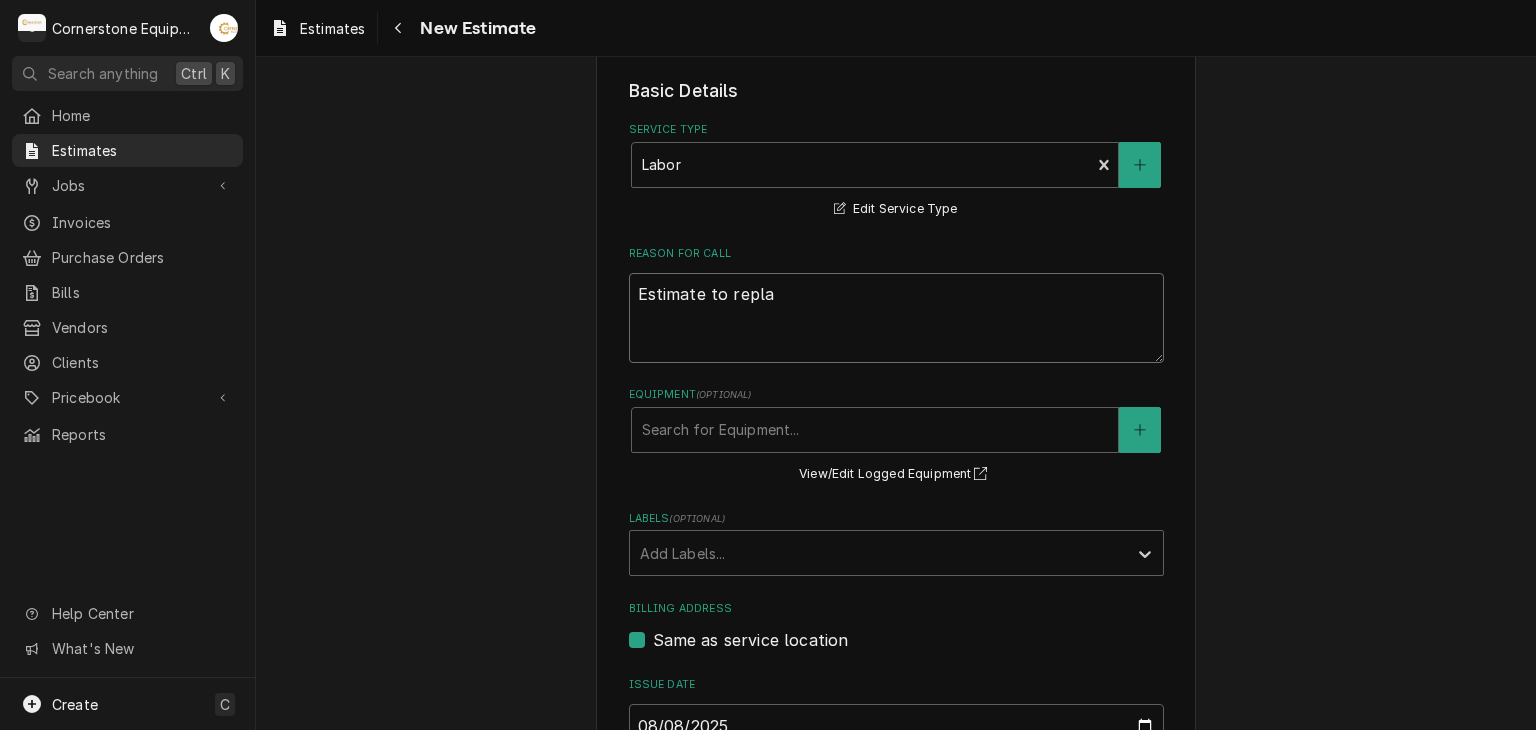 type on "x" 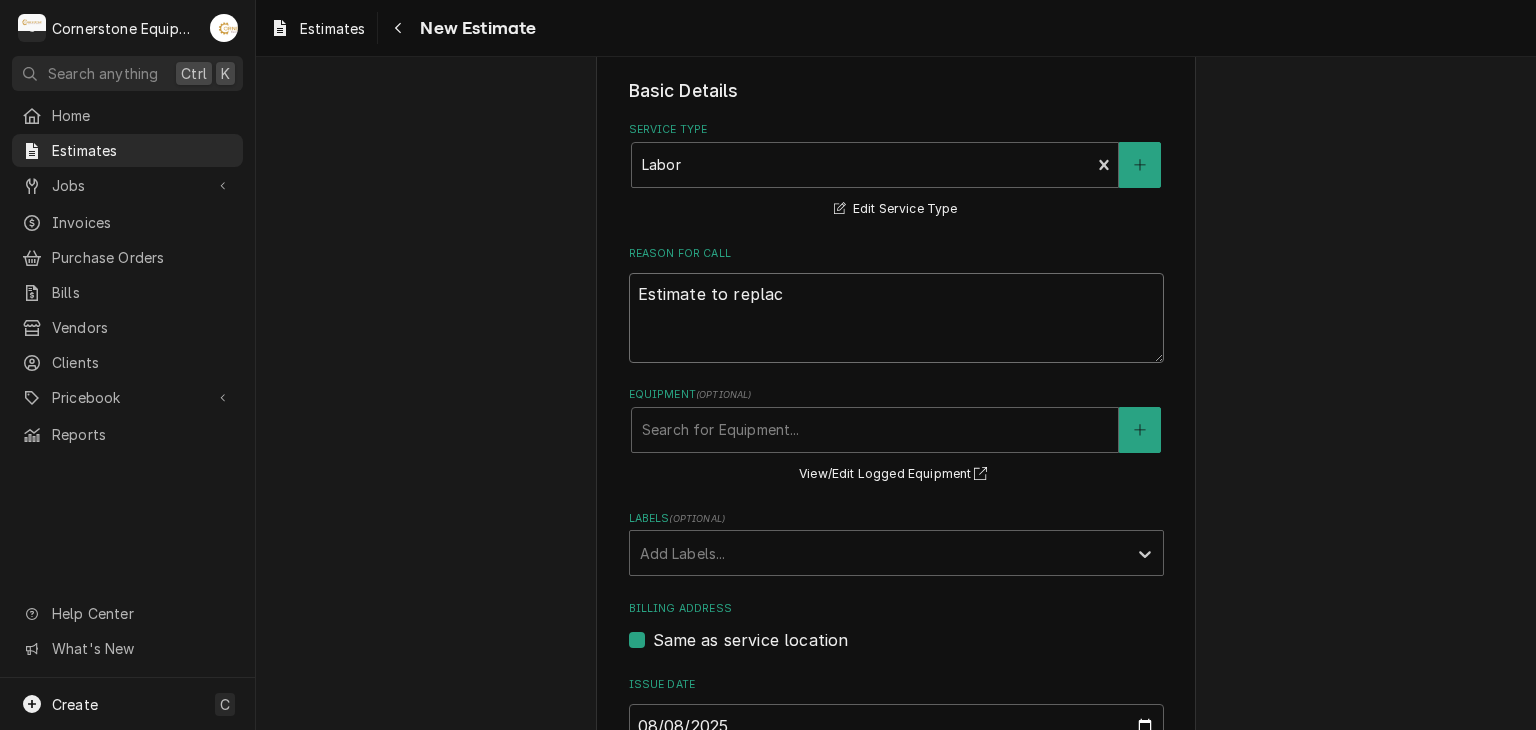 type on "x" 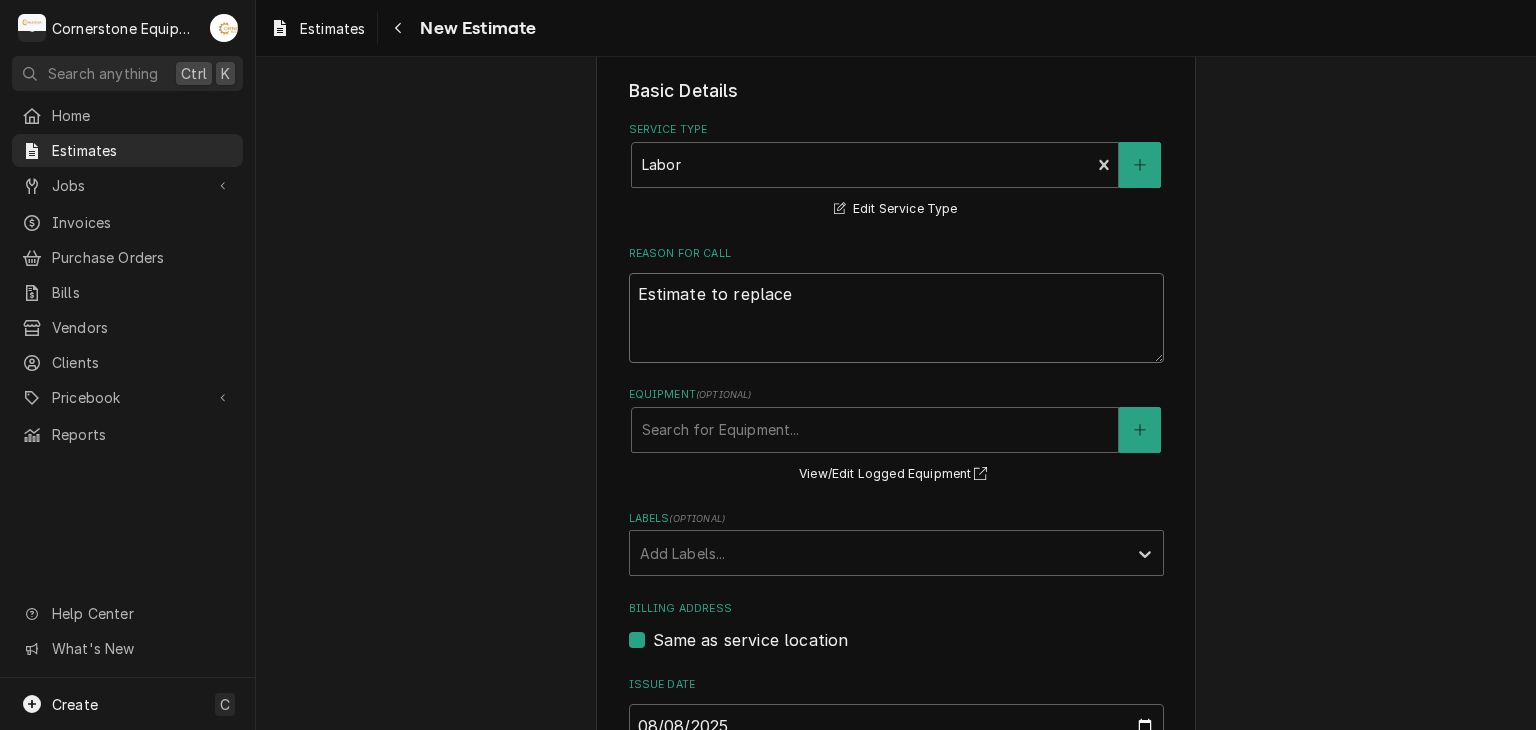 type on "x" 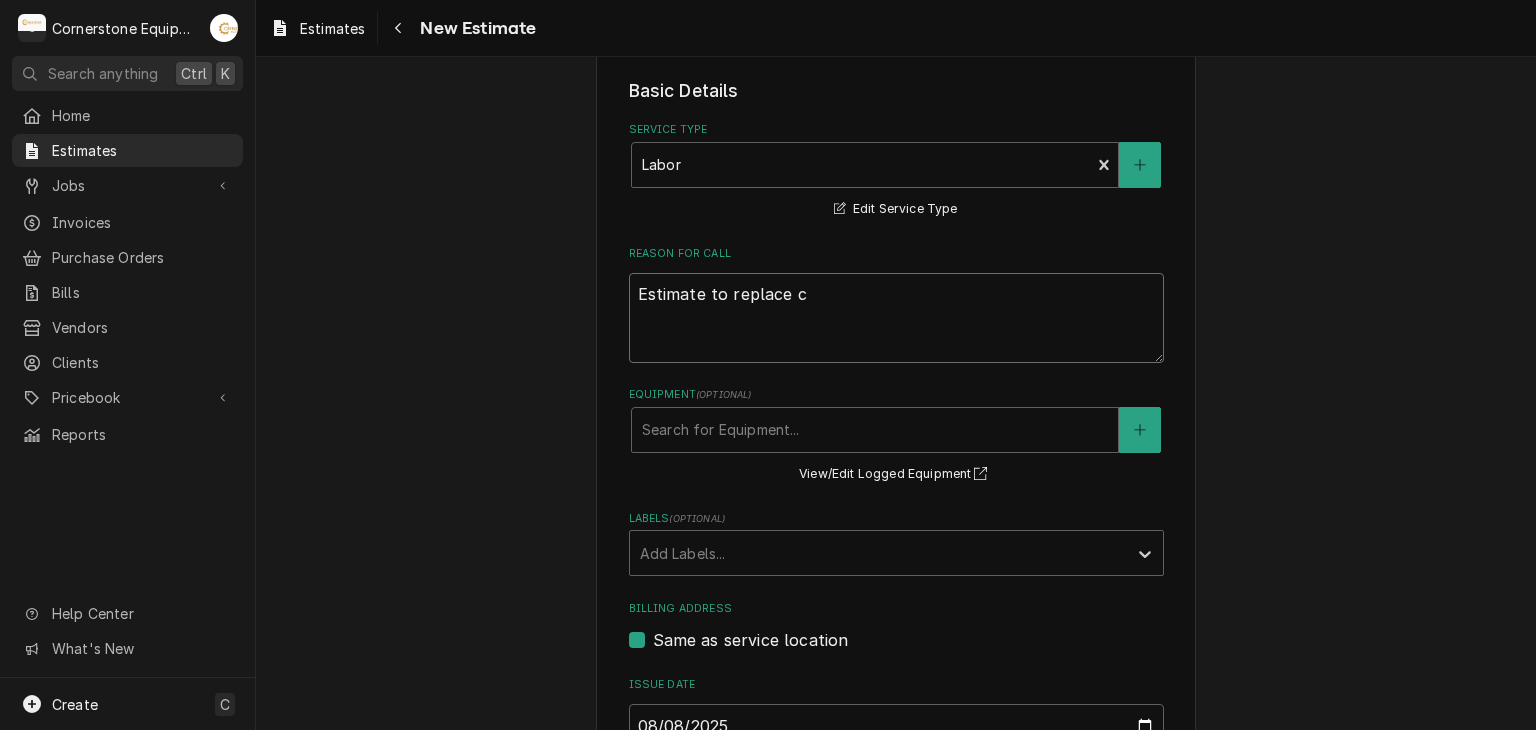 type on "x" 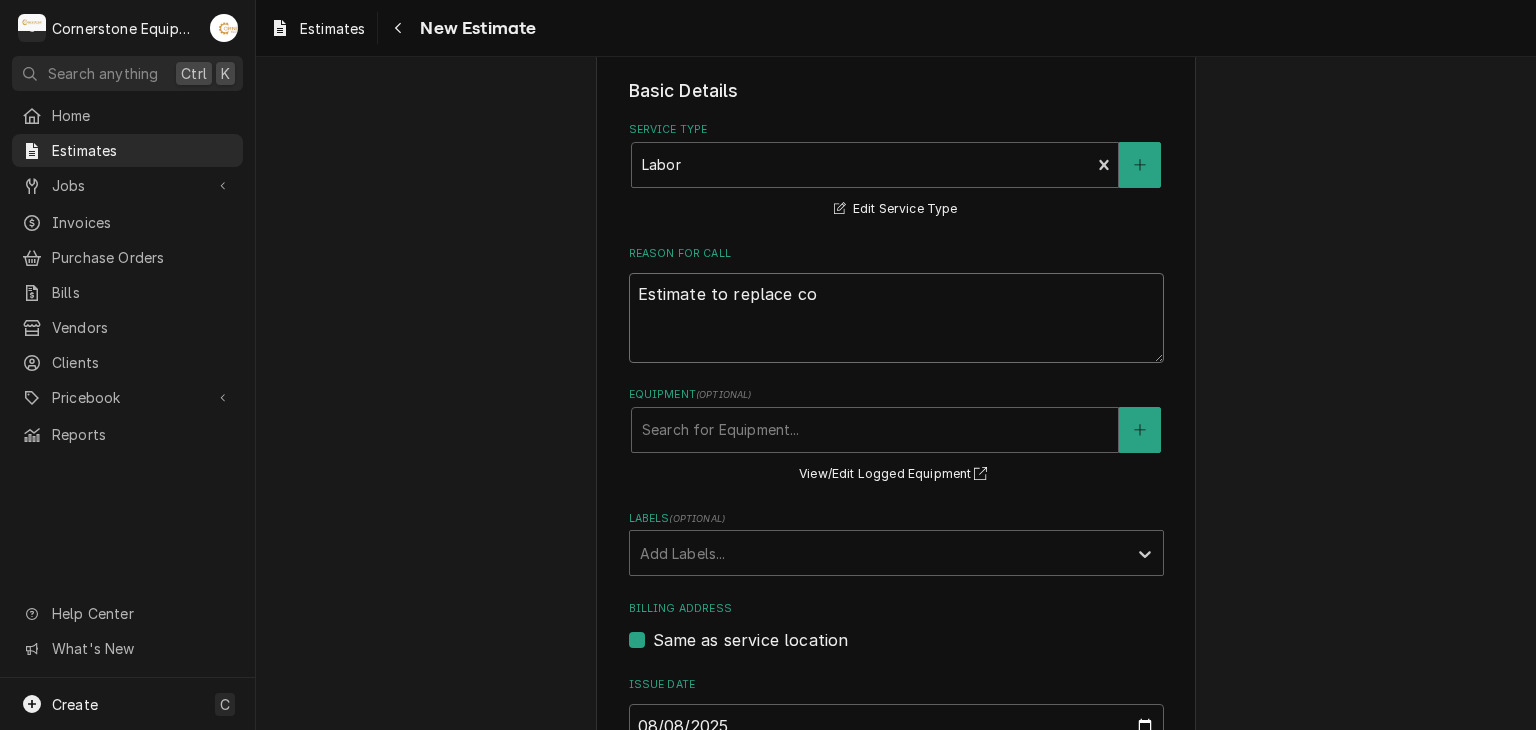 type on "x" 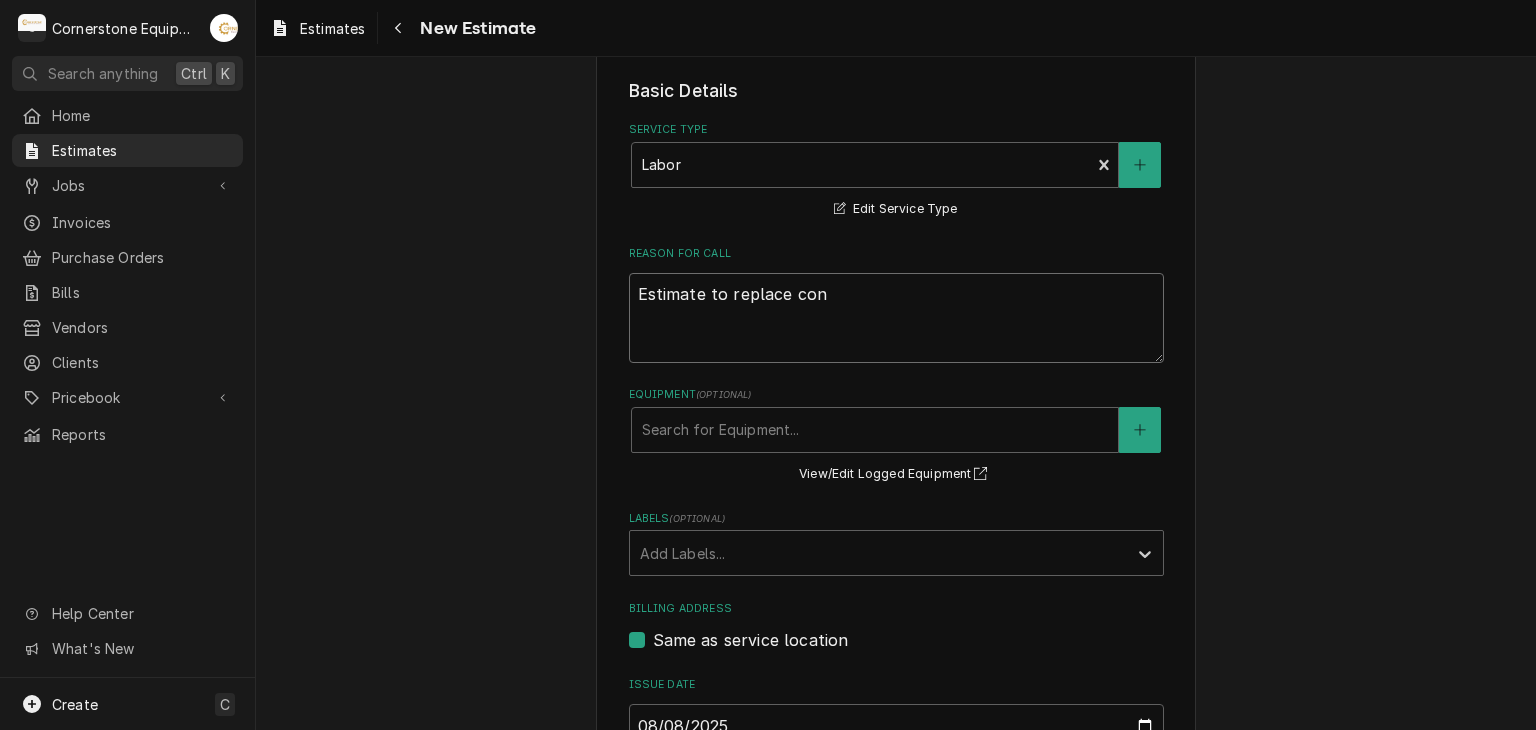 type on "x" 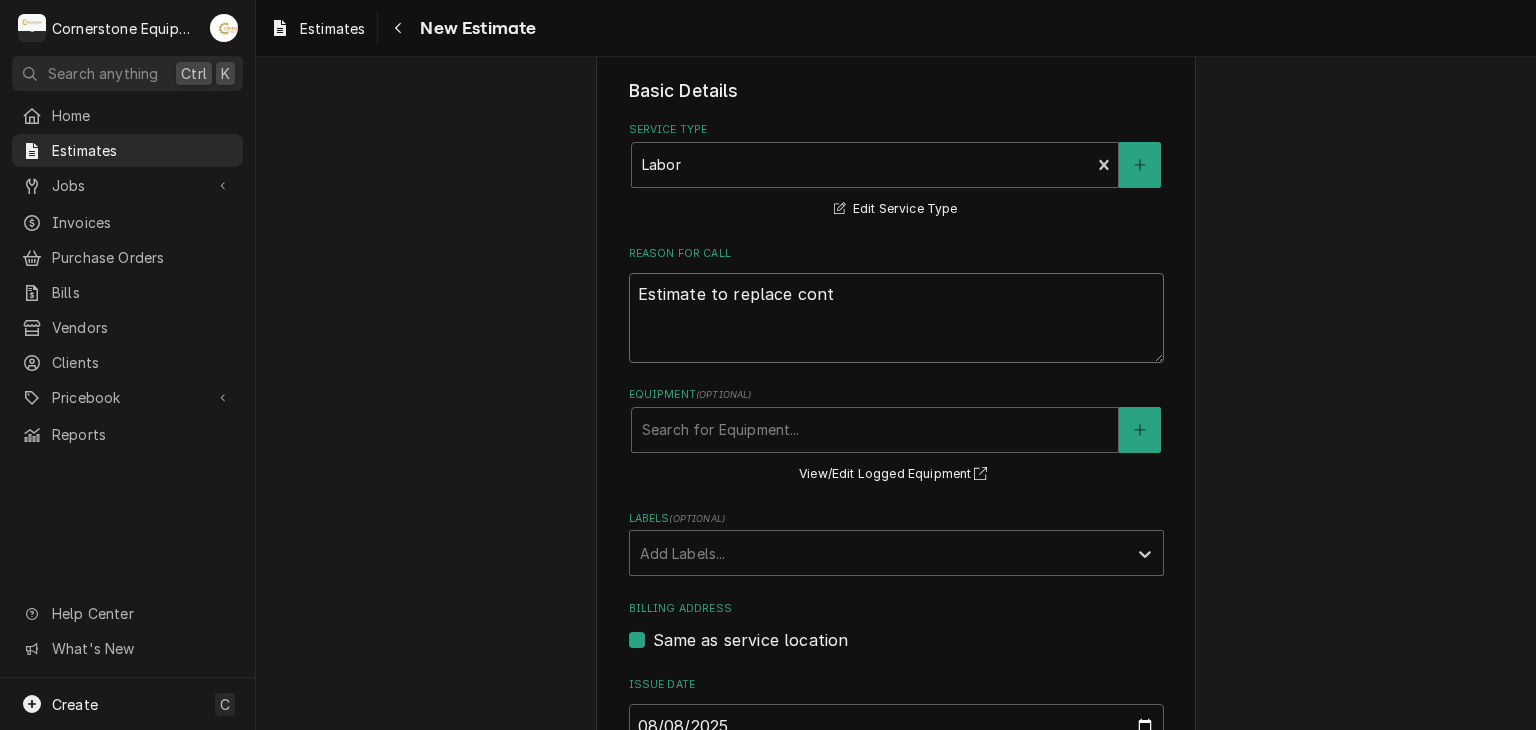type on "x" 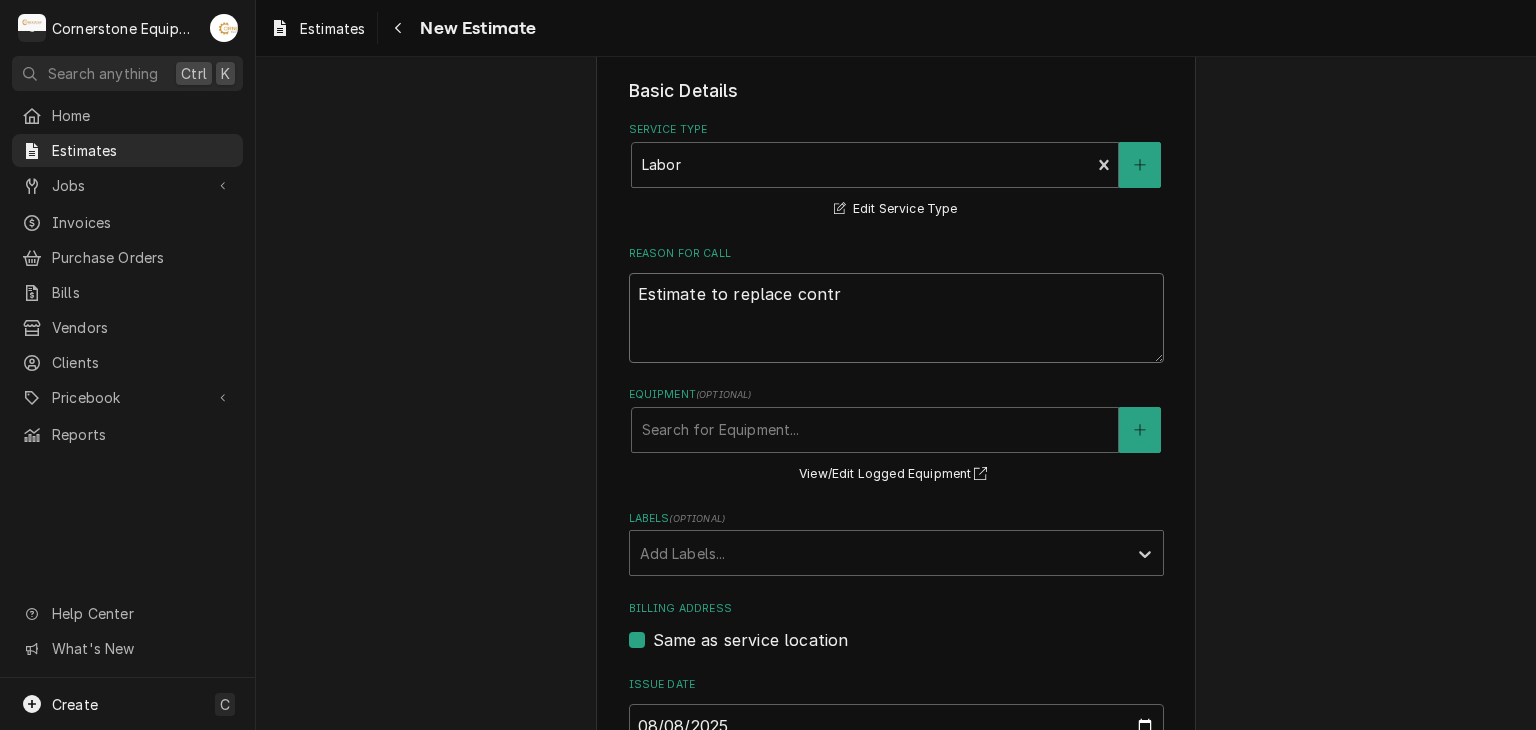 type on "x" 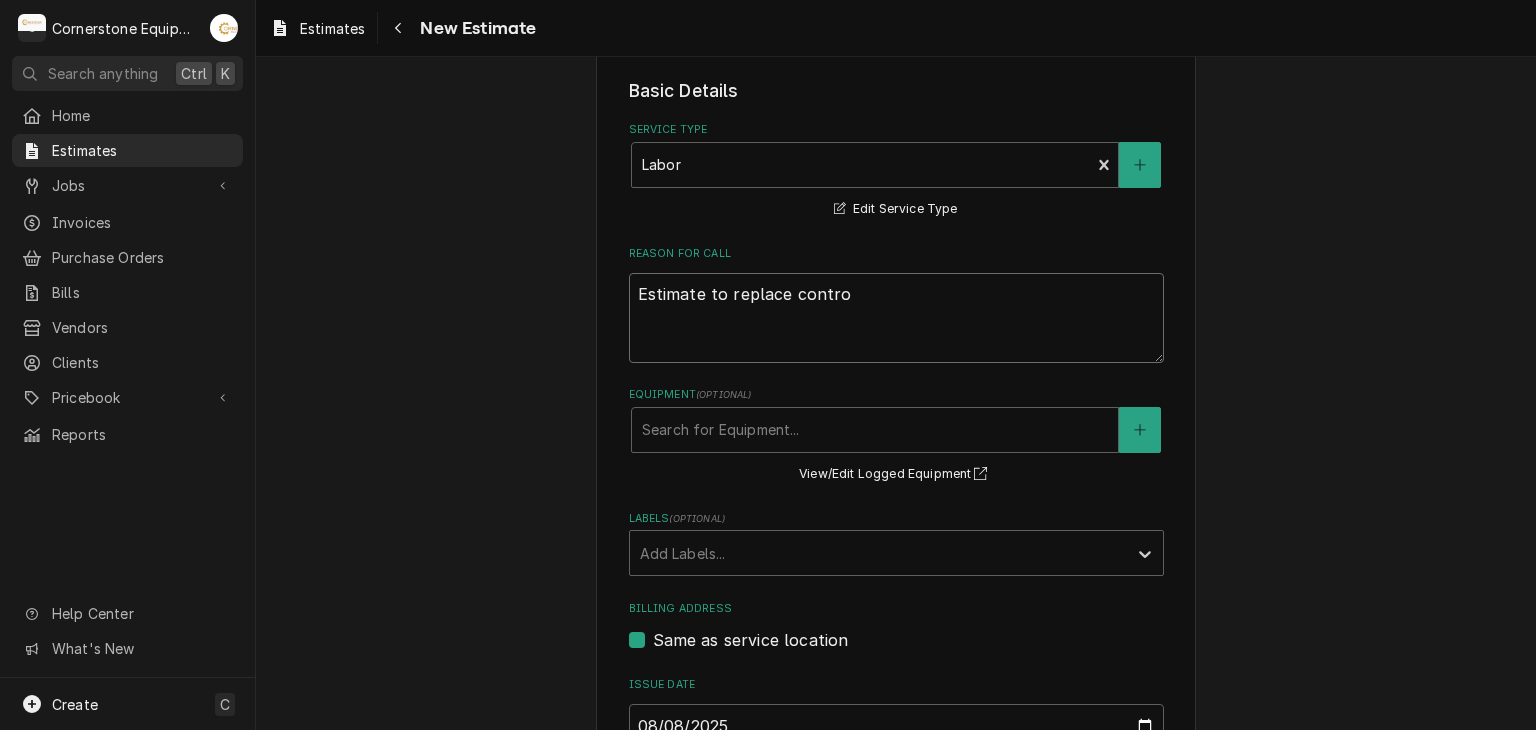 type on "x" 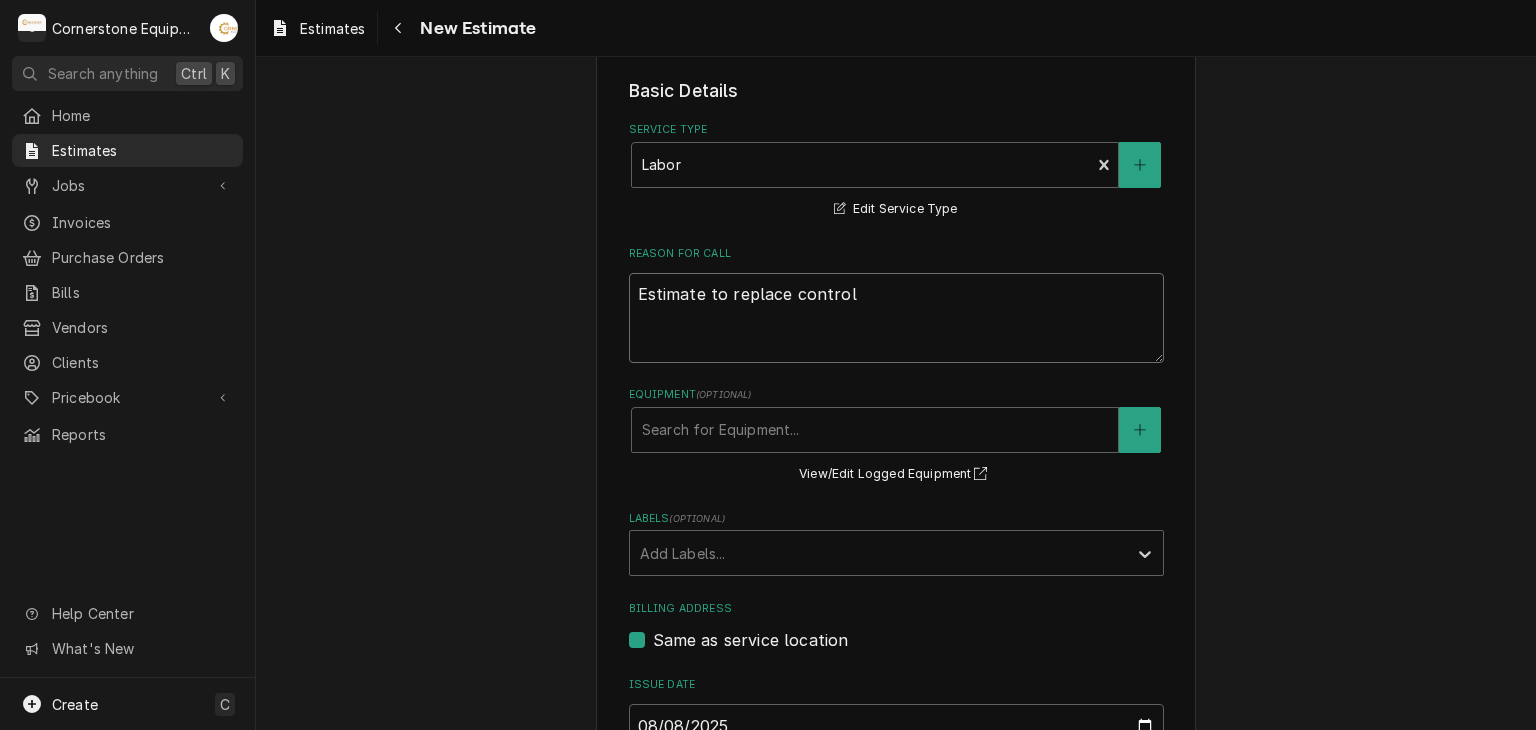 type on "x" 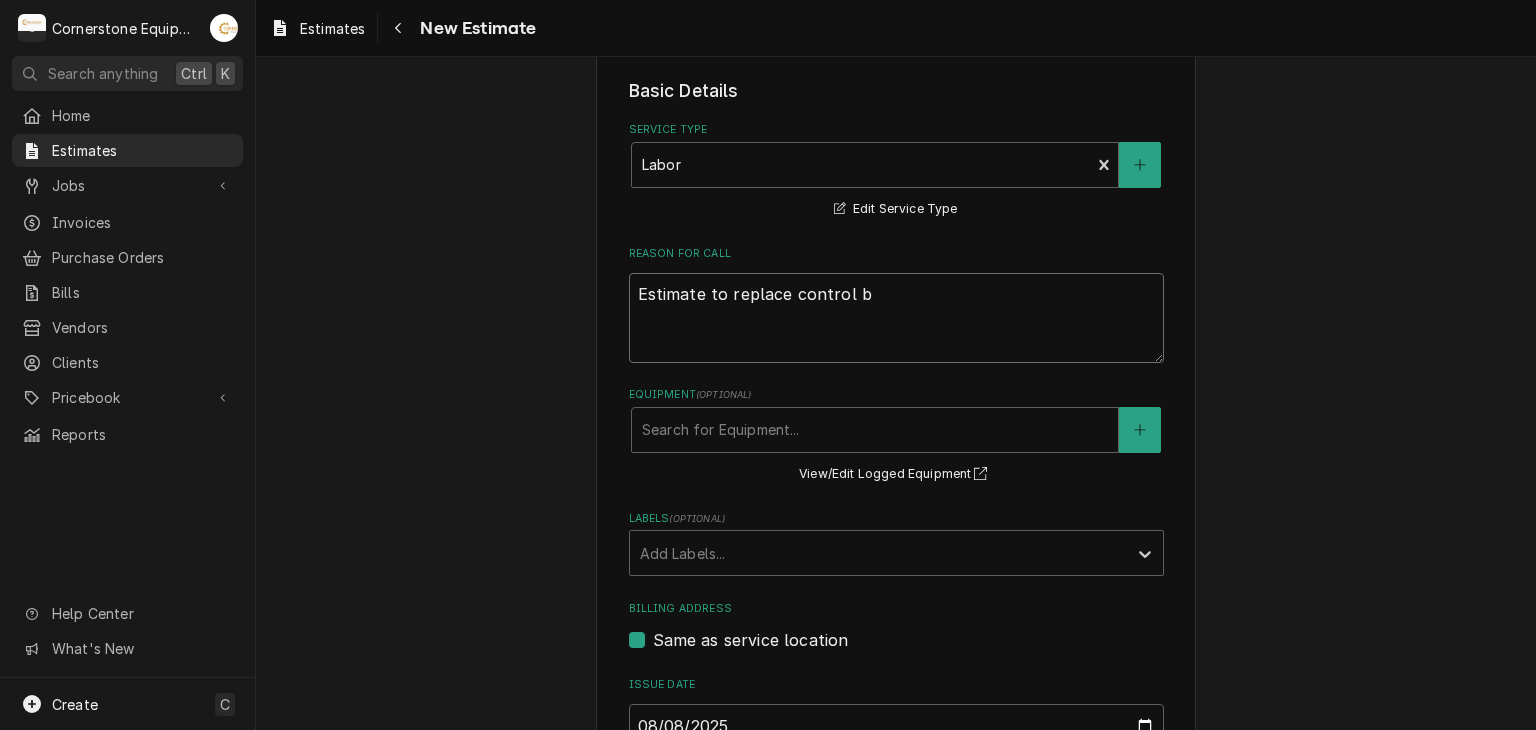 type on "x" 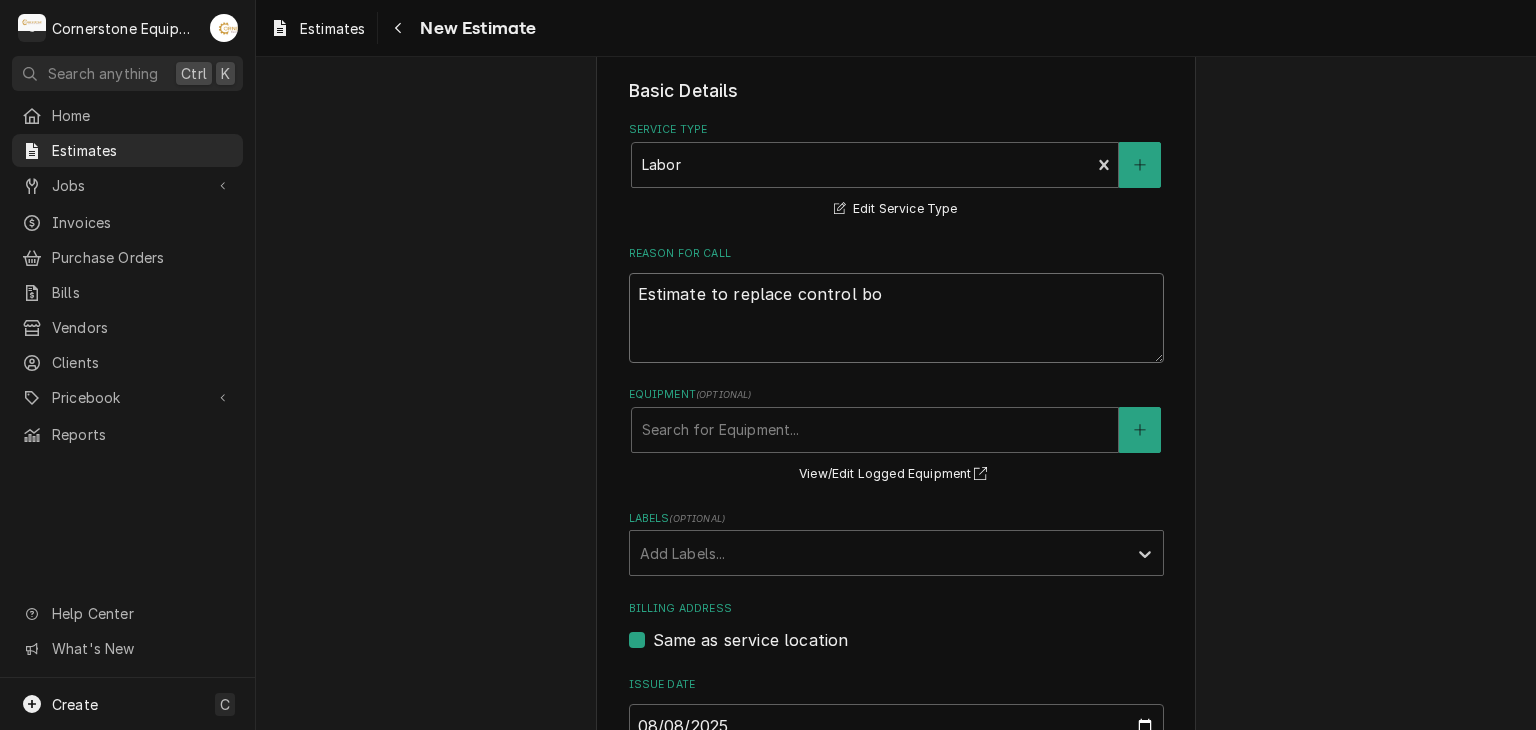 type on "x" 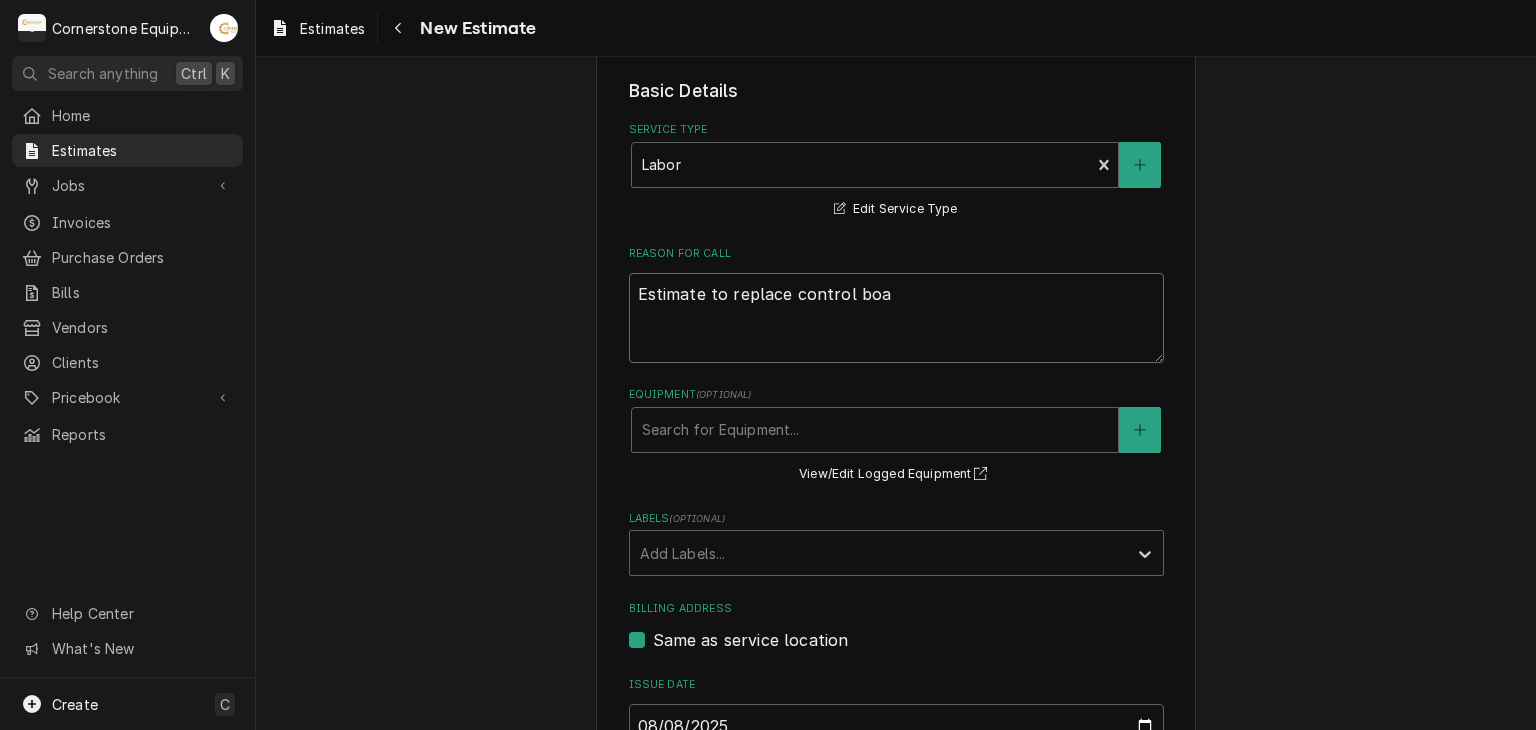 type on "x" 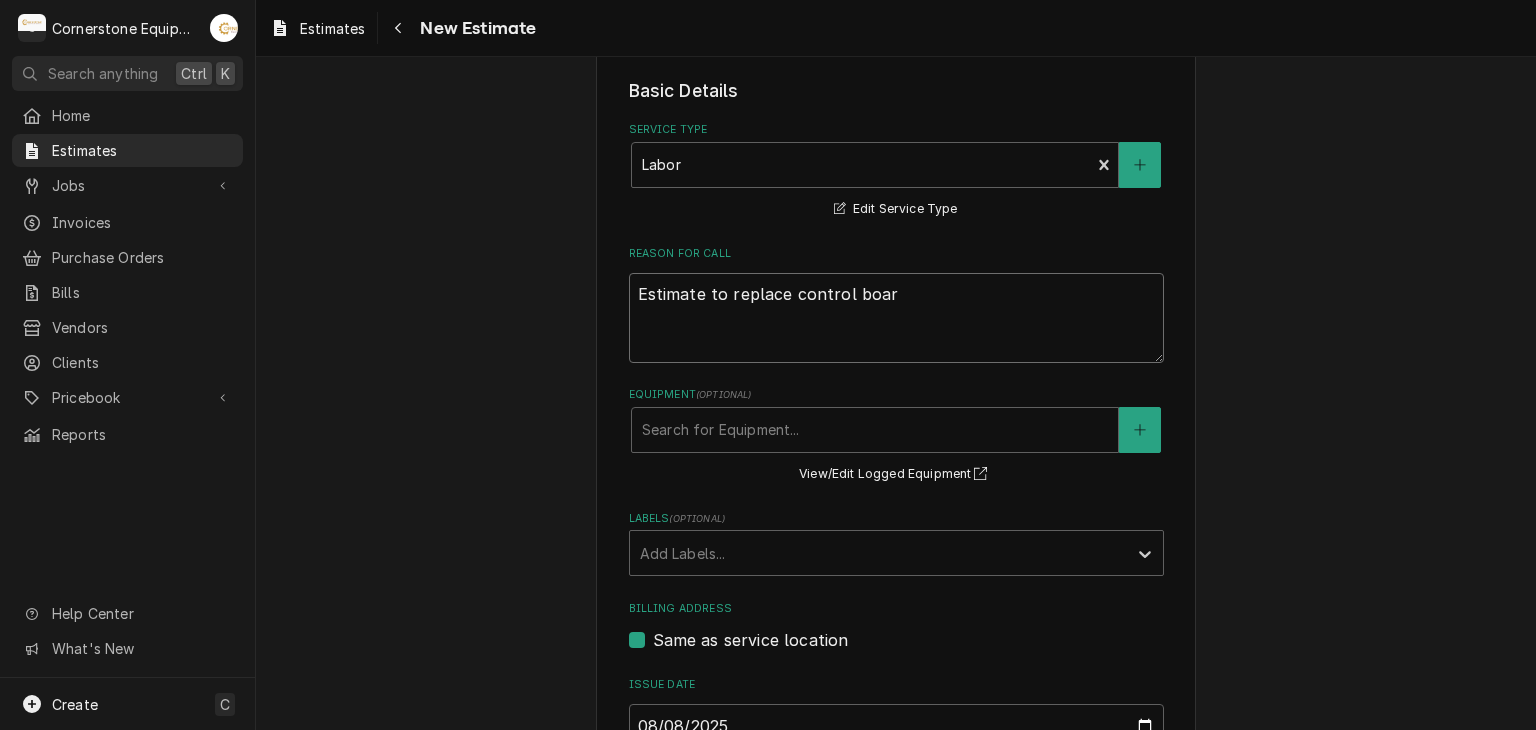 type on "x" 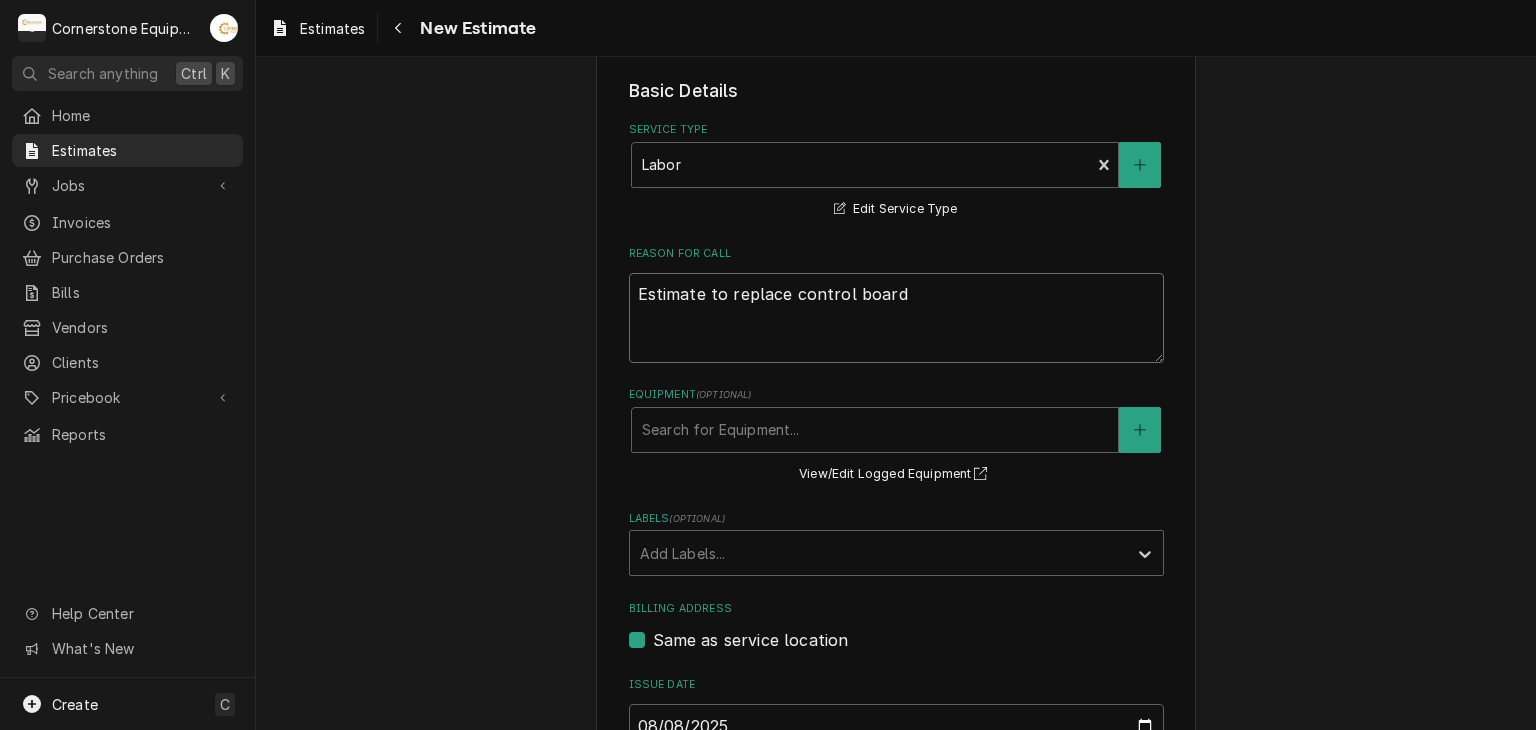 type on "x" 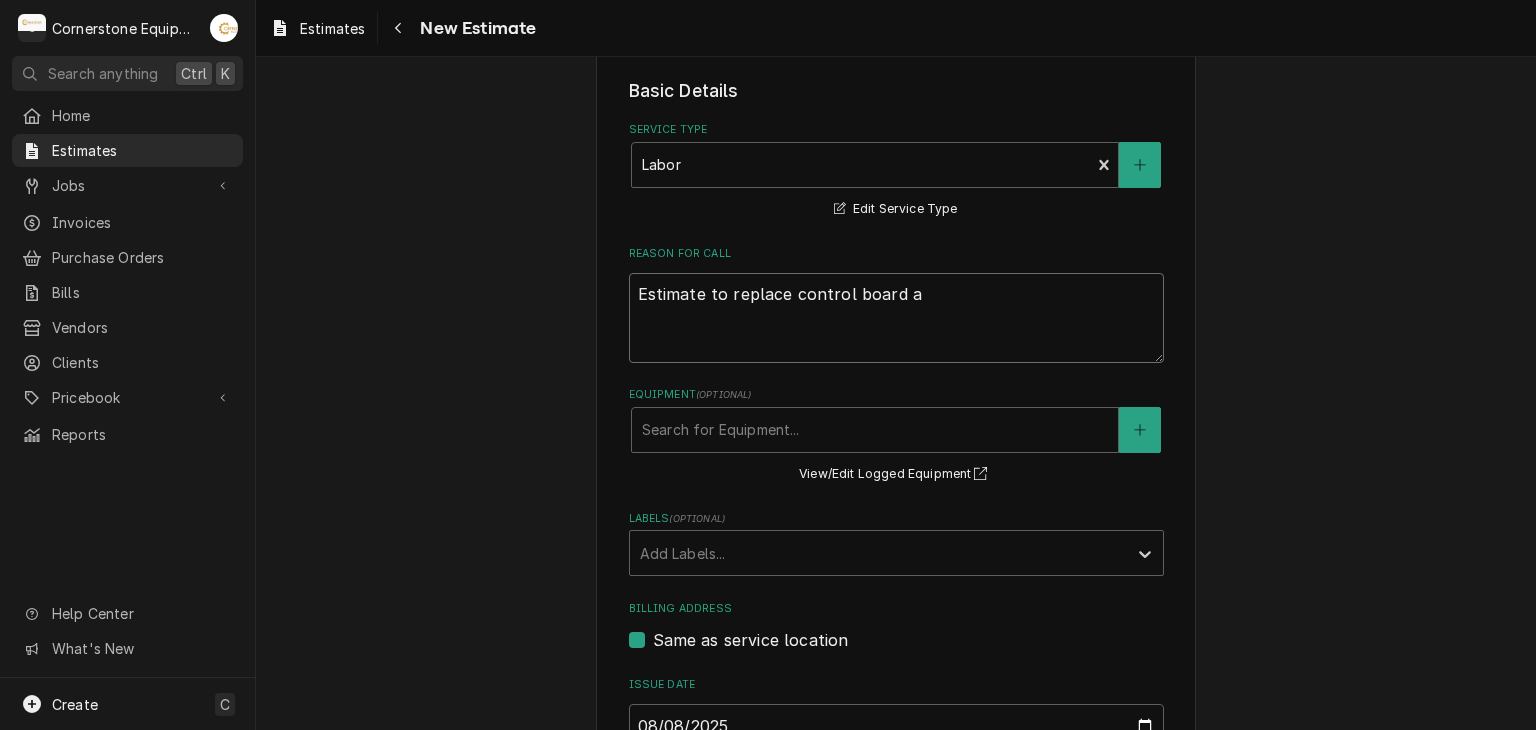 type on "x" 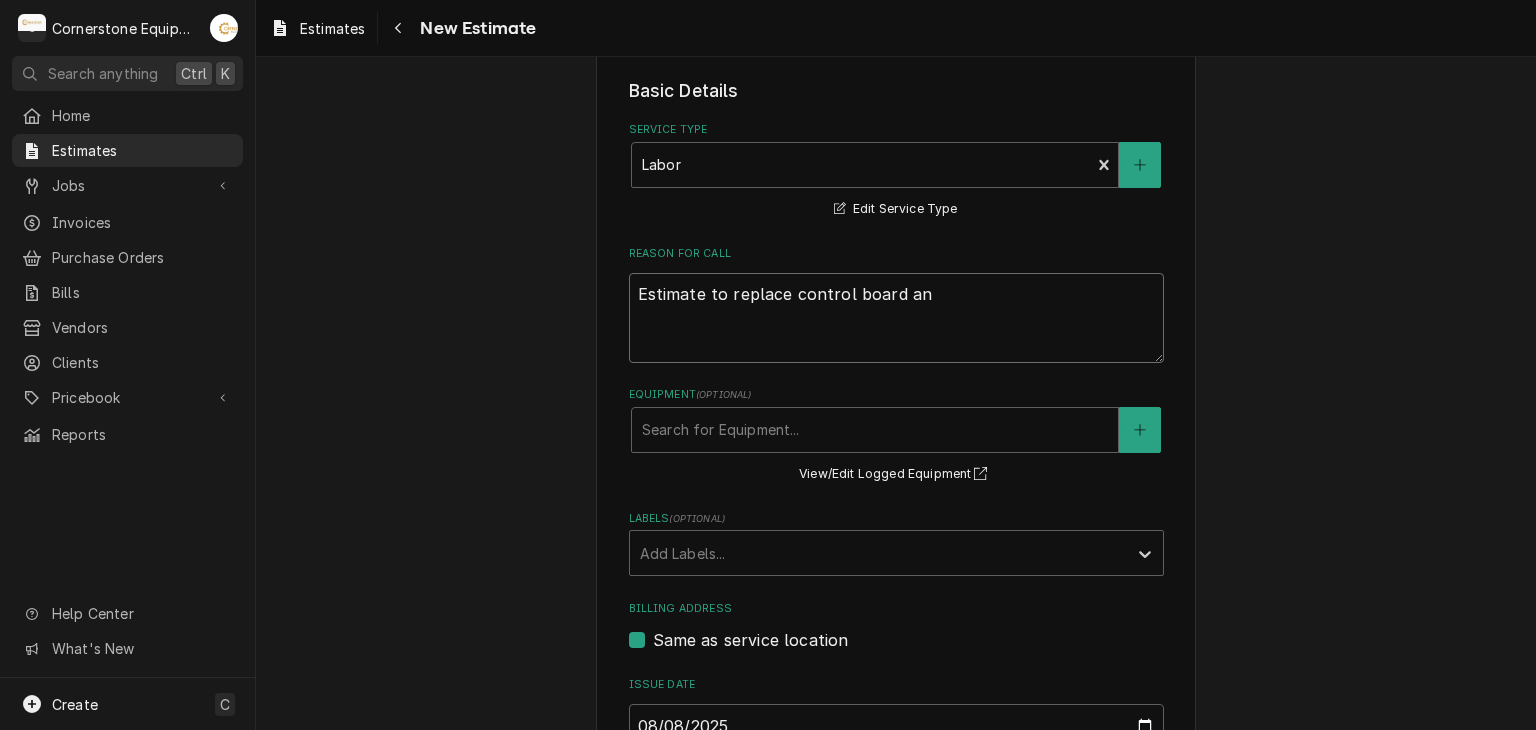 type on "x" 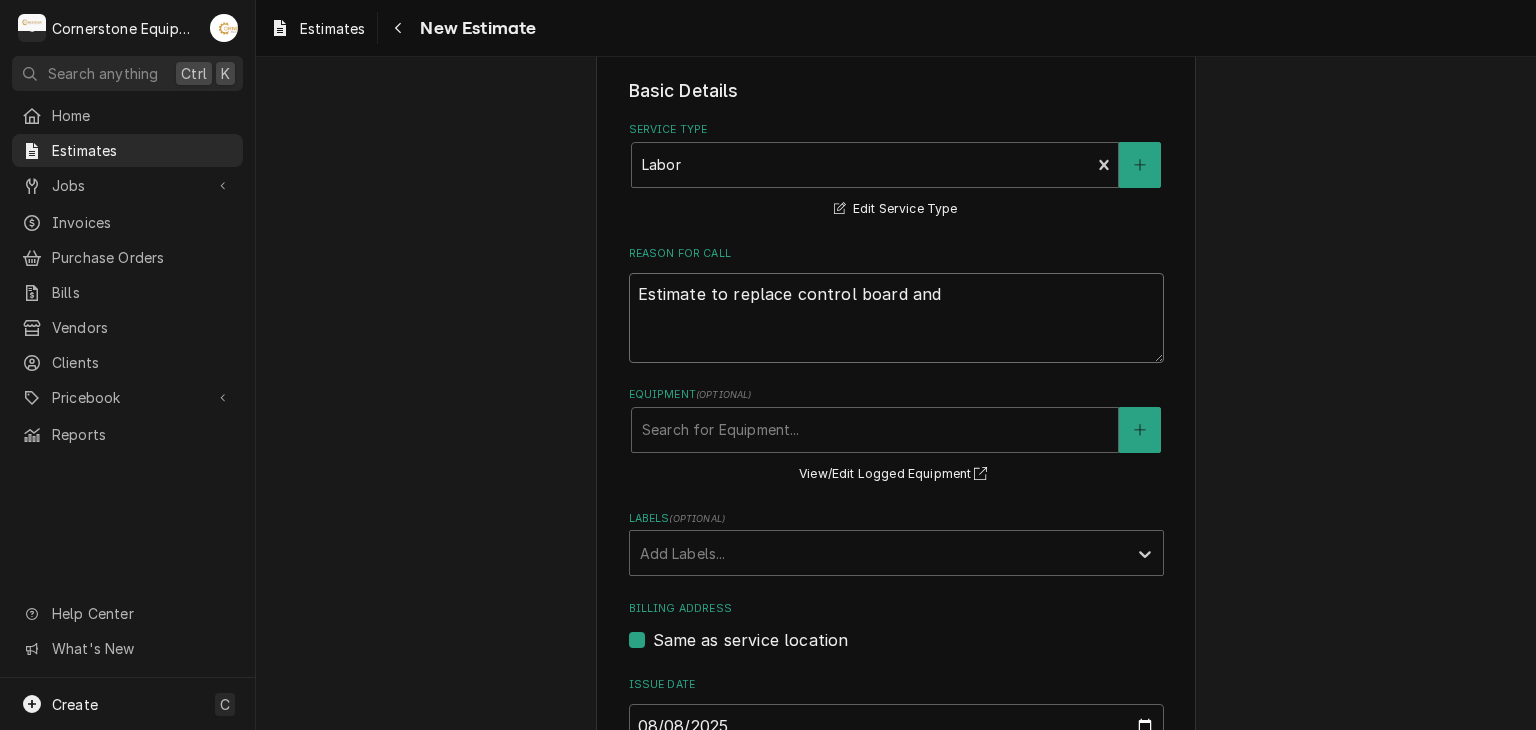 type on "x" 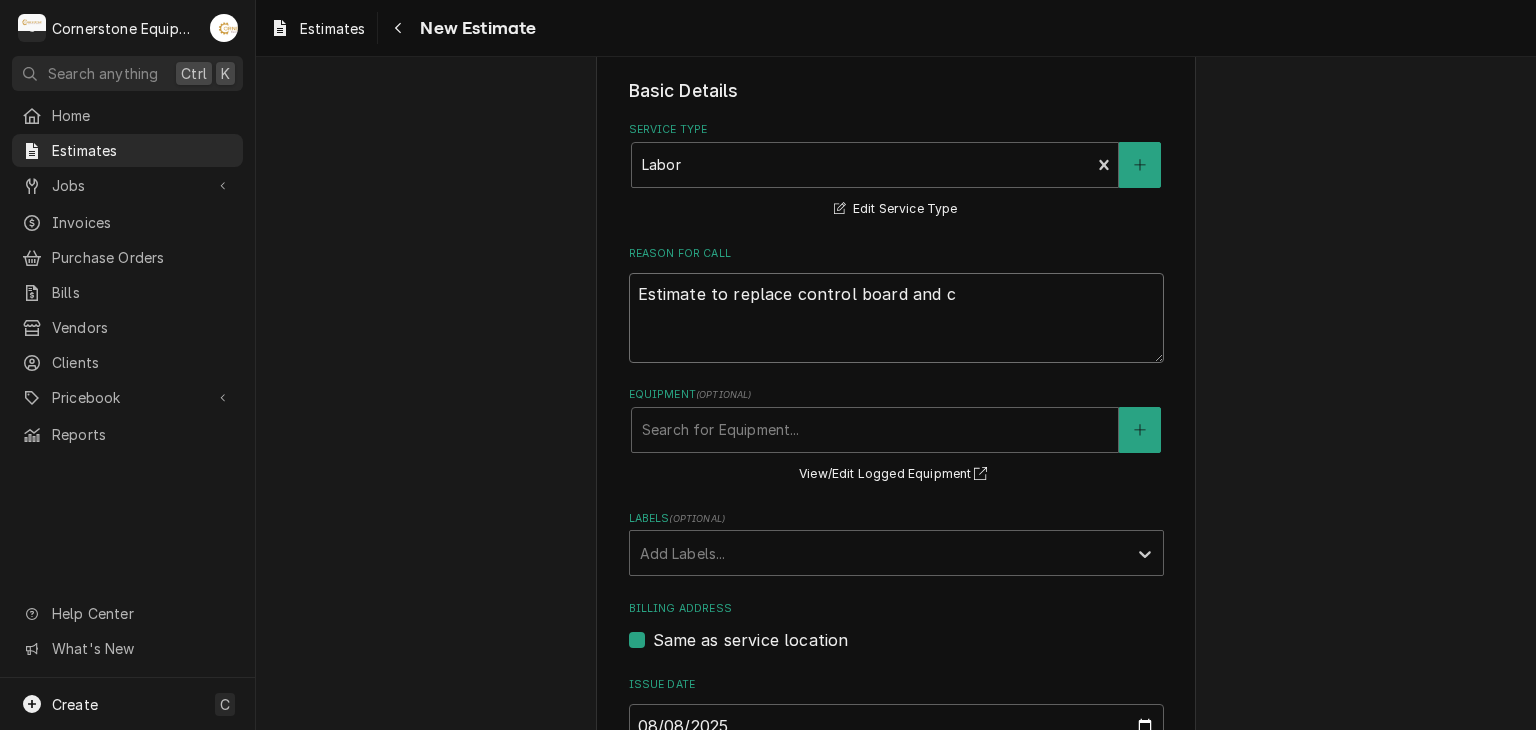 type on "x" 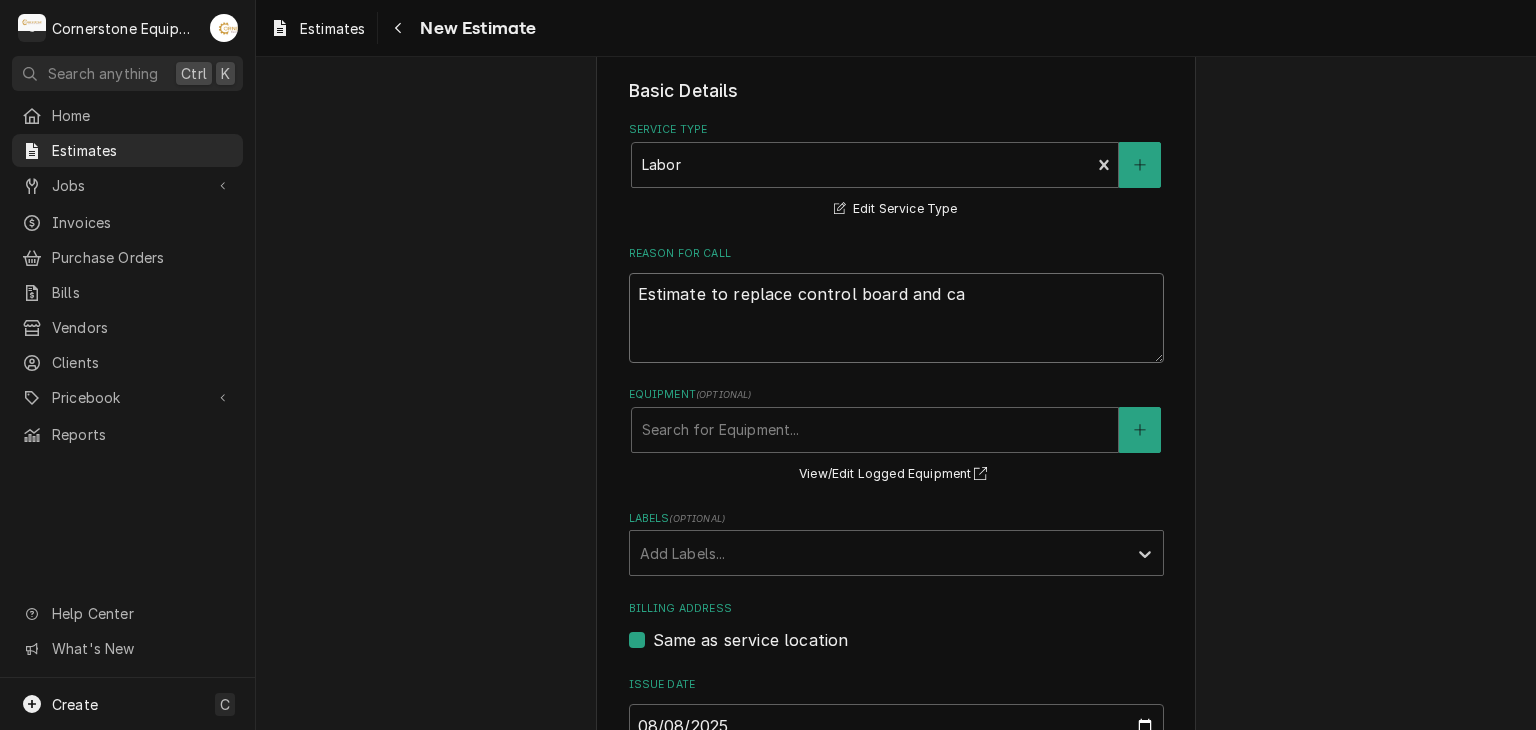 type on "x" 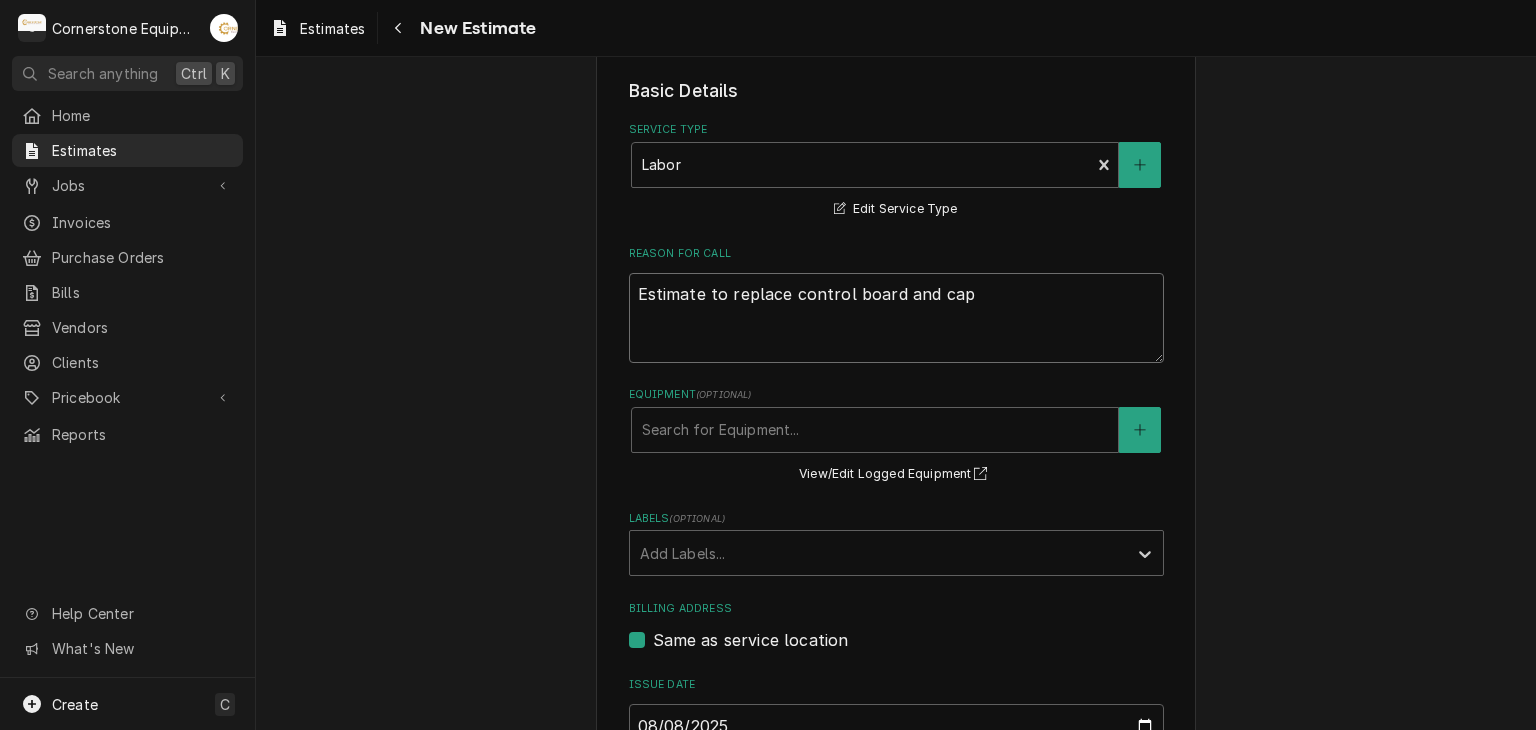 type on "x" 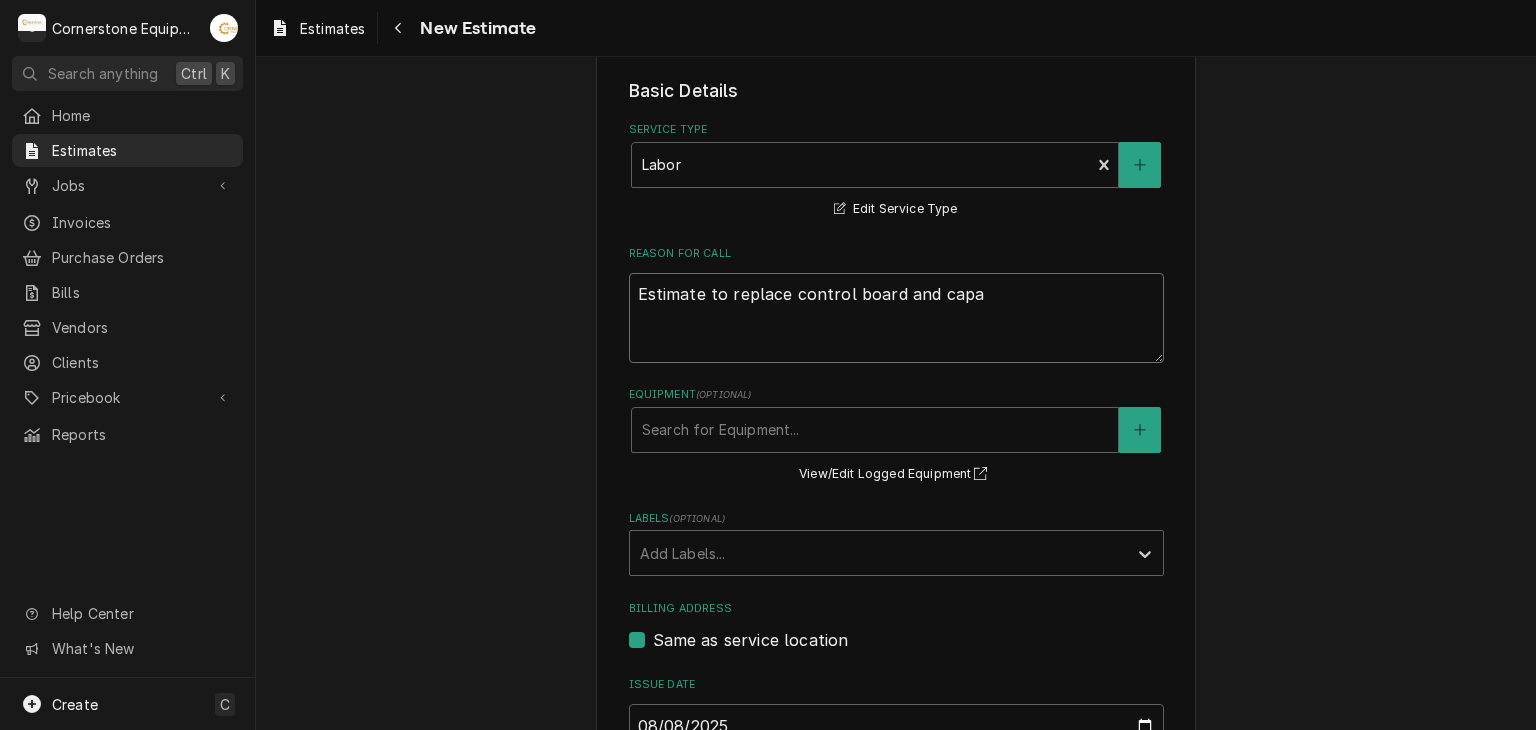 type on "x" 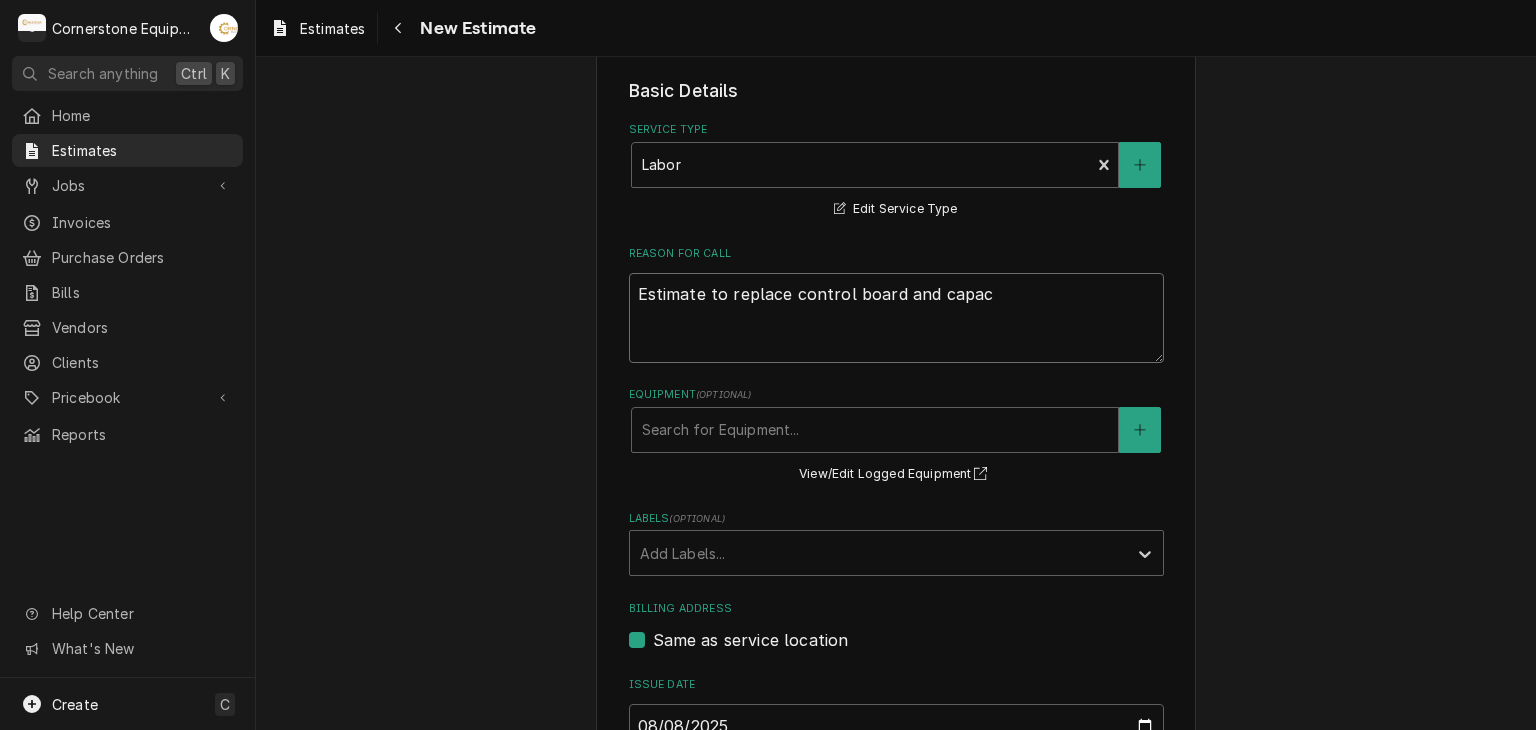 type on "x" 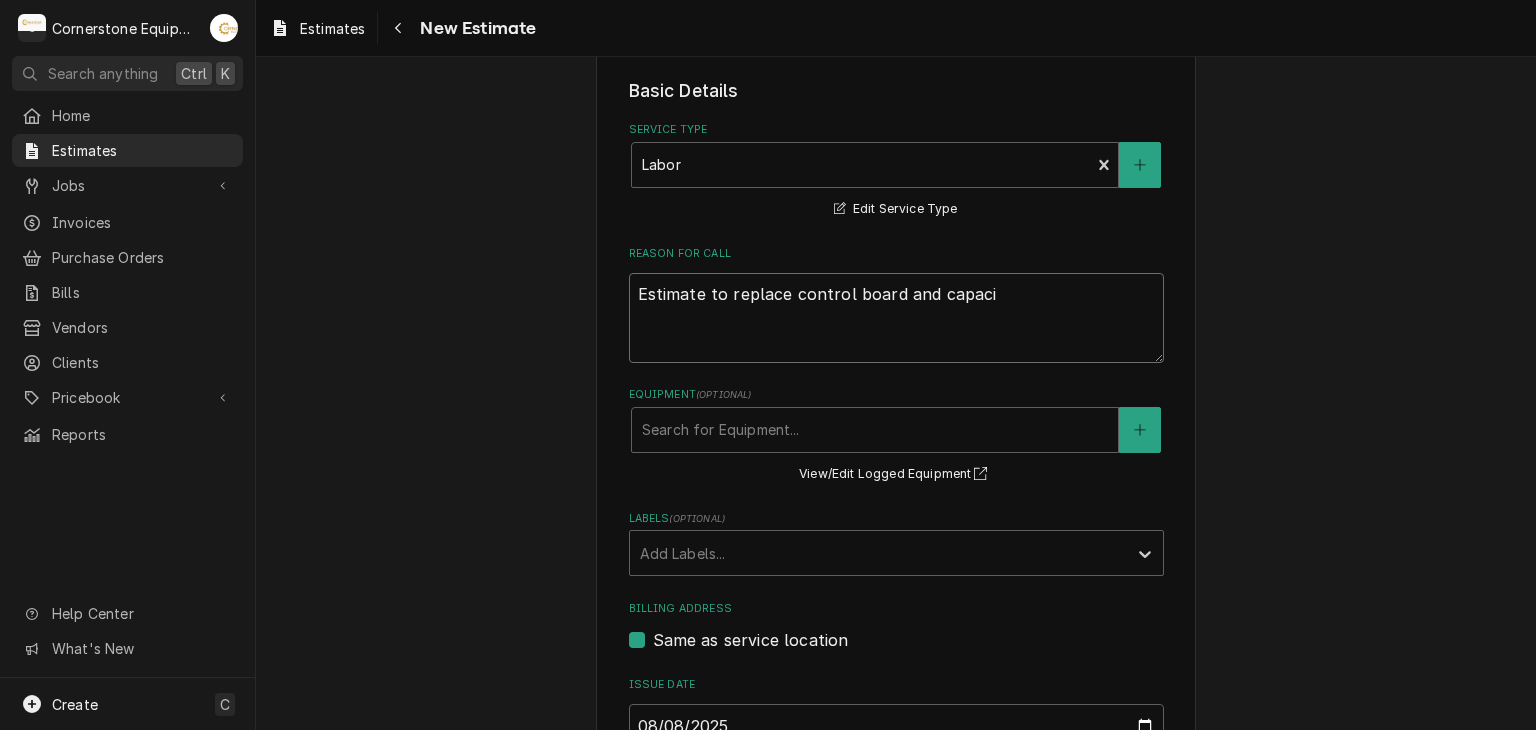 type on "x" 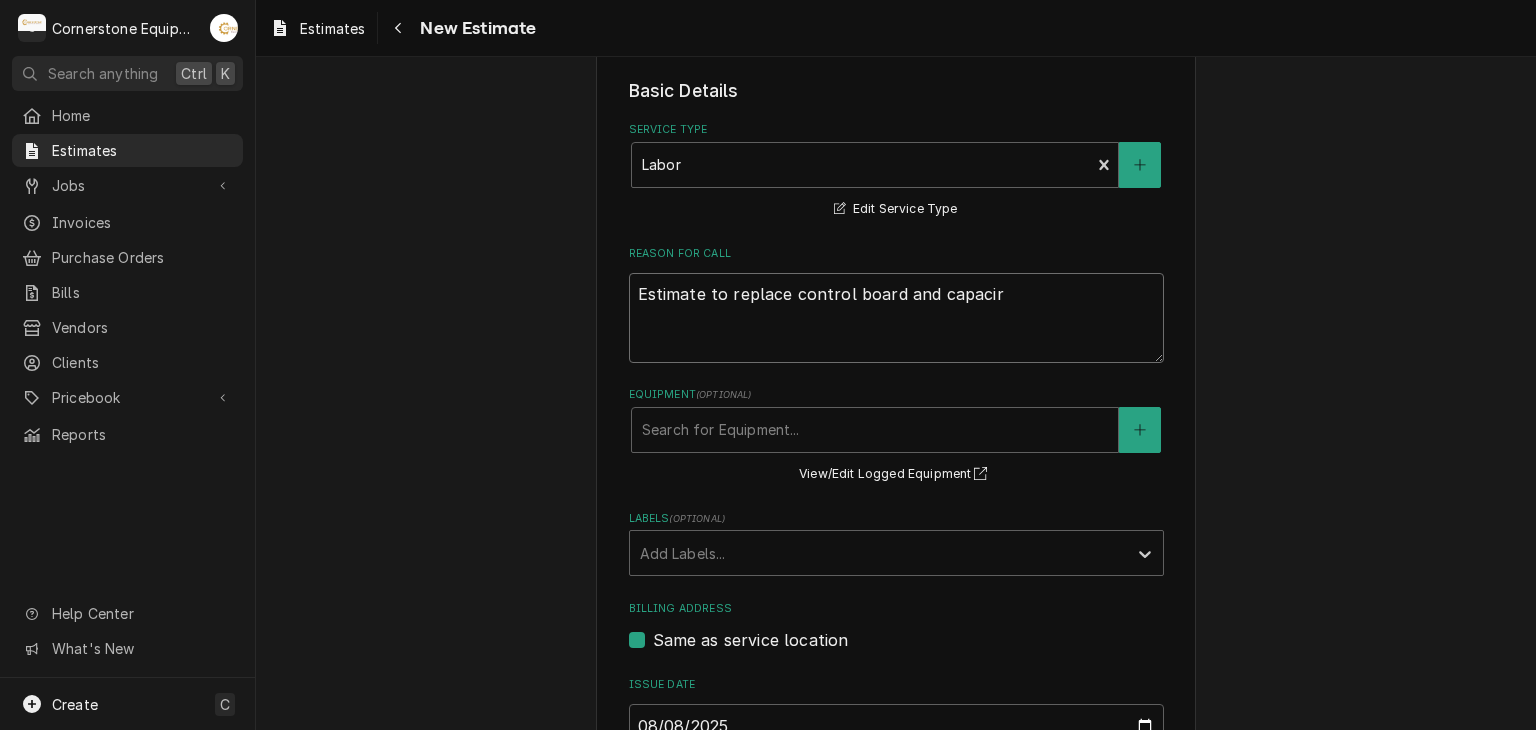 type on "x" 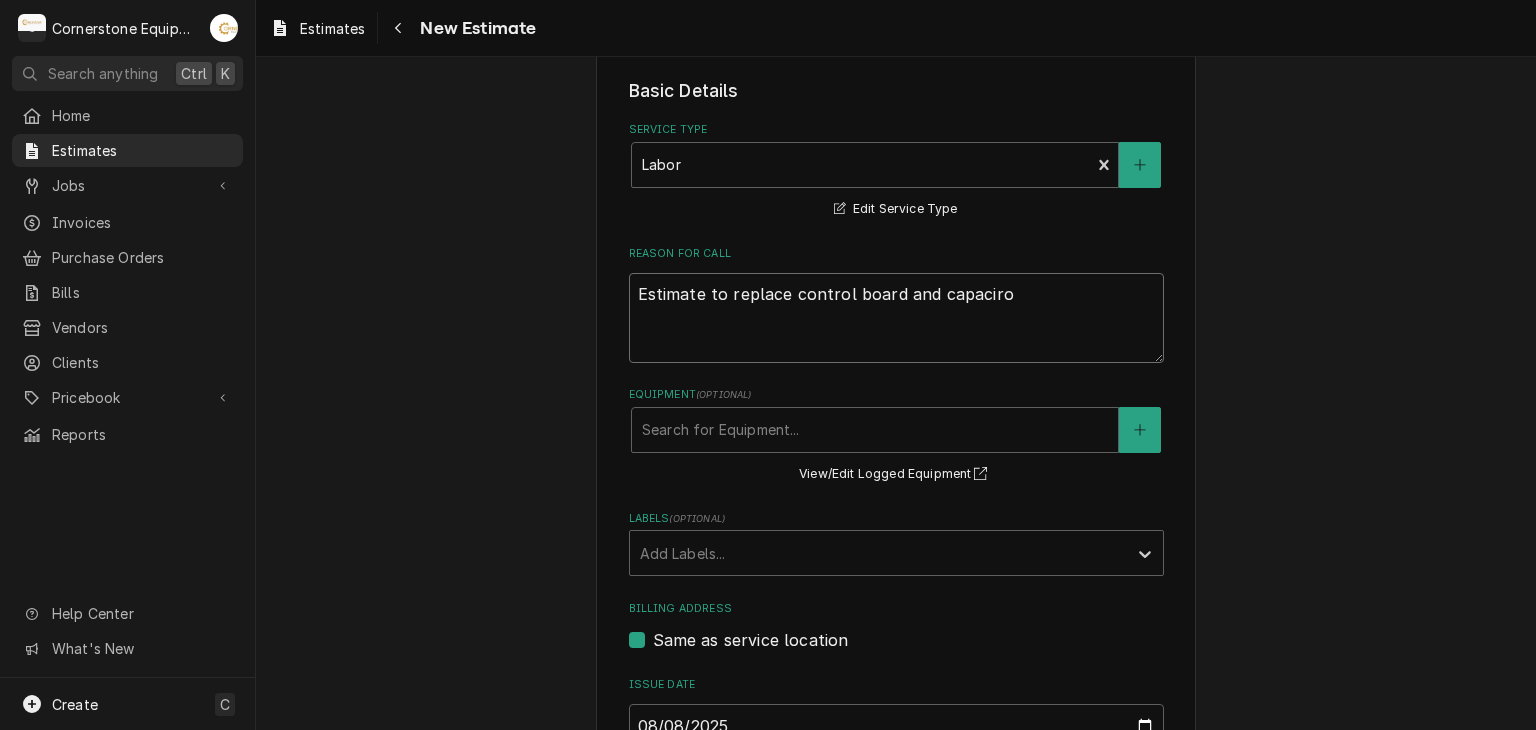 type on "x" 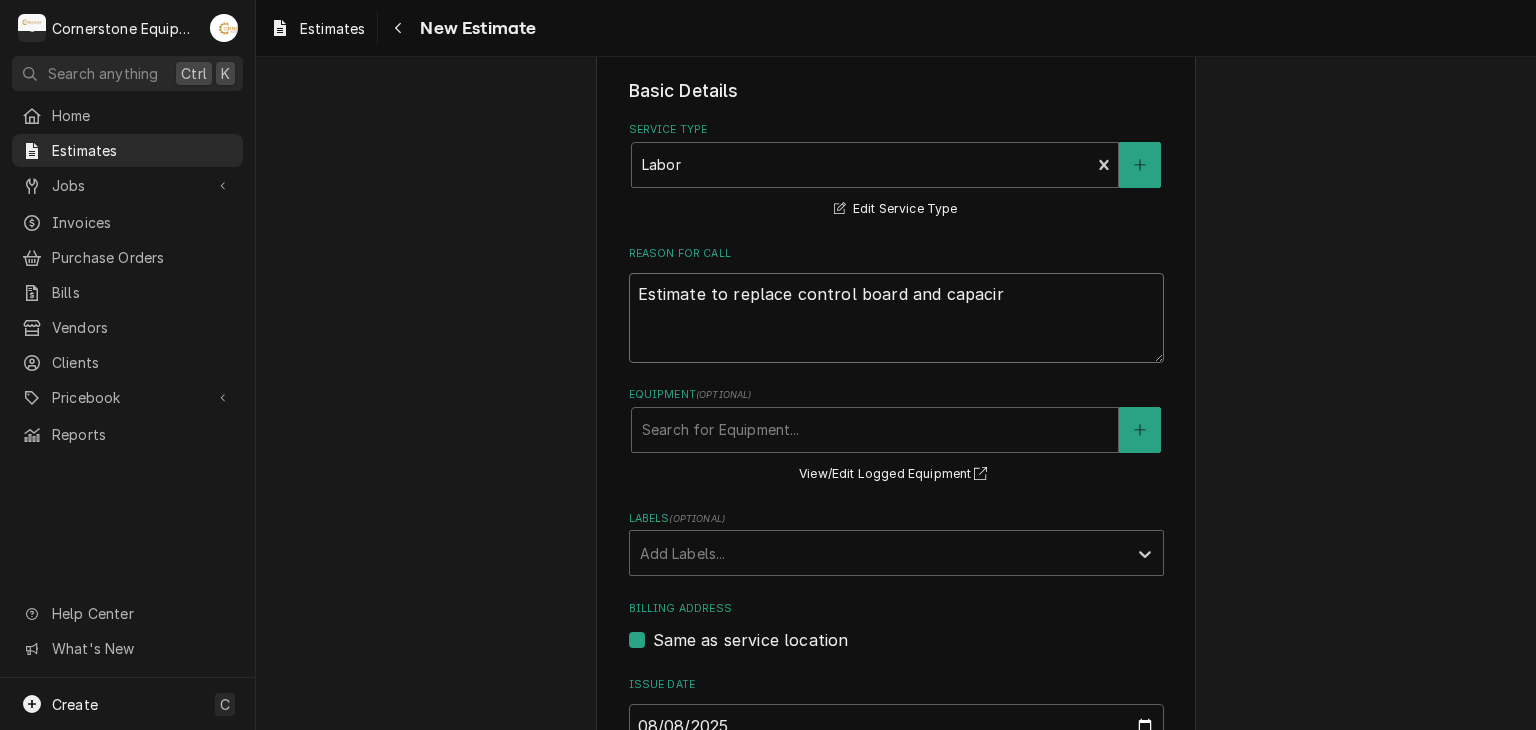 type on "x" 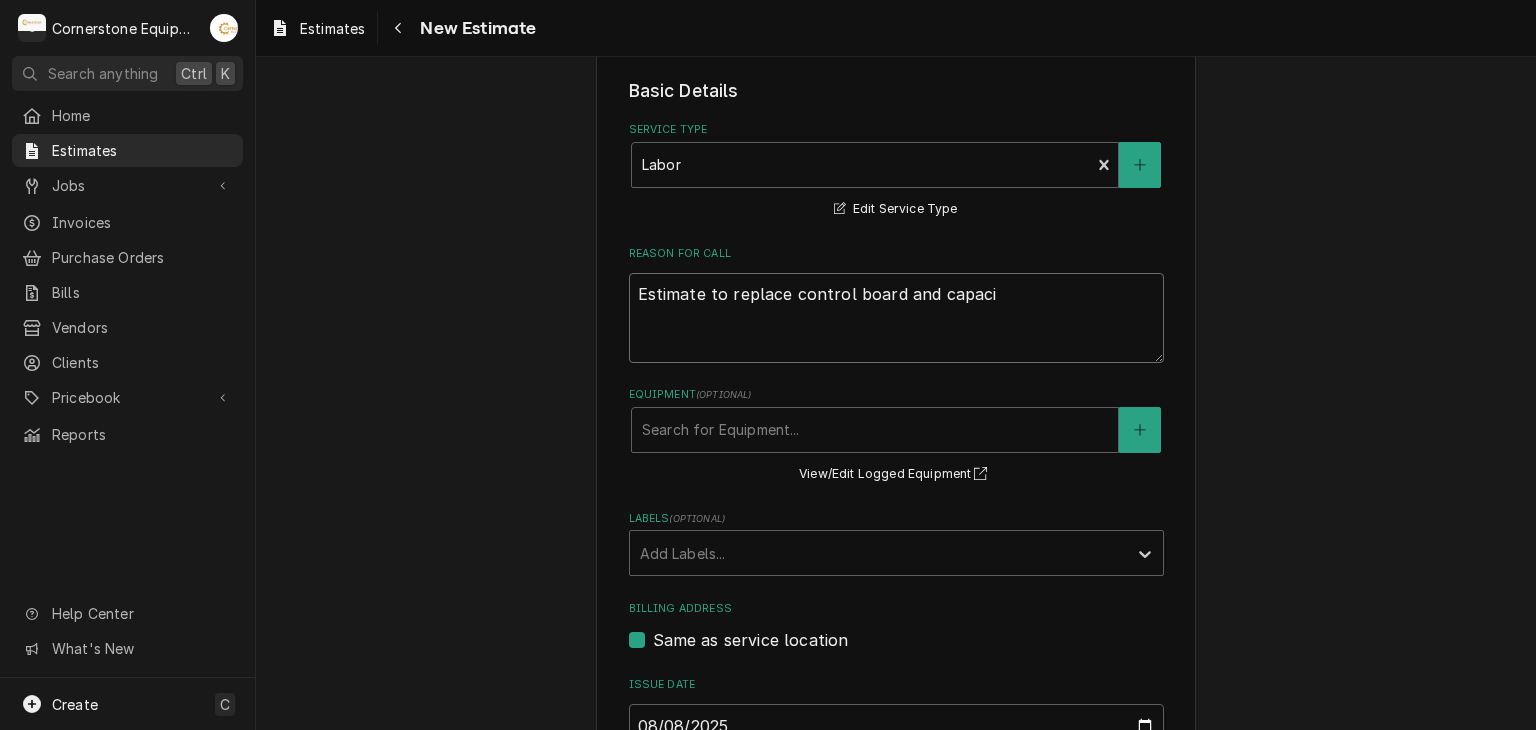 type on "Estimate to replace control board and capacio" 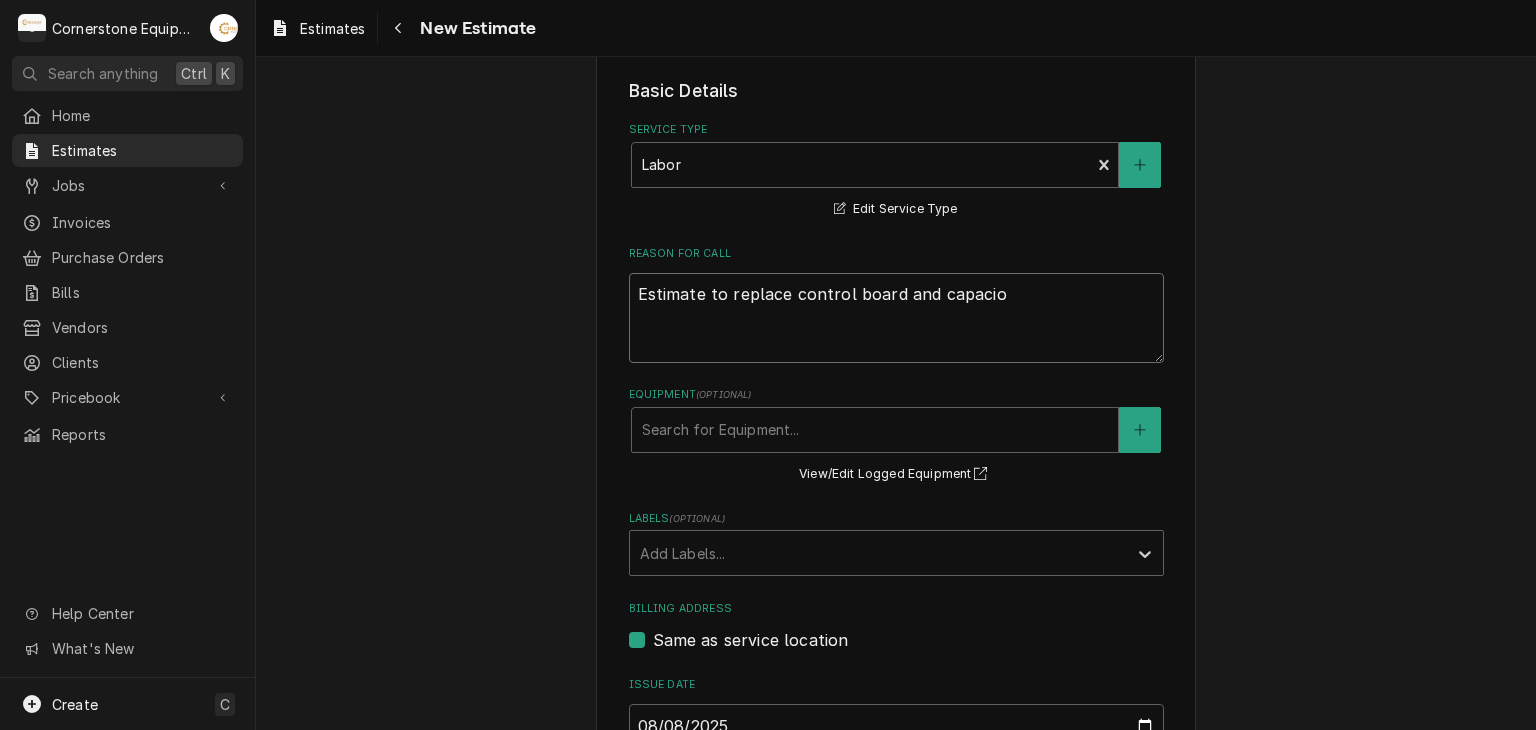 type on "x" 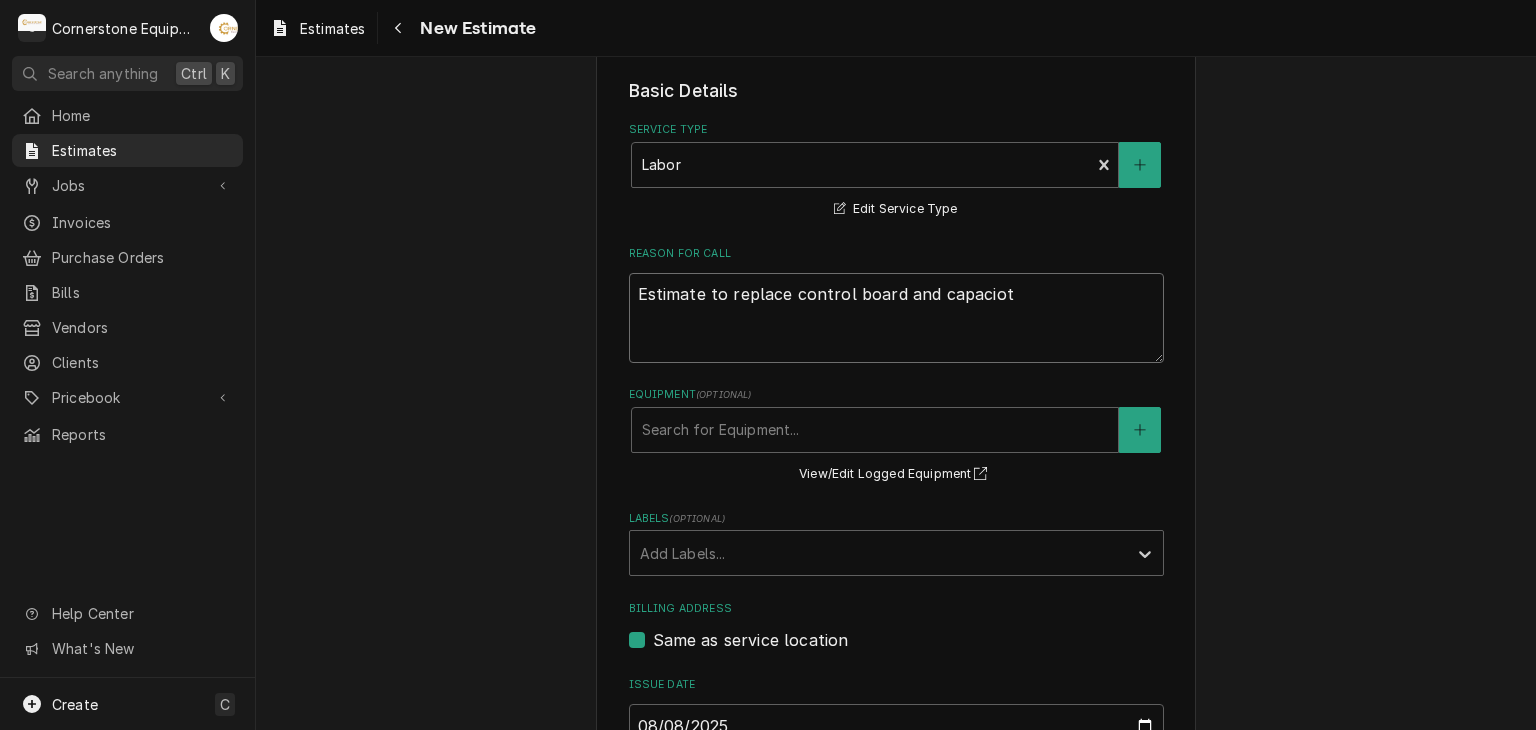 type on "x" 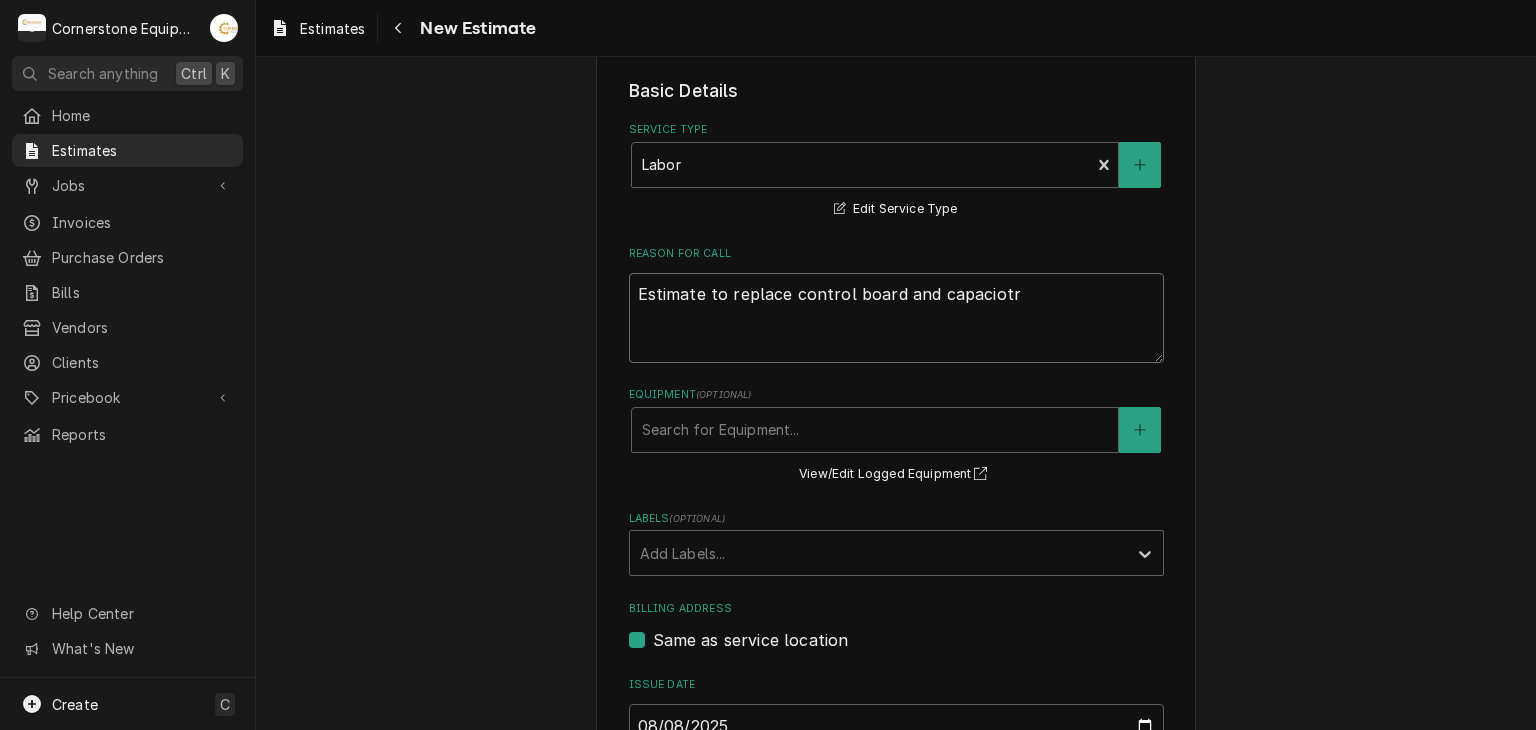 type on "x" 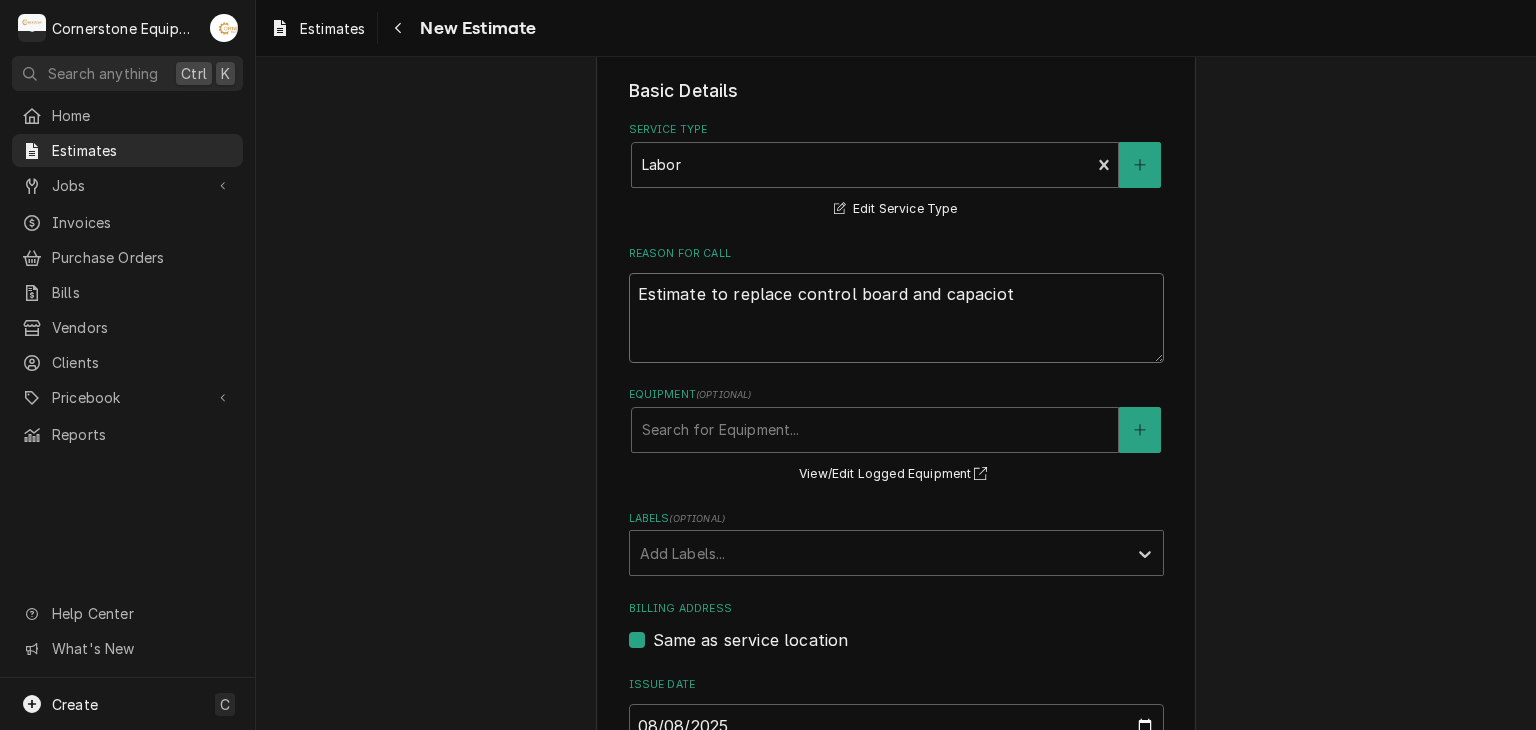 type on "x" 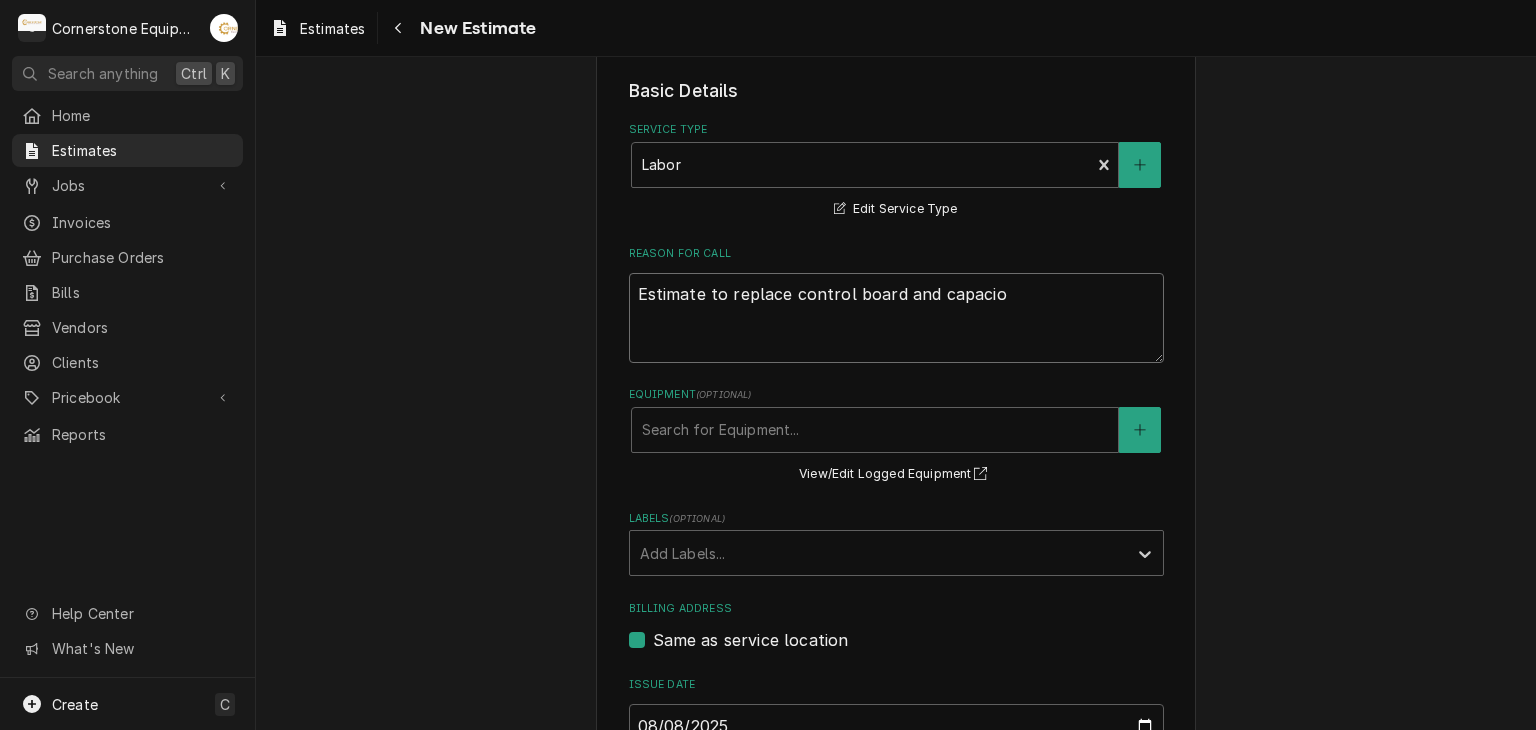 type on "x" 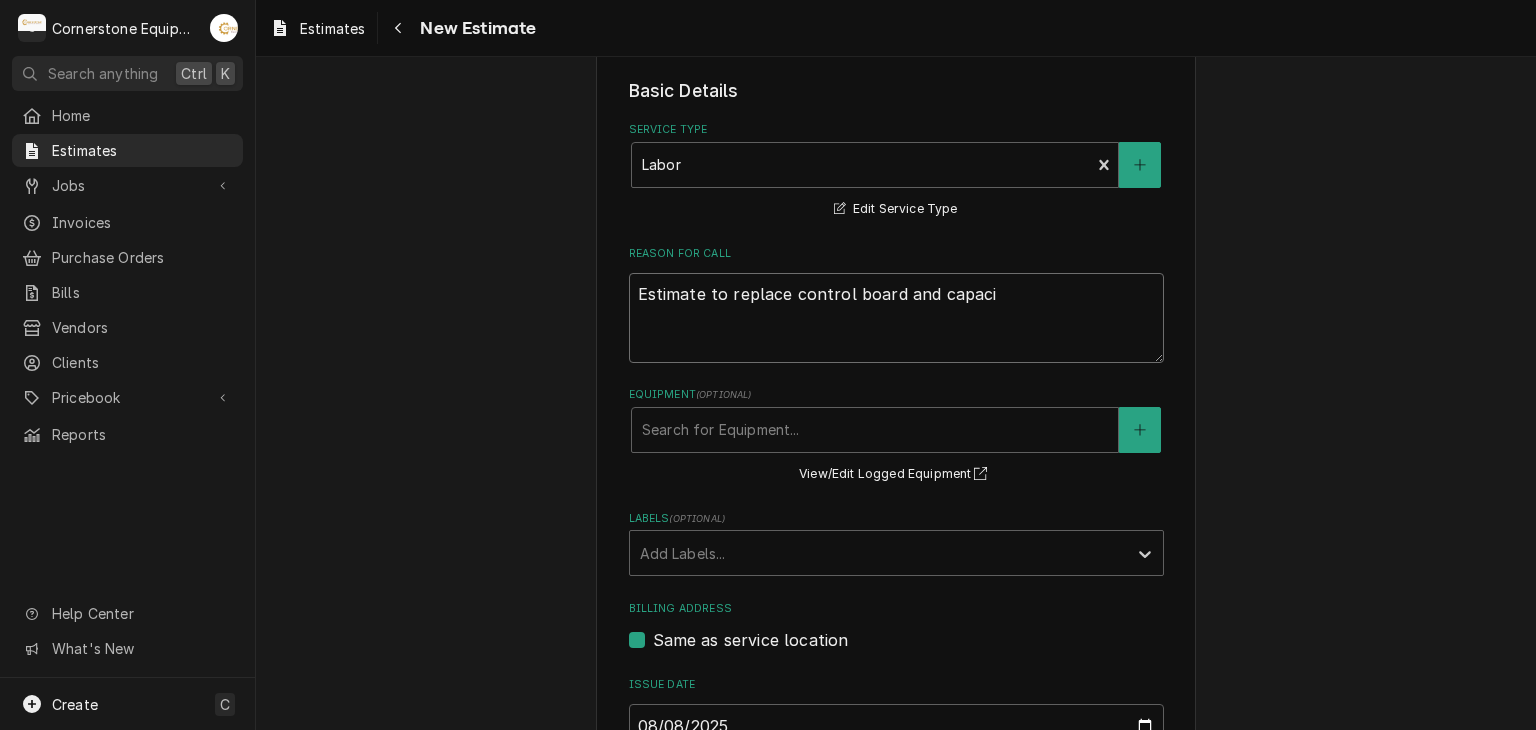 type on "x" 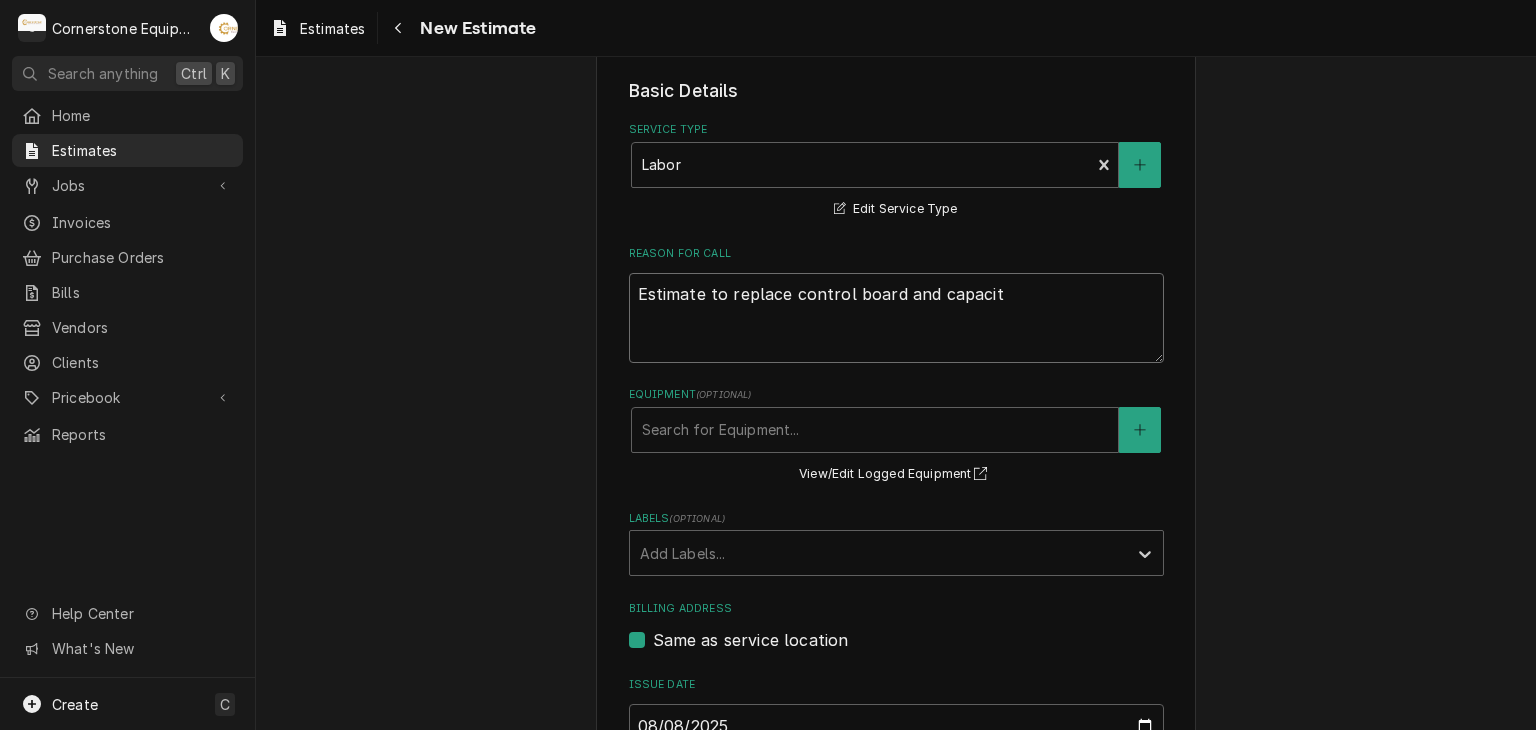 type on "x" 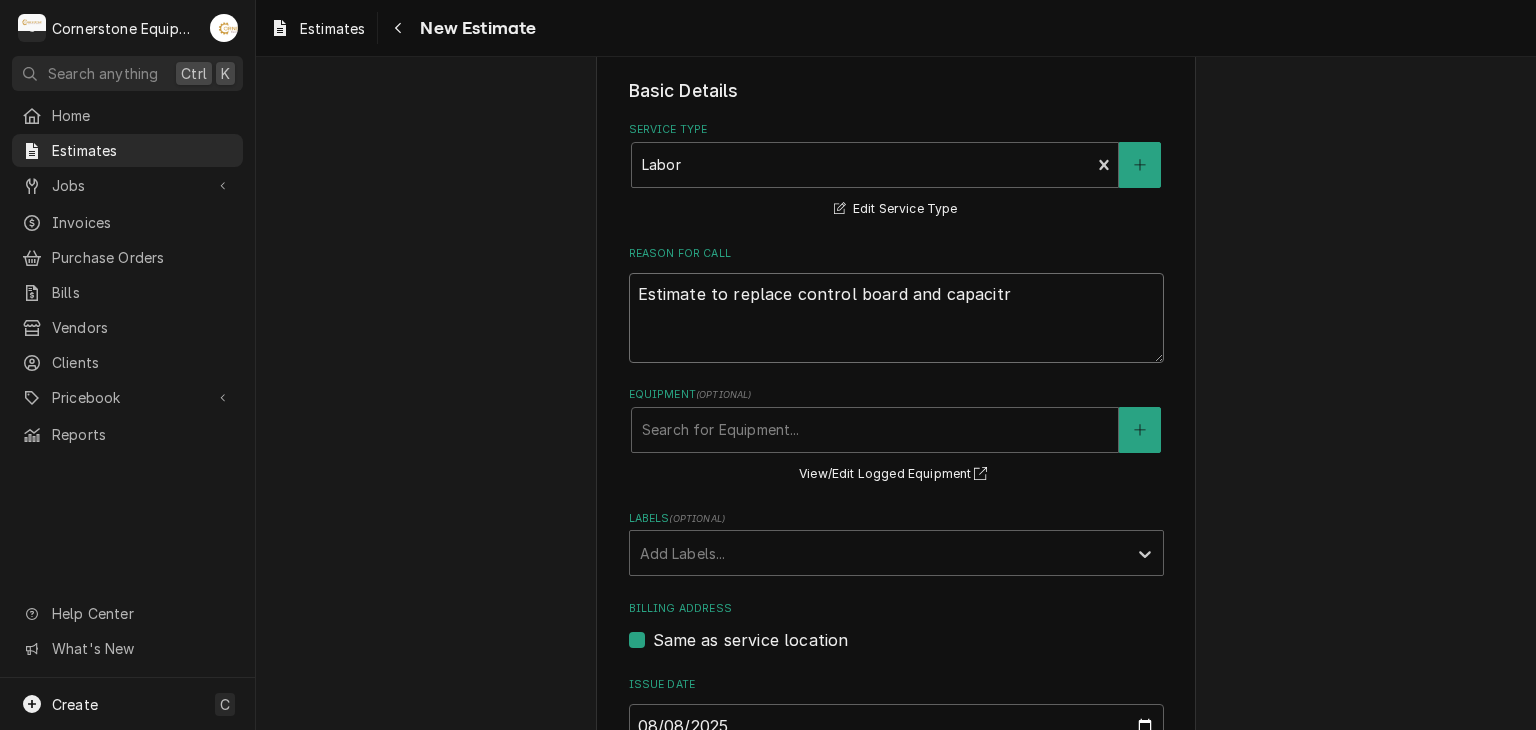 type on "x" 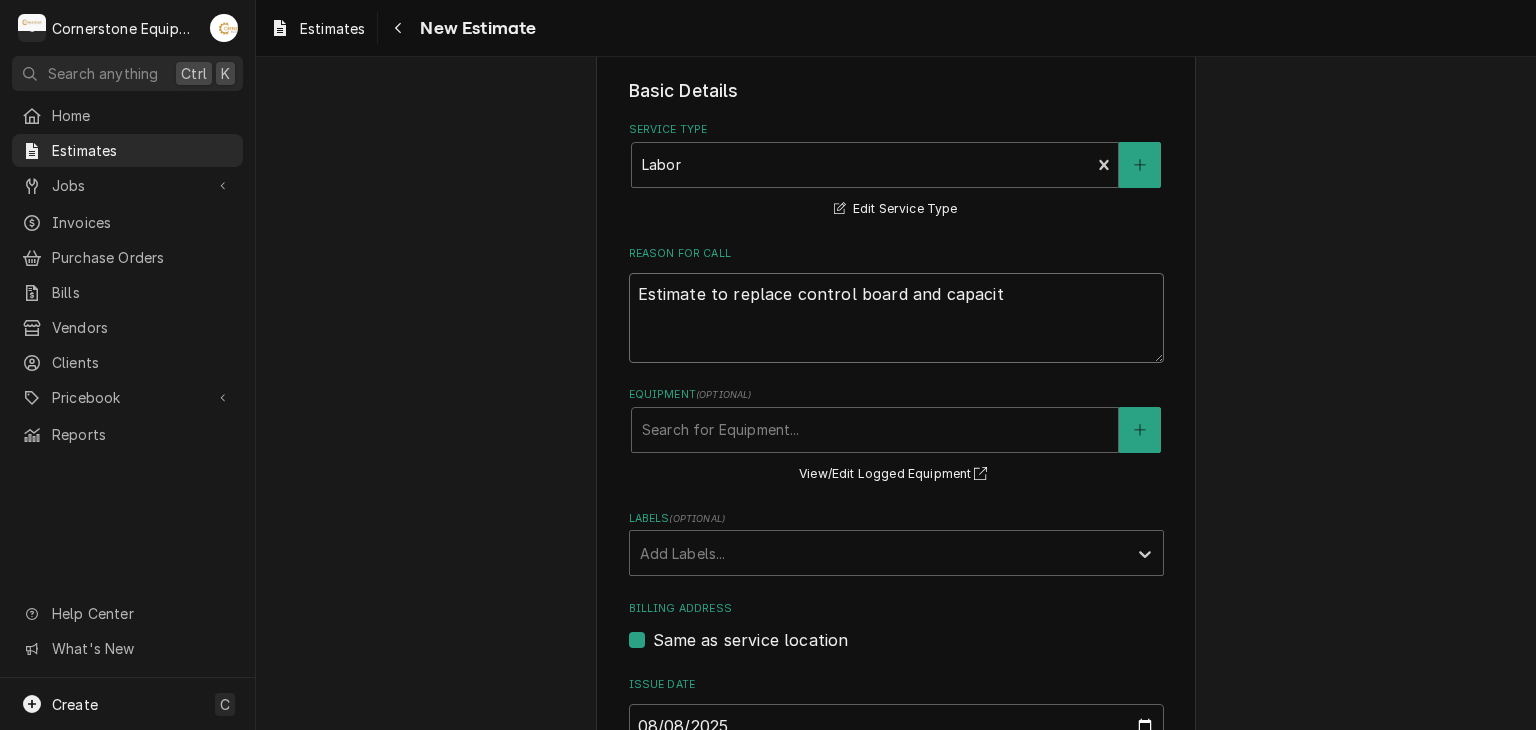 type on "x" 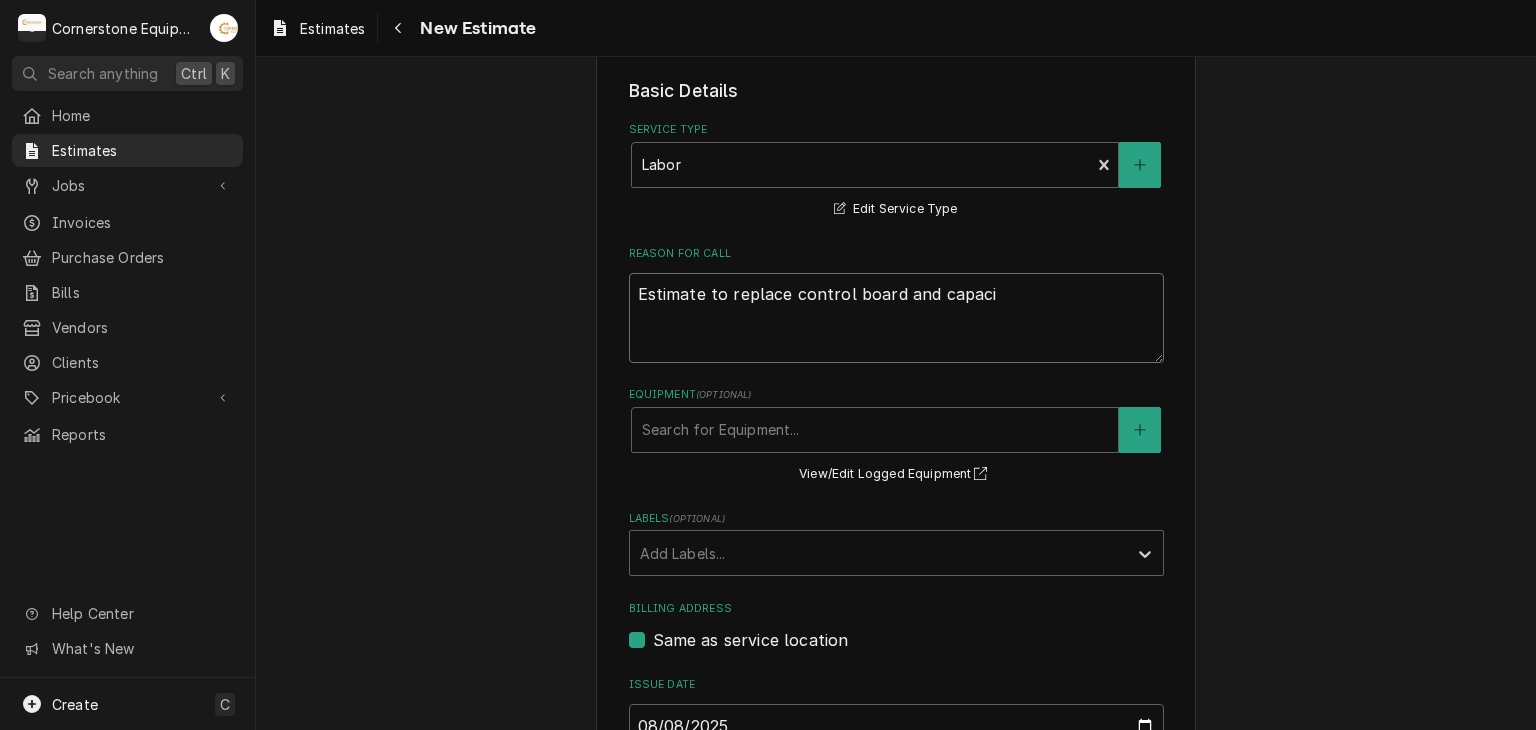 type on "x" 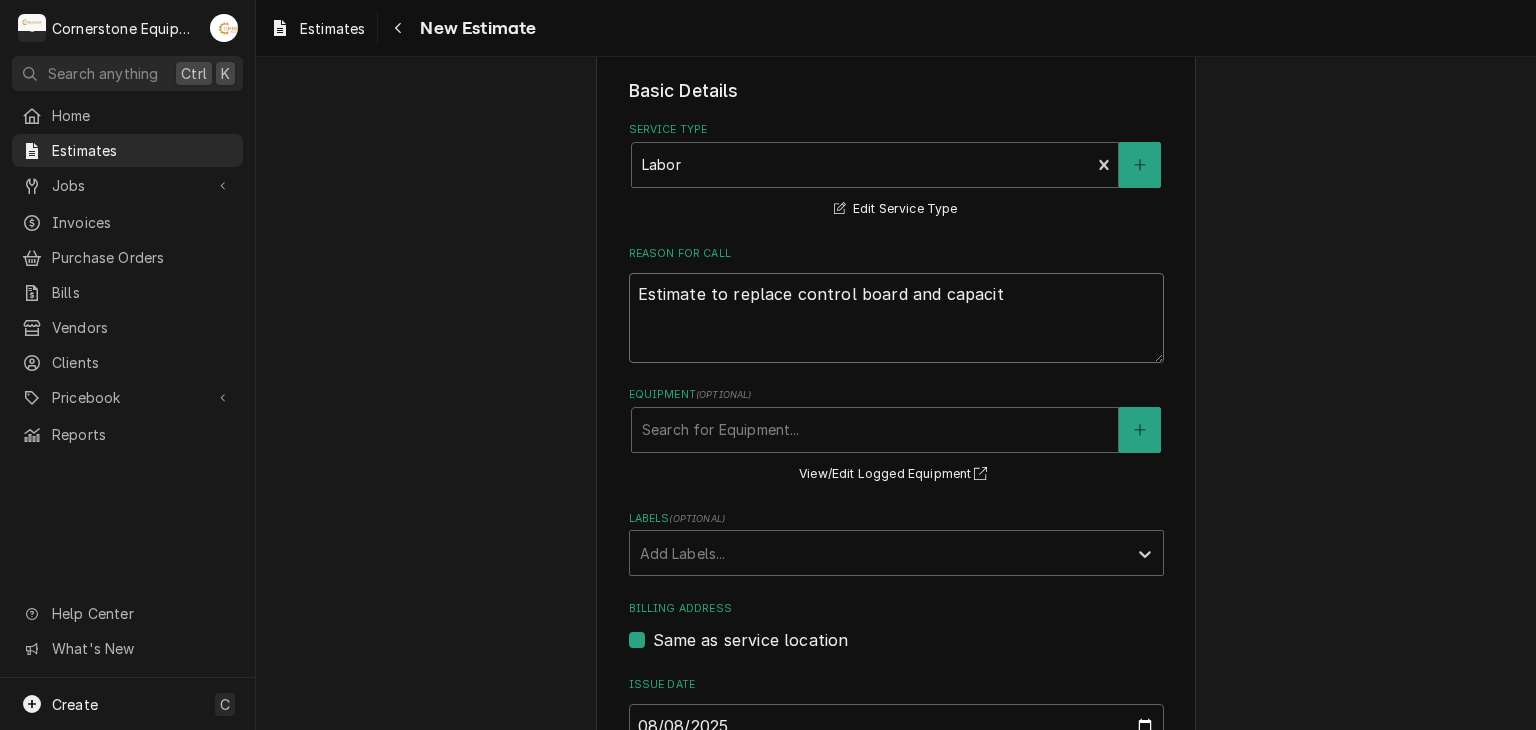 type on "x" 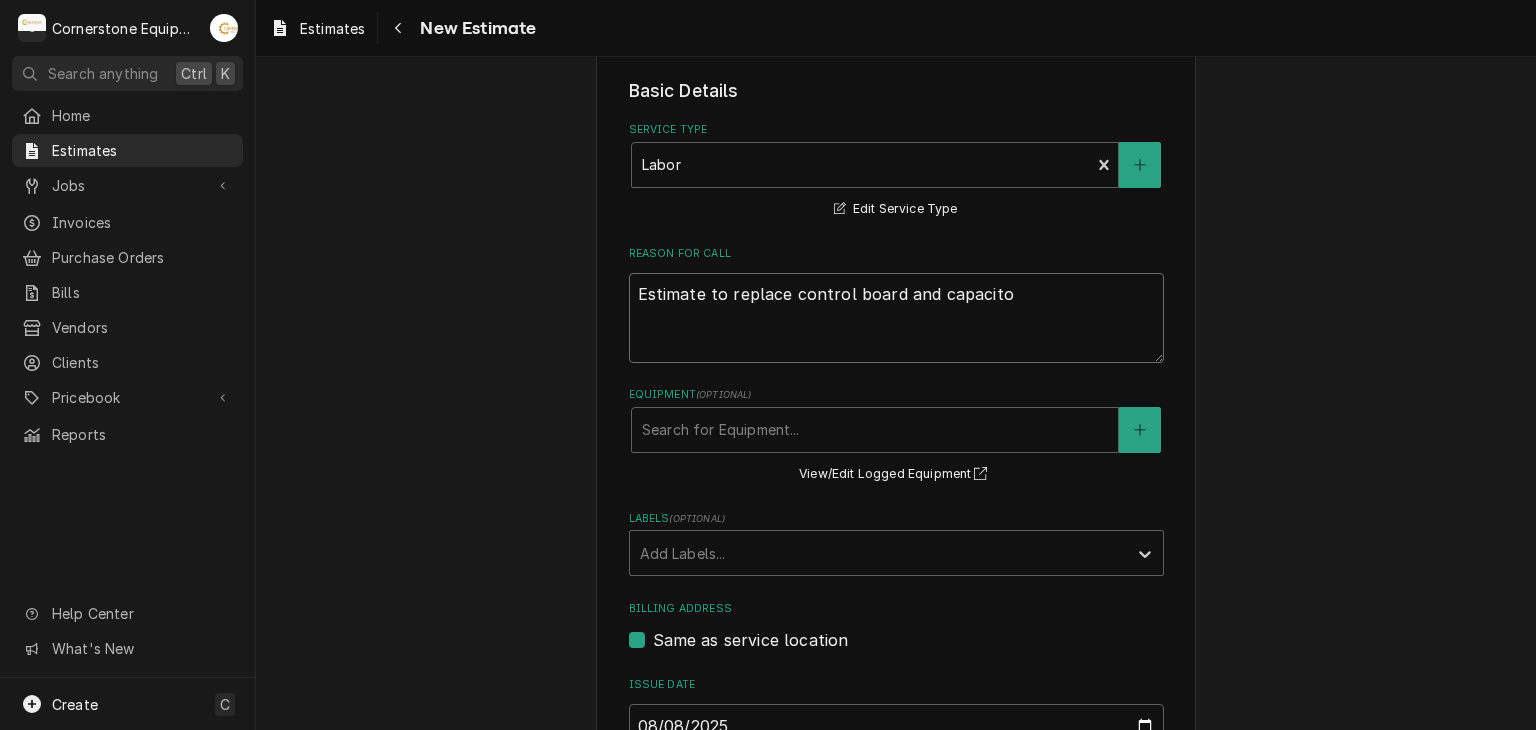 type on "x" 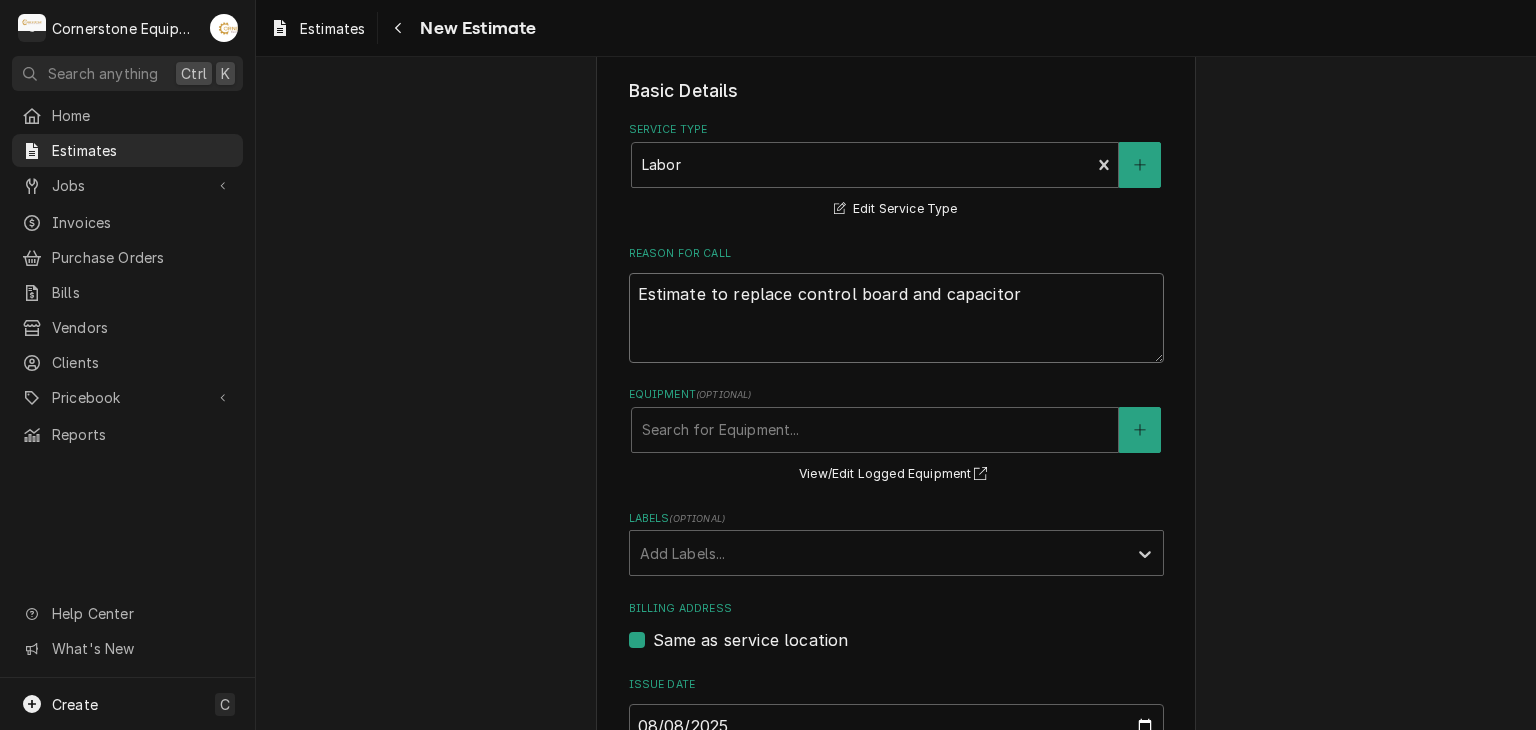 type on "x" 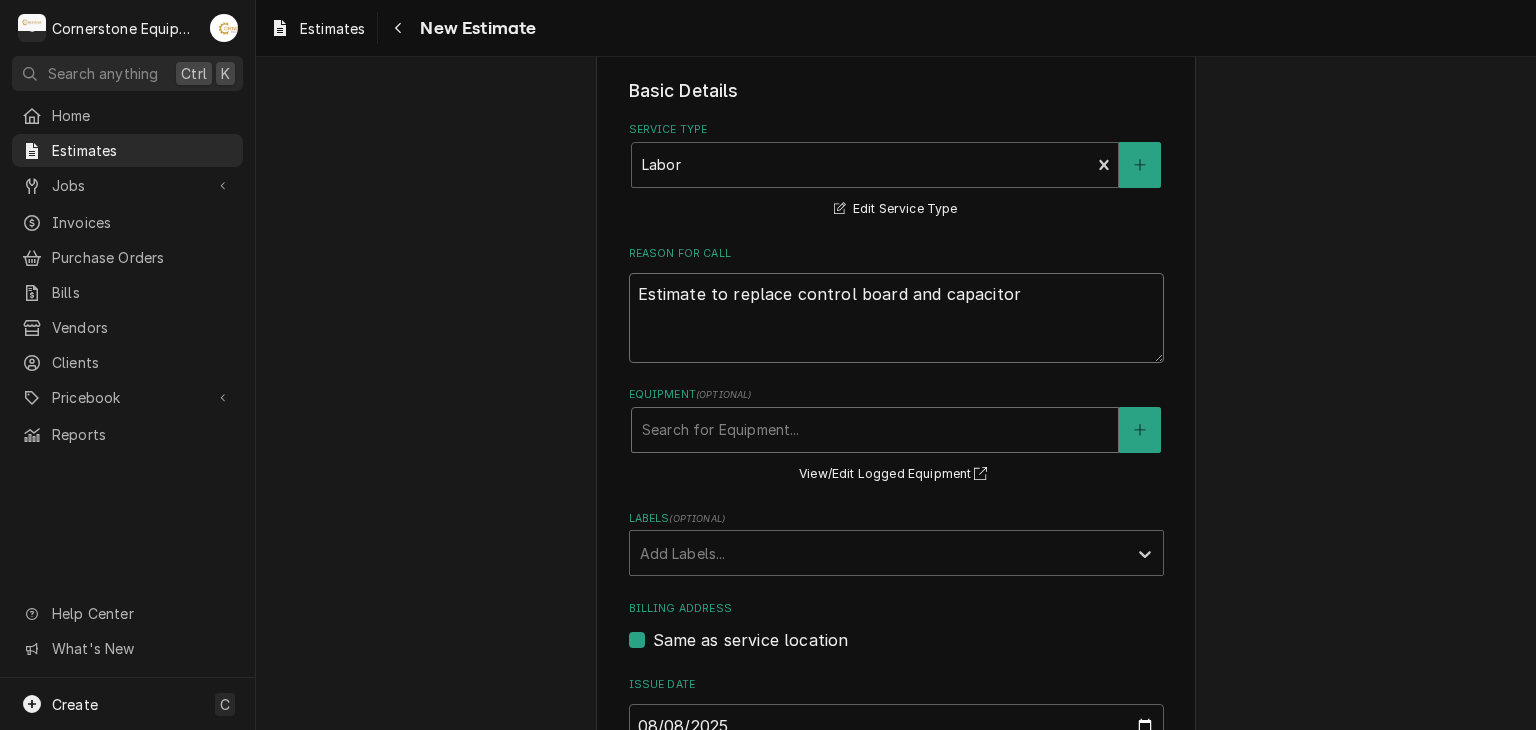 type on "Estimate to replace control board and capacitor" 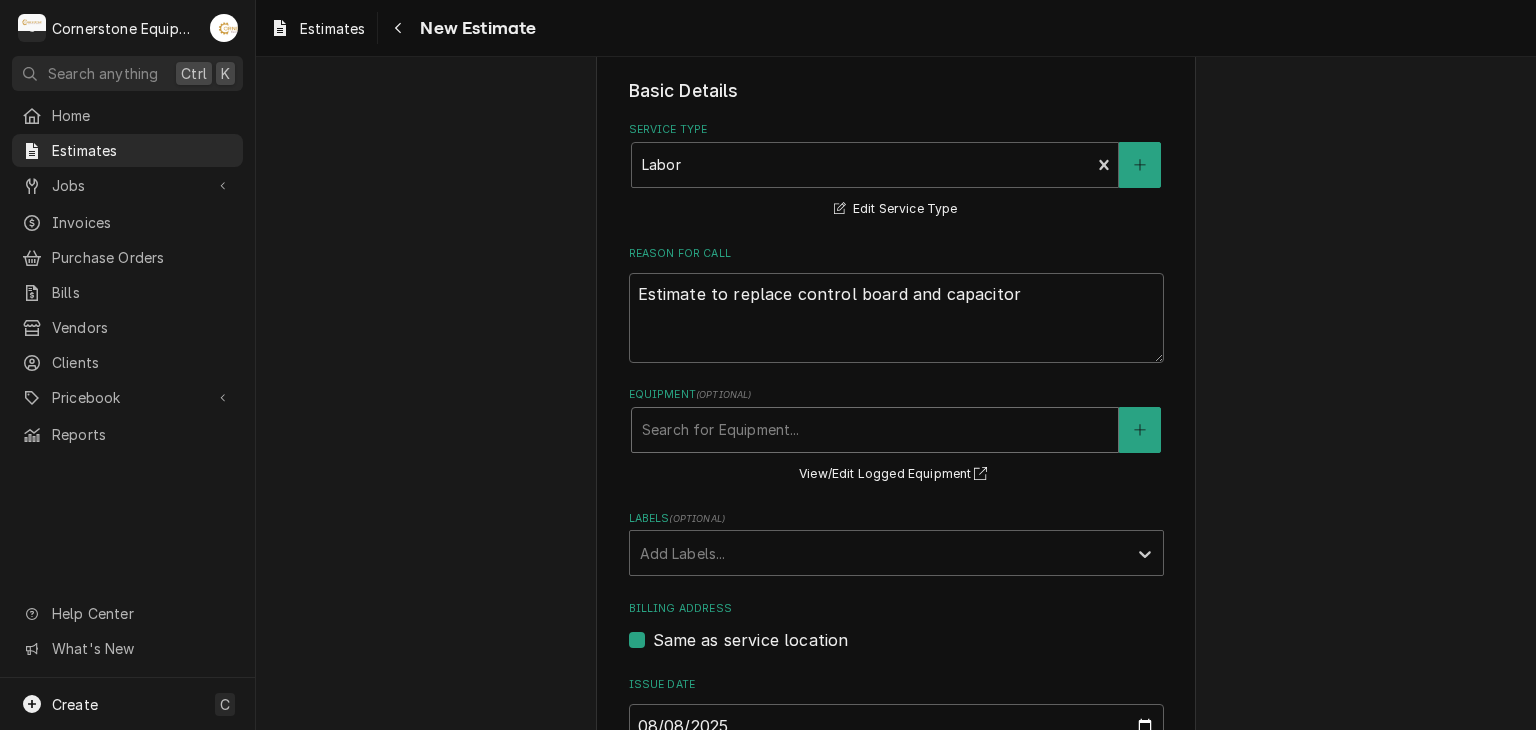 click on "Search for Equipment..." at bounding box center (875, 430) 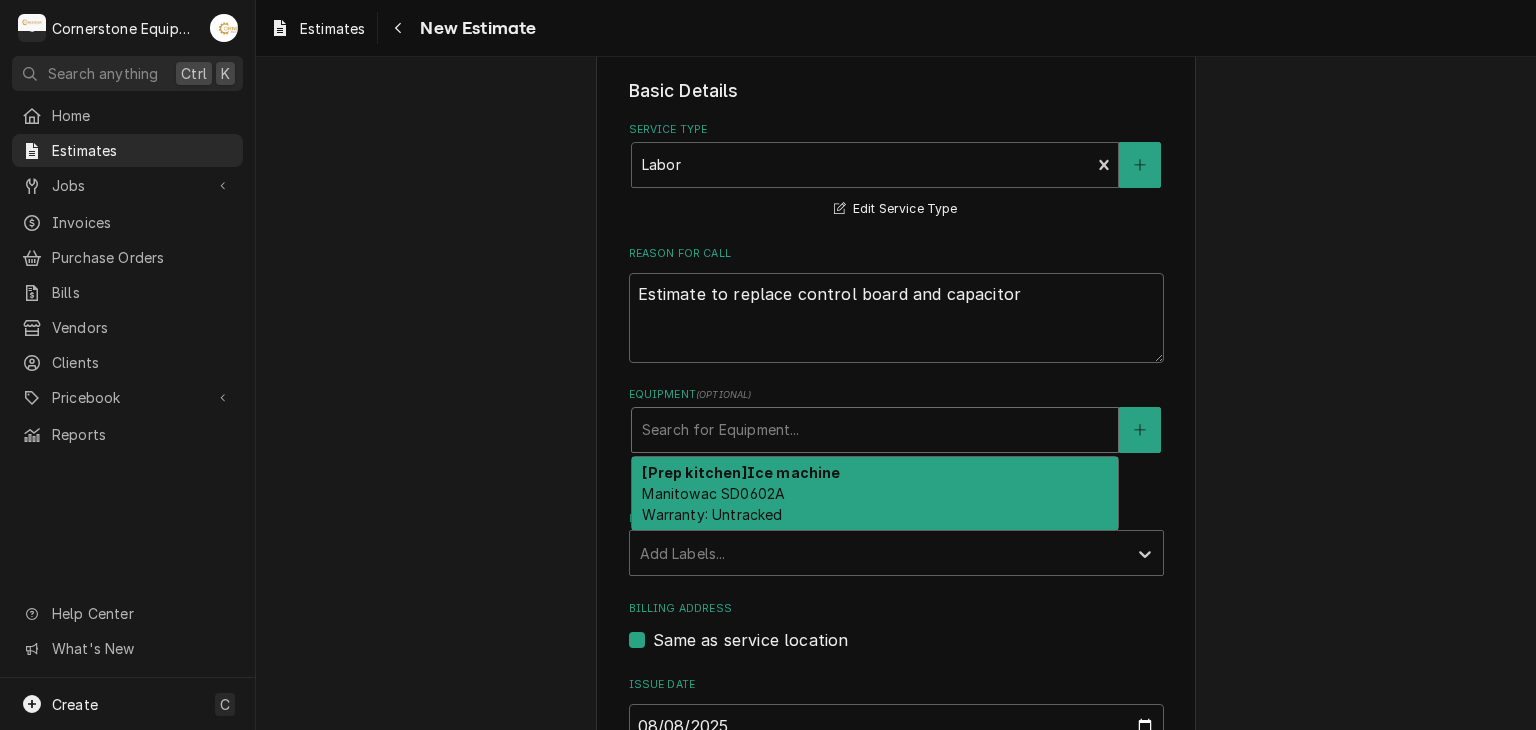 click on "[Prep kitchen]  Ice machine" at bounding box center (741, 472) 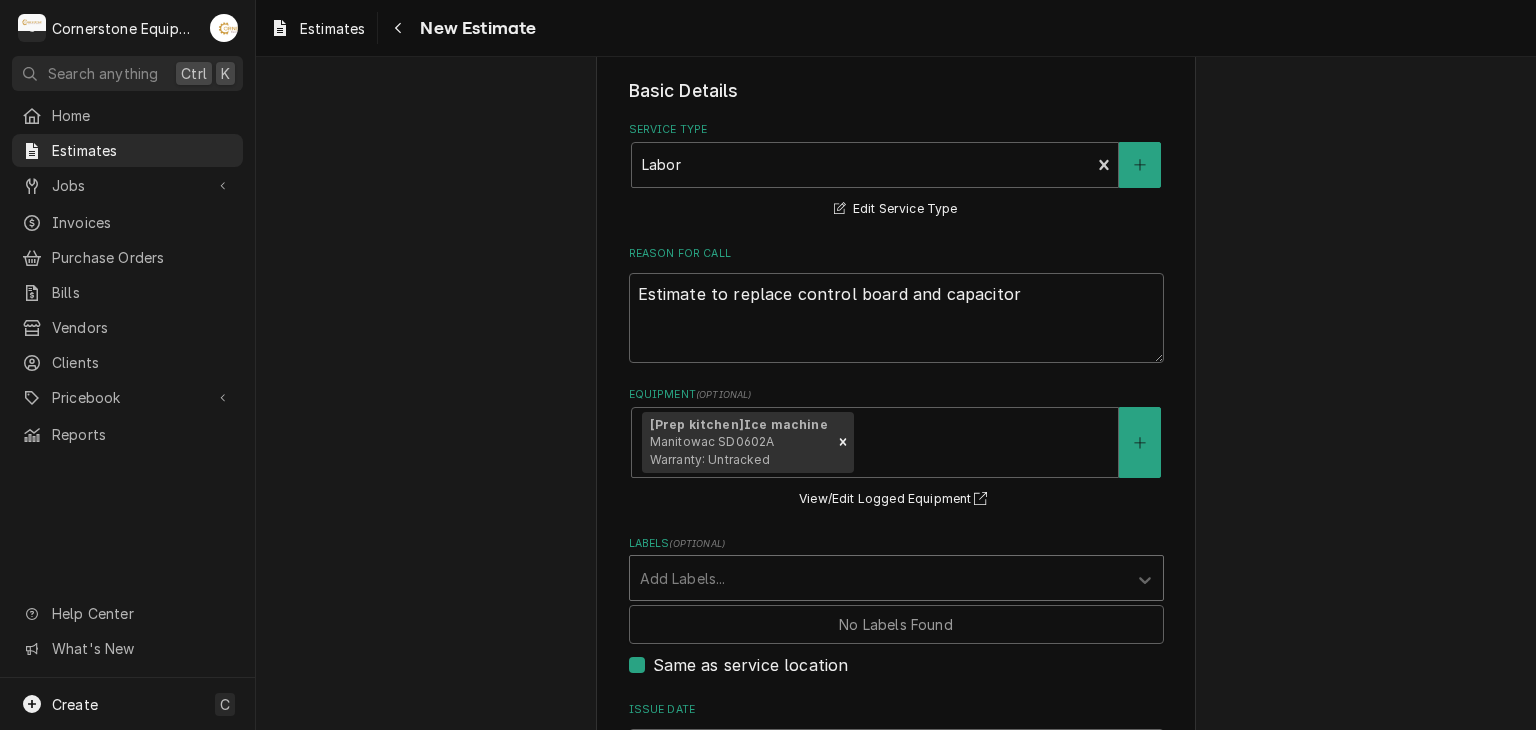 click at bounding box center (878, 578) 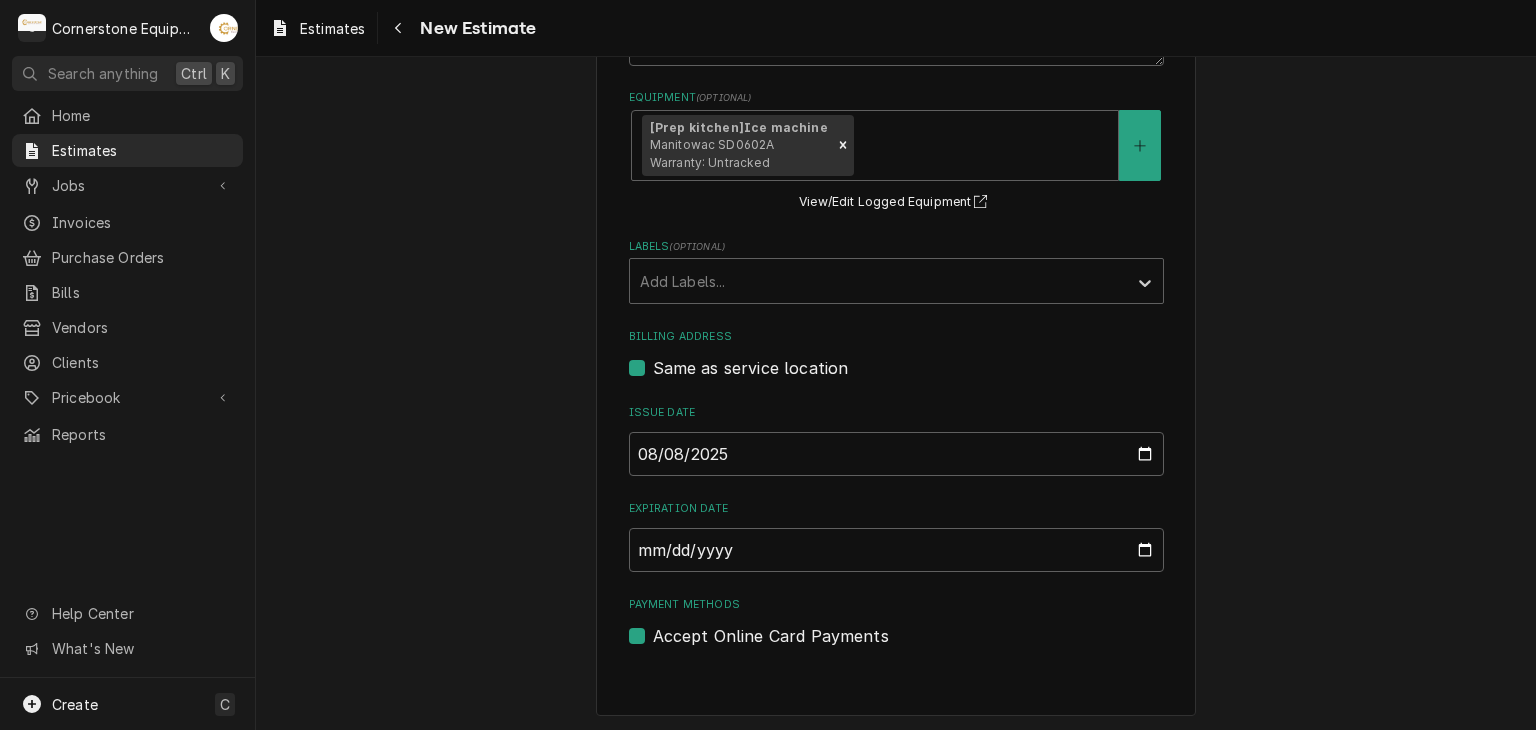 click on "Please provide the following information to create your estimate: Client Details Client Tito’s New York Style Pizza Edit Client Service Location Tito’s New York Style Pizza / 2018 N Pleasantburg Dr, Greenville, SC 29609 Edit Service Location Basic Details Service Type Labor Edit Service Type Reason For Call Estimate to replace control board and capacitor  Equipment  ( optional ) [Prep kitchen]  Ice machine Manitowac SD0602A Warranty: Untracked View/Edit Logged Equipment    Labels  ( optional ) Add Labels... Billing Address Same as service location Issue Date 2025-08-08 Expiration Date Payment Methods Accept Online Card Payments" at bounding box center (896, 57) 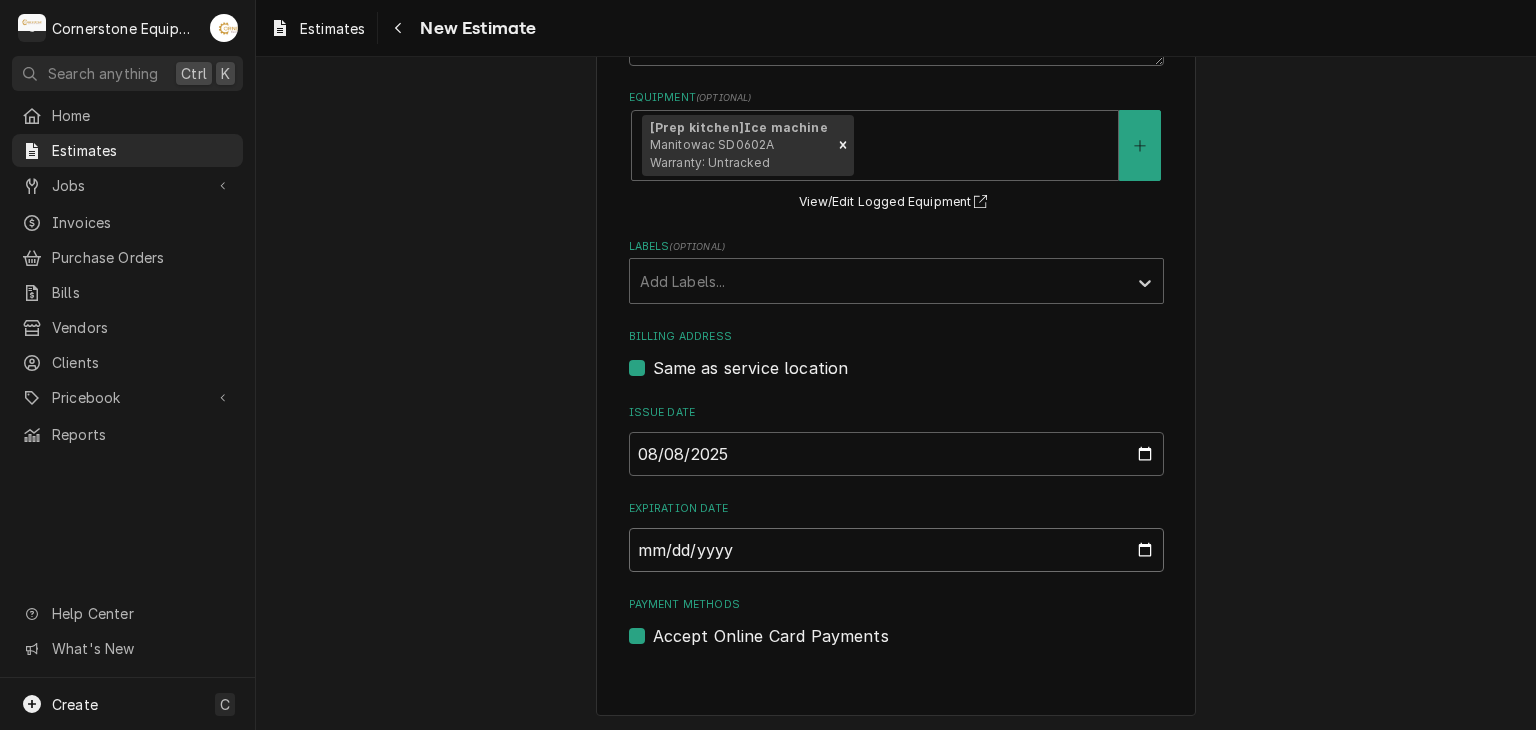 click on "Expiration Date" at bounding box center (896, 550) 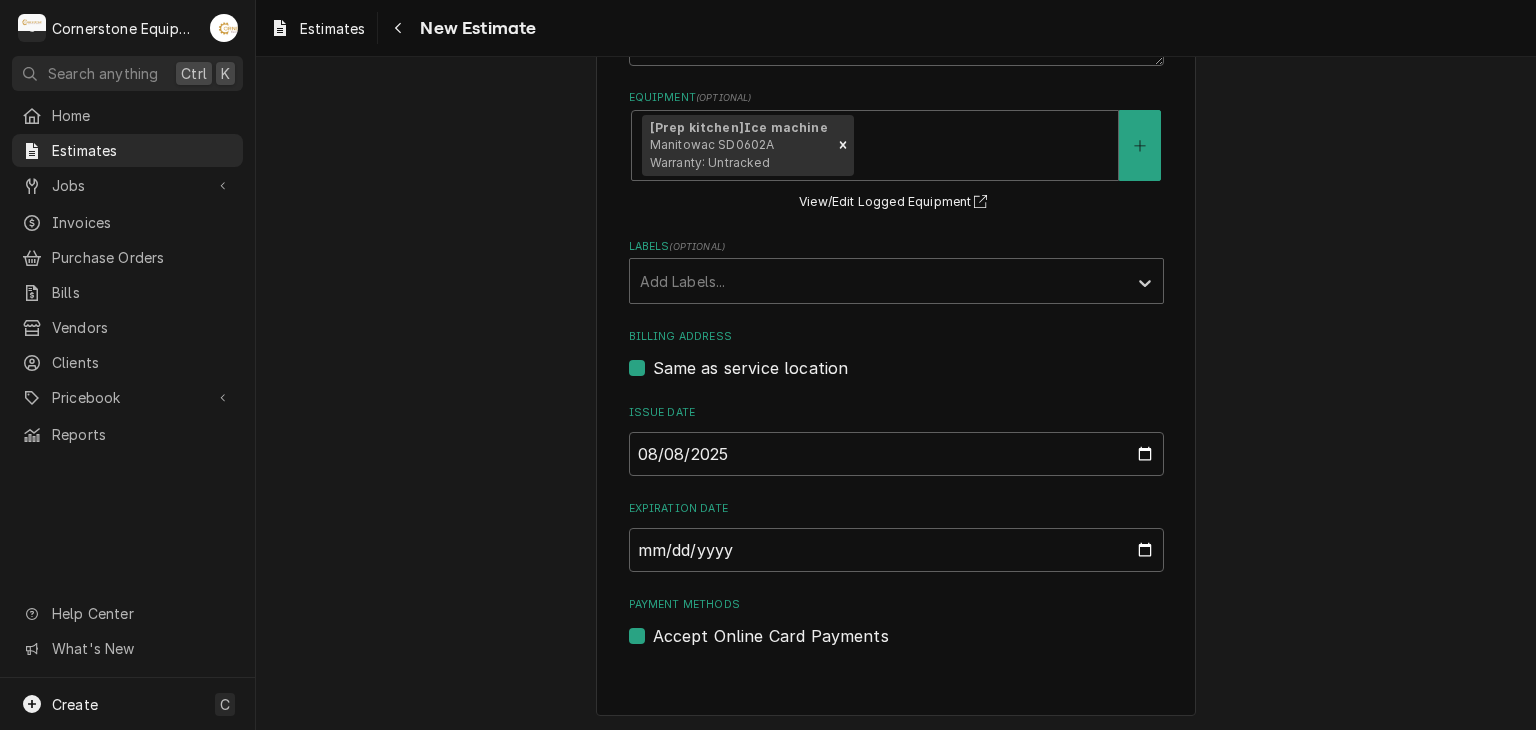 click on "Basic Details Service Type Labor Edit Service Type Reason For Call Estimate to replace control board and capacitor  Equipment  ( optional ) [Prep kitchen]  Ice machine Manitowac SD0602A Warranty: Untracked View/Edit Logged Equipment    Labels  ( optional ) Add Labels... Billing Address Same as service location Issue Date 2025-08-08 Expiration Date Payment Methods Accept Online Card Payments" at bounding box center [896, 214] 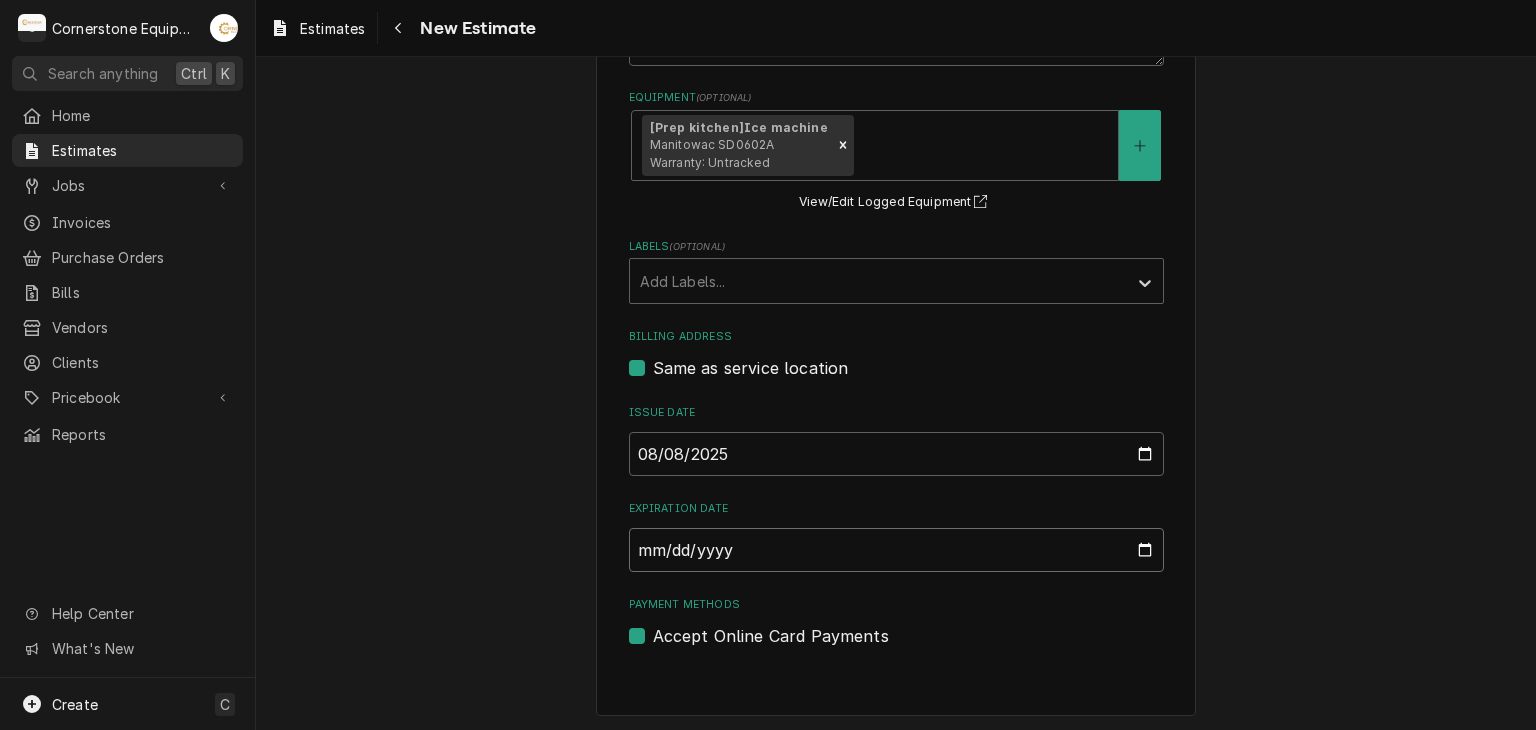 click on "Expiration Date" at bounding box center [896, 550] 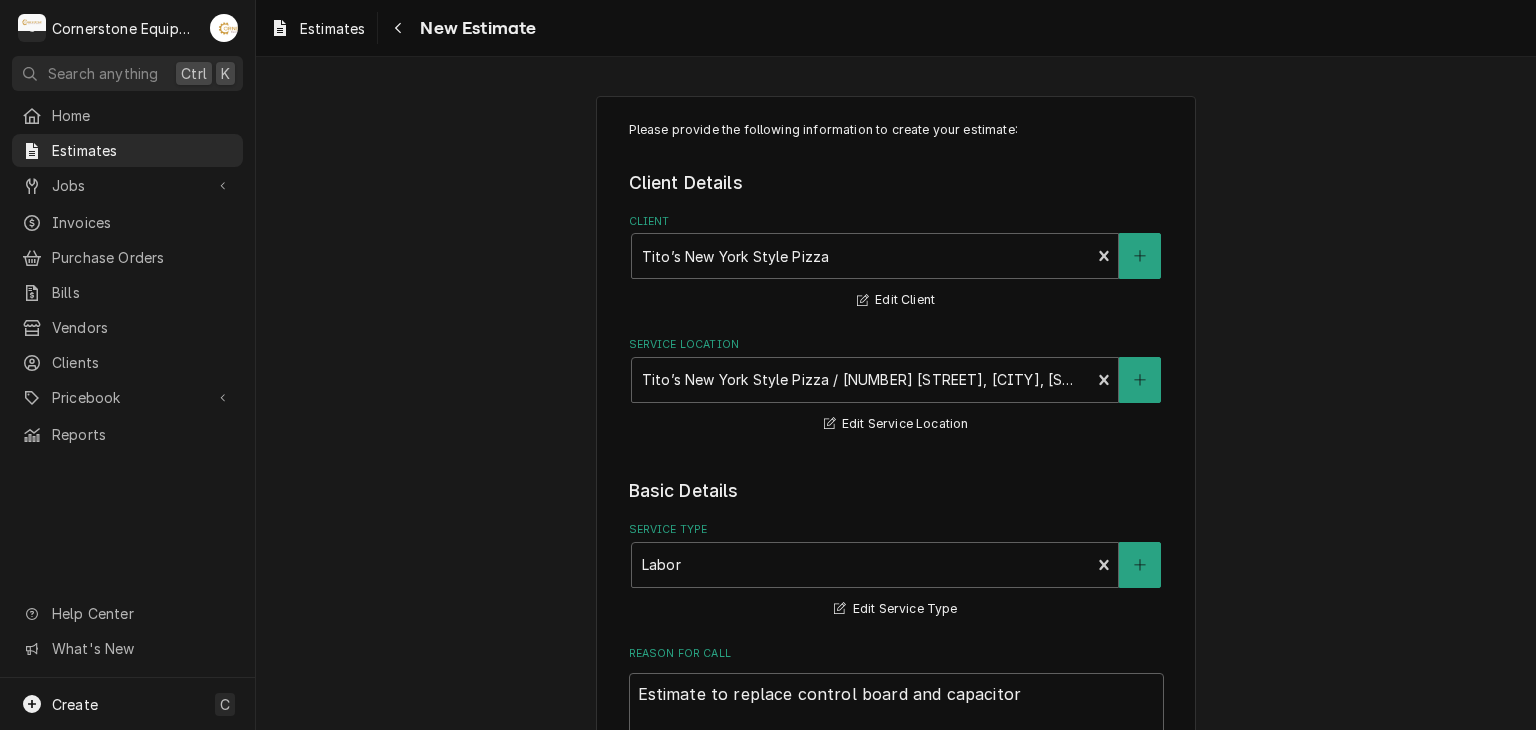 scroll, scrollTop: 697, scrollLeft: 0, axis: vertical 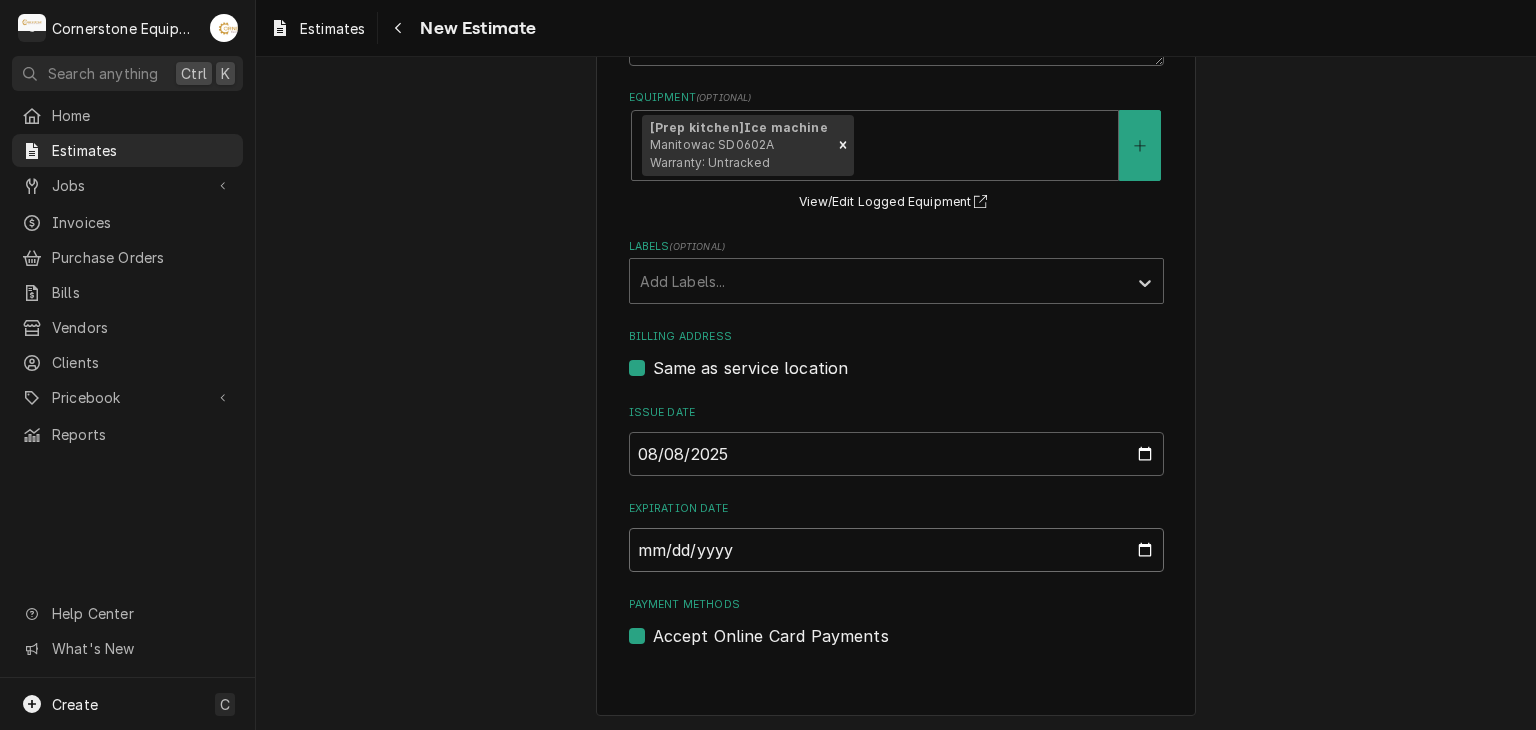 drag, startPoint x: 1116, startPoint y: 549, endPoint x: 1139, endPoint y: 545, distance: 23.345236 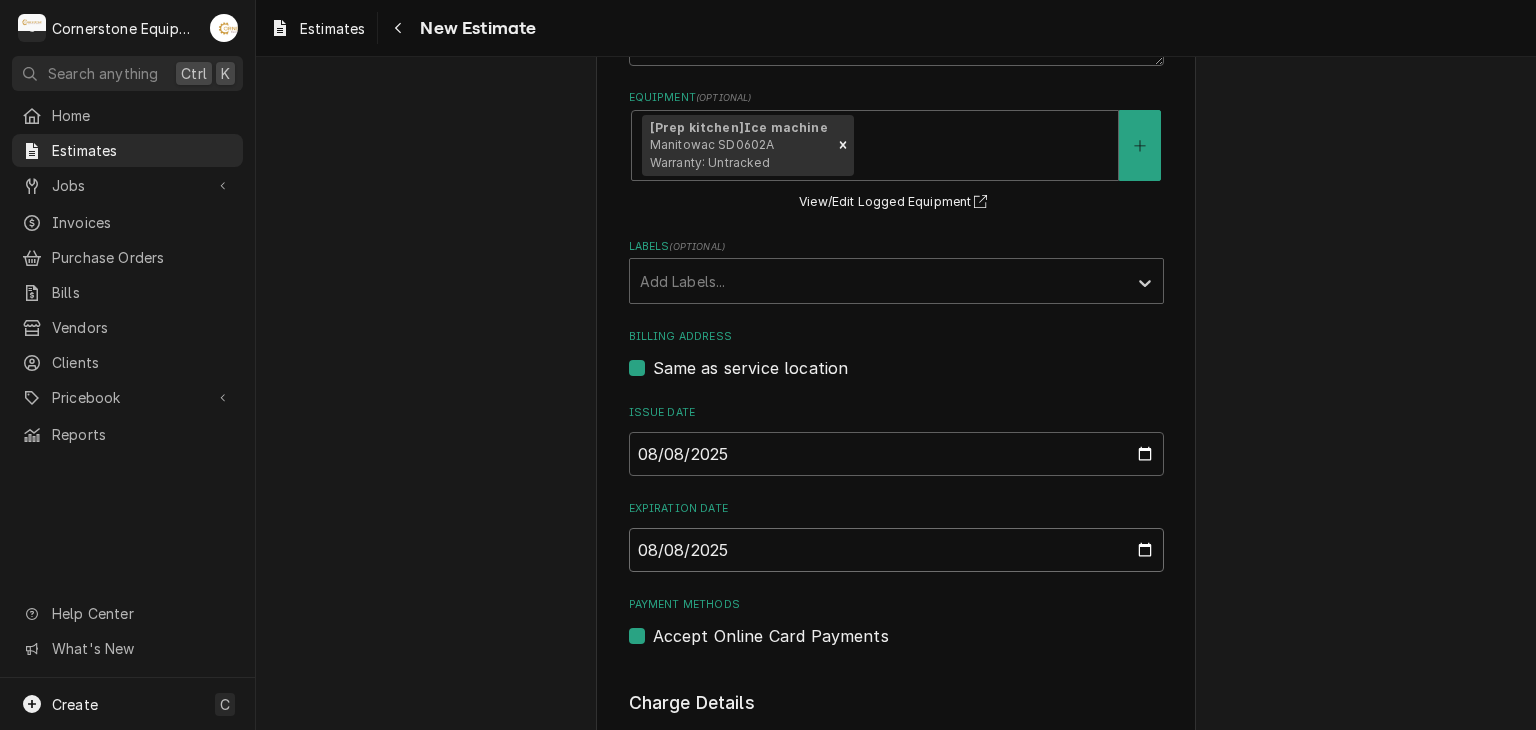 type on "2025-08-08" 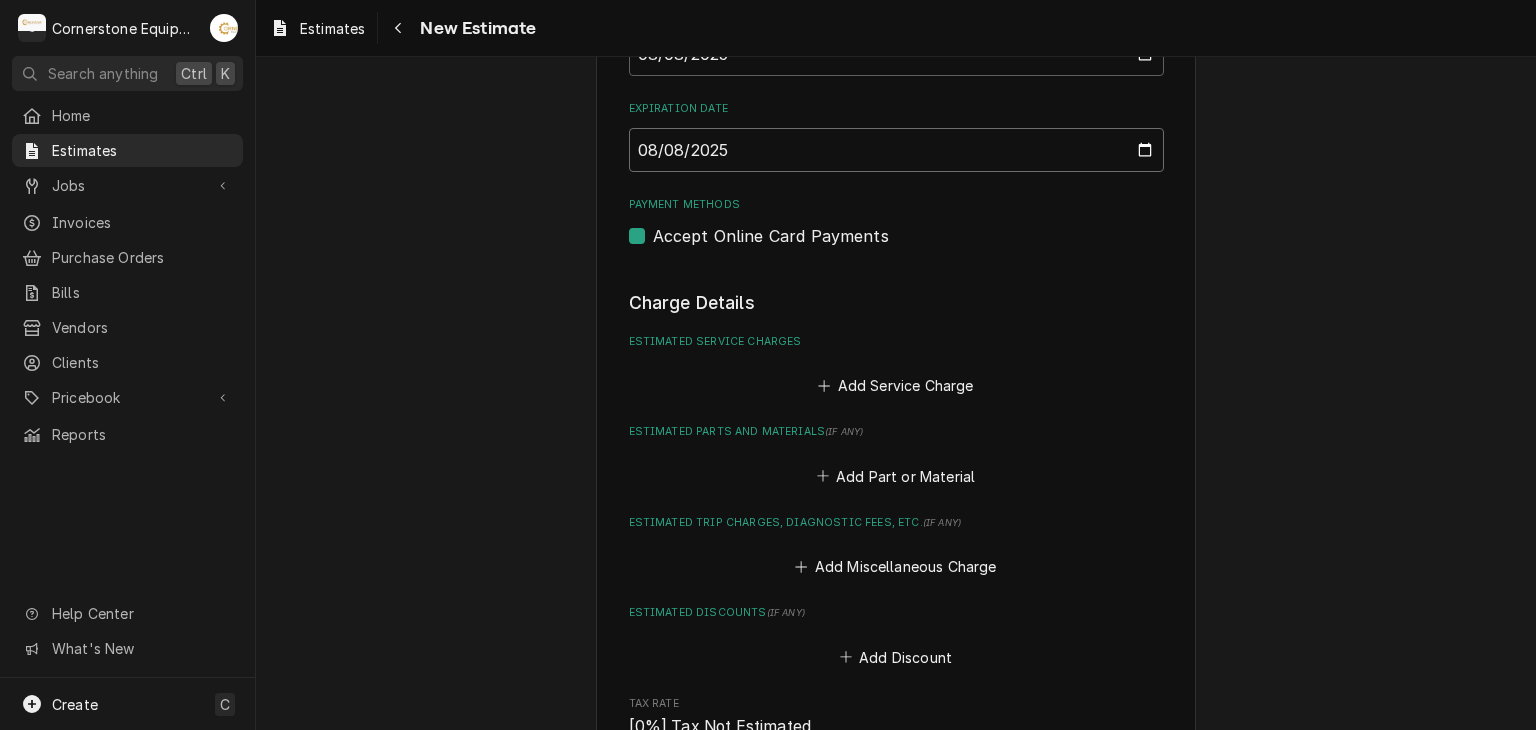 click on "2025-08-08" at bounding box center [896, 150] 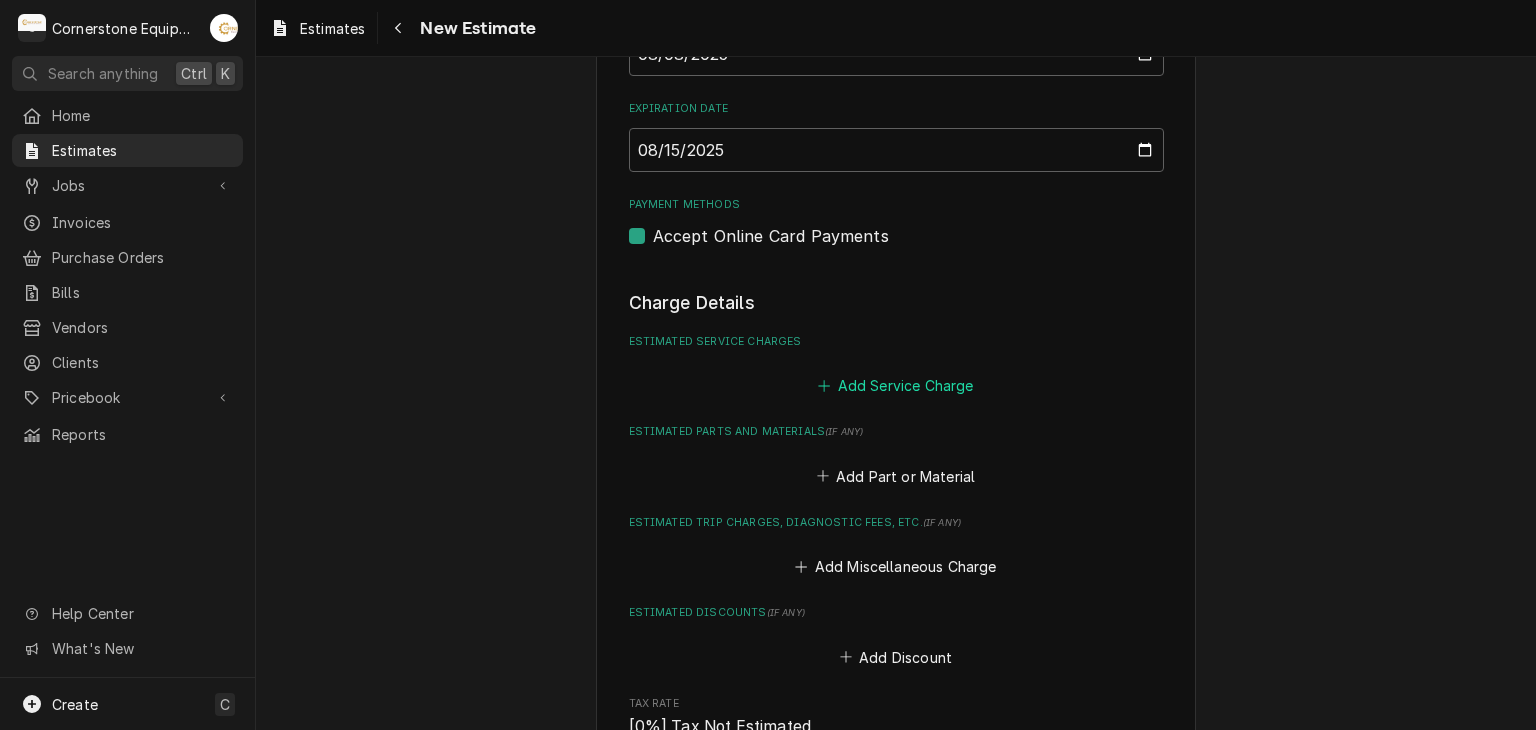 click on "Add Service Charge" at bounding box center [896, 386] 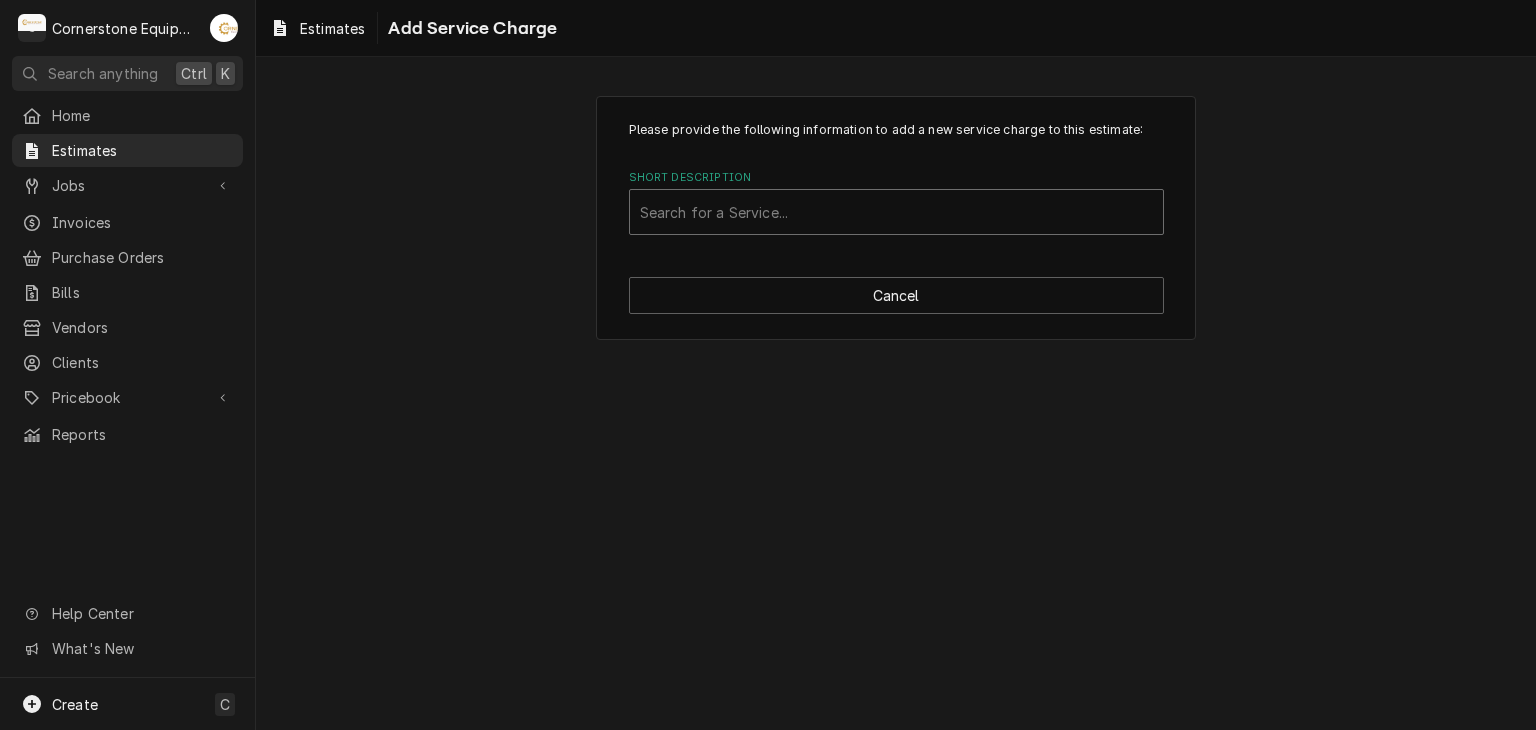 drag, startPoint x: 876, startPoint y: 240, endPoint x: 879, endPoint y: 194, distance: 46.09772 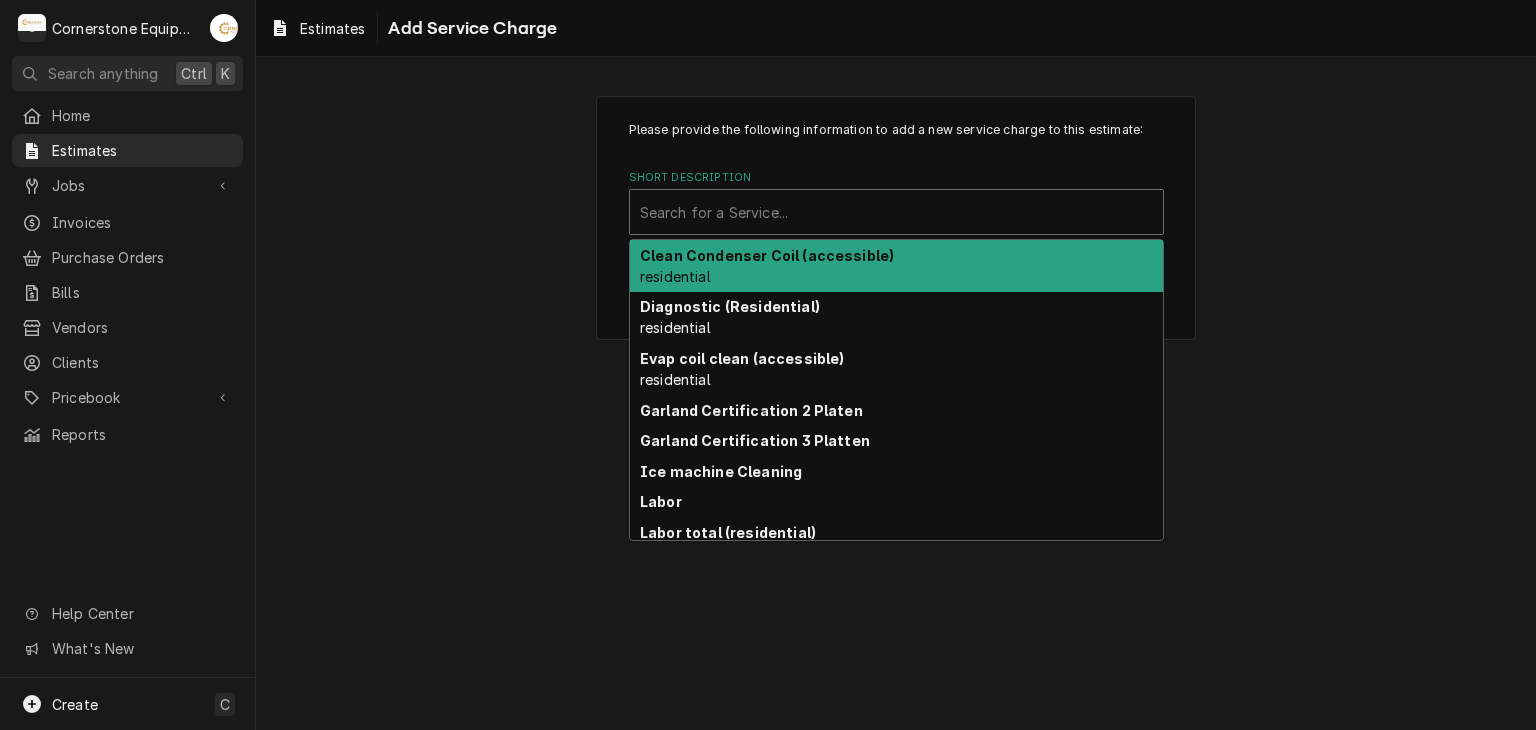 click at bounding box center (896, 212) 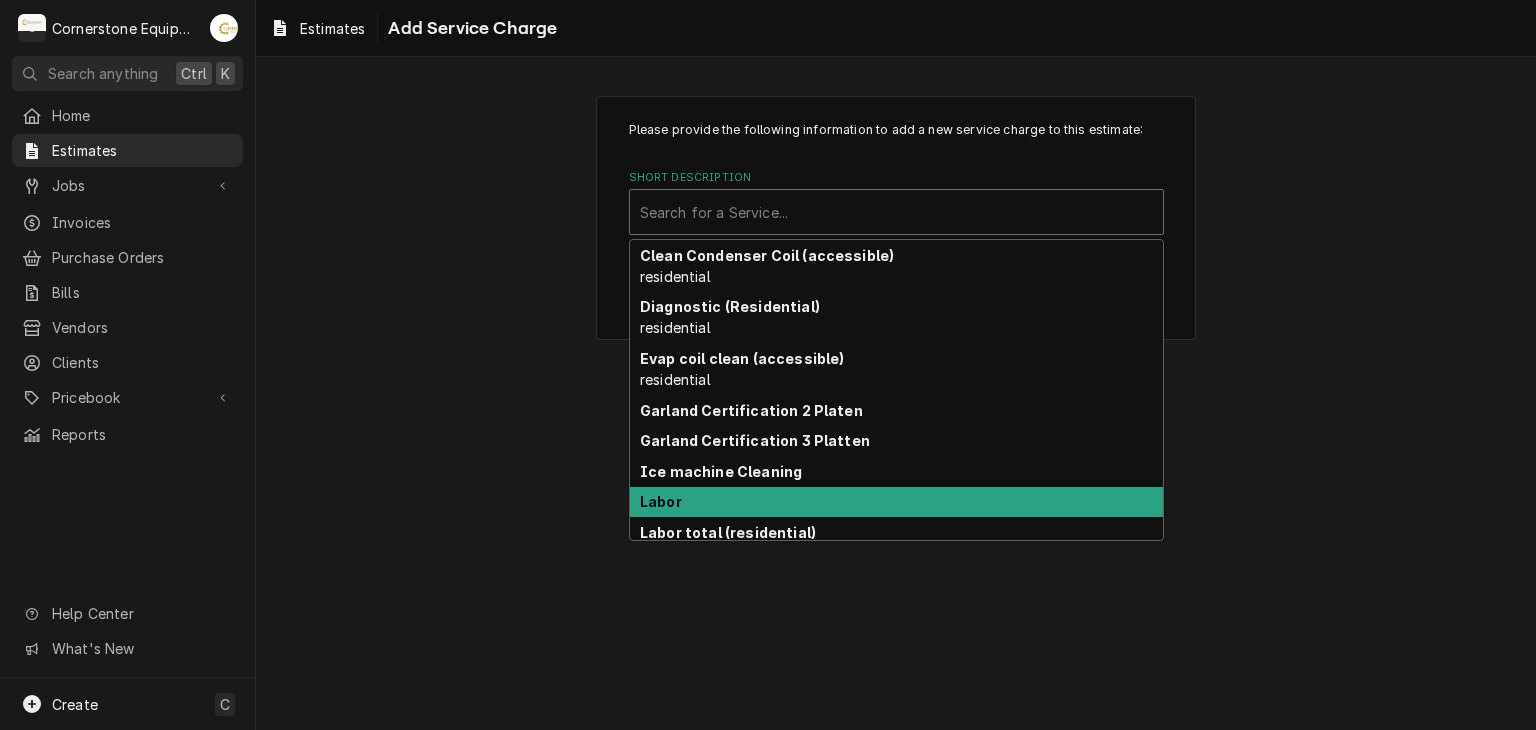 click on "Labor" at bounding box center (896, 502) 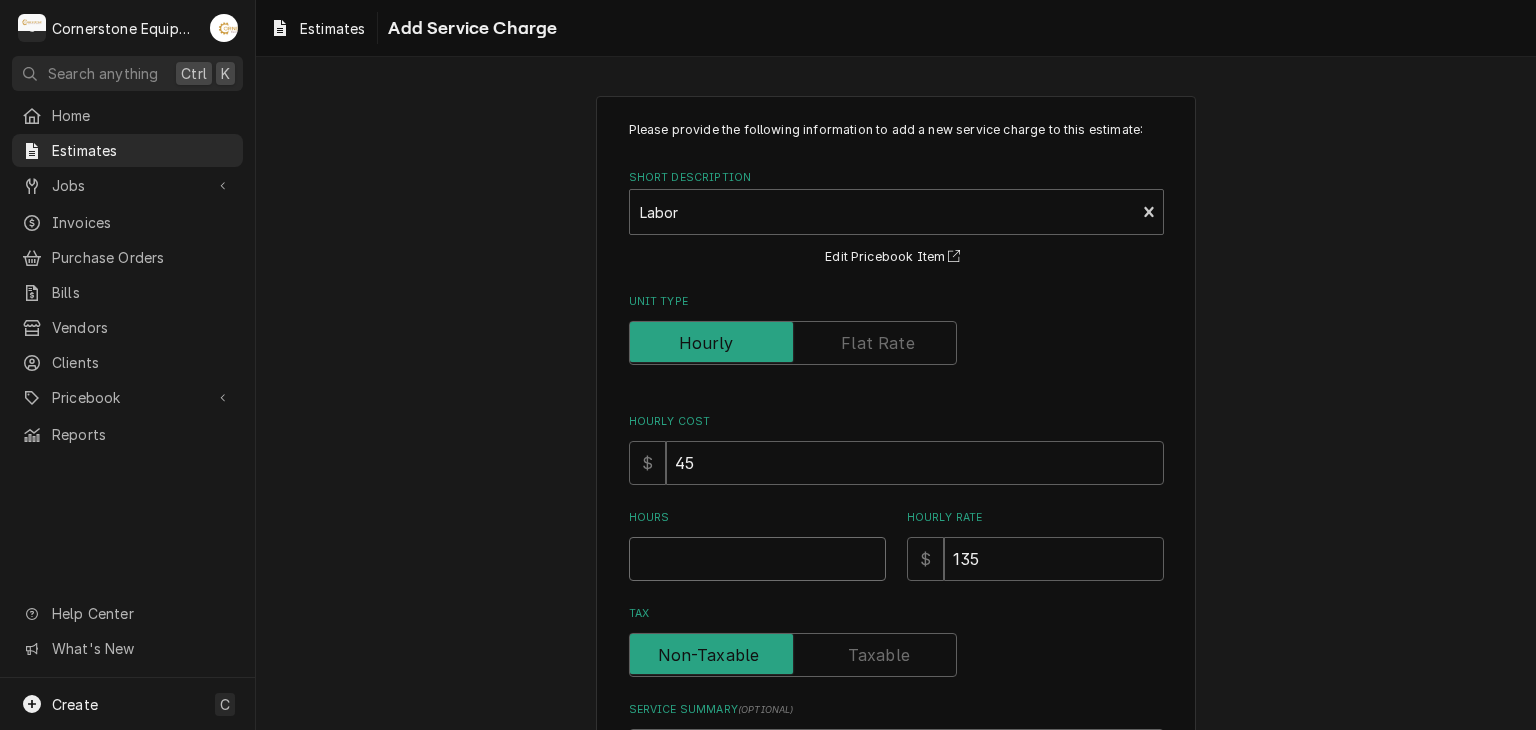 click on "Hours" at bounding box center [757, 559] 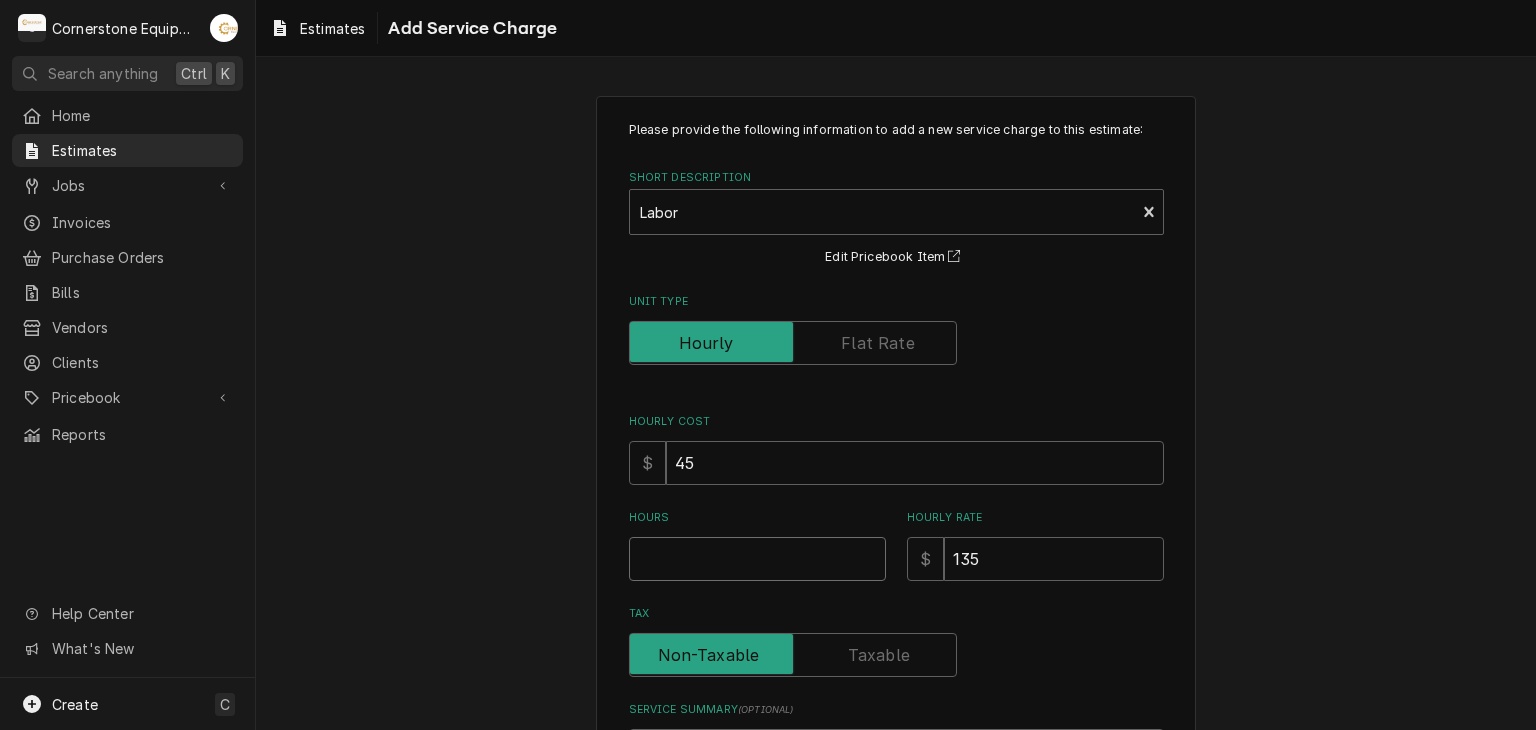 type on "x" 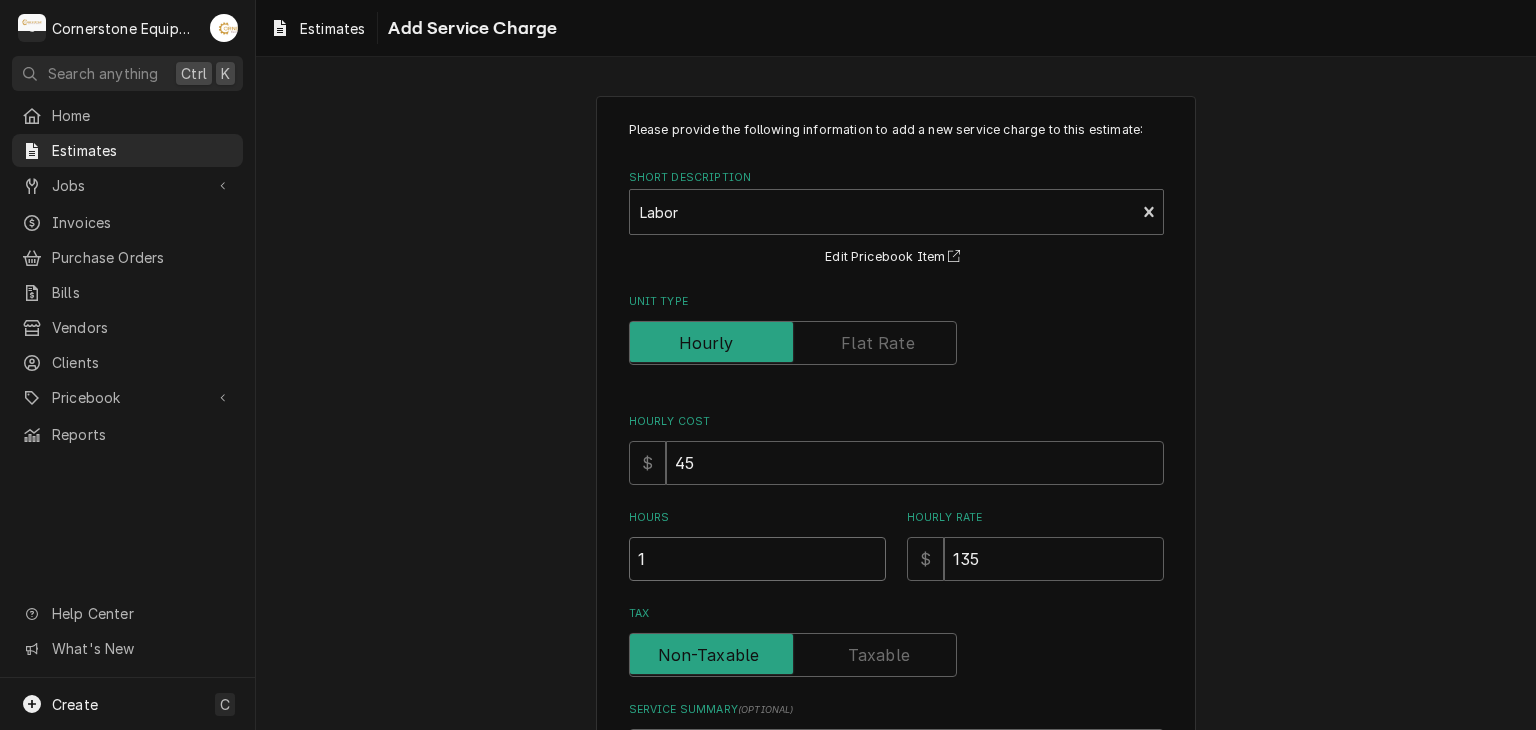 type on "x" 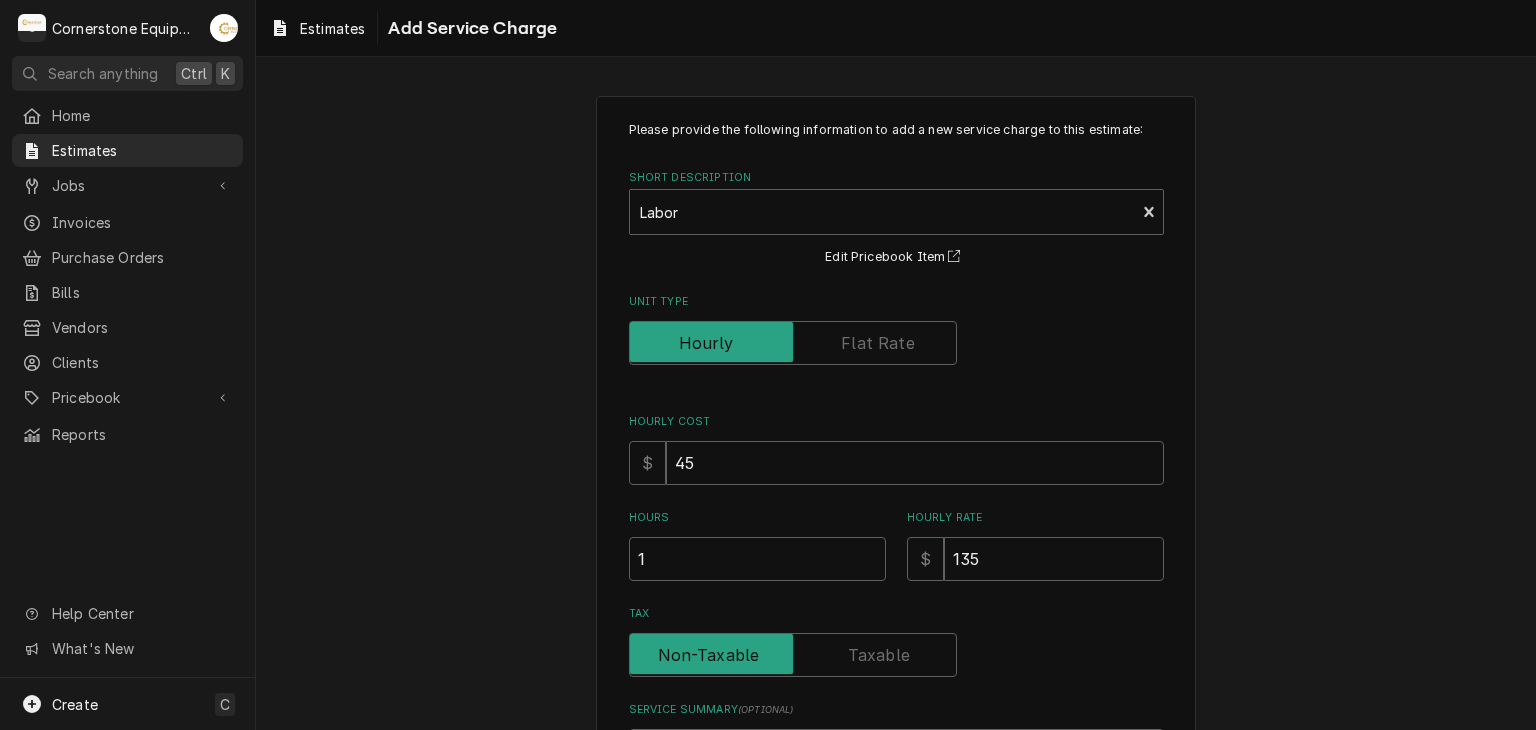 click on "Please provide the following information to add a new service charge to this estimate: Short Description Labor Edit Pricebook Item    Unit Type Hourly Cost $ 45 Hours 1 Hourly Rate $ 135 Tax Service Summary  ( optional ) Add Cancel" at bounding box center (896, 509) 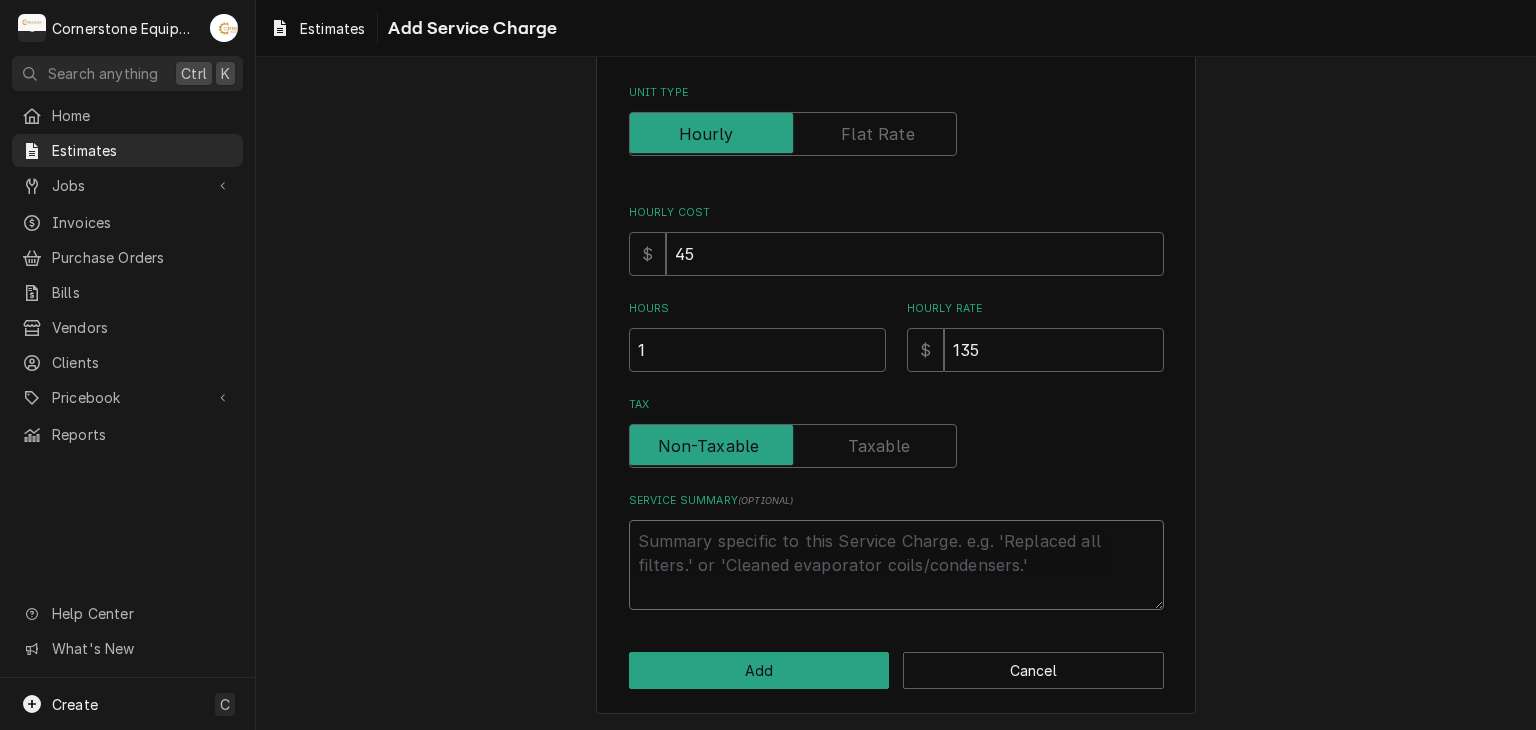 click on "Service Summary  ( optional )" at bounding box center [896, 565] 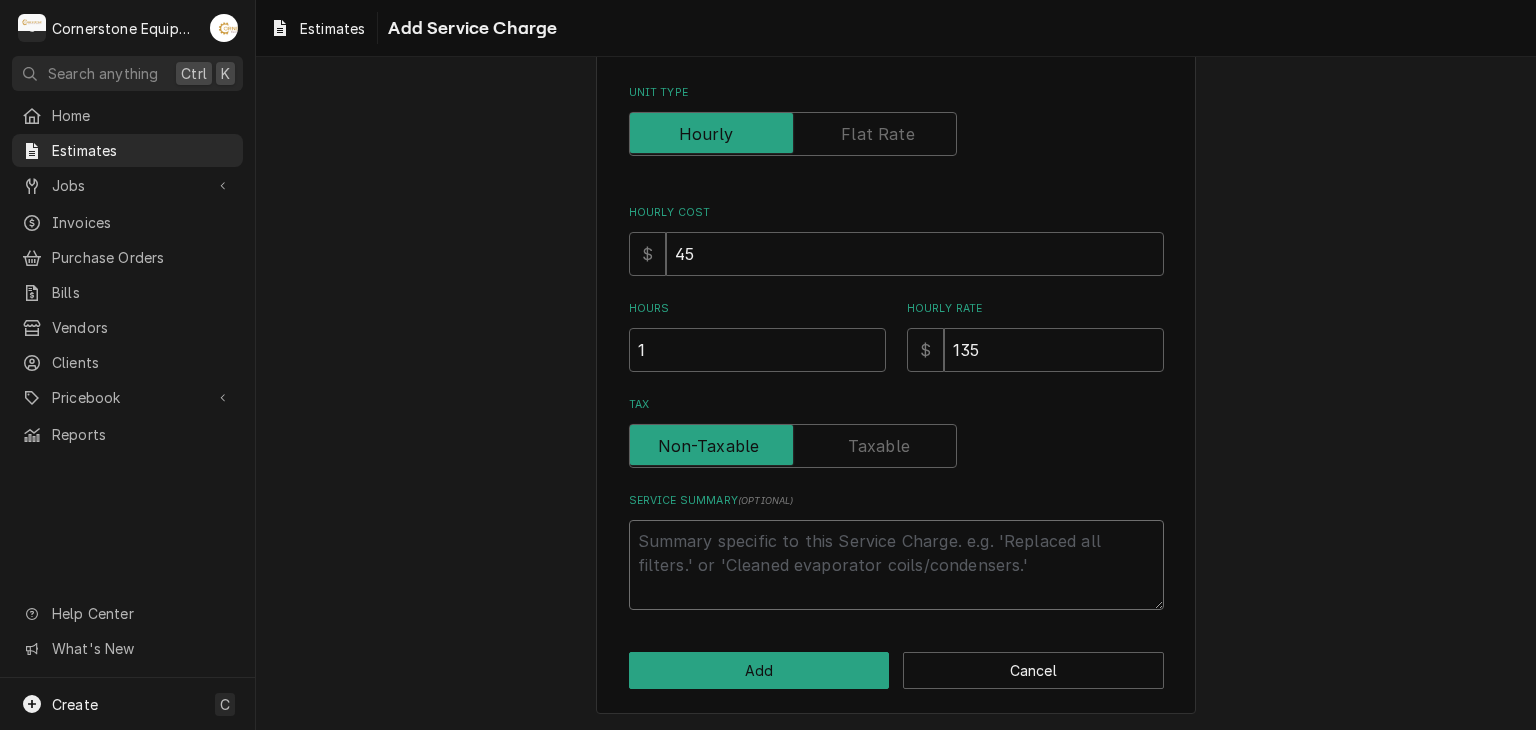 type on "x" 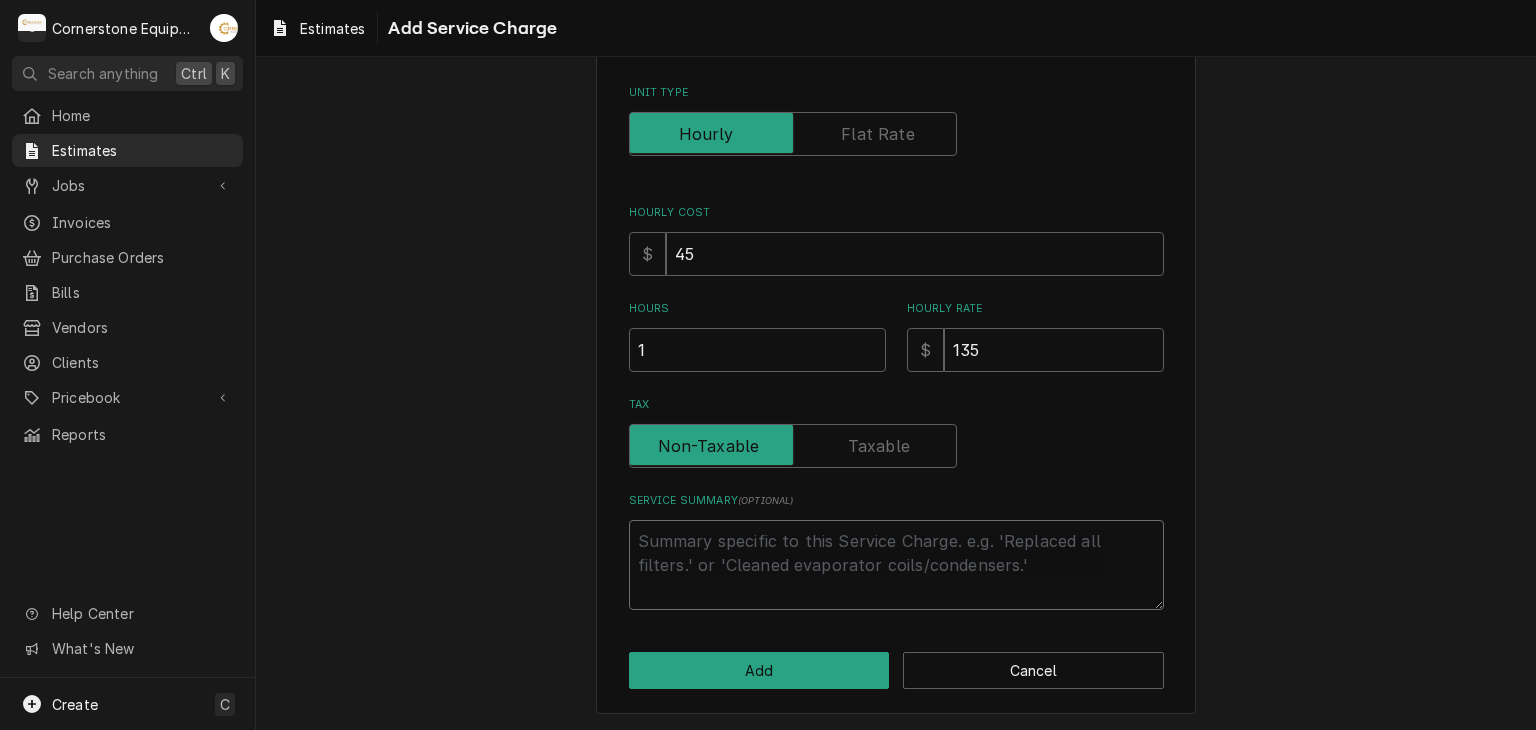 type on "T" 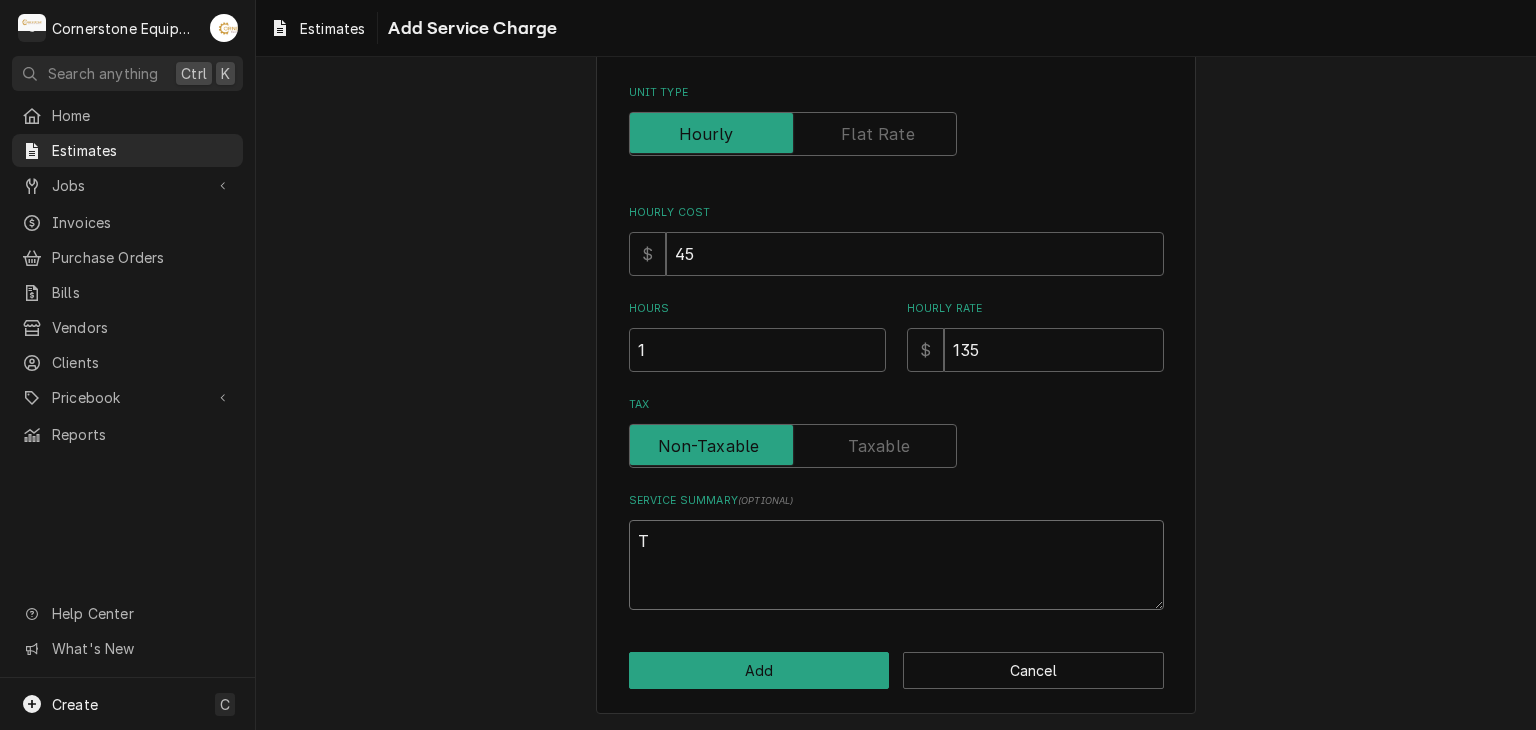 type on "x" 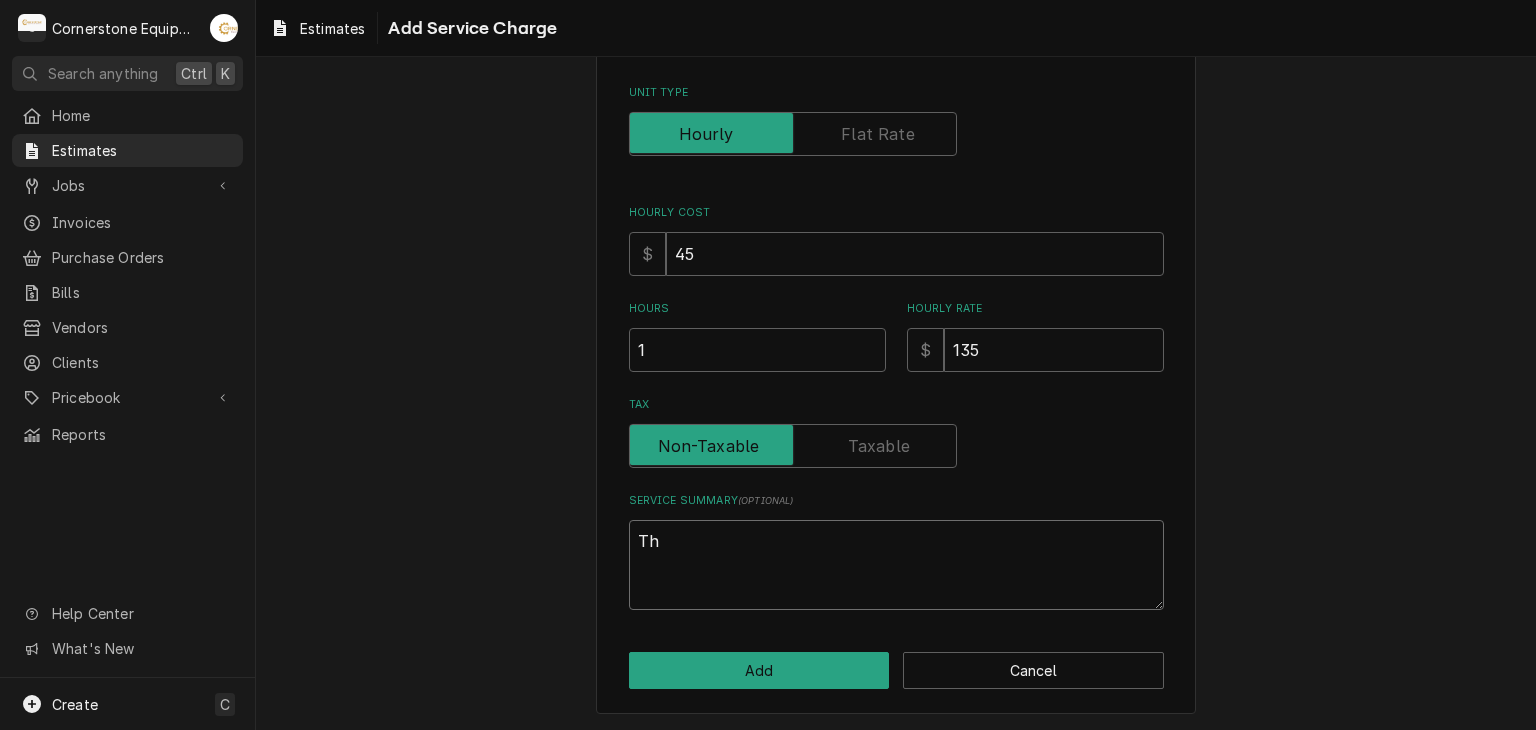 type on "x" 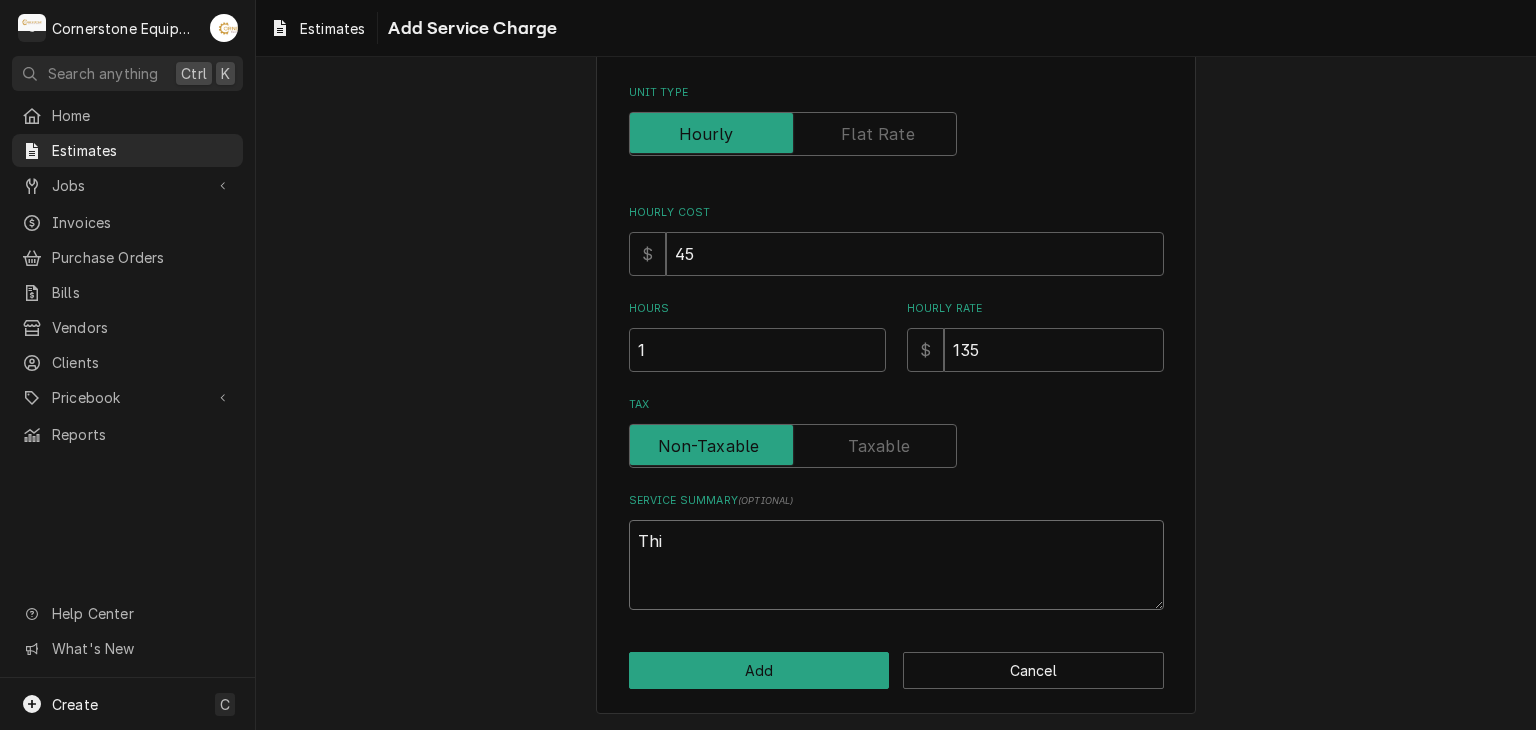 type on "x" 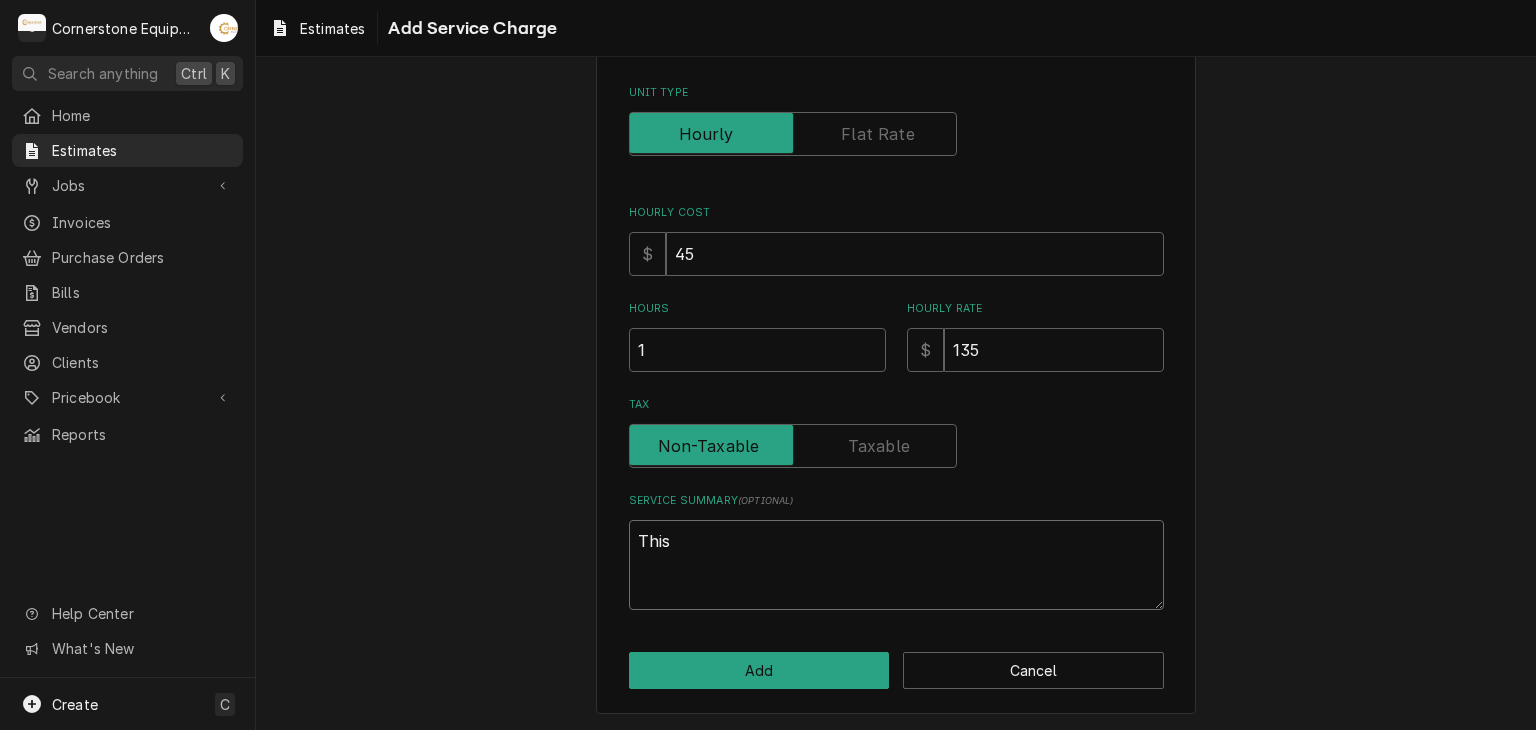 type on "x" 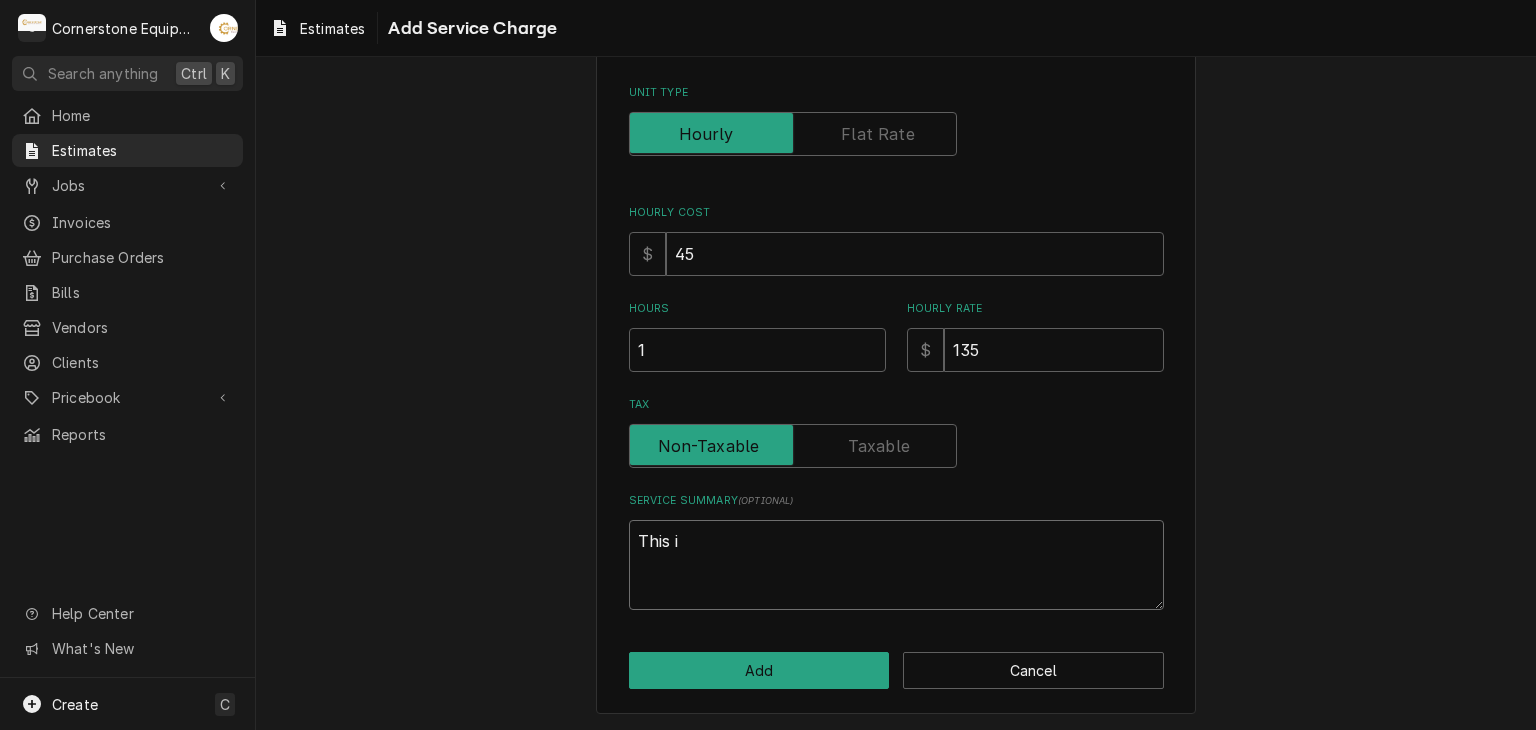 type on "x" 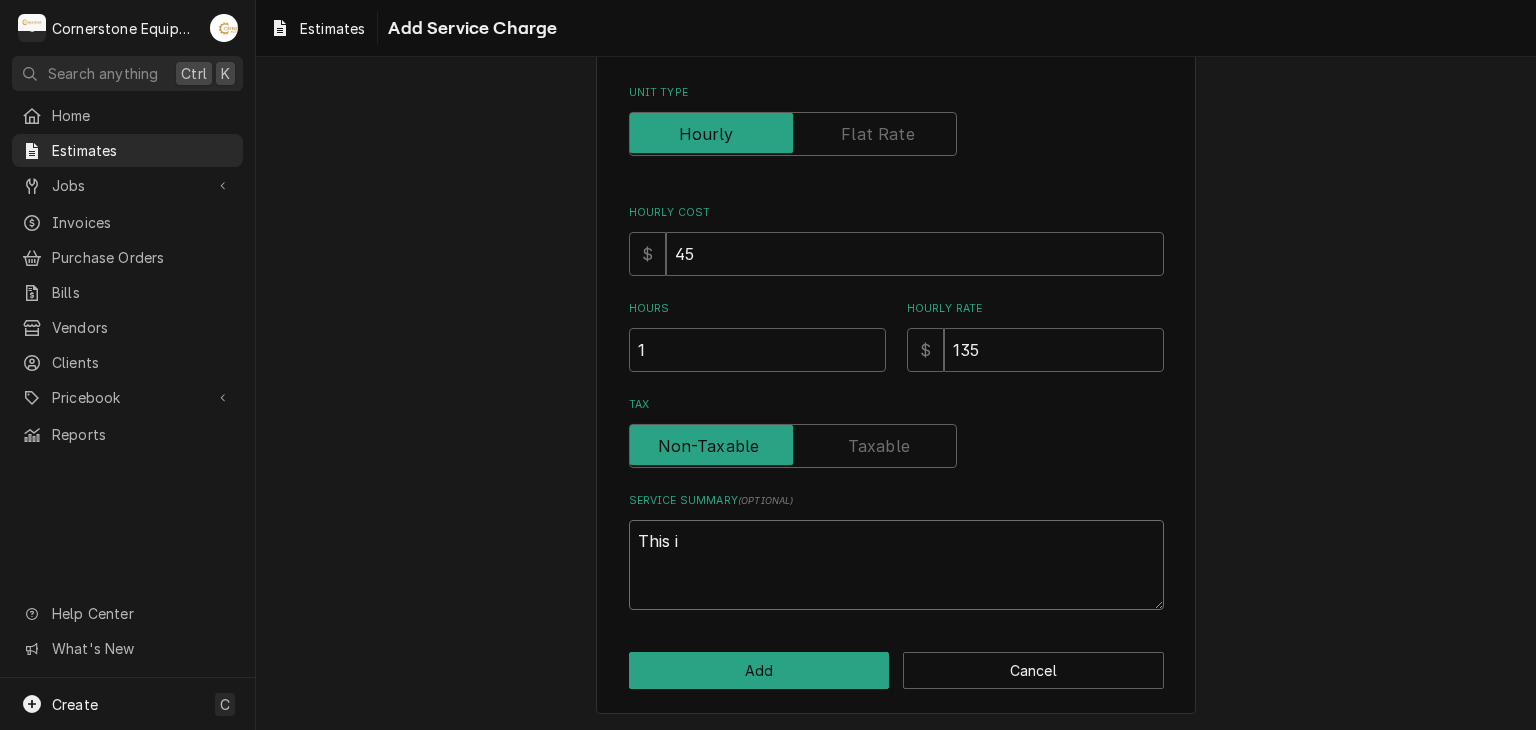 type on "This i" 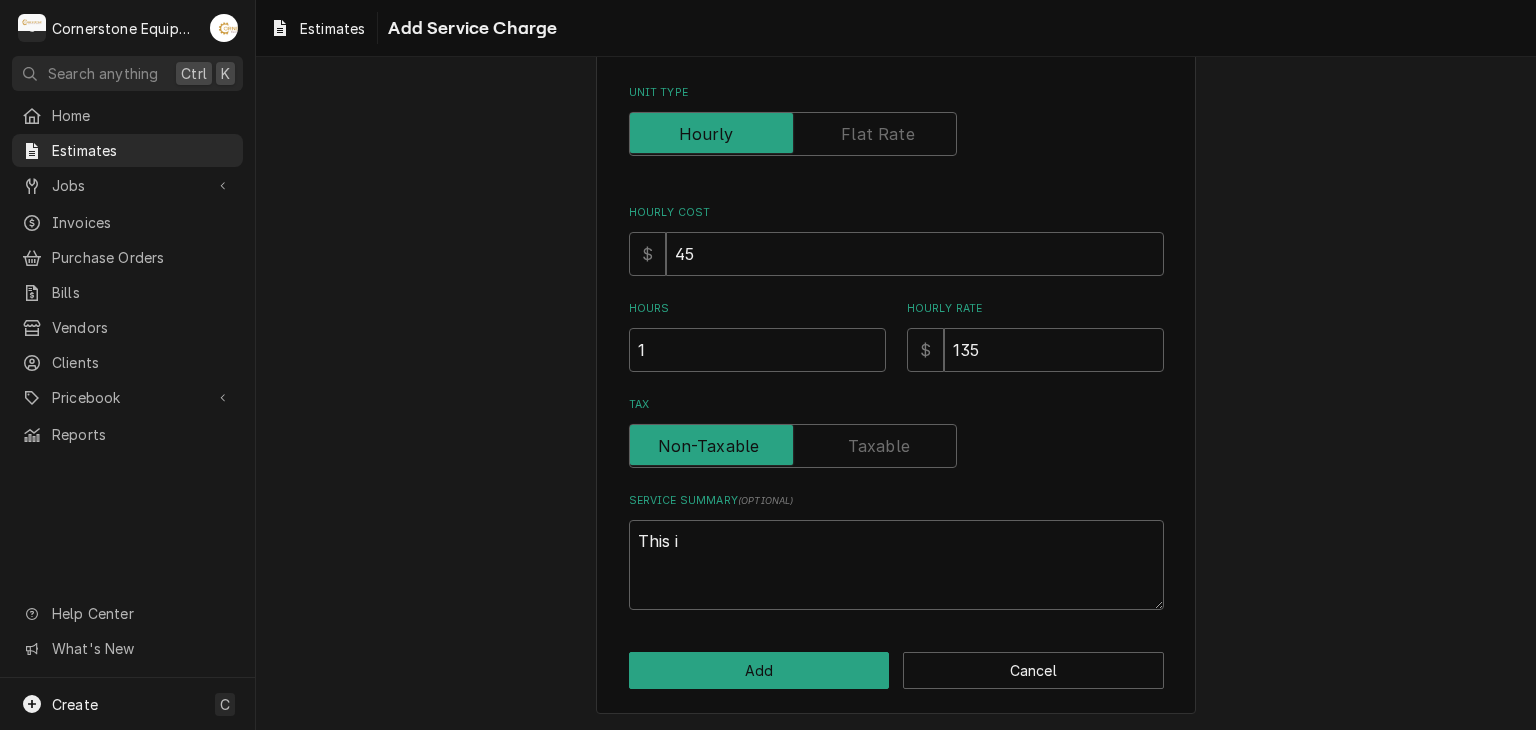click on "Please provide the following information to add a new service charge to this estimate: Short Description Labor Edit Pricebook Item    Unit Type Hourly Cost $ 45 Hours 1 Hourly Rate $ 135 Tax Service Summary  ( optional ) This i Add Cancel" at bounding box center (896, 300) 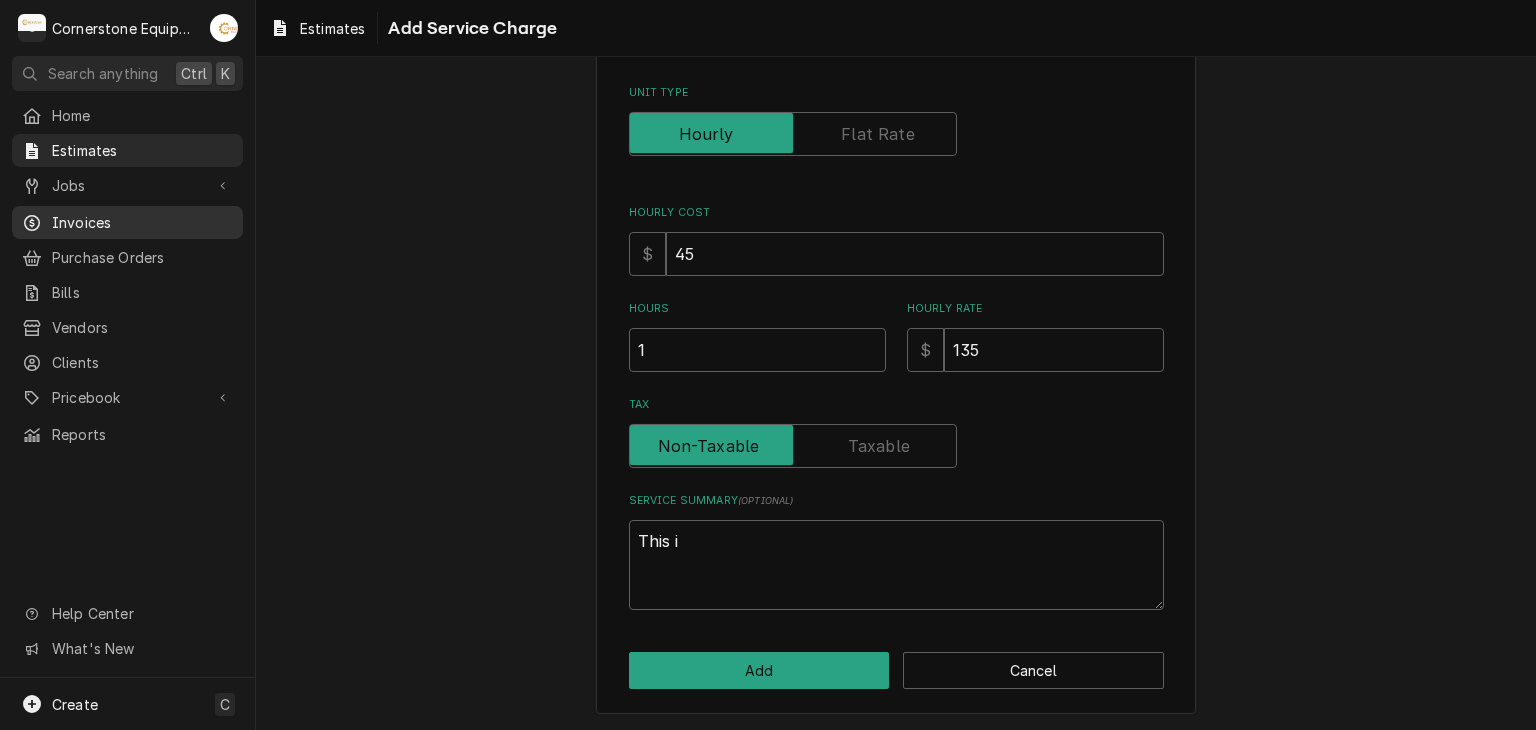 click on "Invoices" at bounding box center [142, 222] 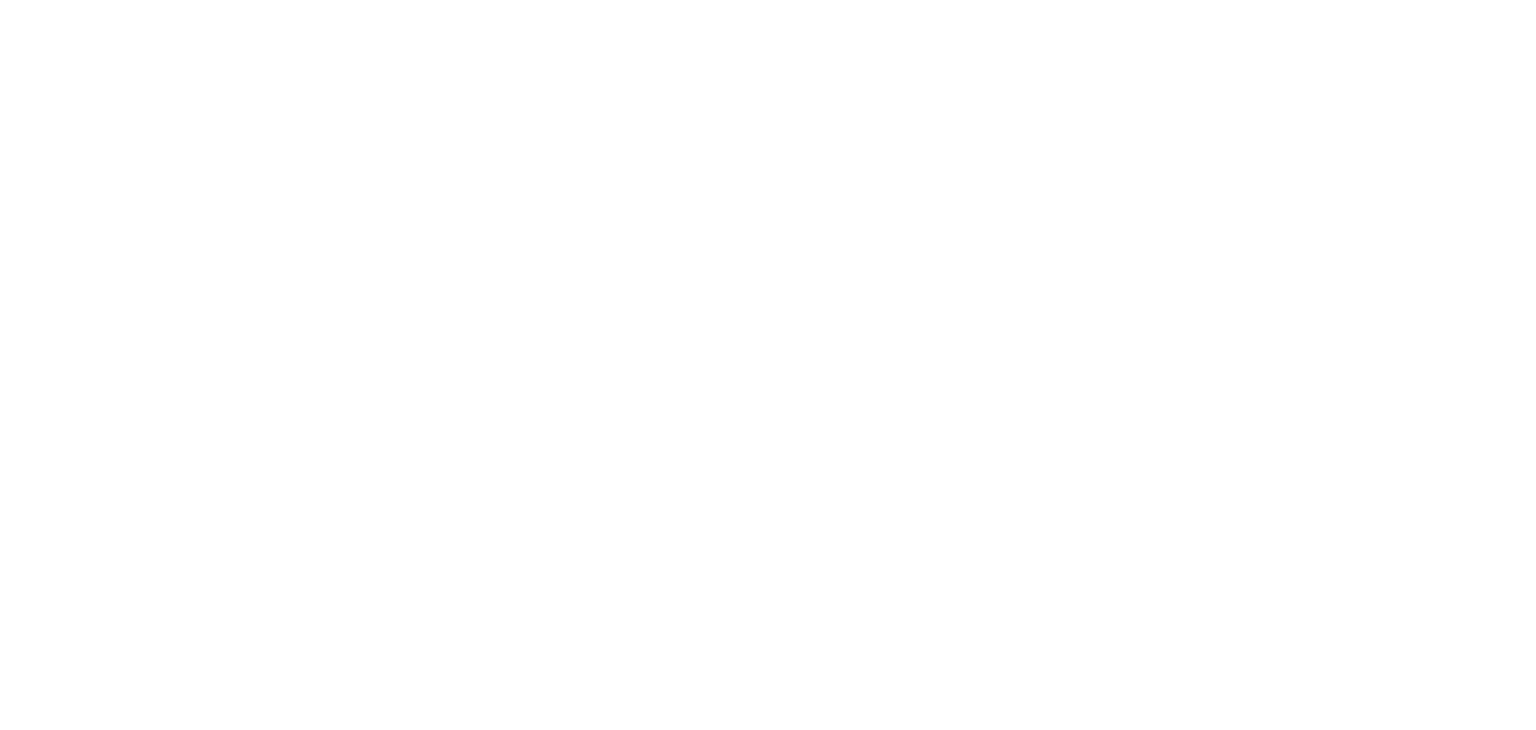 scroll, scrollTop: 0, scrollLeft: 0, axis: both 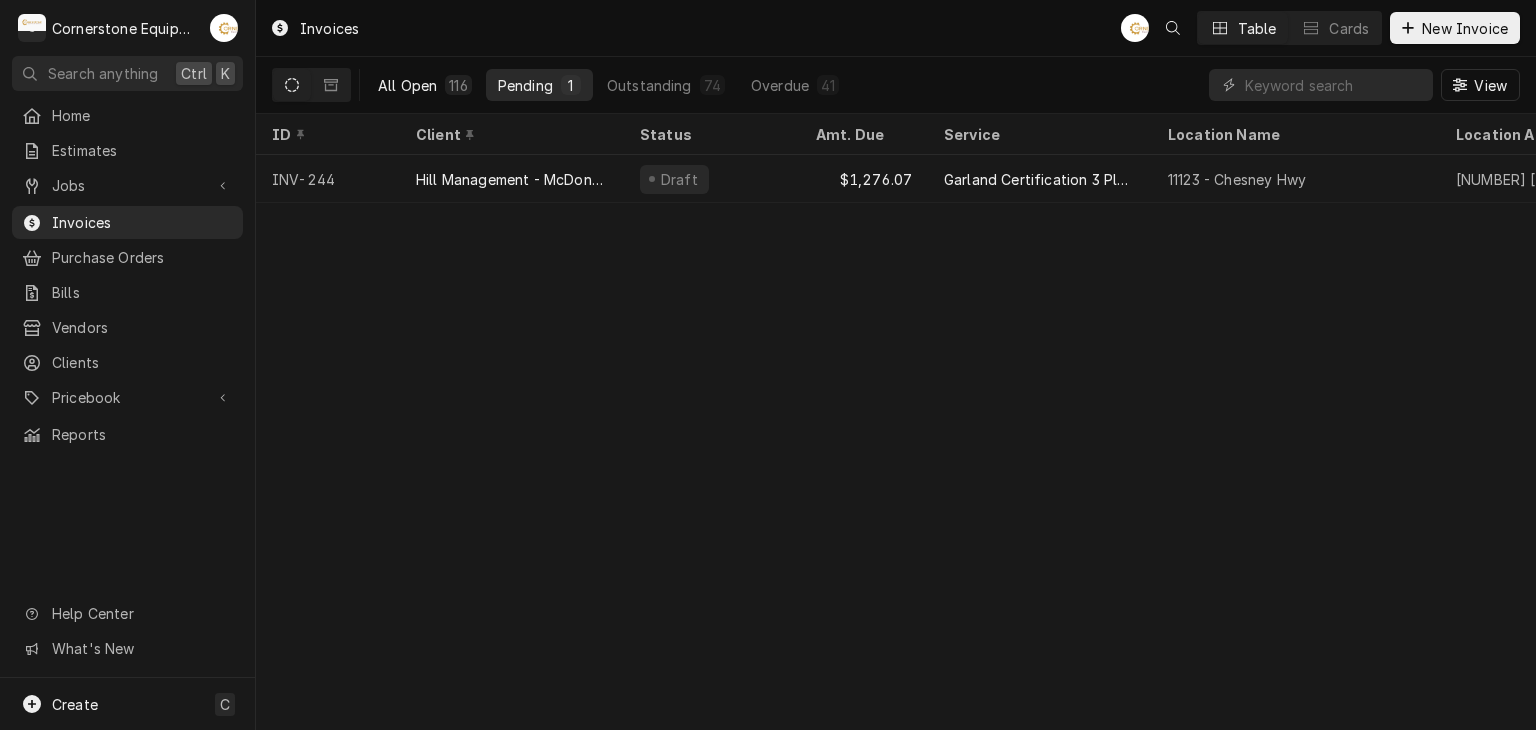 click on "All Open" at bounding box center [407, 85] 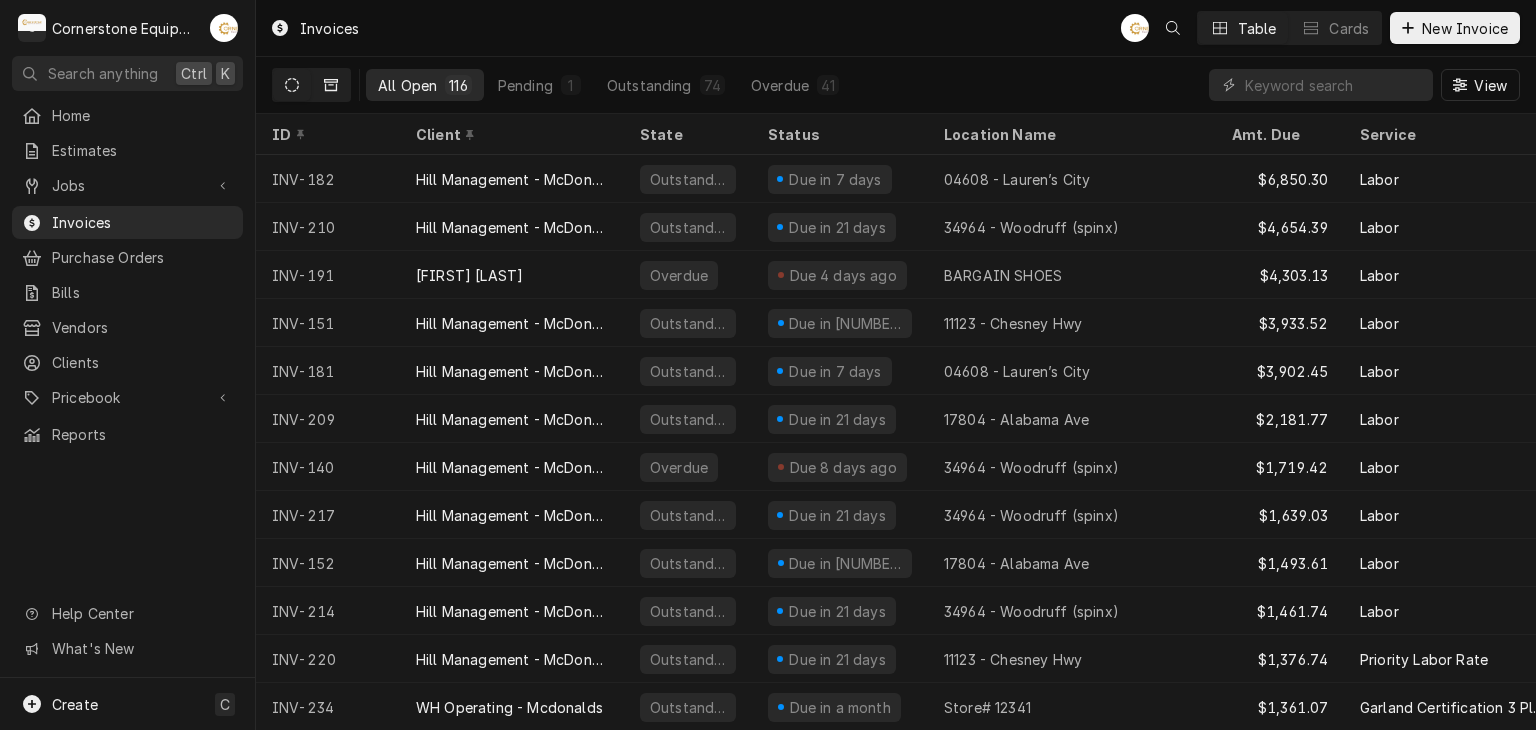 drag, startPoint x: 404, startPoint y: 81, endPoint x: 328, endPoint y: 88, distance: 76.321686 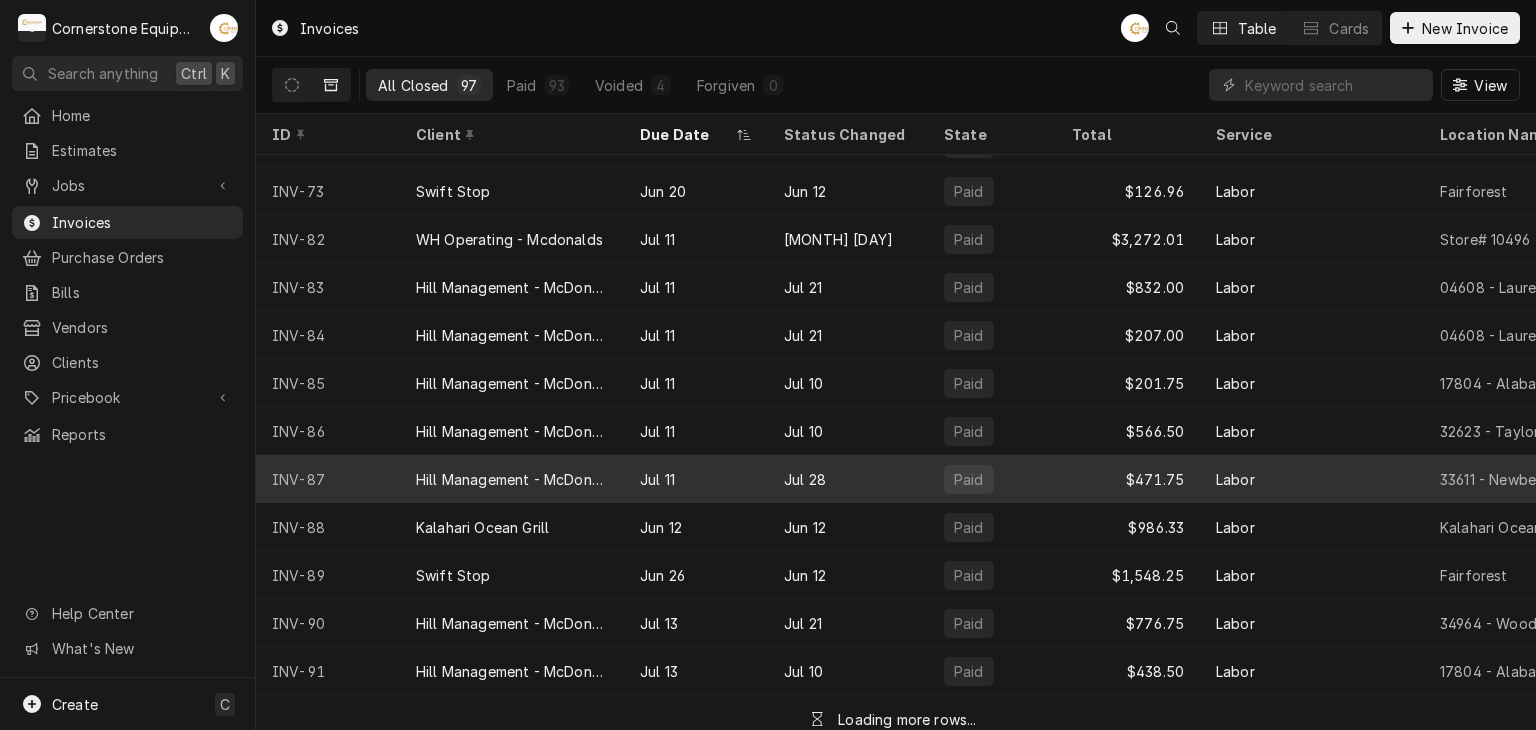 scroll, scrollTop: 1405, scrollLeft: 0, axis: vertical 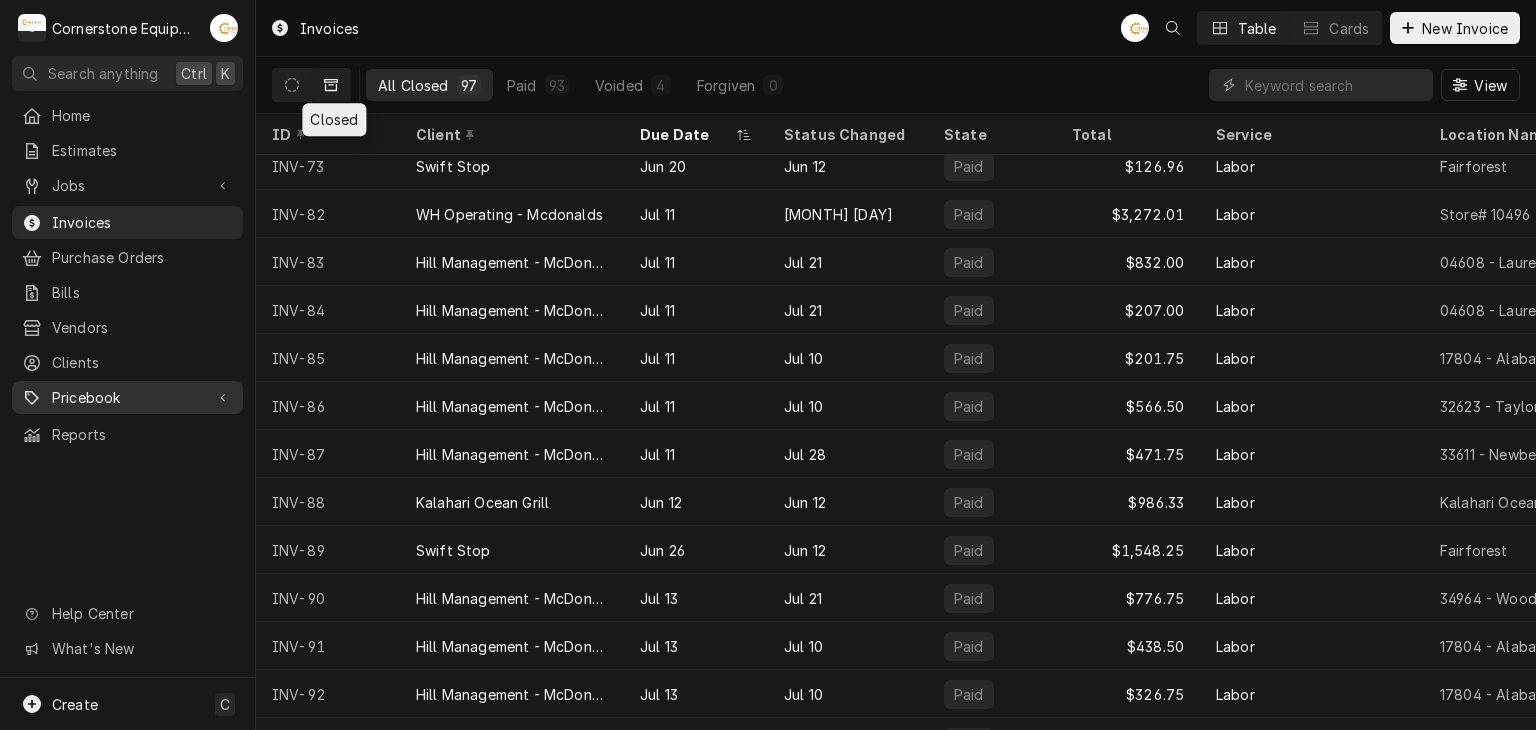 click on "Pricebook" at bounding box center (127, 397) 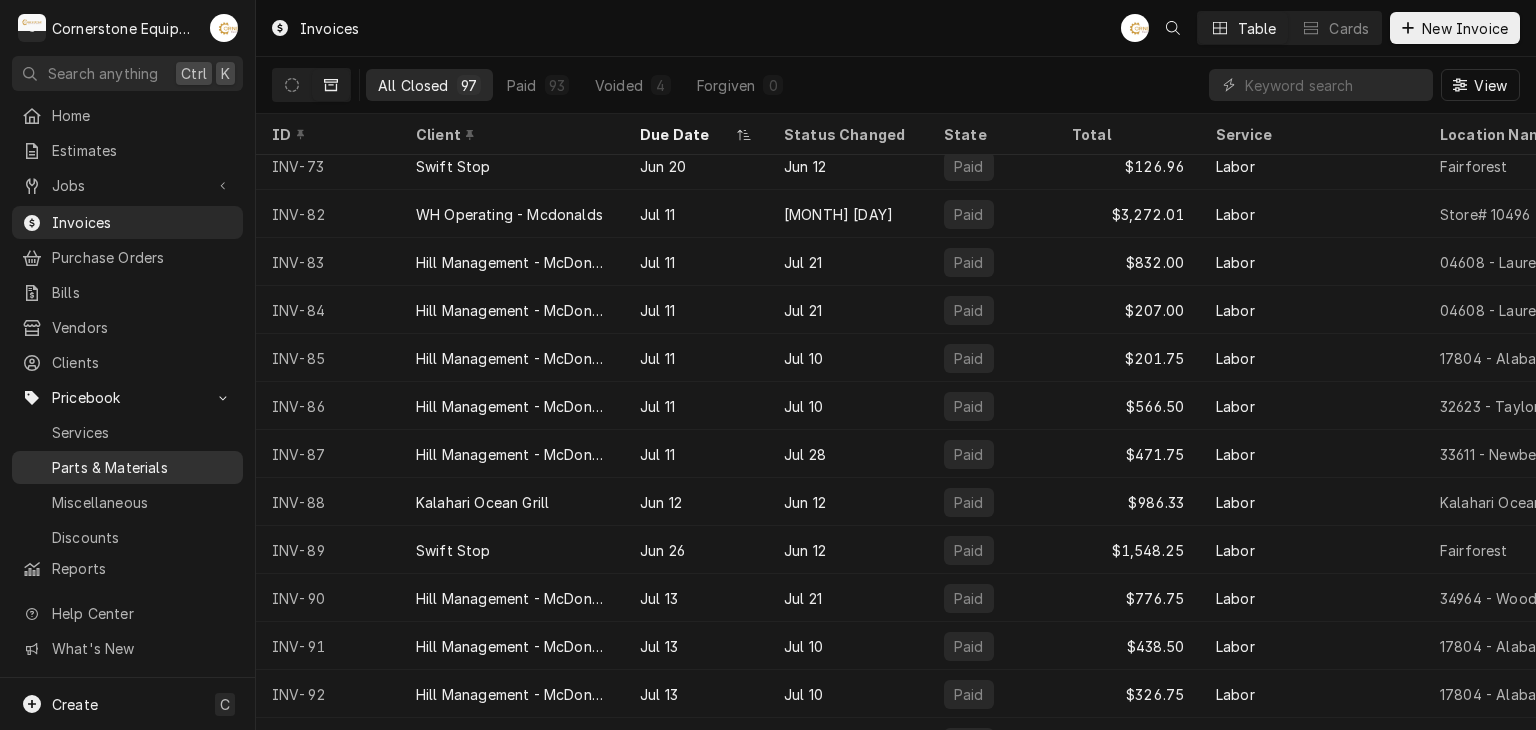 click on "Parts & Materials" at bounding box center (142, 467) 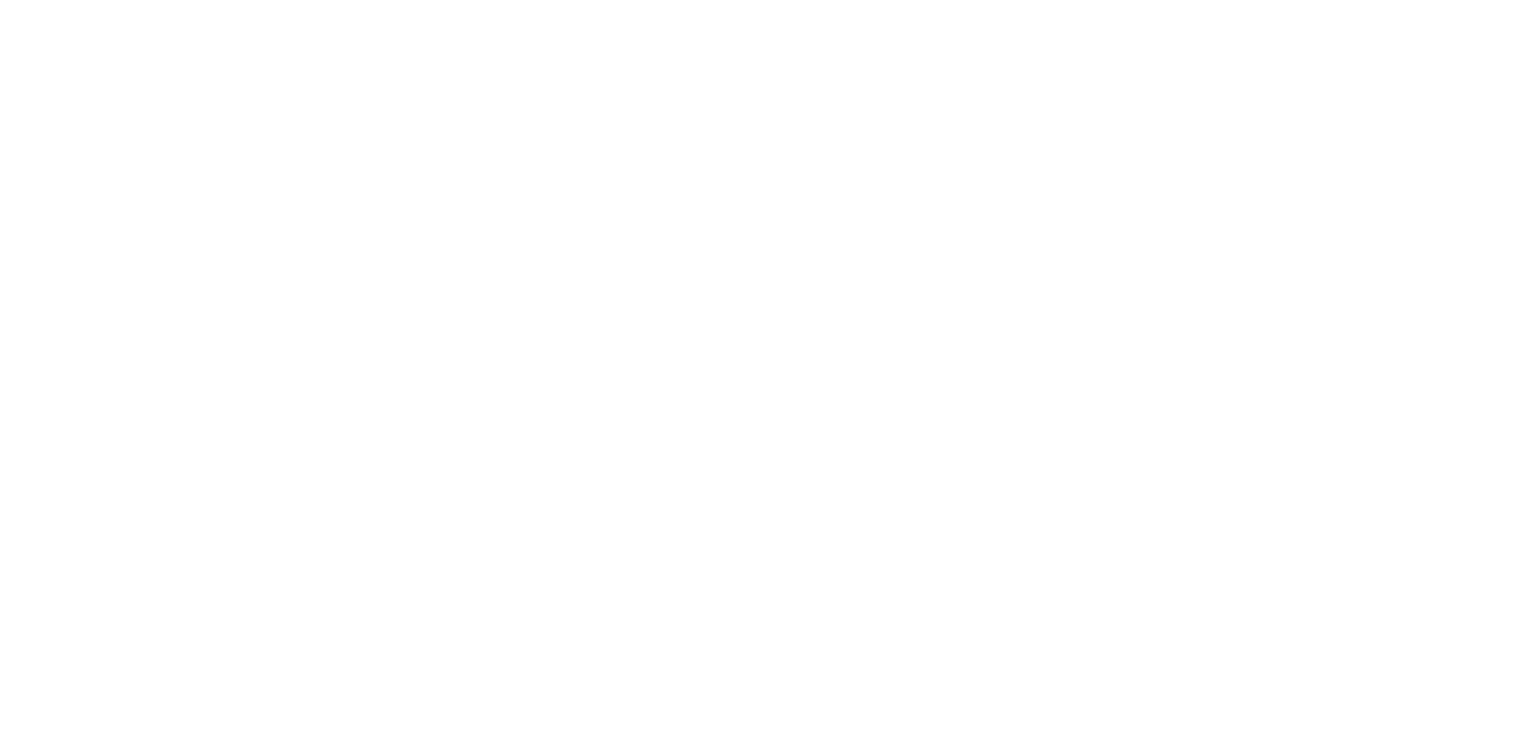 scroll, scrollTop: 0, scrollLeft: 0, axis: both 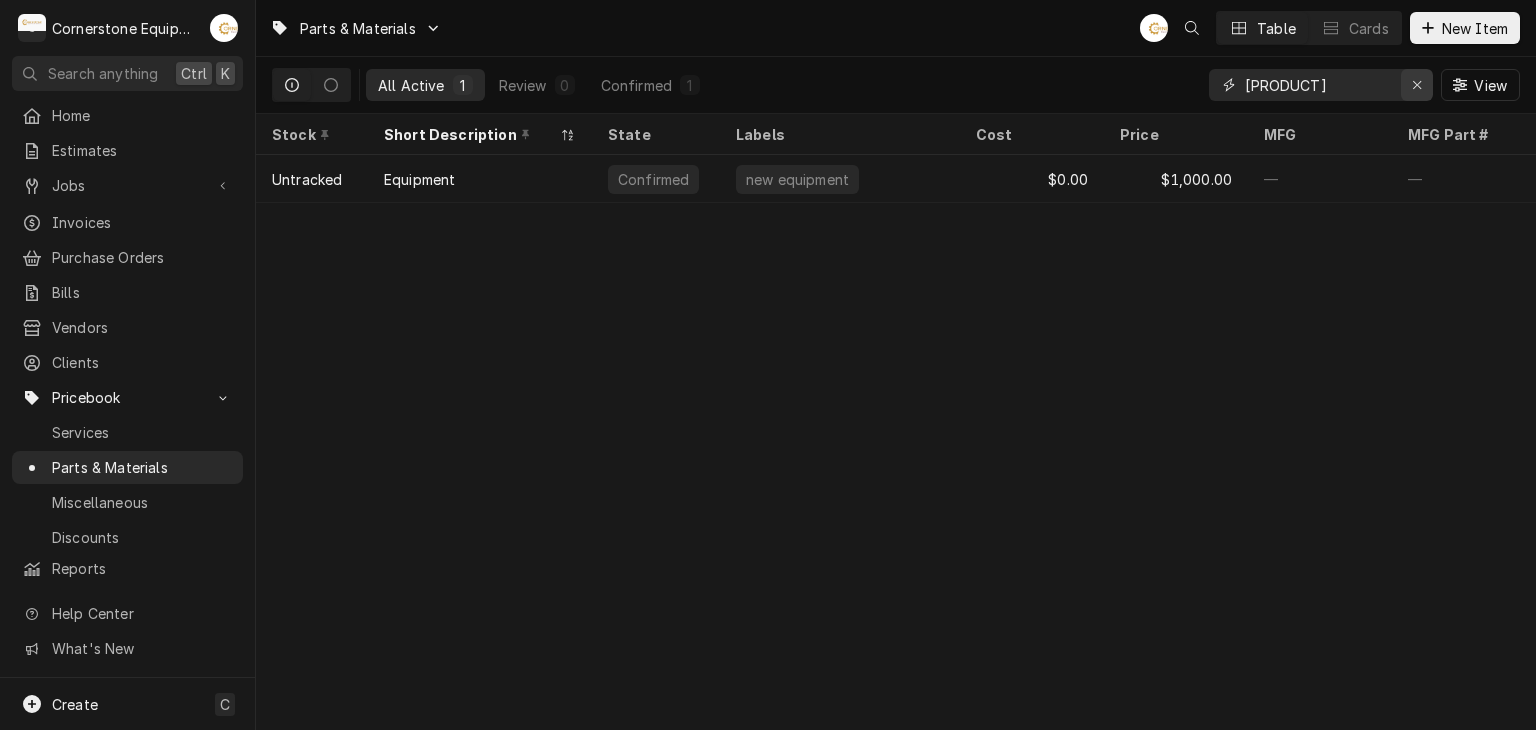 click 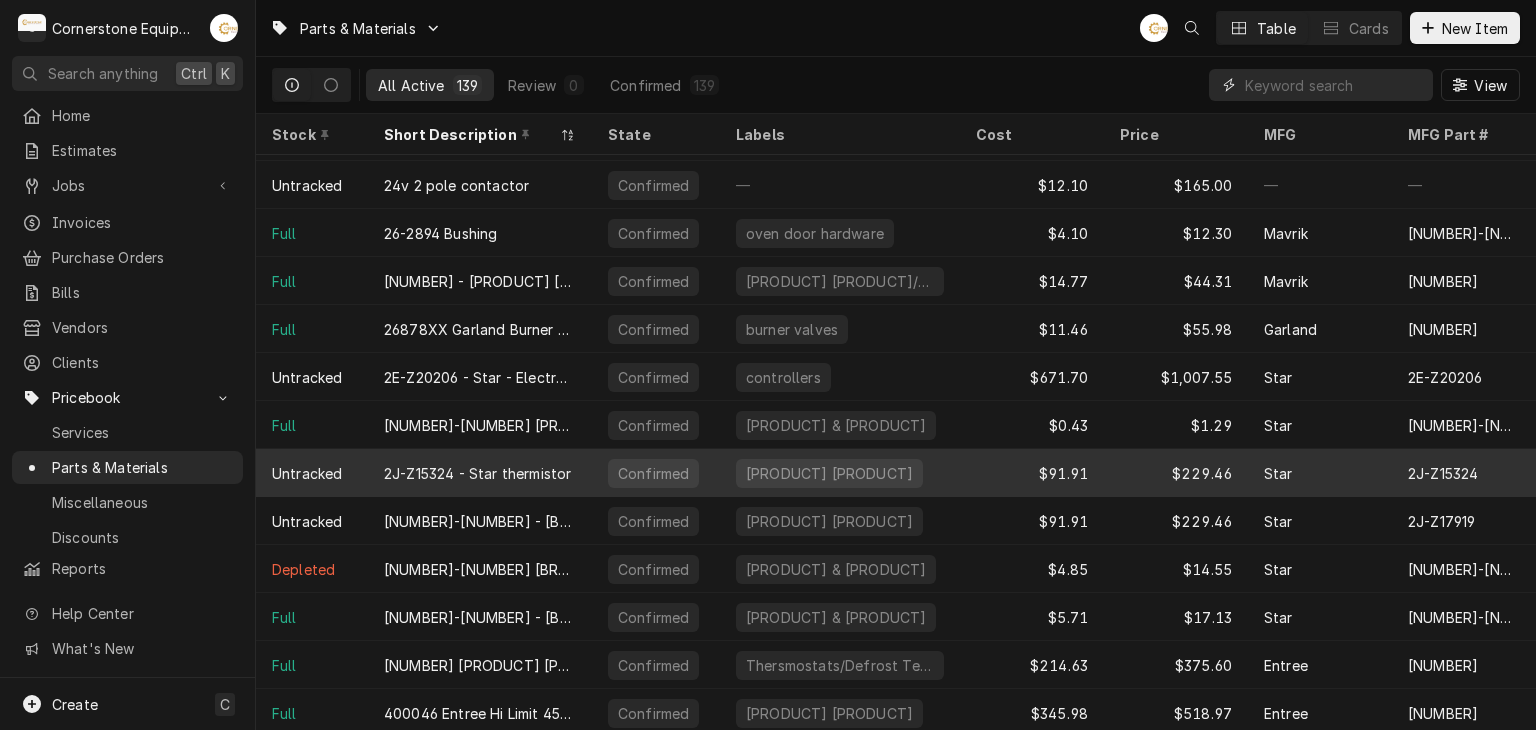 scroll, scrollTop: 1165, scrollLeft: 0, axis: vertical 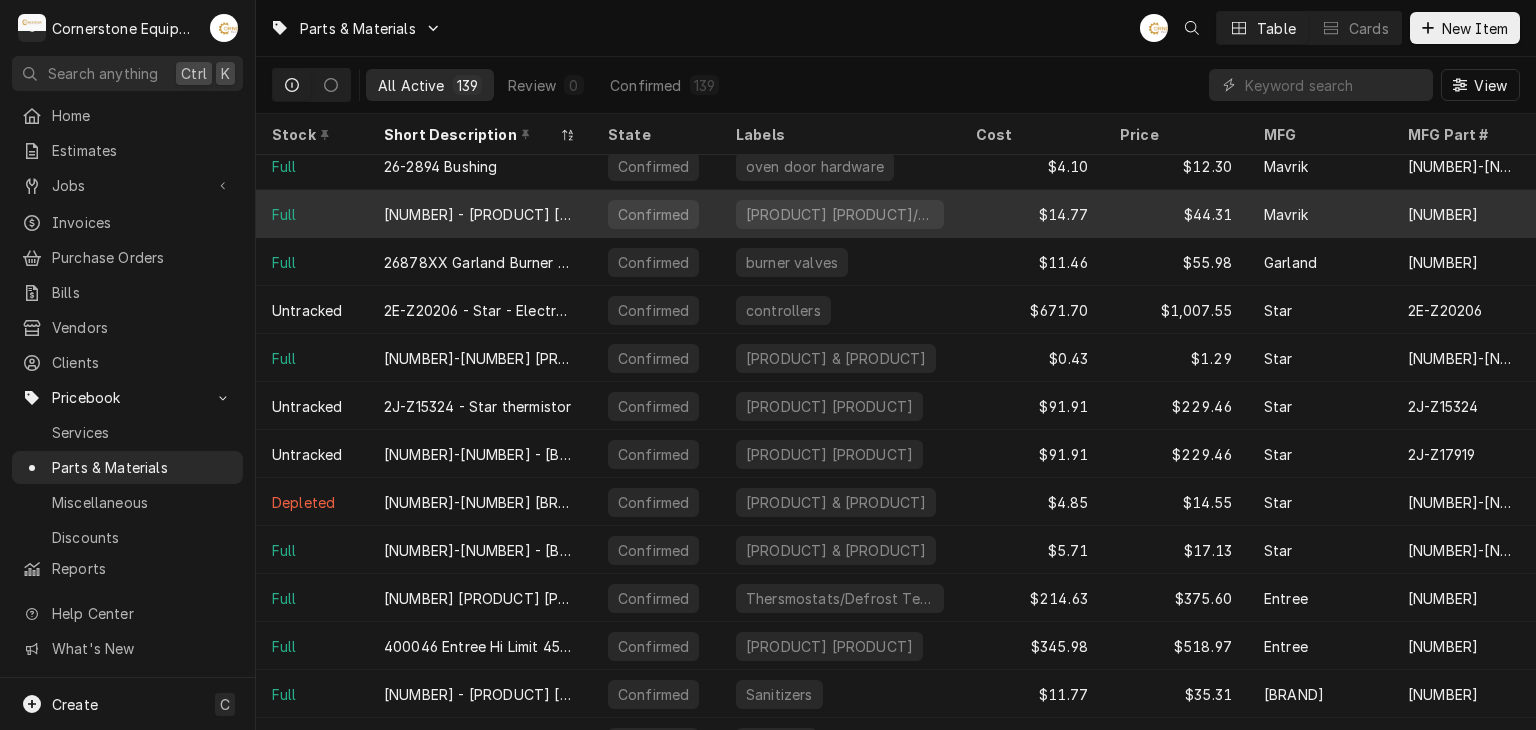 click on "[NUMBER] - [PRODUCT] [PRODUCT]" at bounding box center [480, 214] 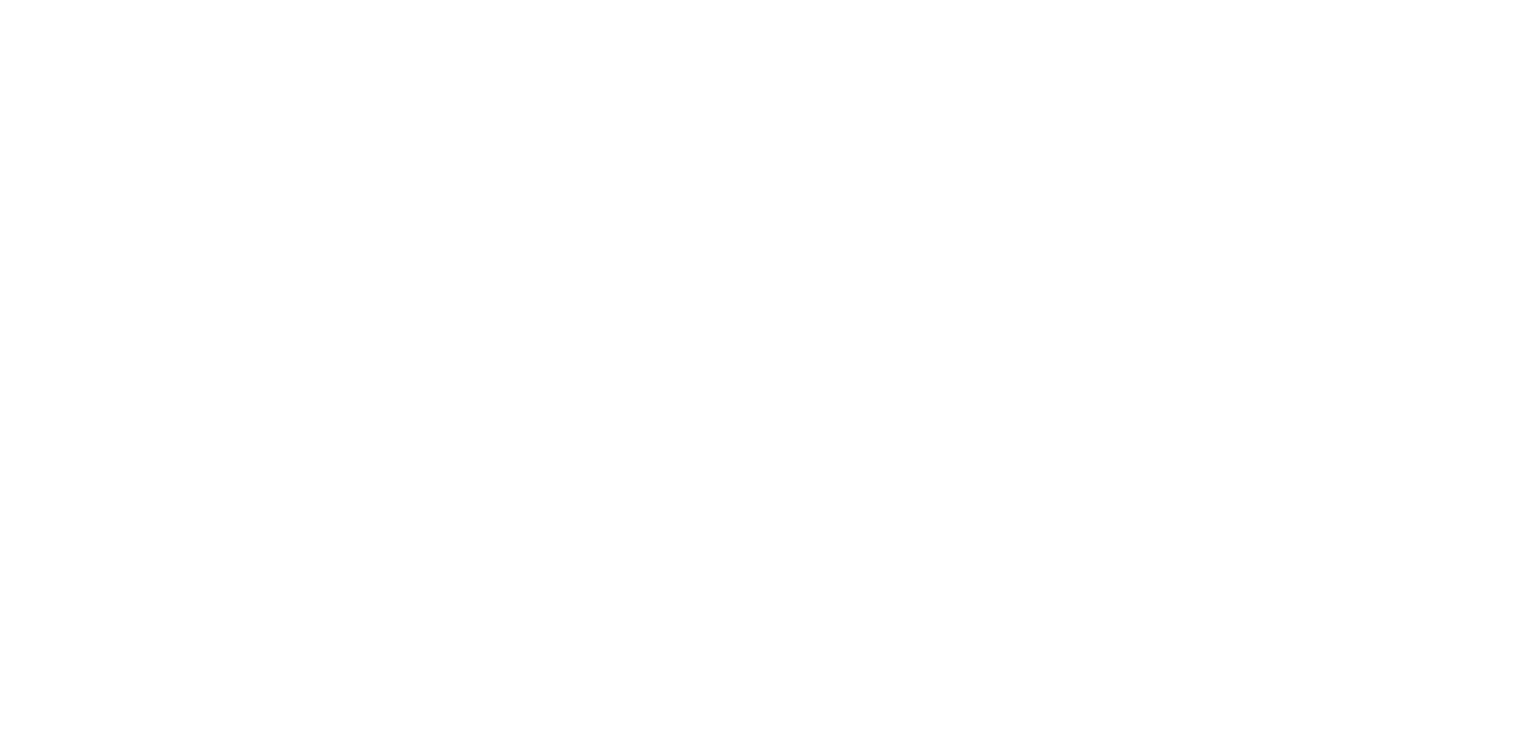 scroll, scrollTop: 0, scrollLeft: 0, axis: both 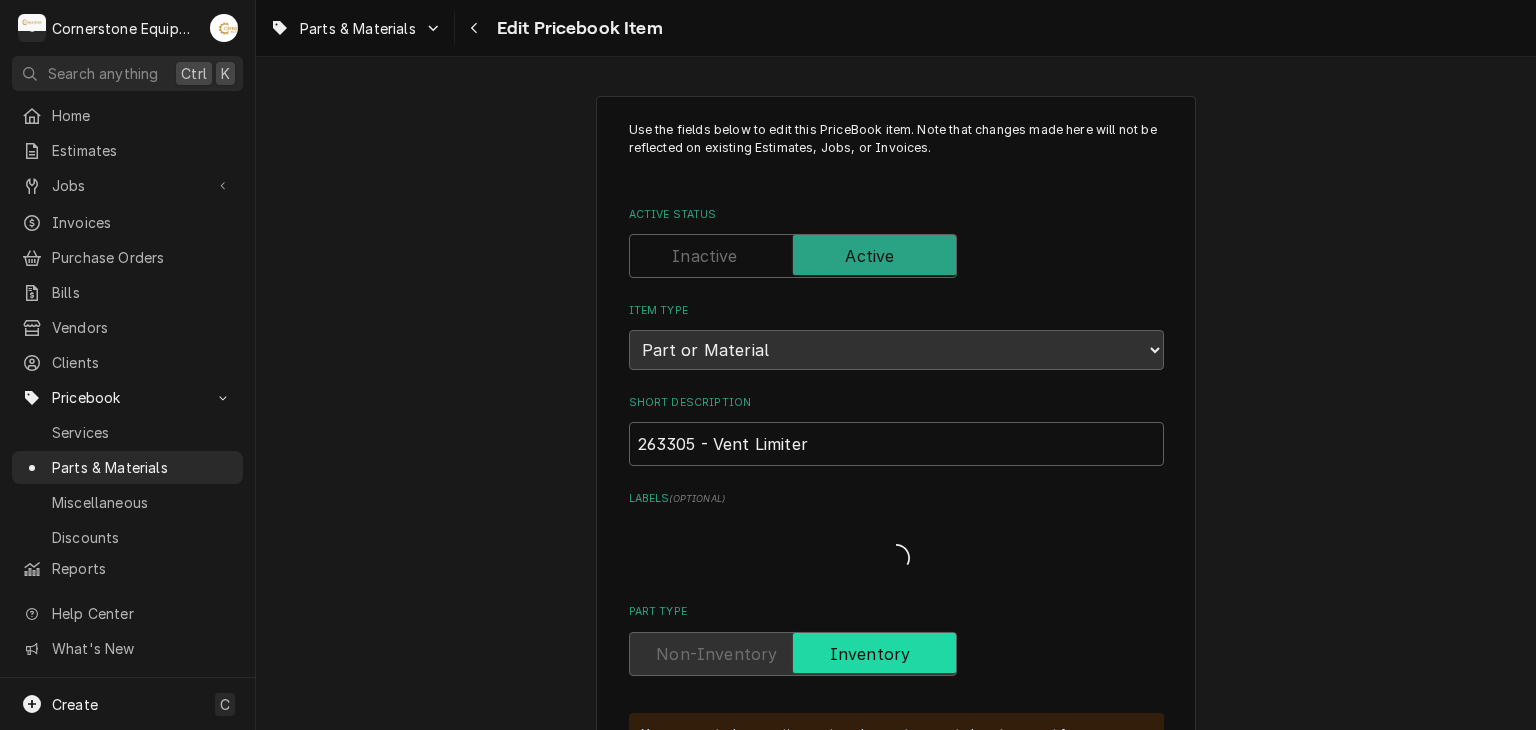 type on "x" 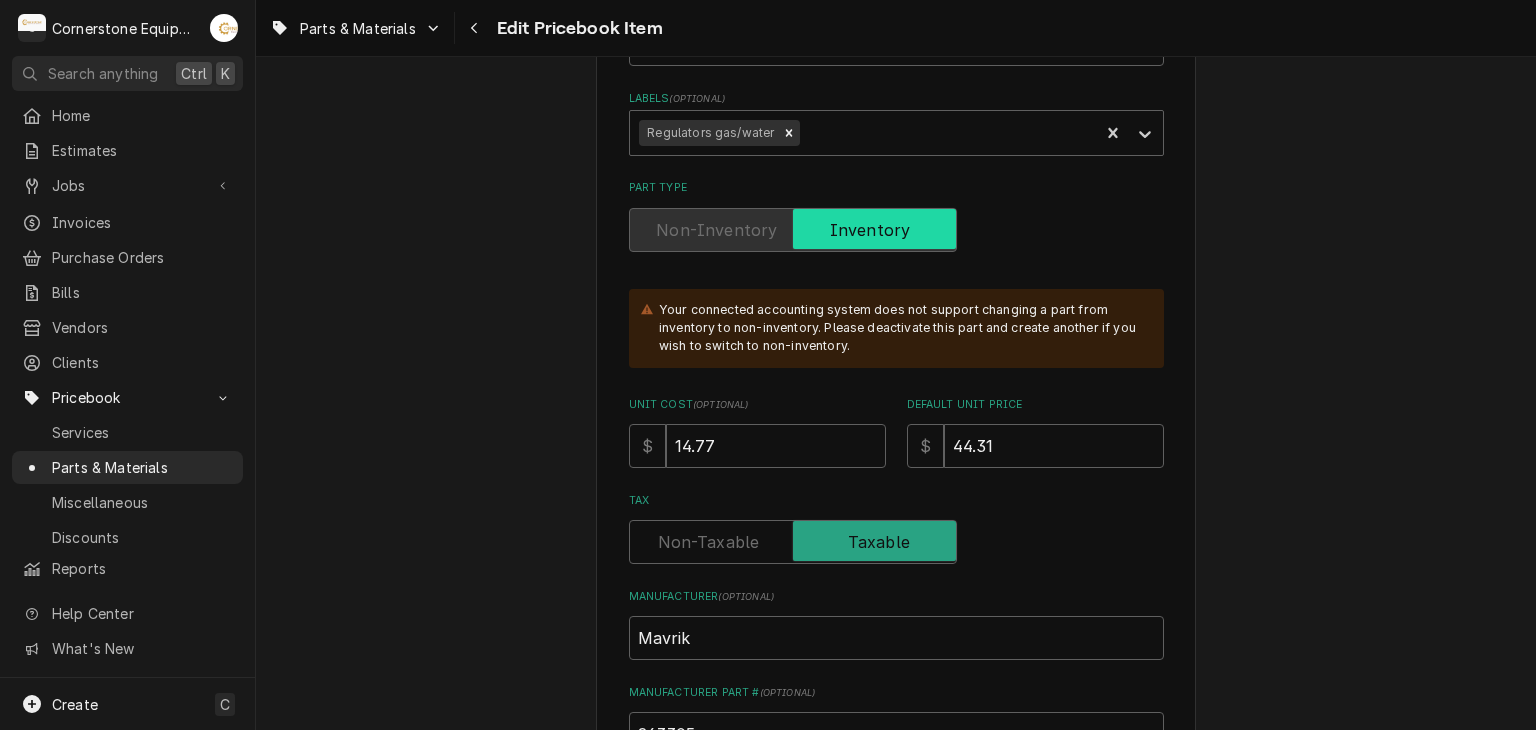 scroll, scrollTop: 800, scrollLeft: 0, axis: vertical 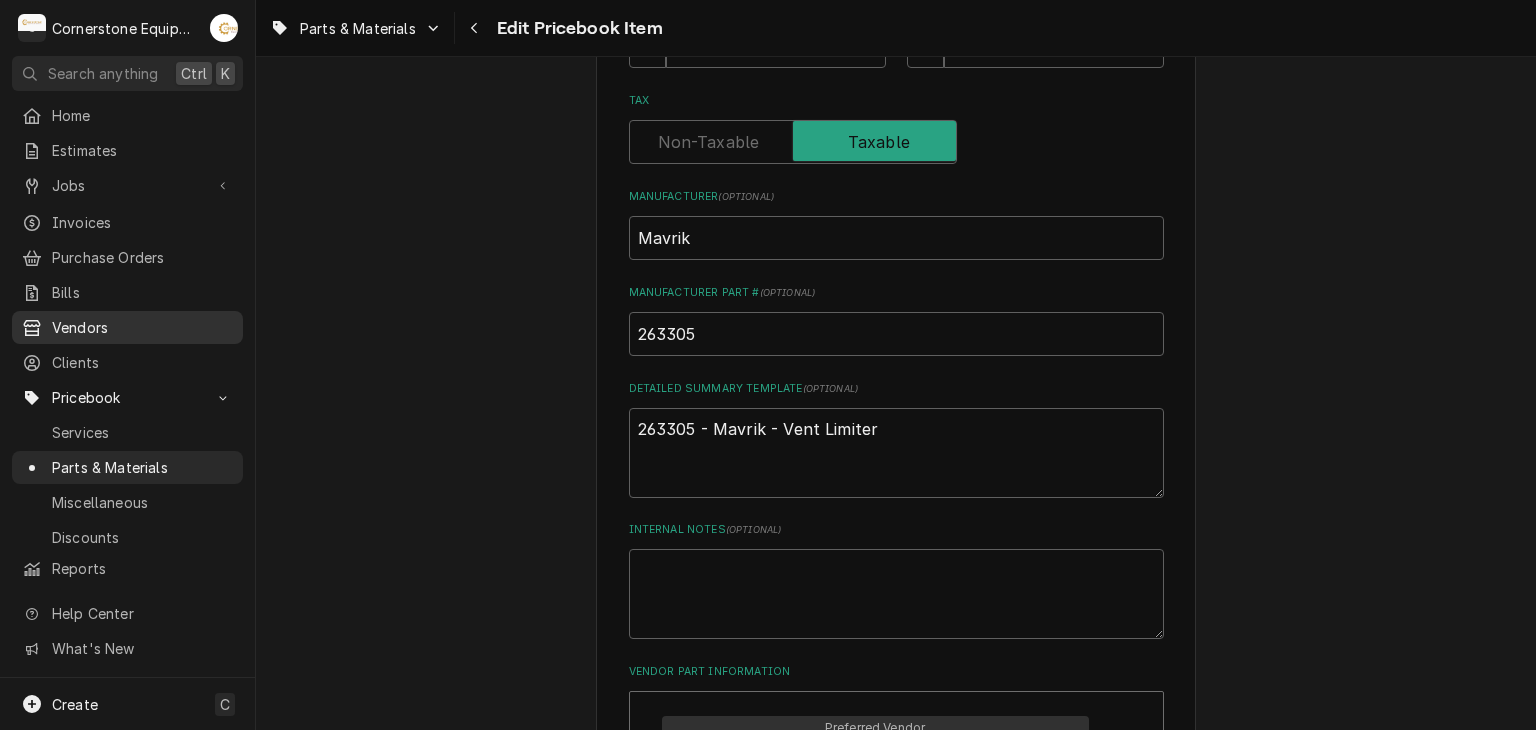 click on "Vendors" at bounding box center (142, 327) 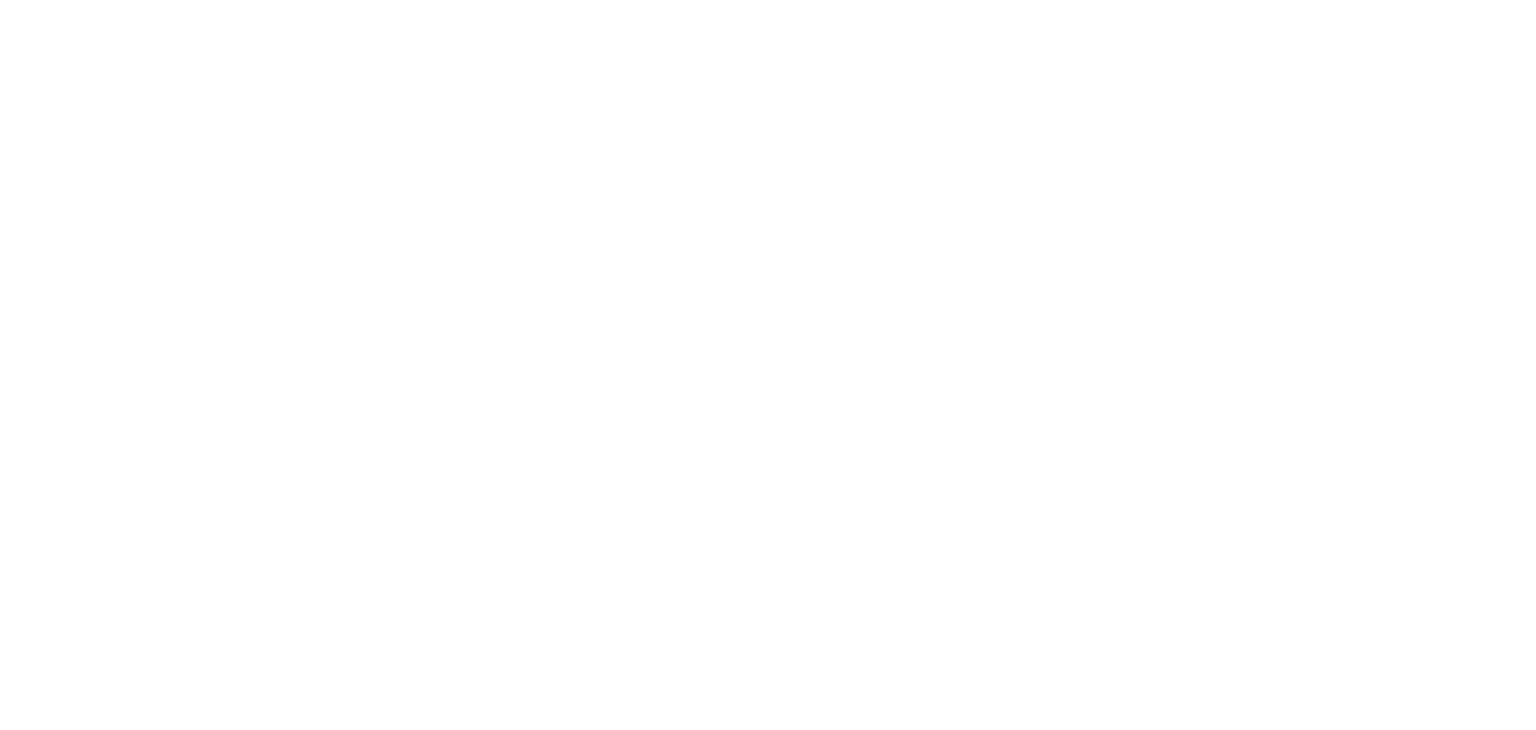 scroll, scrollTop: 0, scrollLeft: 0, axis: both 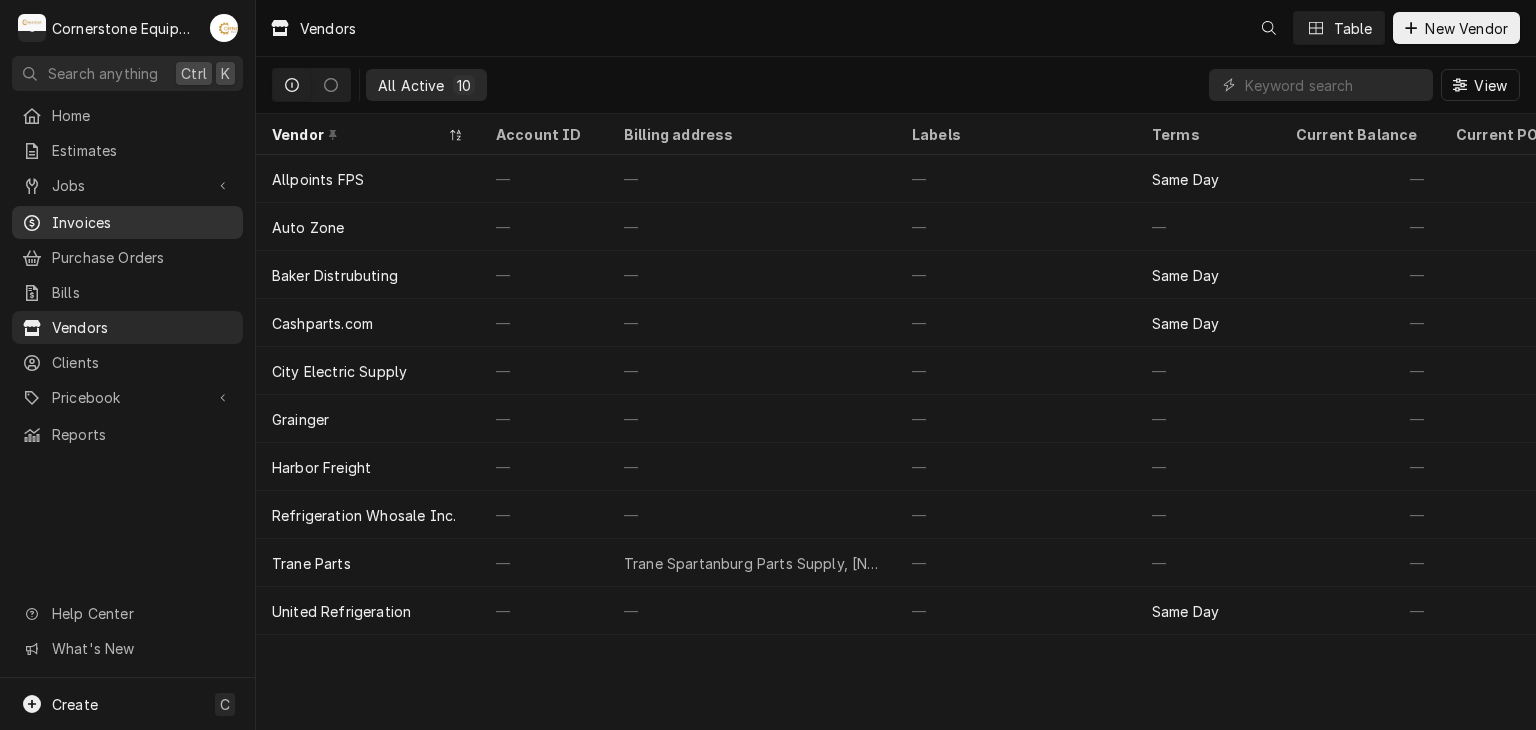 click on "Invoices" at bounding box center (142, 222) 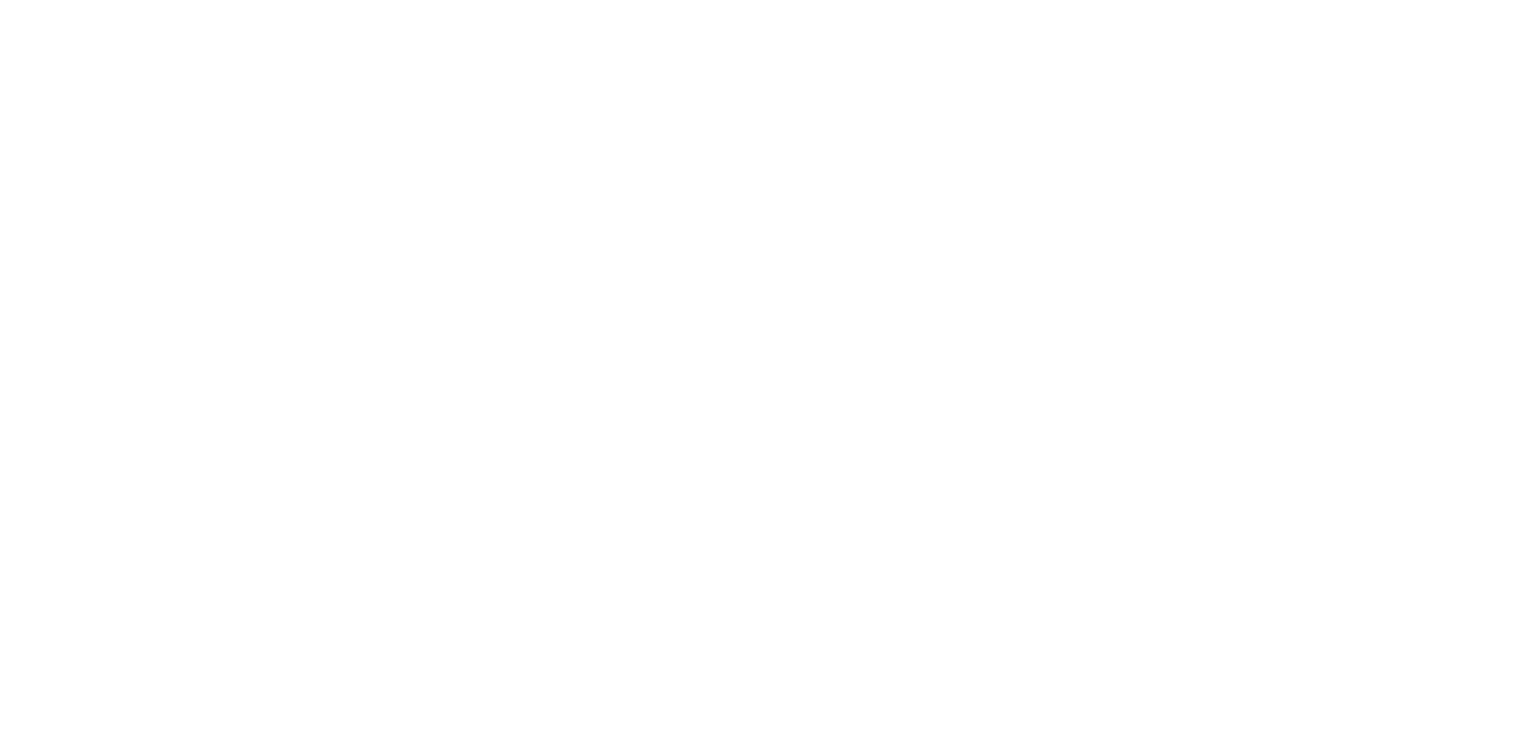 scroll, scrollTop: 0, scrollLeft: 0, axis: both 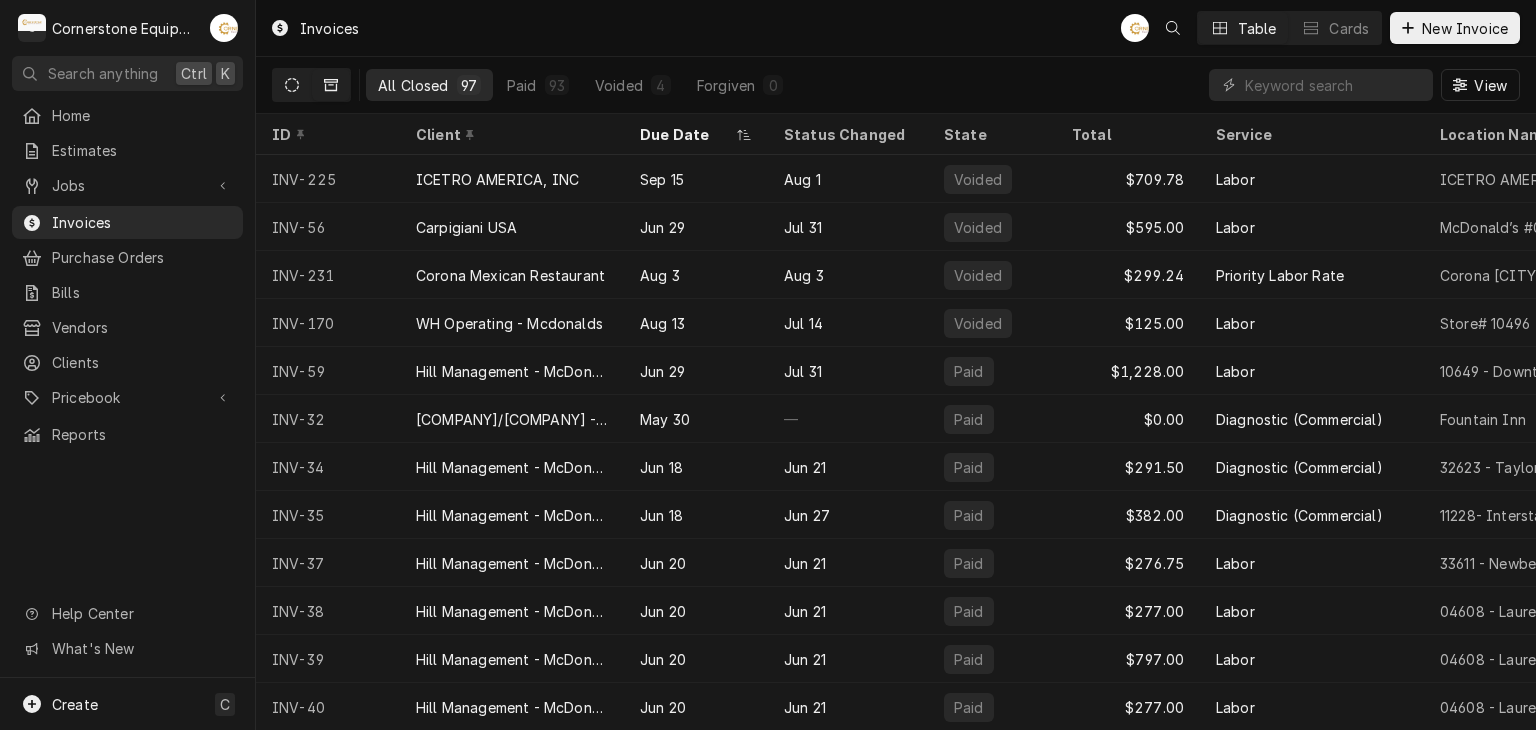 click at bounding box center [292, 85] 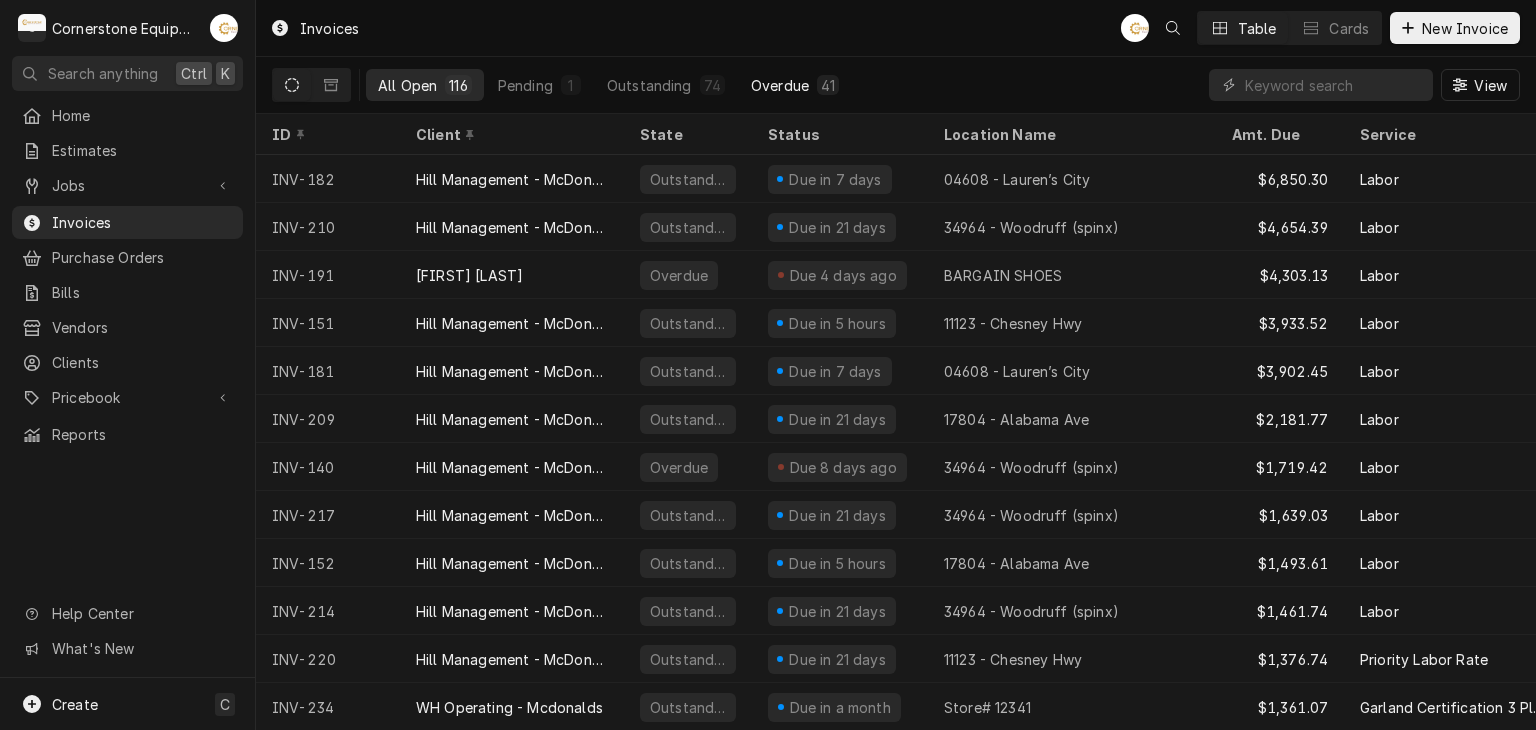 click on "Overdue" at bounding box center [780, 85] 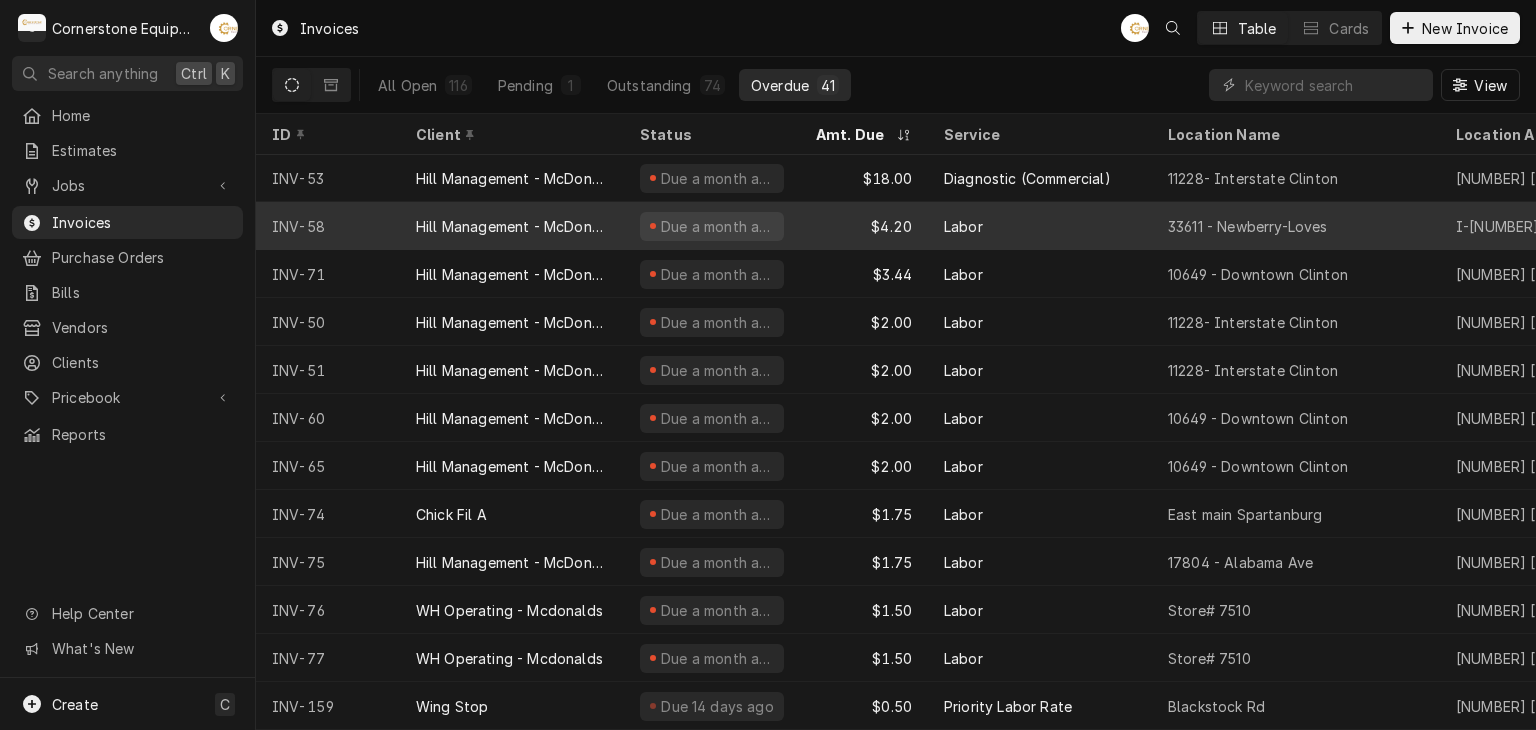 scroll, scrollTop: 1005, scrollLeft: 0, axis: vertical 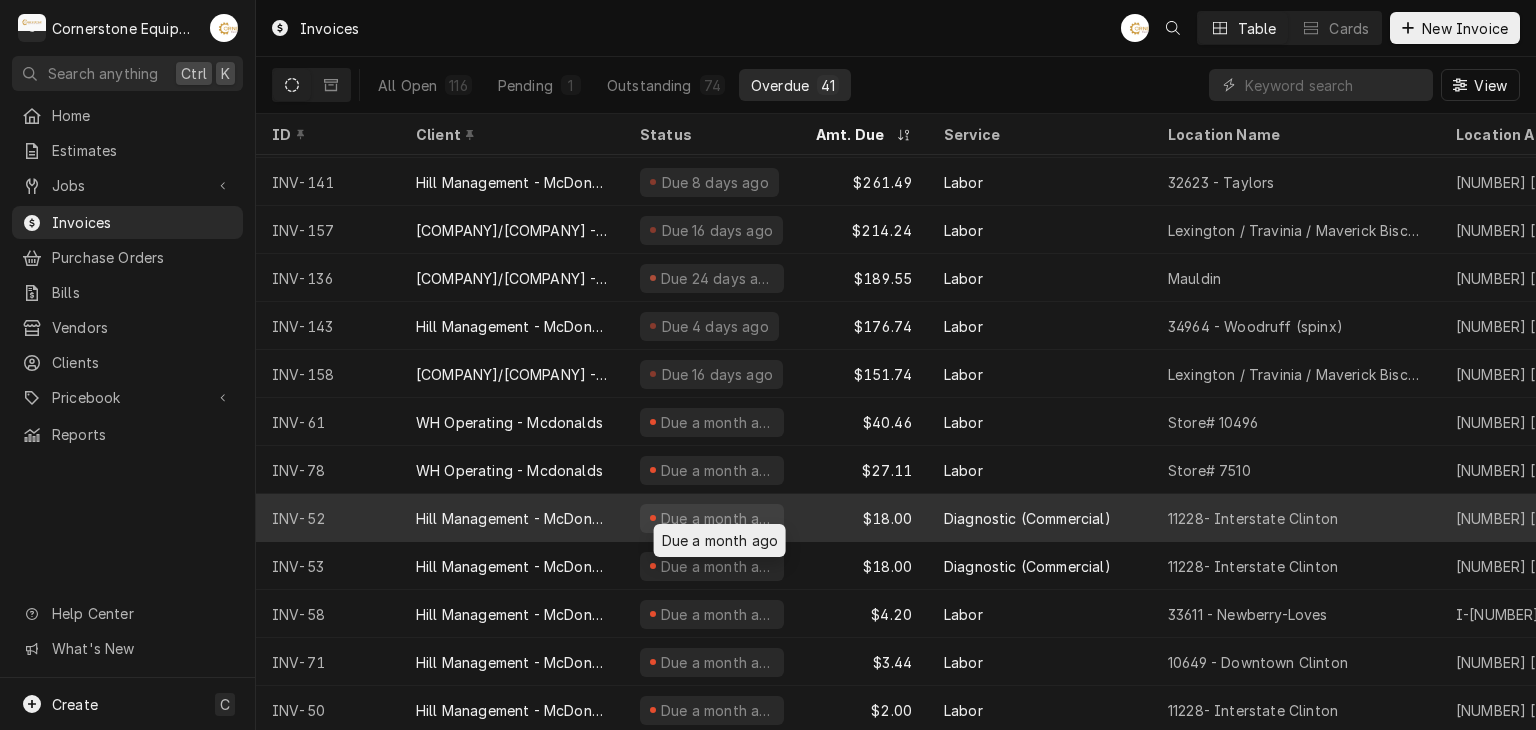 click on "Due a month ago" at bounding box center (717, 518) 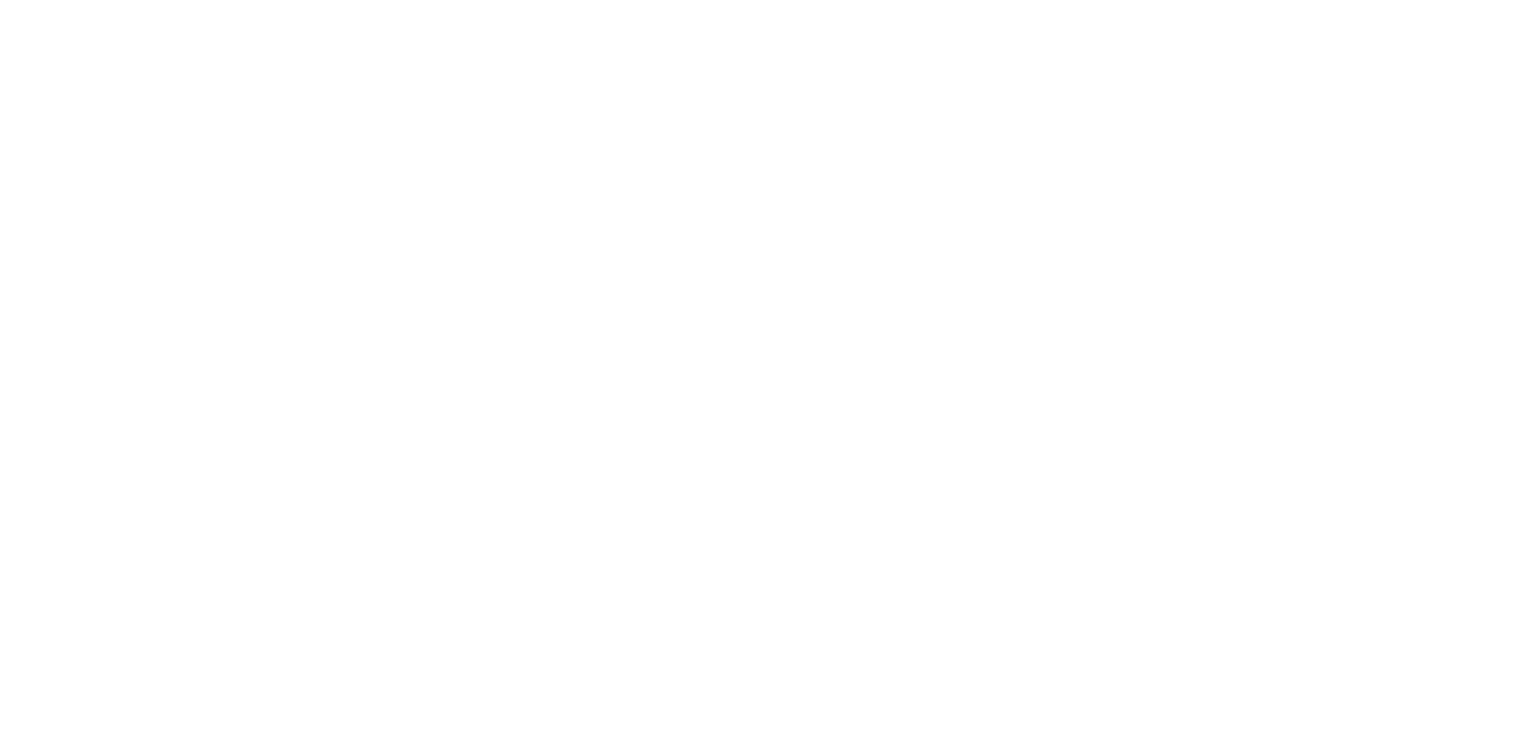 scroll, scrollTop: 0, scrollLeft: 0, axis: both 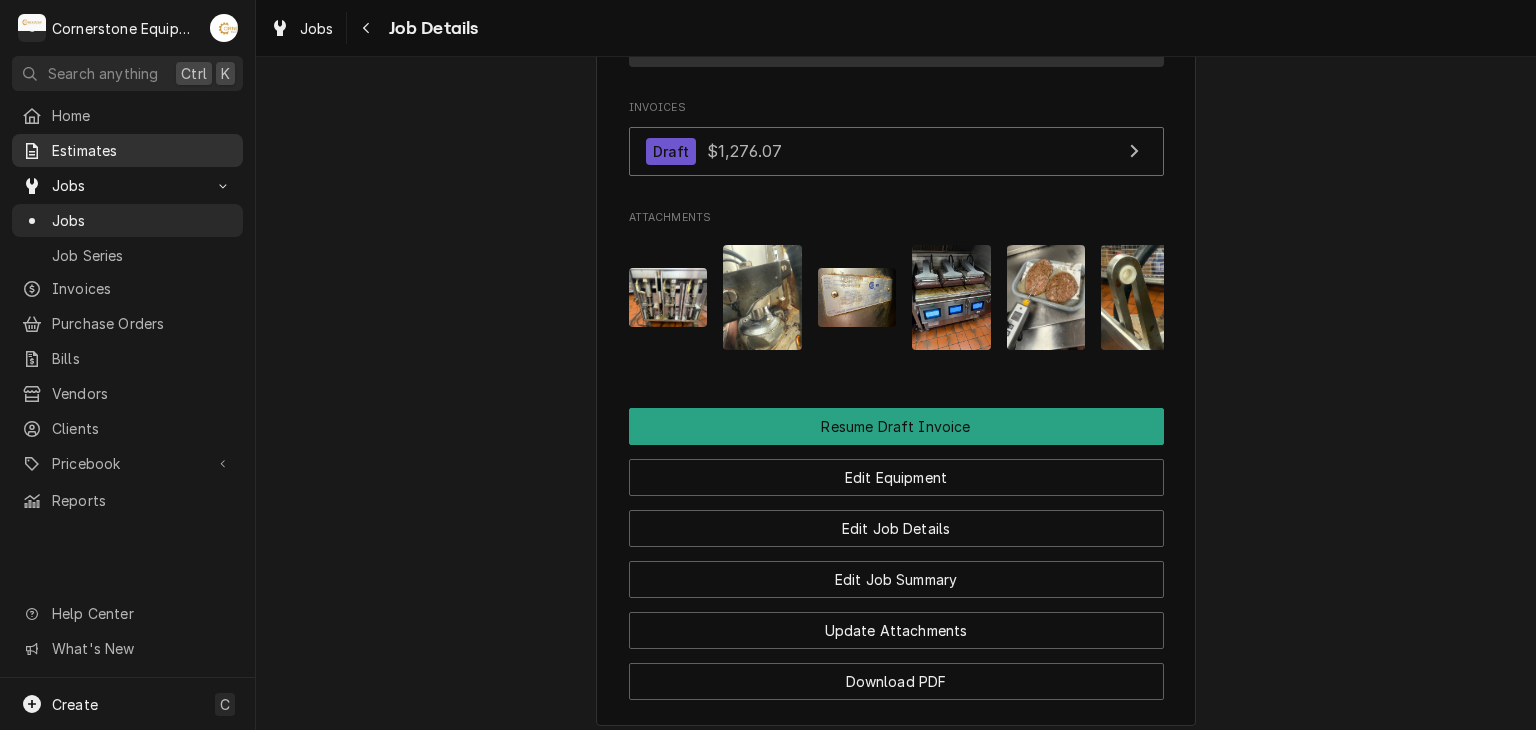 click on "Estimates" at bounding box center (142, 150) 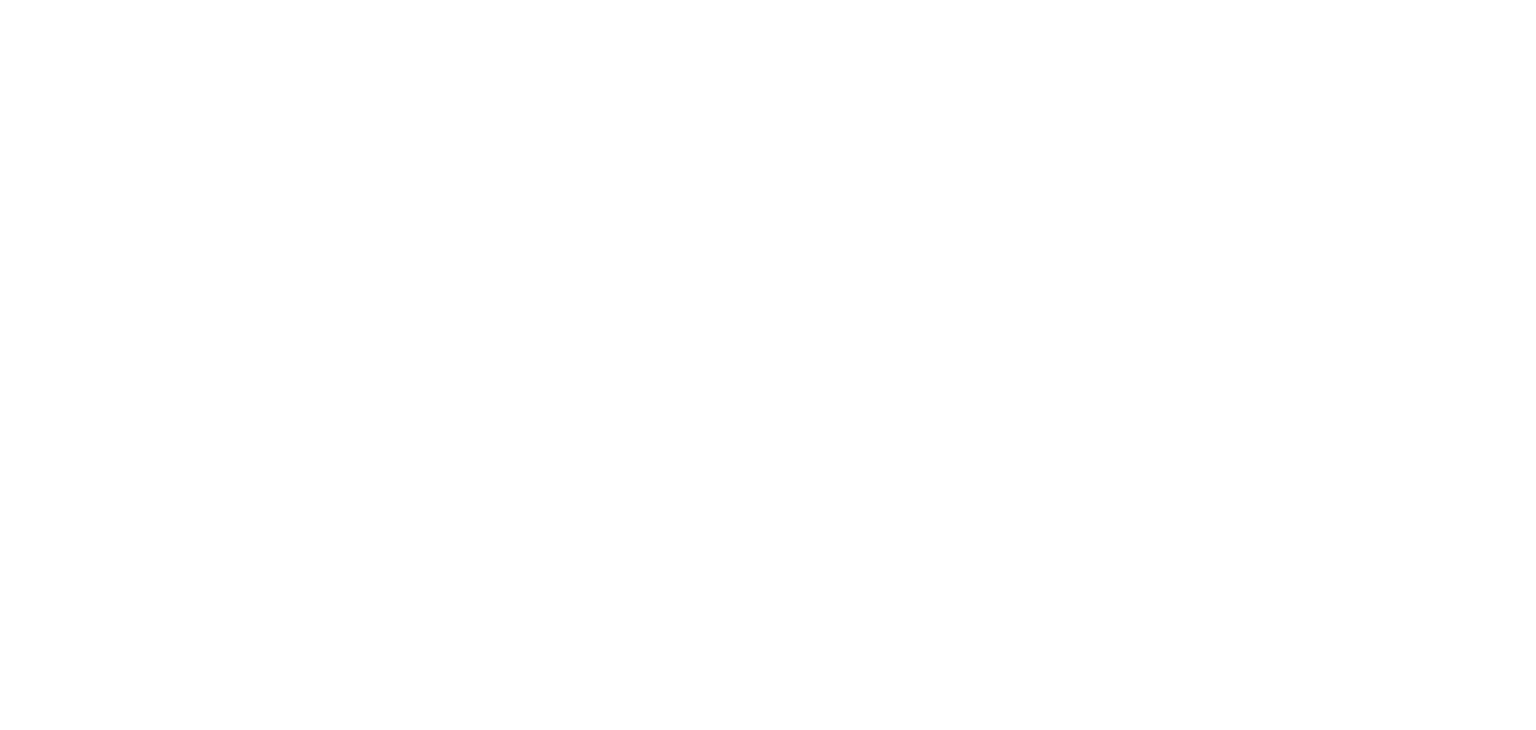 scroll, scrollTop: 0, scrollLeft: 0, axis: both 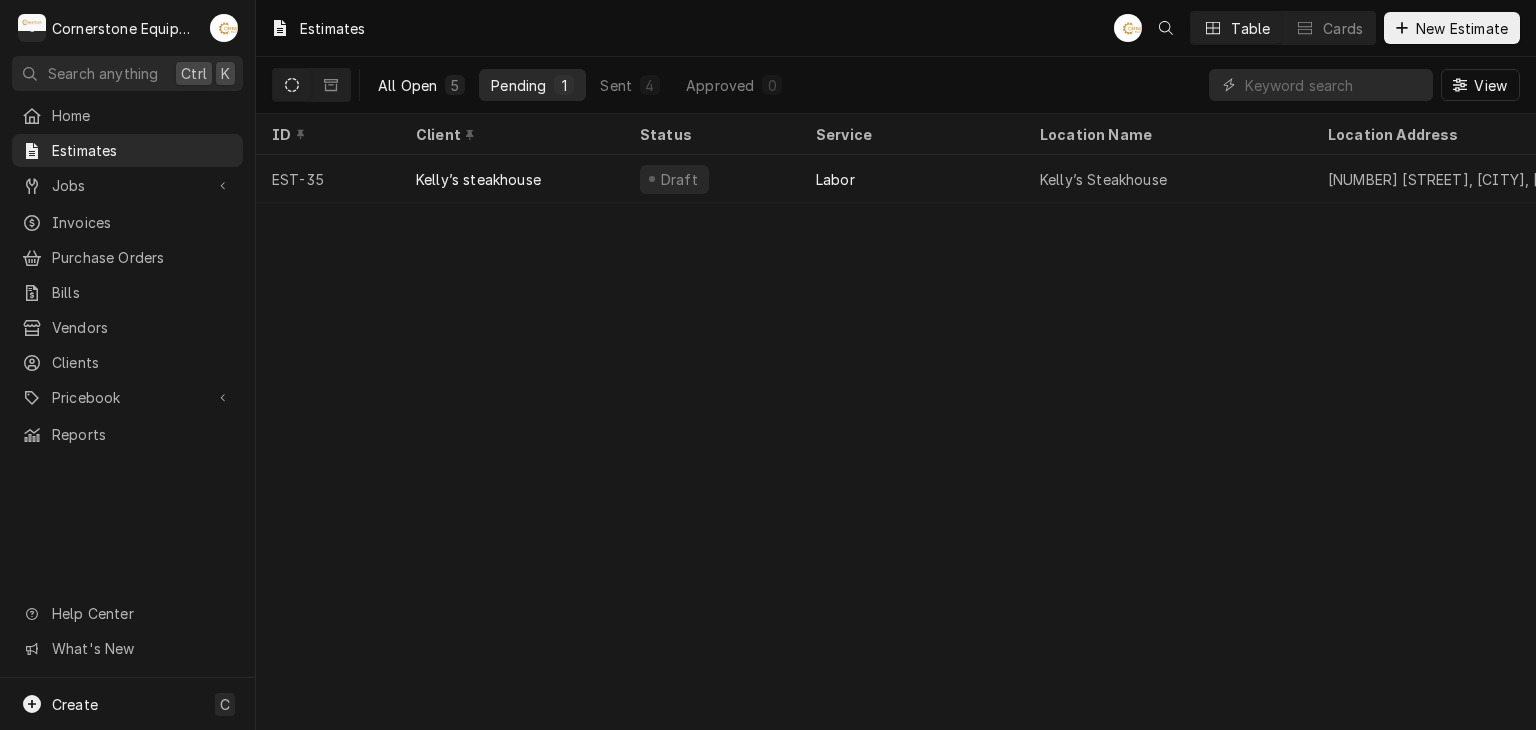 click on "All Open" at bounding box center (407, 85) 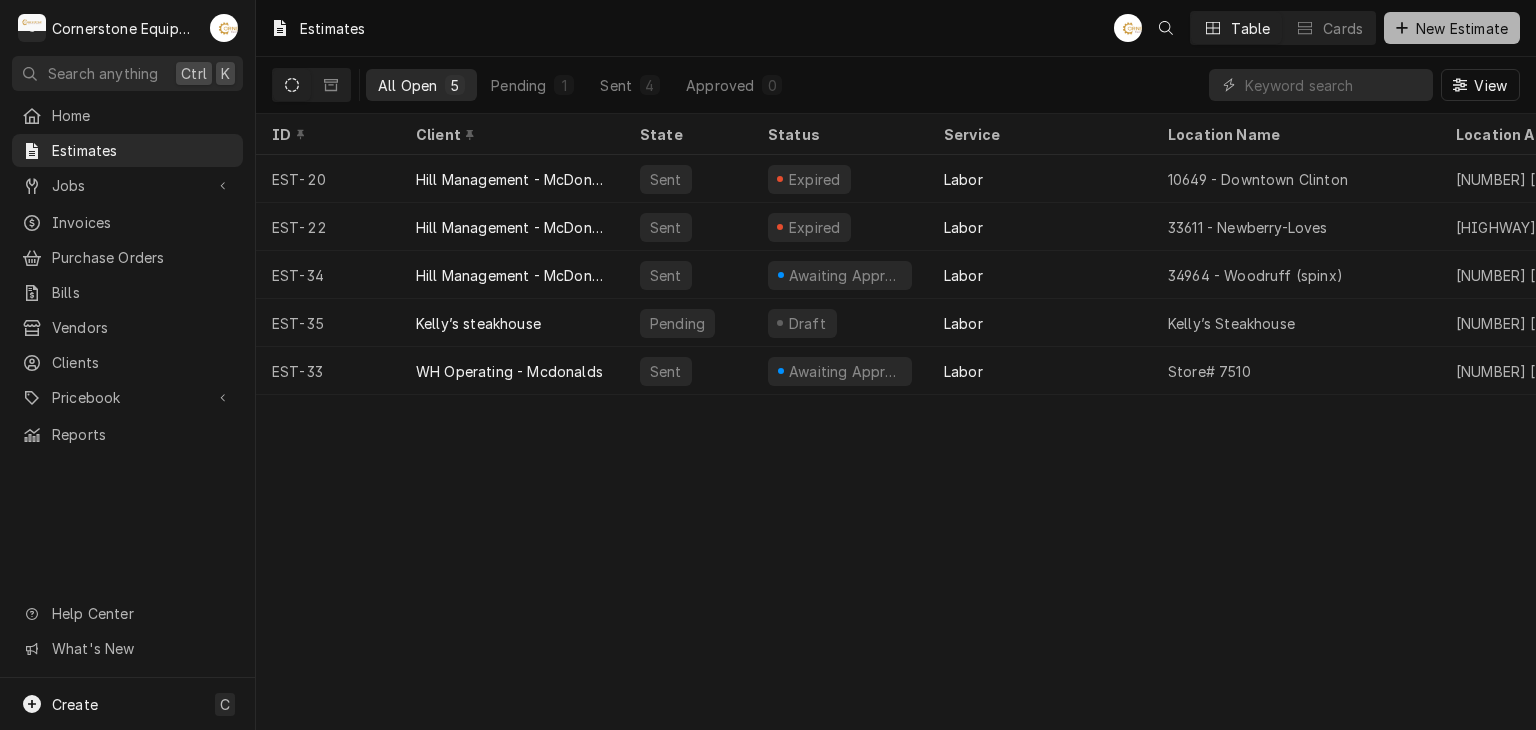 click on "New Estimate" at bounding box center [1452, 28] 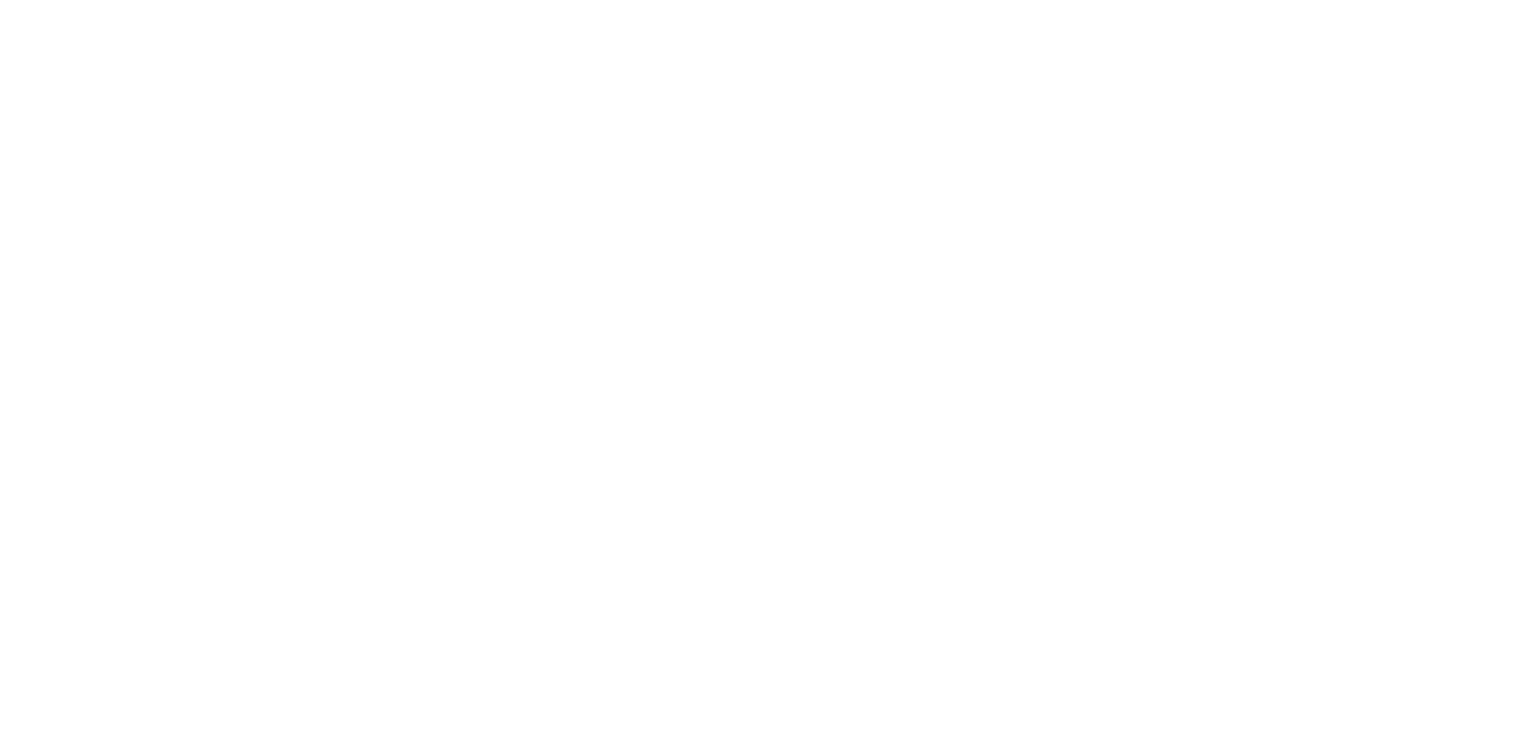 scroll, scrollTop: 0, scrollLeft: 0, axis: both 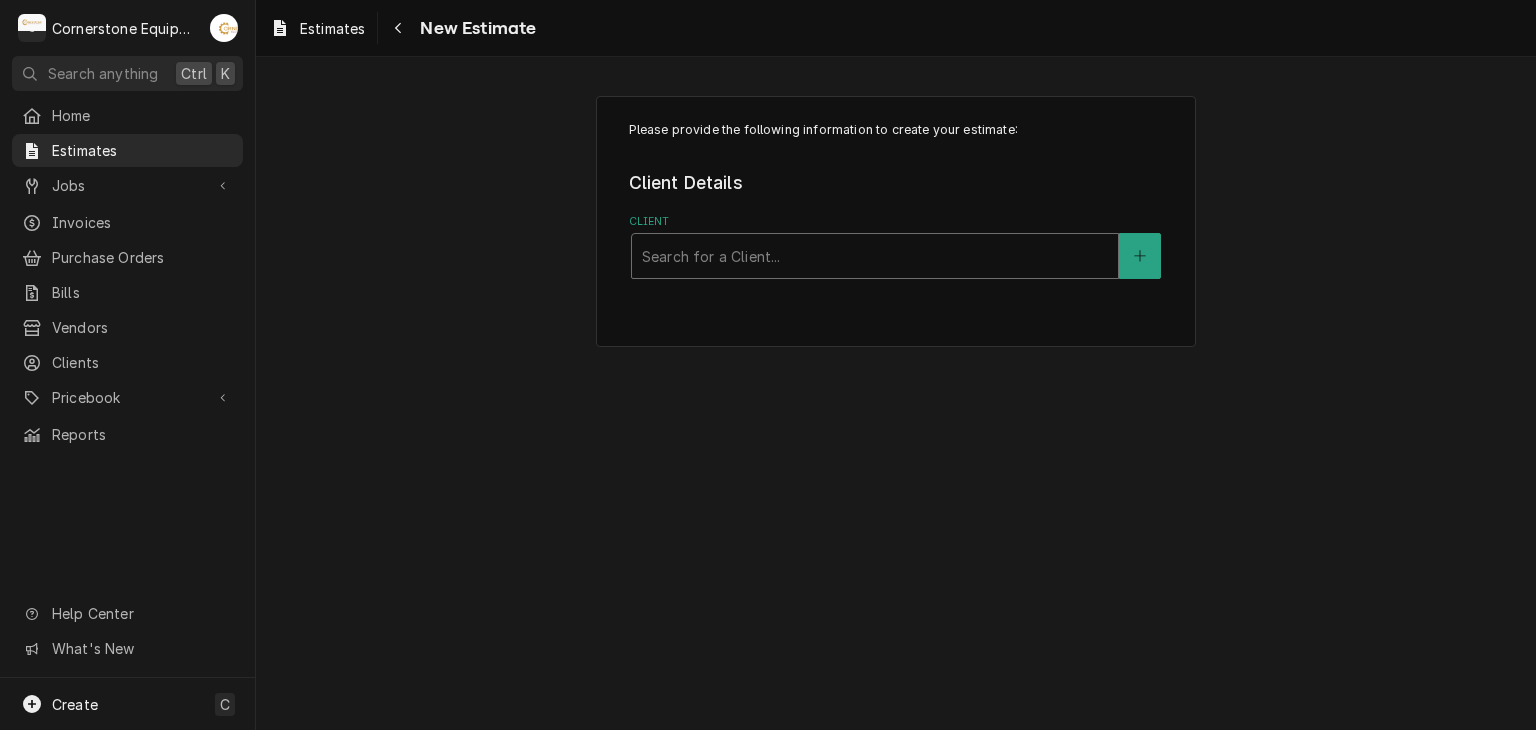 click at bounding box center (875, 256) 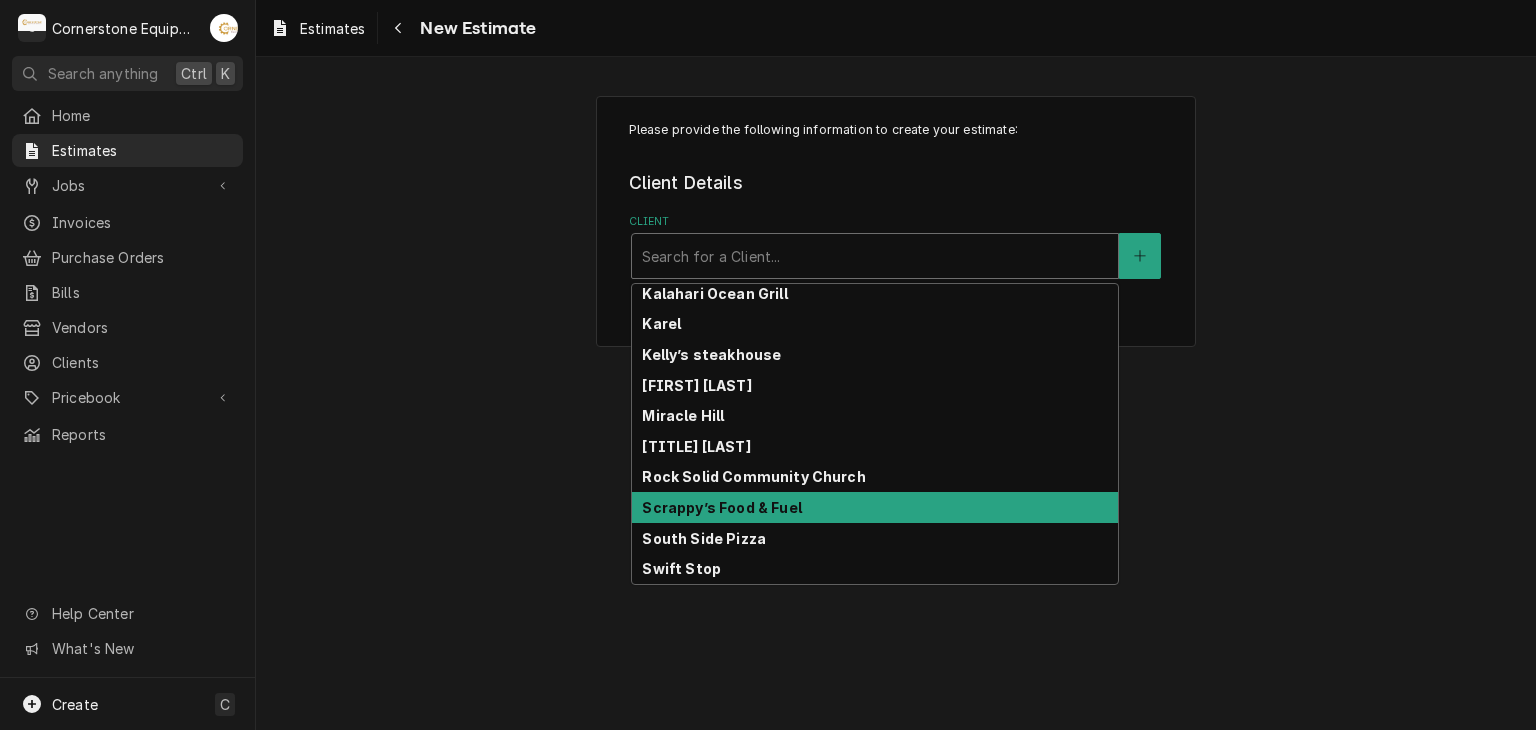 scroll, scrollTop: 517, scrollLeft: 0, axis: vertical 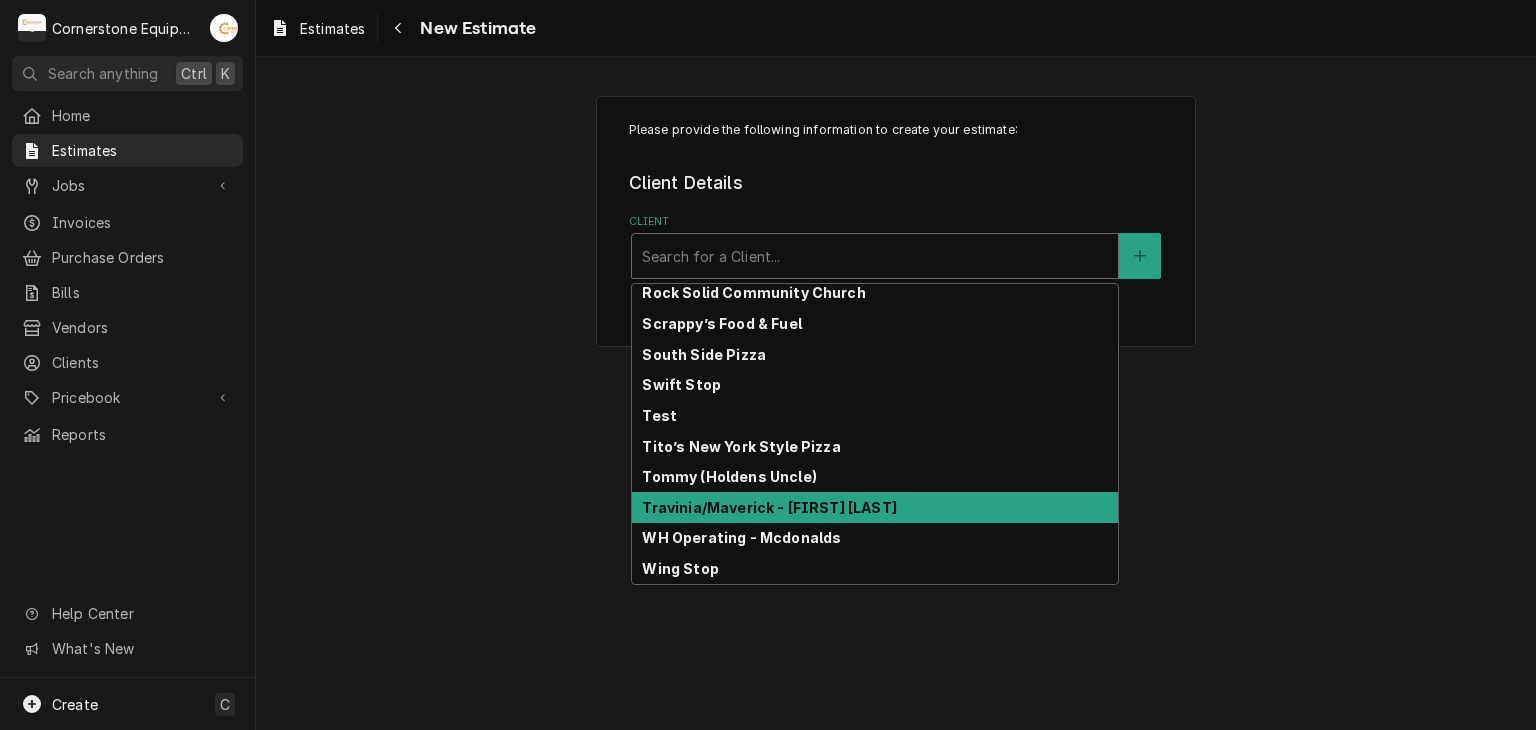 click on "Travinia/Maverick - [FIRST] [LAST]" at bounding box center [769, 507] 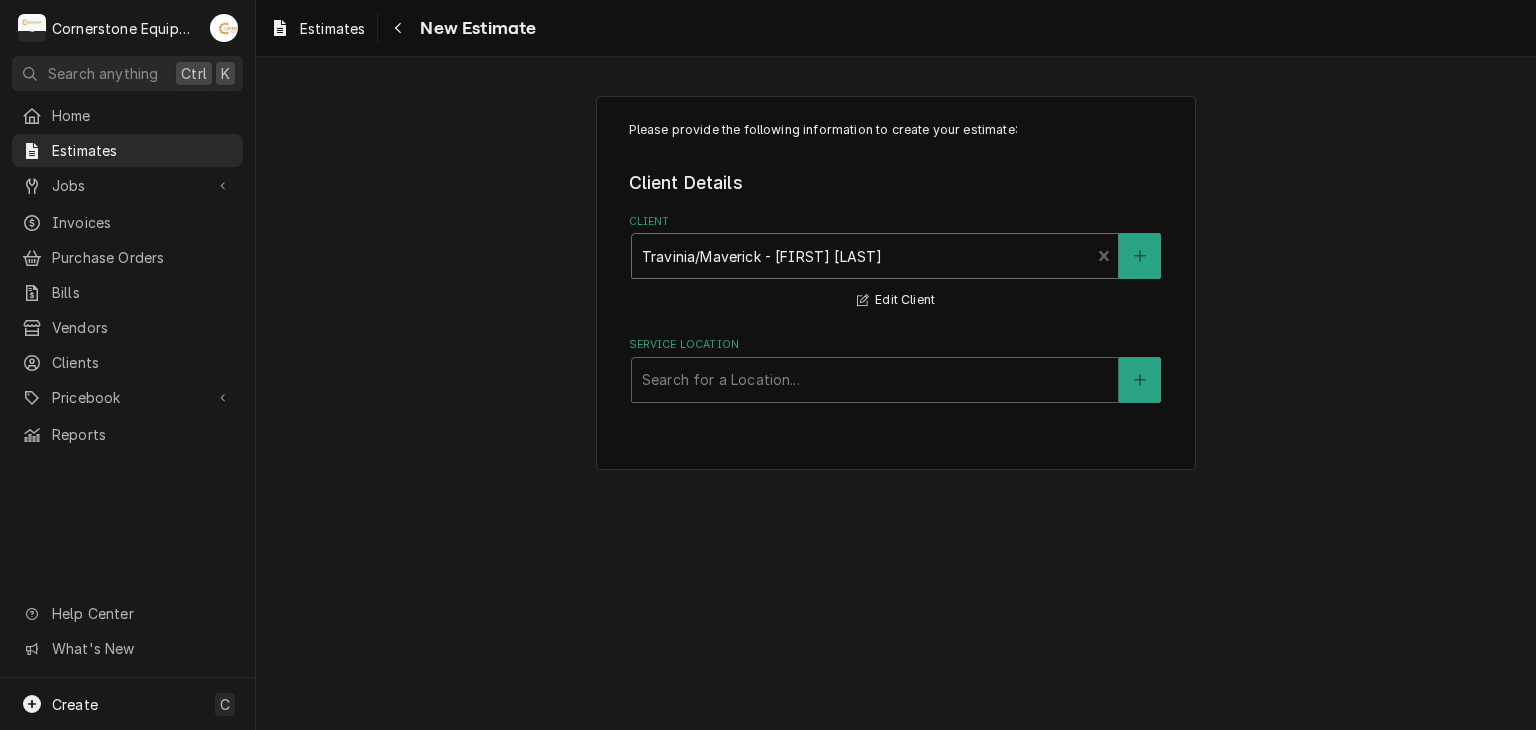 click at bounding box center (861, 256) 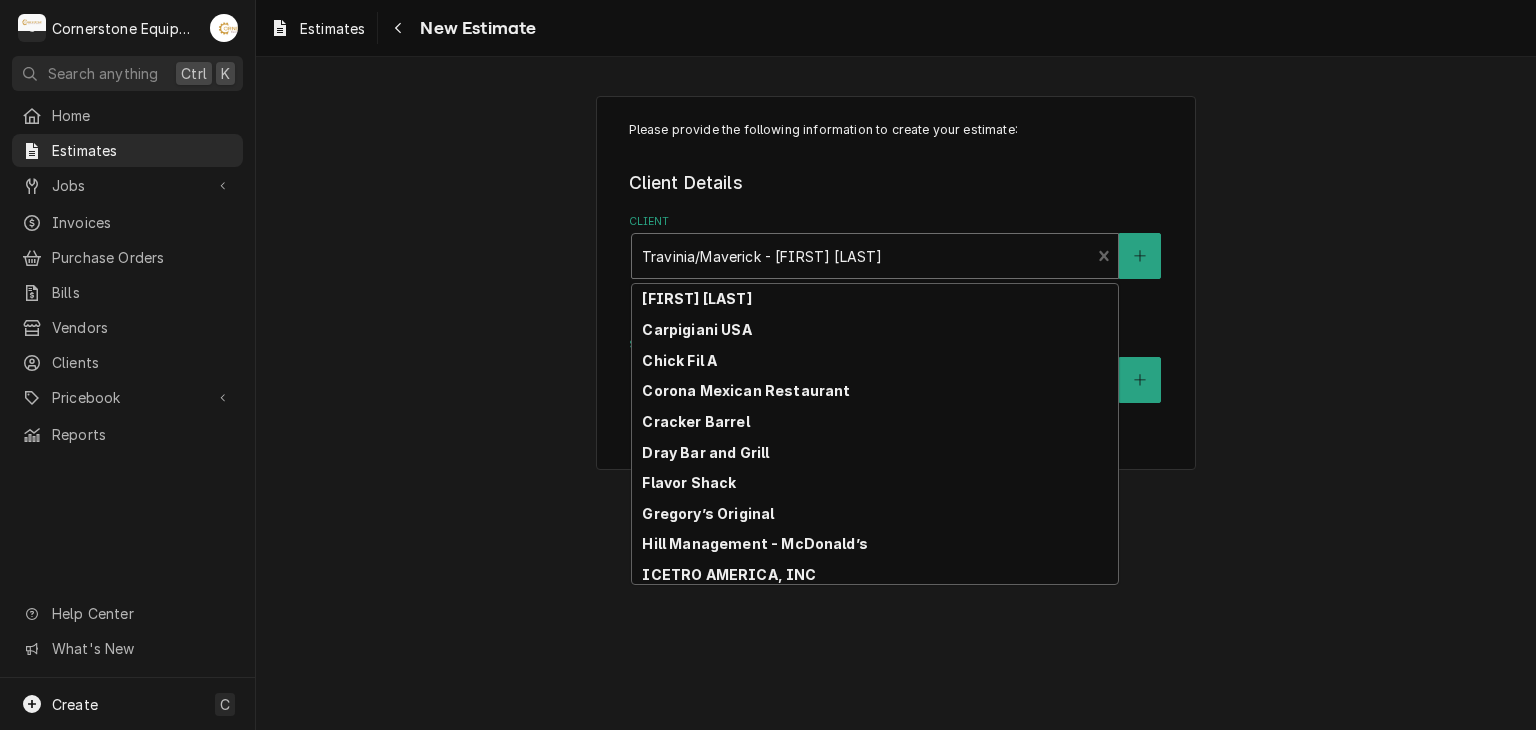 scroll, scrollTop: 466, scrollLeft: 0, axis: vertical 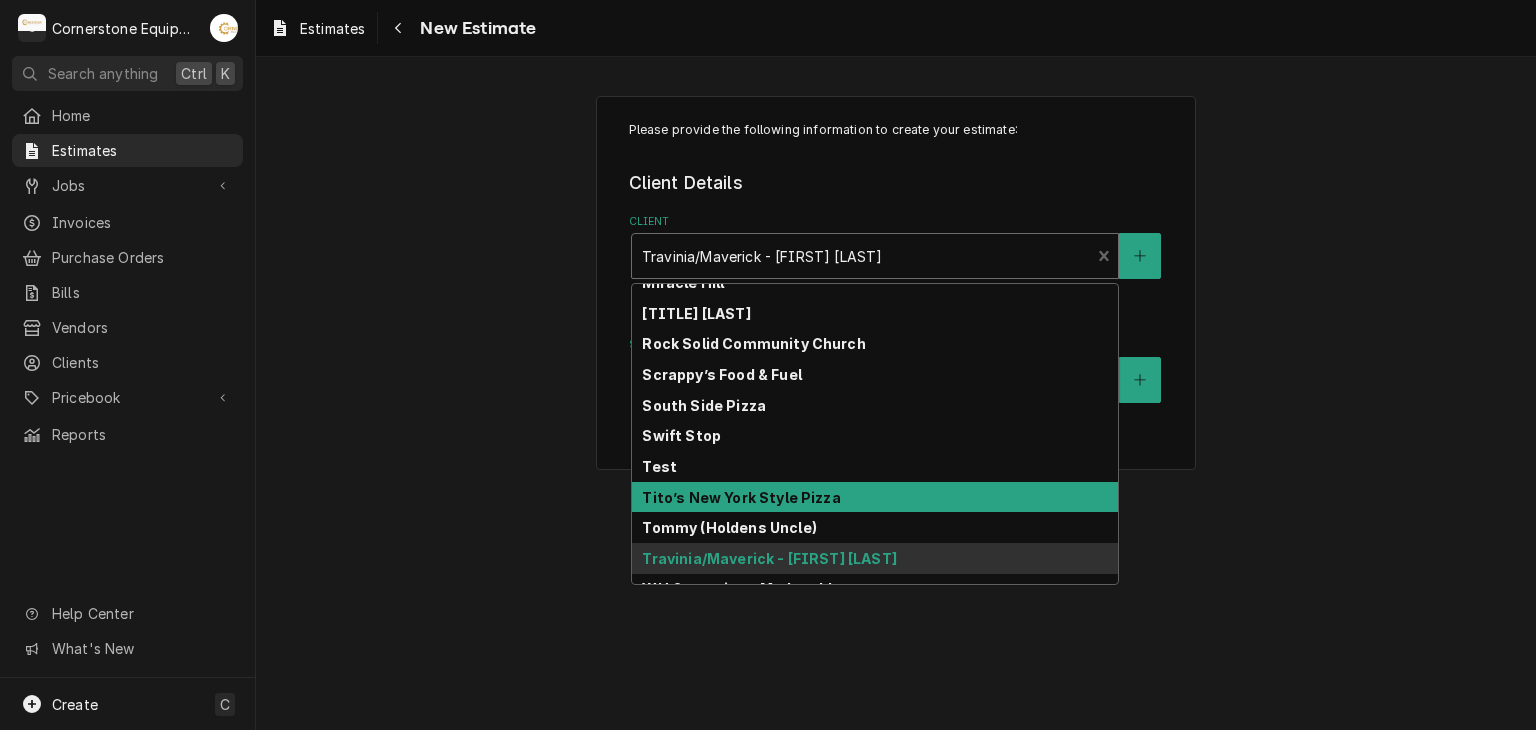 click on "Tito’s New York Style Pizza" at bounding box center [741, 497] 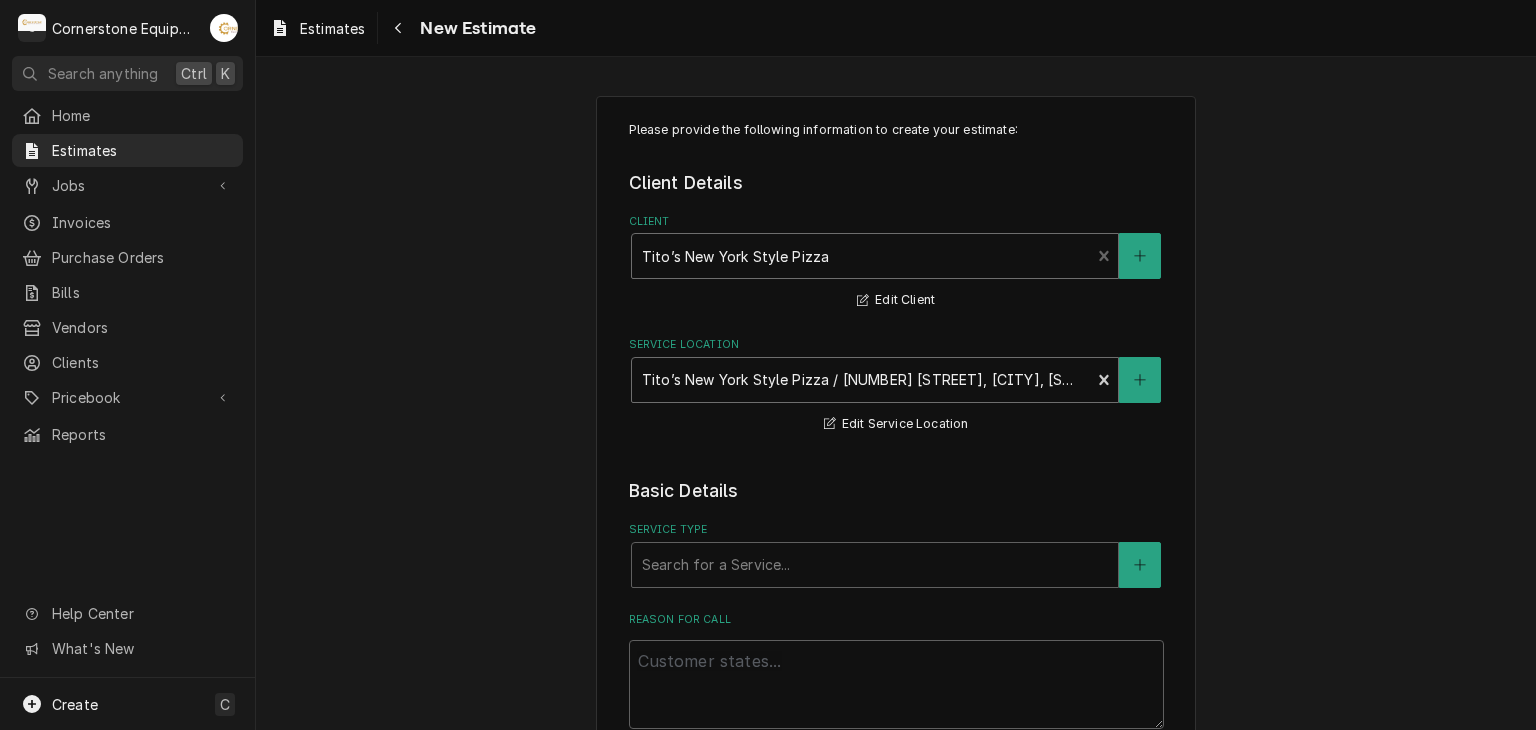 click at bounding box center [861, 380] 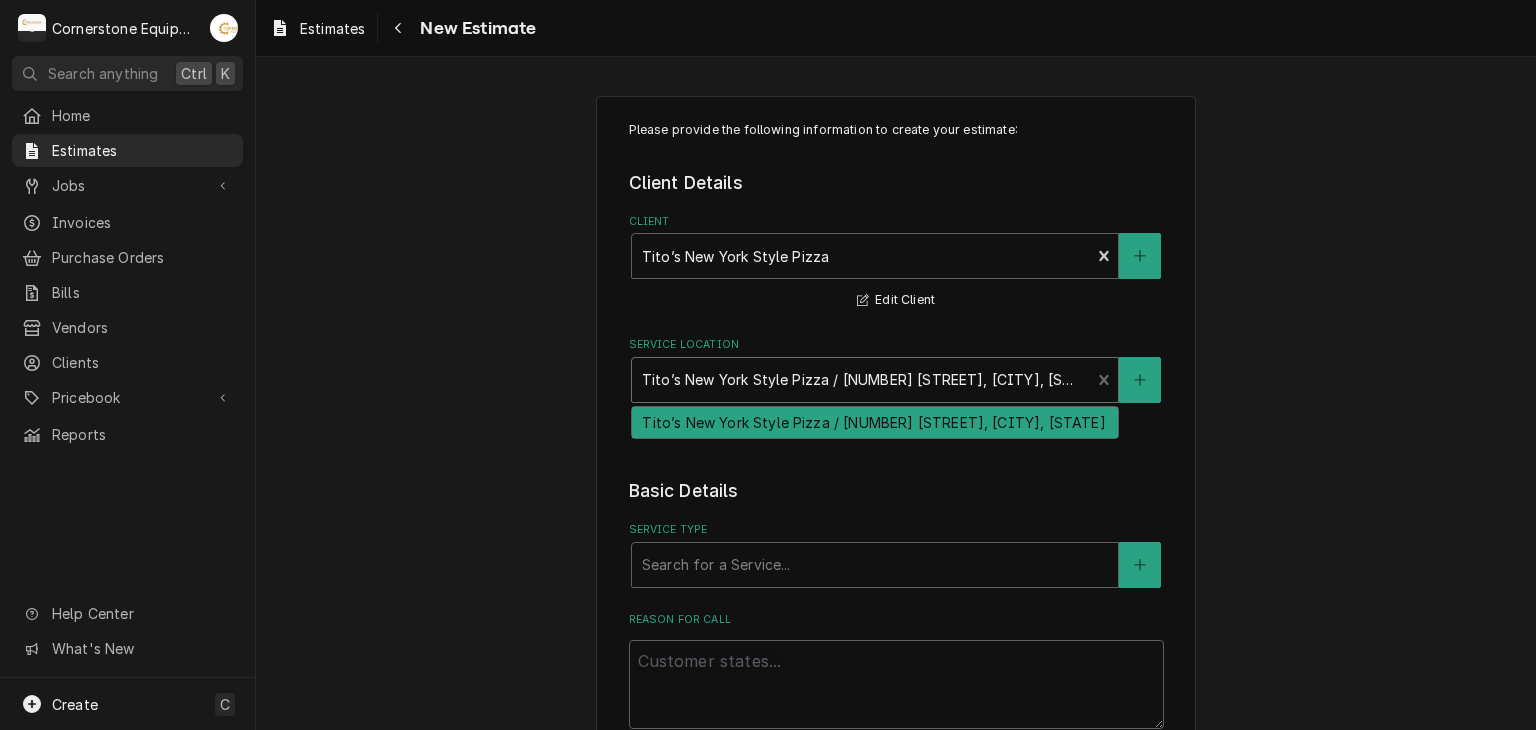click on "Please provide the following information to create your estimate: Client Details Client Tito’s New York Style Pizza Edit Client Service Location 1 result available. Use Up and Down to choose options, press Enter to select the currently focused option, press Escape to exit the menu, press Tab to select the option and exit the menu. Tito’s New York Style Pizza / 2018 N Pleasantburg Dr, Greenville, SC 29609 Tito’s New York Style Pizza / 2018 N Pleasantburg Dr, Greenville, SC 29609 Edit Service Location Basic Details Service Type Search for a Service... Reason For Call Equipment  ( optional ) Search for Equipment... View/Edit Logged Equipment    Labels  ( optional ) Add Labels... Billing Address Same as service location Issue Date 2025-08-08 Expiration Date Payment Methods Accept Online Card Payments" at bounding box center (896, 724) 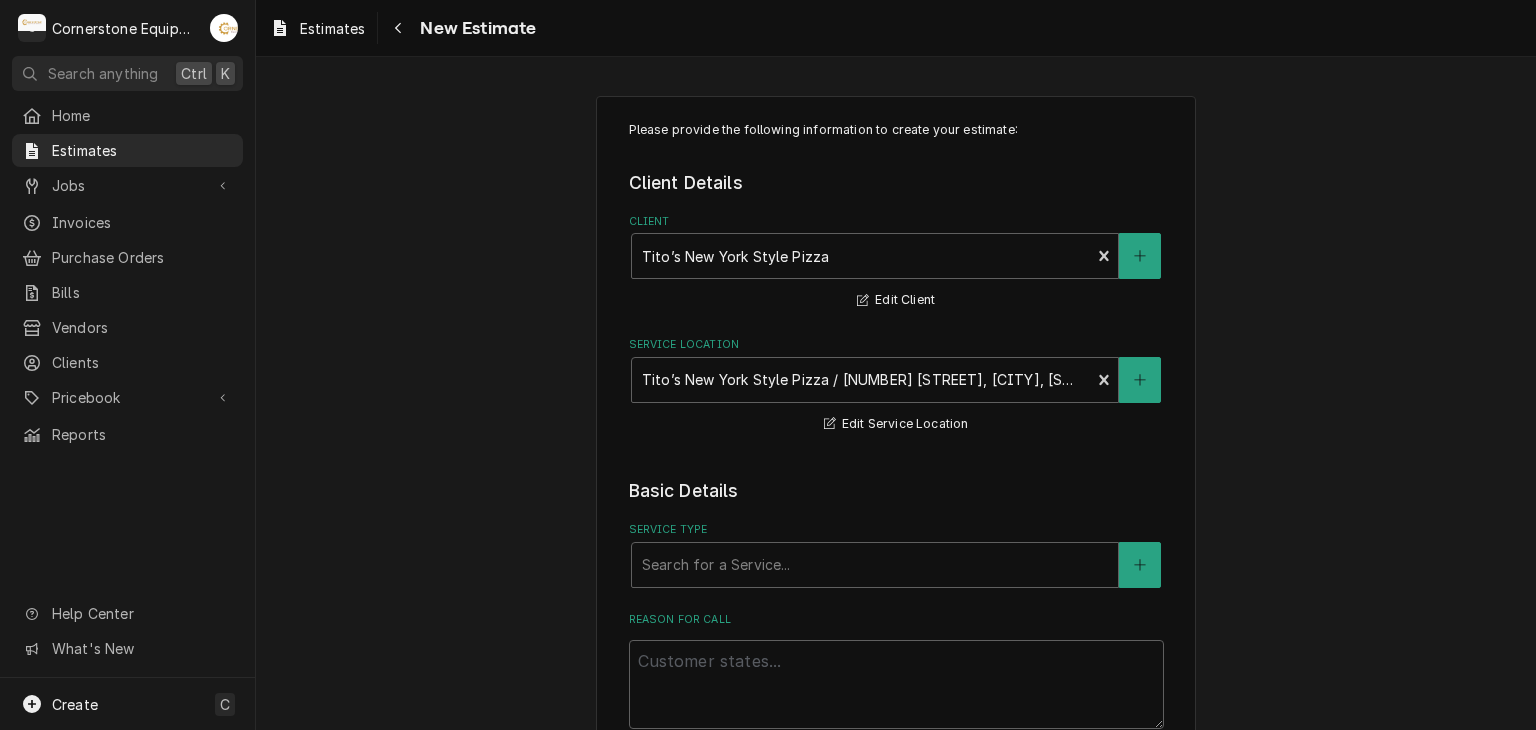scroll, scrollTop: 400, scrollLeft: 0, axis: vertical 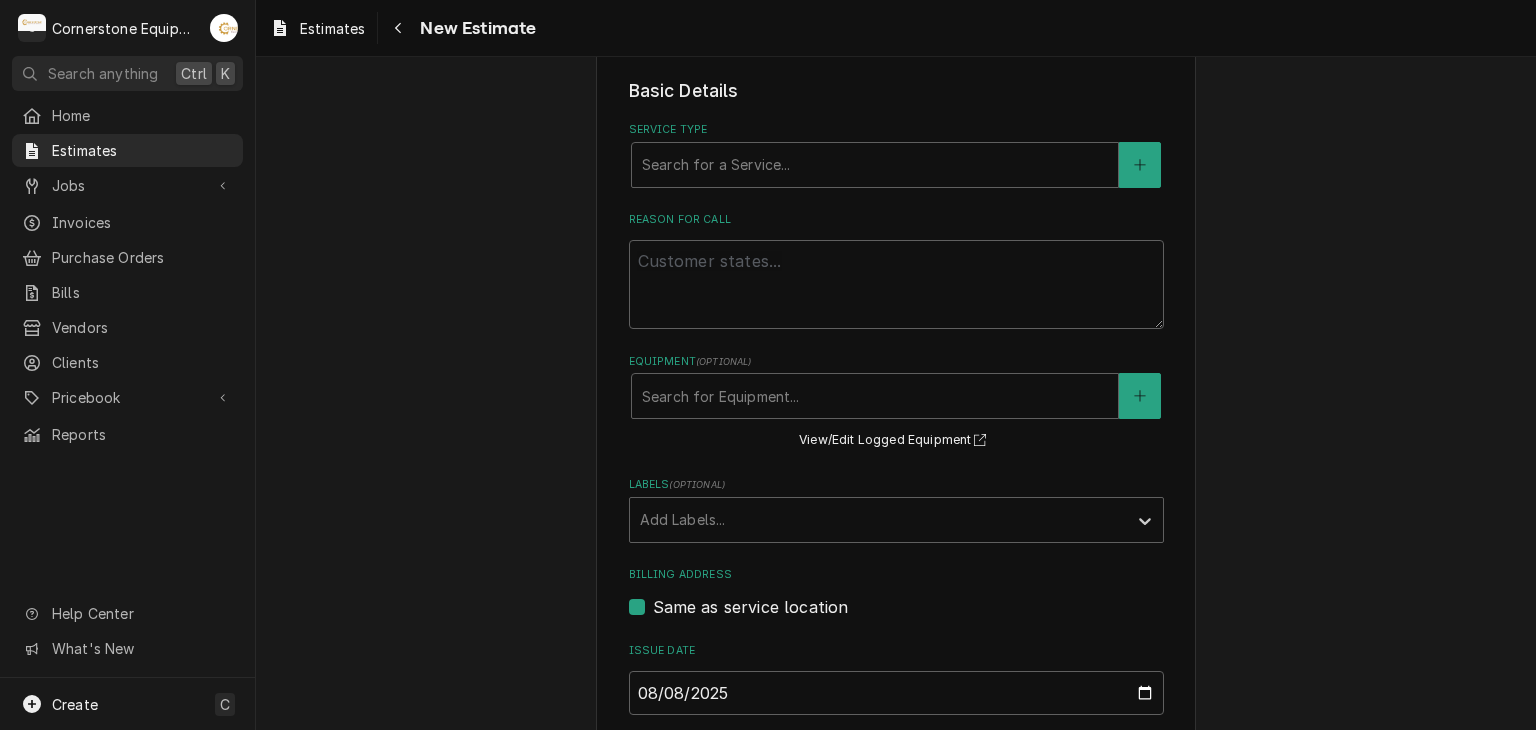 click on "Service Type" at bounding box center (896, 130) 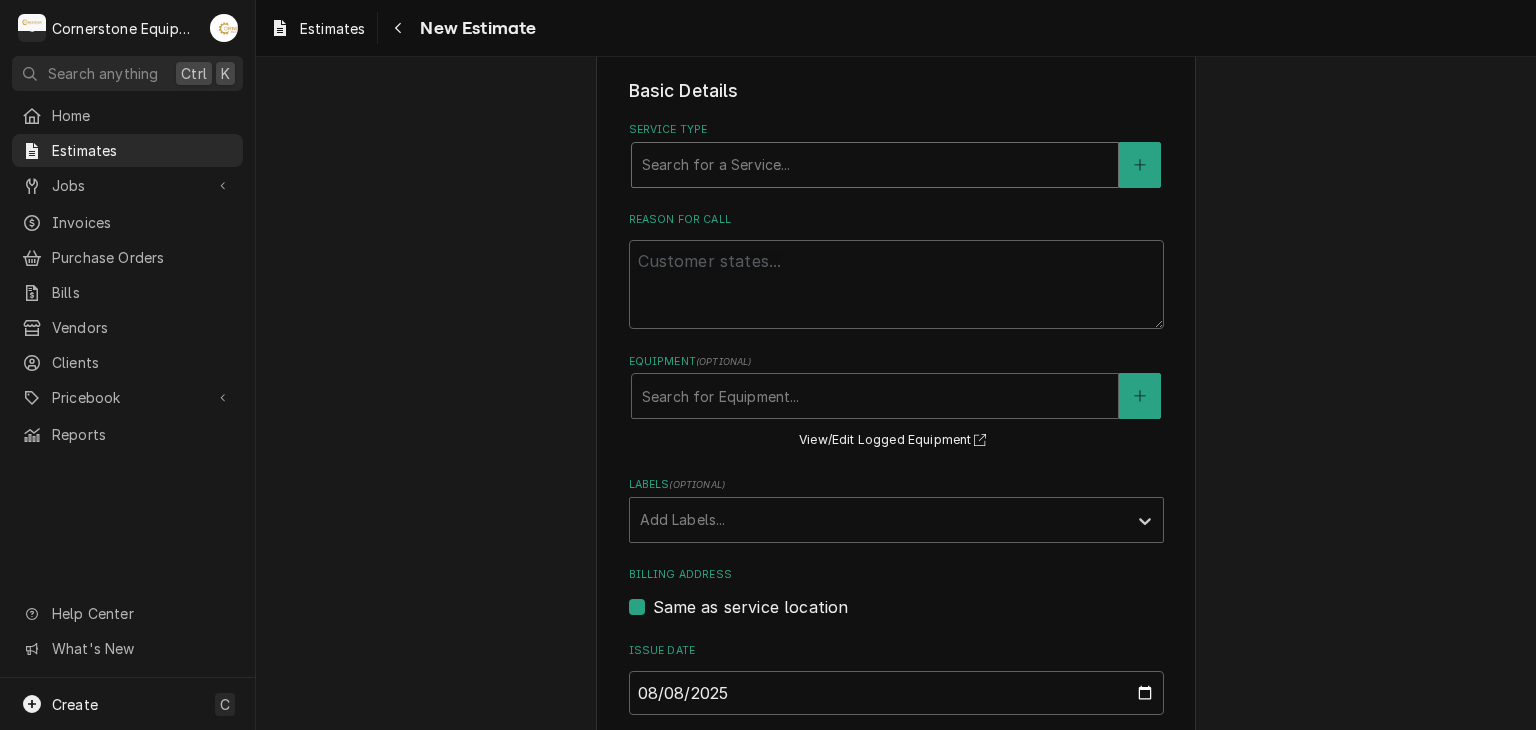 click at bounding box center (875, 165) 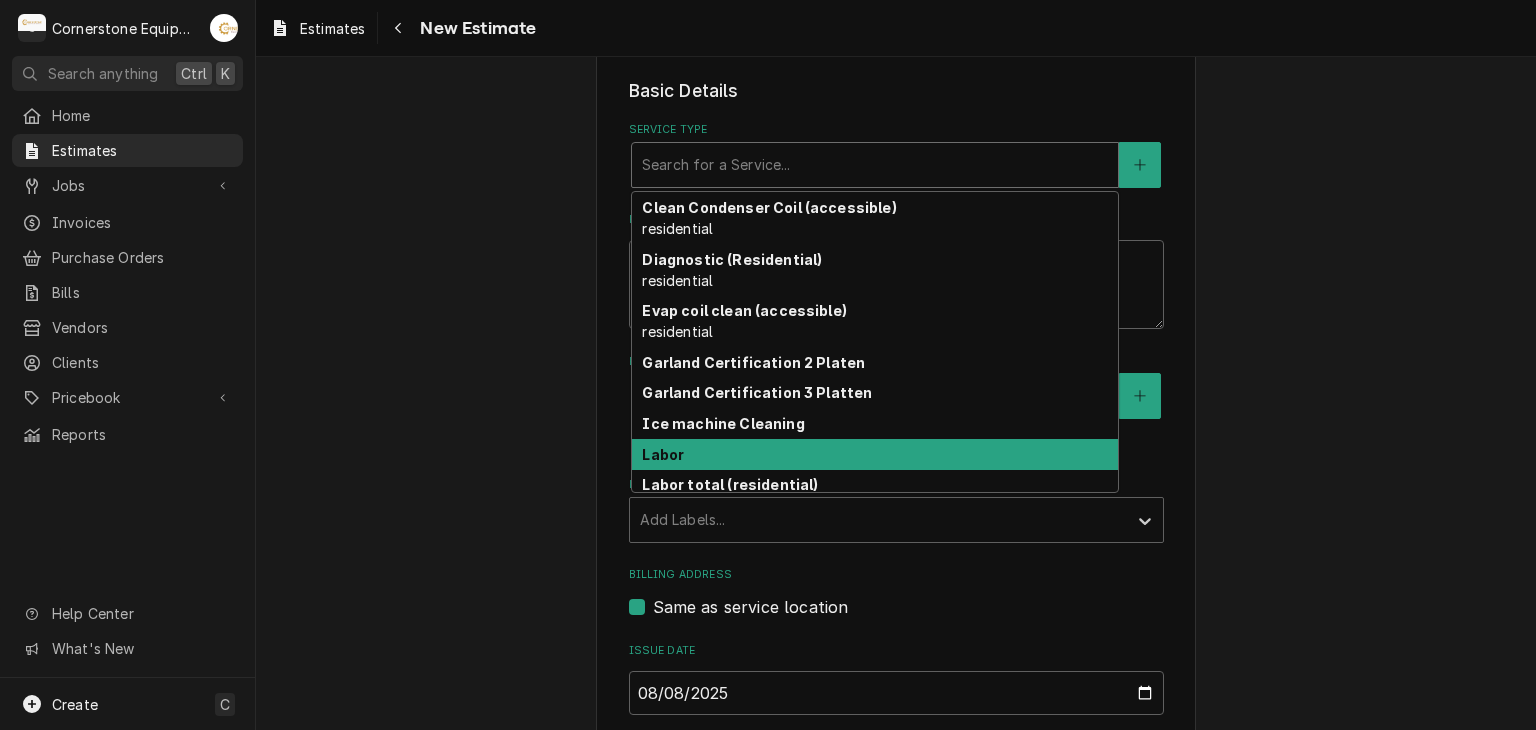 click on "Labor" at bounding box center [875, 454] 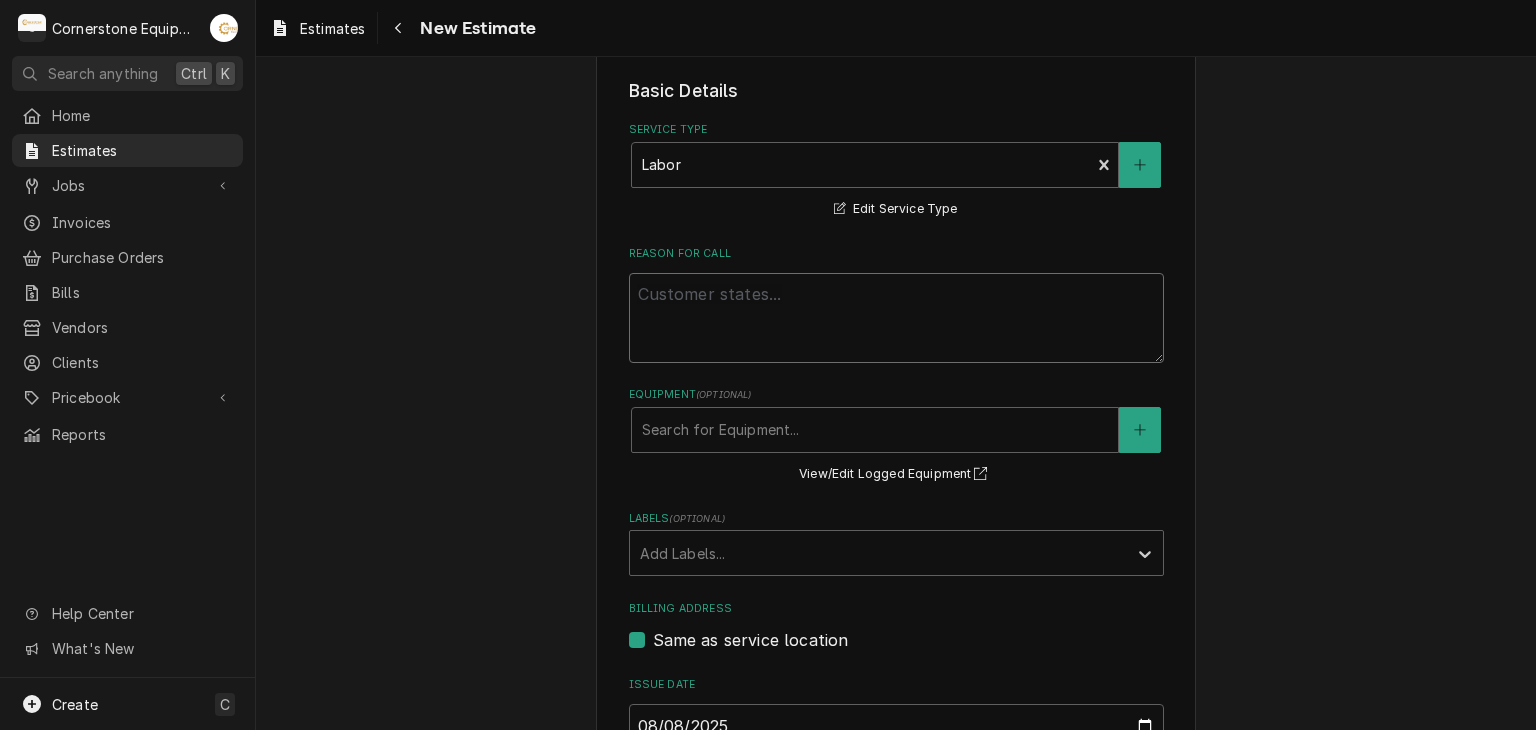click on "Reason For Call" at bounding box center [896, 318] 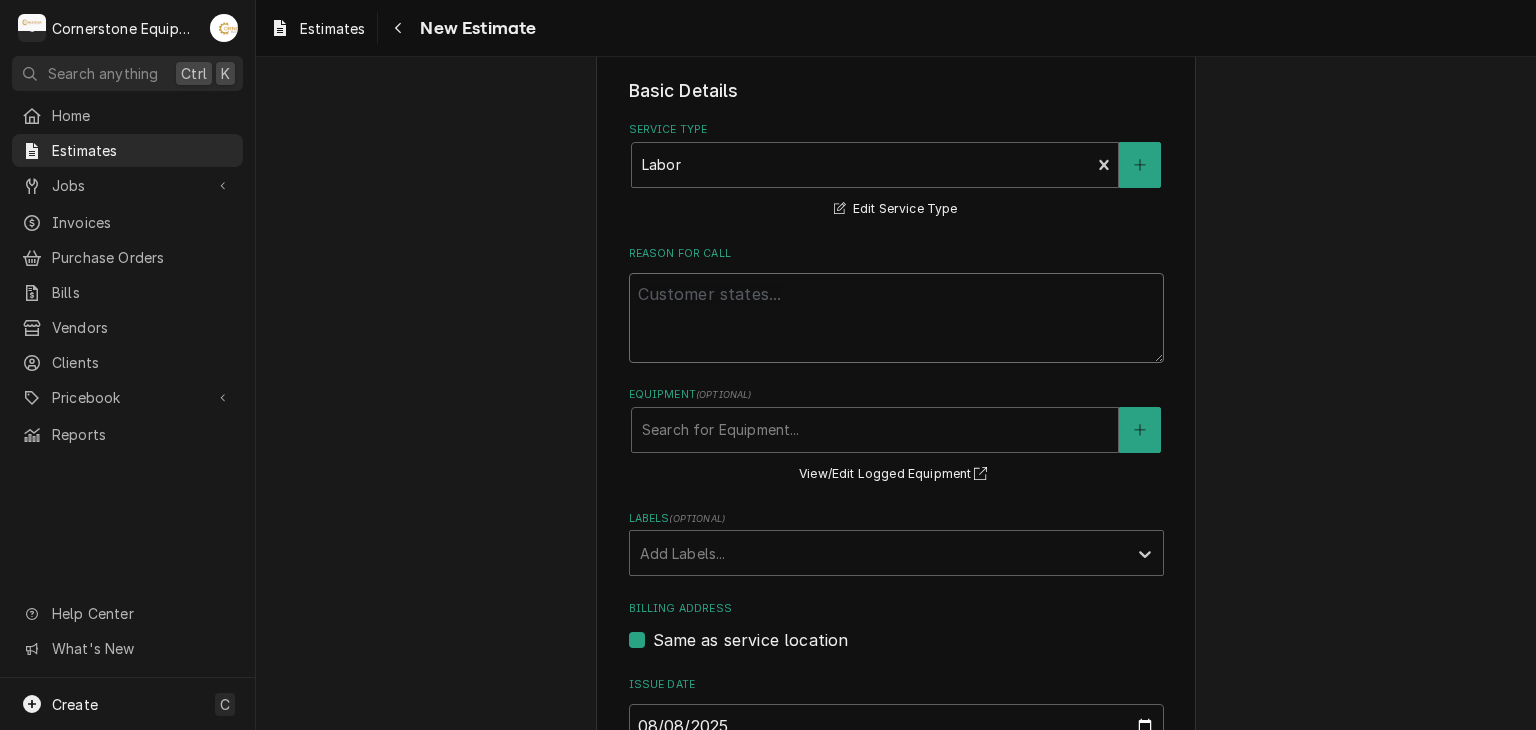 click on "Reason For Call" at bounding box center (896, 318) 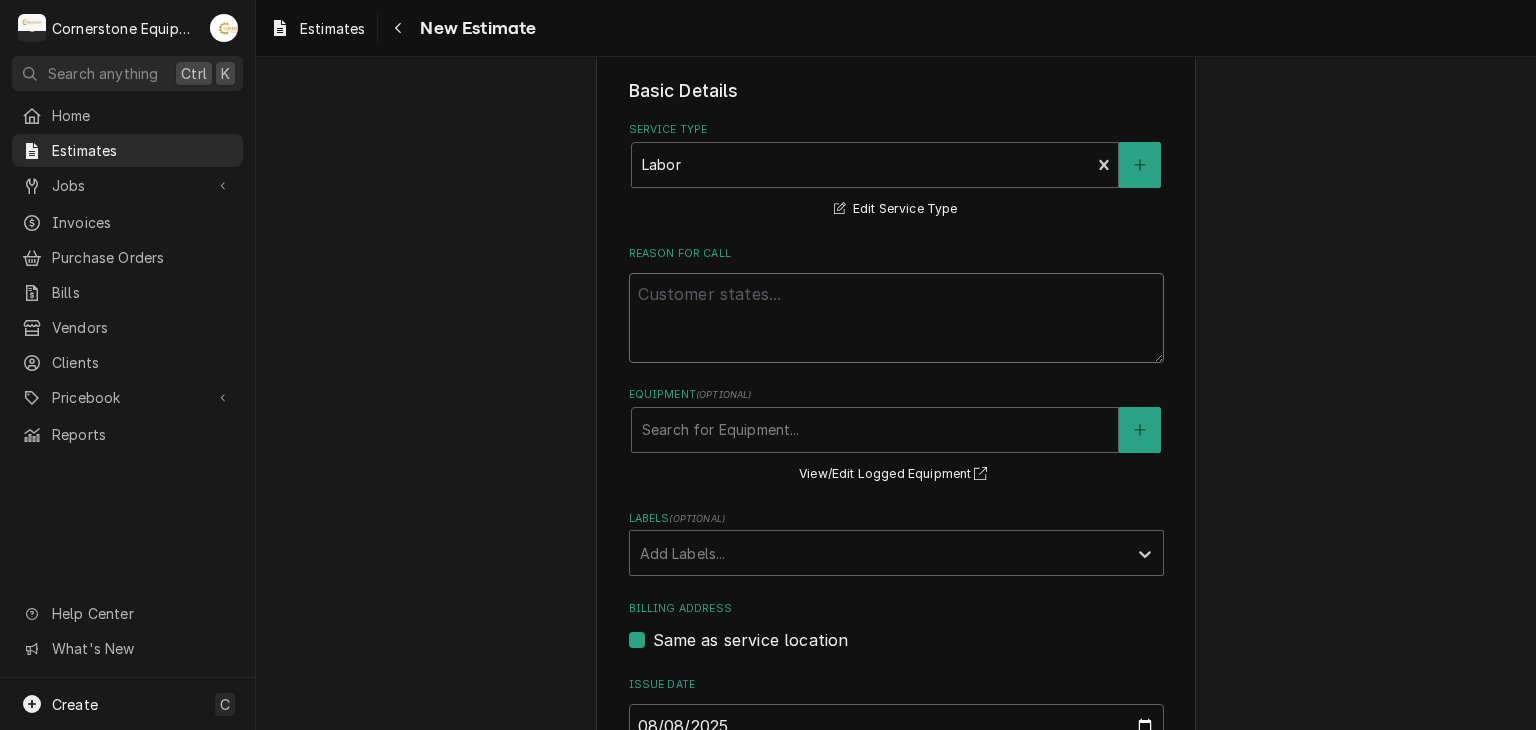 type on "x" 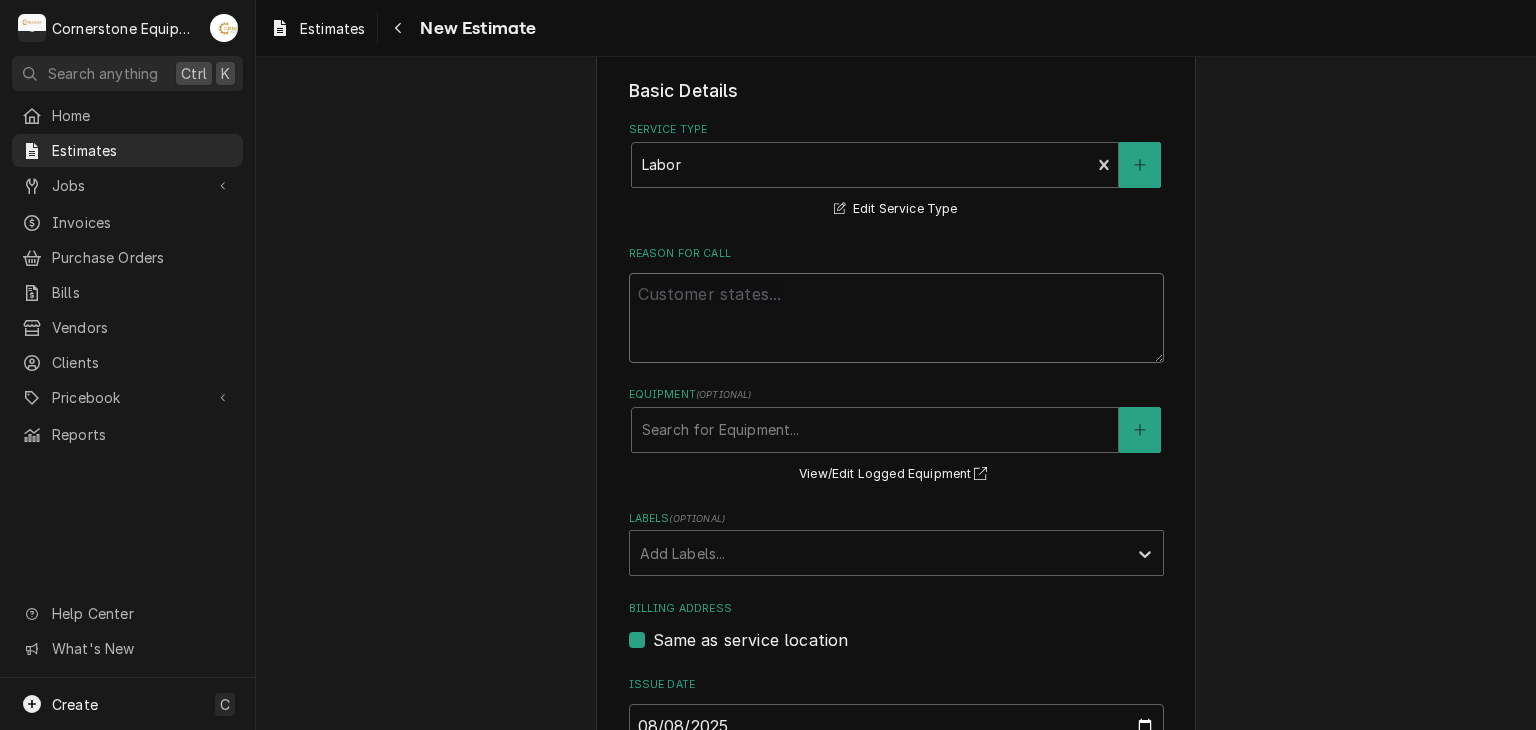 type on "e" 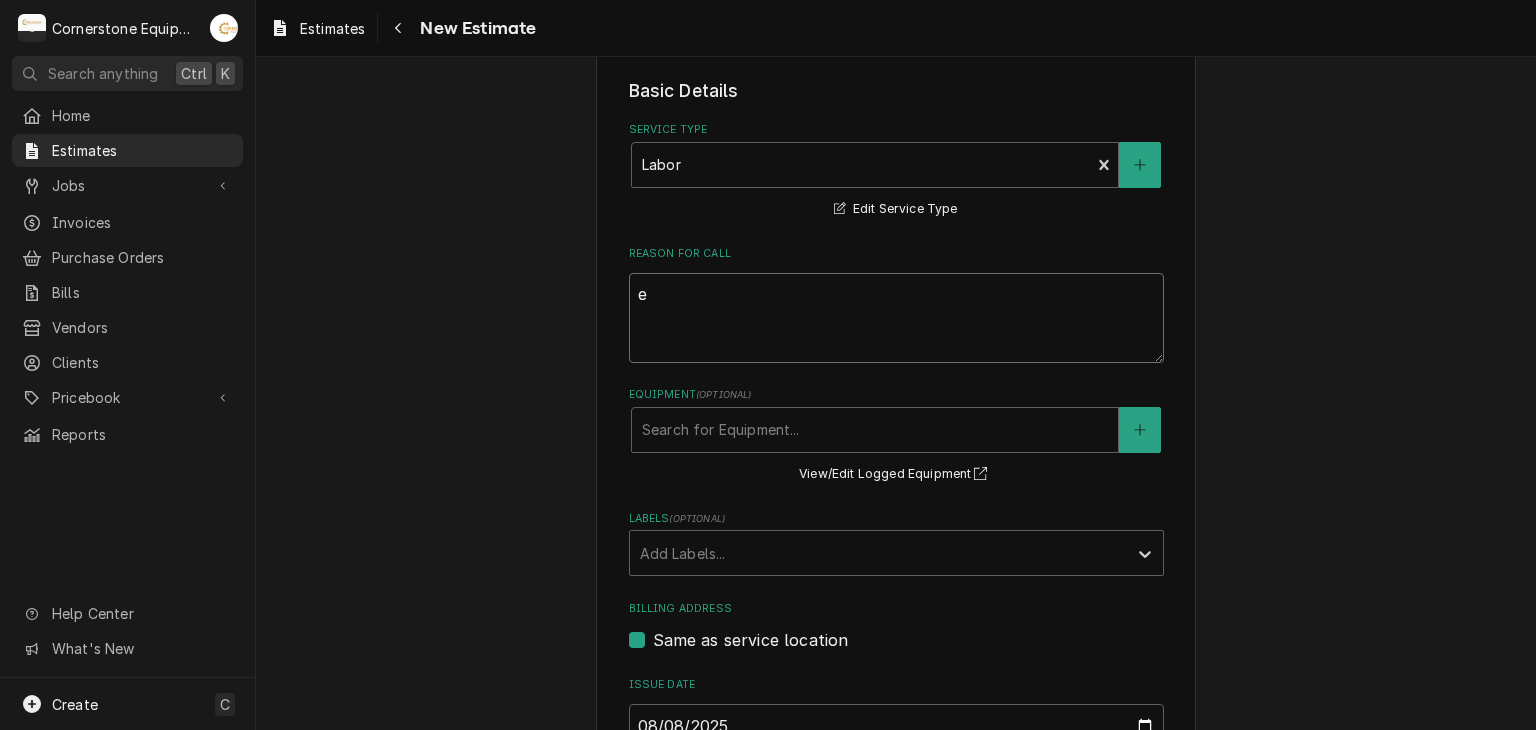 type on "x" 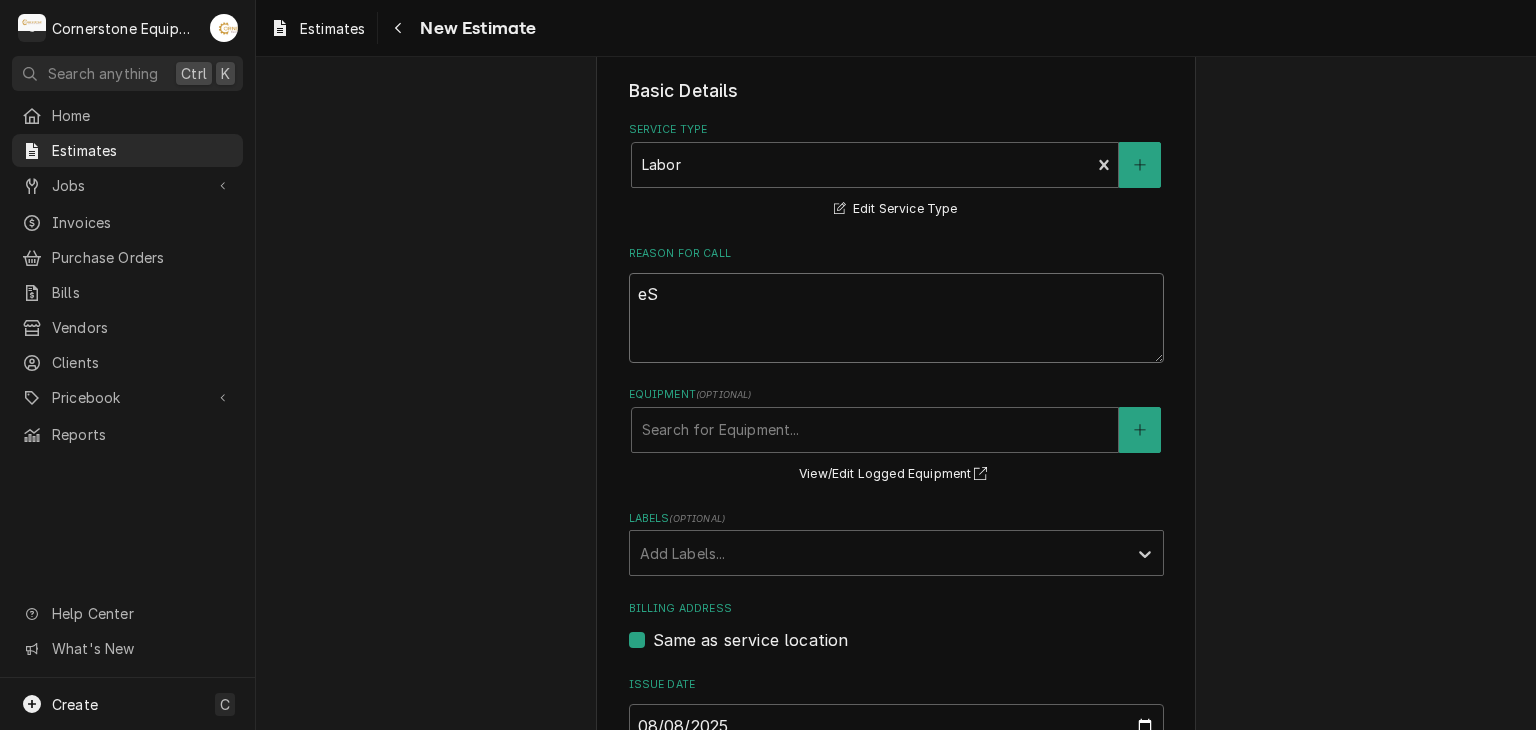 type on "x" 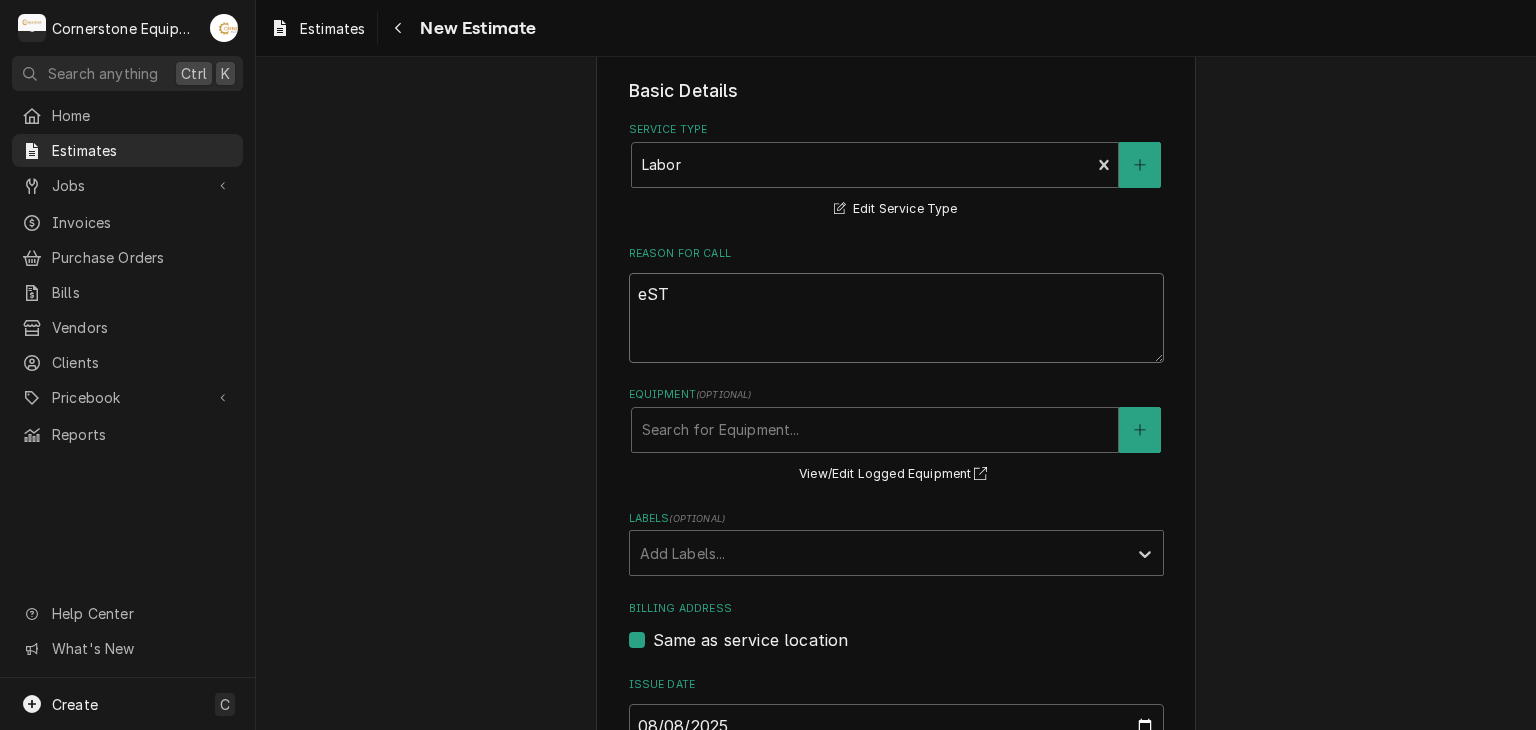 type on "x" 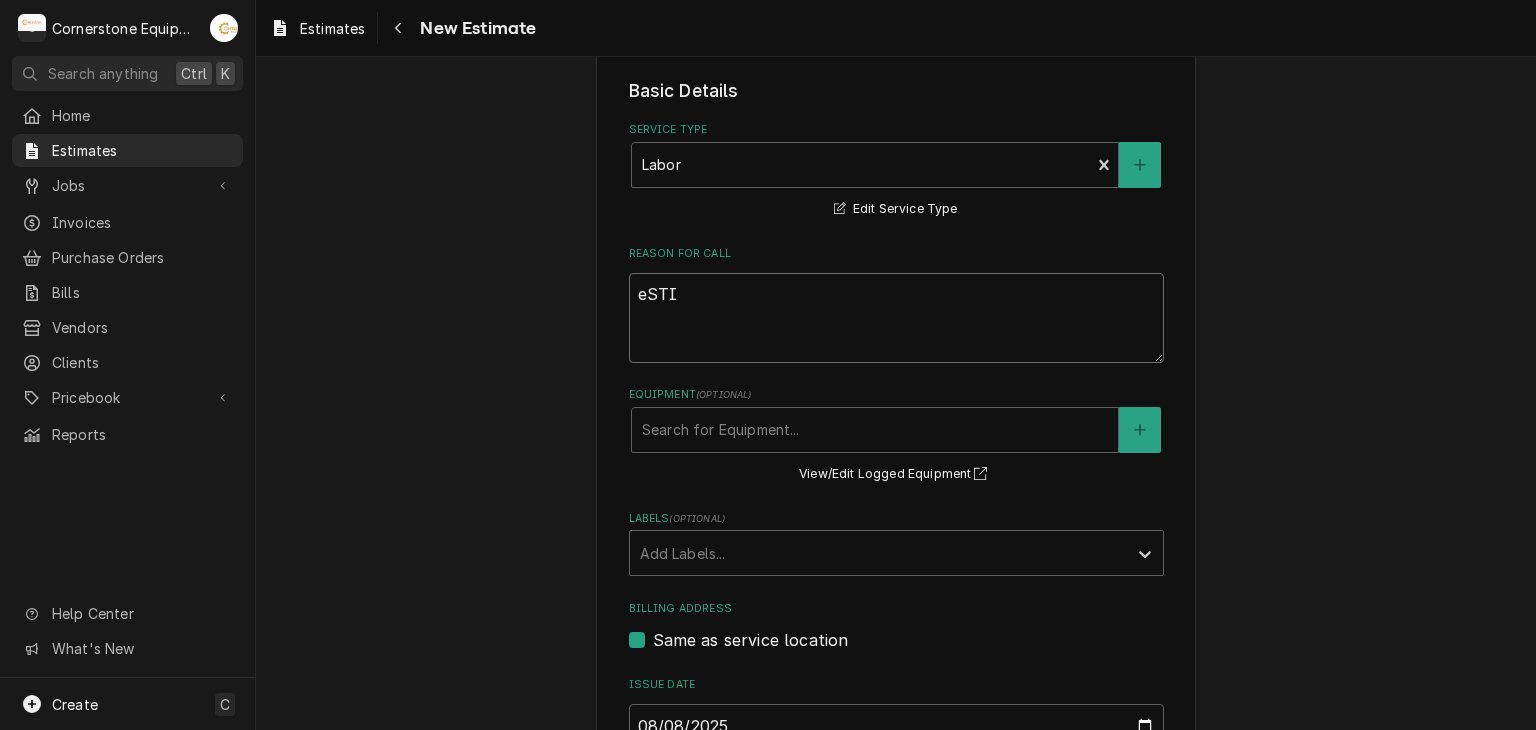 type on "x" 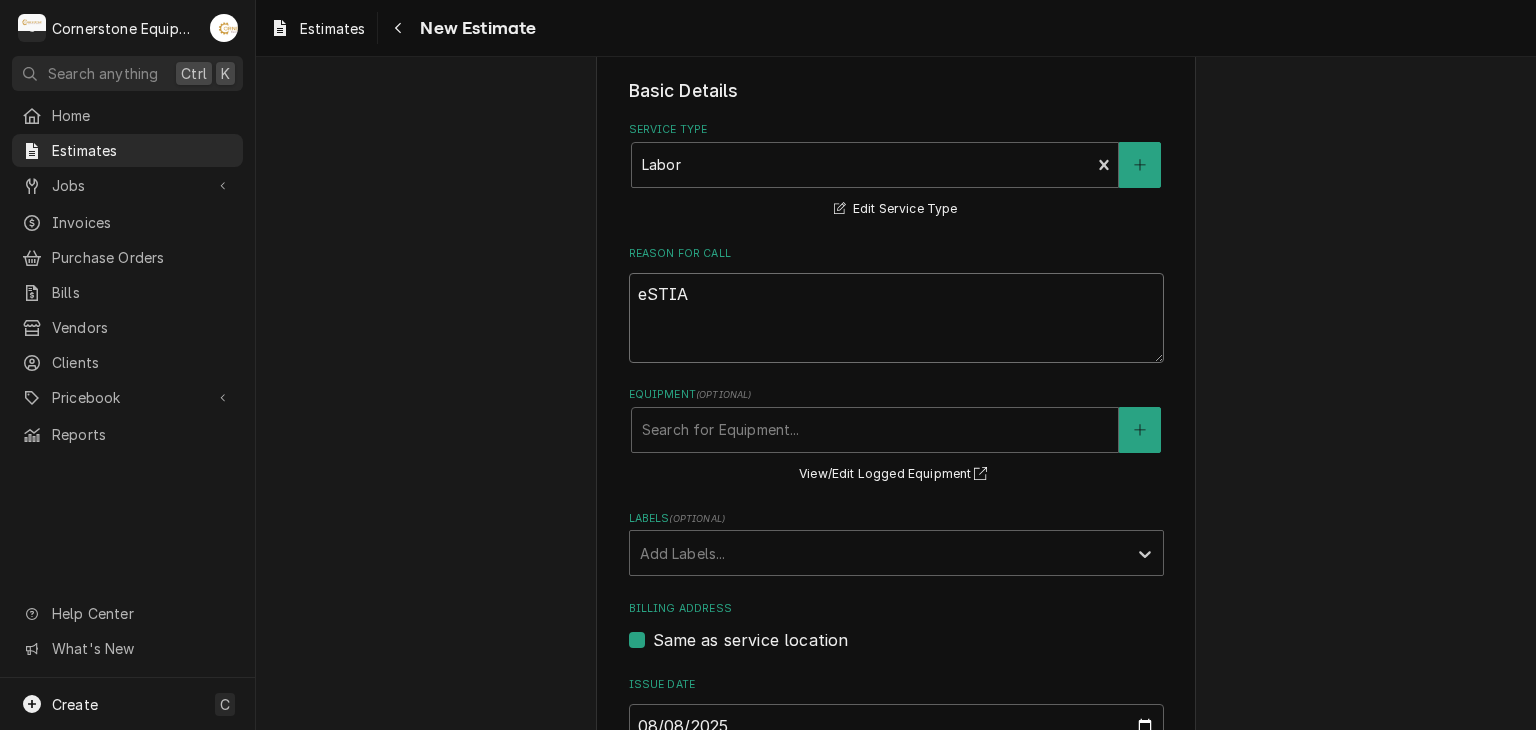 type on "x" 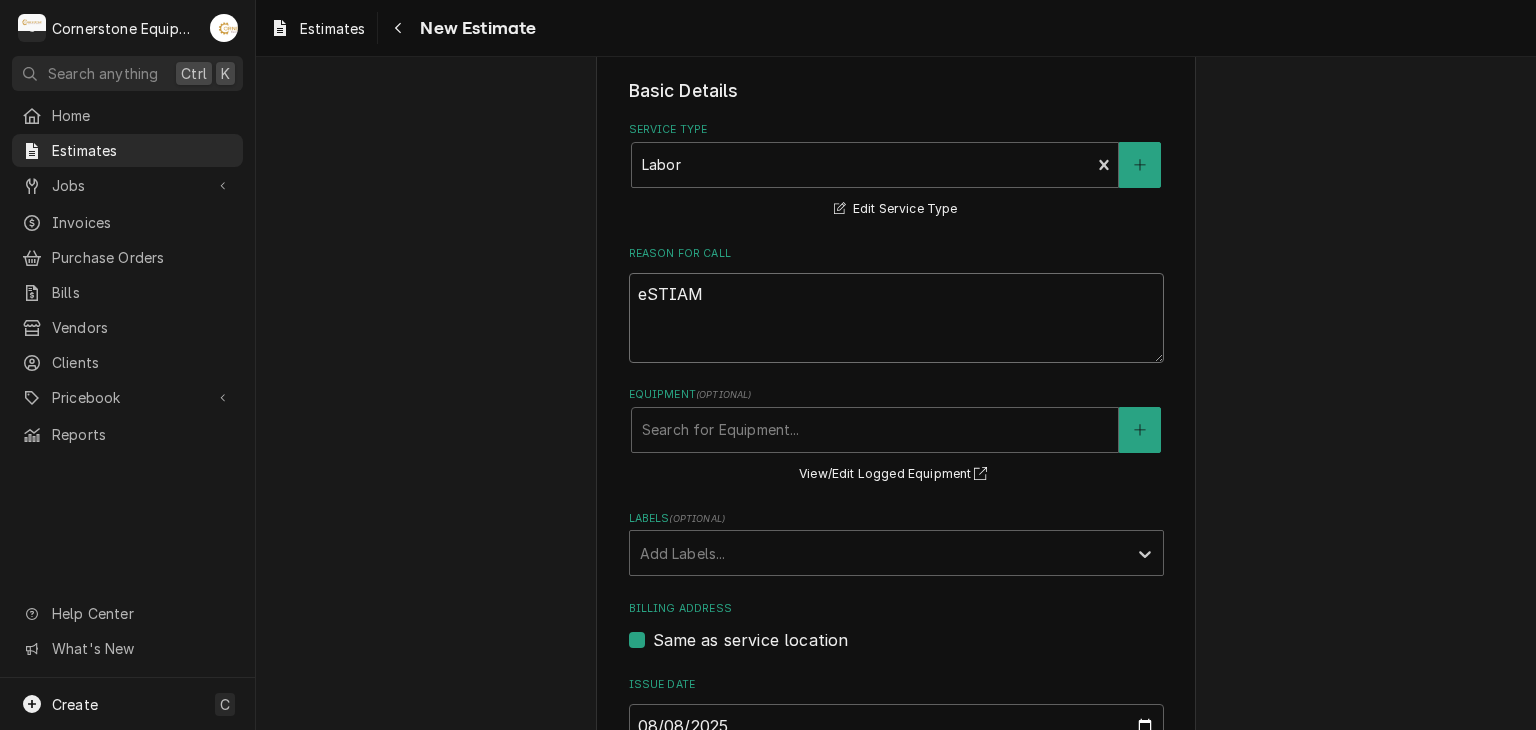 type on "x" 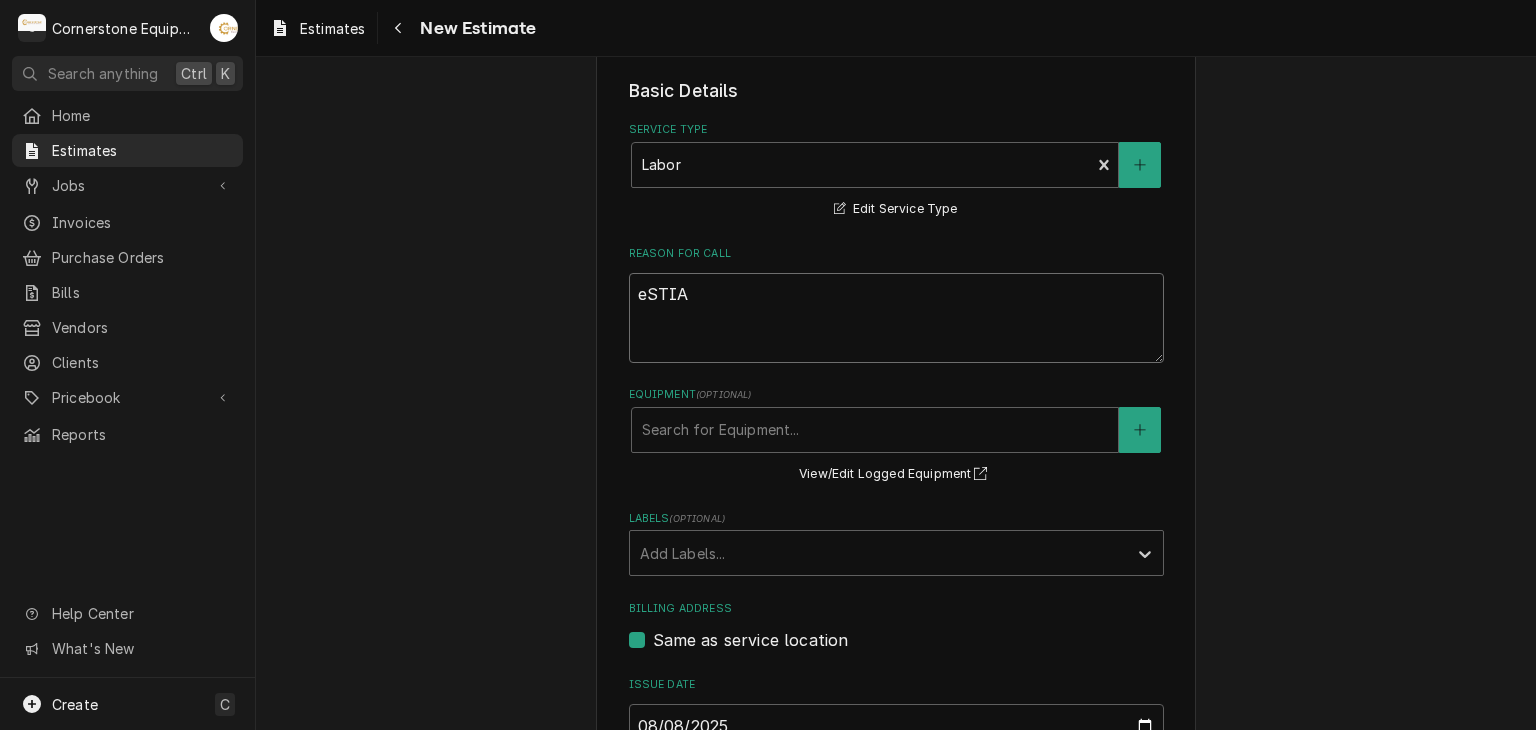 type on "x" 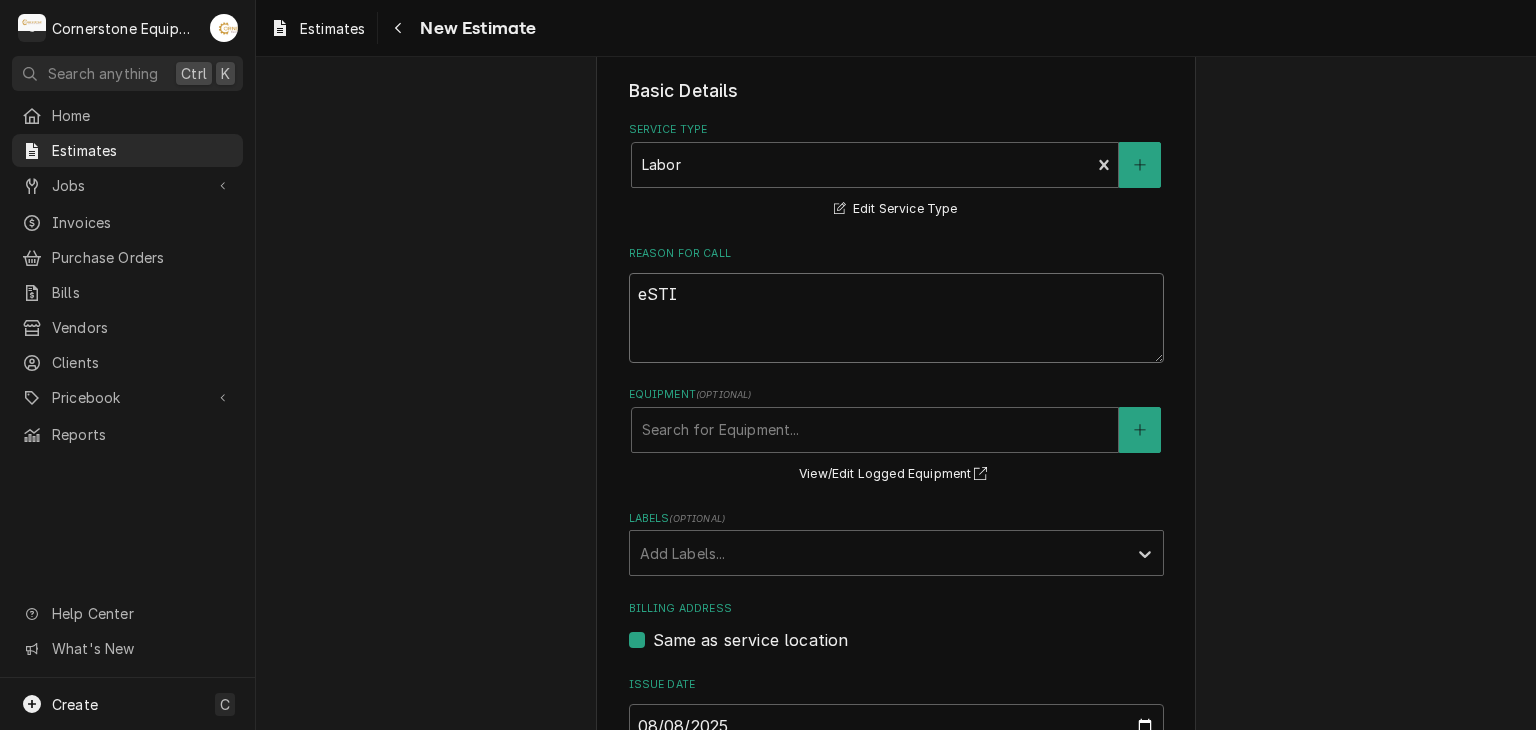 type on "x" 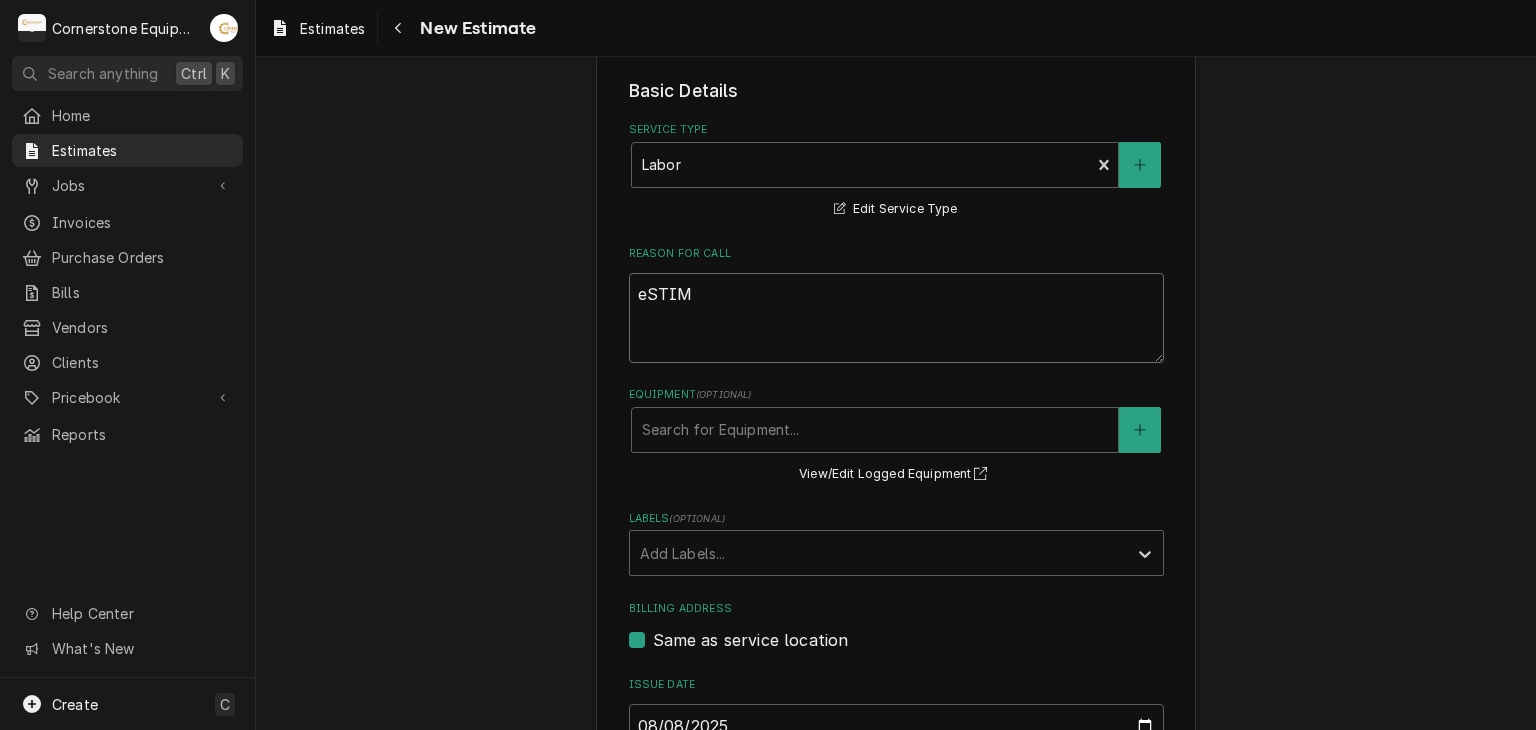 type on "x" 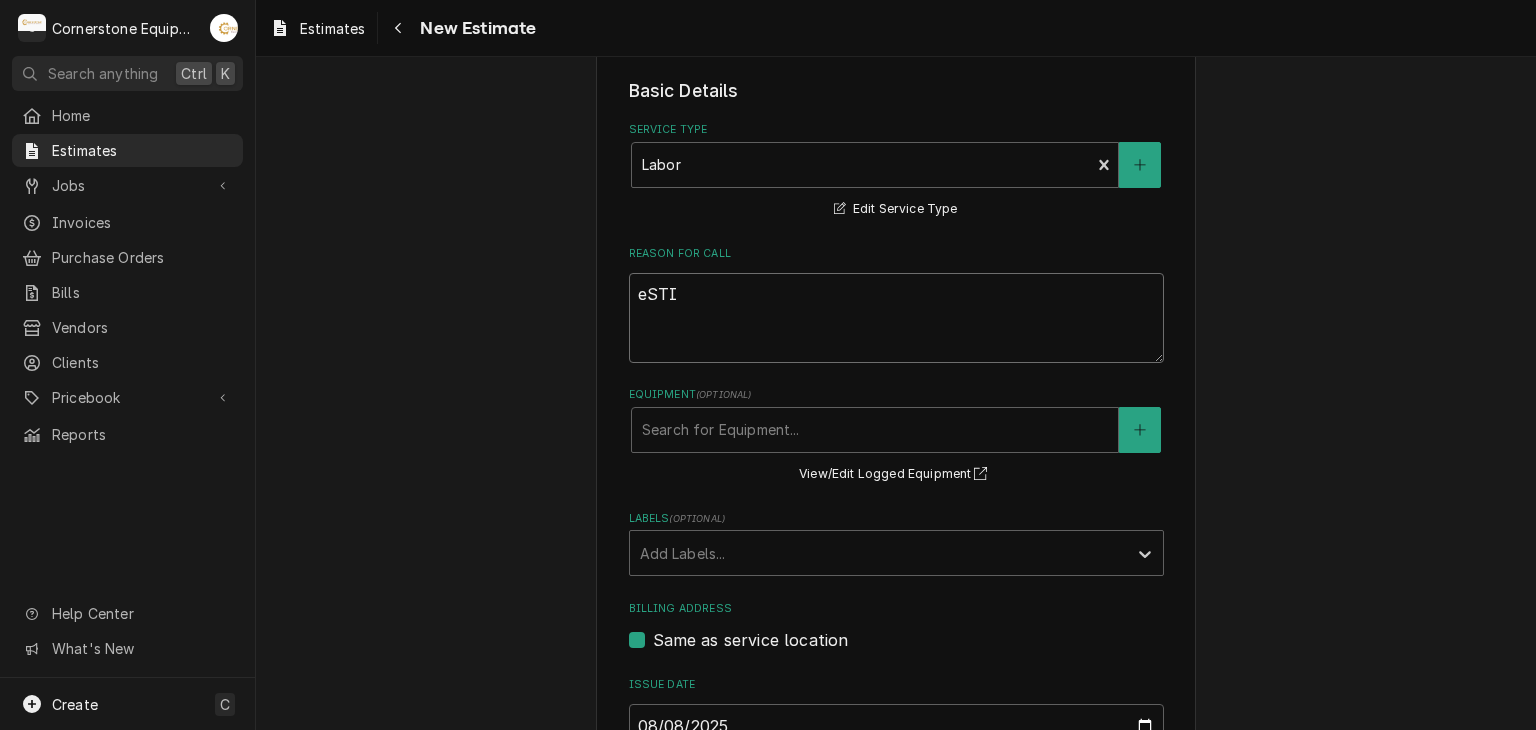 type on "x" 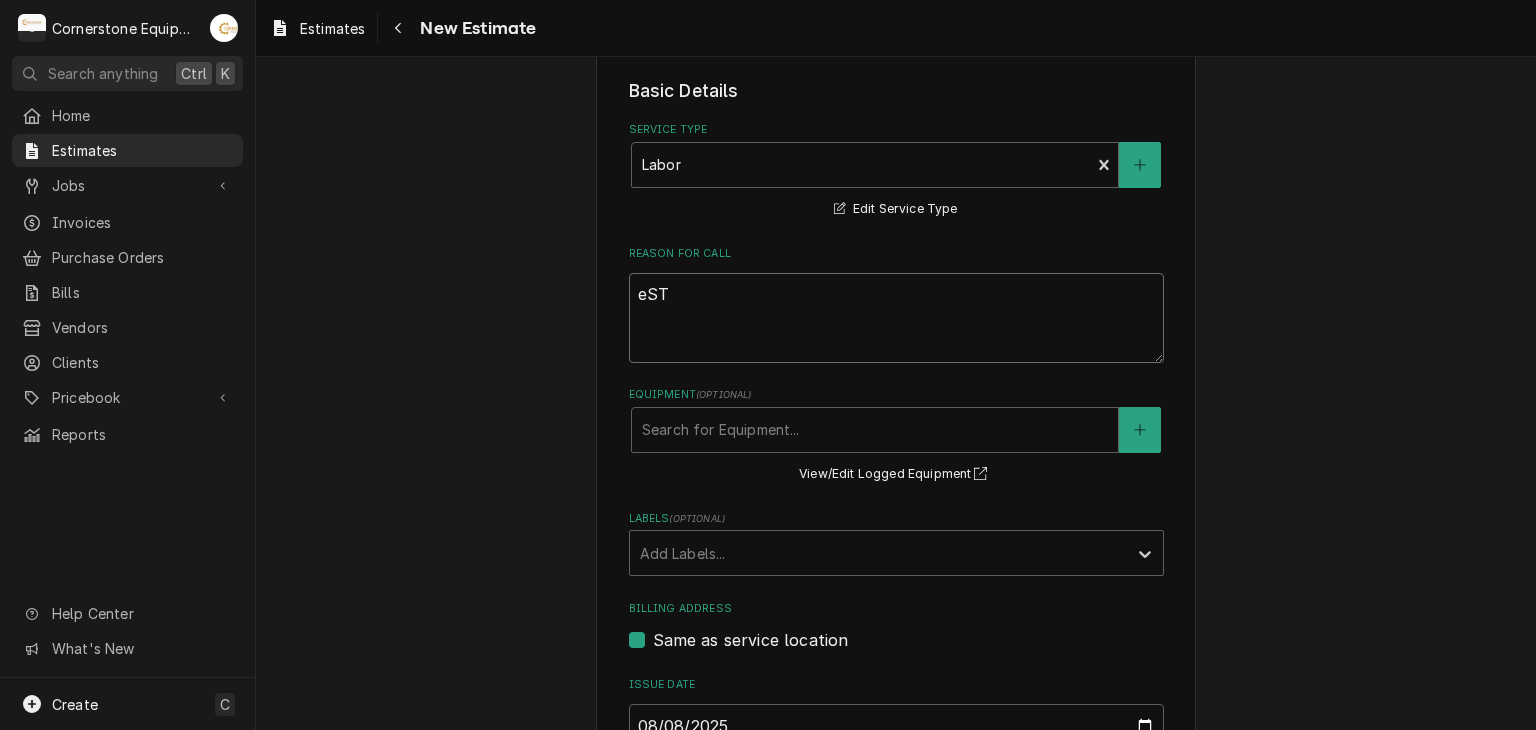 type on "x" 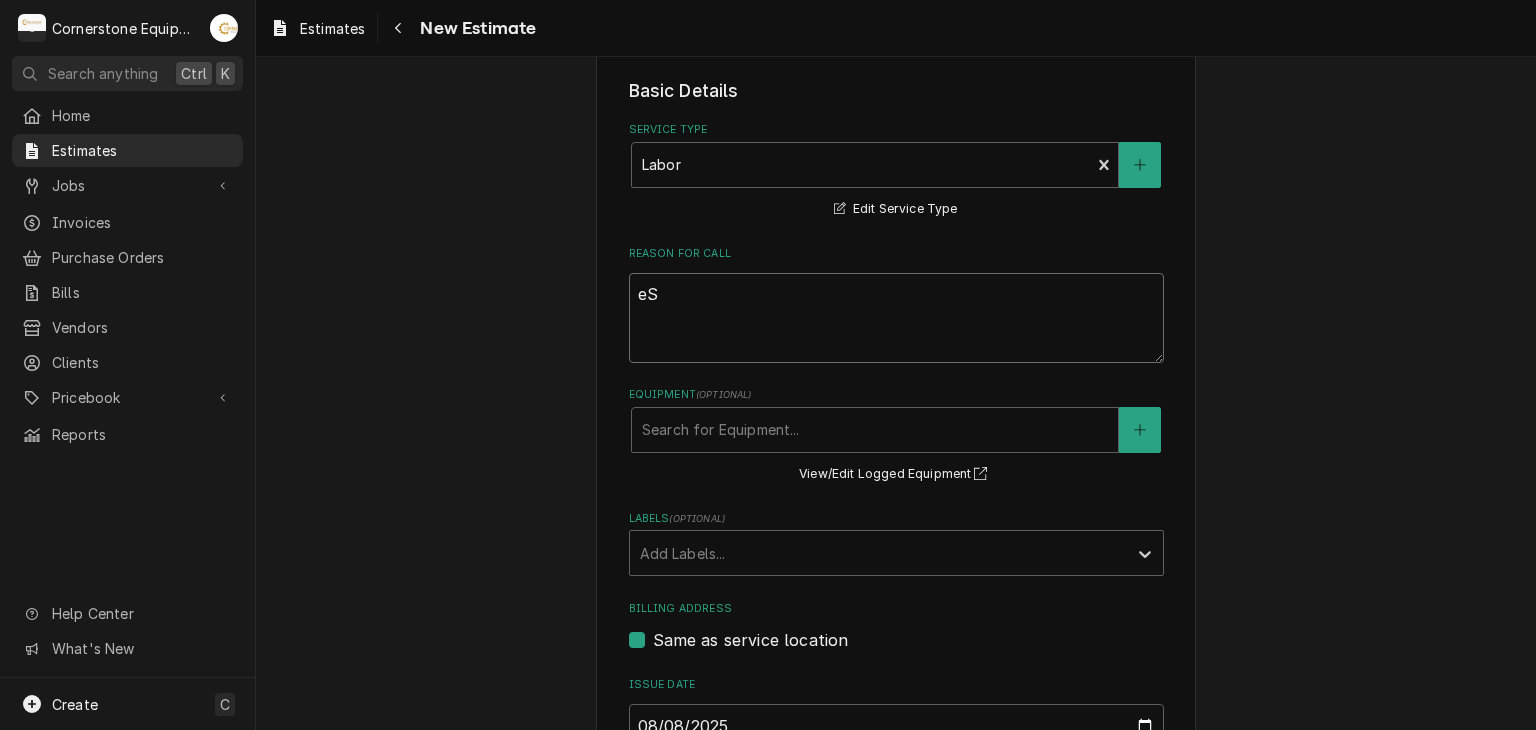 type on "x" 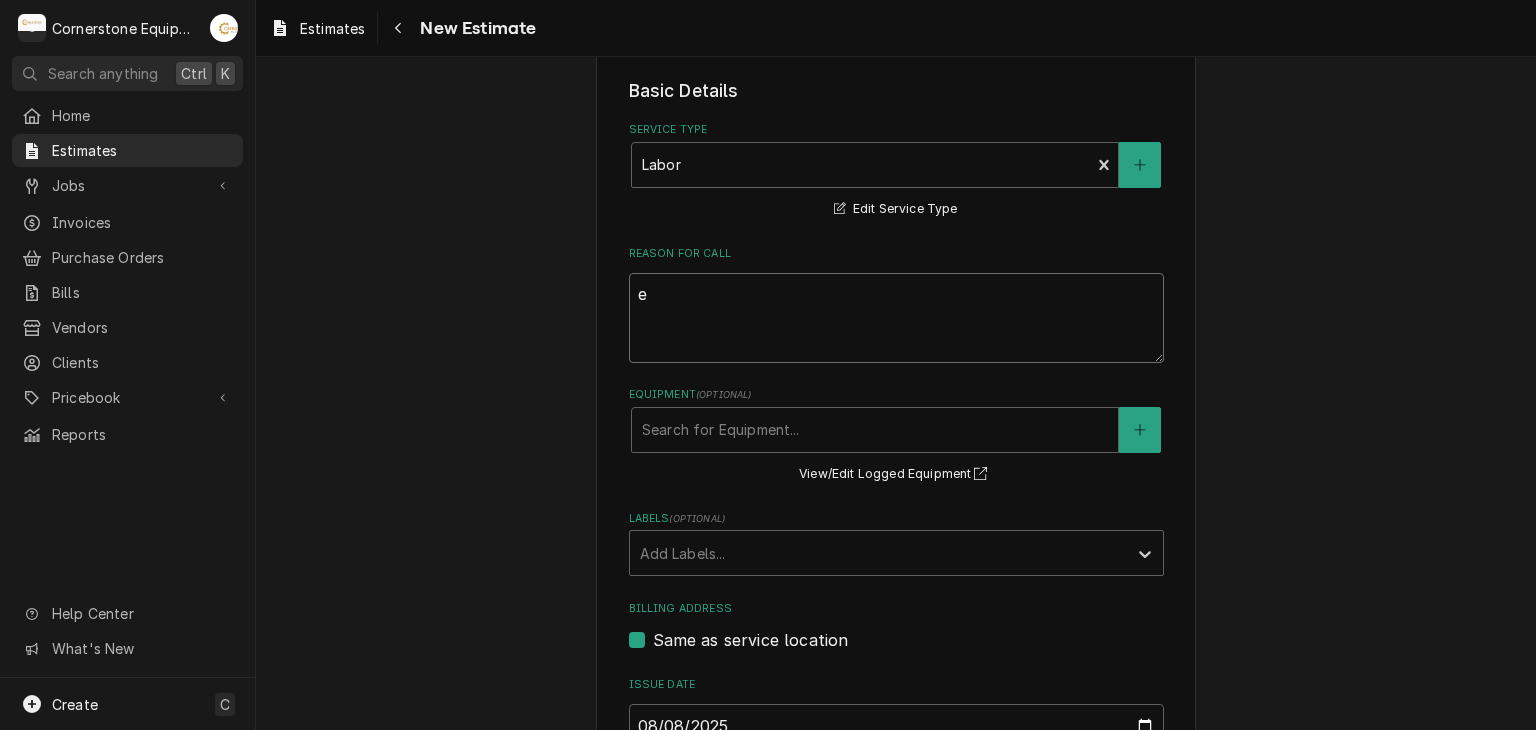 type on "x" 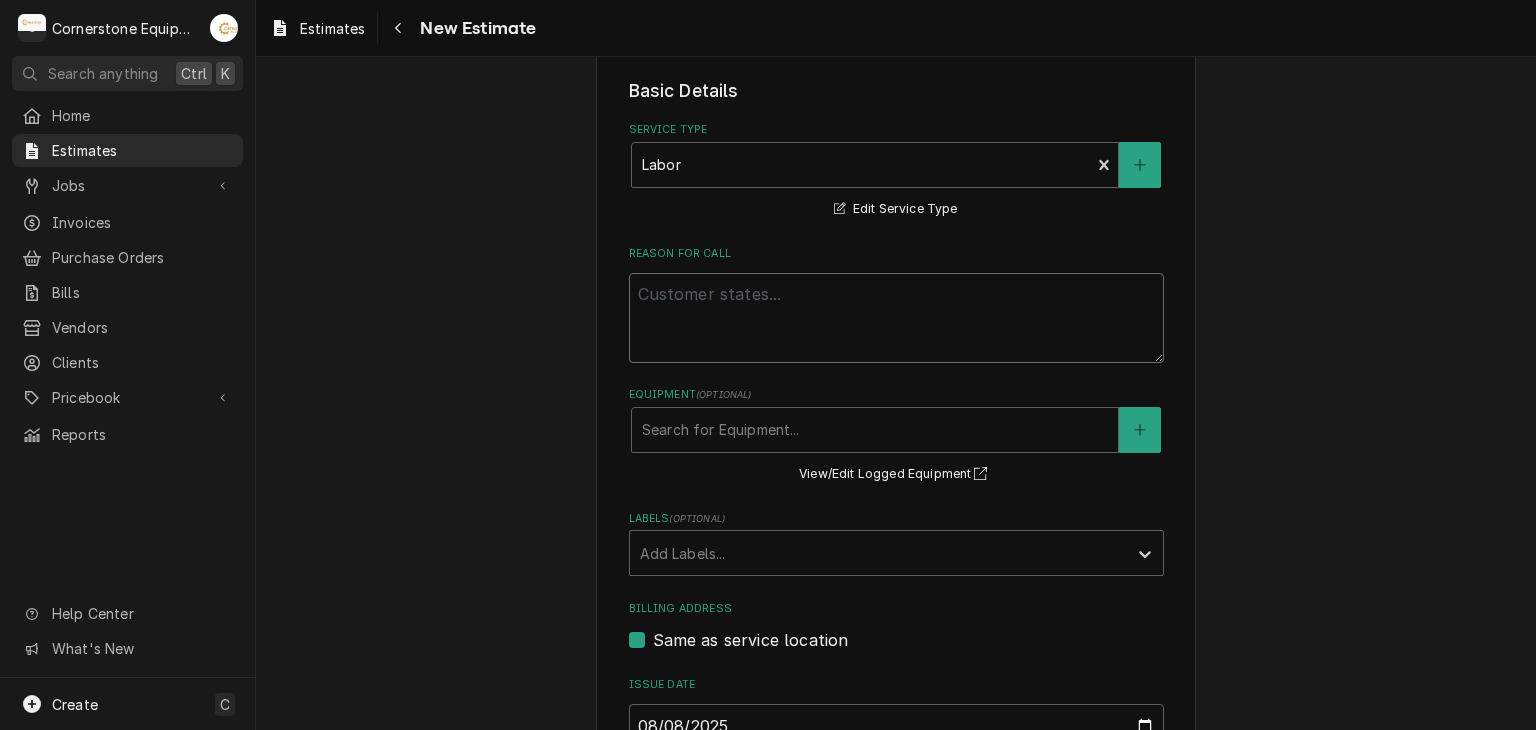 type on "x" 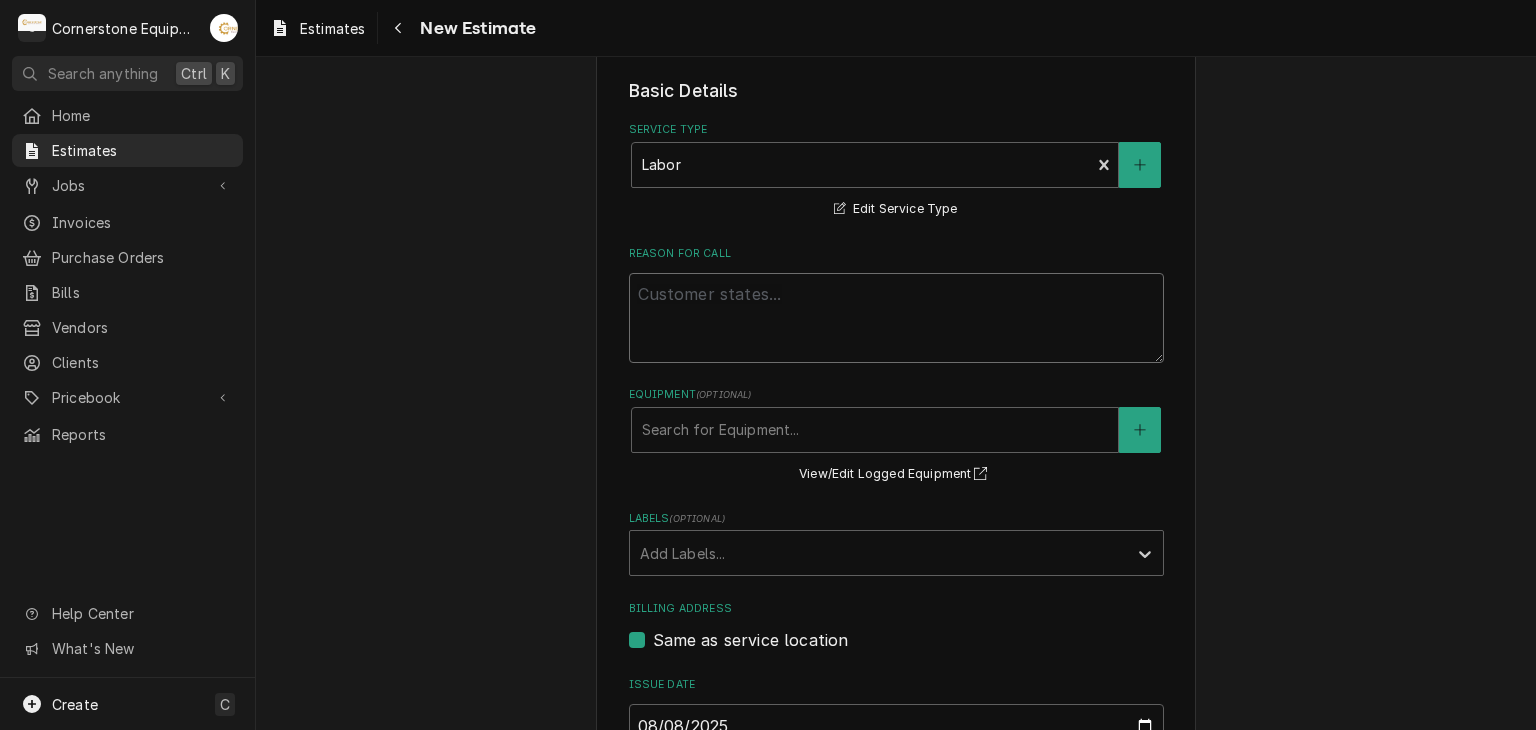 type on "E" 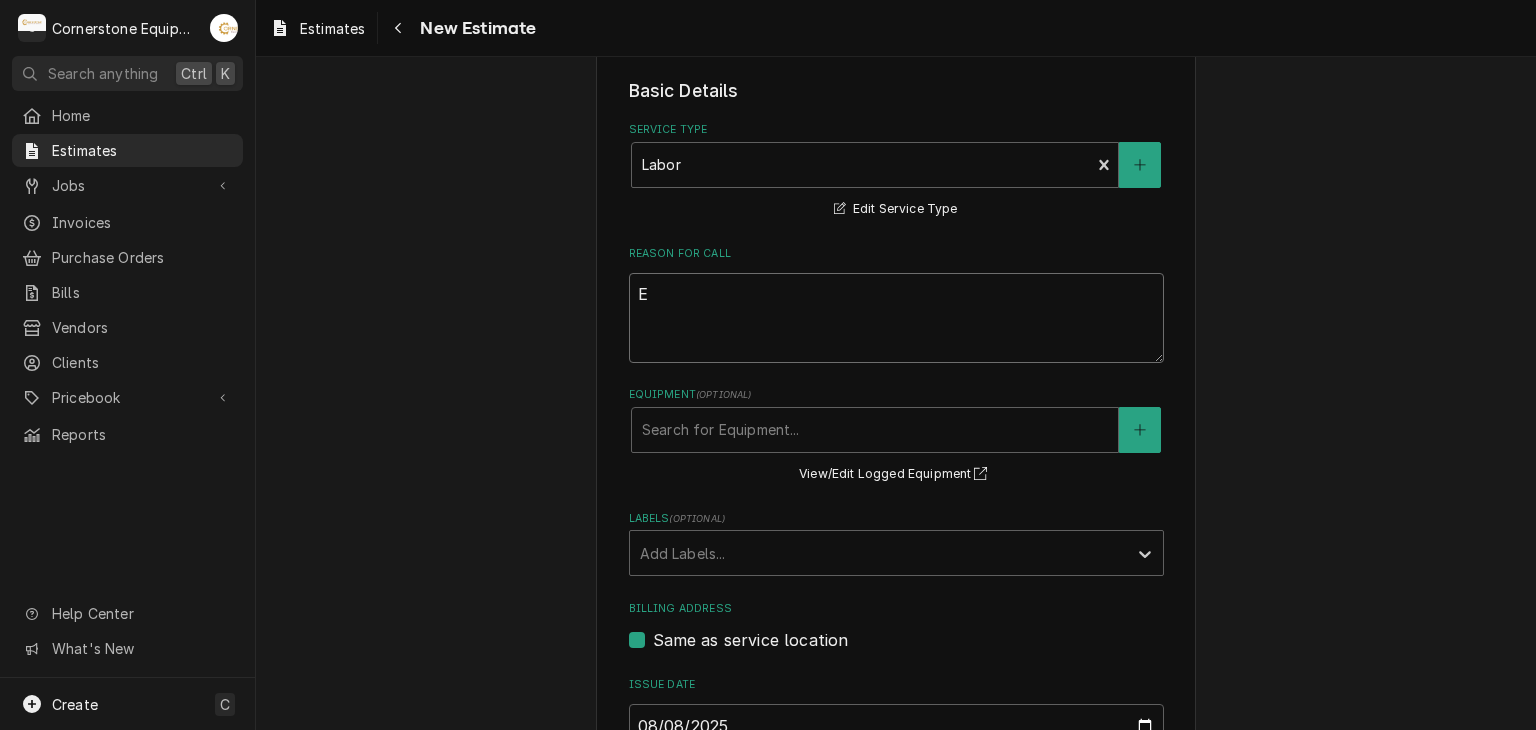 type on "x" 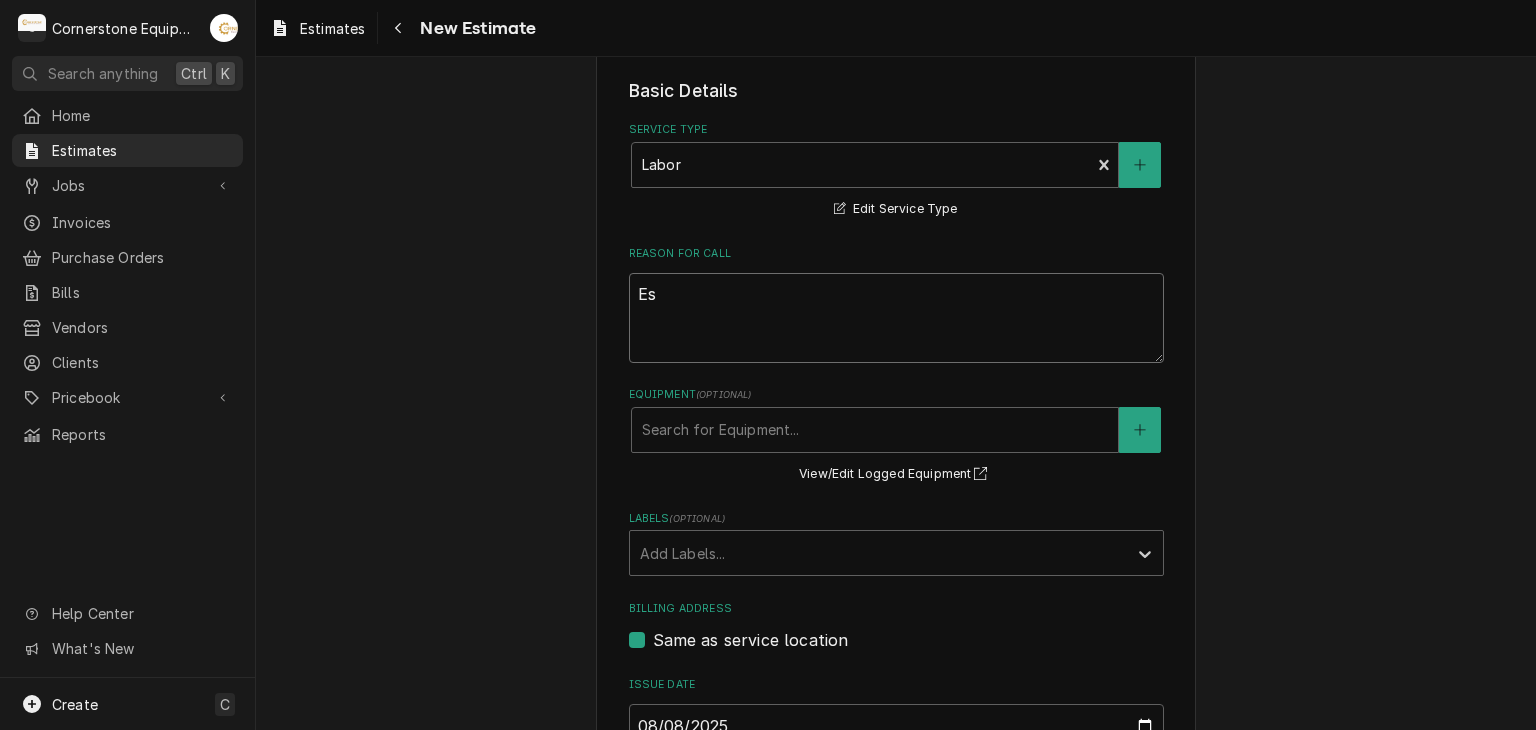 type on "x" 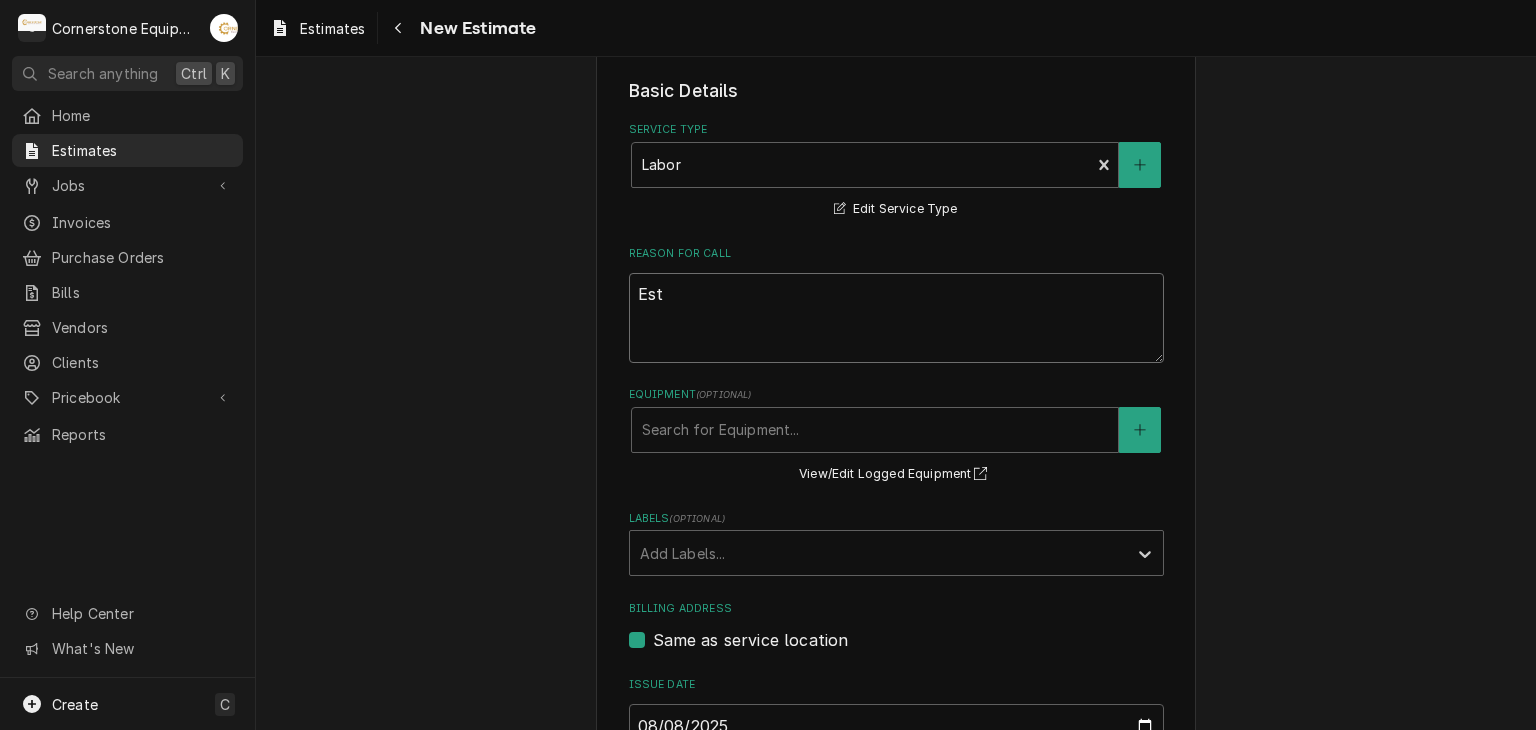type on "x" 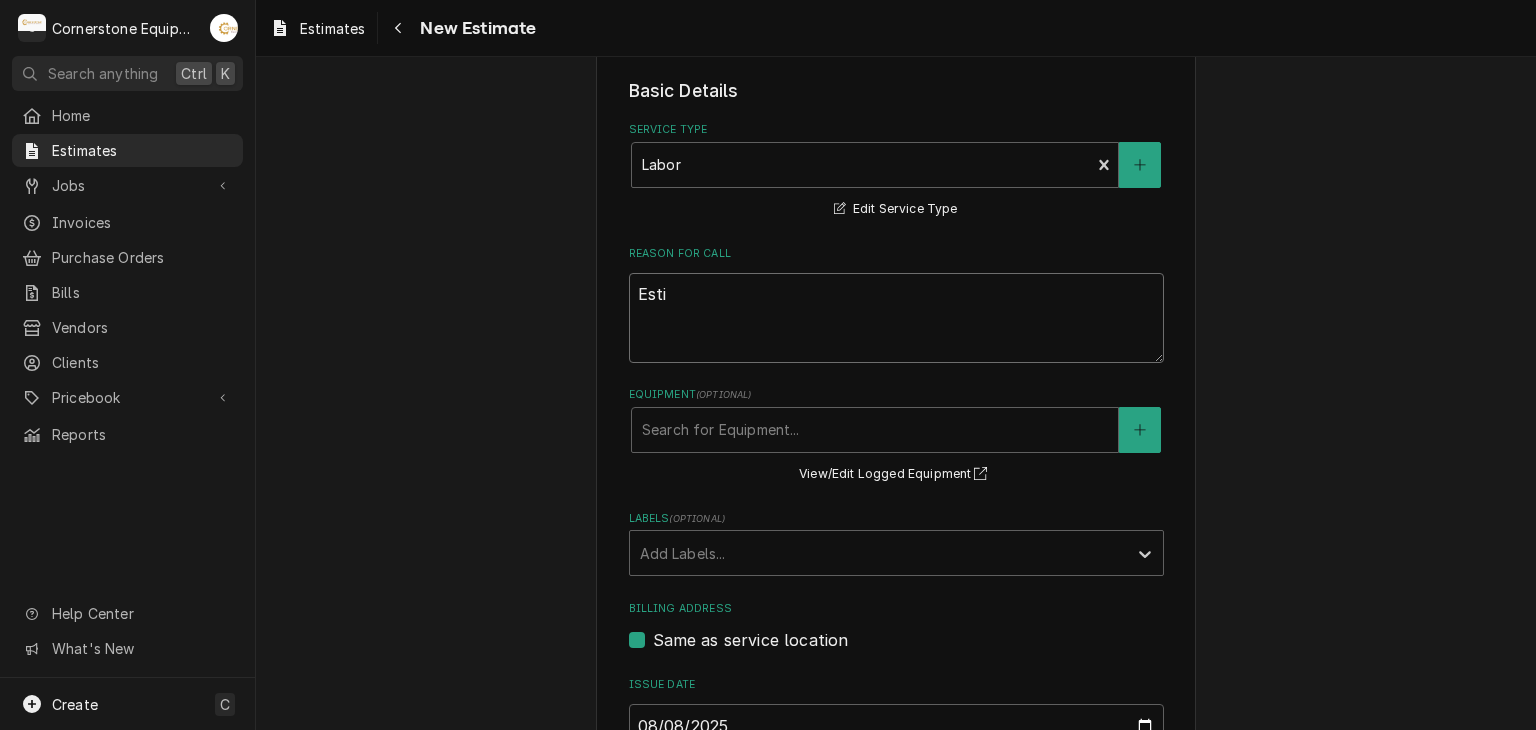 type on "x" 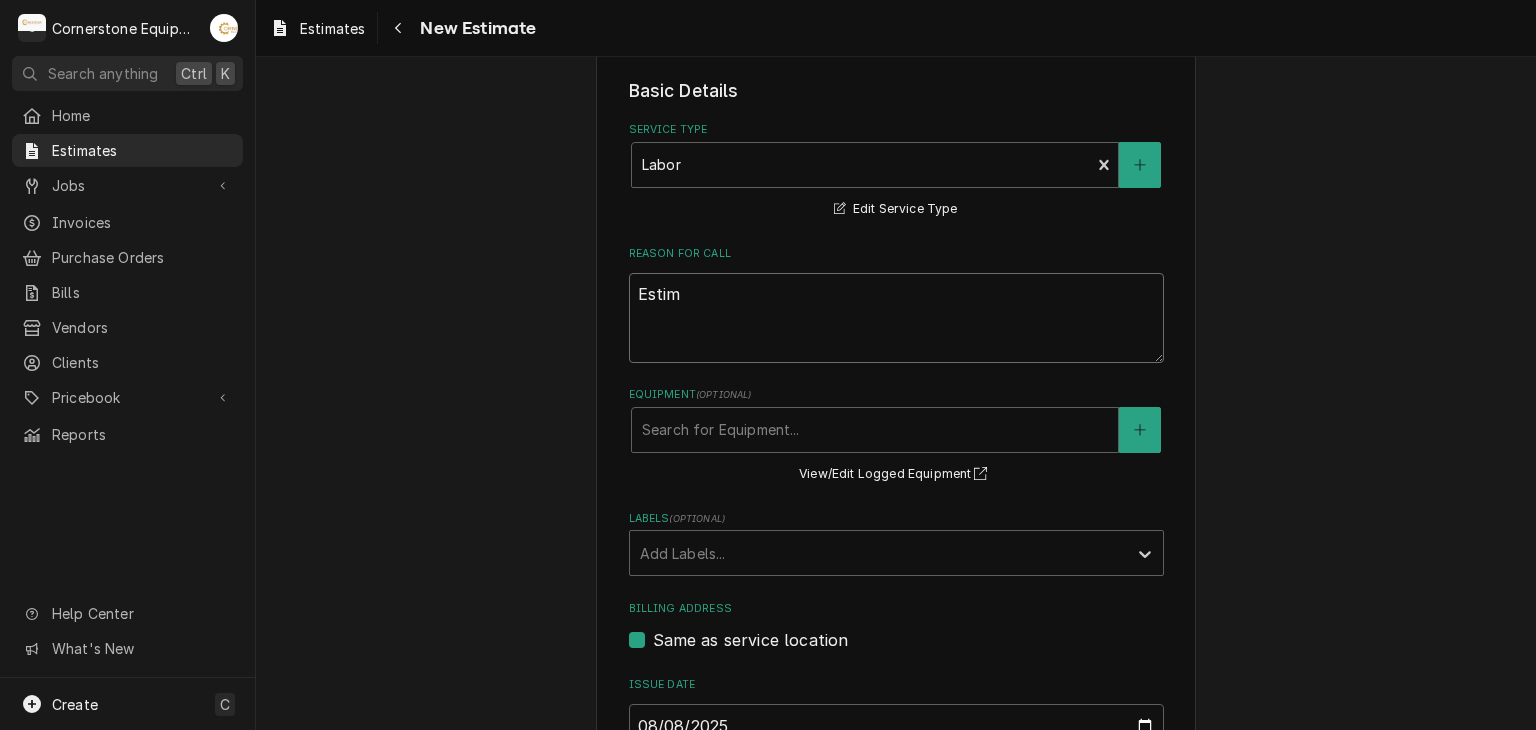 type on "x" 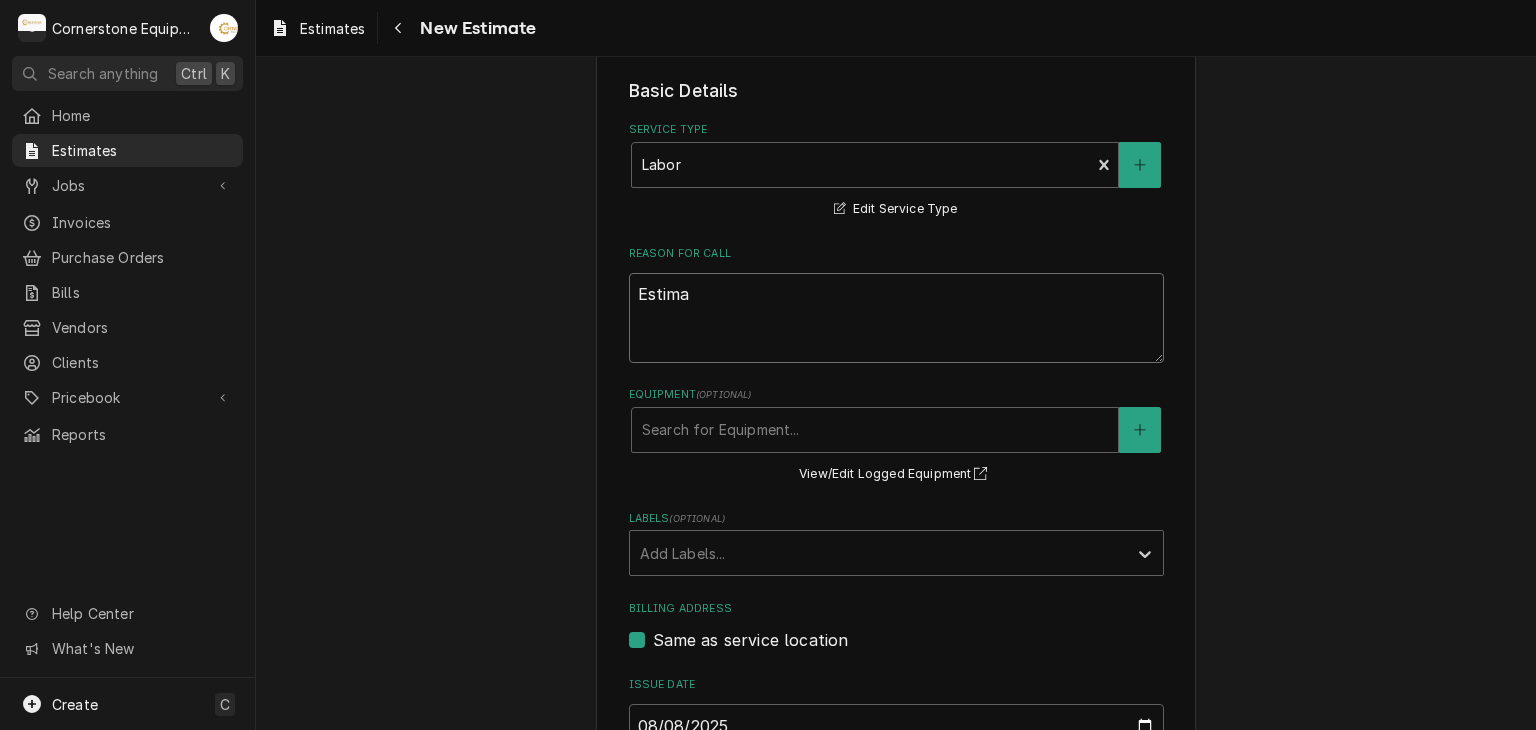 type on "x" 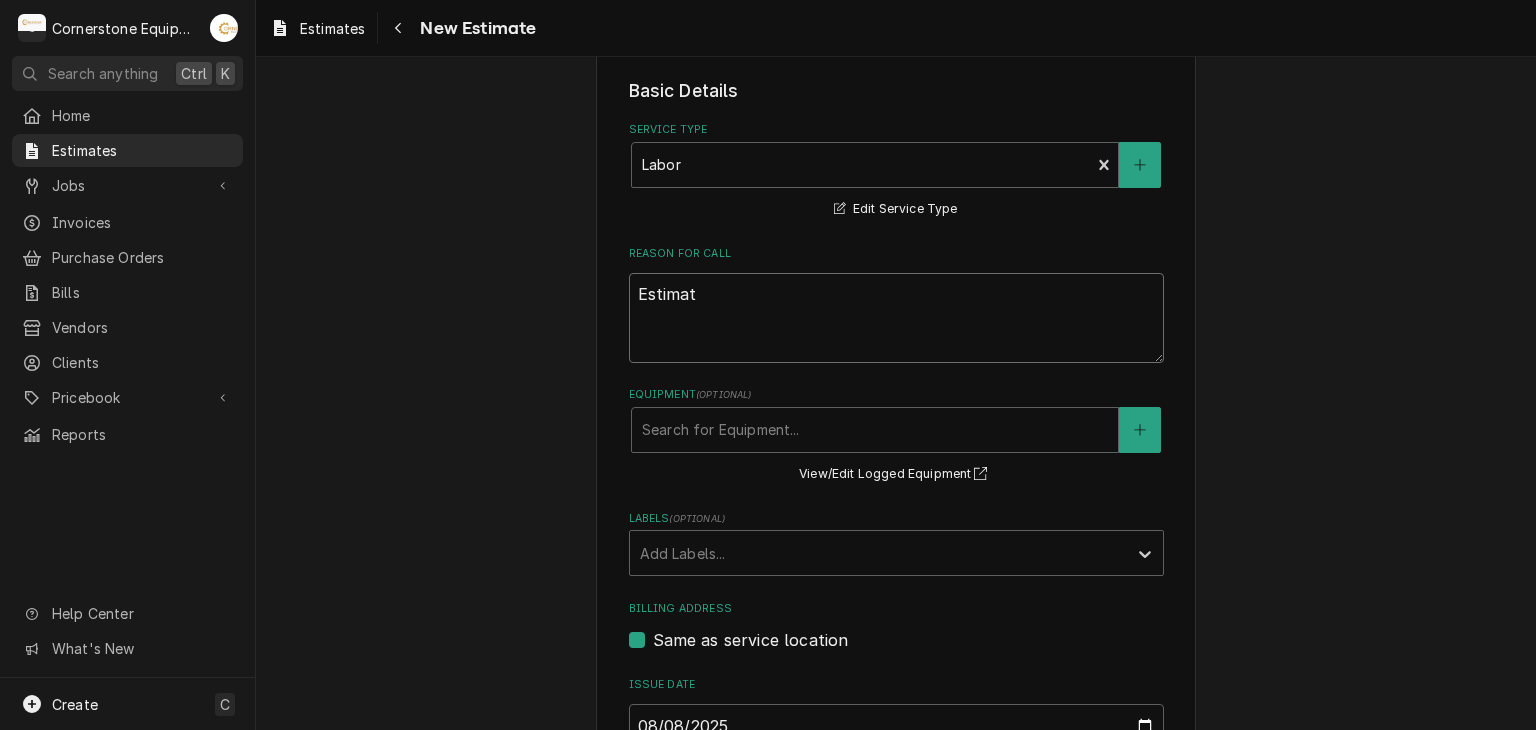 type on "x" 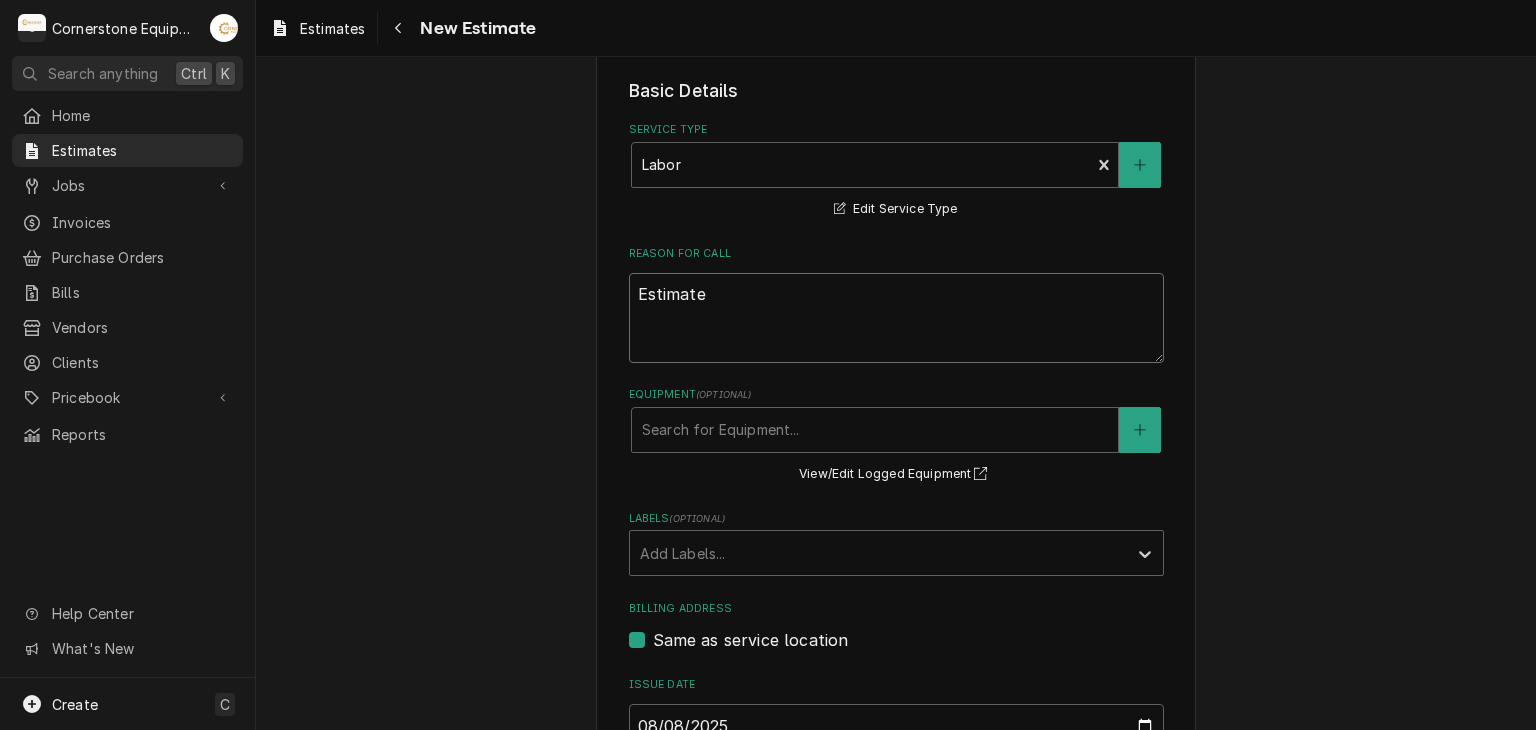 type on "x" 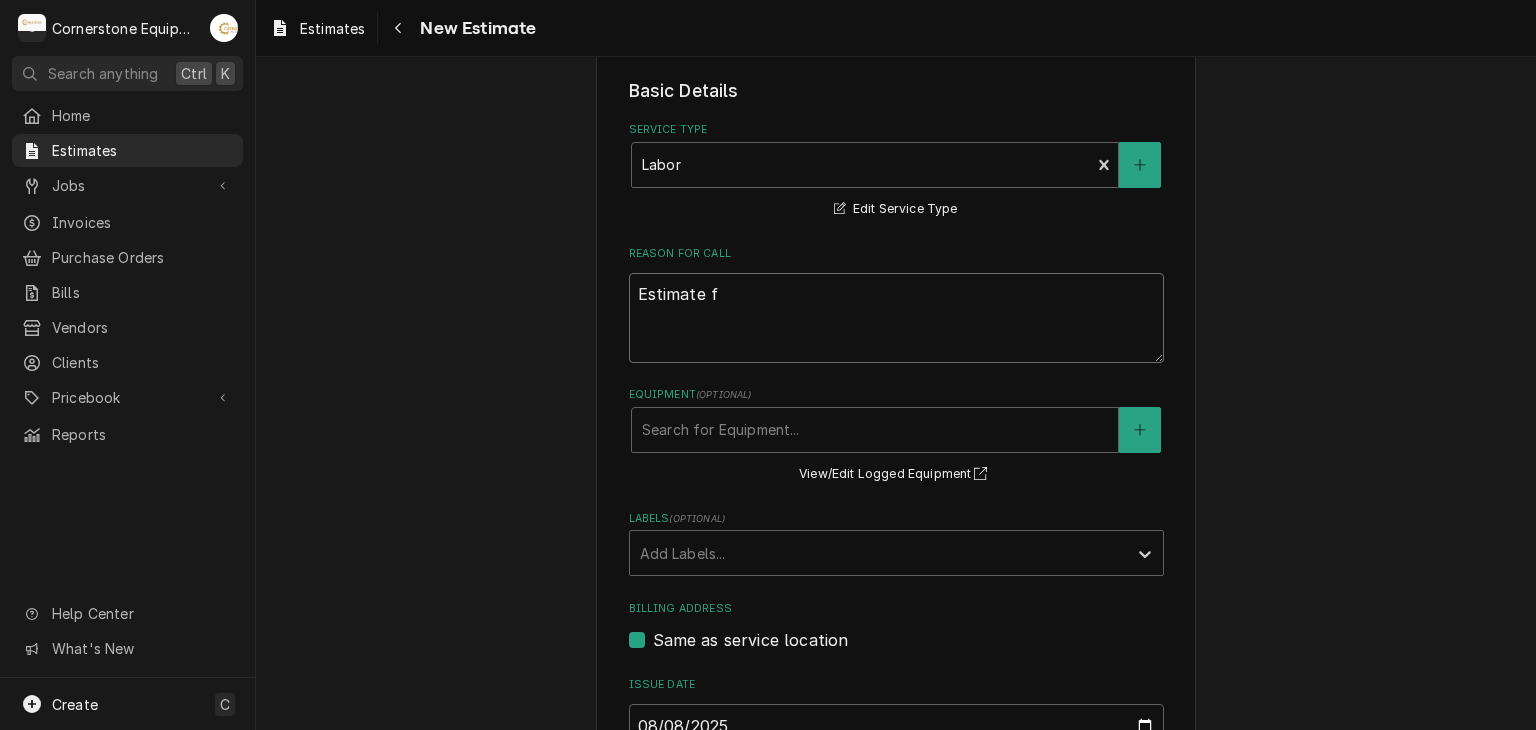 type on "x" 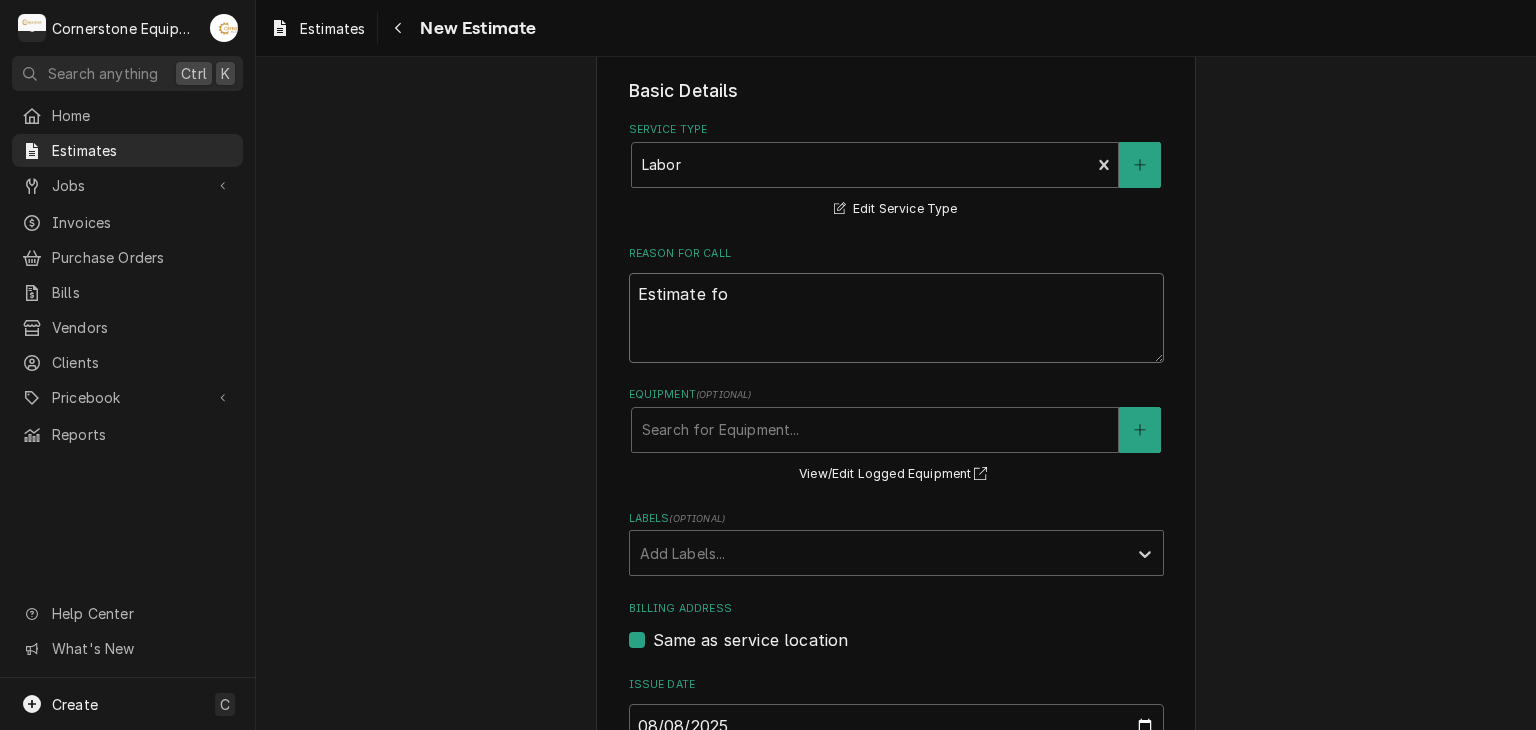type on "x" 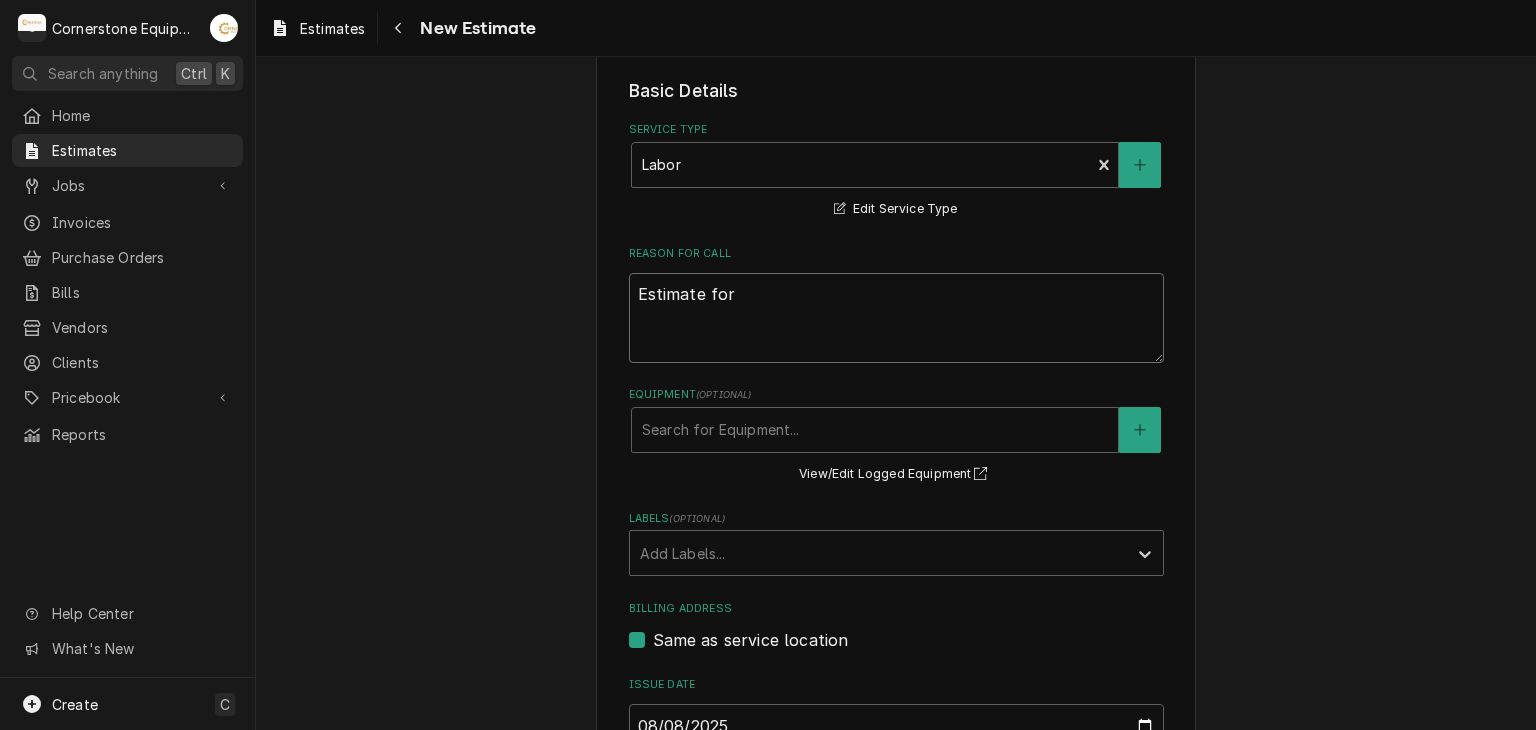 type on "x" 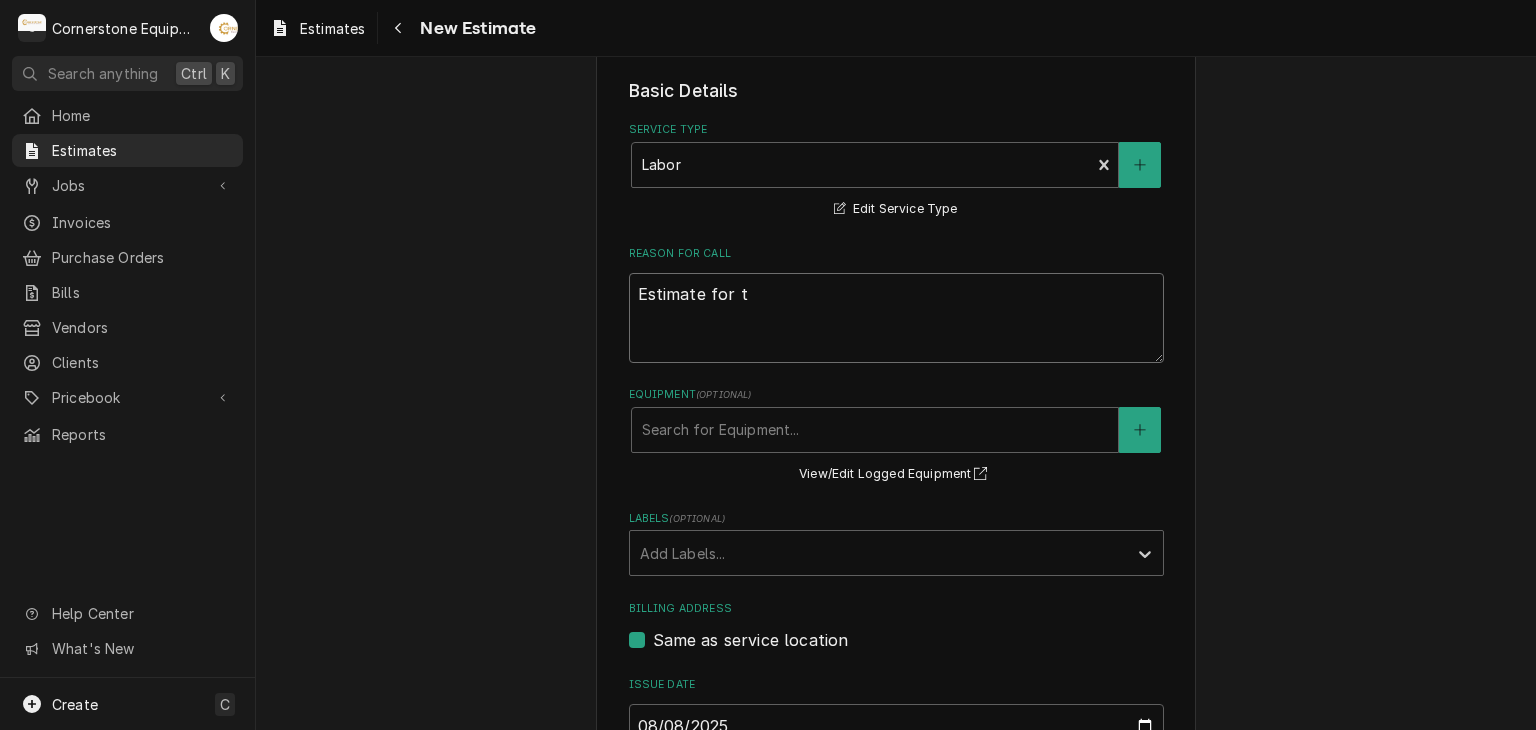 type on "x" 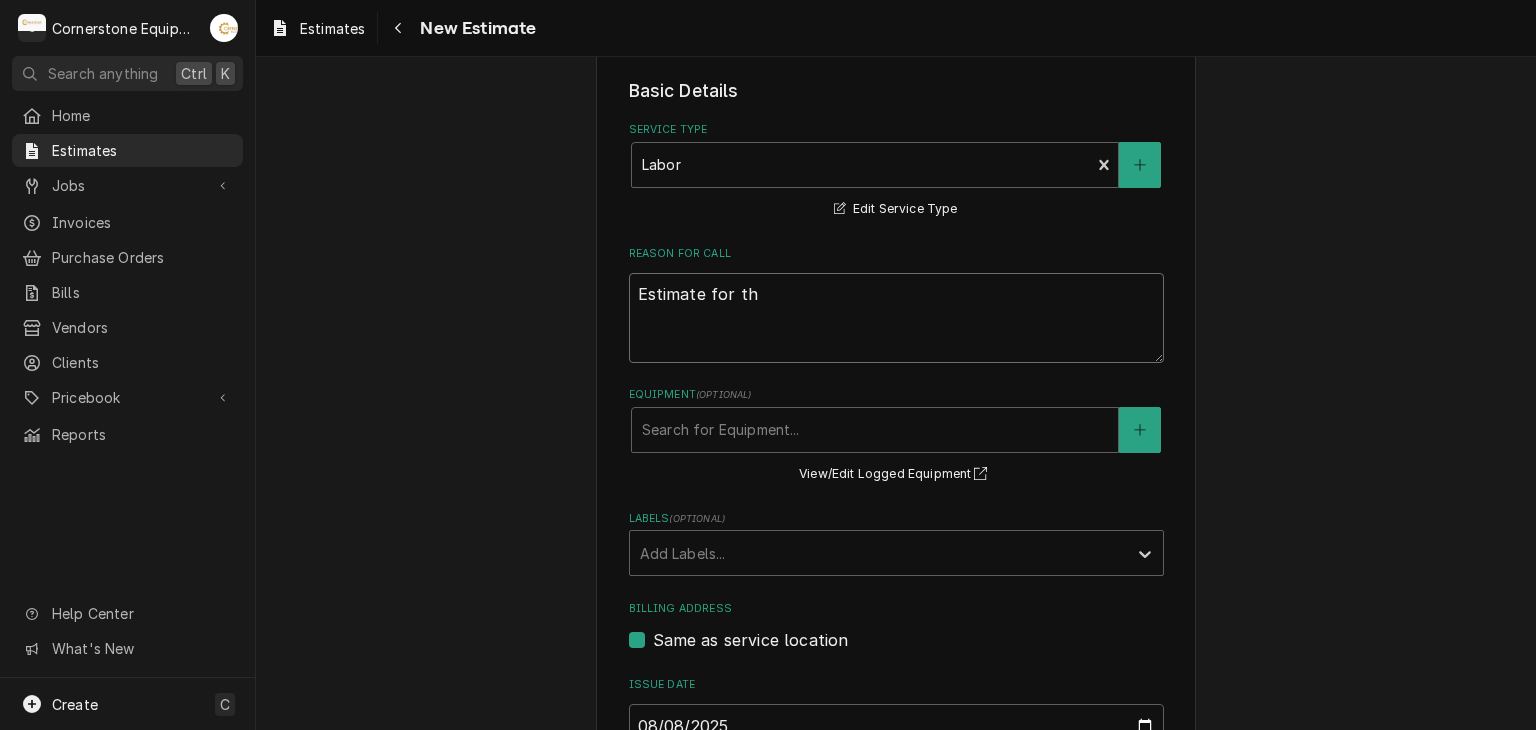 type on "x" 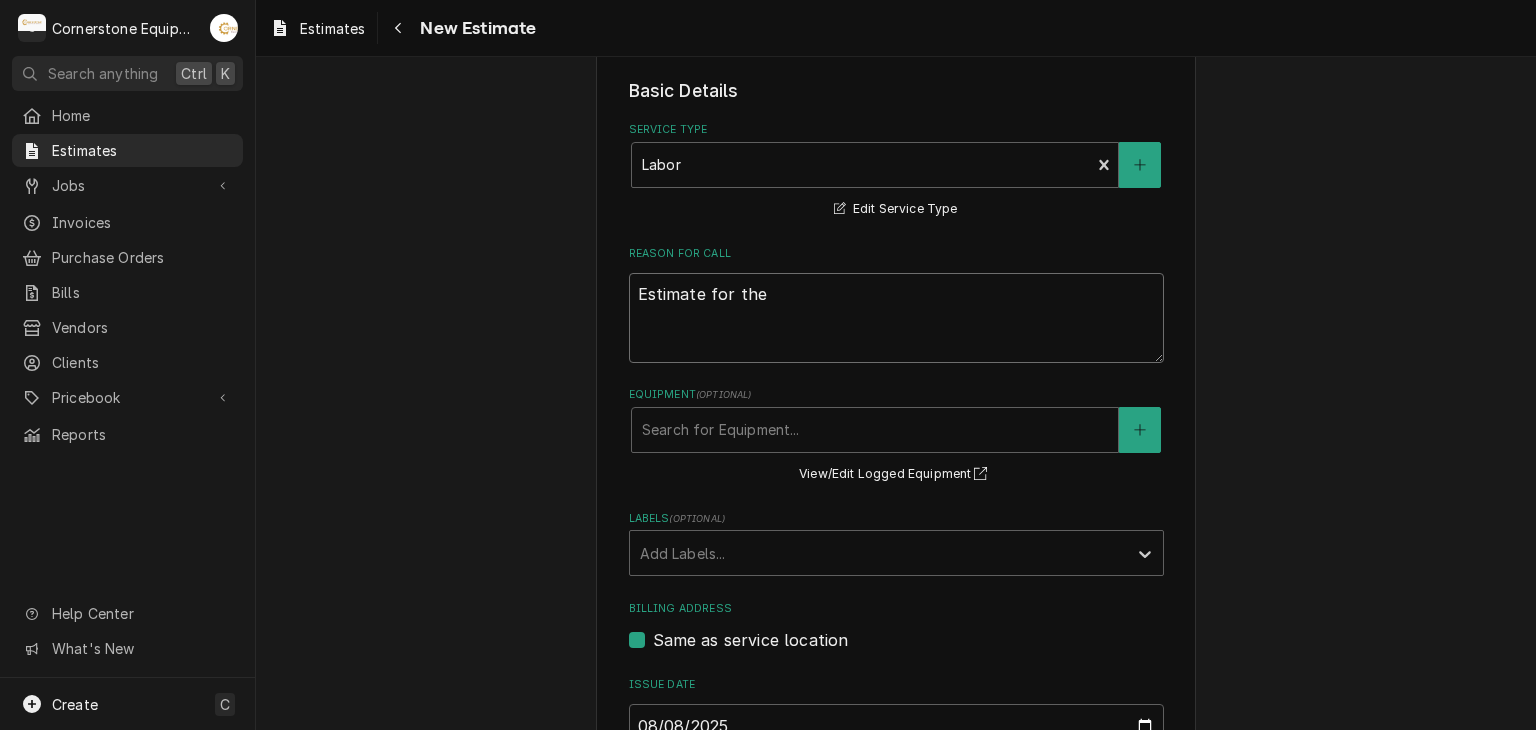 type on "x" 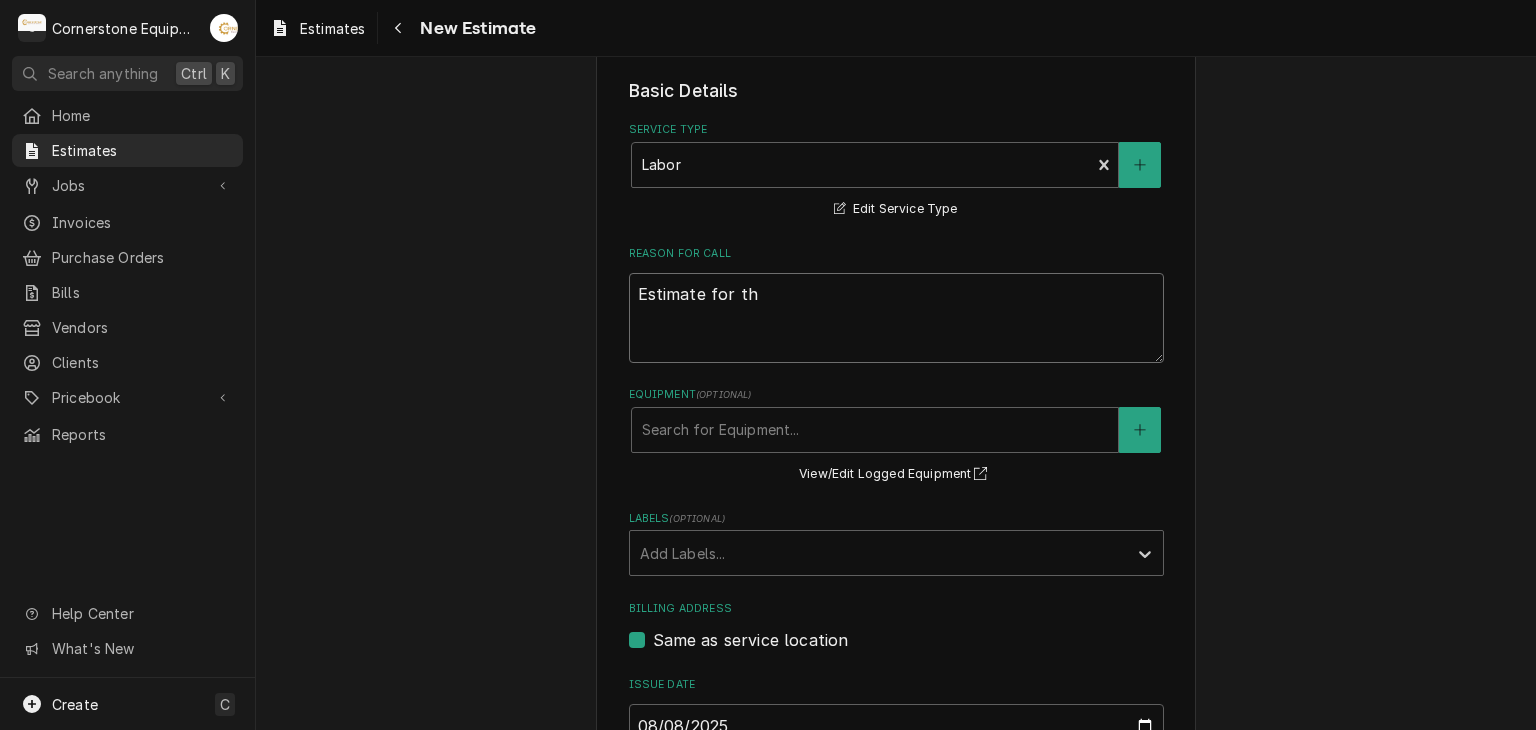 type on "x" 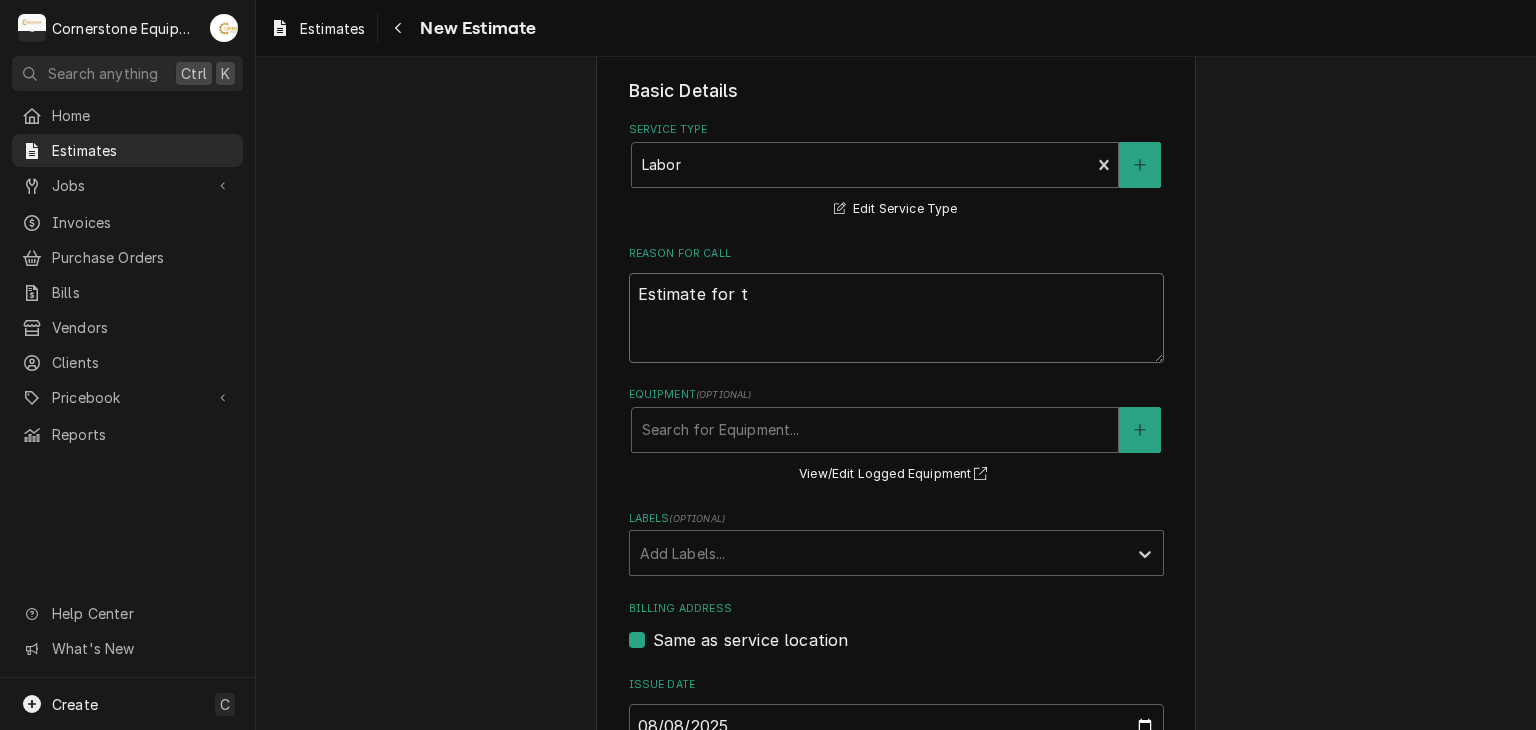 type on "x" 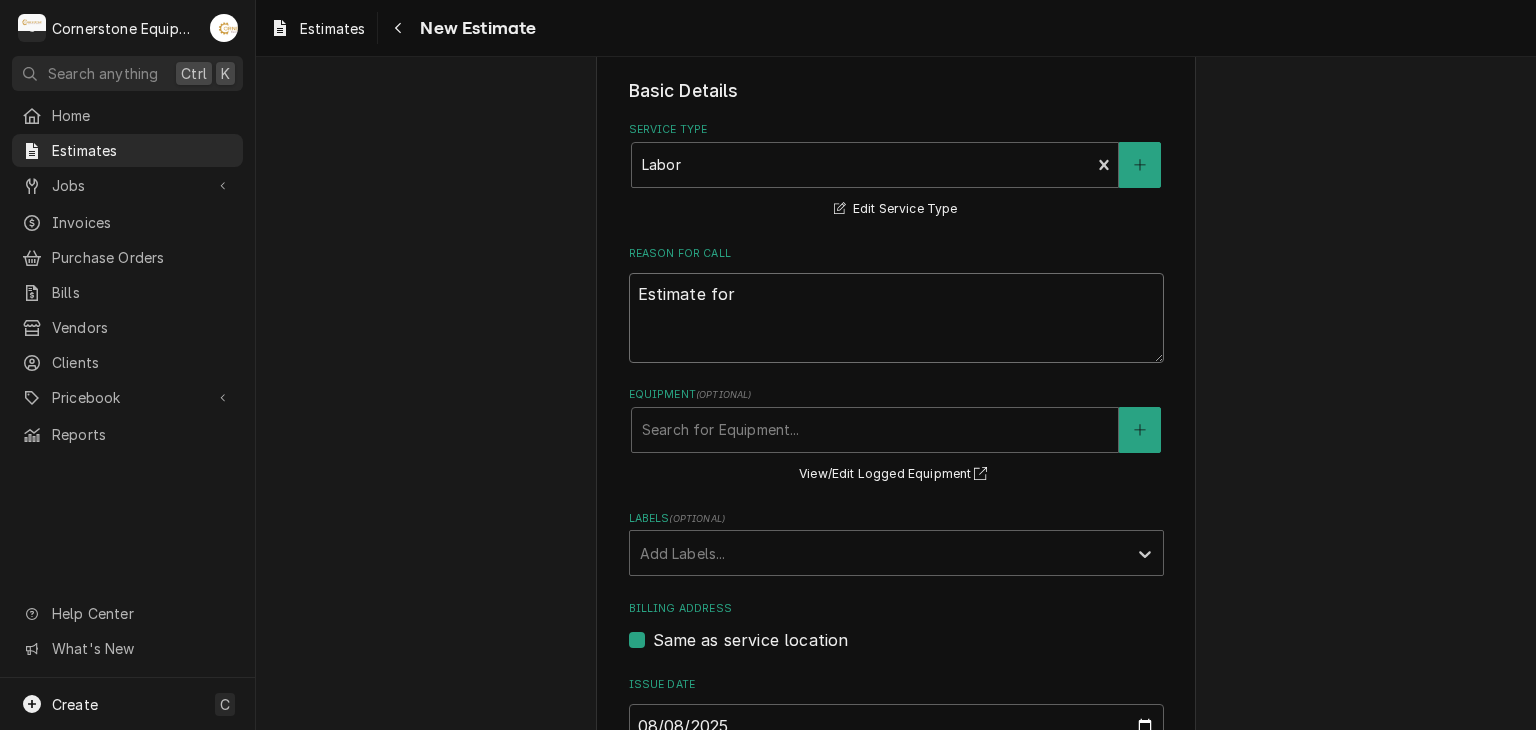 type on "x" 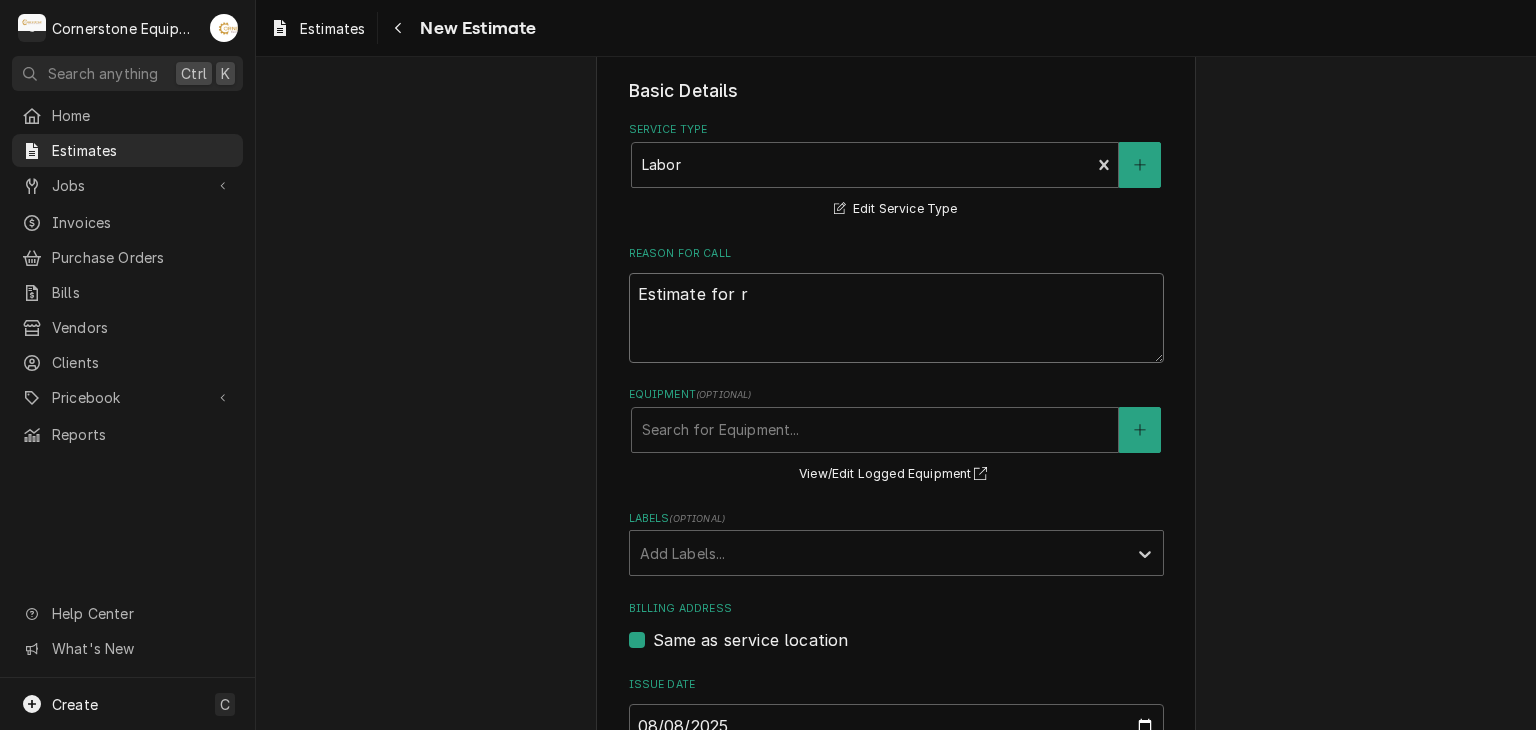 type on "x" 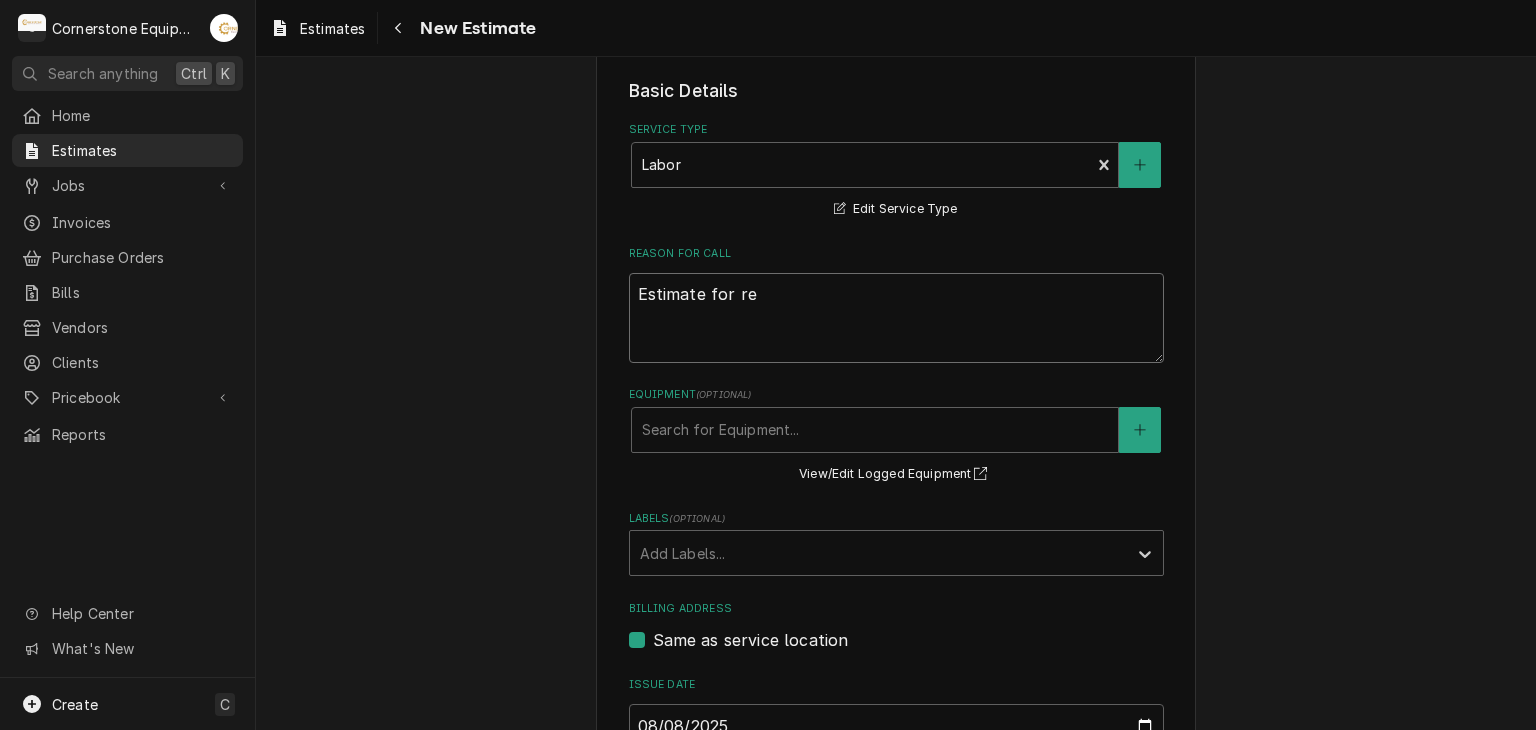 type on "x" 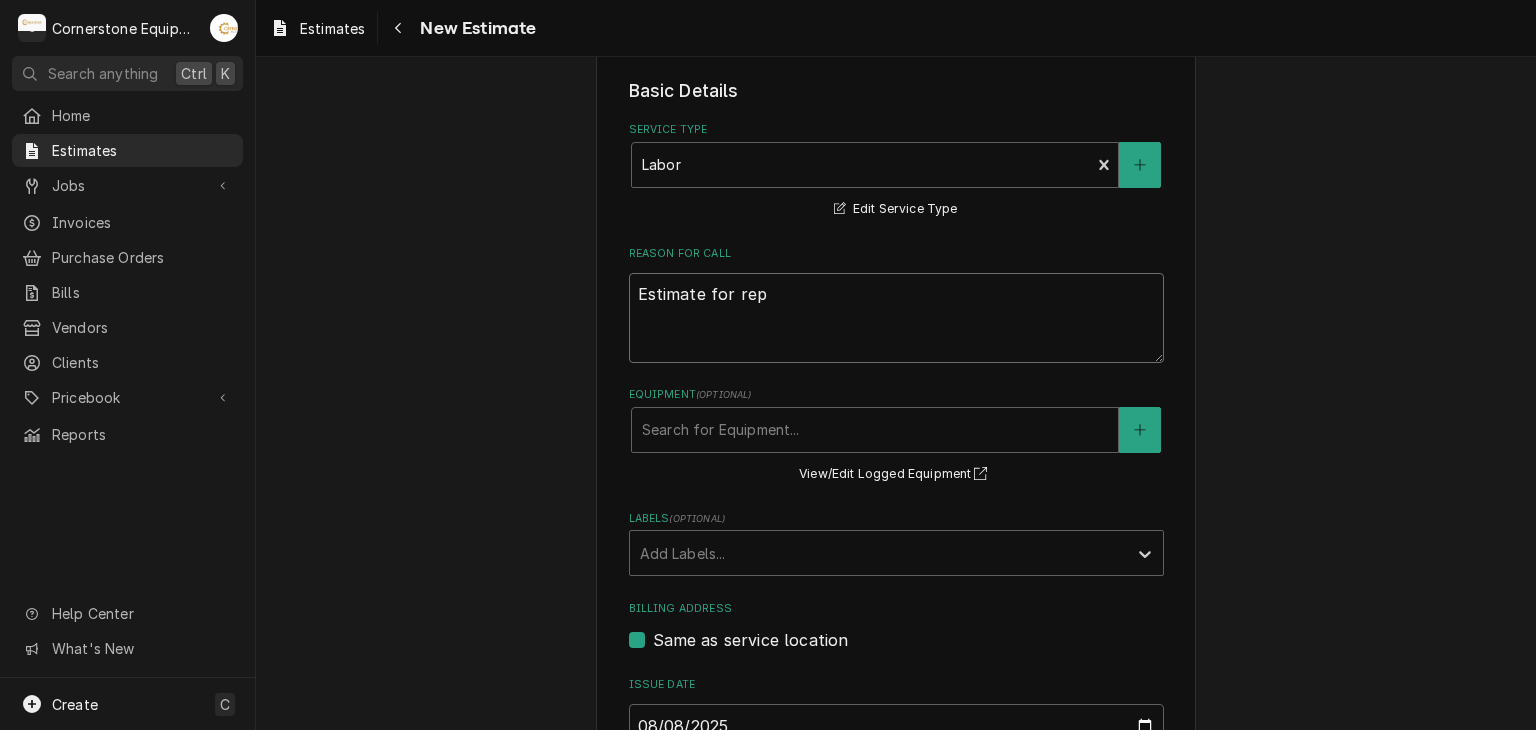 type on "Estimate for repl" 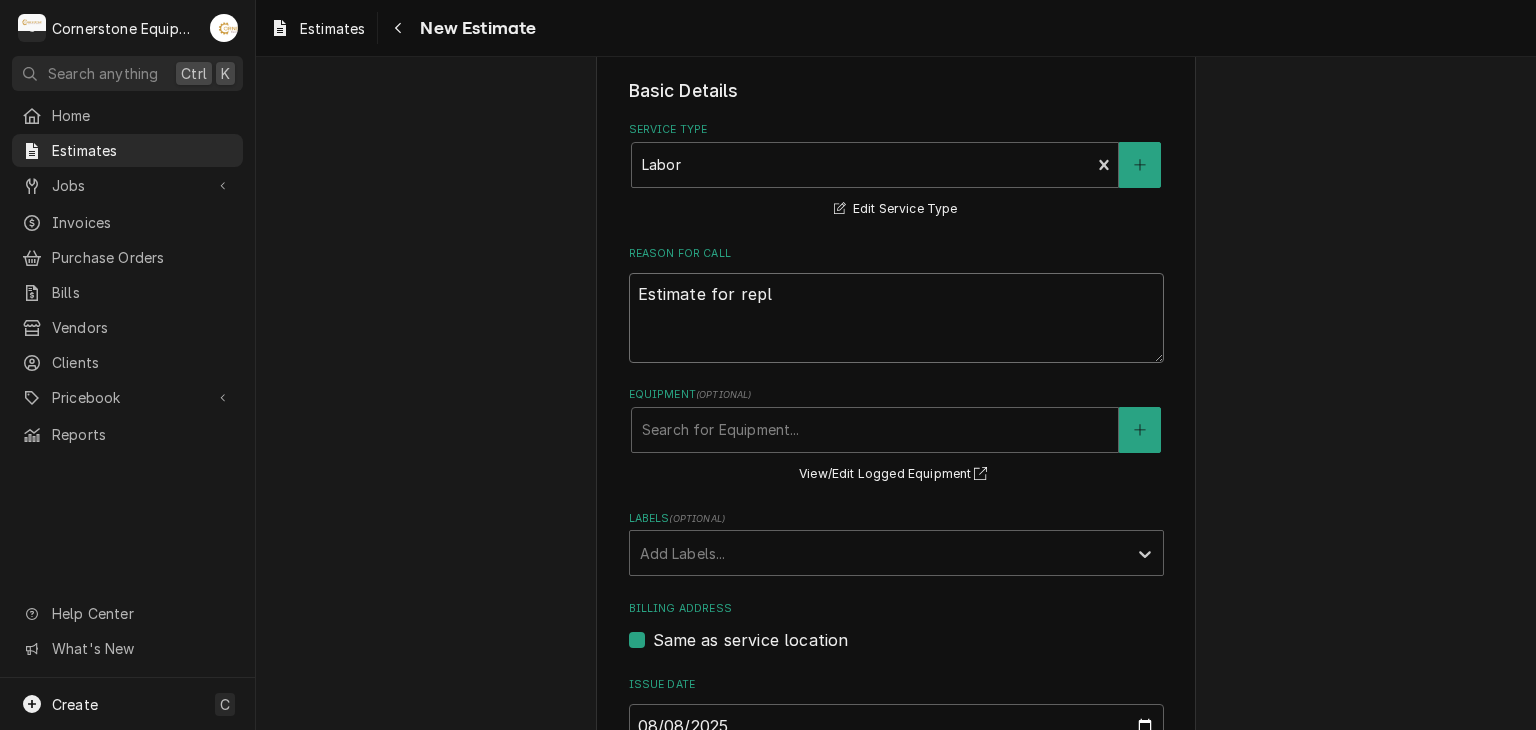 type on "x" 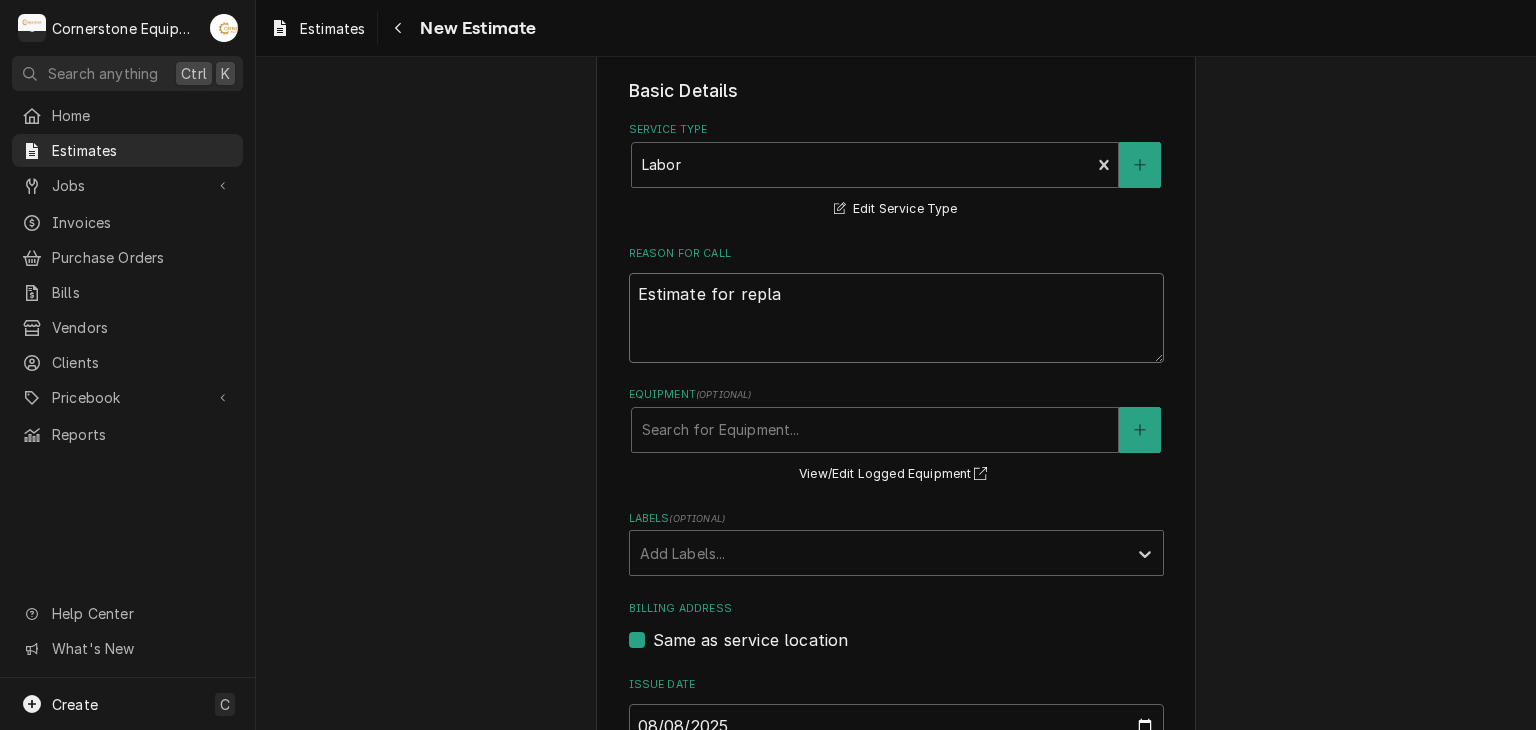 type on "x" 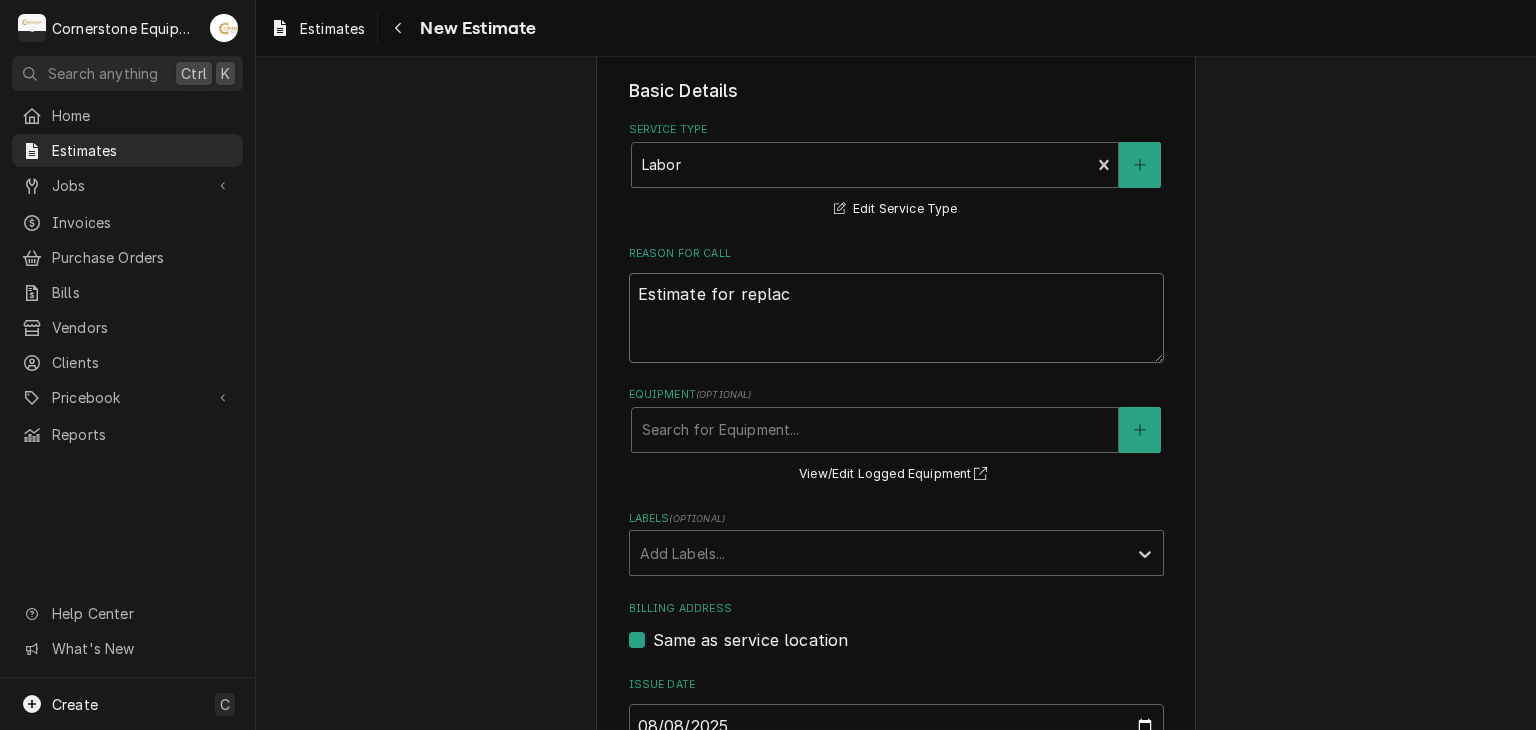 type on "x" 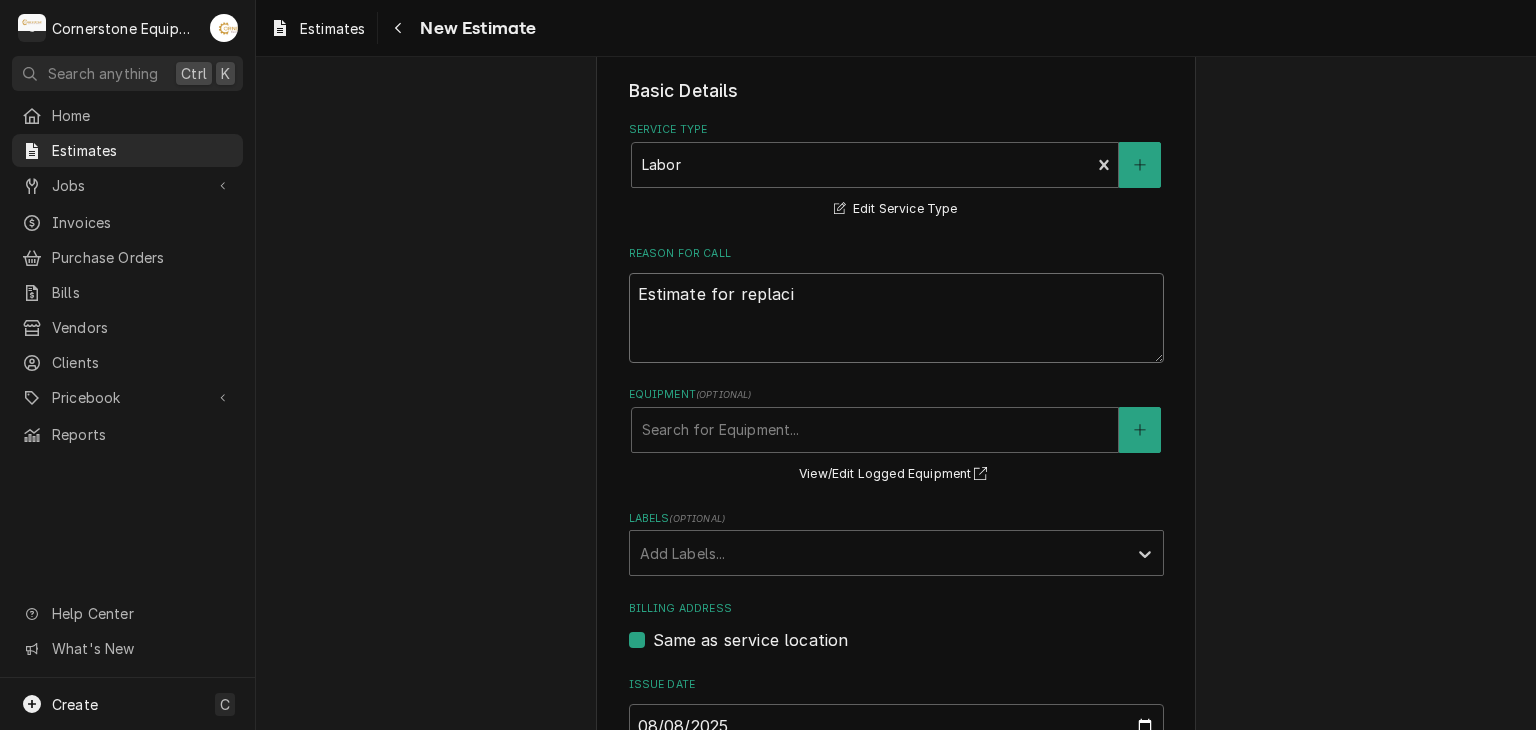 type on "x" 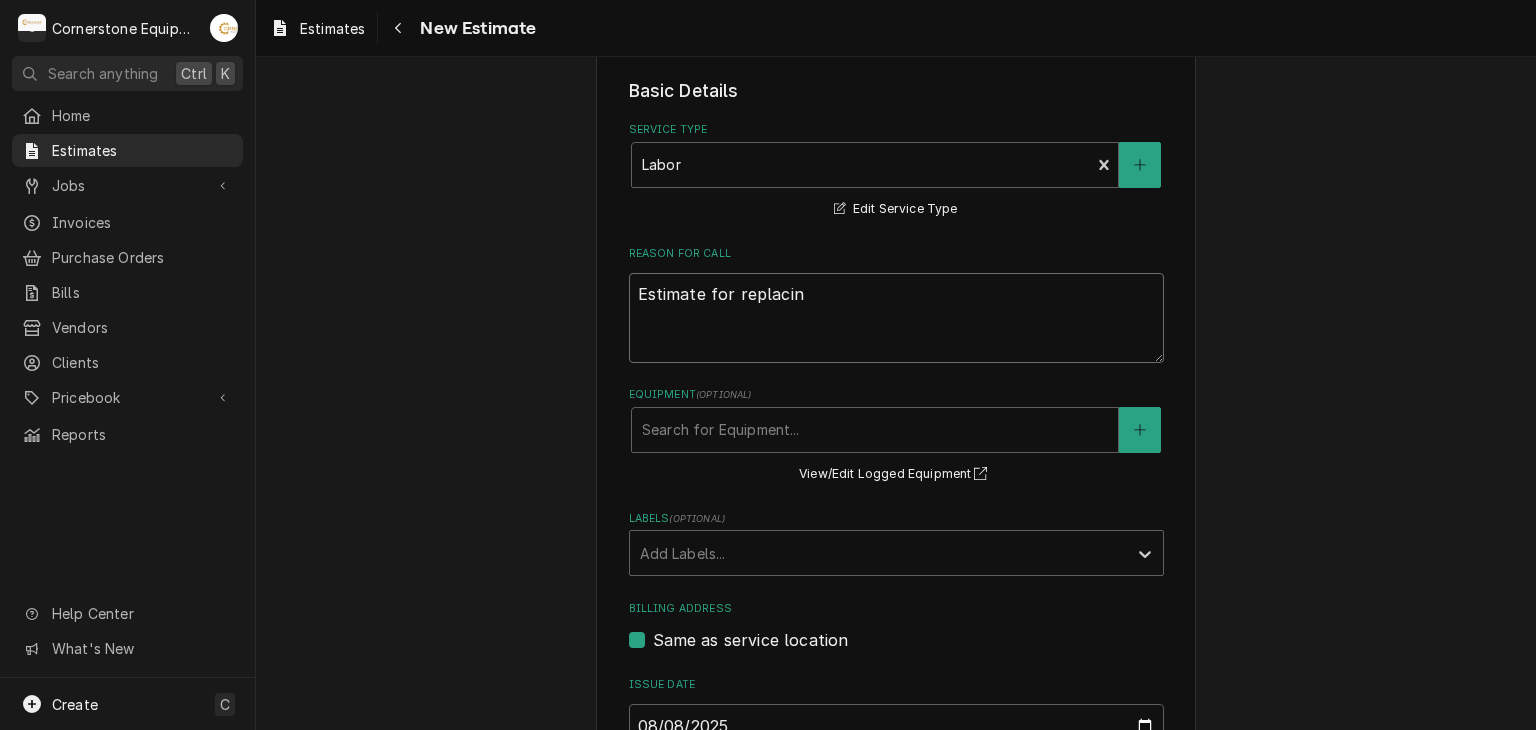 type on "x" 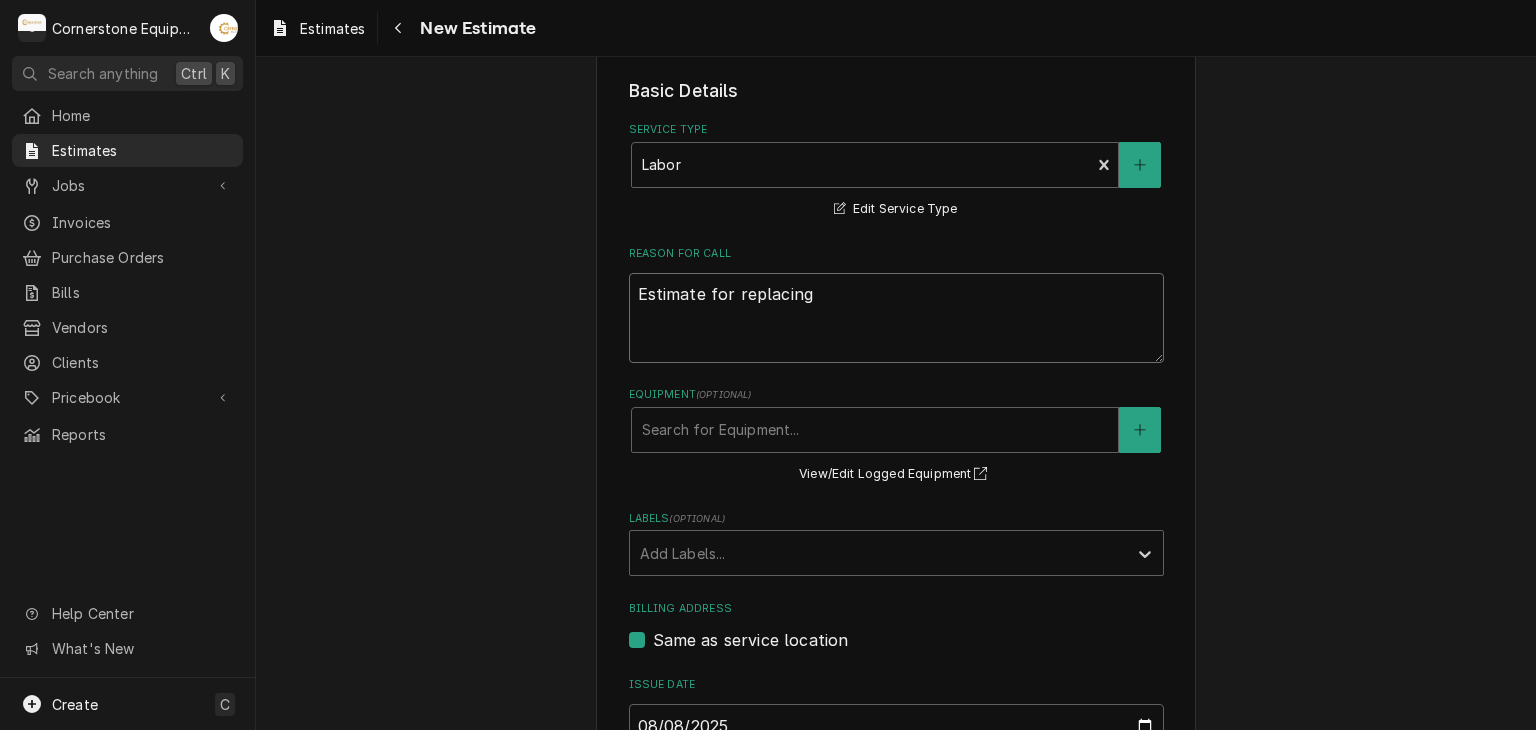 type on "x" 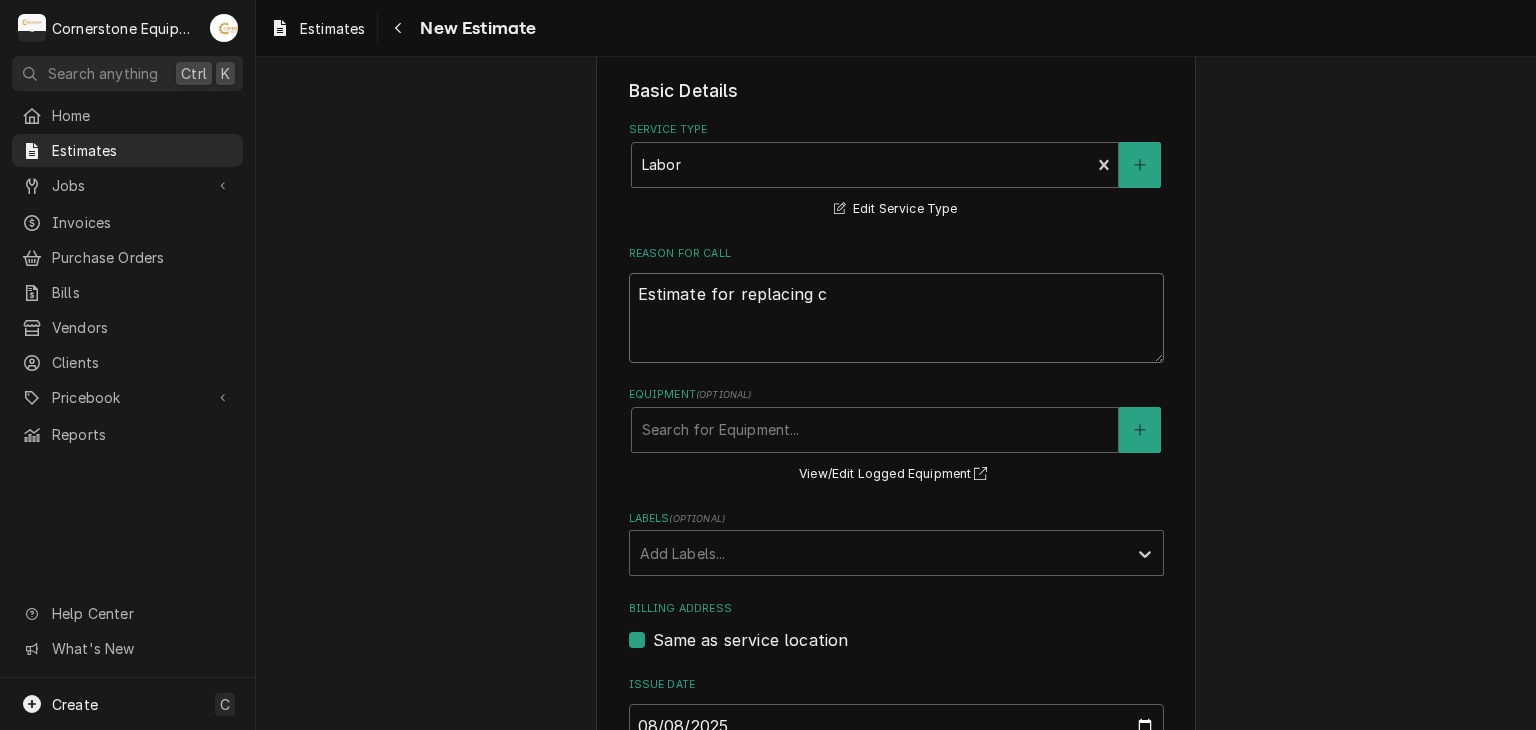 type on "Estimate for replacing co" 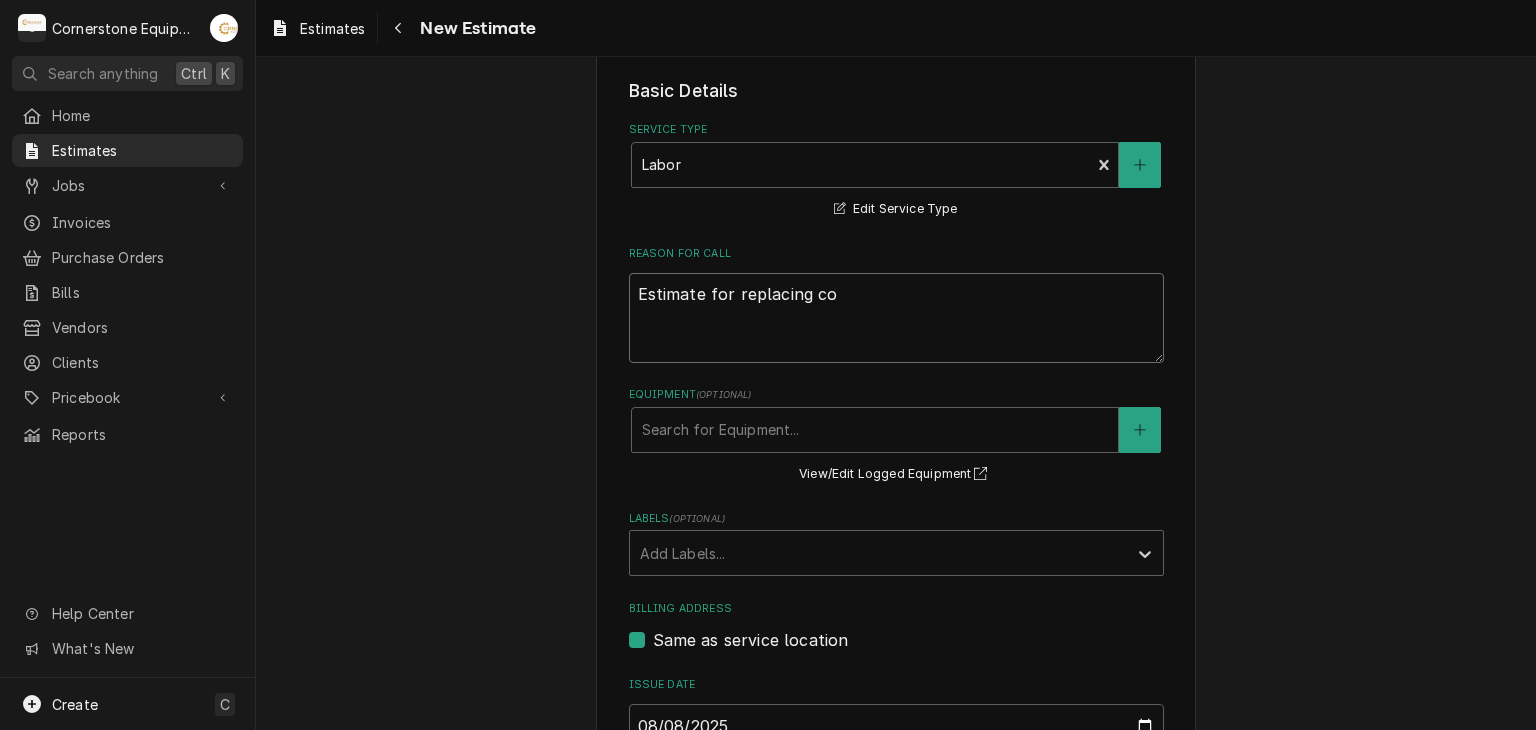type on "x" 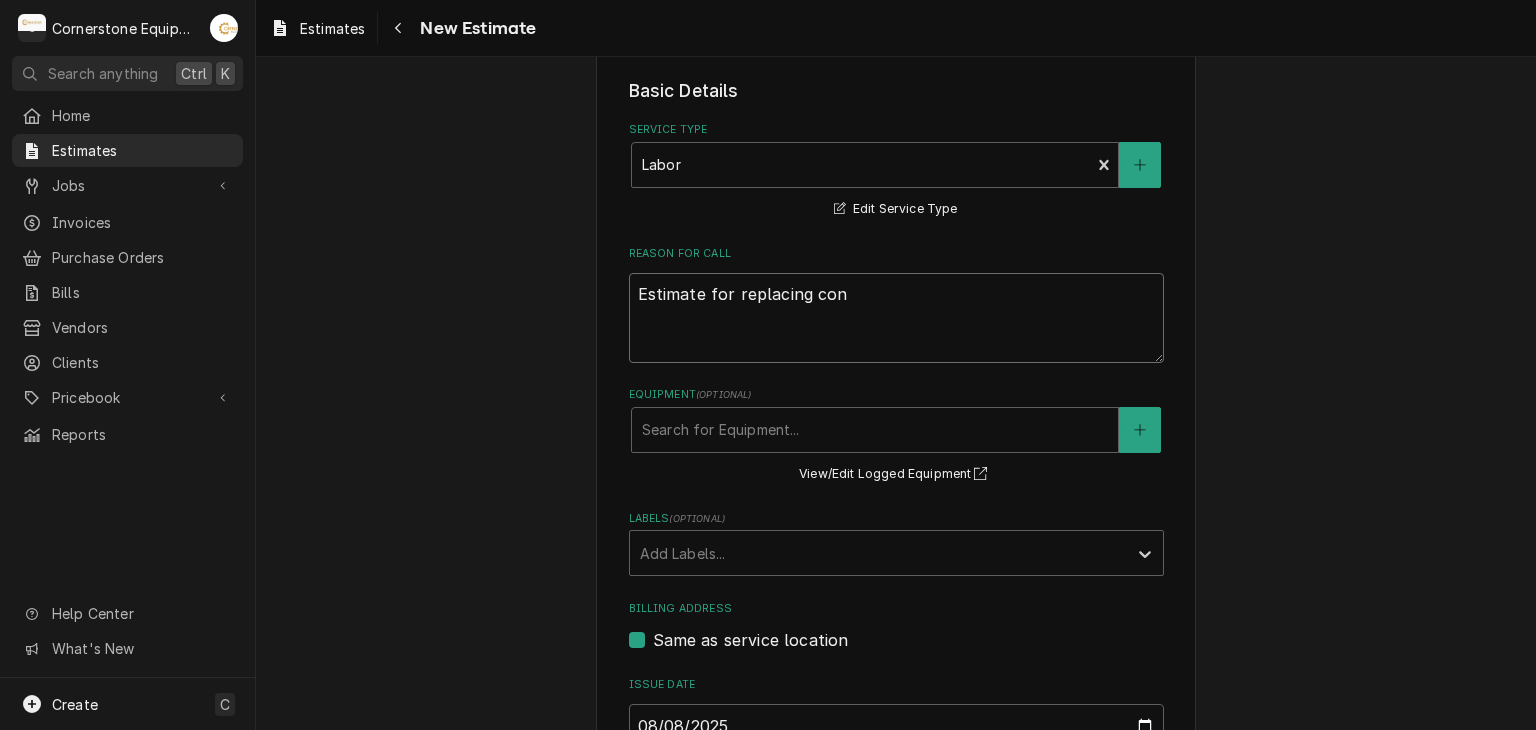 type on "x" 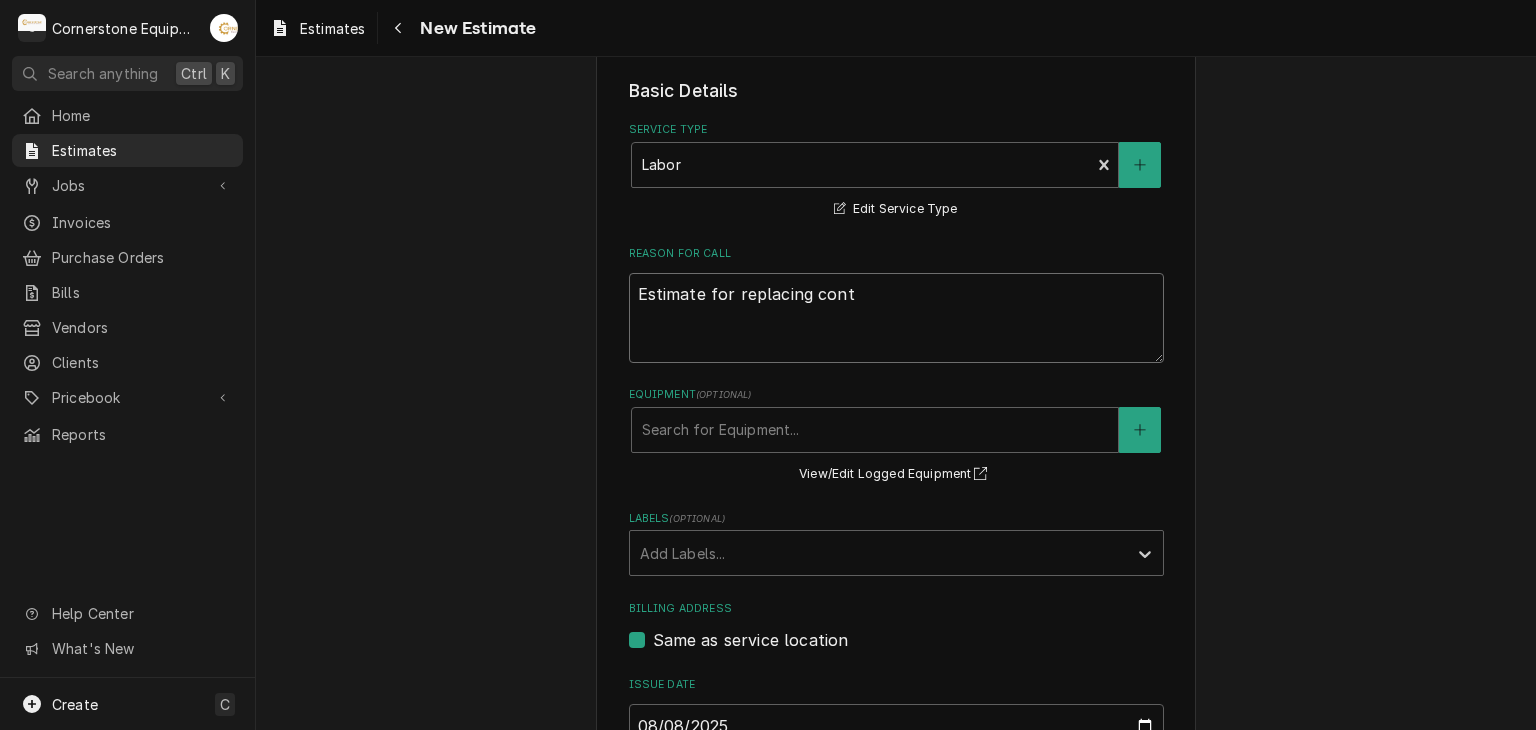 type on "x" 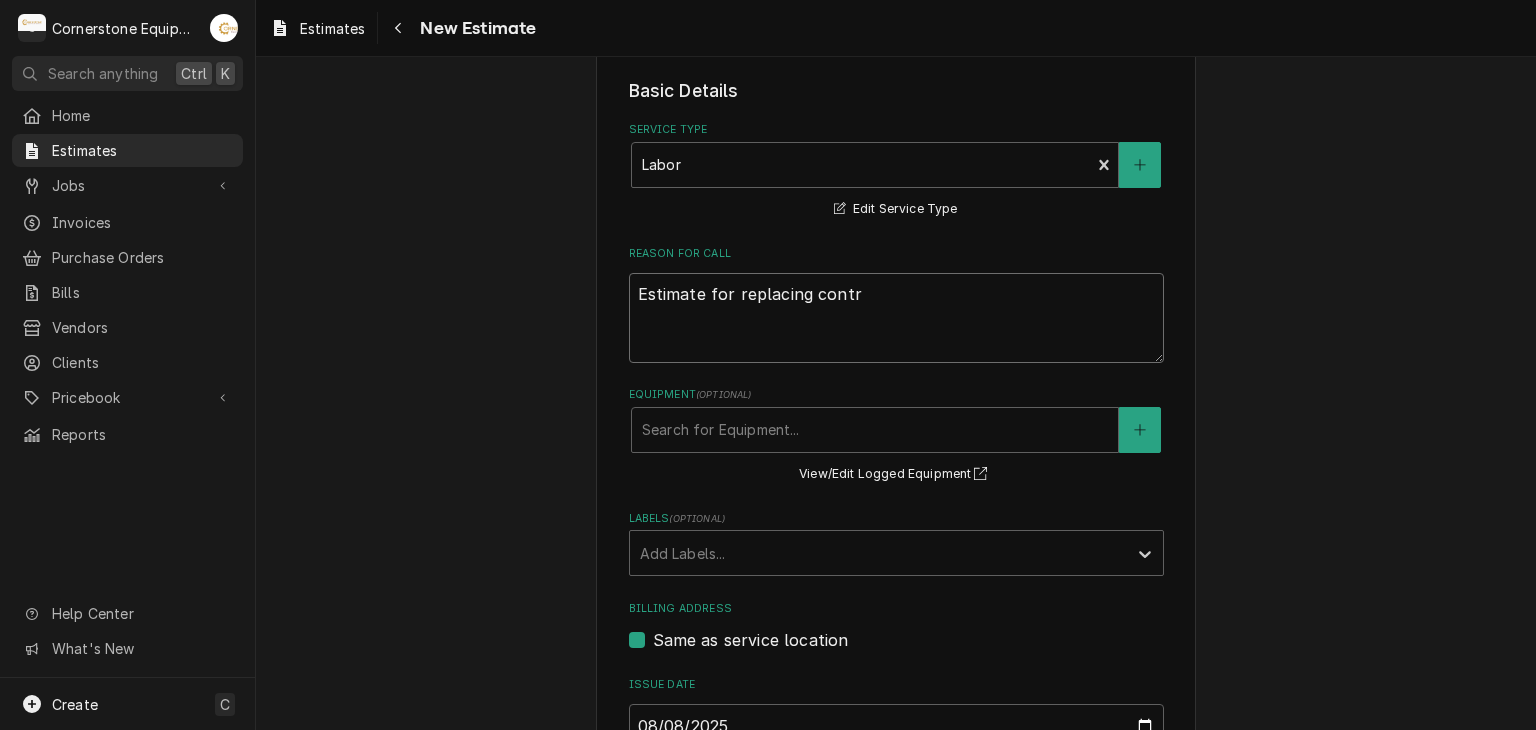 type on "x" 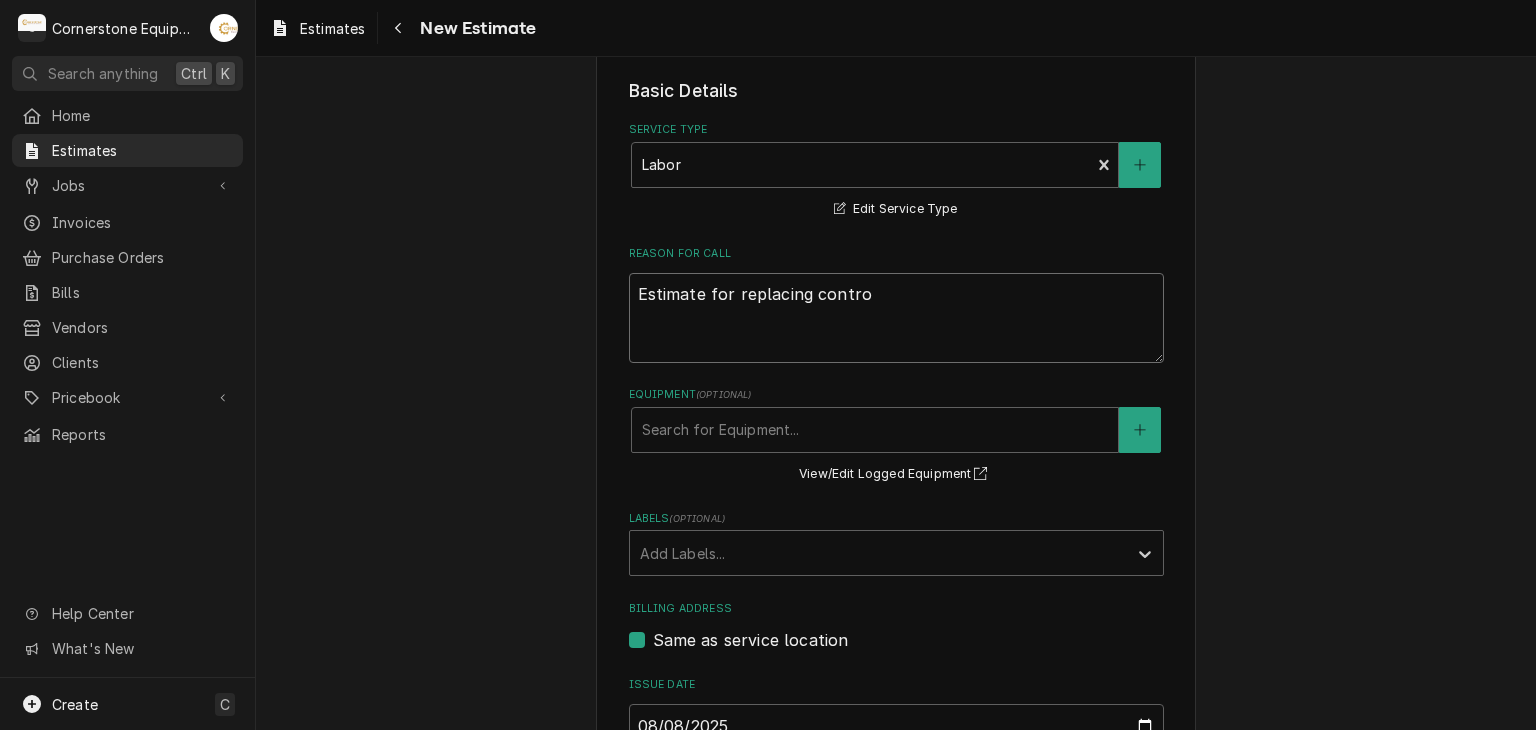 type on "x" 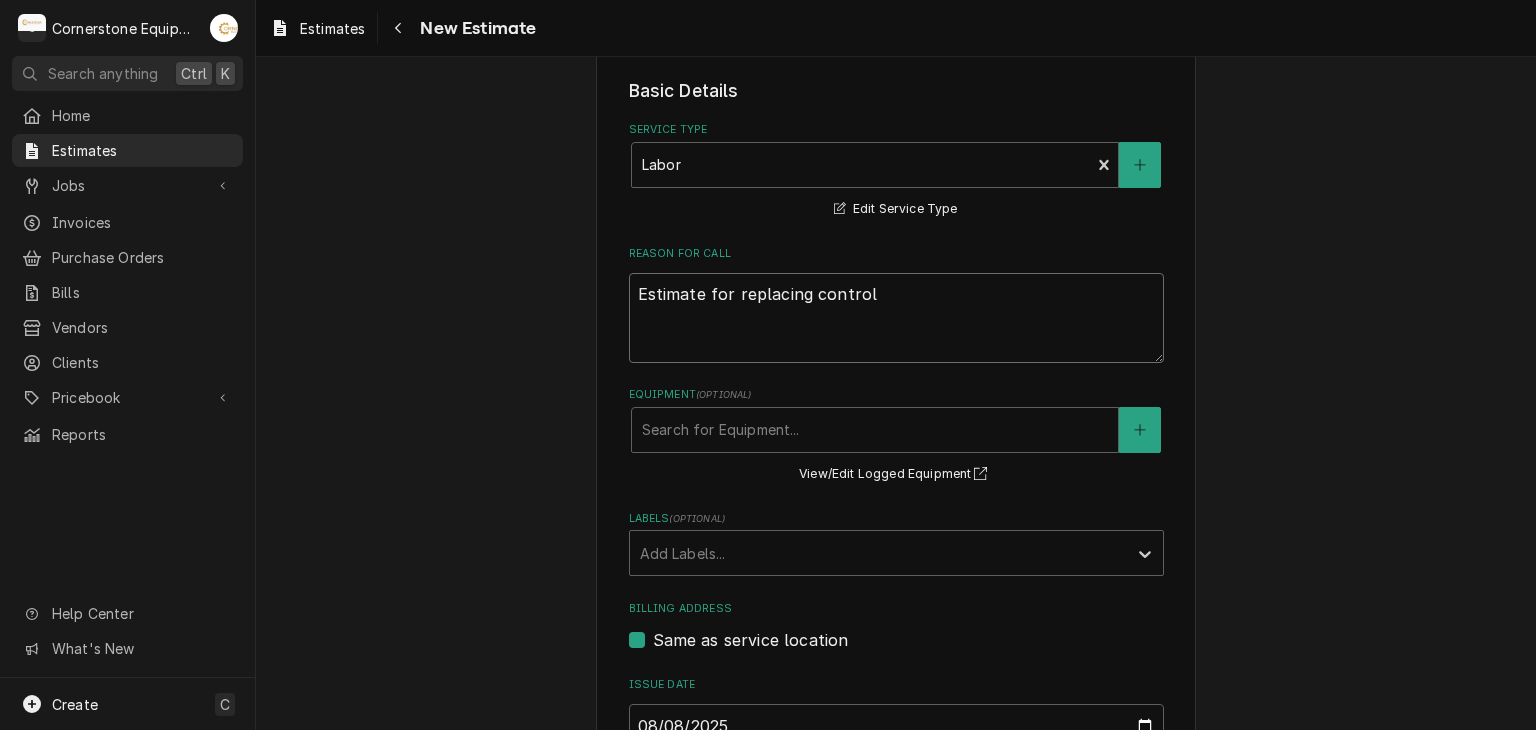 type on "x" 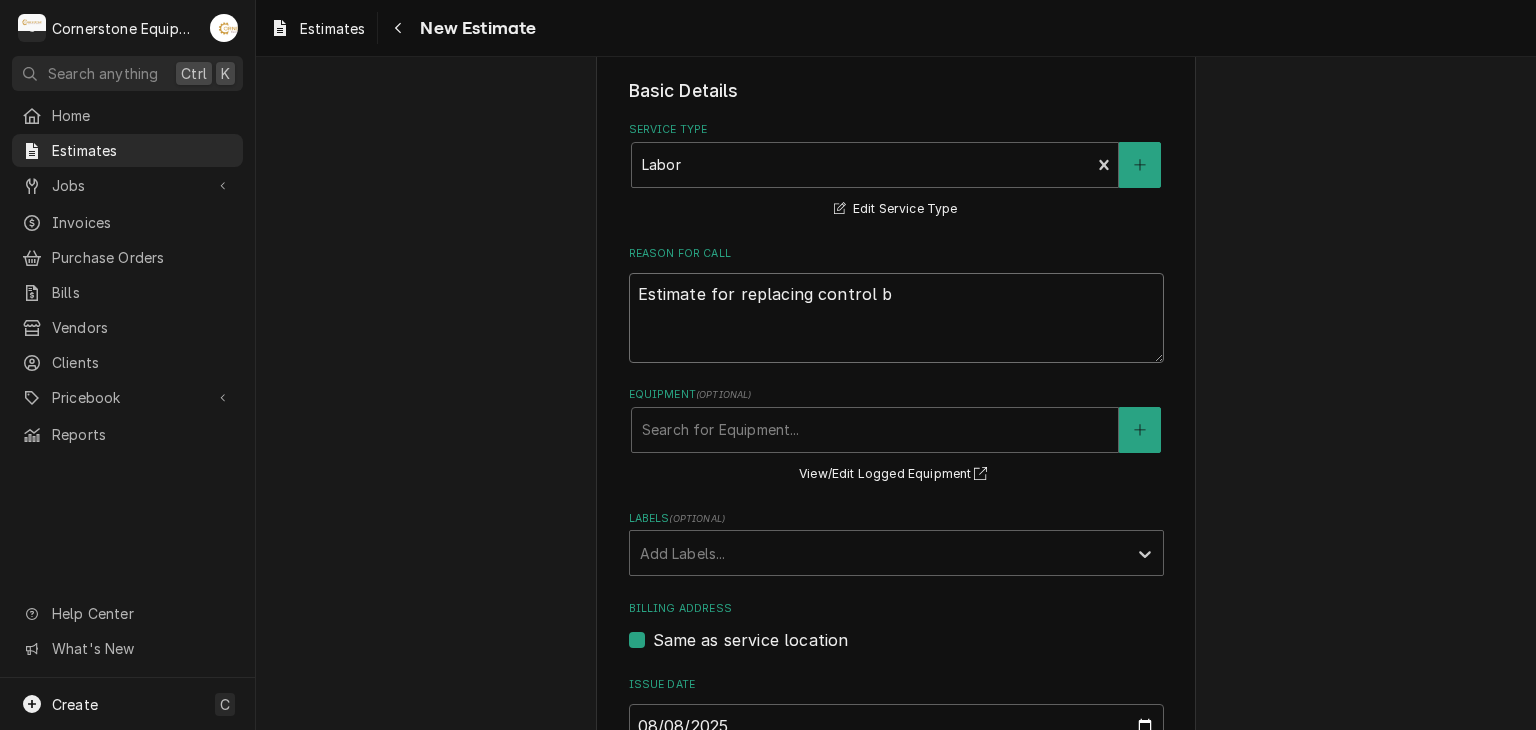 type on "x" 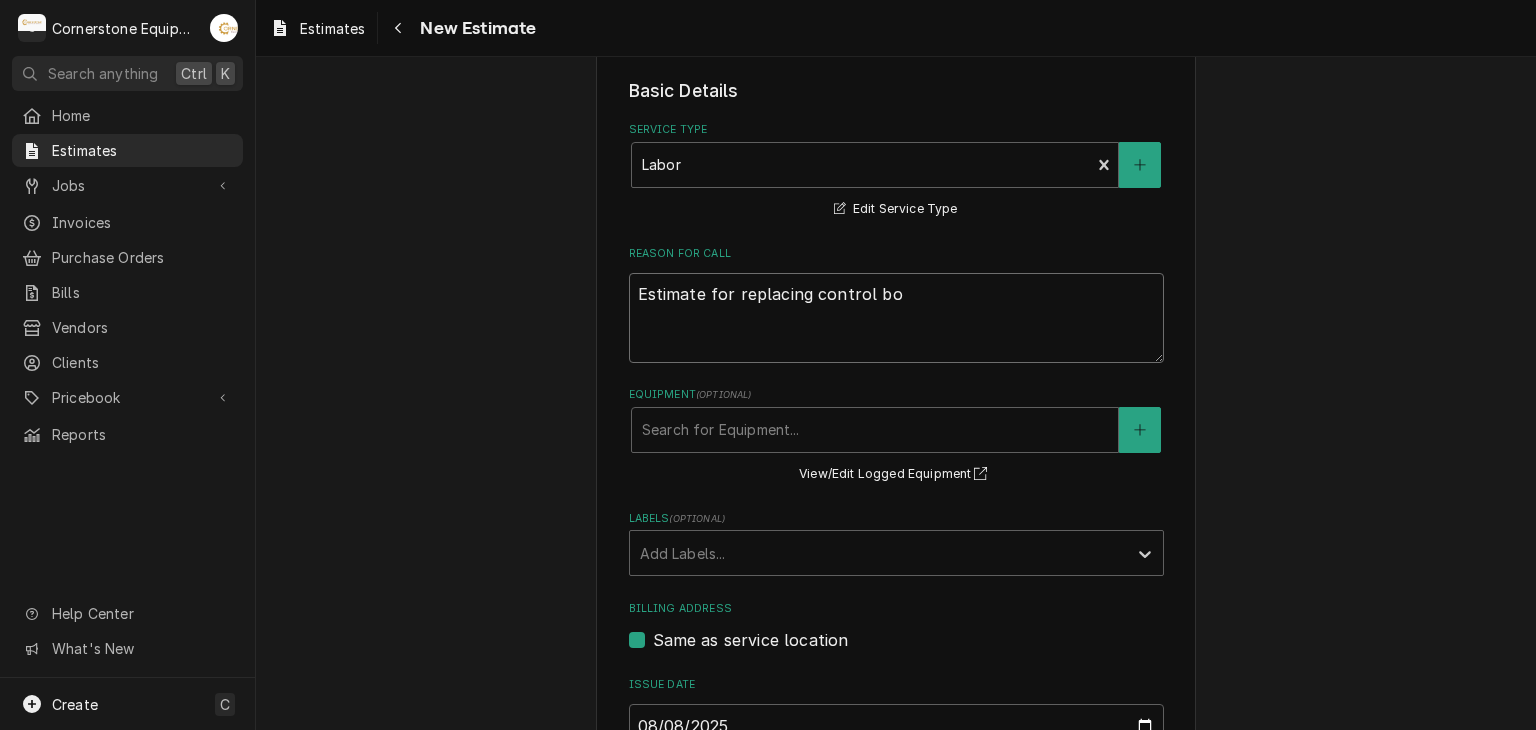 type on "x" 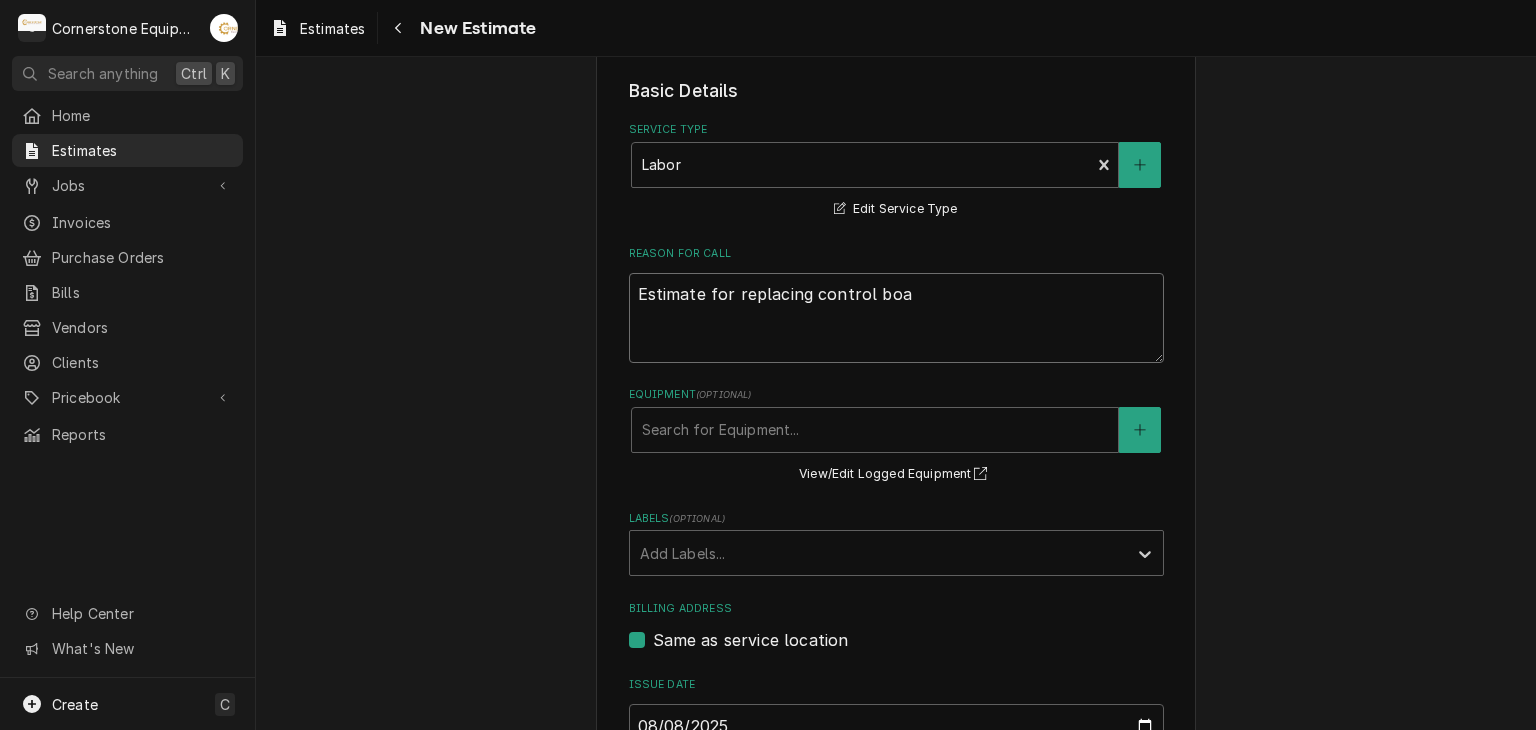 type on "x" 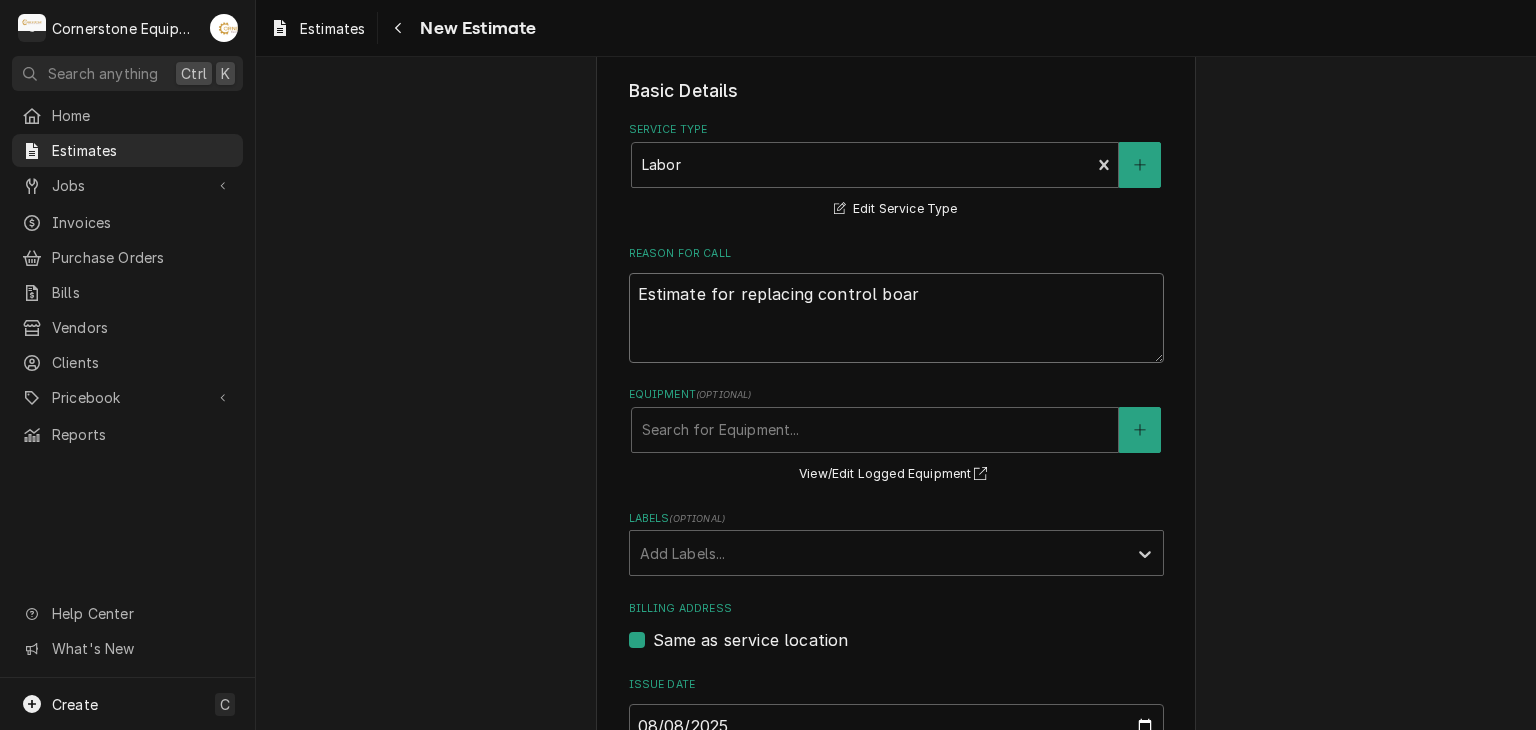 type on "x" 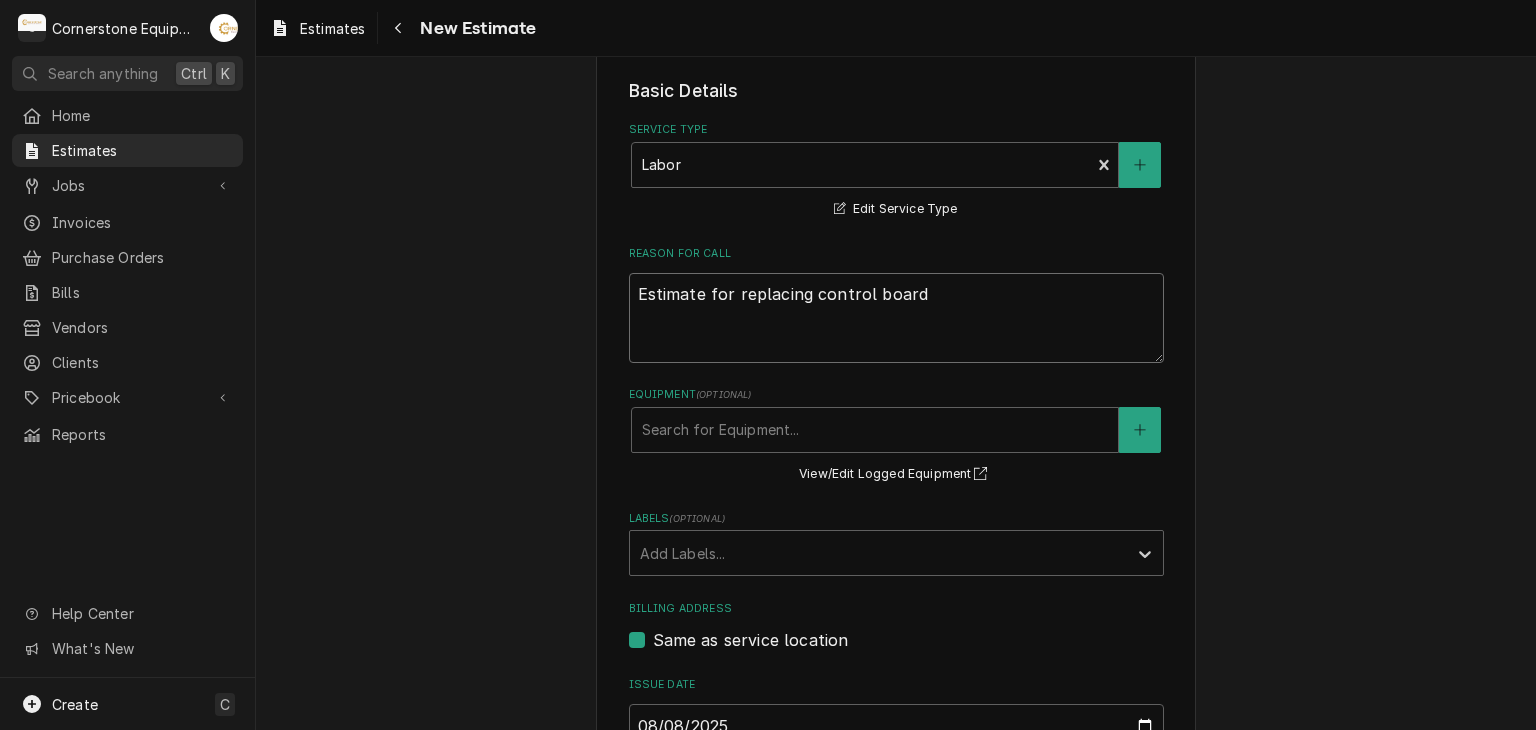 type on "x" 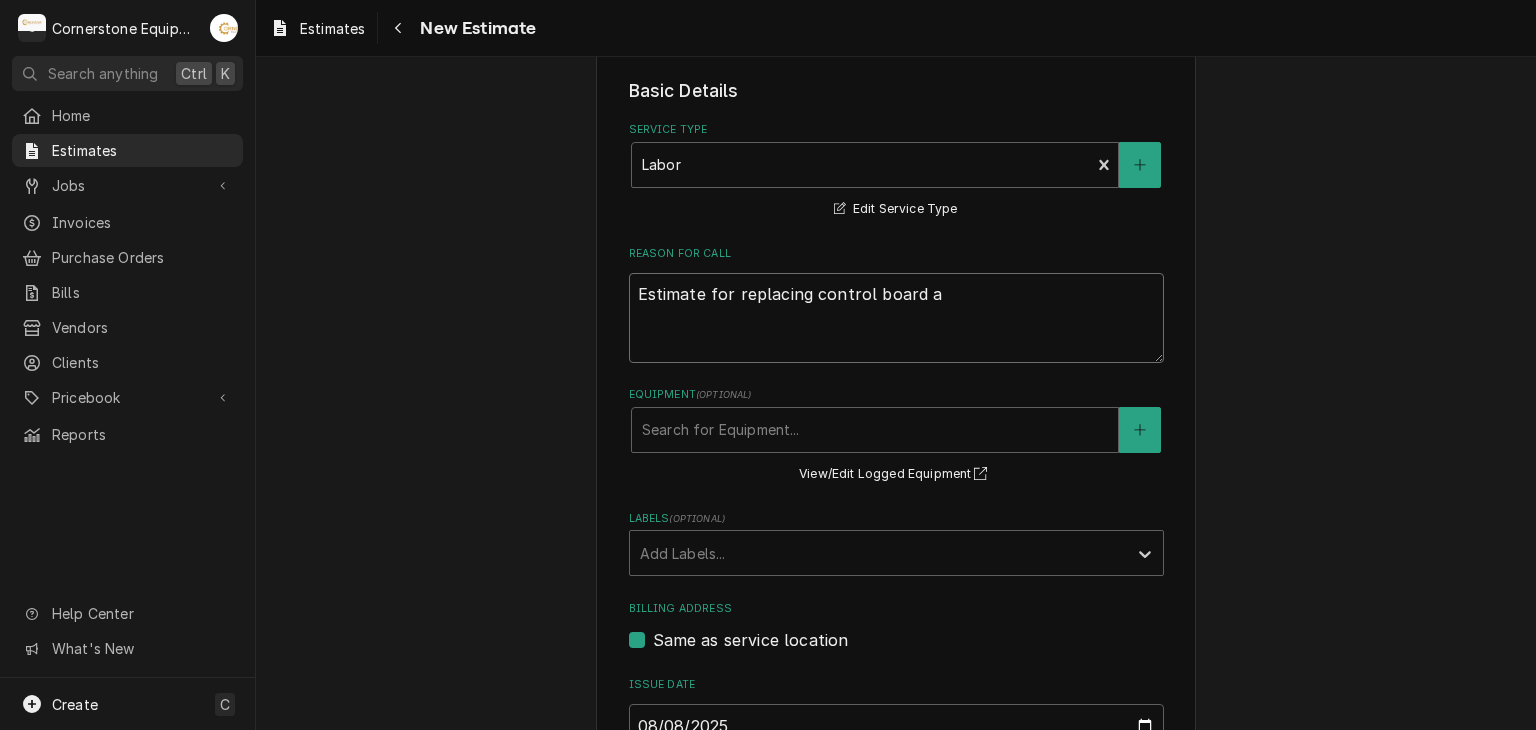 type on "x" 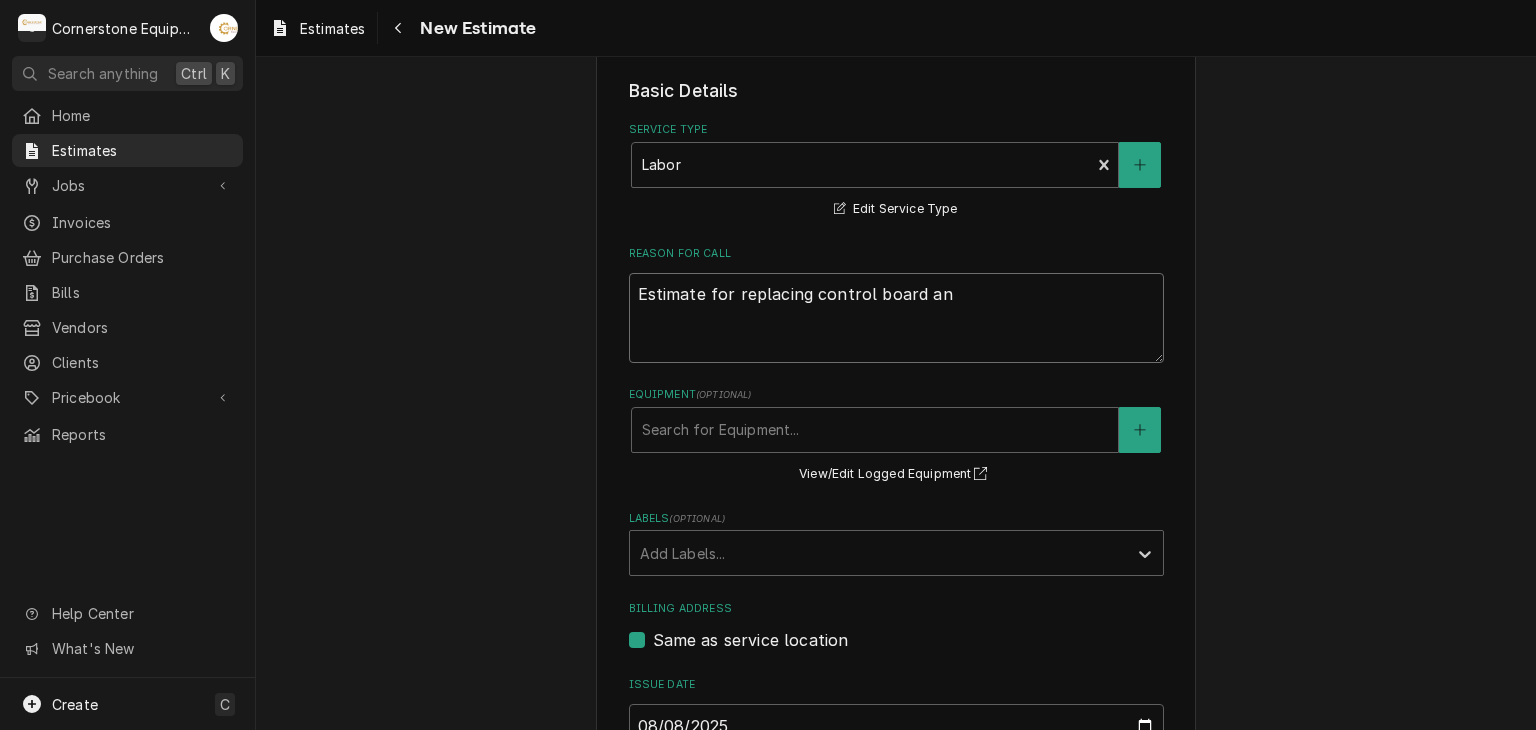 type on "x" 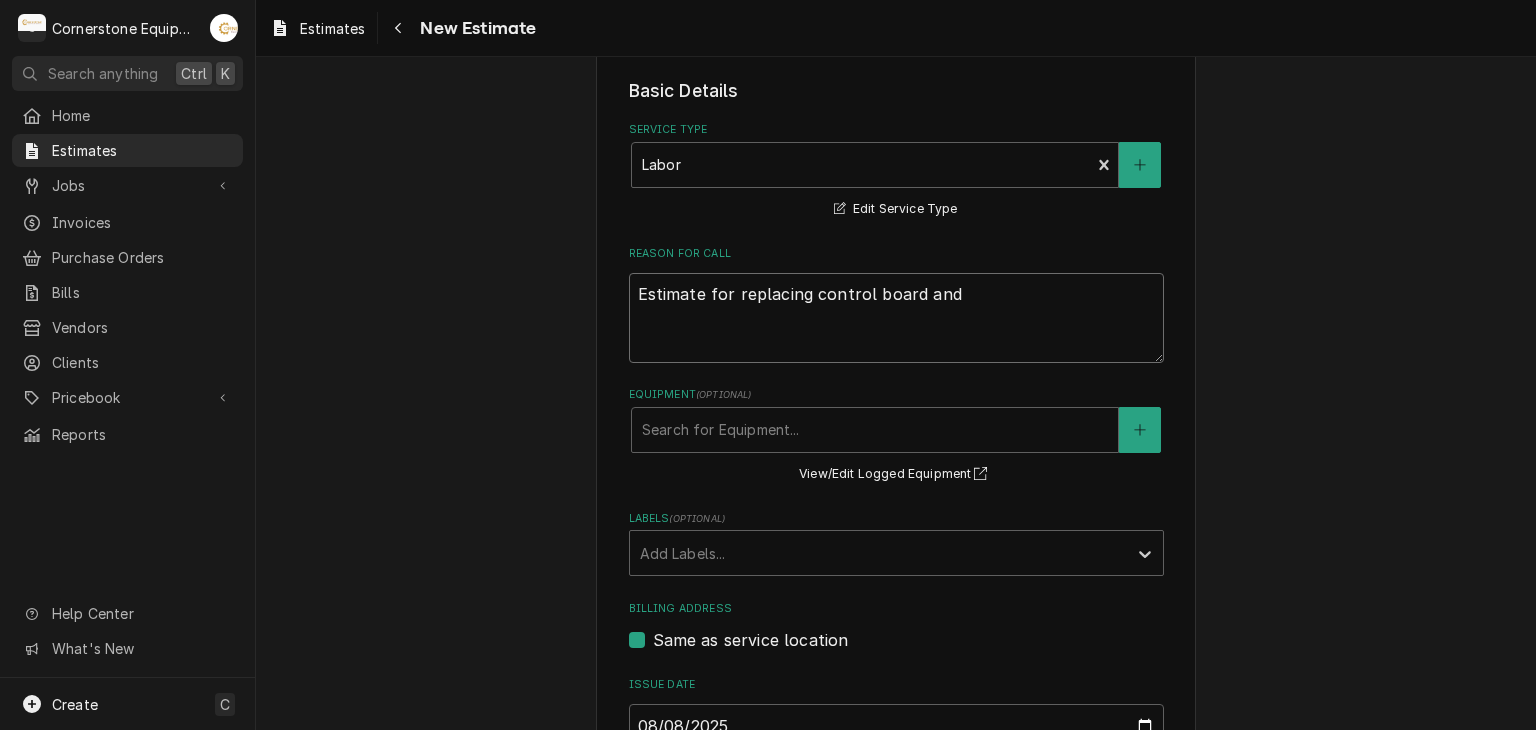 type on "x" 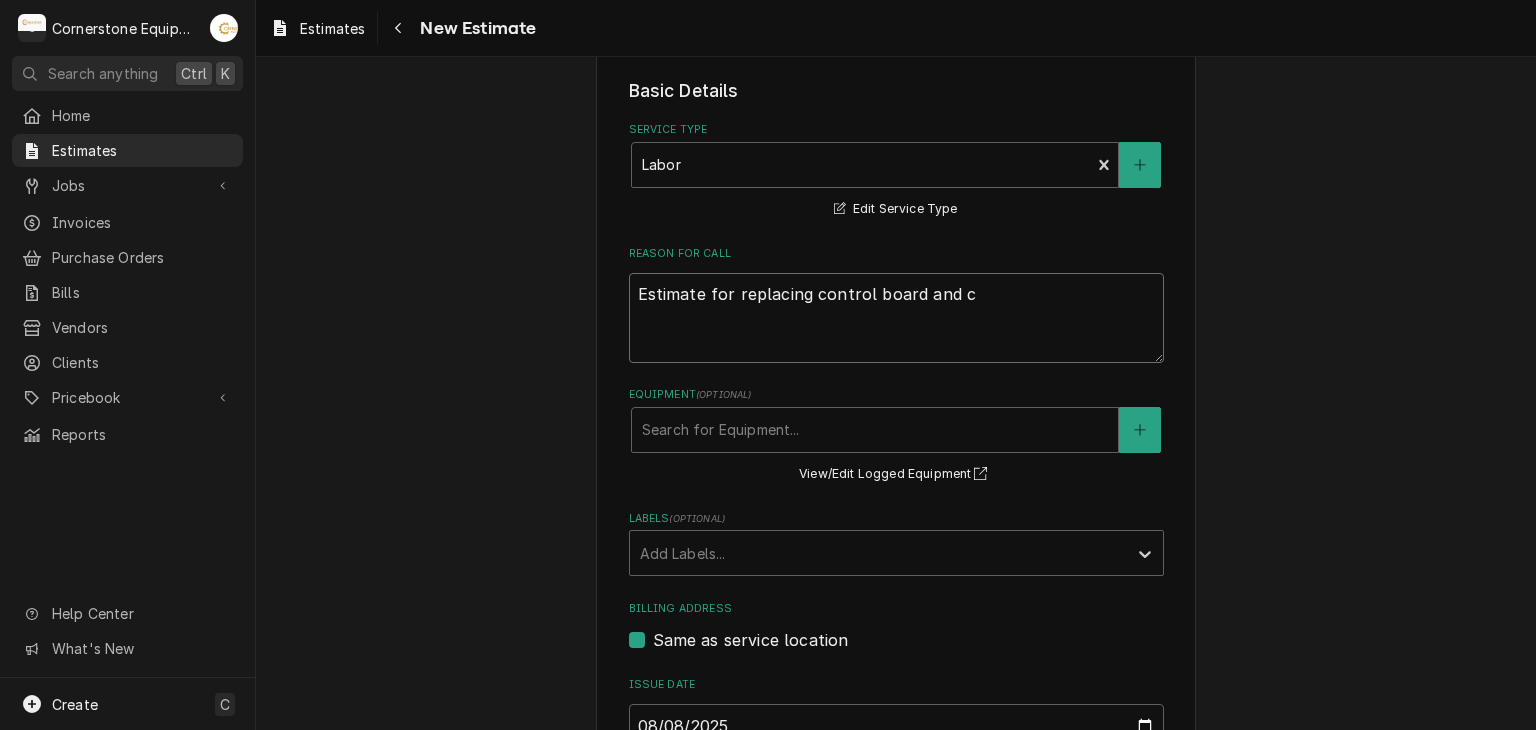 type on "x" 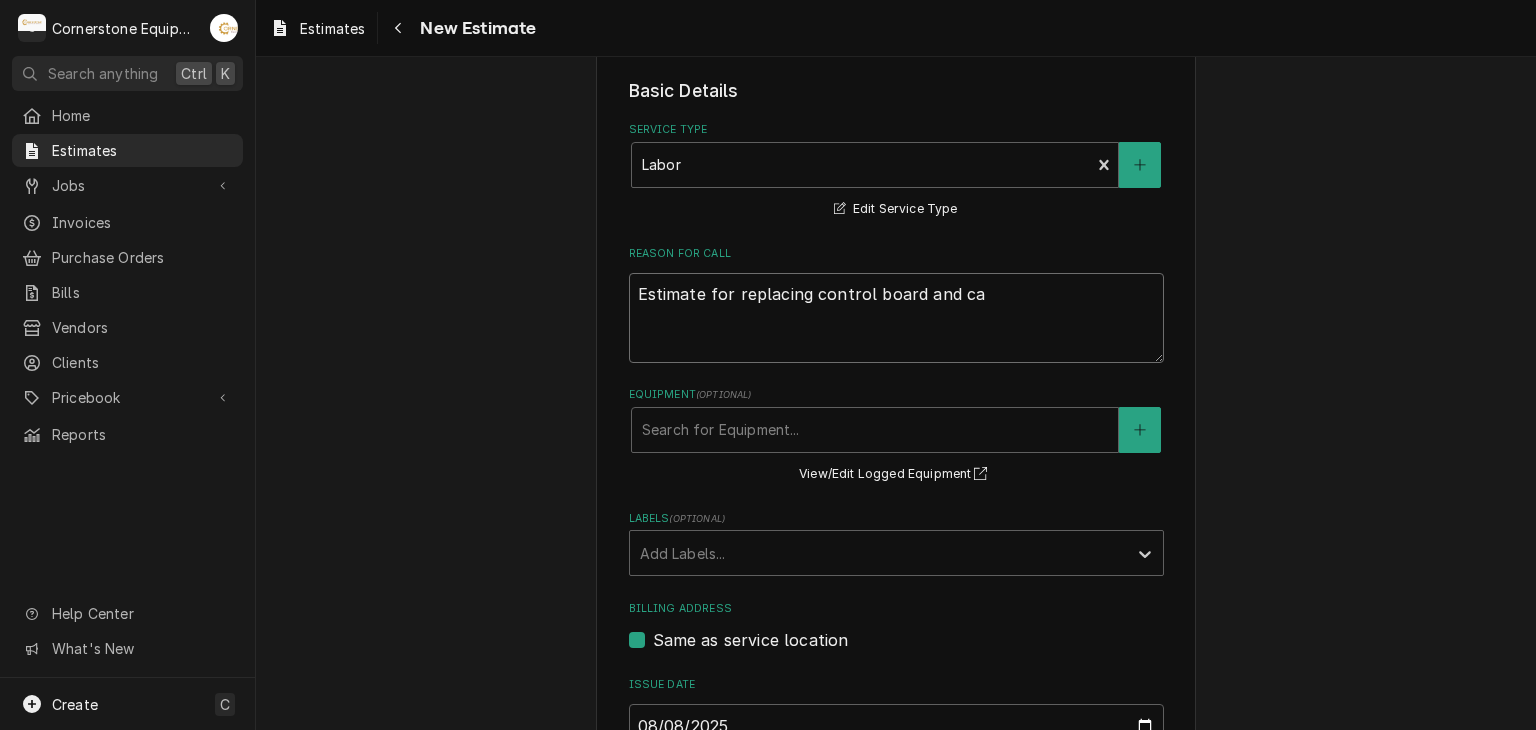 type on "x" 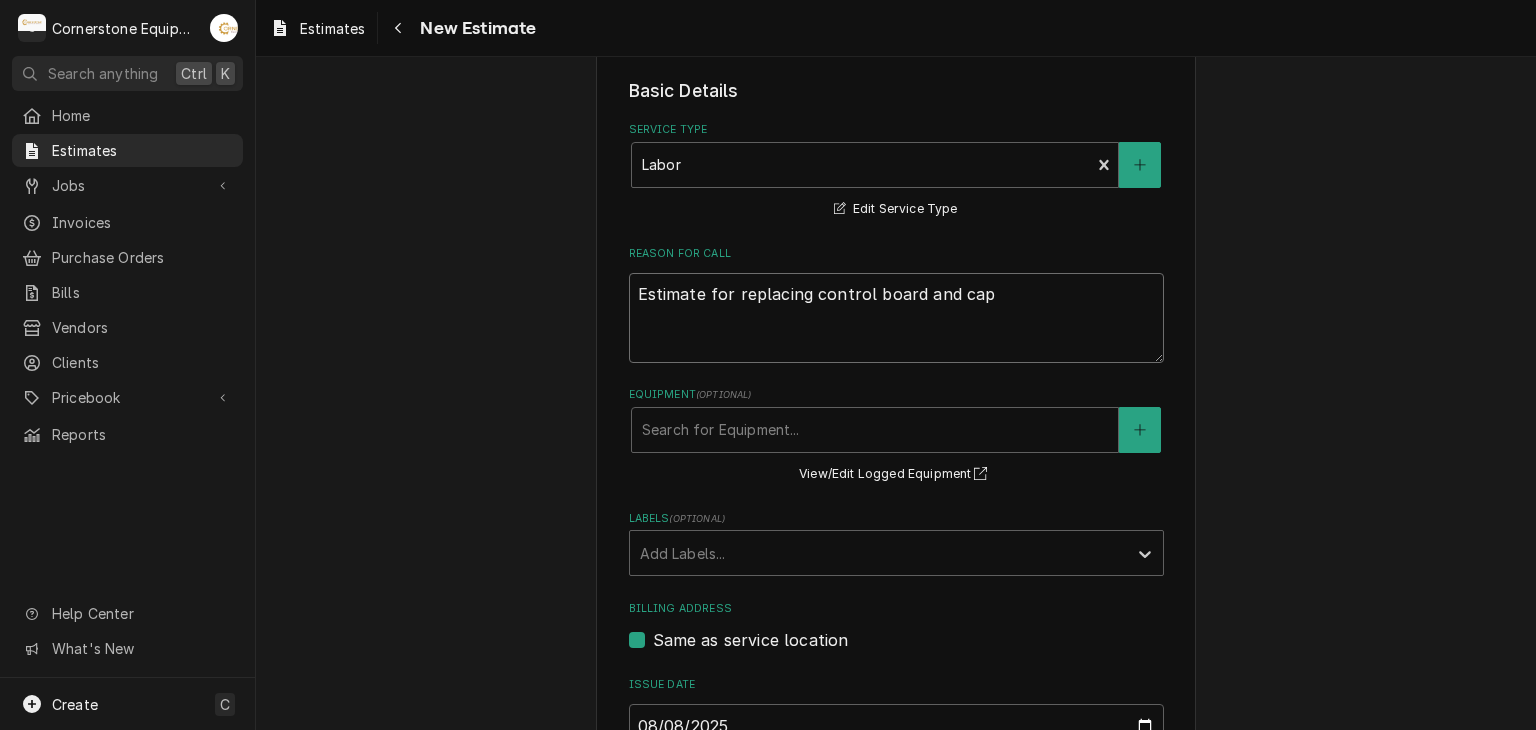 type on "x" 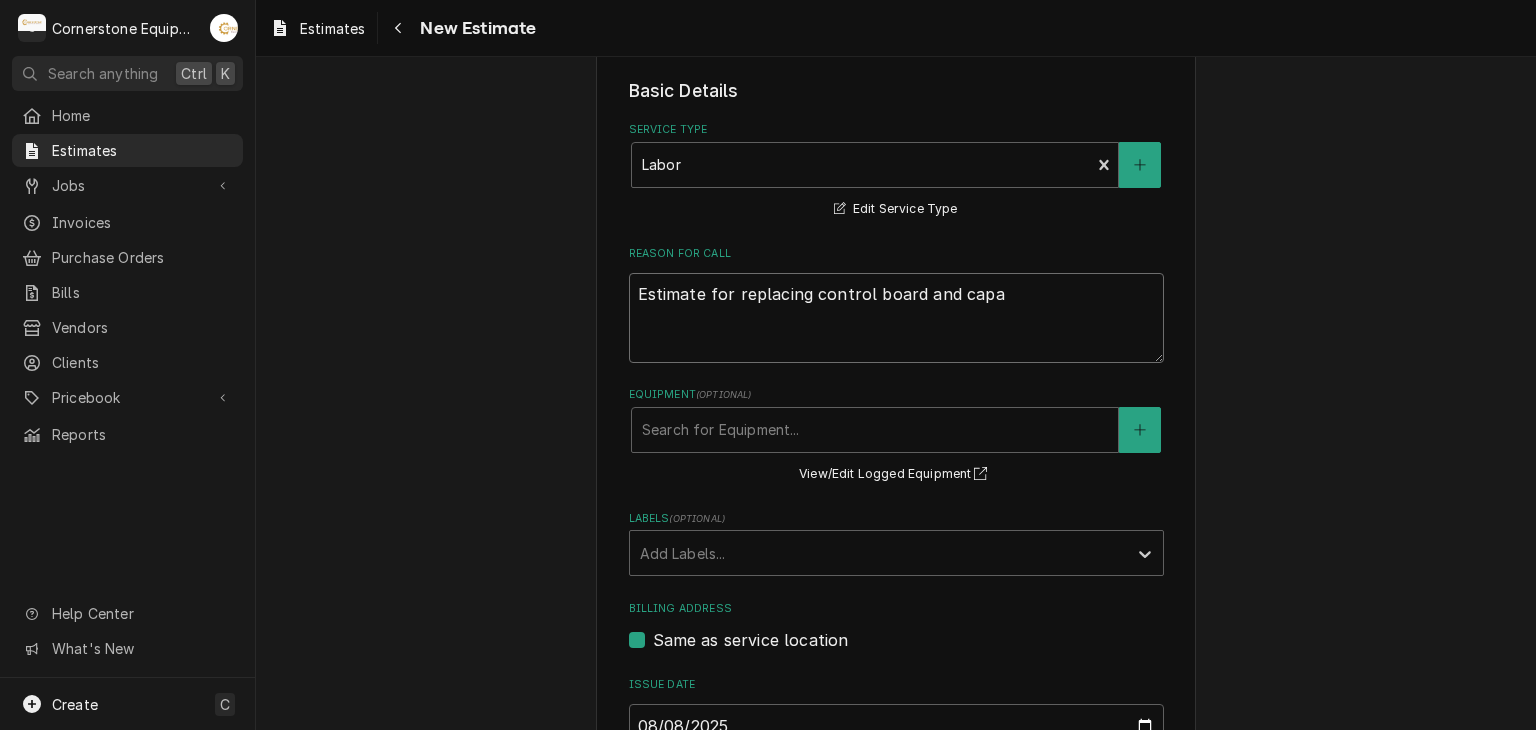 type on "x" 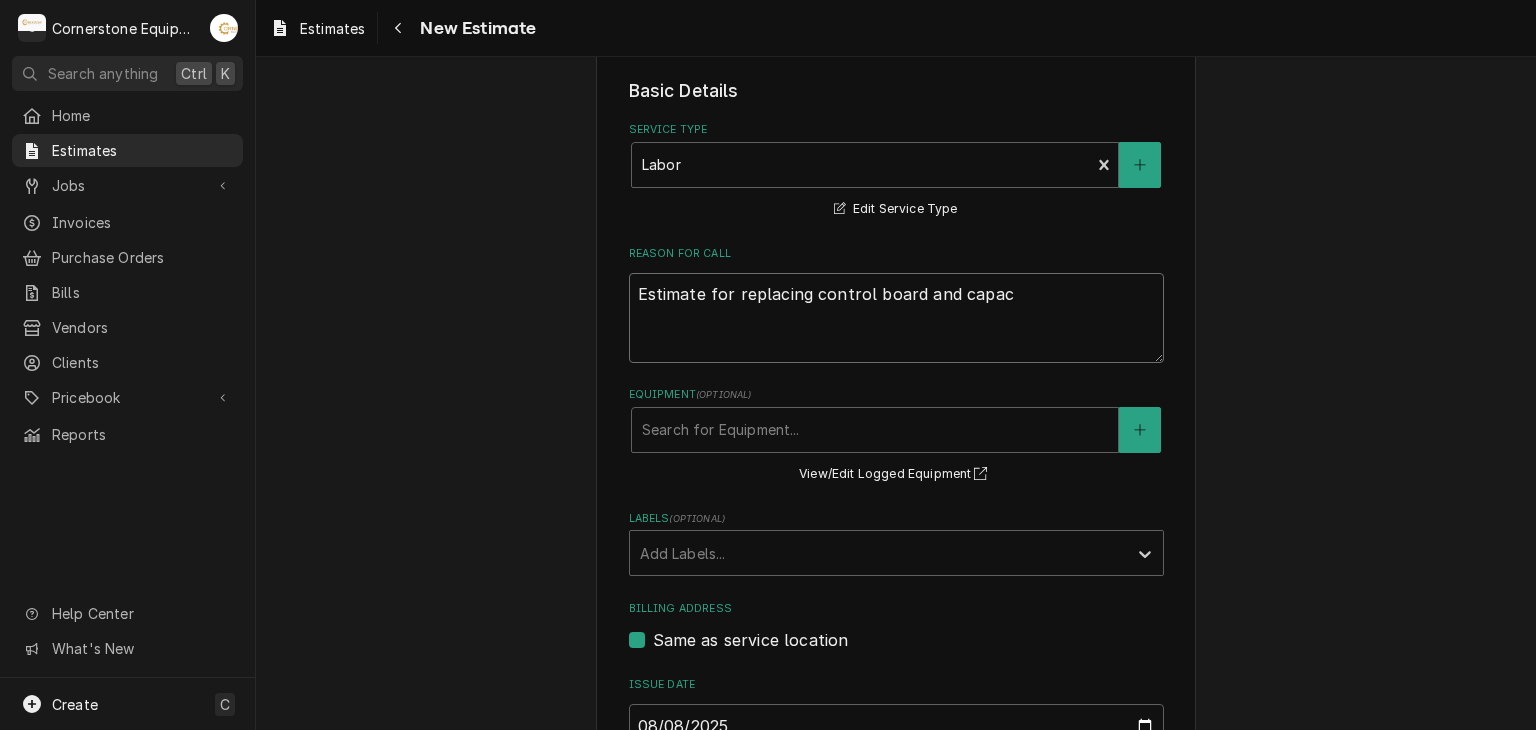 type on "x" 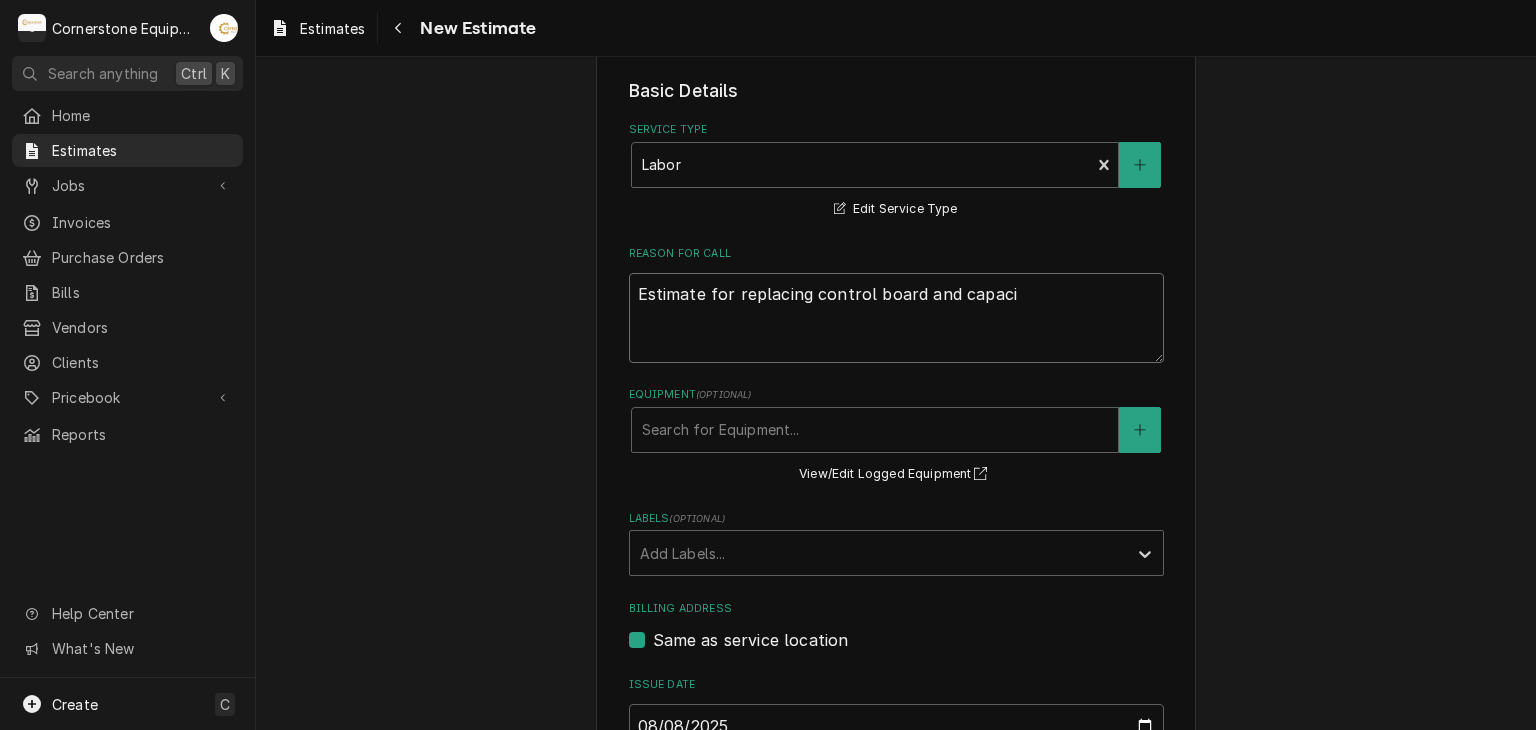 type on "x" 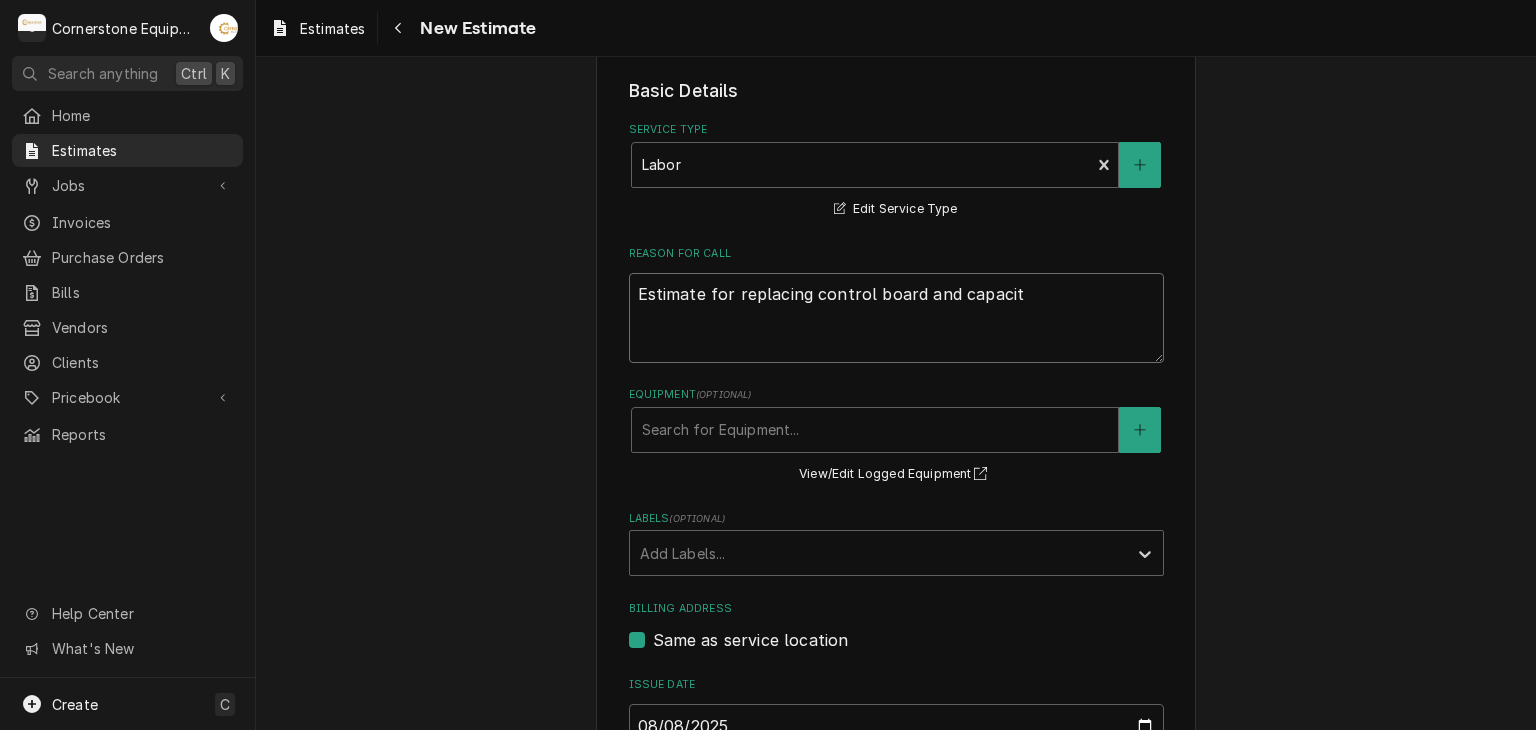 type on "x" 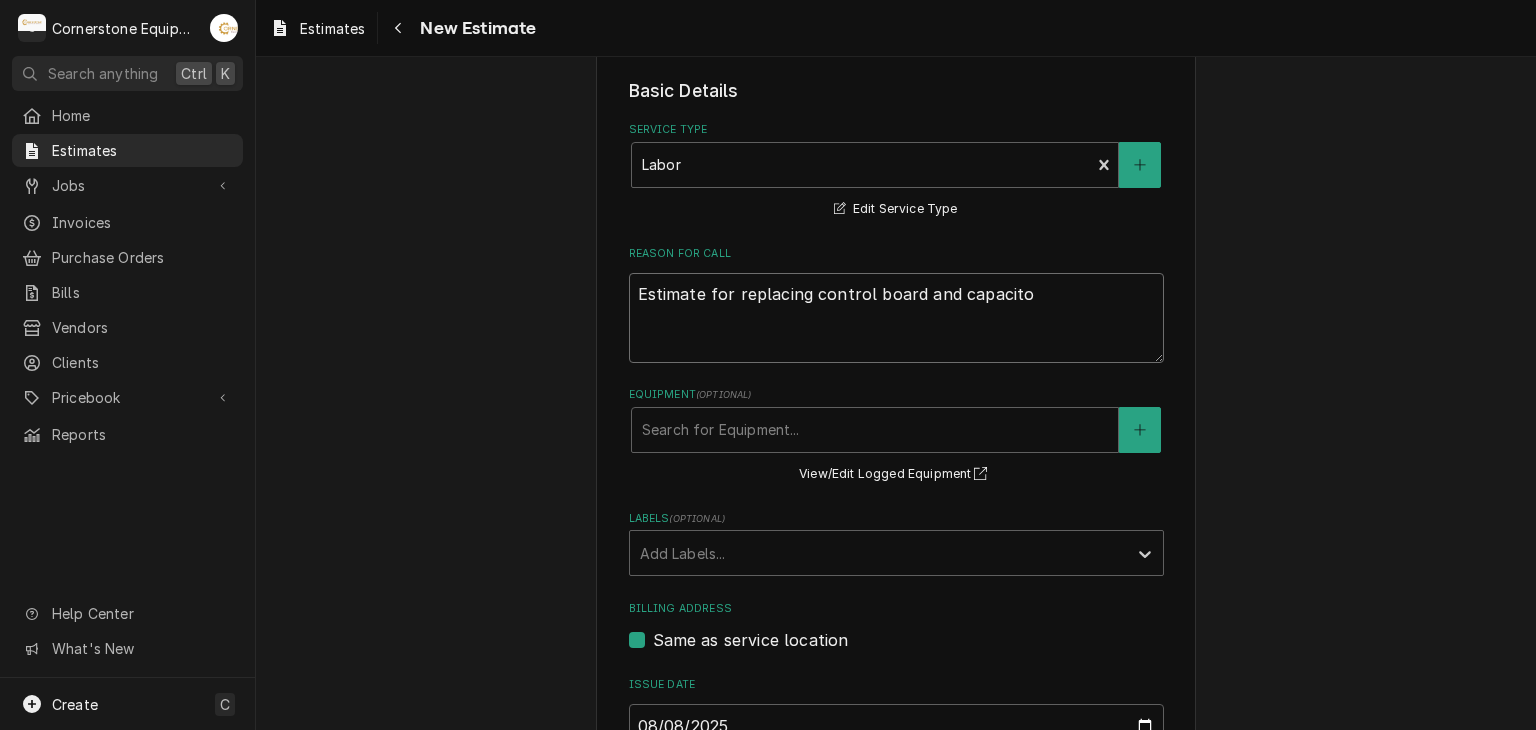 type on "x" 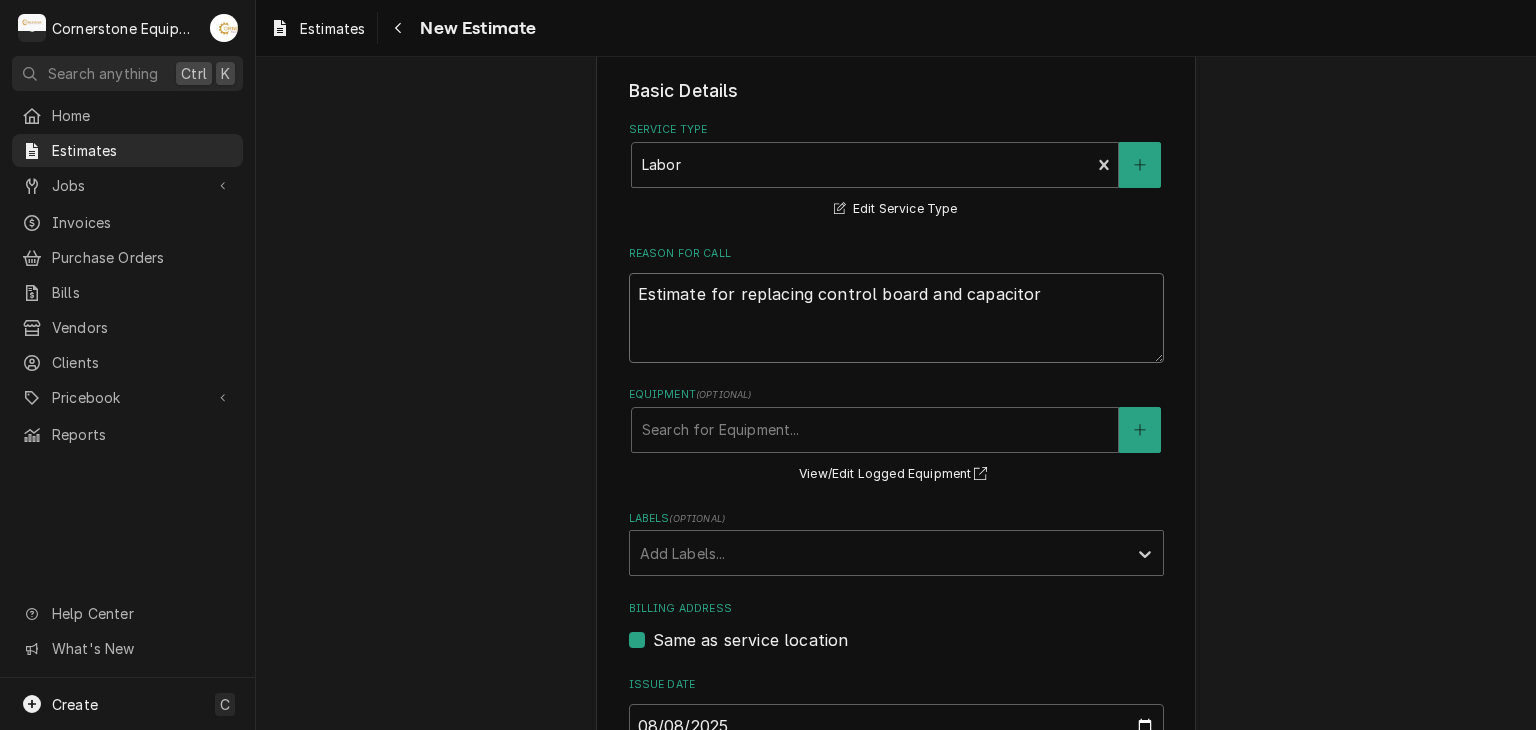 type on "x" 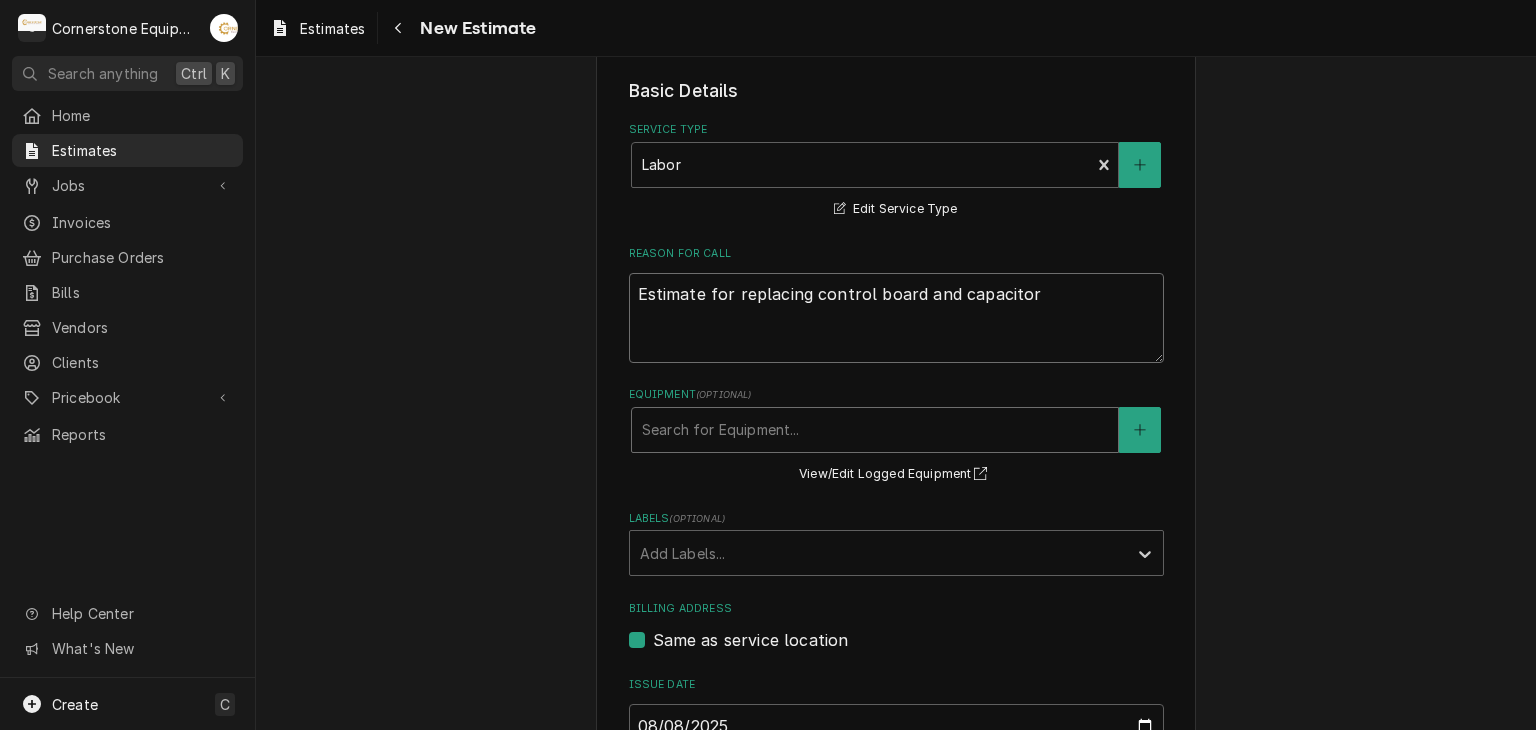 type on "Estimate for replacing control board and capacitor" 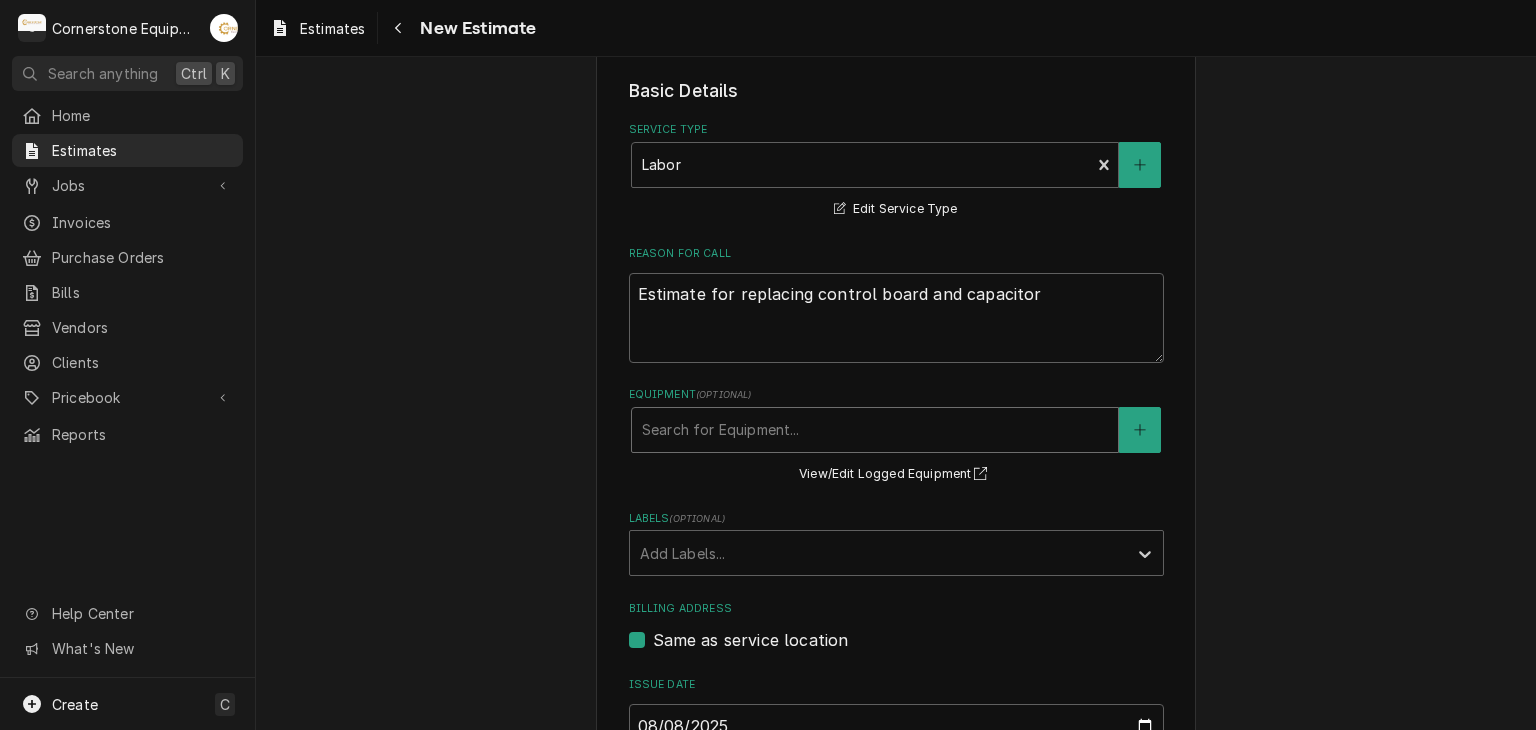 click at bounding box center (875, 430) 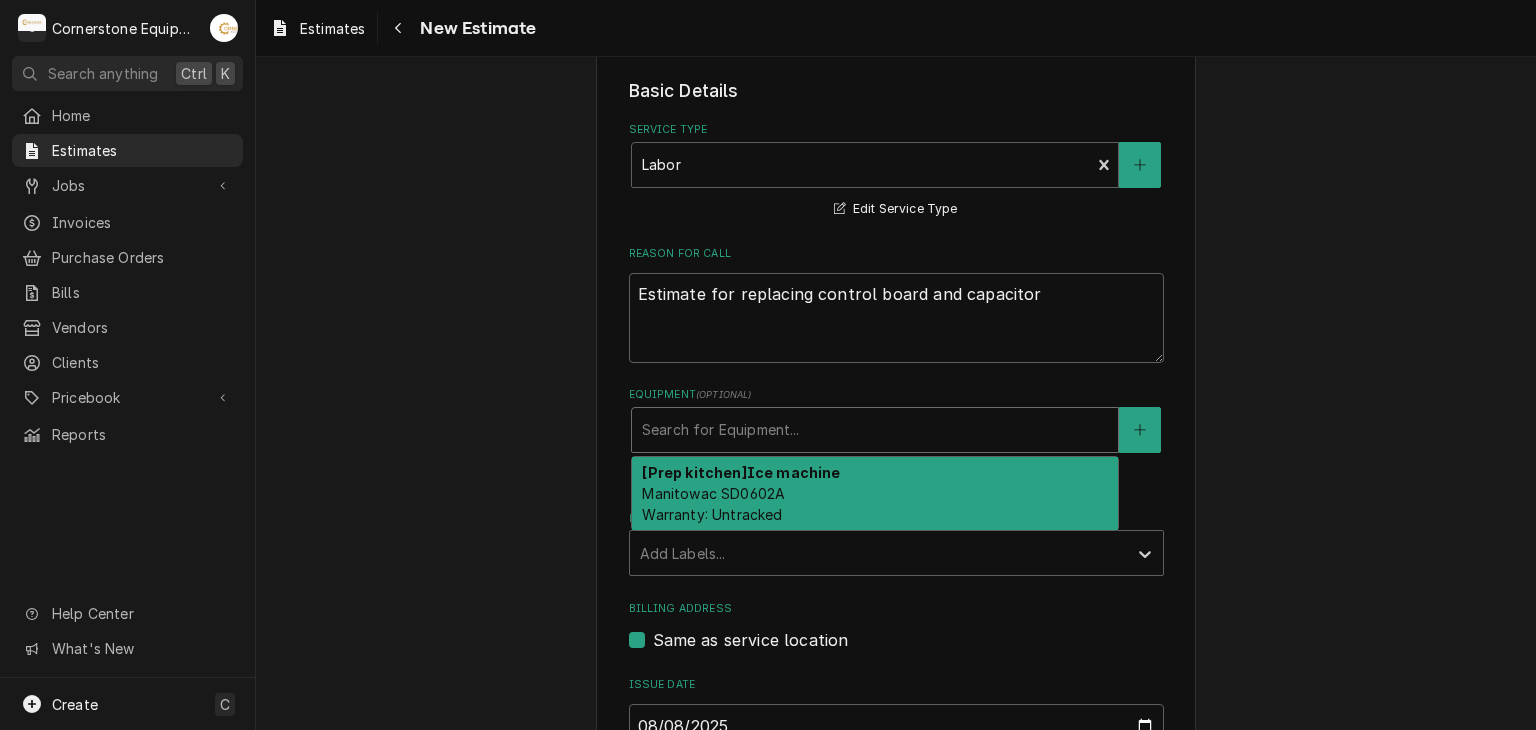 click on "[Prep kitchen]  Ice machine Manitowac SD0602A Warranty: Untracked" at bounding box center [875, 493] 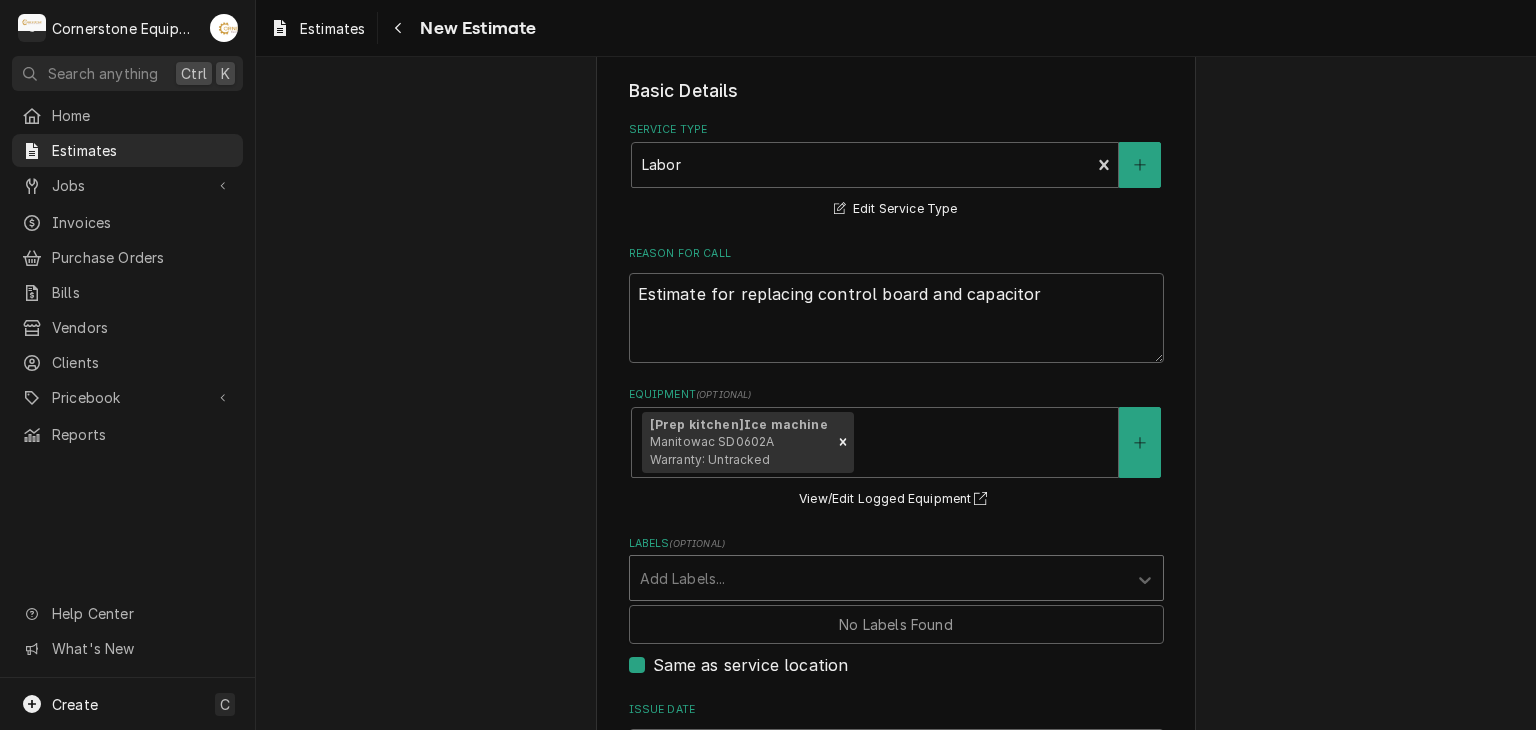 click at bounding box center (878, 578) 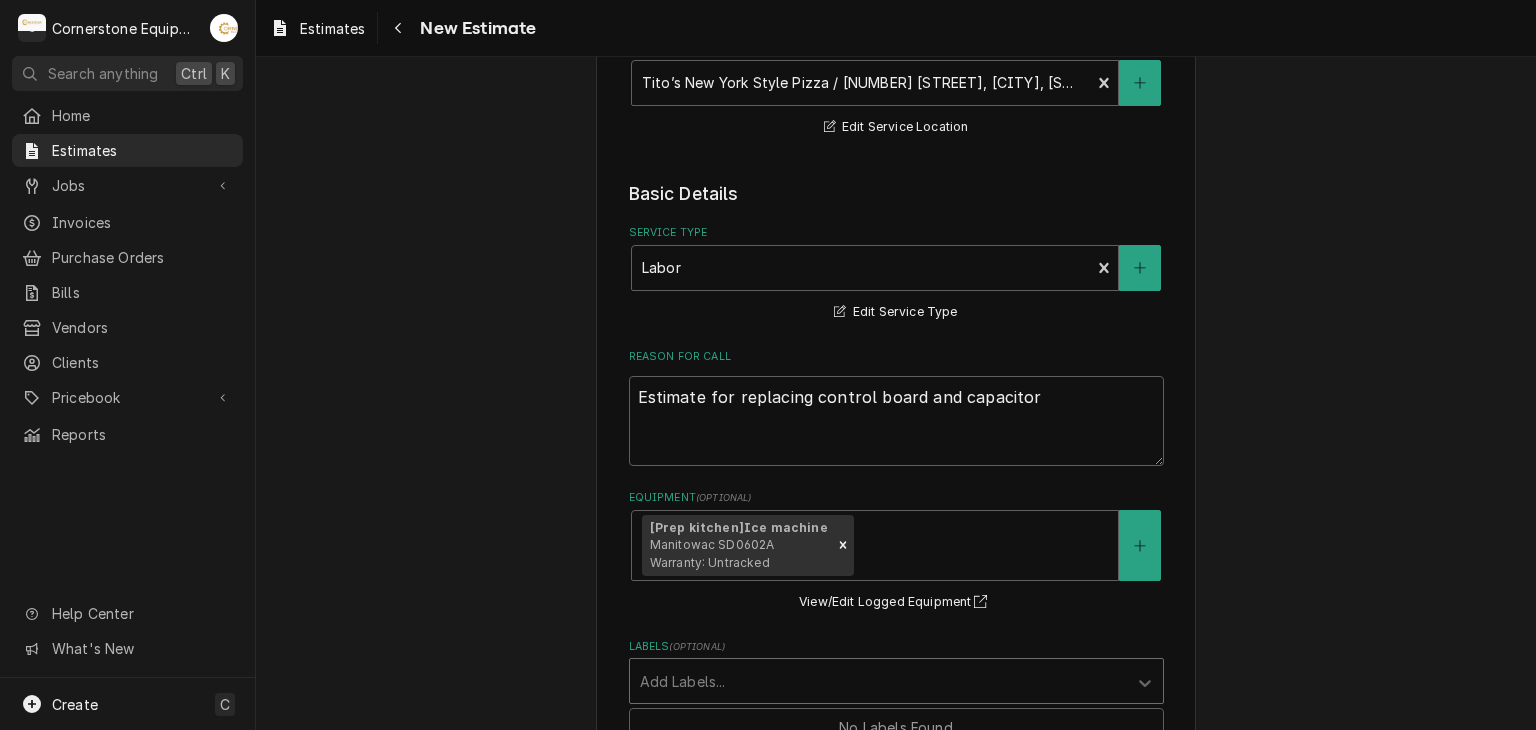 scroll, scrollTop: 697, scrollLeft: 0, axis: vertical 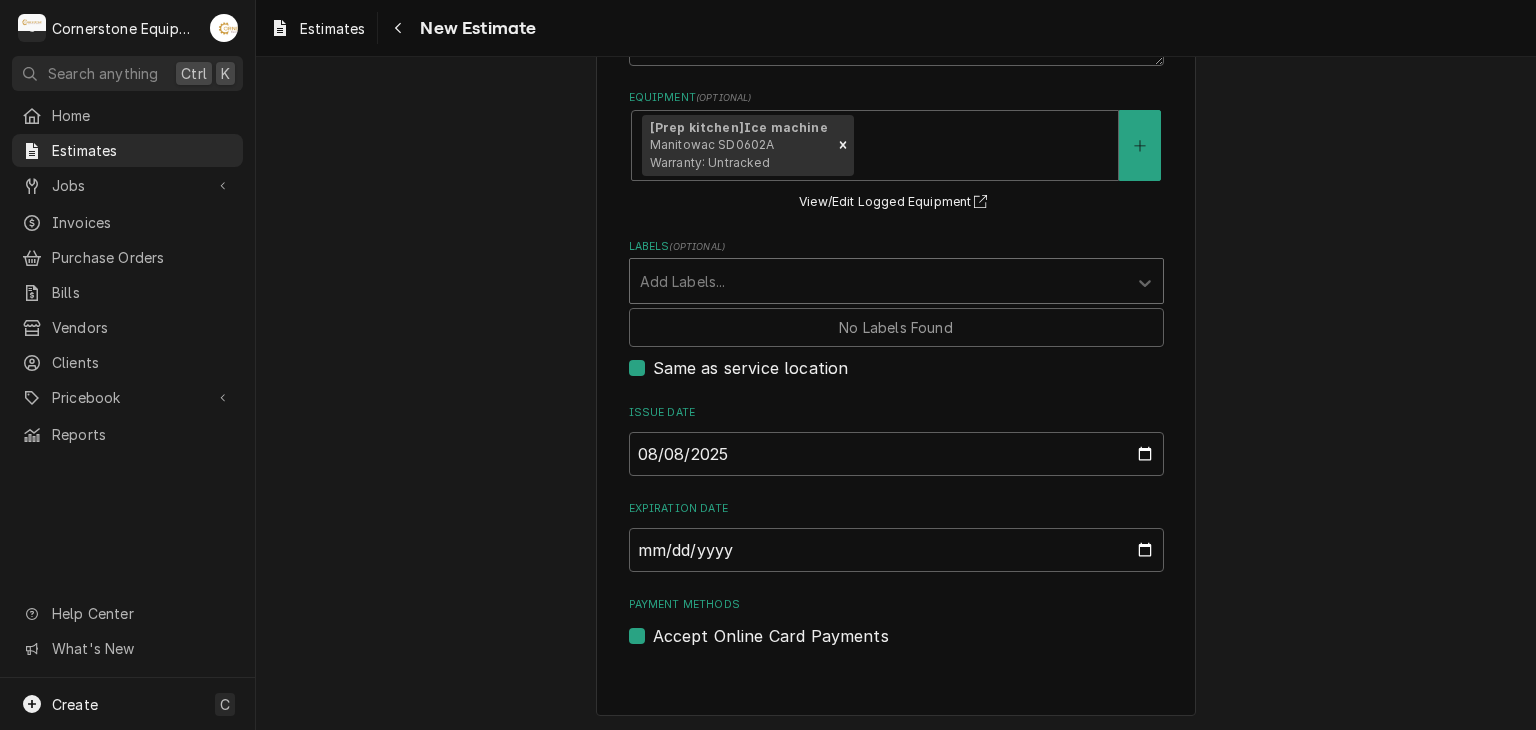 click on "Please provide the following information to create your estimate: Client Details Client Tito’s New York Style Pizza Edit Client Service Location Tito’s New York Style Pizza / 2018 N Pleasantburg Dr, Greenville, SC 29609 Edit Service Location Basic Details Service Type Labor Edit Service Type Reason For Call Estimate for replacing control board and capacitor Equipment  ( optional ) [Prep kitchen]  Ice machine Manitowac SD0602A Warranty: Untracked View/Edit Logged Equipment    Labels  ( optional ) Use Up and Down to choose options, press Enter to select the currently focused option, press Escape to exit the menu, press Tab to select the option and exit the menu. Add Labels... No Labels Found Billing Address Same as service location Issue Date 2025-08-08 Expiration Date Payment Methods Accept Online Card Payments" at bounding box center [896, 57] 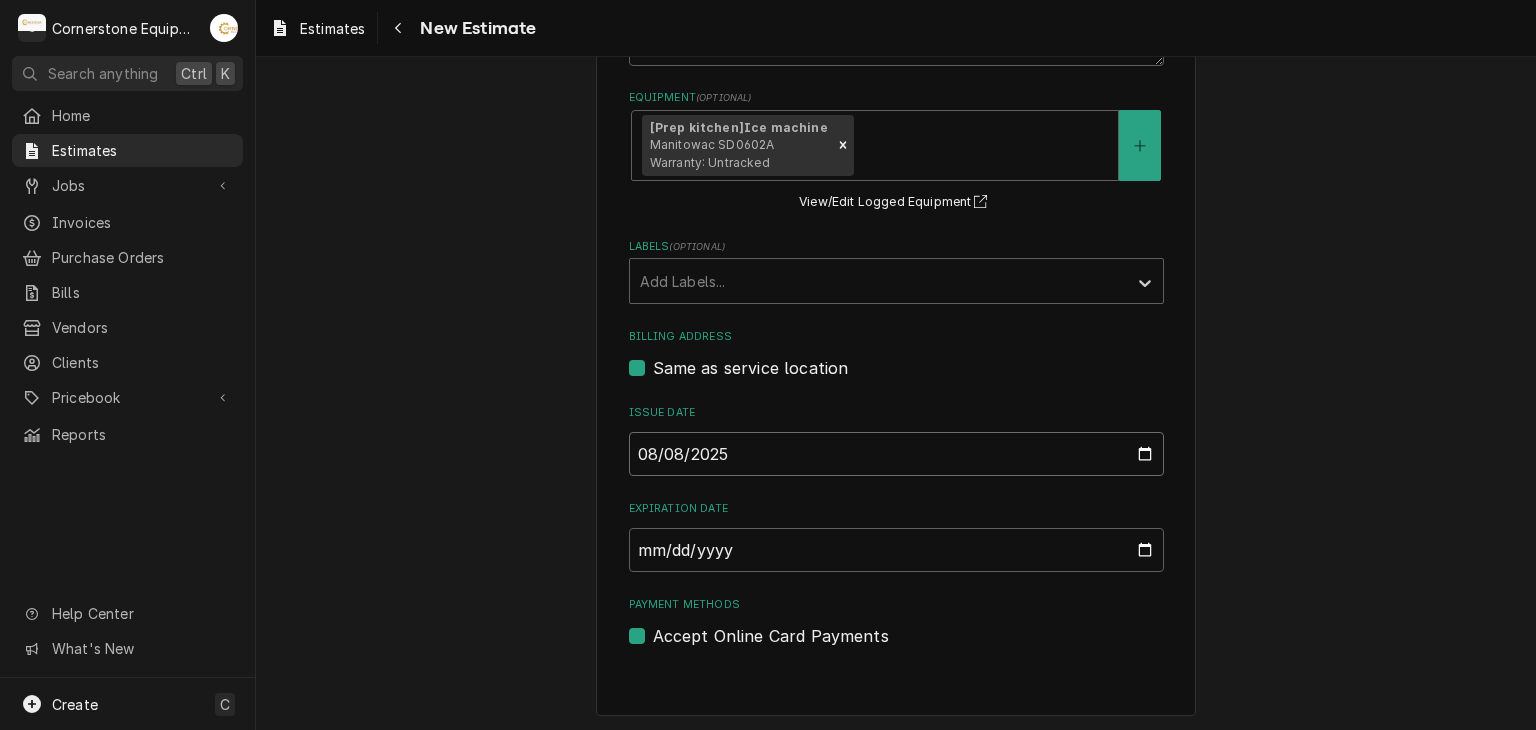 click on "2025-08-08" at bounding box center [896, 454] 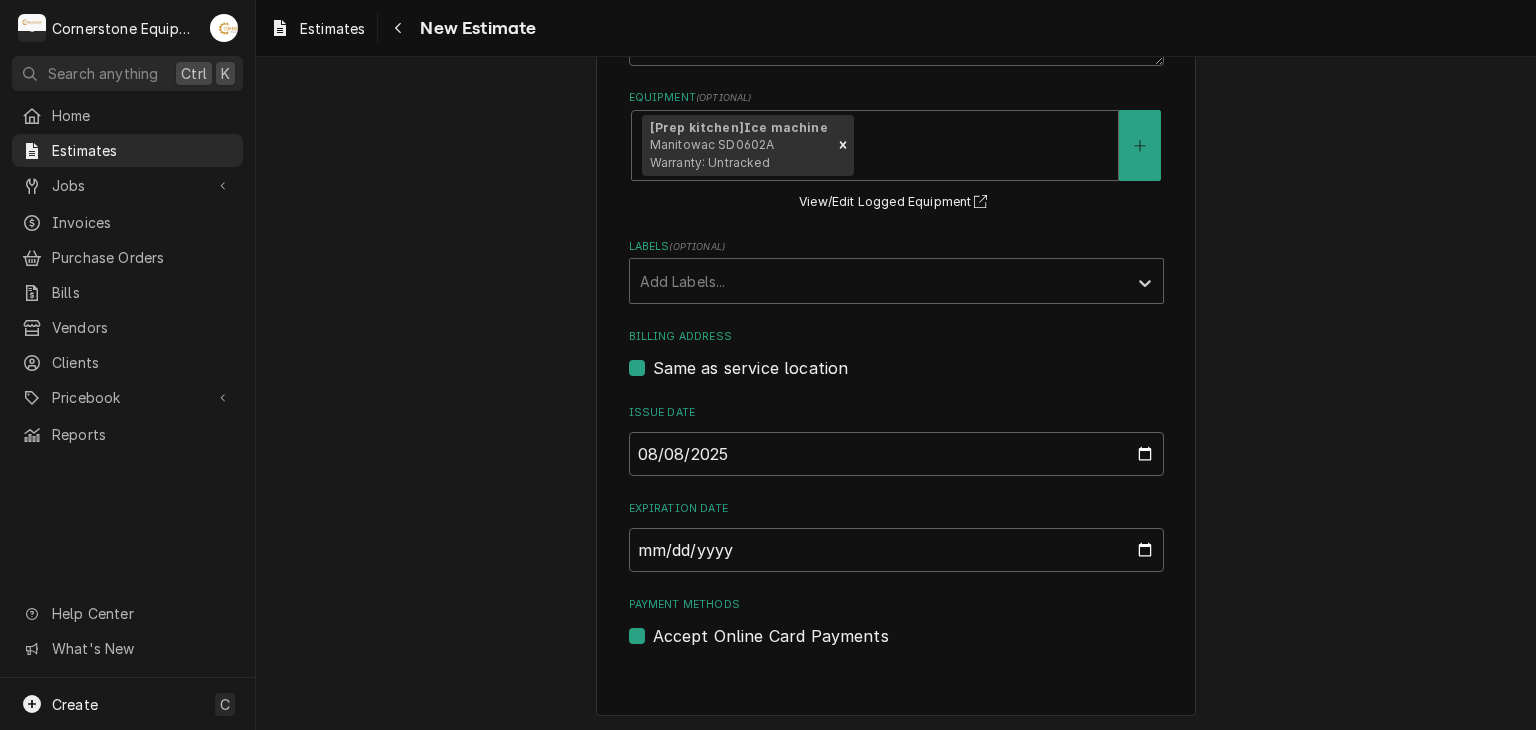 click on "Please provide the following information to create your estimate: Client Details Client Tito’s New York Style Pizza Edit Client Service Location Tito’s New York Style Pizza / 2018 N Pleasantburg Dr, Greenville, SC 29609 Edit Service Location Basic Details Service Type Labor Edit Service Type Reason For Call Estimate for replacing control board and capacitor Equipment  ( optional ) [Prep kitchen]  Ice machine Manitowac SD0602A Warranty: Untracked View/Edit Logged Equipment    Labels  ( optional ) Add Labels... Billing Address Same as service location Issue Date 2025-08-08 Expiration Date Payment Methods Accept Online Card Payments" at bounding box center [896, 57] 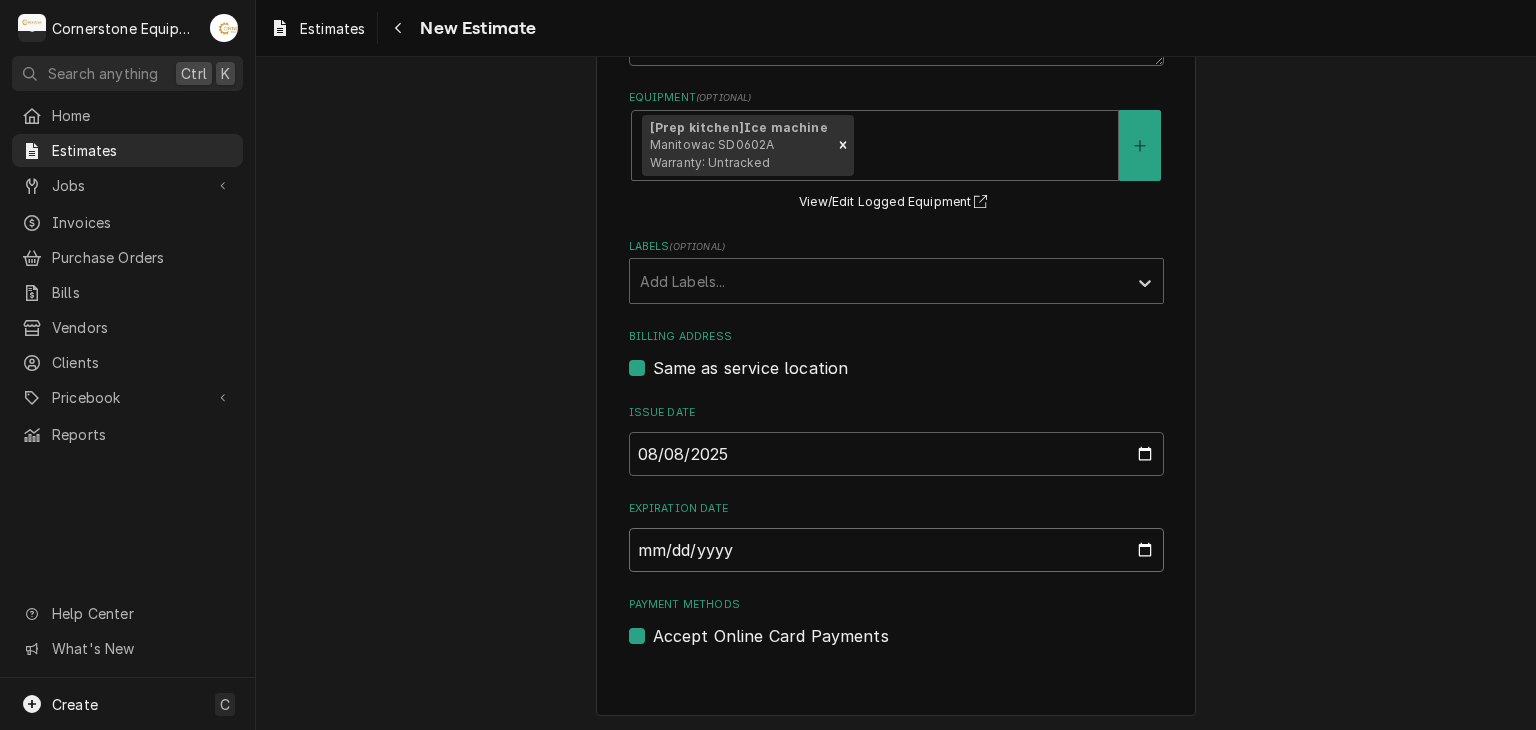 click on "Expiration Date" at bounding box center (896, 550) 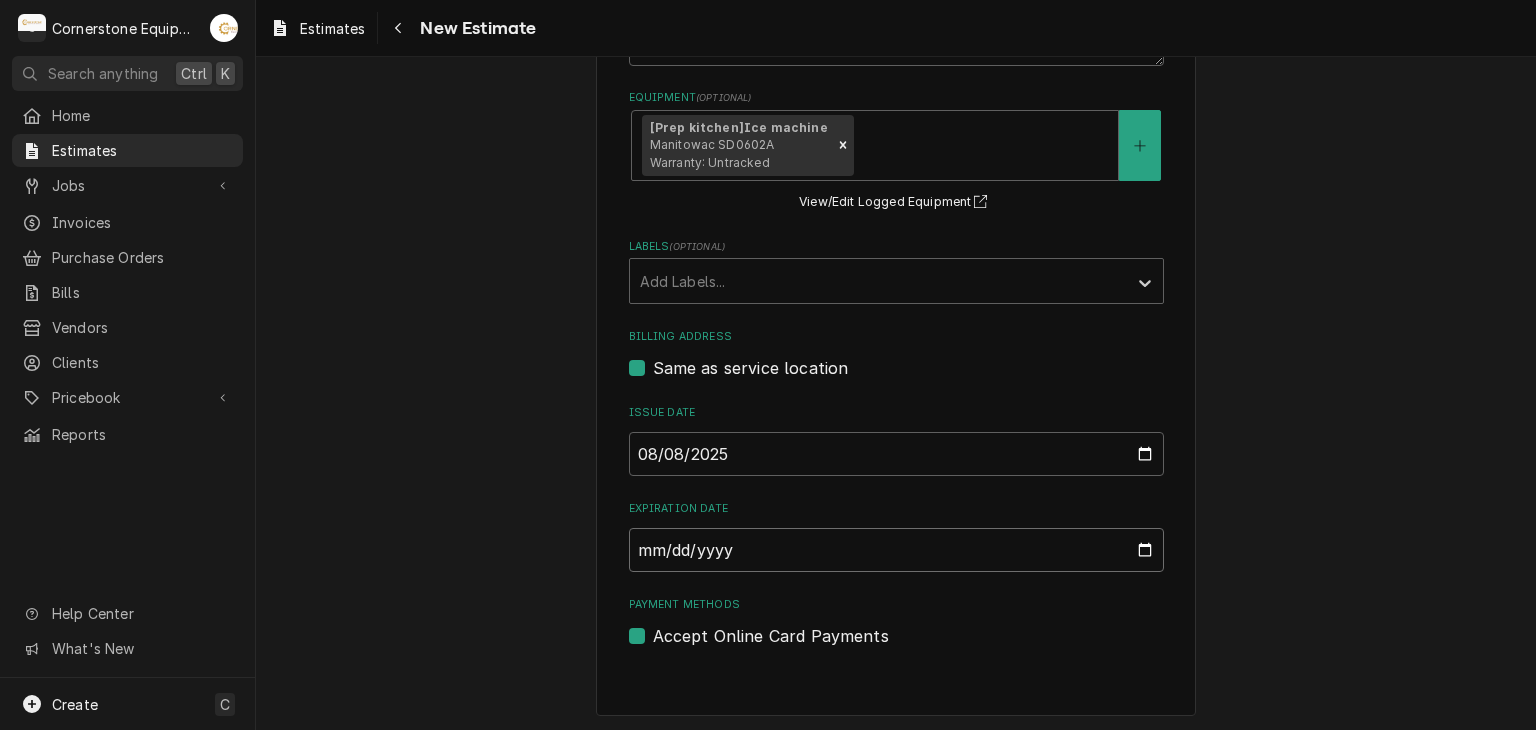 type on "2025-08-15" 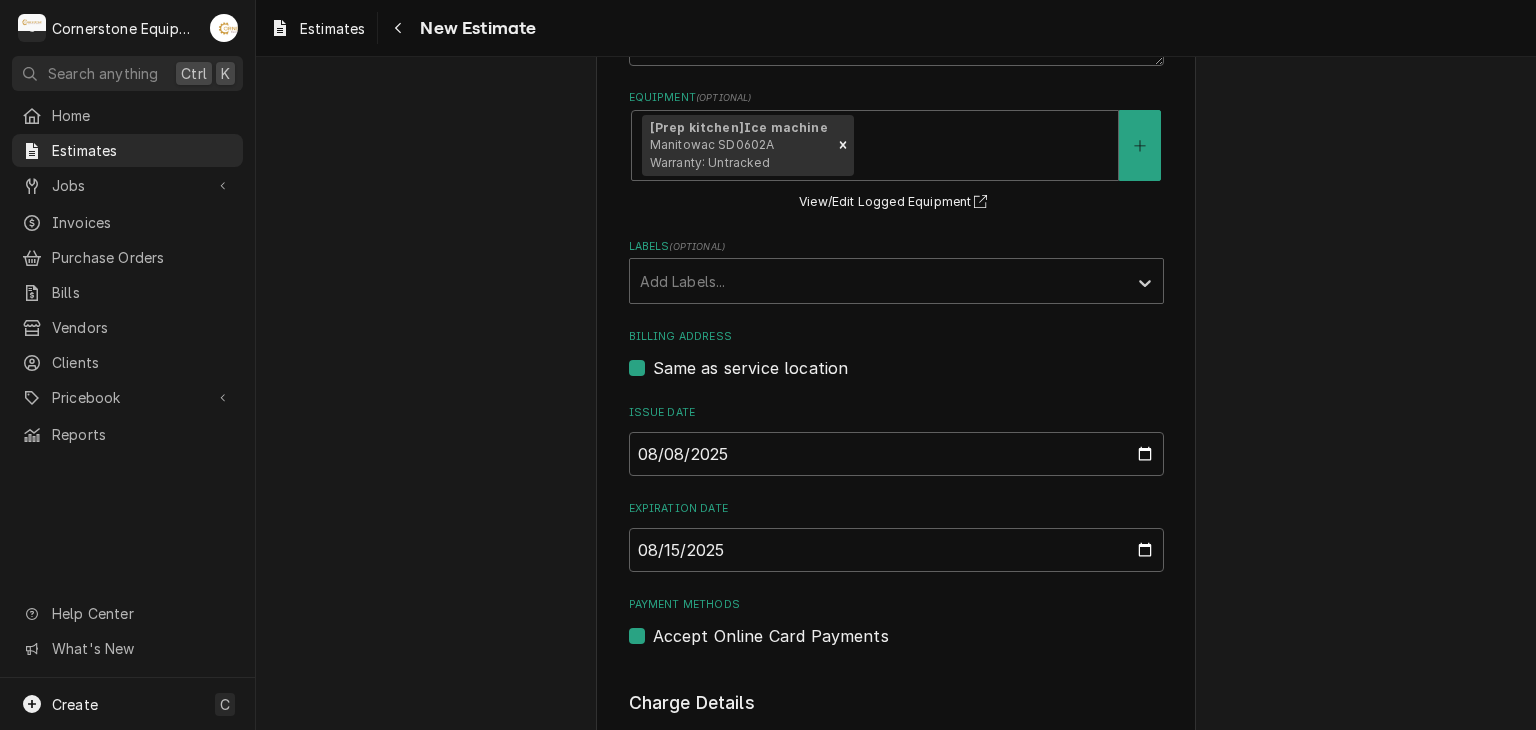 click on "Please provide the following information to create your estimate: Client Details Client Tito’s New York Style Pizza Edit Client Service Location Tito’s New York Style Pizza / 2018 N Pleasantburg Dr, Greenville, SC 29609 Edit Service Location Basic Details Service Type Labor Edit Service Type Reason For Call Estimate for replacing control board and capacitor Equipment  ( optional ) [Prep kitchen]  Ice machine Manitowac SD0602A Warranty: Untracked View/Edit Logged Equipment    Labels  ( optional ) Add Labels... Billing Address Same as service location Issue Date 2025-08-08 Expiration Date 2025-08-15 Payment Methods Accept Online Card Payments Charge Details Estimated Service Charges Add Service Charge Estimated Parts and Materials  ( if any ) Add Part or Material Estimated Trip Charges, Diagnostic Fees, etc.  ( if any ) Add Miscellaneous Charge Estimated Discounts  ( if any ) Add Discount Tax Rate [0%] Tax Not Estimated Automatic Tax Rate calculation isn't supported on estimates. Notes to Client  ( optional" at bounding box center (896, 655) 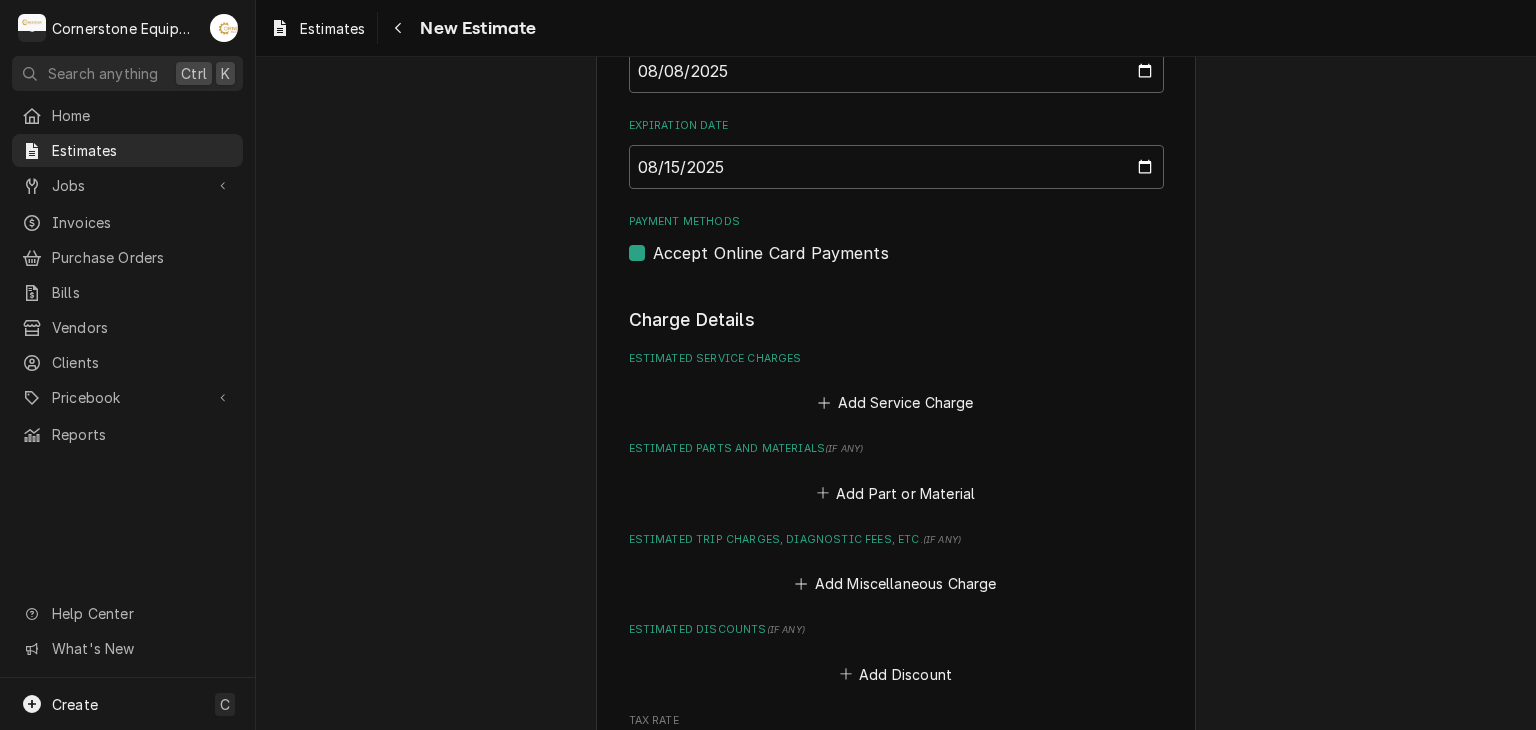 scroll, scrollTop: 1097, scrollLeft: 0, axis: vertical 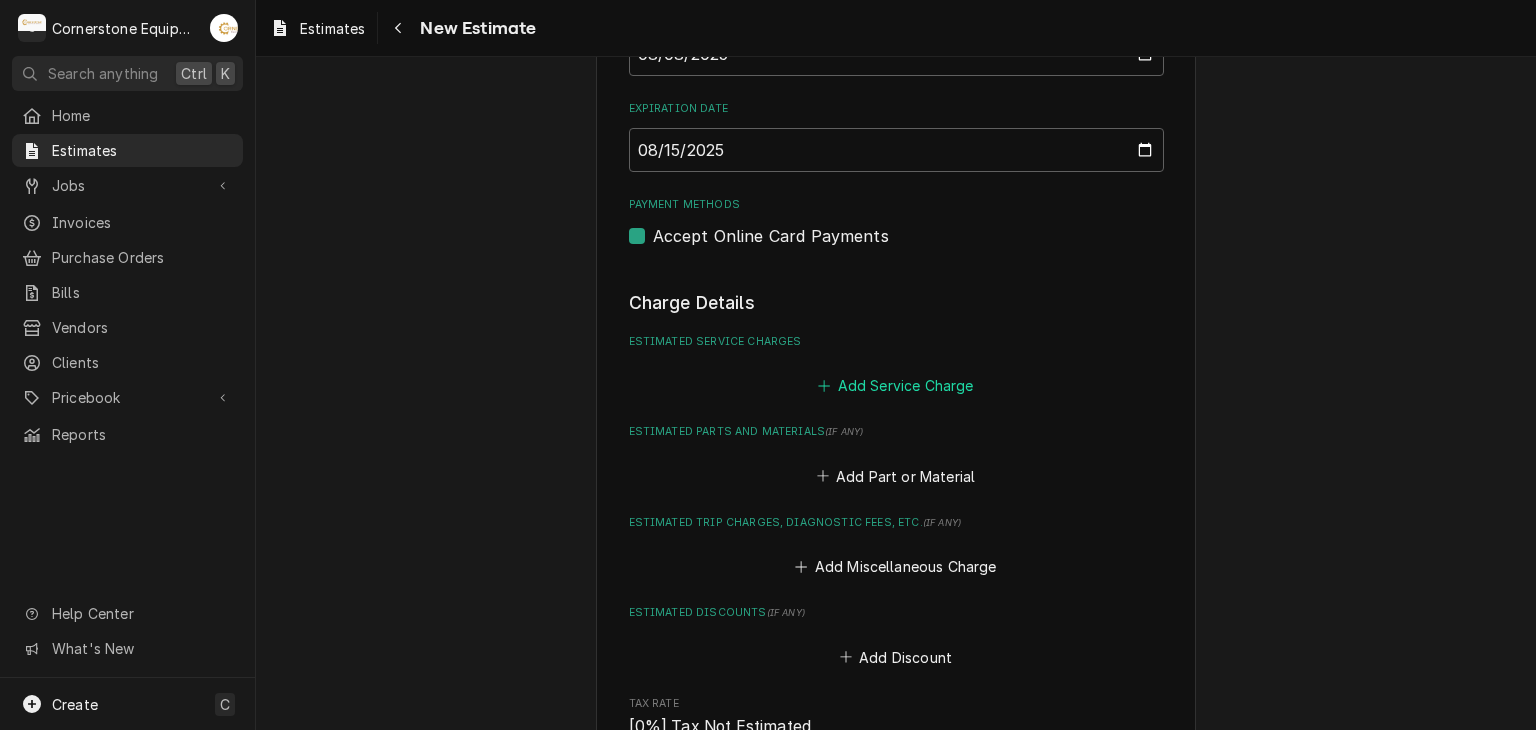 click on "Add Service Charge" at bounding box center [896, 386] 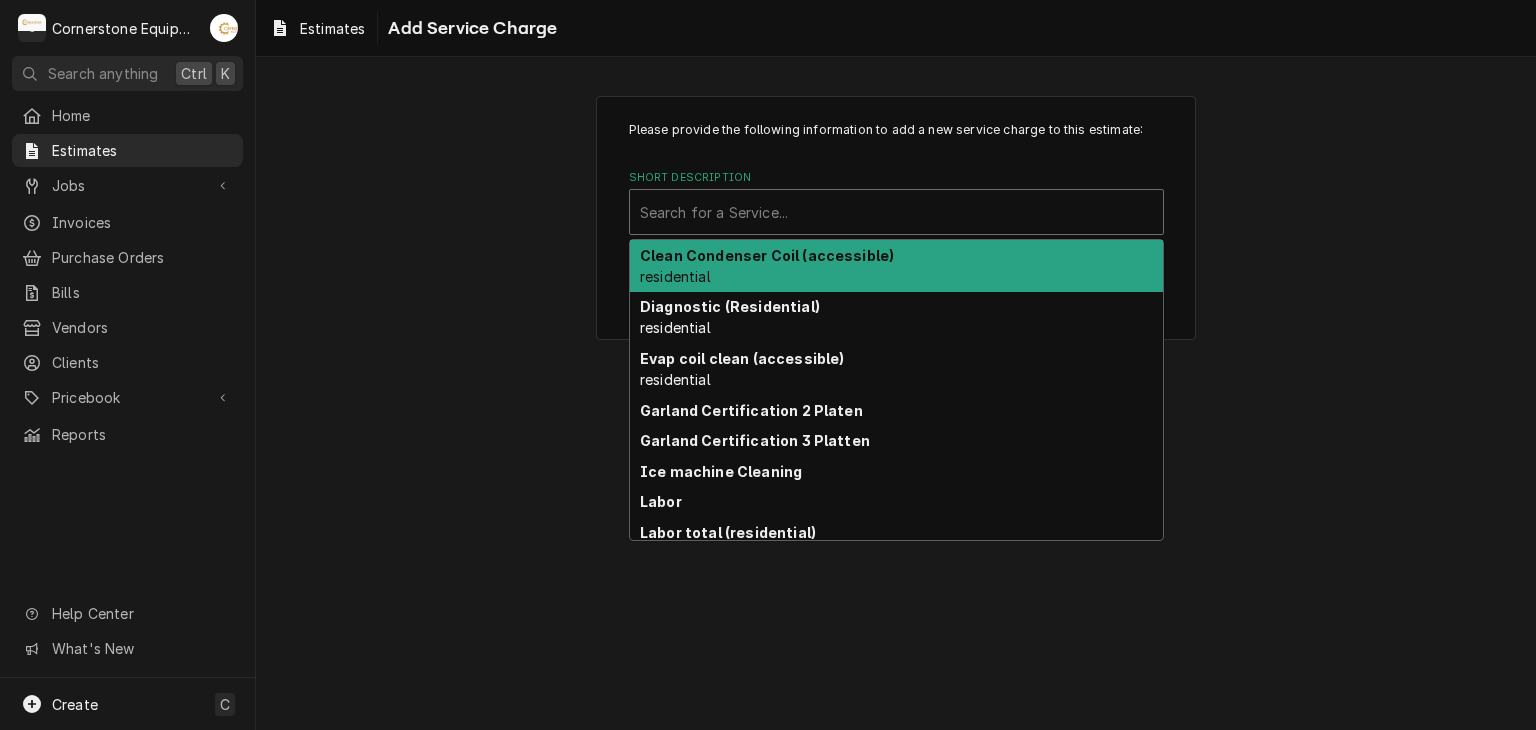 click at bounding box center [896, 212] 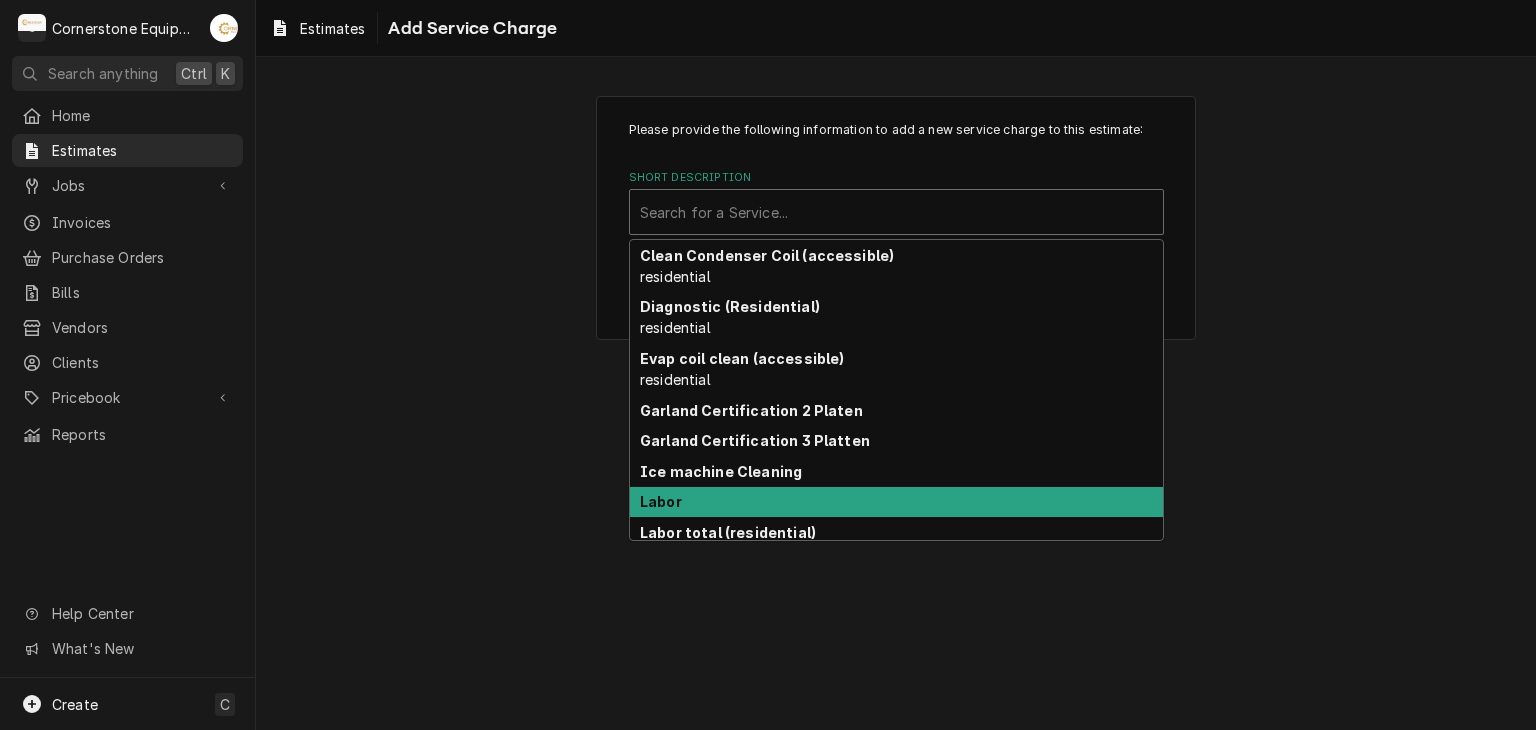 click on "Labor" at bounding box center [896, 502] 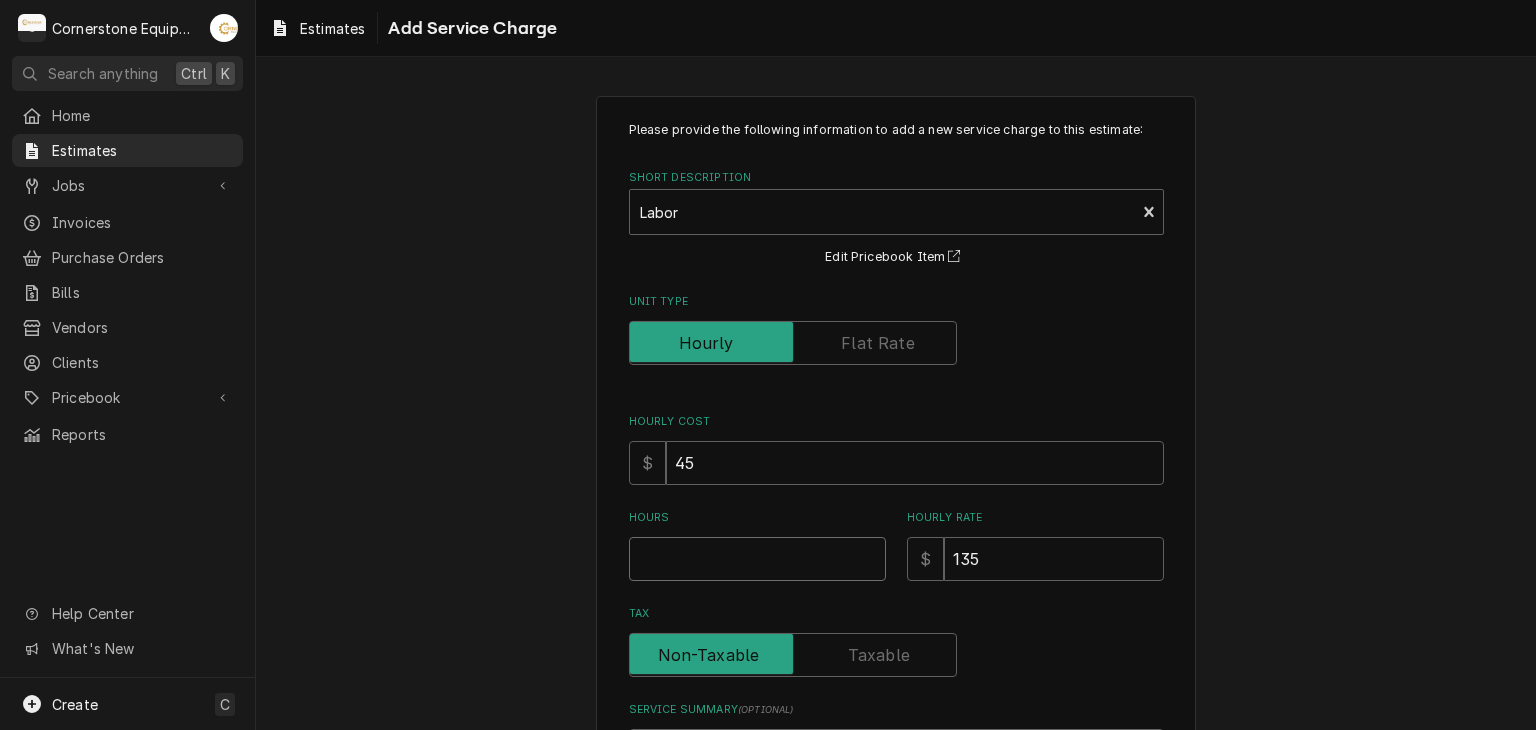 click on "Hours" at bounding box center (757, 559) 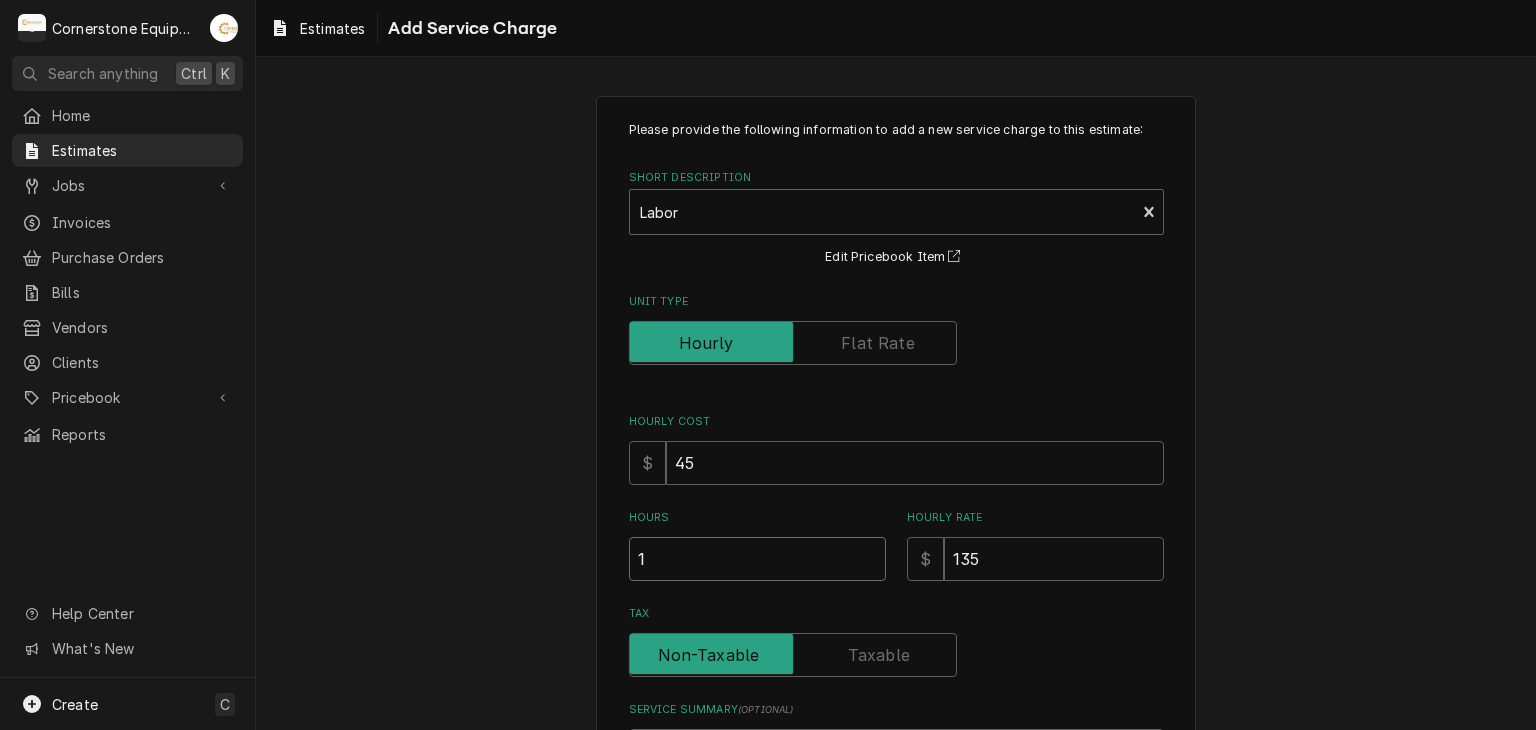 type on "1" 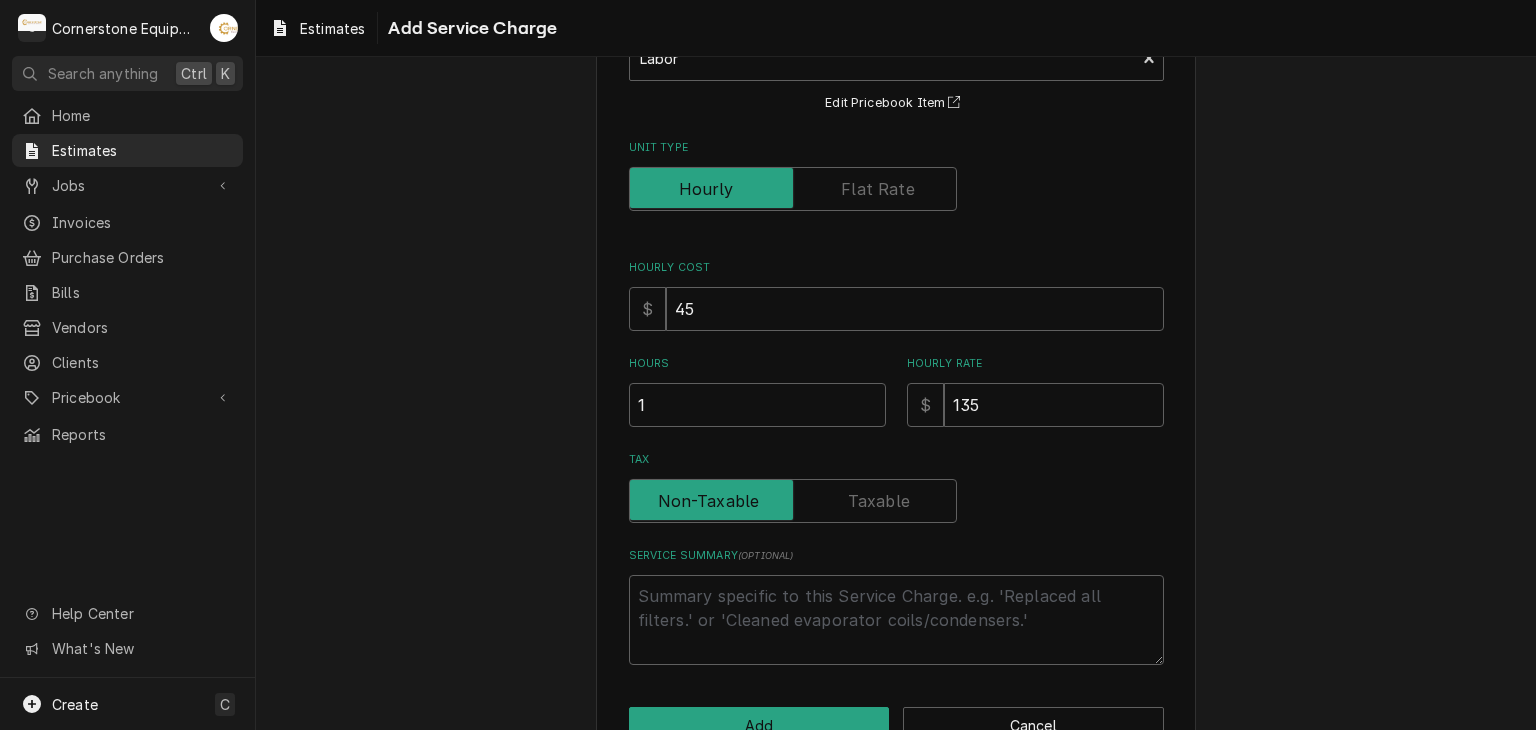 scroll, scrollTop: 209, scrollLeft: 0, axis: vertical 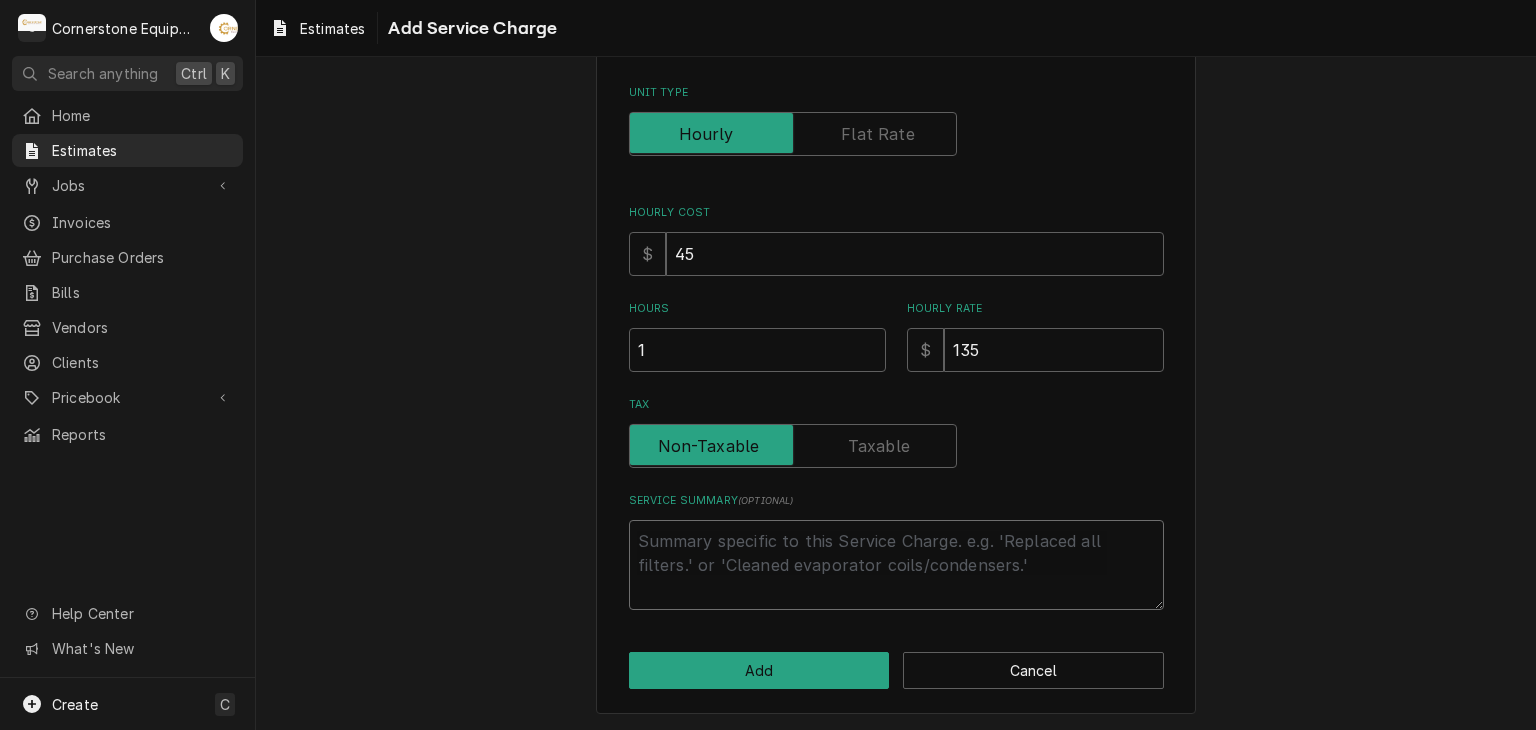 click on "Service Summary  ( optional )" at bounding box center [896, 565] 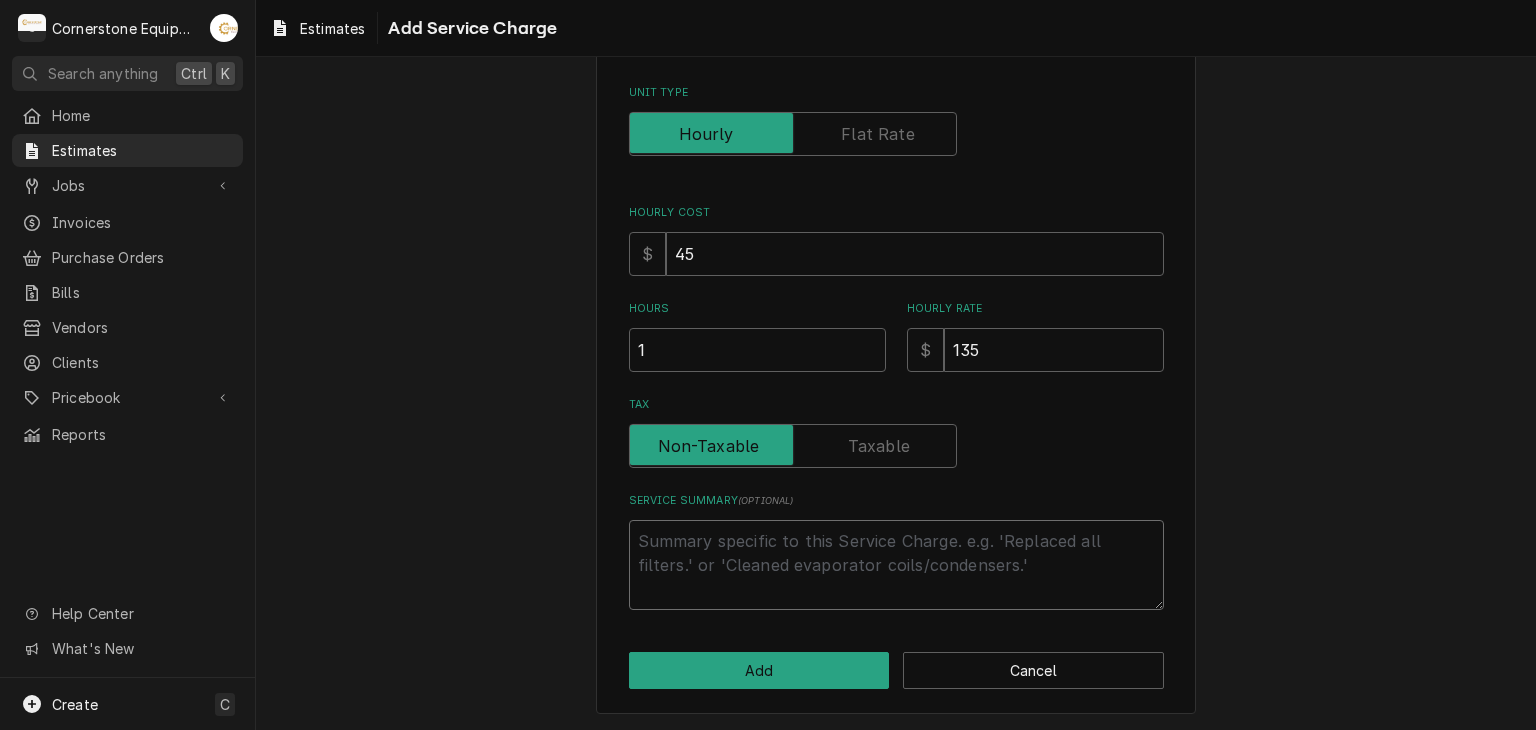 type on "x" 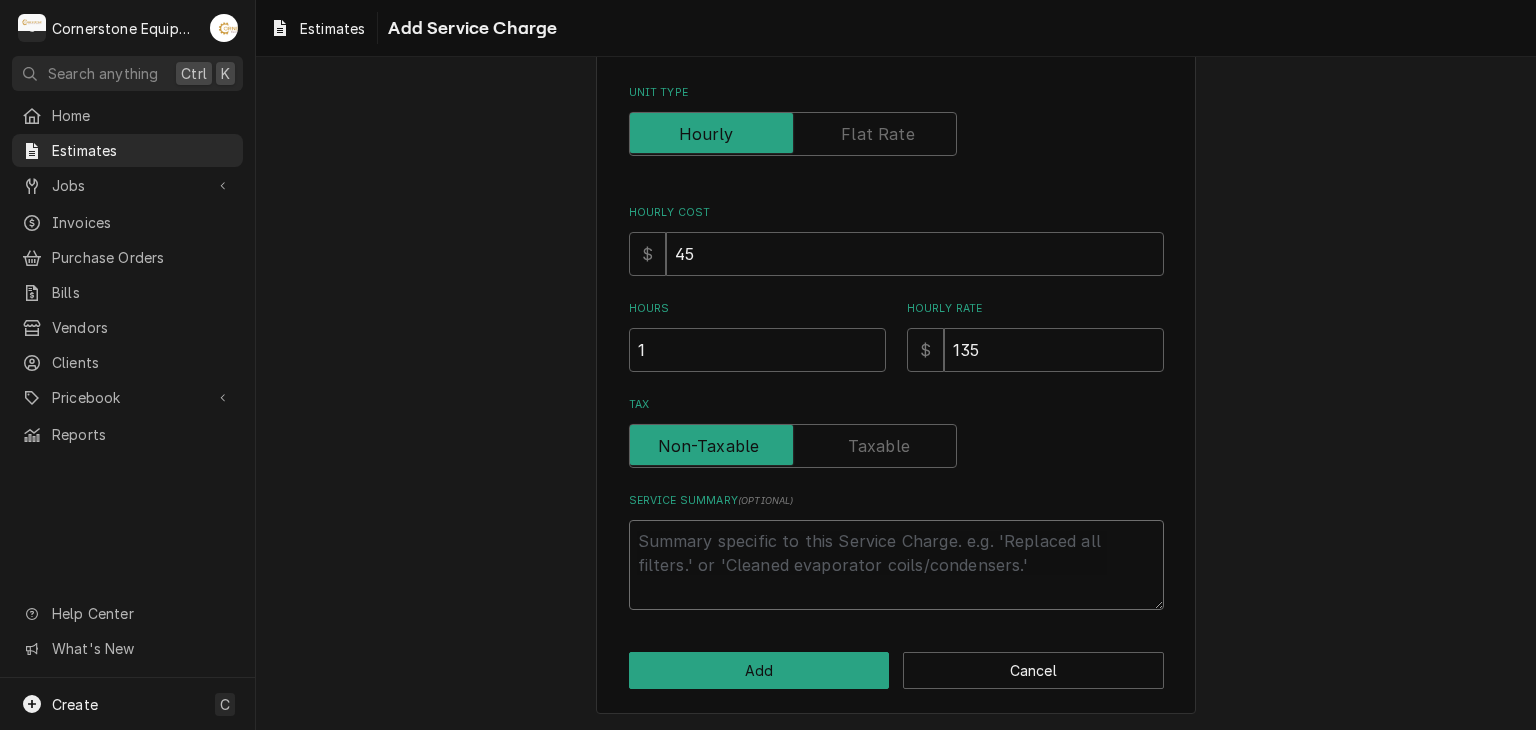 type on "t" 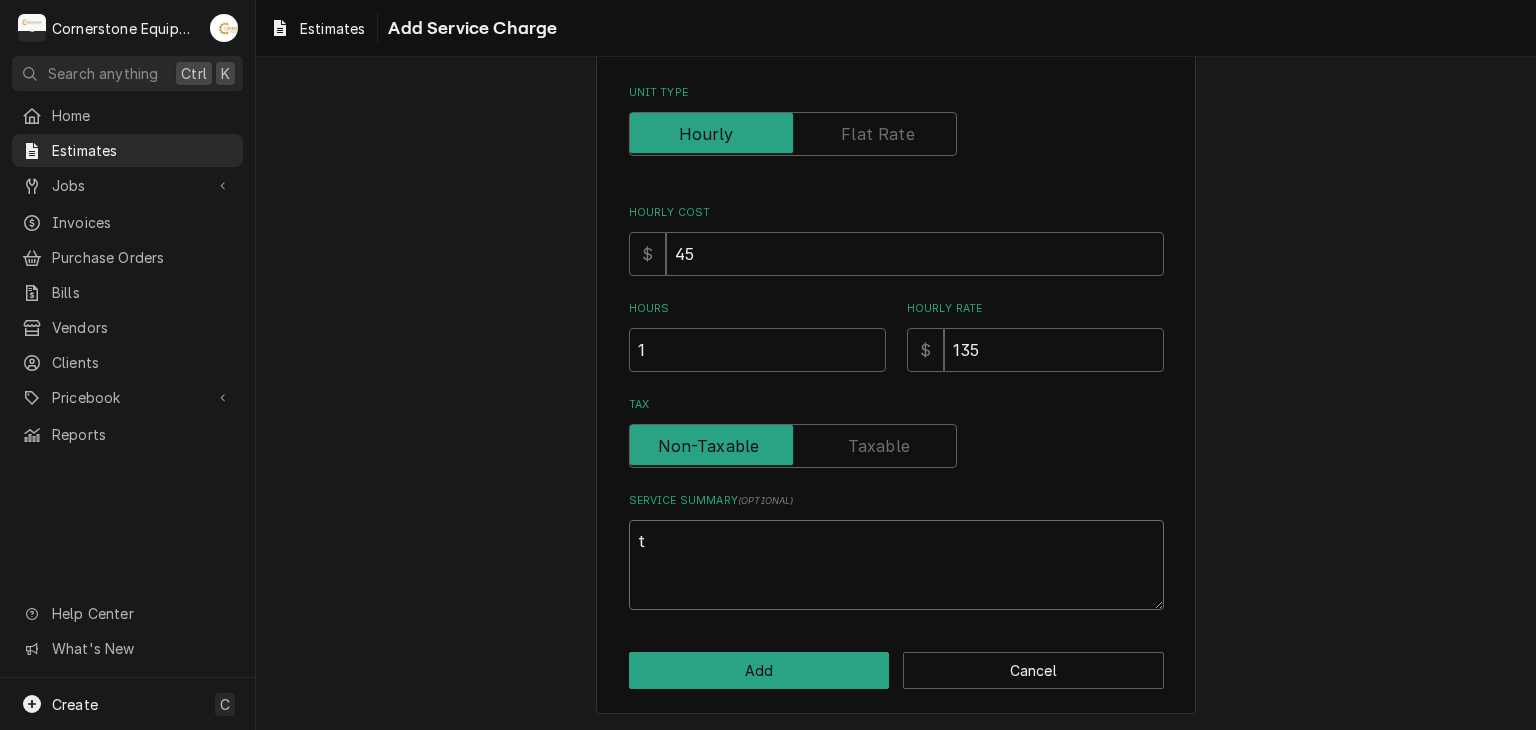 type on "x" 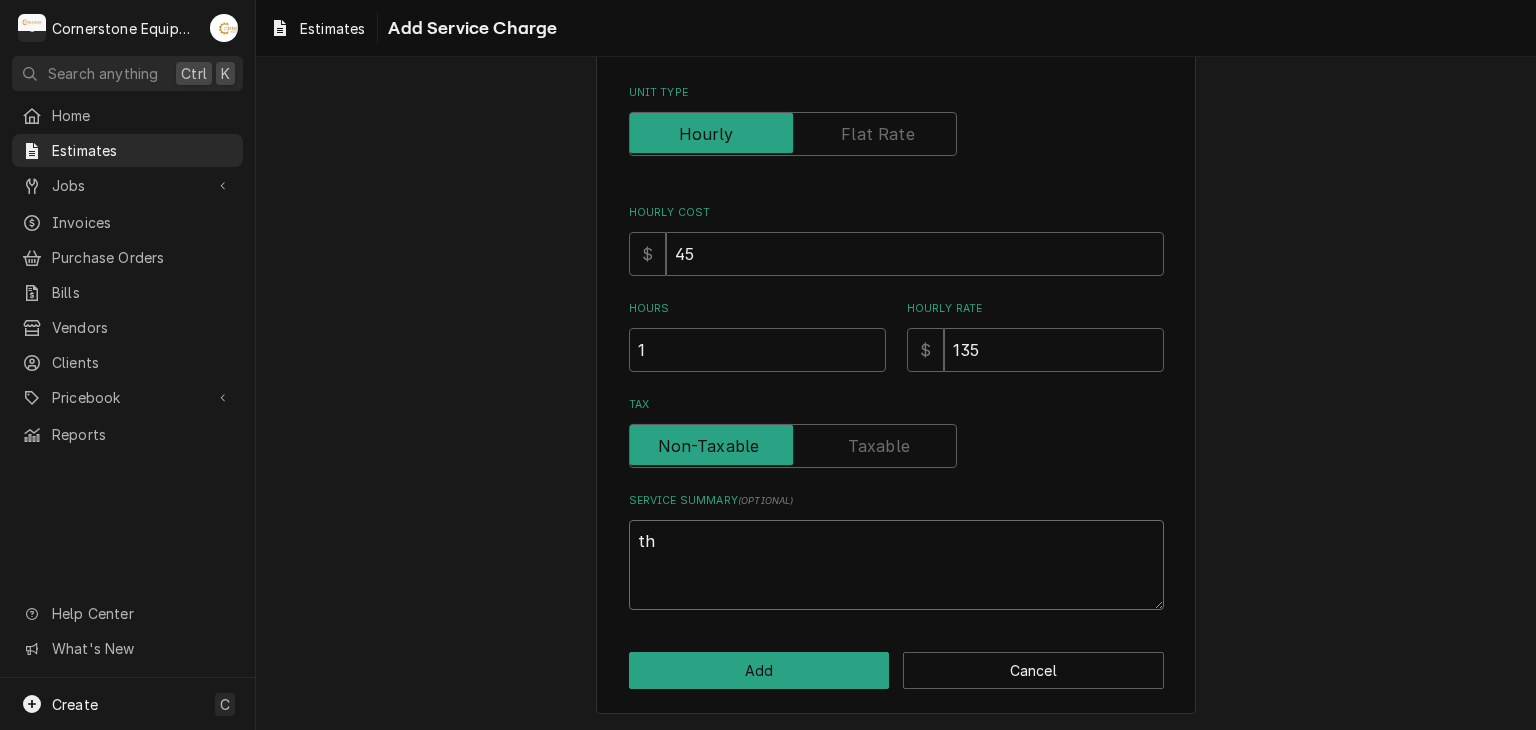 type on "x" 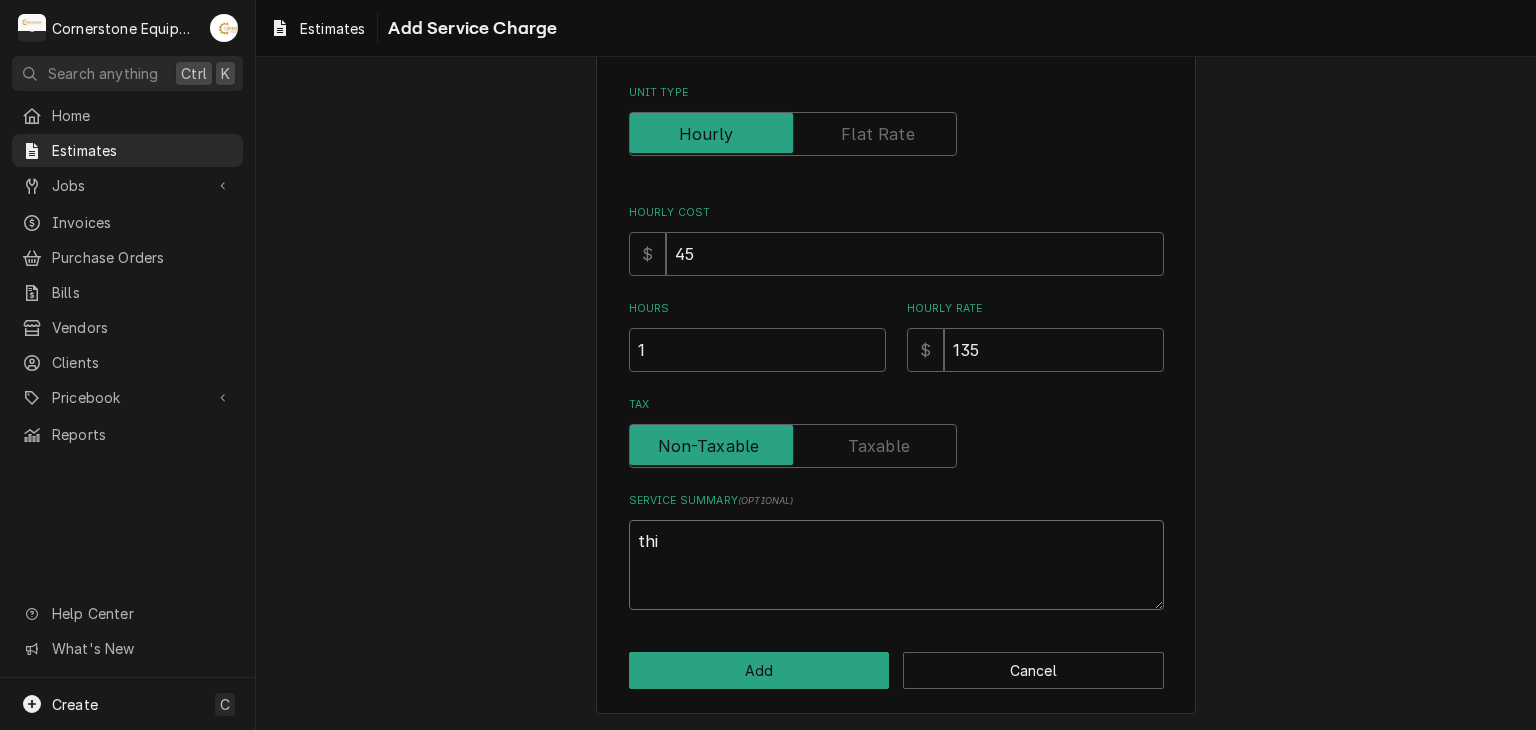 type on "x" 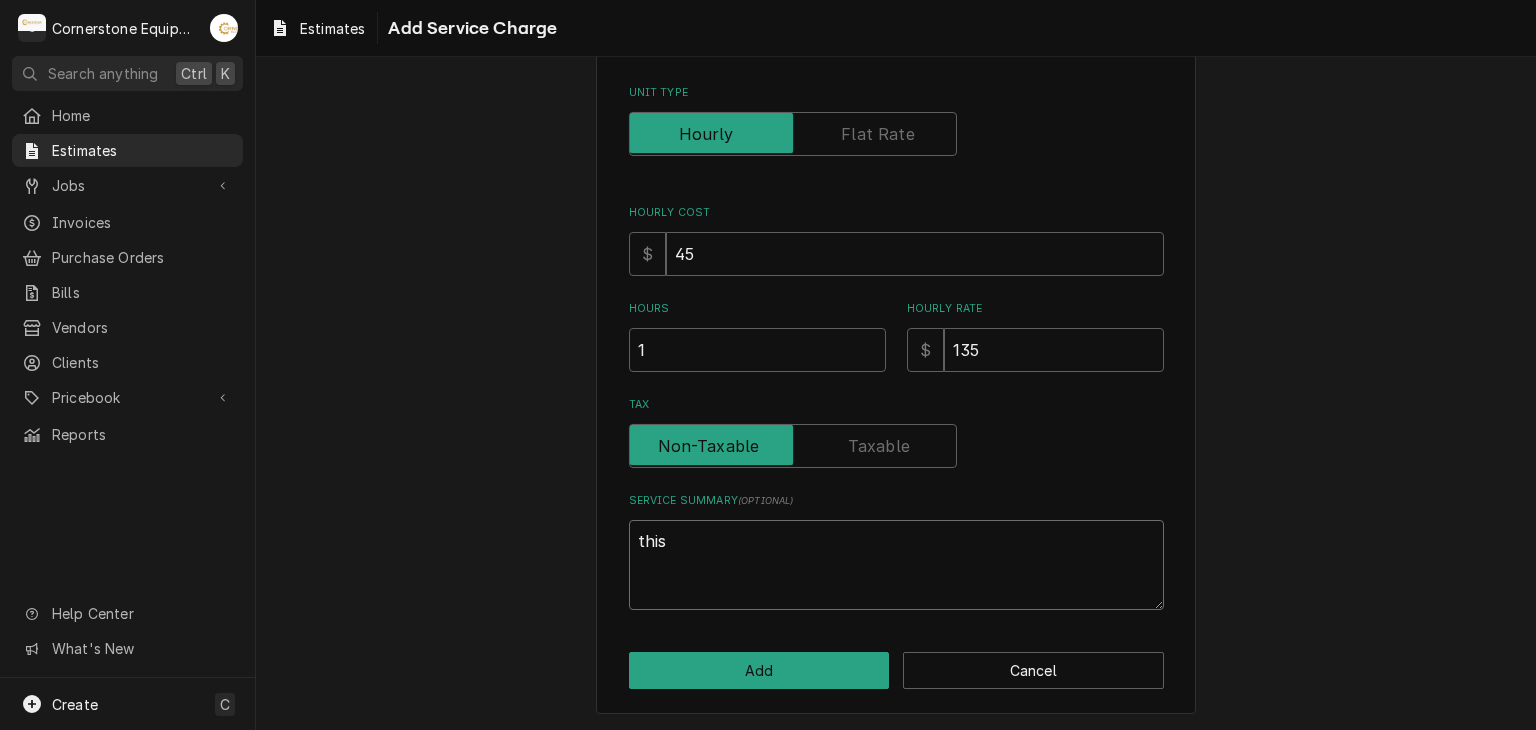 type on "x" 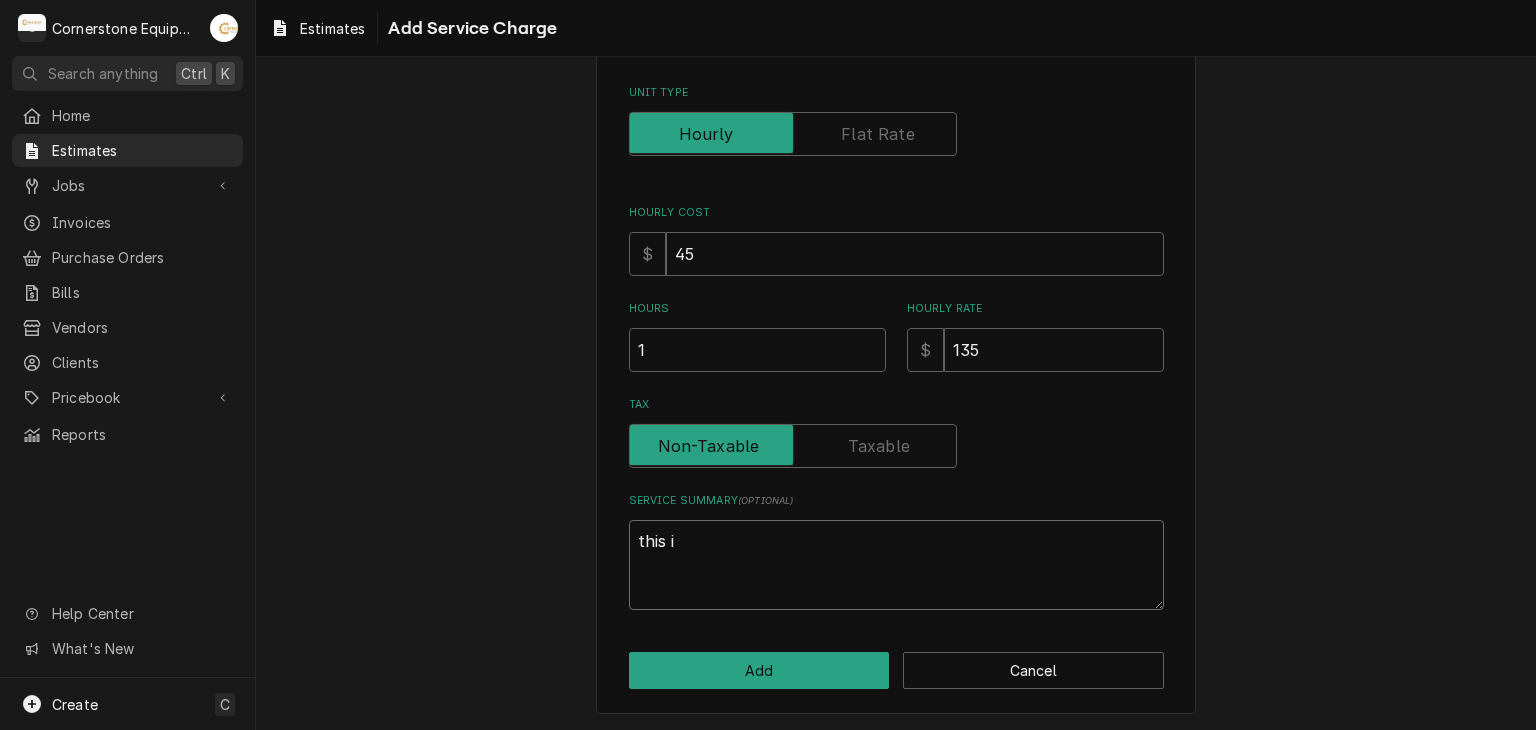 type on "x" 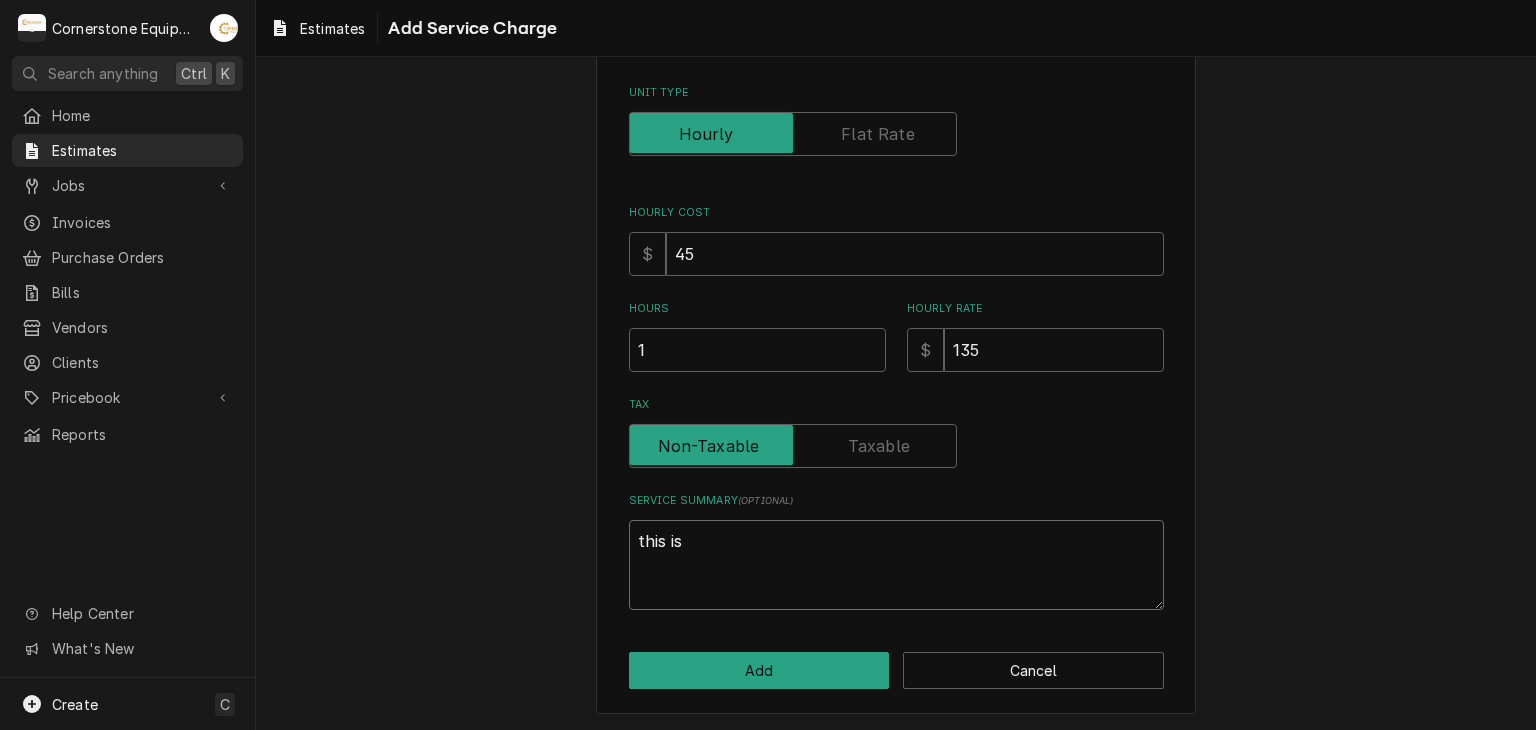 type on "x" 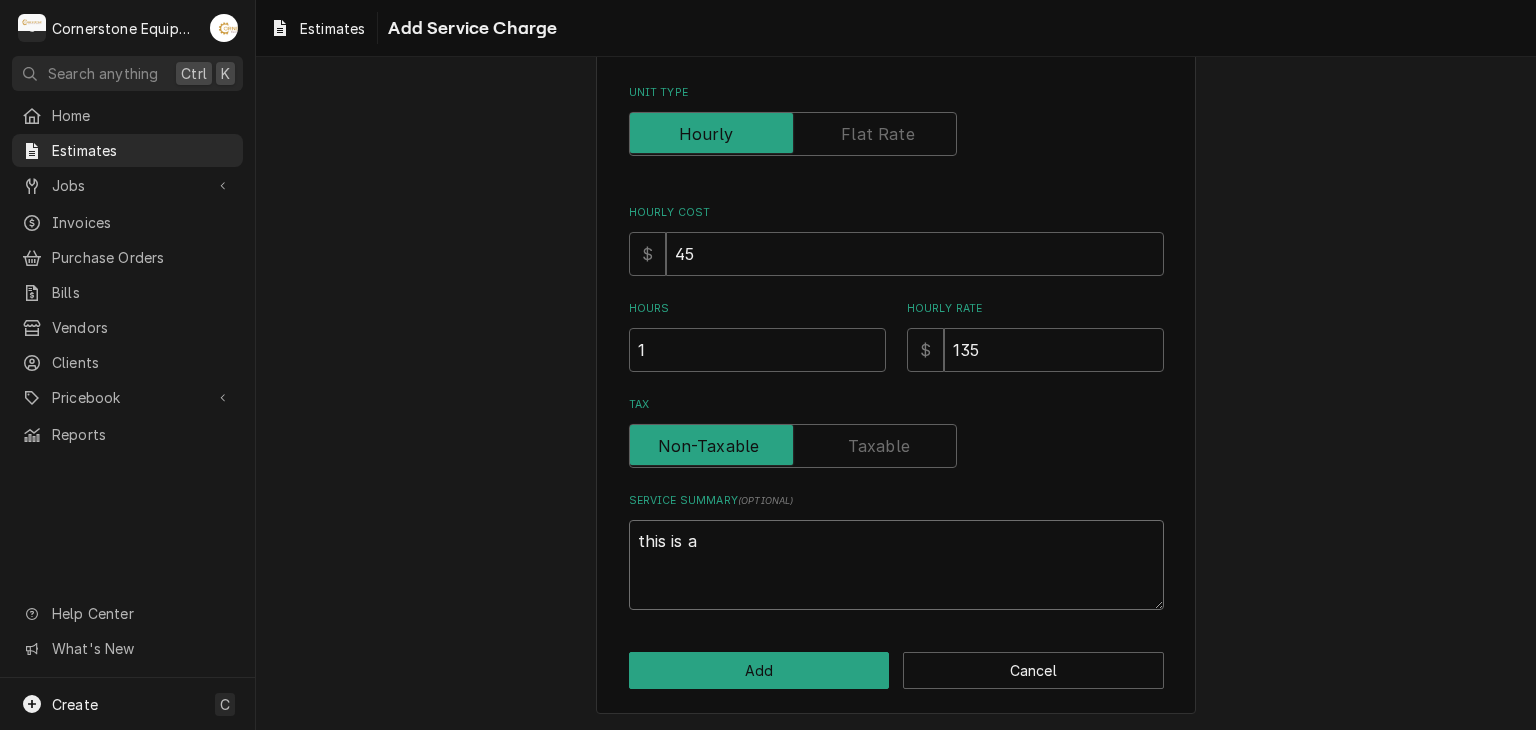 type on "x" 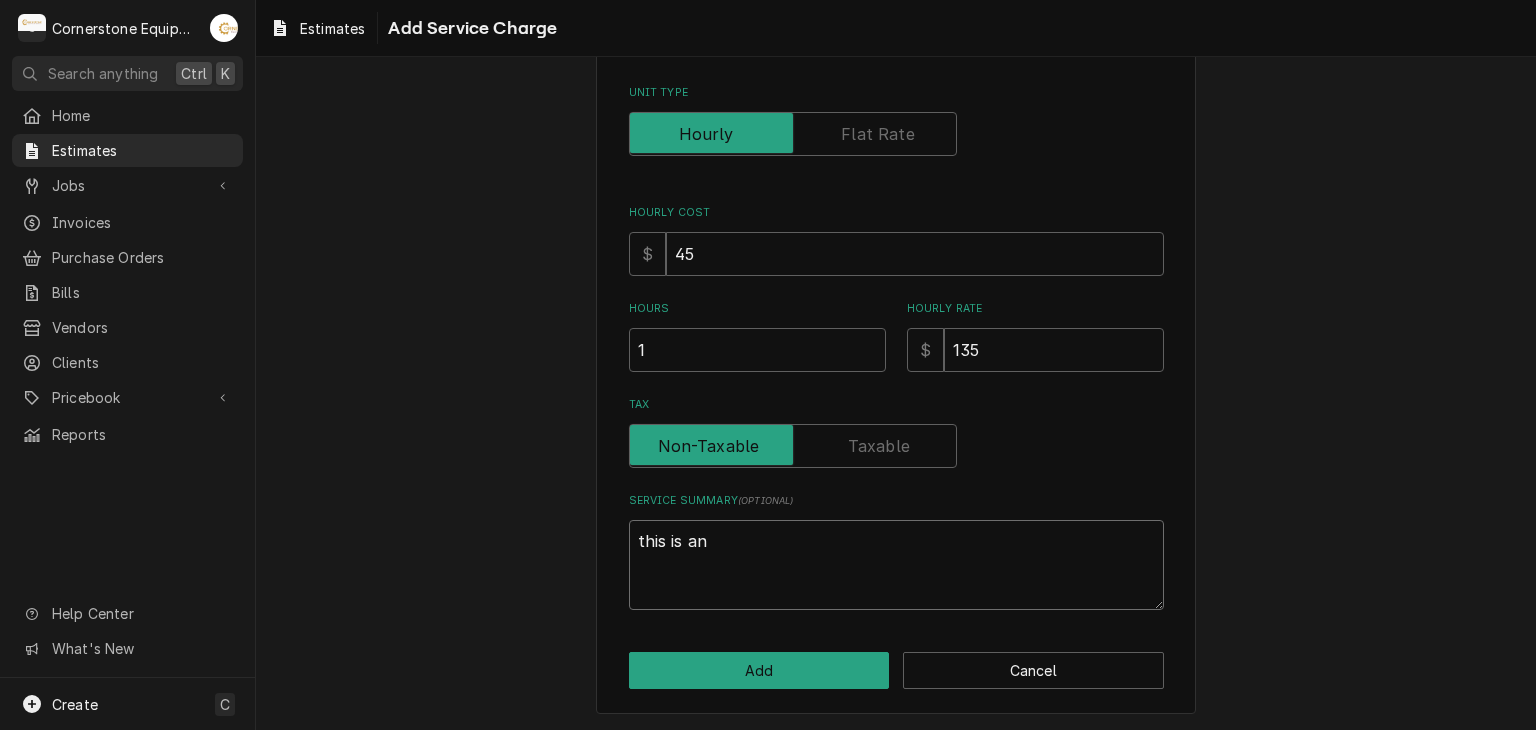 type on "x" 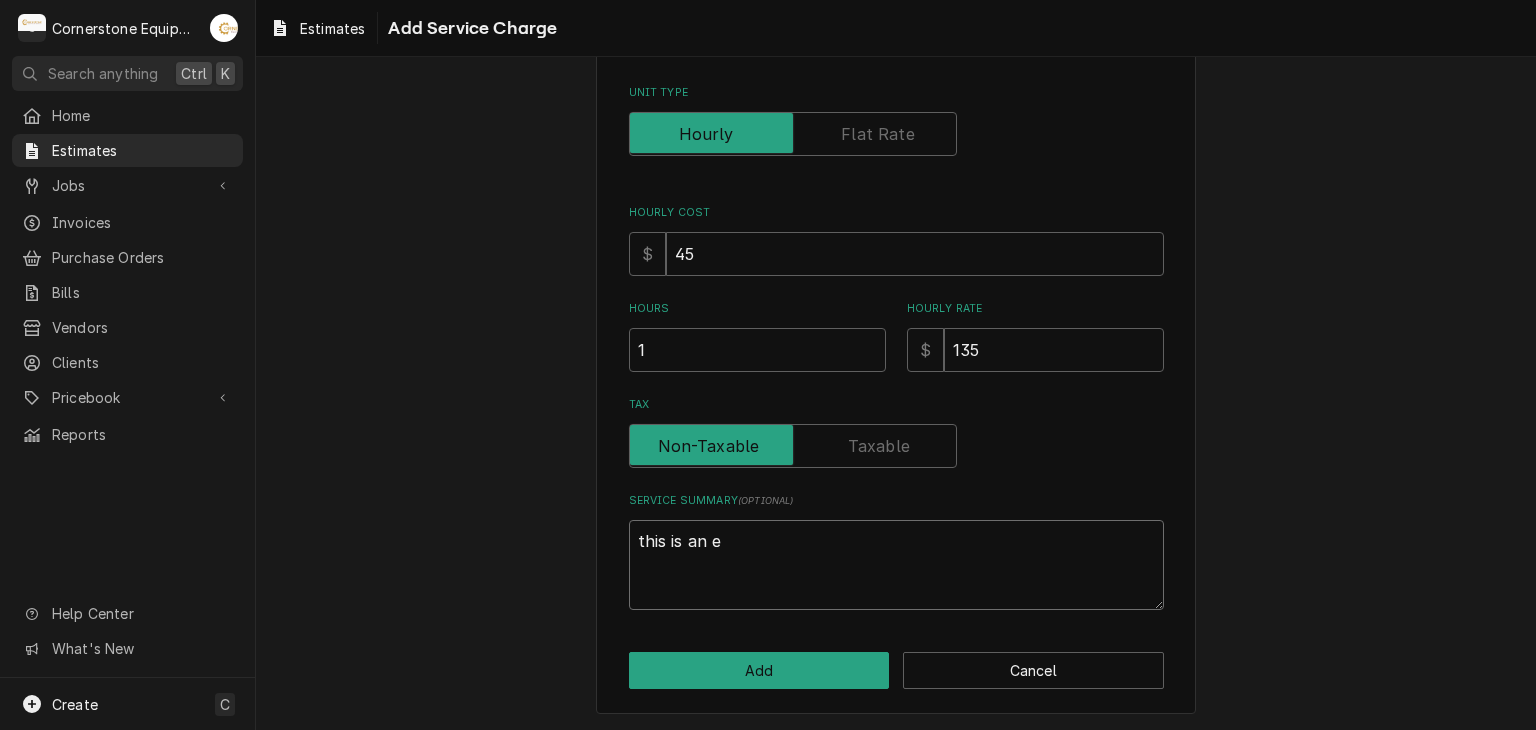 type on "x" 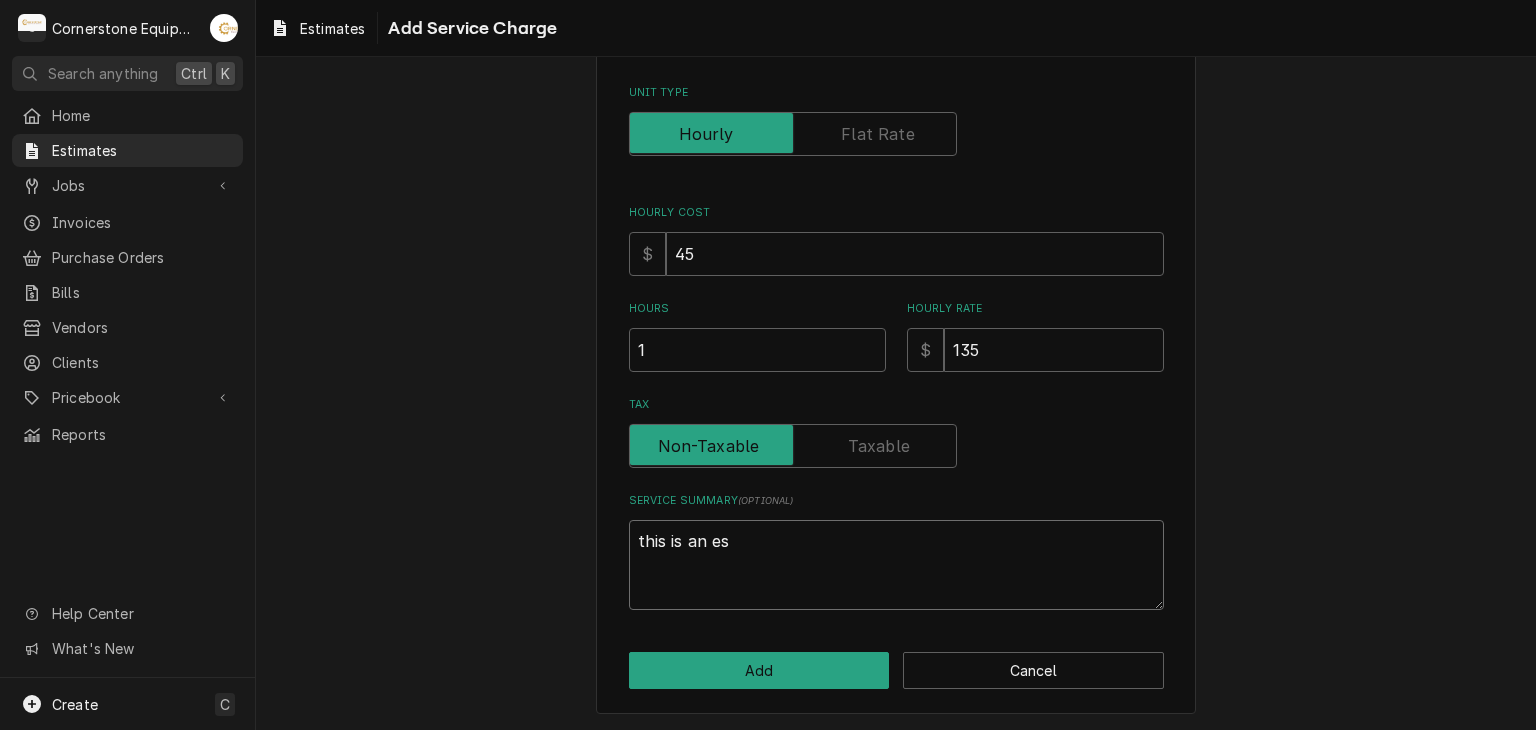 type on "x" 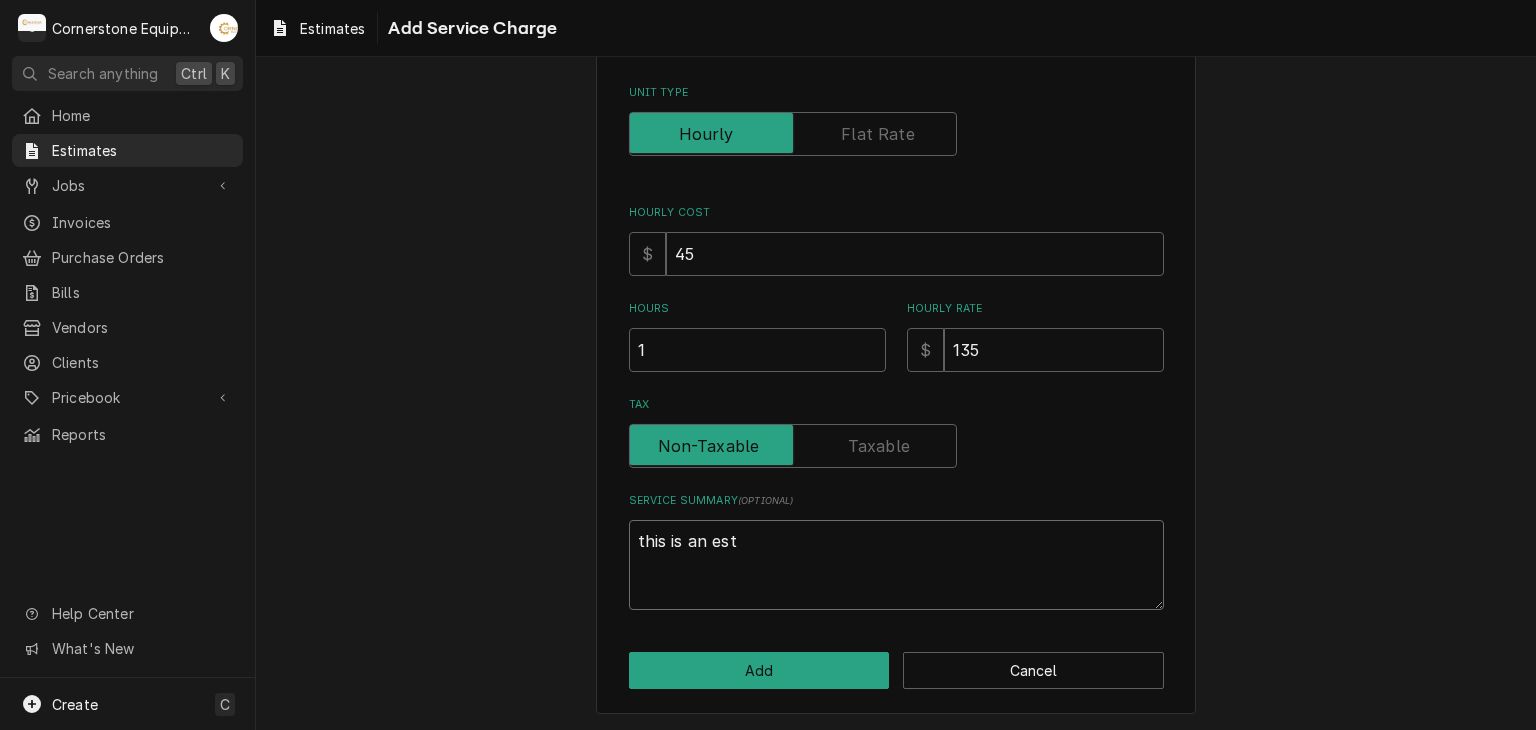 type on "x" 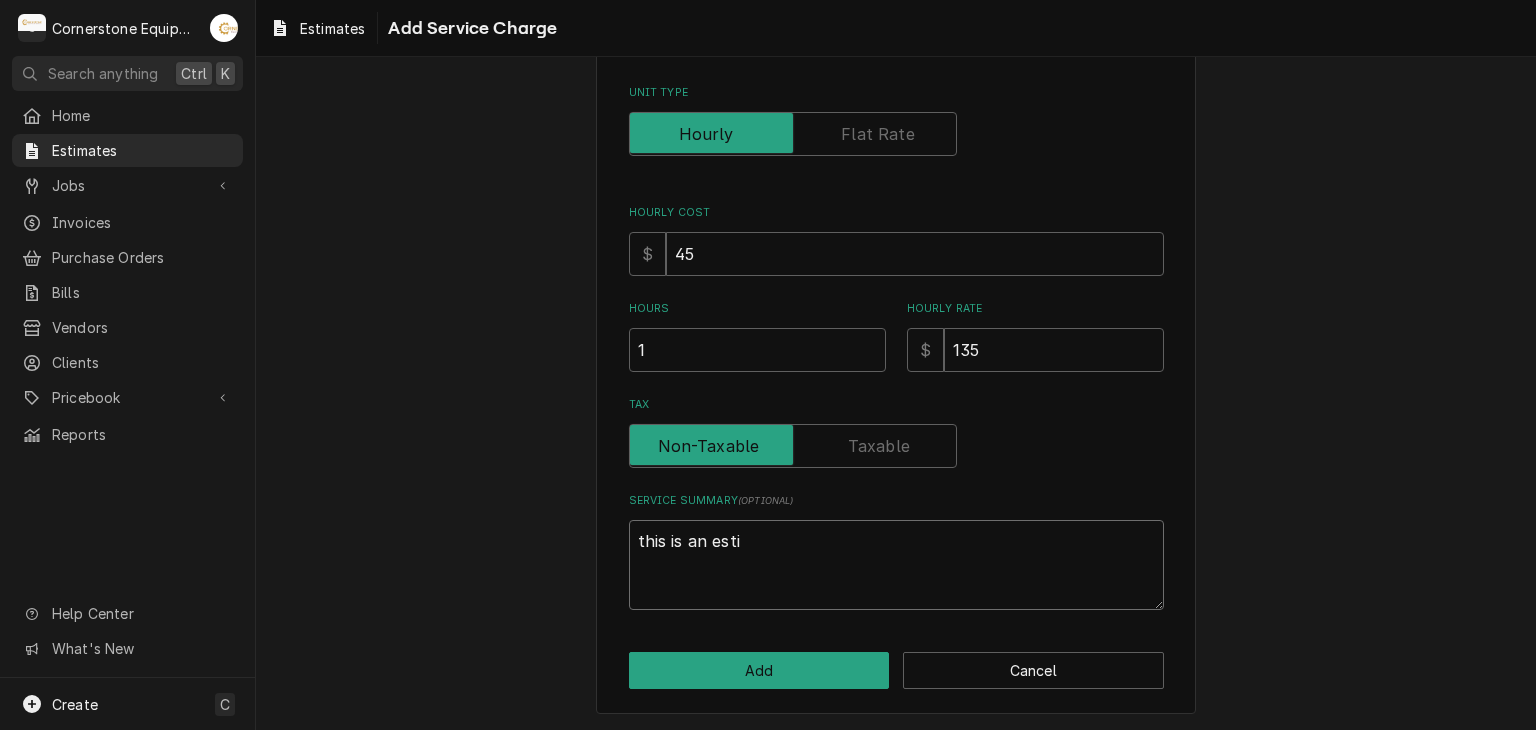 type on "x" 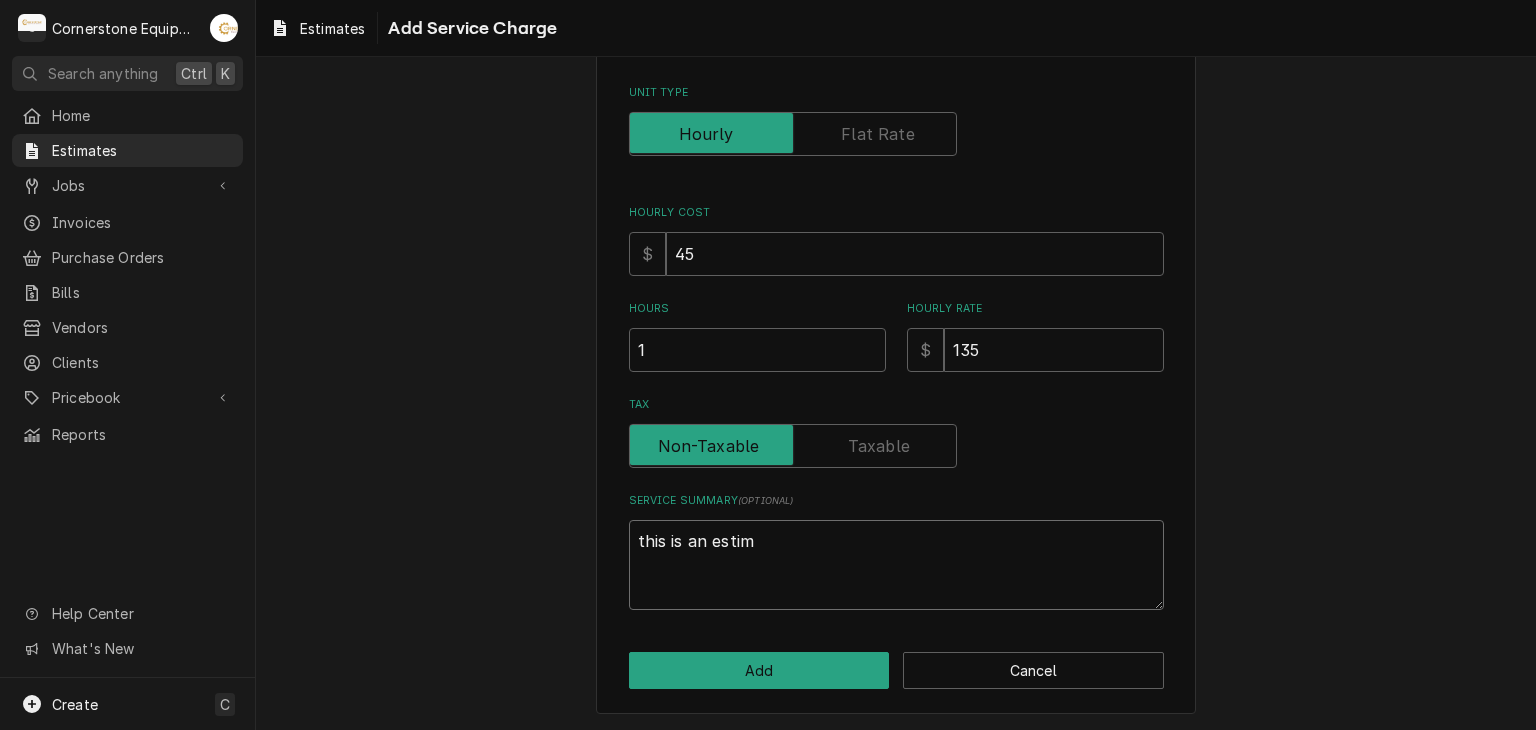 type on "x" 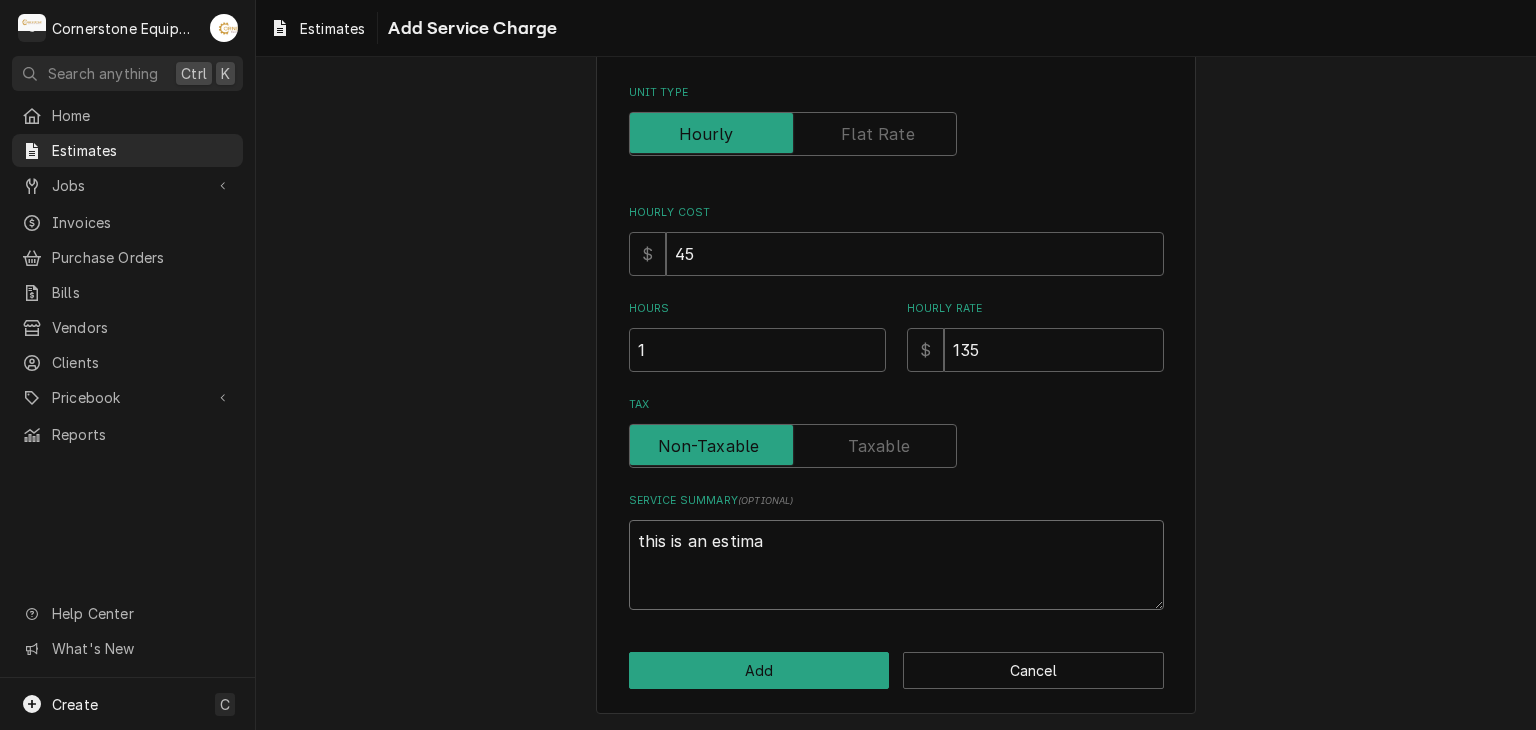 type on "x" 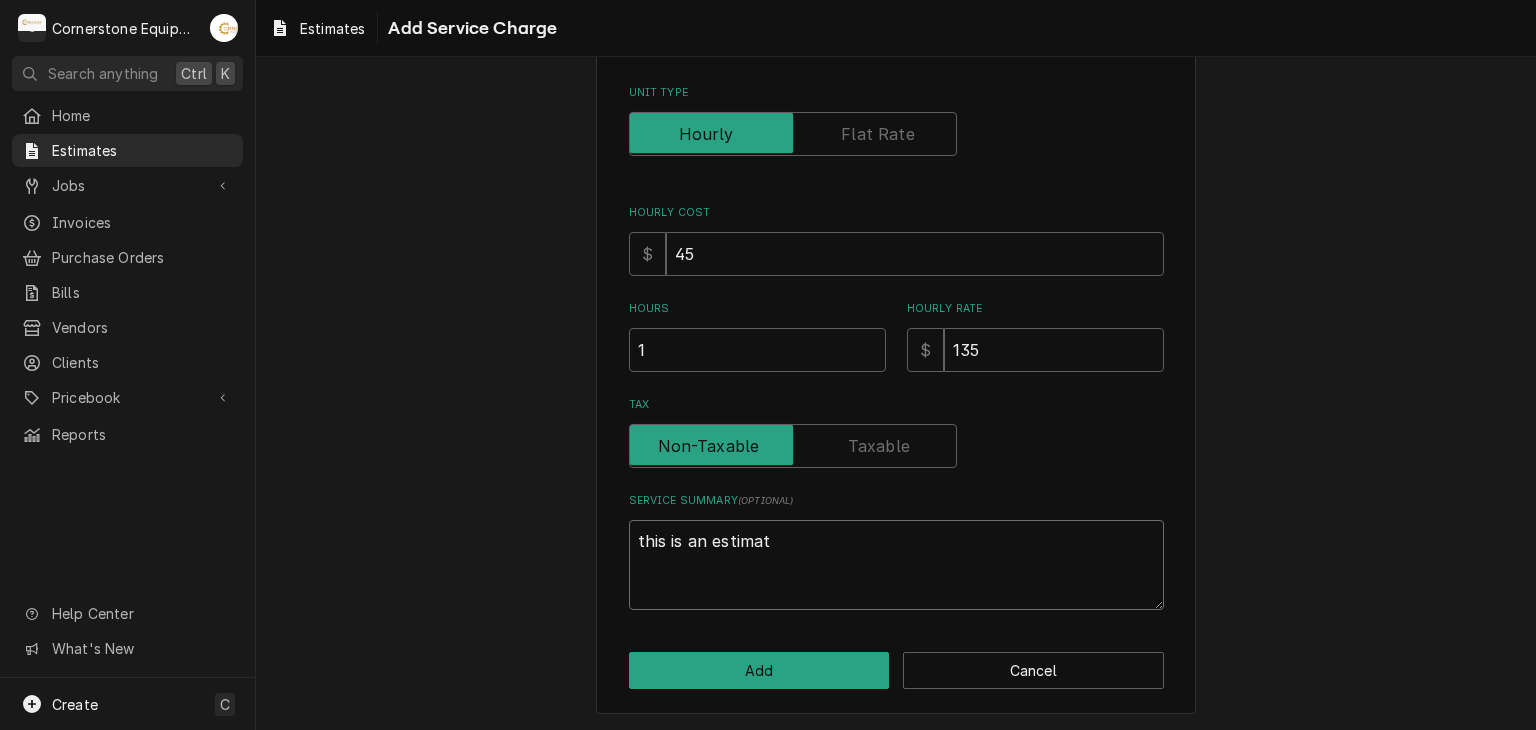 type on "x" 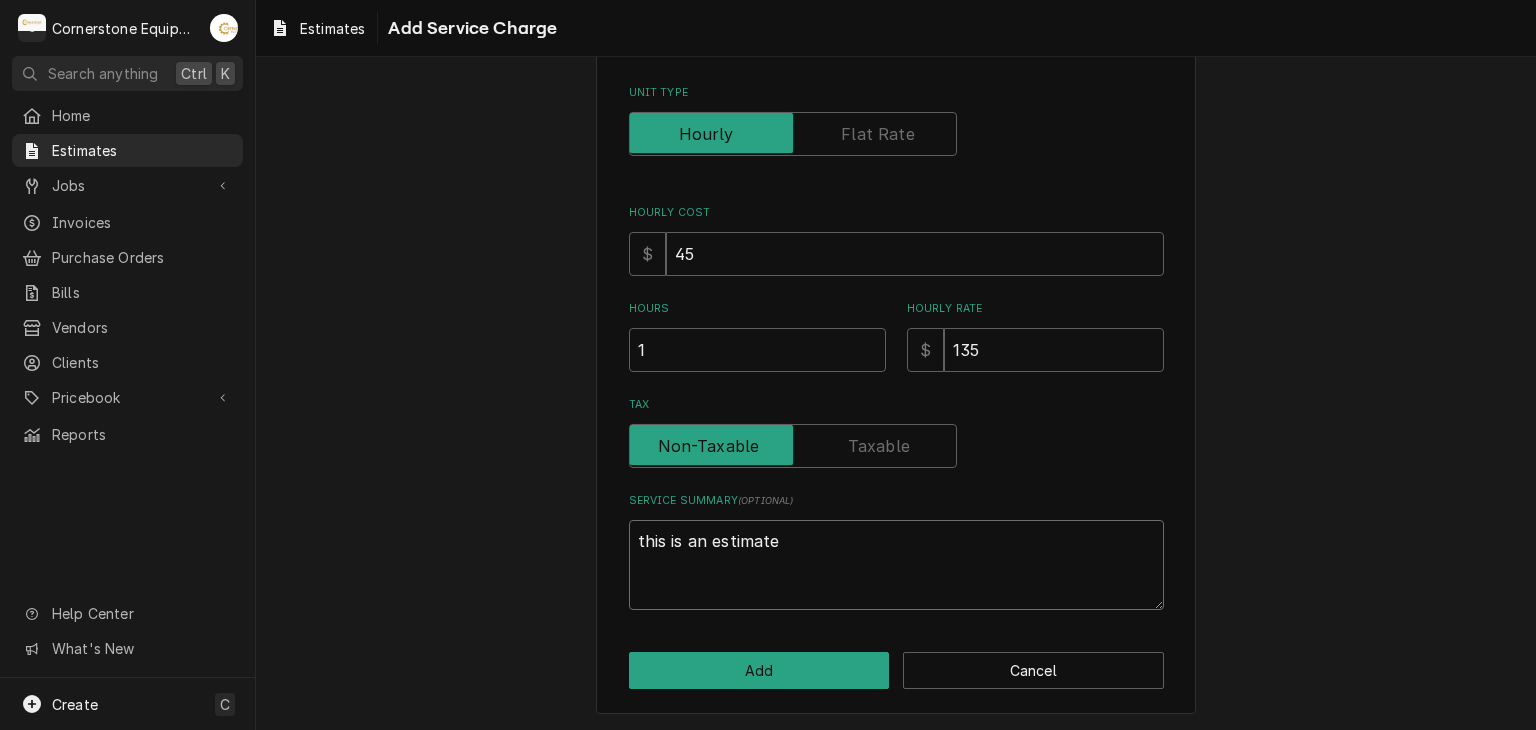 type on "x" 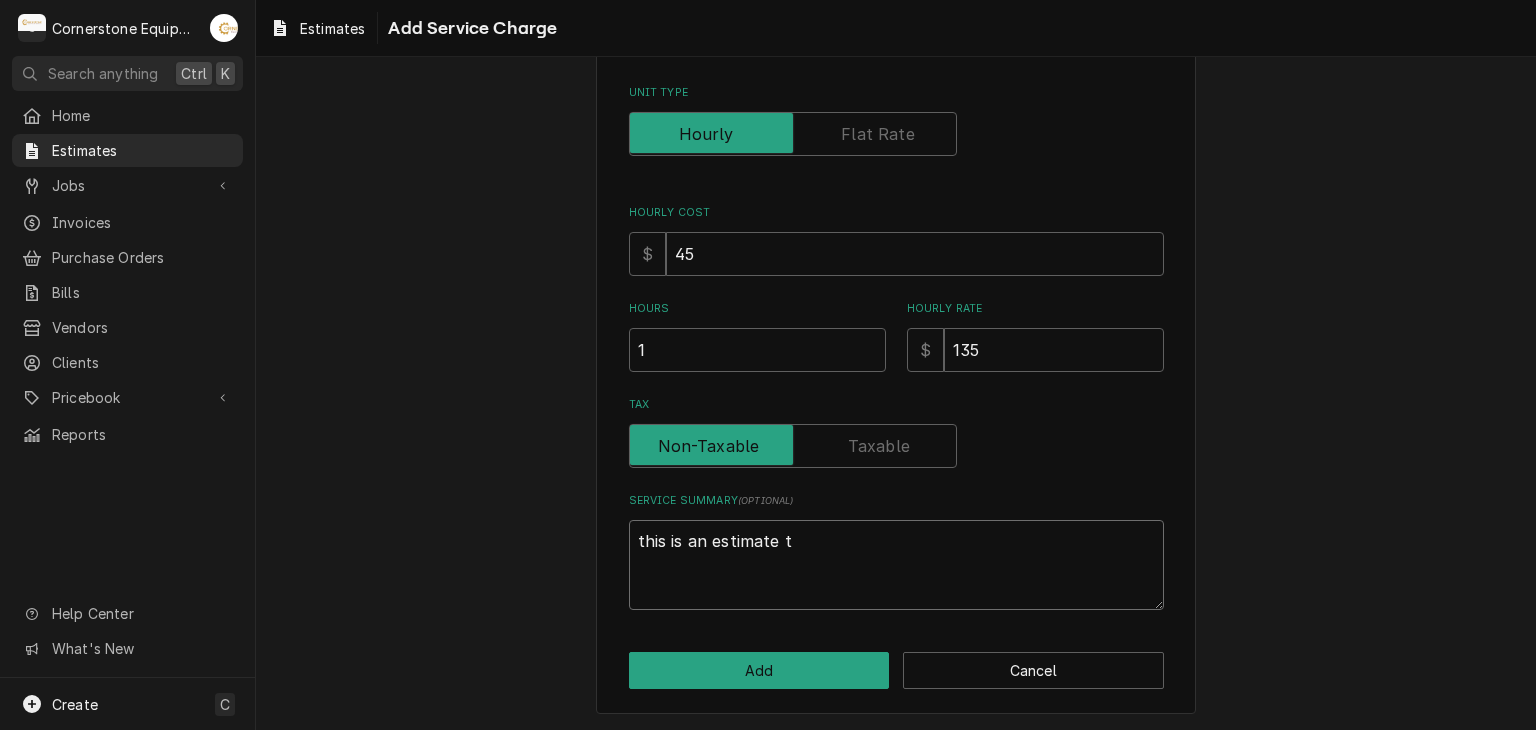 type on "x" 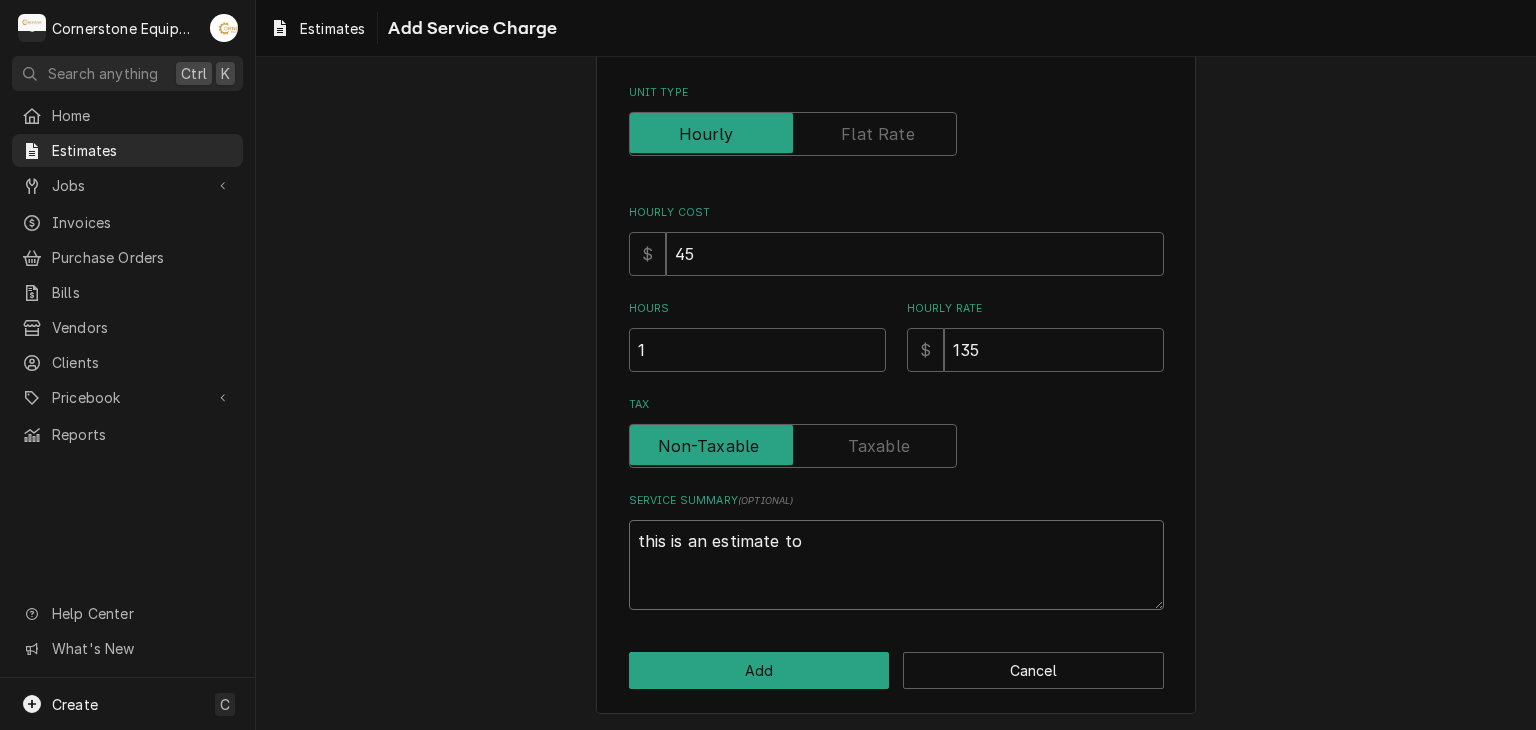 type on "x" 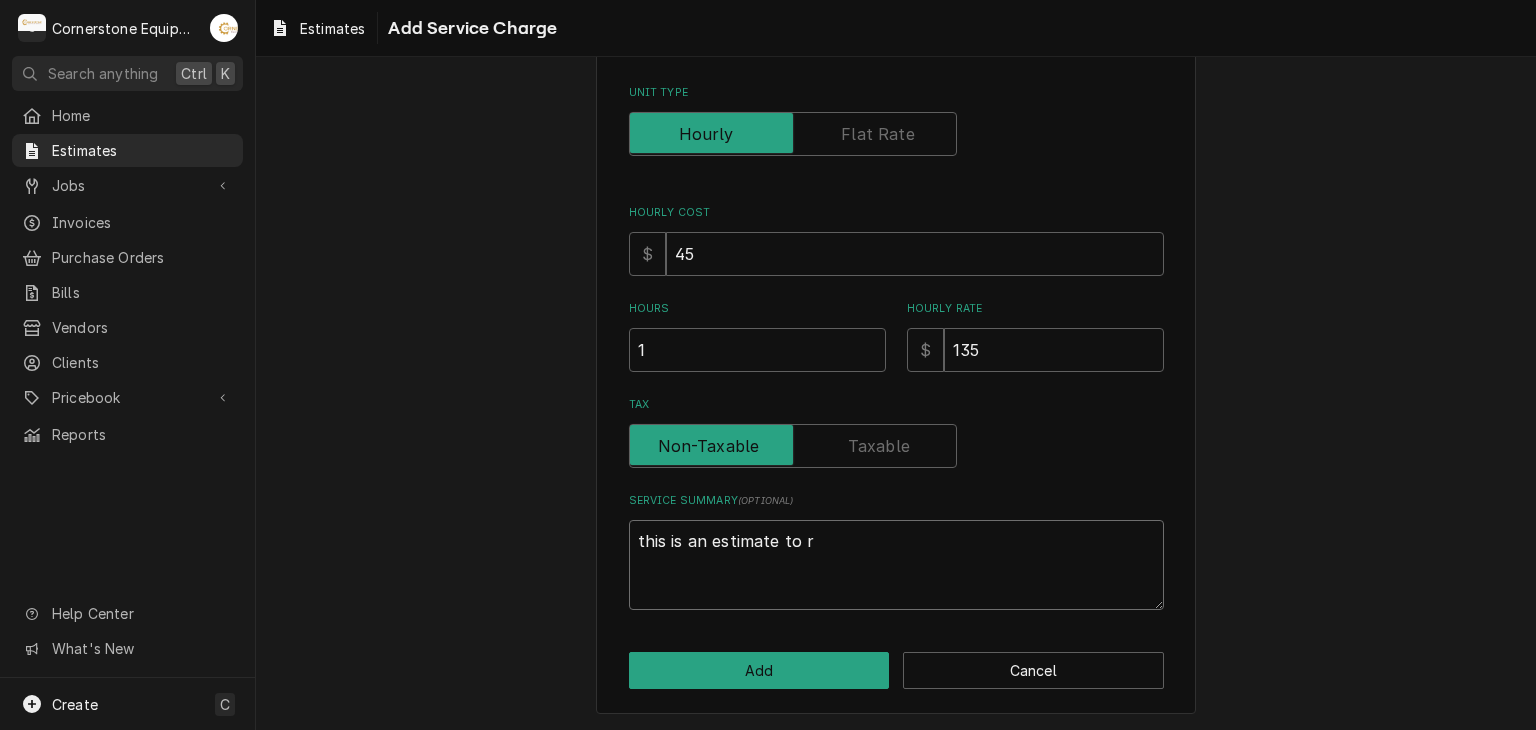 type on "x" 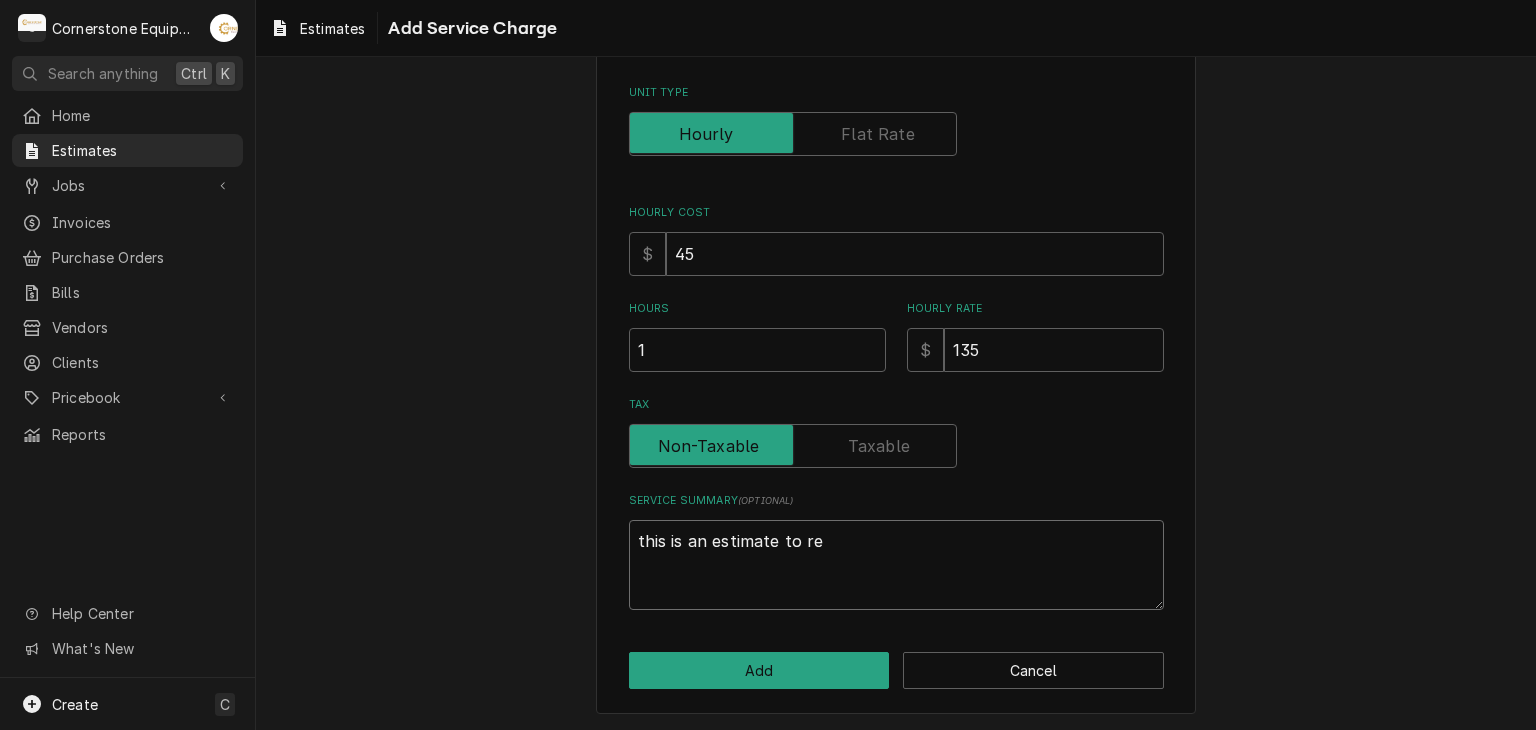 type on "x" 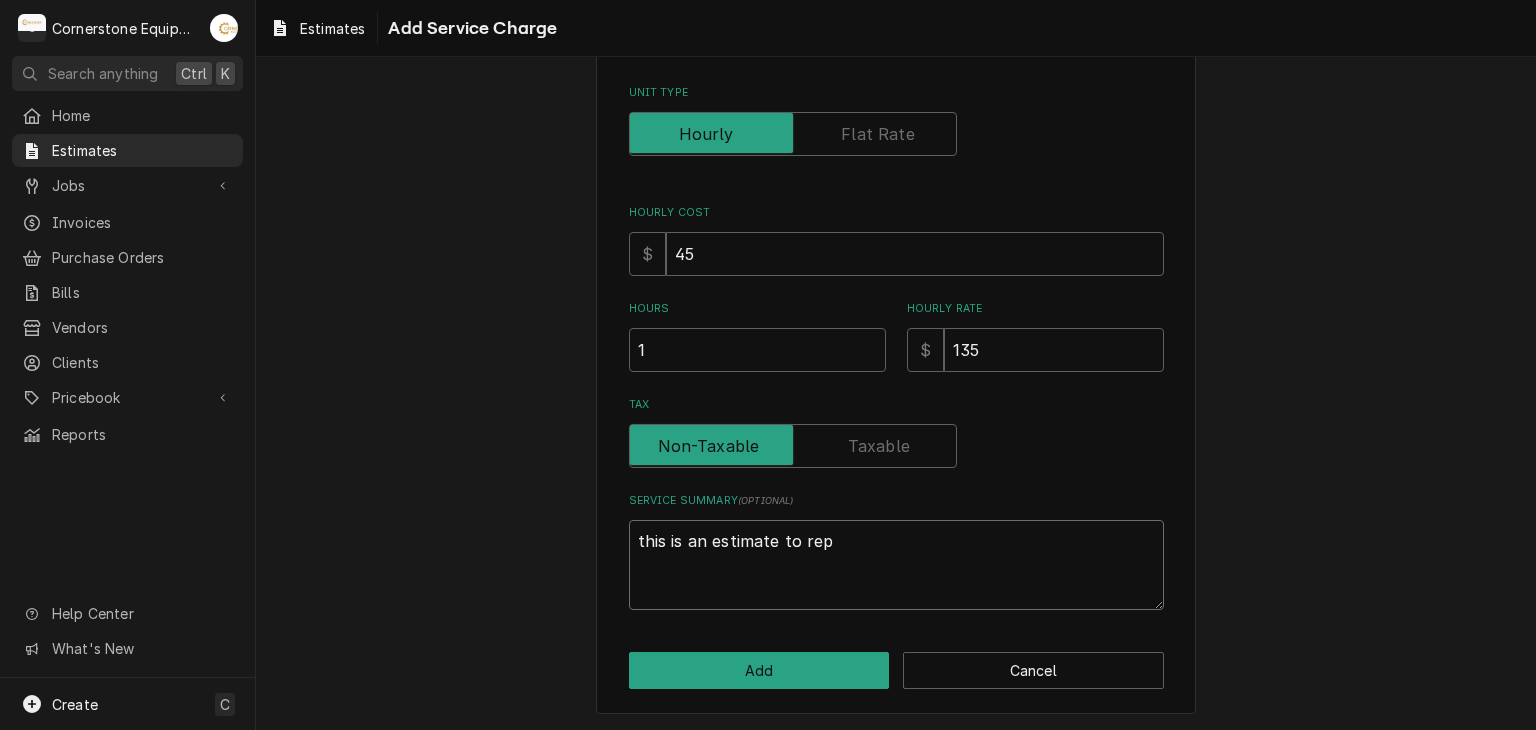 type on "x" 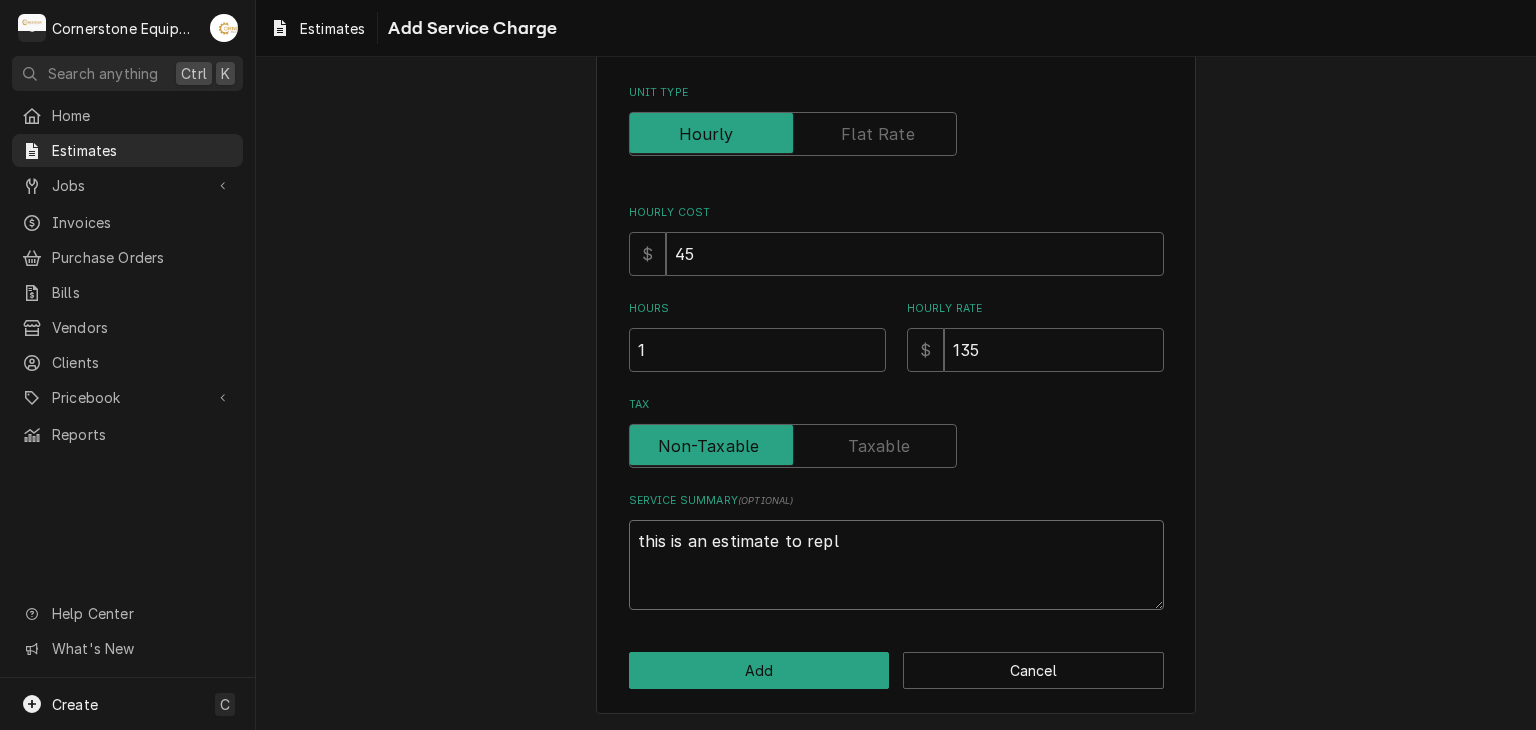 type 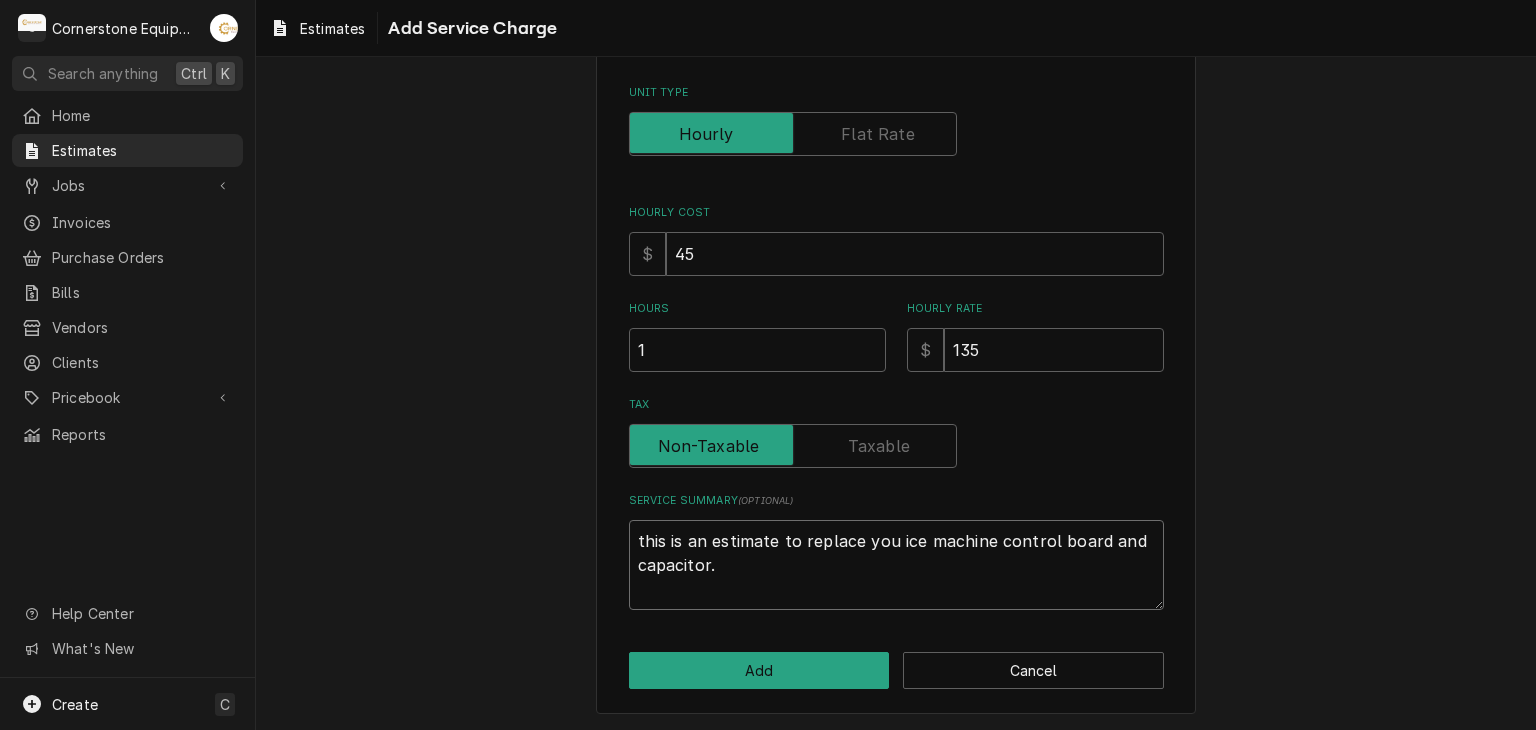 click on "this is an estimate to replace you ice machine control board and capacitor." at bounding box center (896, 565) 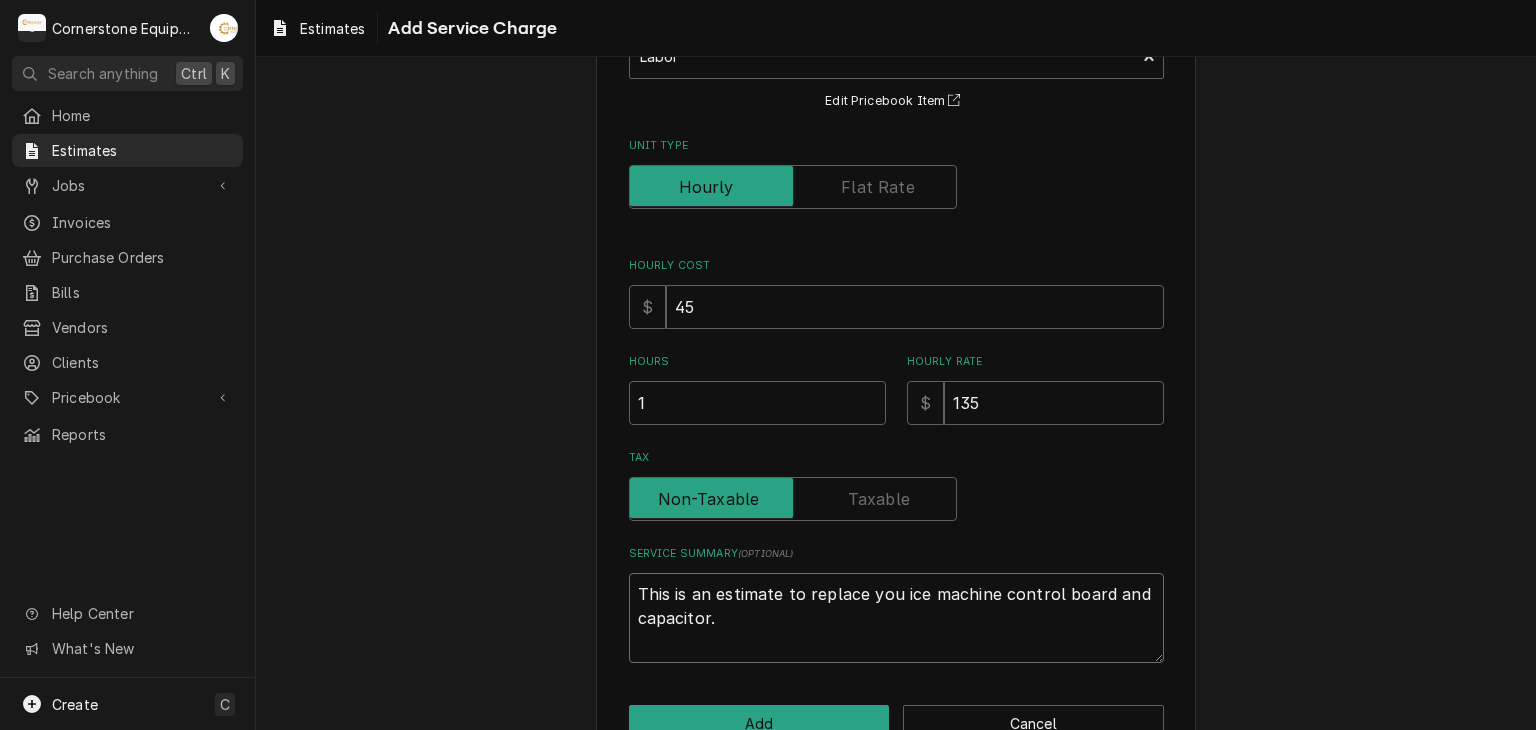 scroll, scrollTop: 209, scrollLeft: 0, axis: vertical 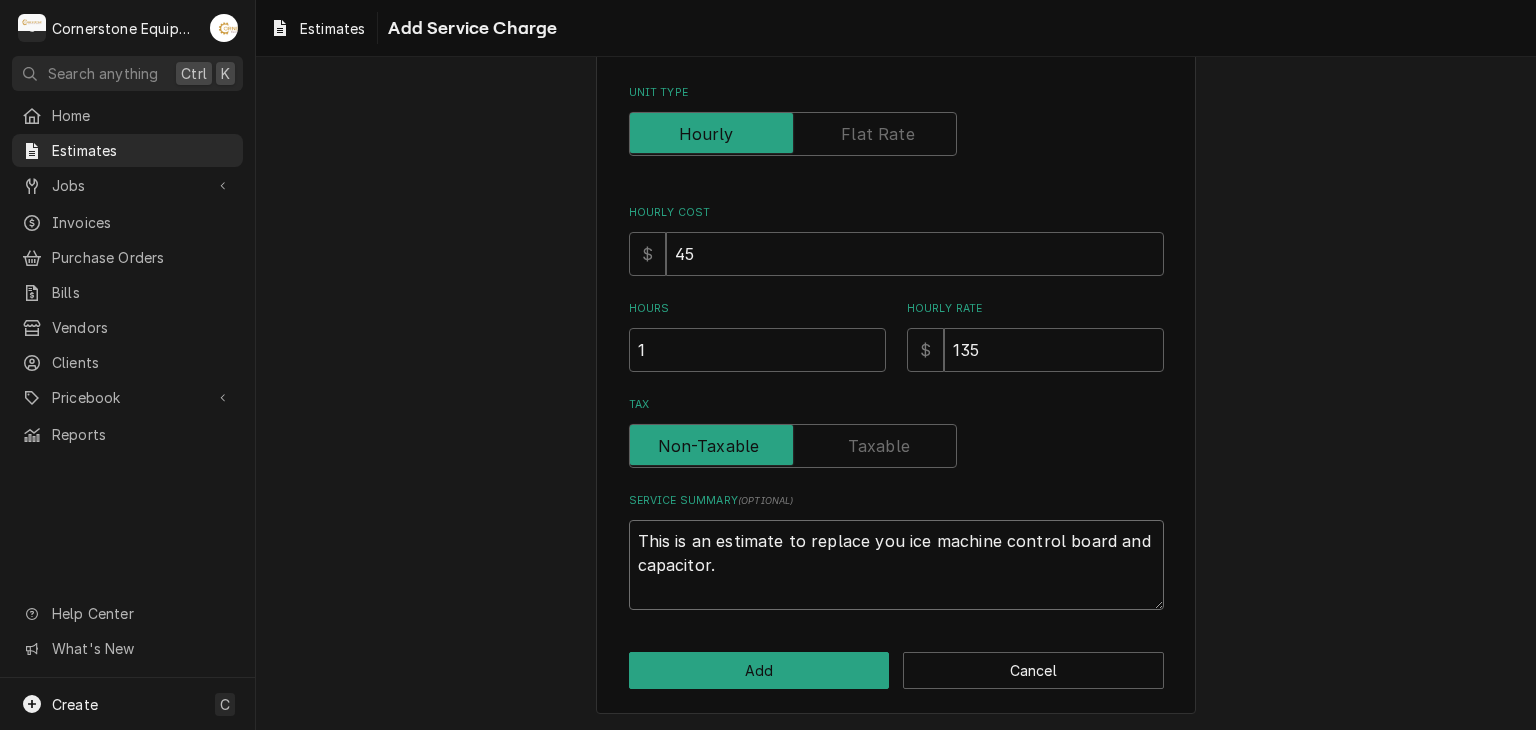 click on "This is an estimate to replace you ice machine control board and capacitor." at bounding box center [896, 565] 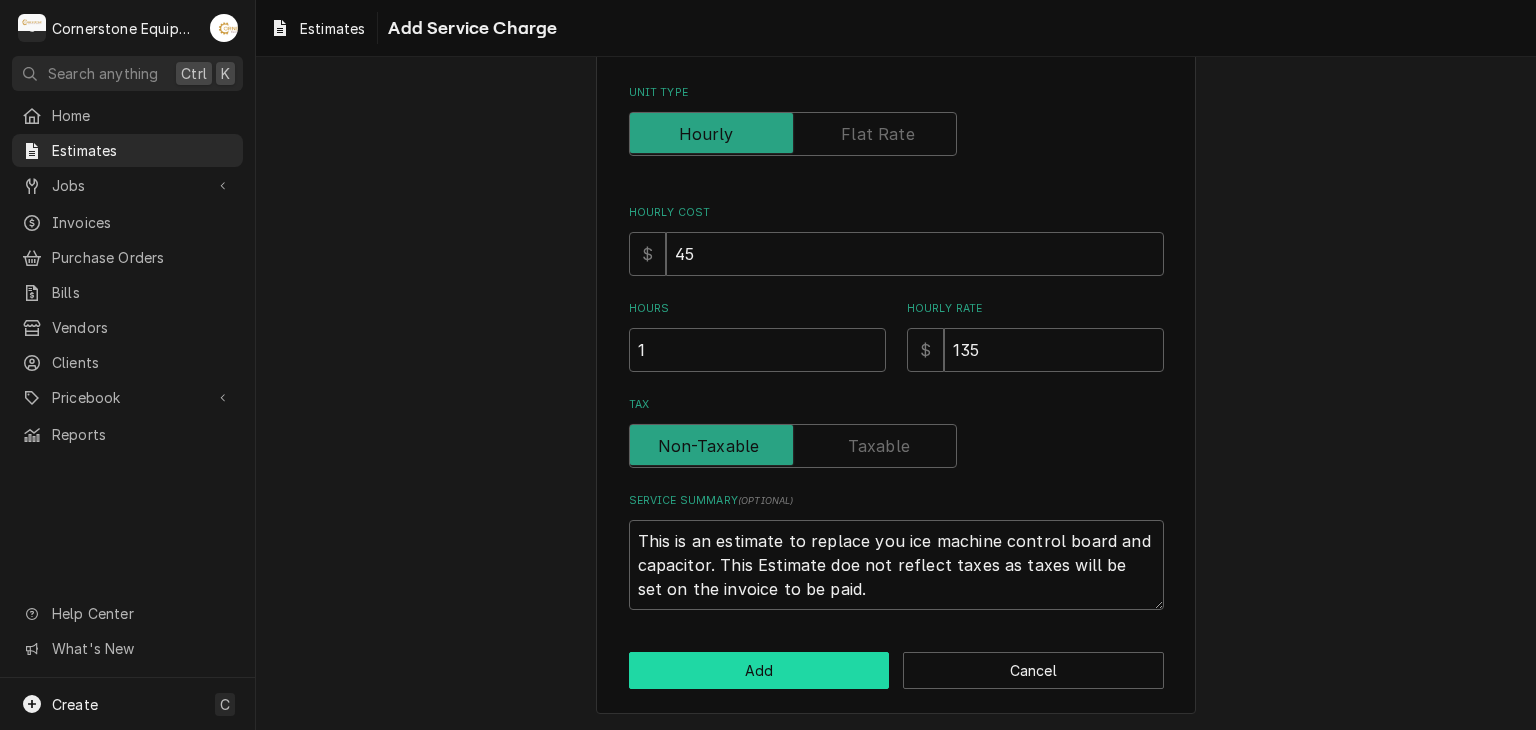 click on "Add" at bounding box center [759, 670] 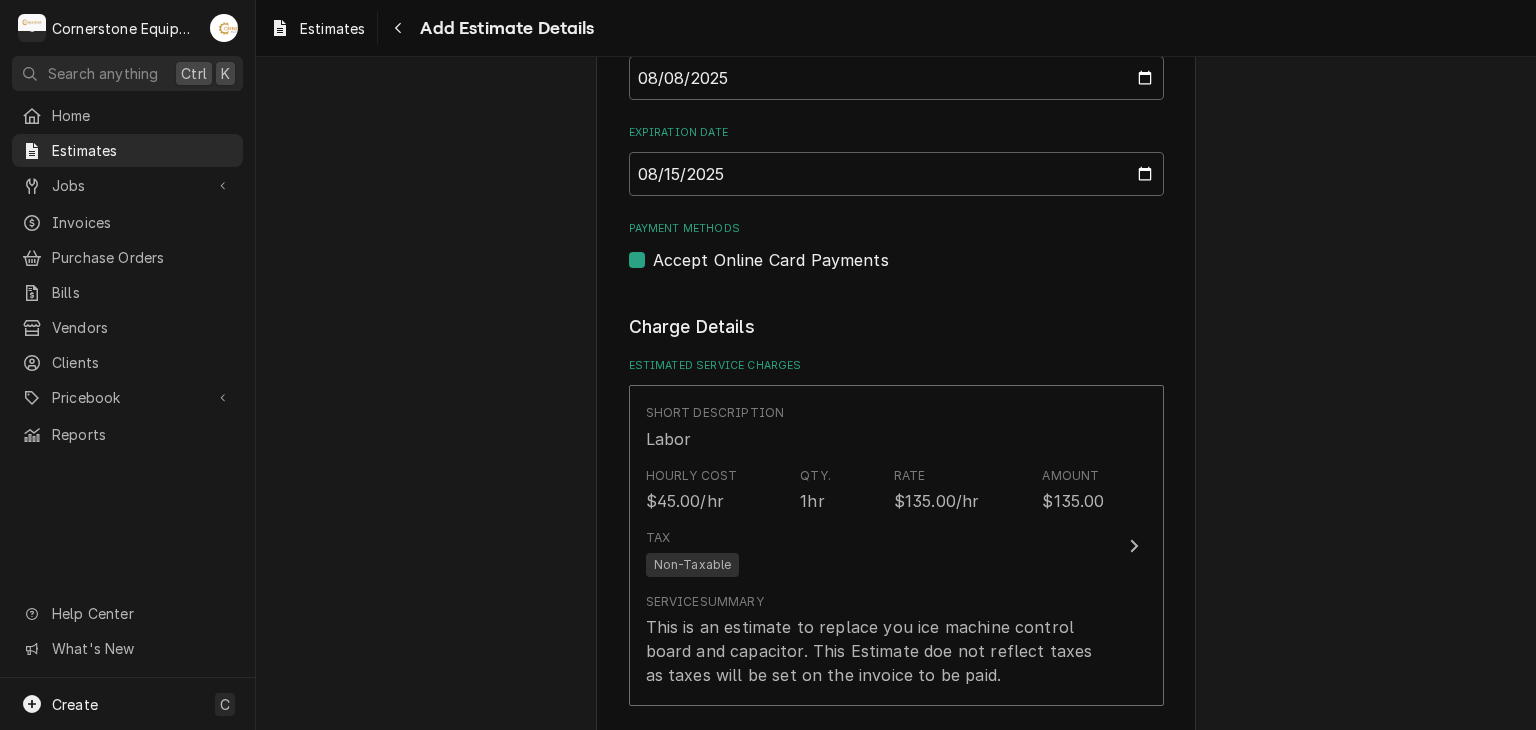scroll, scrollTop: 1497, scrollLeft: 0, axis: vertical 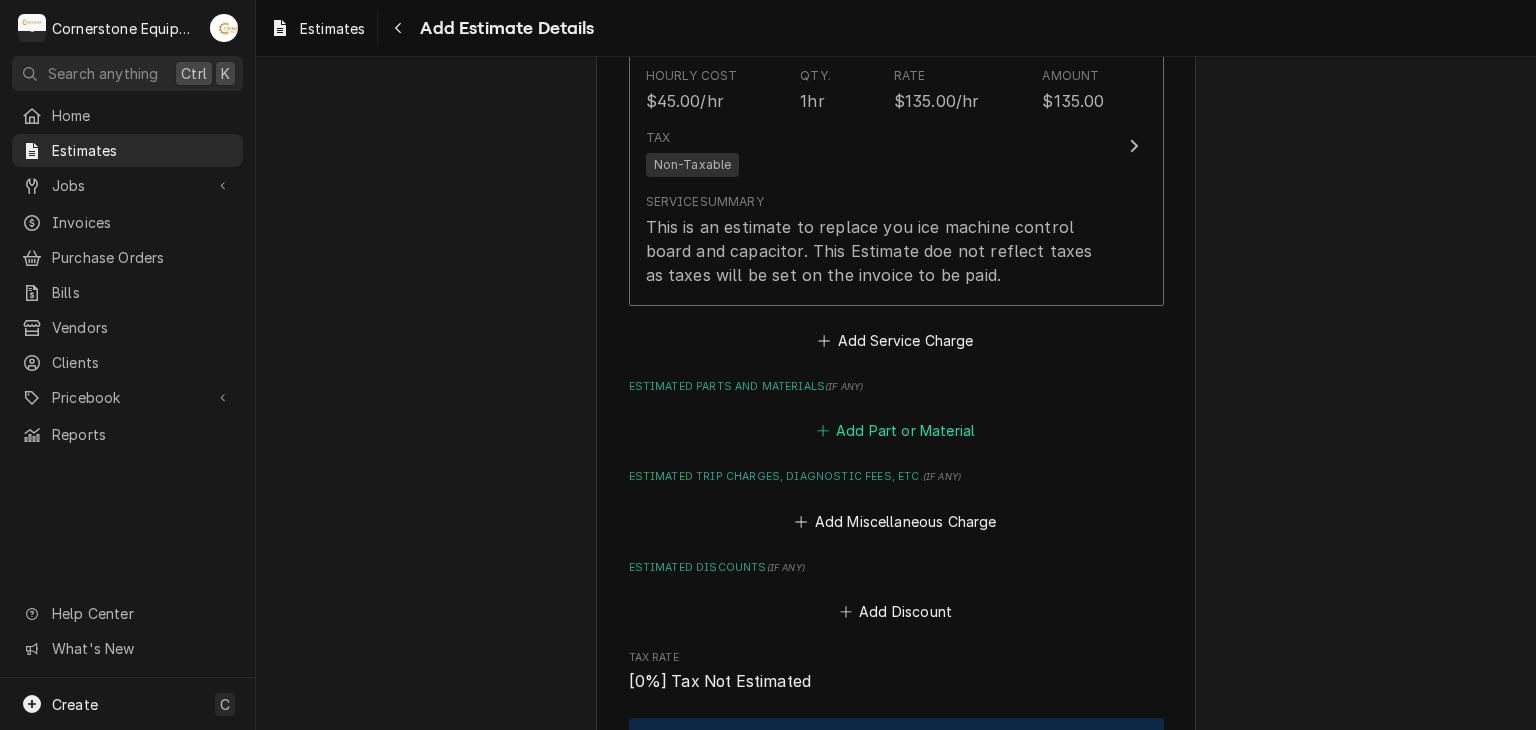 click on "Add Part or Material" at bounding box center (895, 431) 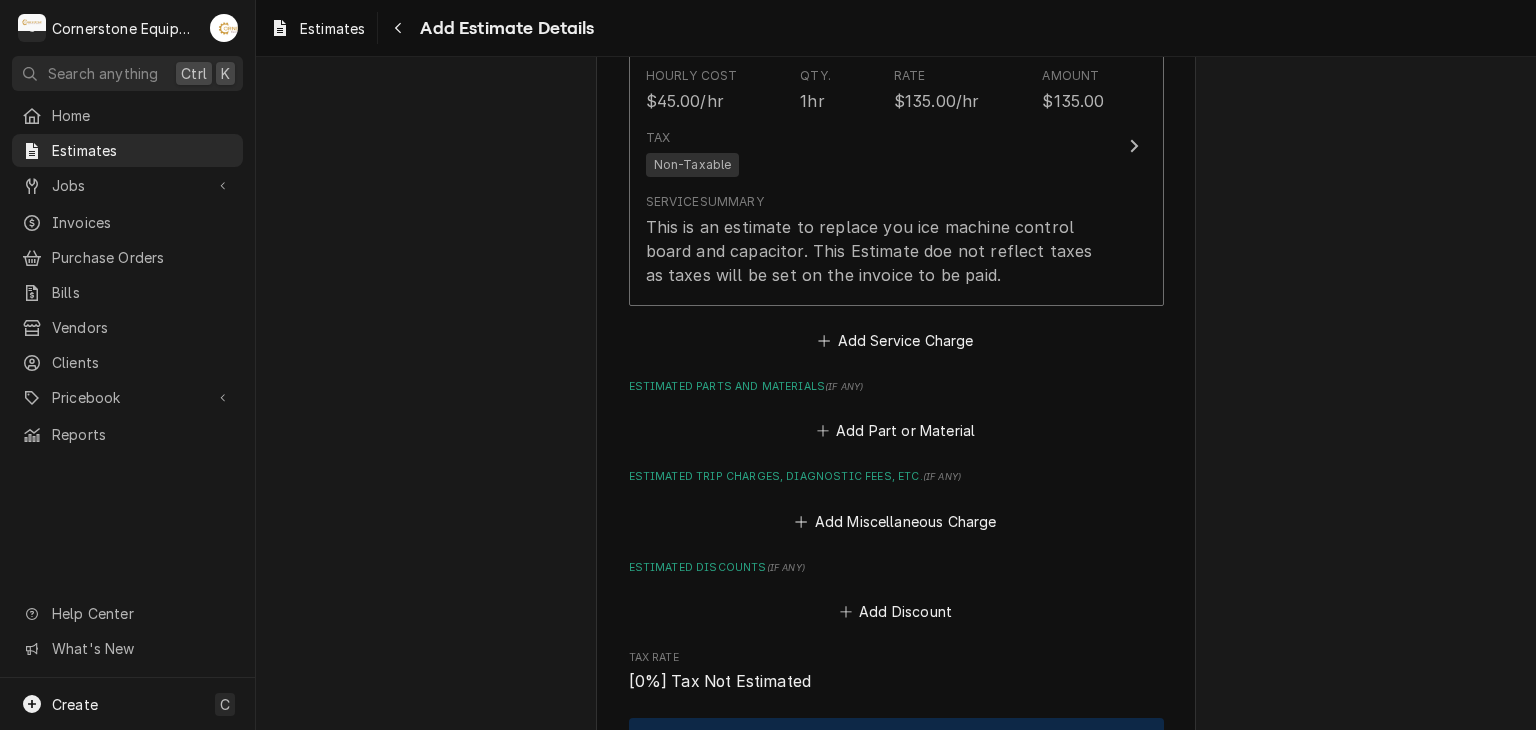 scroll, scrollTop: 0, scrollLeft: 0, axis: both 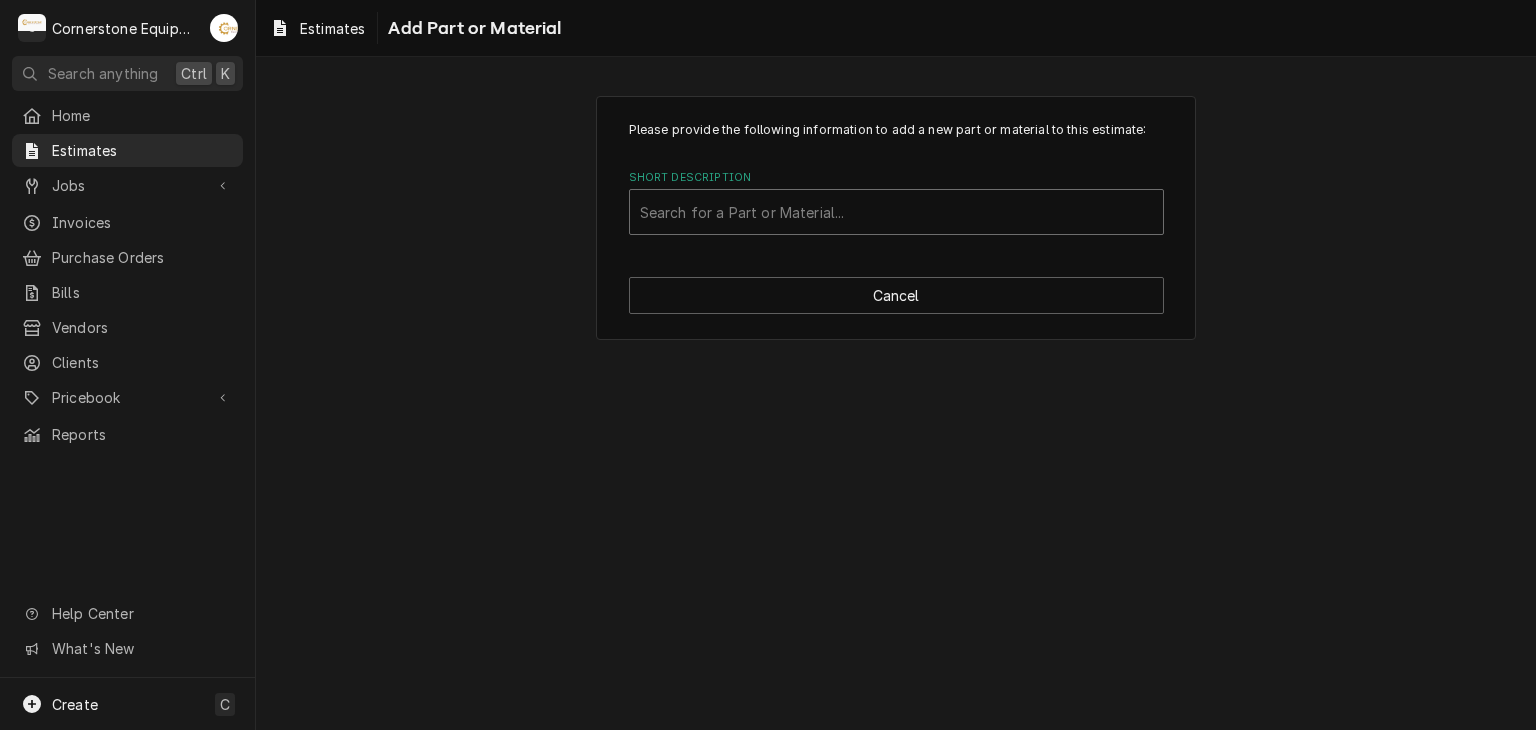 click on "Search for a Part or Material..." at bounding box center (896, 212) 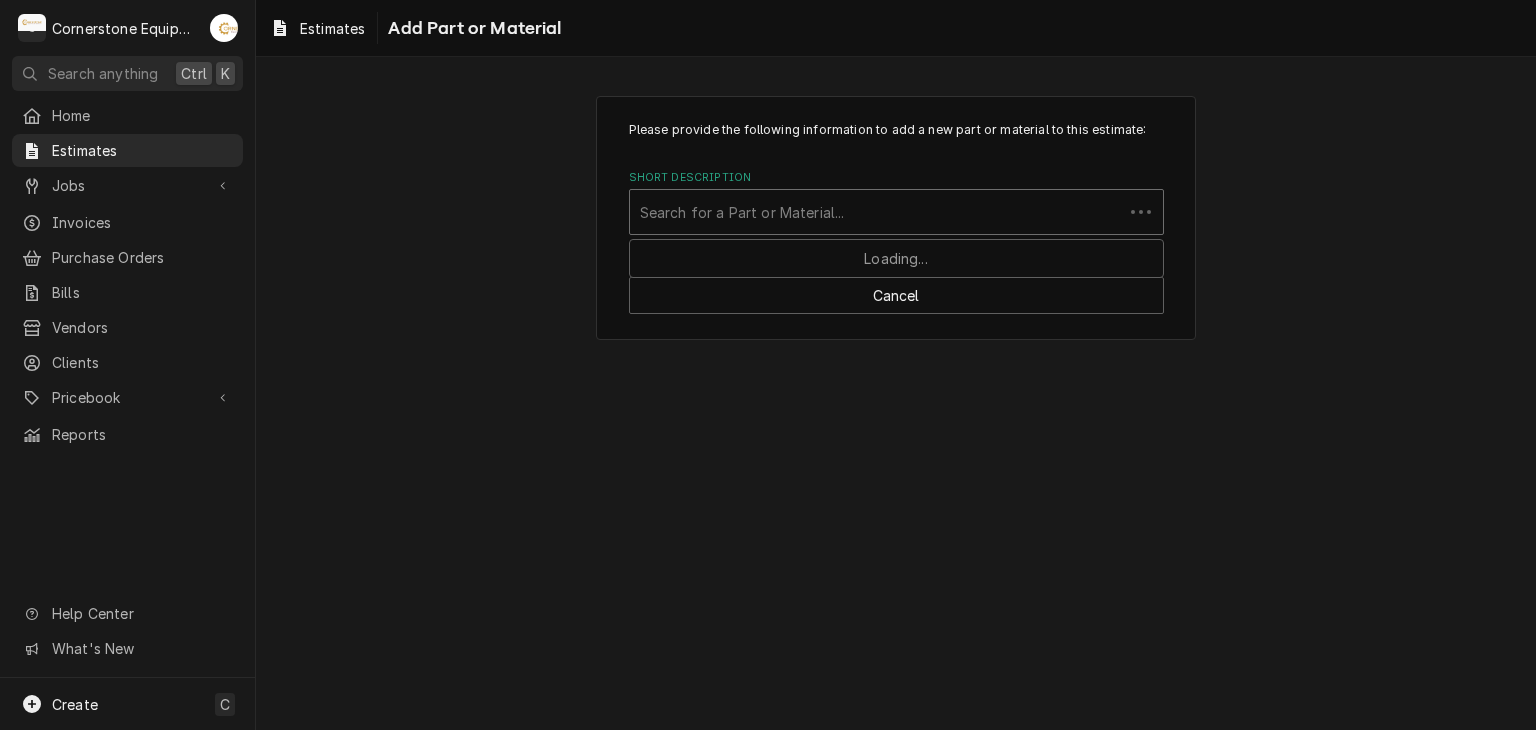 click at bounding box center [876, 212] 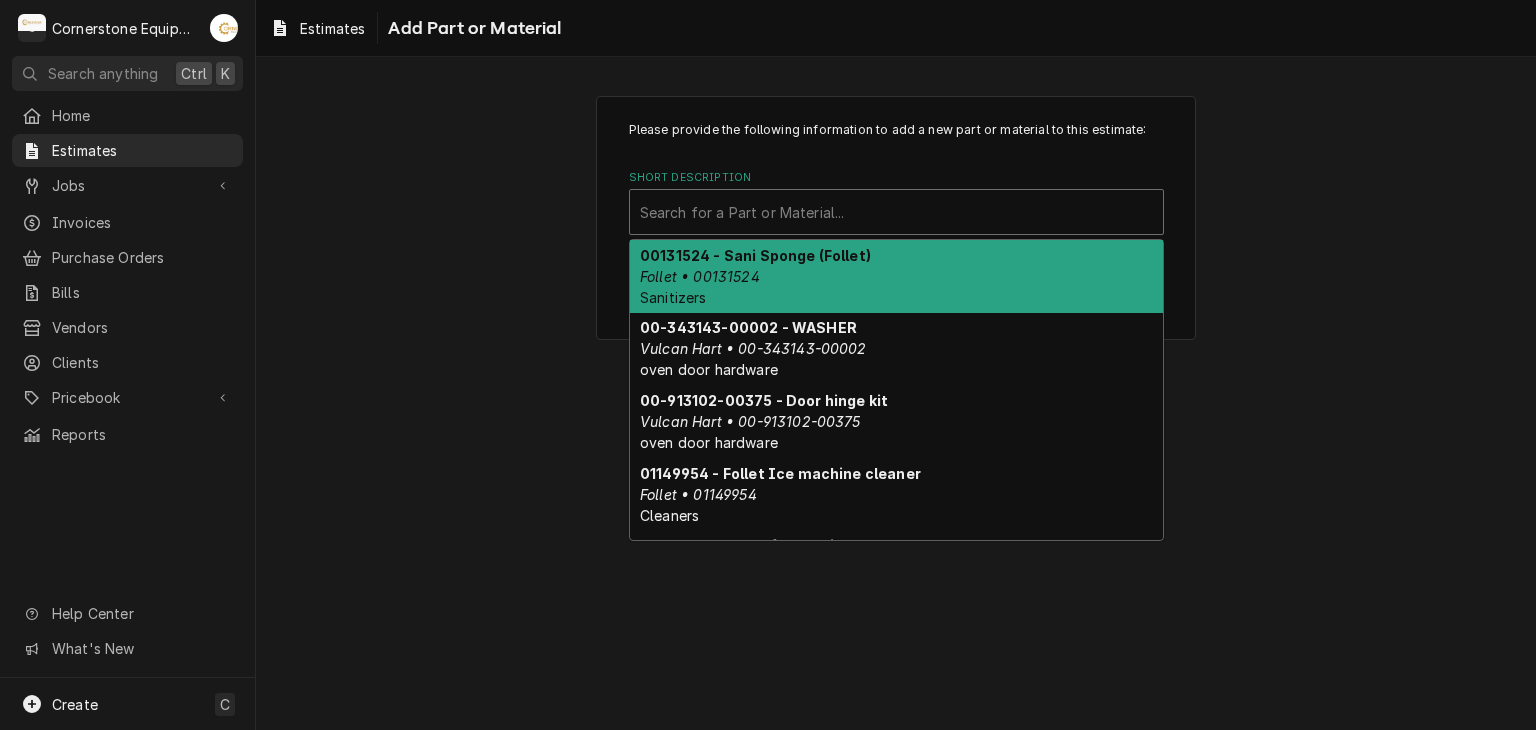 click at bounding box center [896, 212] 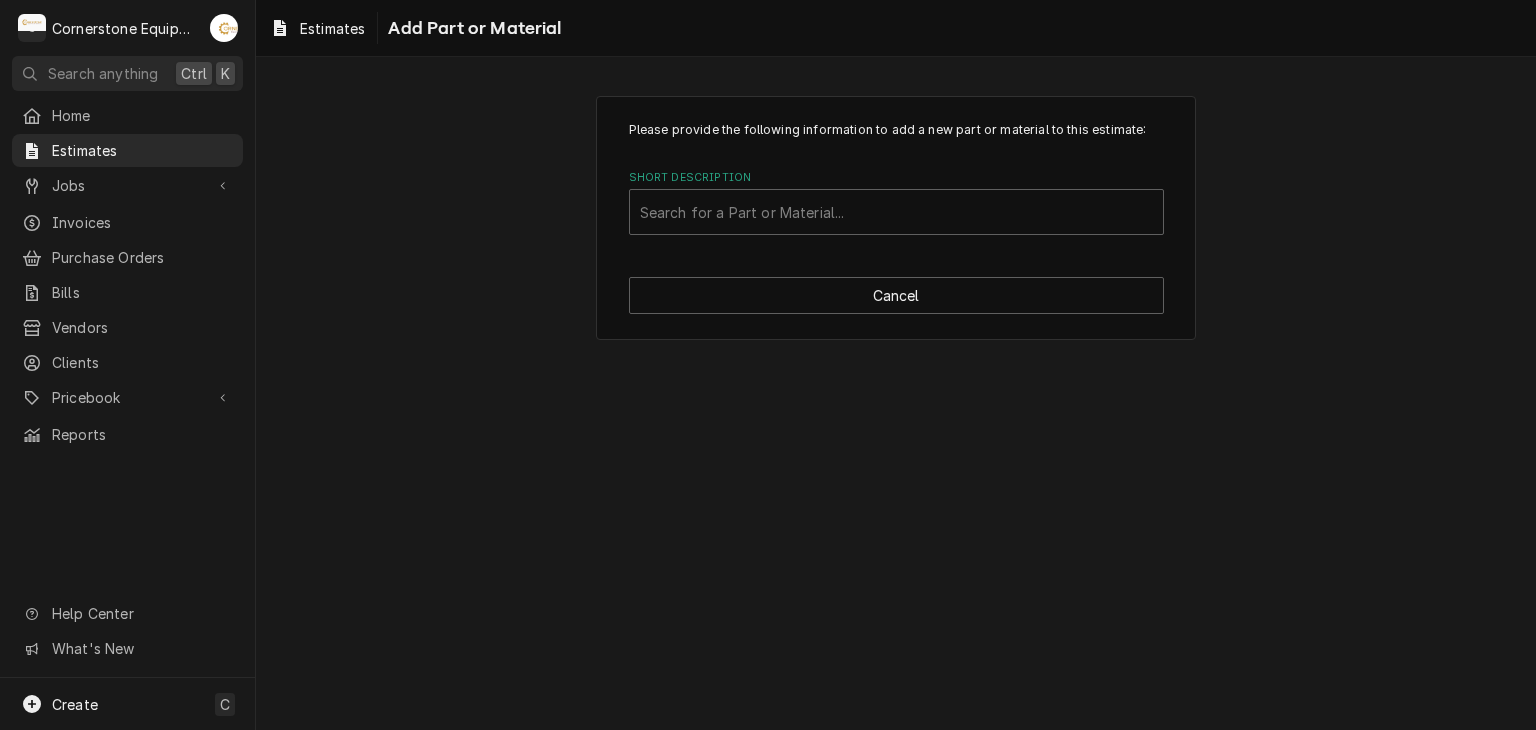 click on "Please provide the following information to add a new part or material to this estimate: Short Description Search for a Part or Material... Cancel" at bounding box center (896, 393) 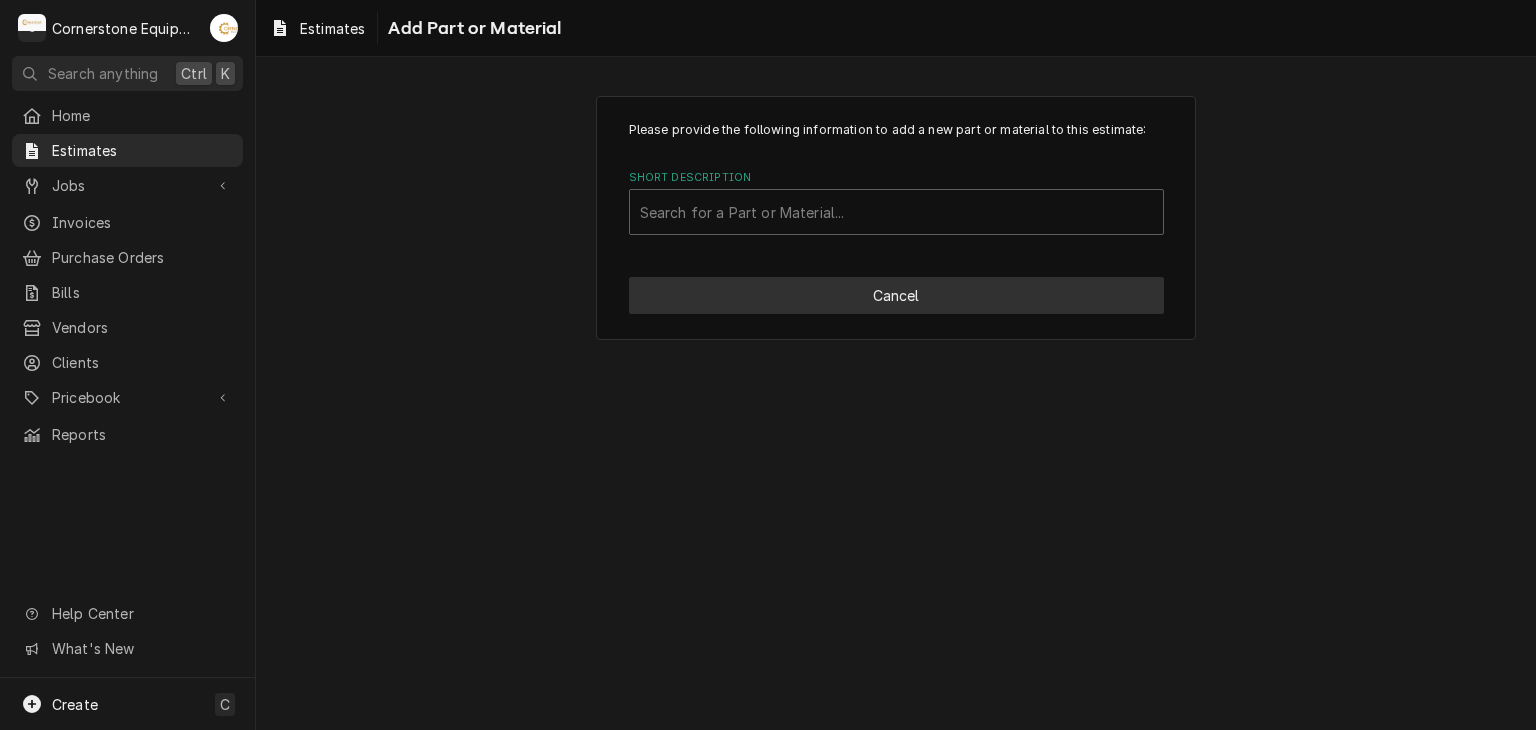 click on "Cancel" at bounding box center [896, 295] 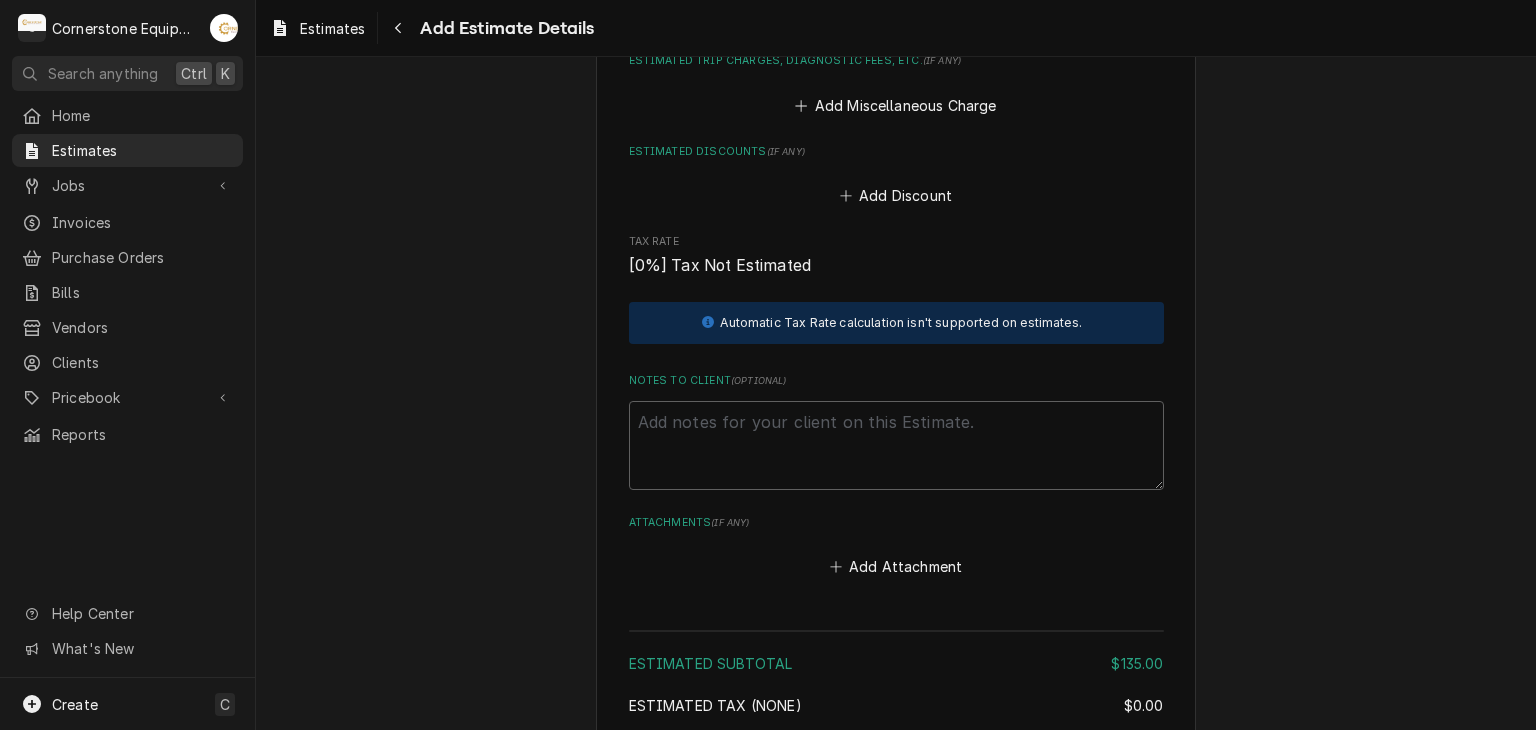 scroll, scrollTop: 2223, scrollLeft: 0, axis: vertical 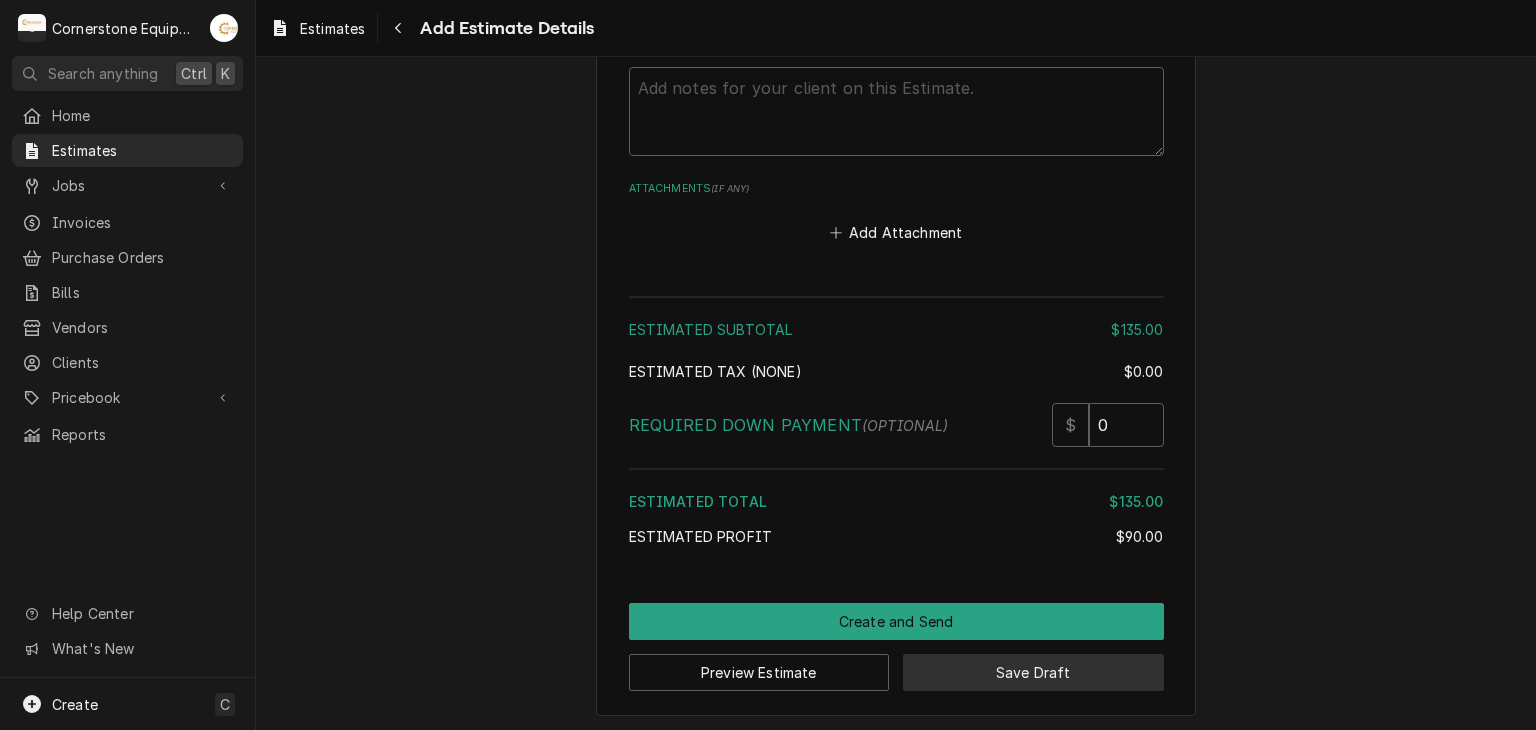 click on "Save Draft" at bounding box center (1033, 672) 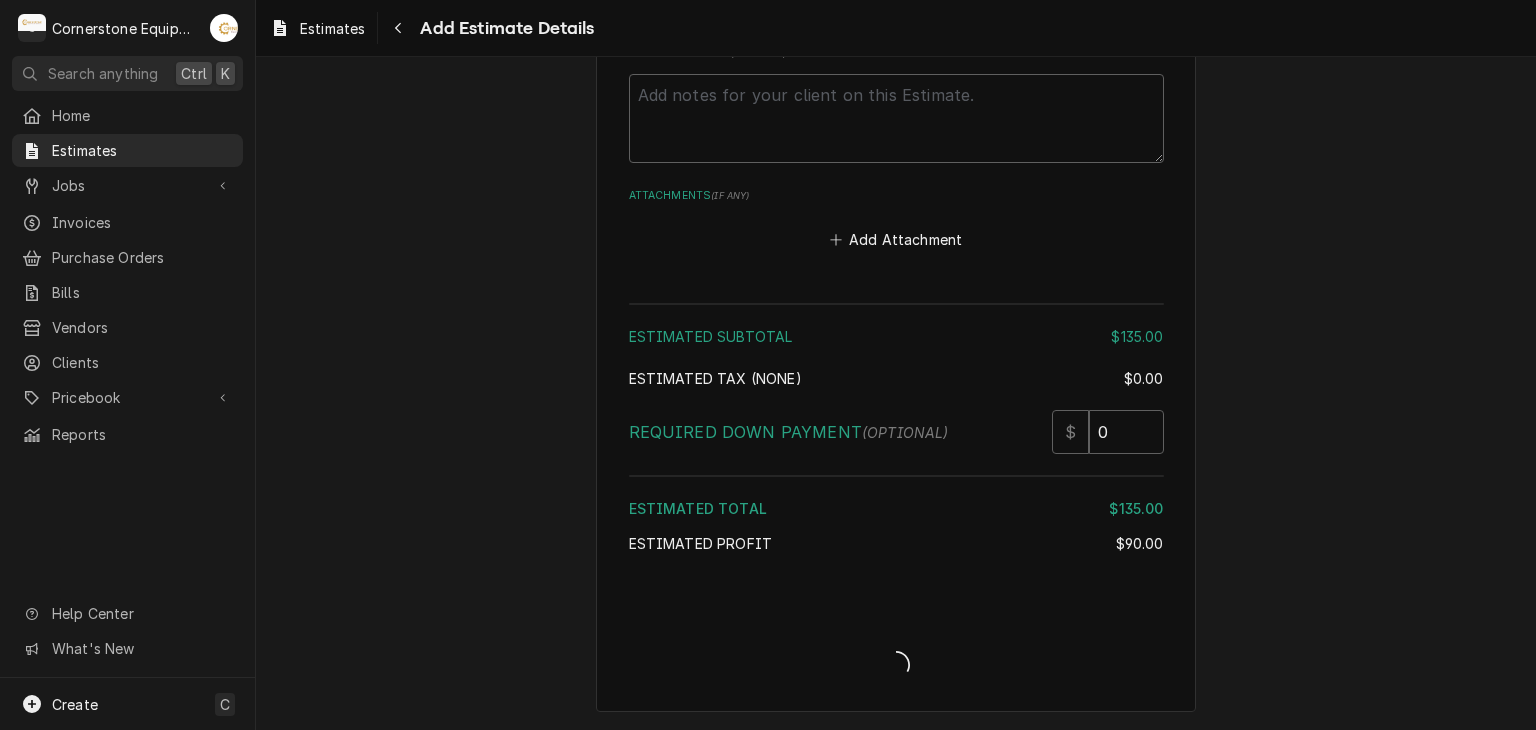 scroll, scrollTop: 2212, scrollLeft: 0, axis: vertical 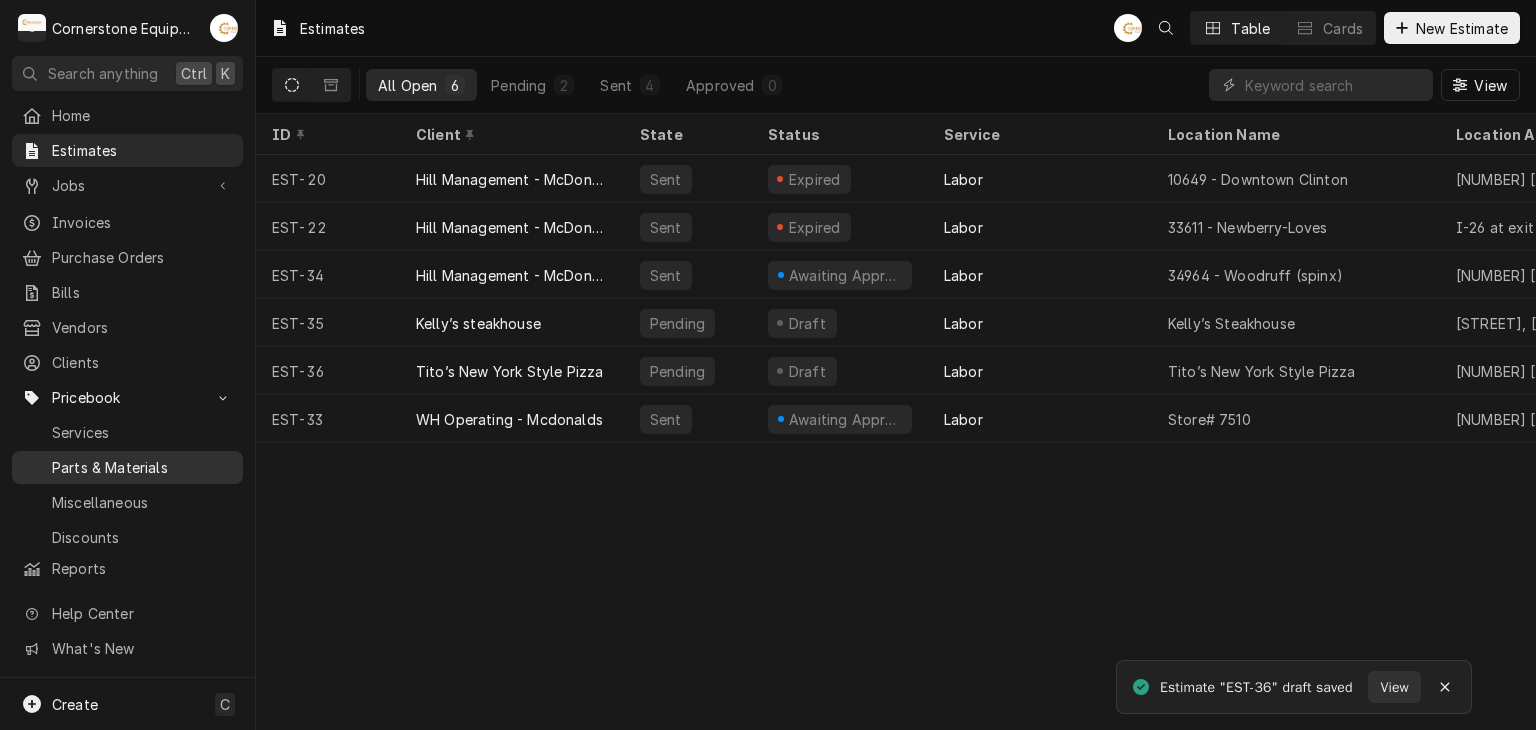 click on "Parts & Materials" at bounding box center (142, 467) 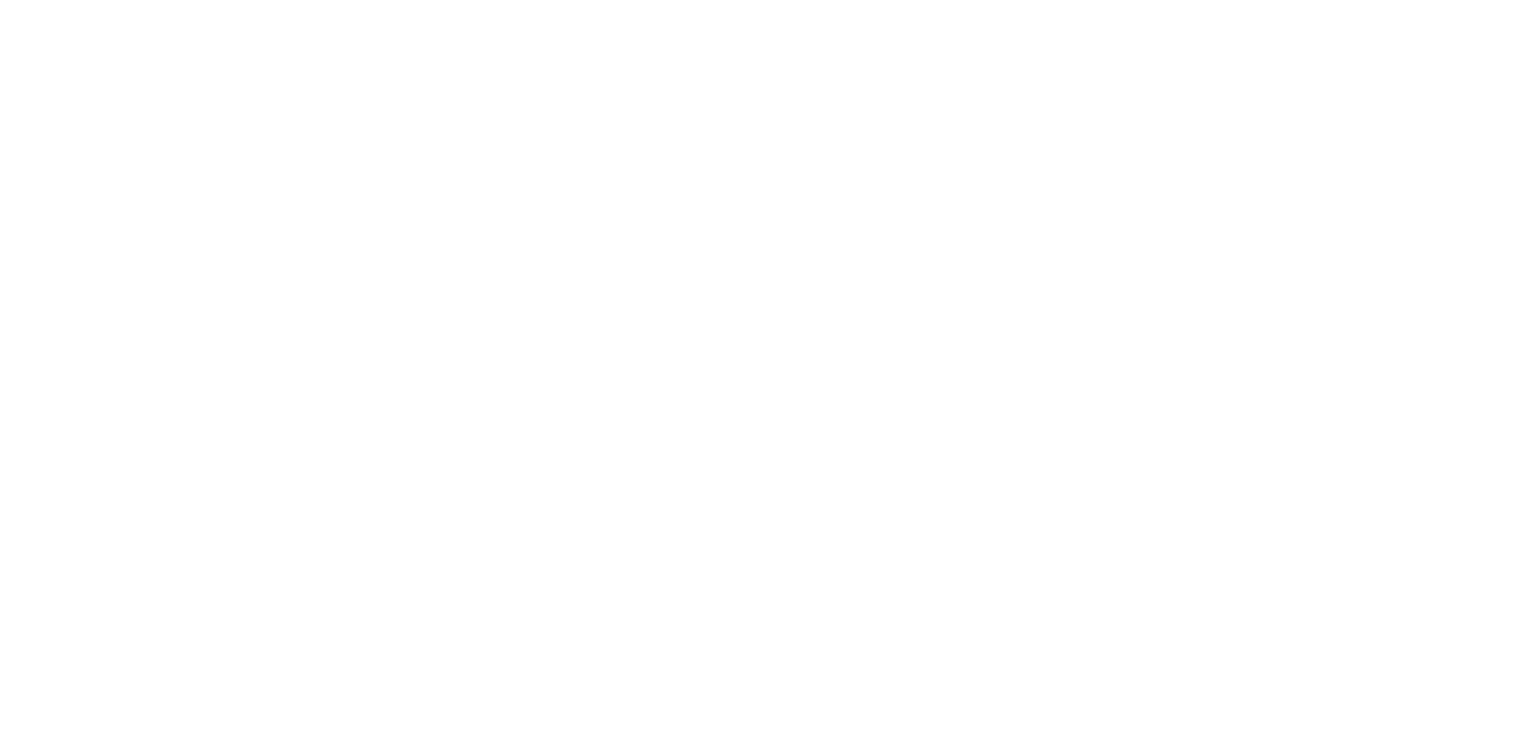 scroll, scrollTop: 0, scrollLeft: 0, axis: both 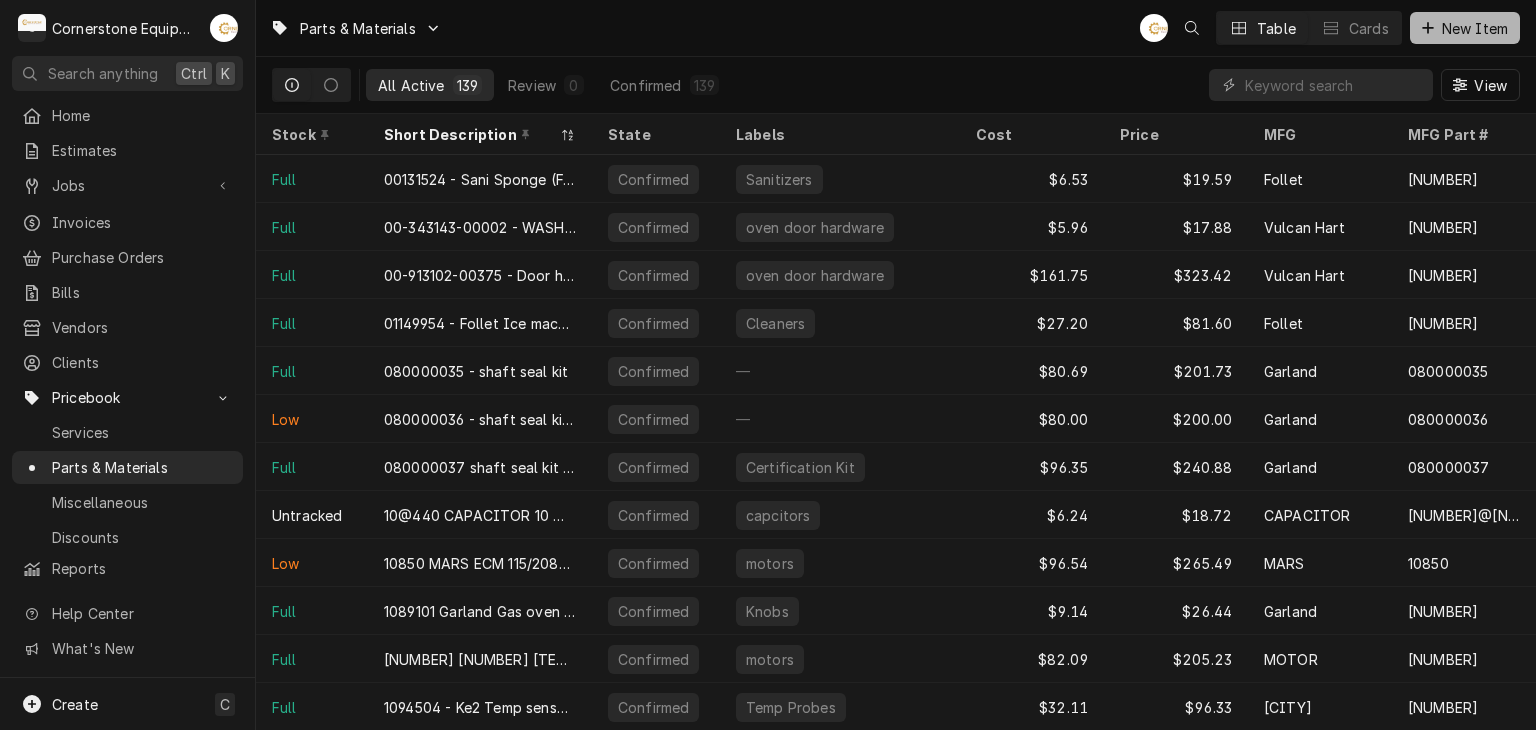 click on "New Item" at bounding box center (1465, 28) 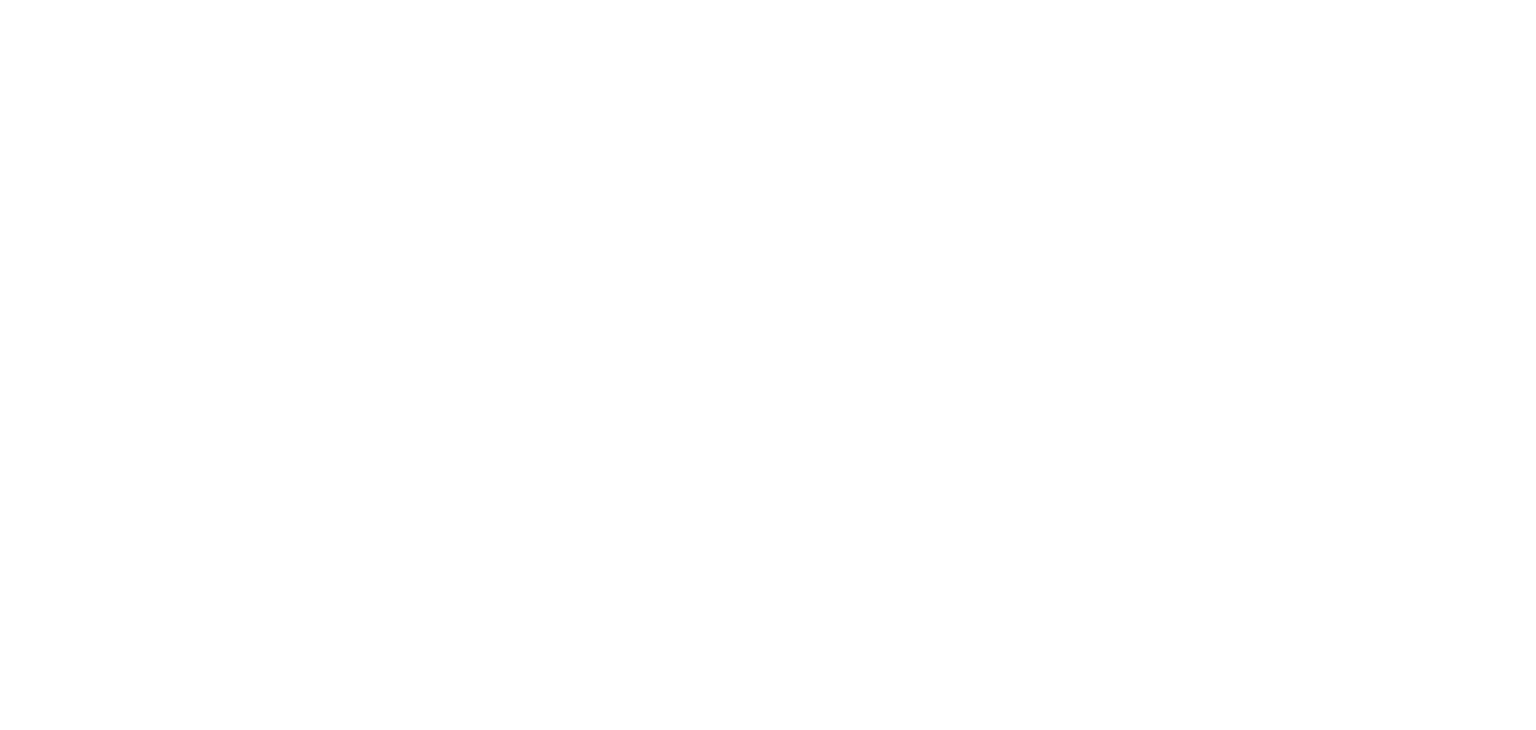 scroll, scrollTop: 0, scrollLeft: 0, axis: both 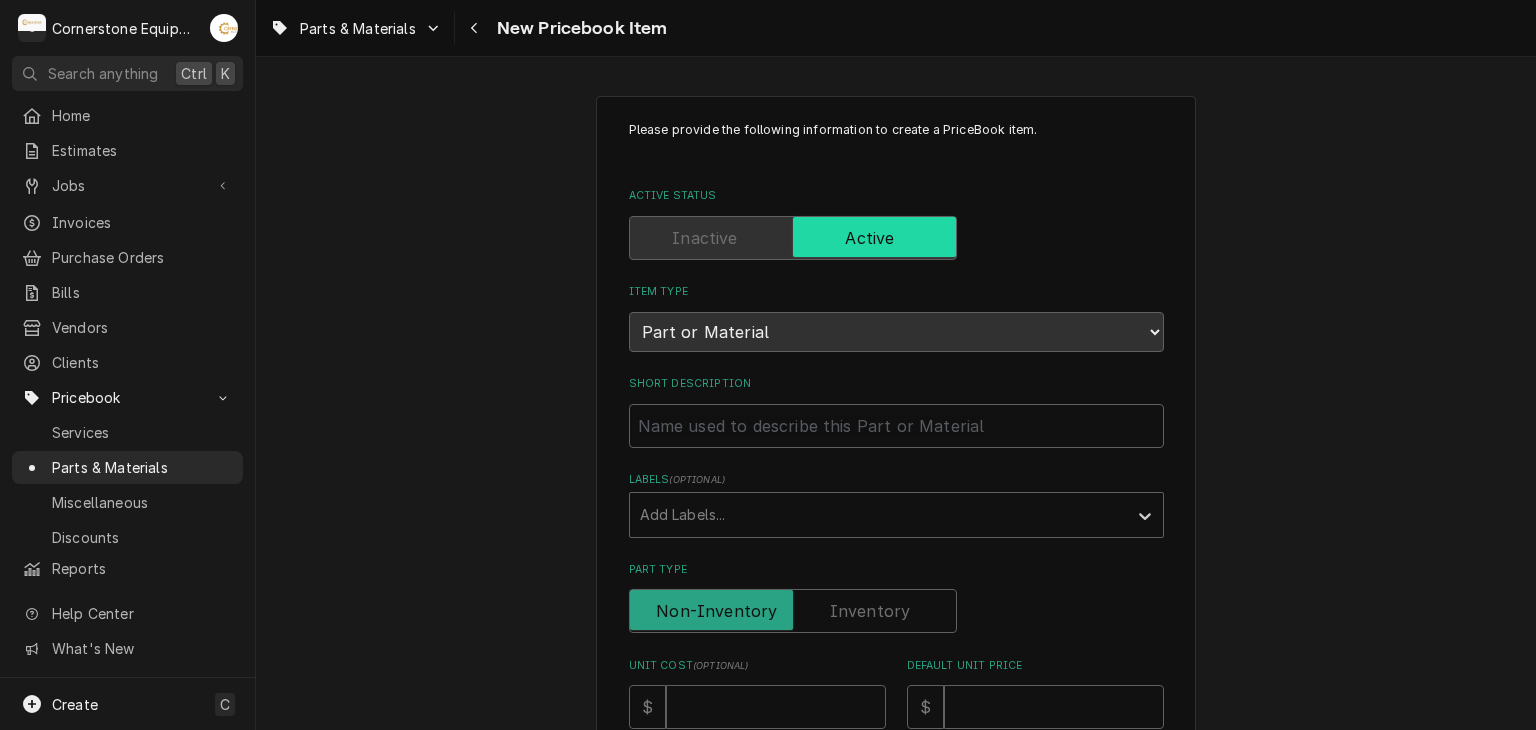 drag, startPoint x: 776, startPoint y: 397, endPoint x: 774, endPoint y: 417, distance: 20.09975 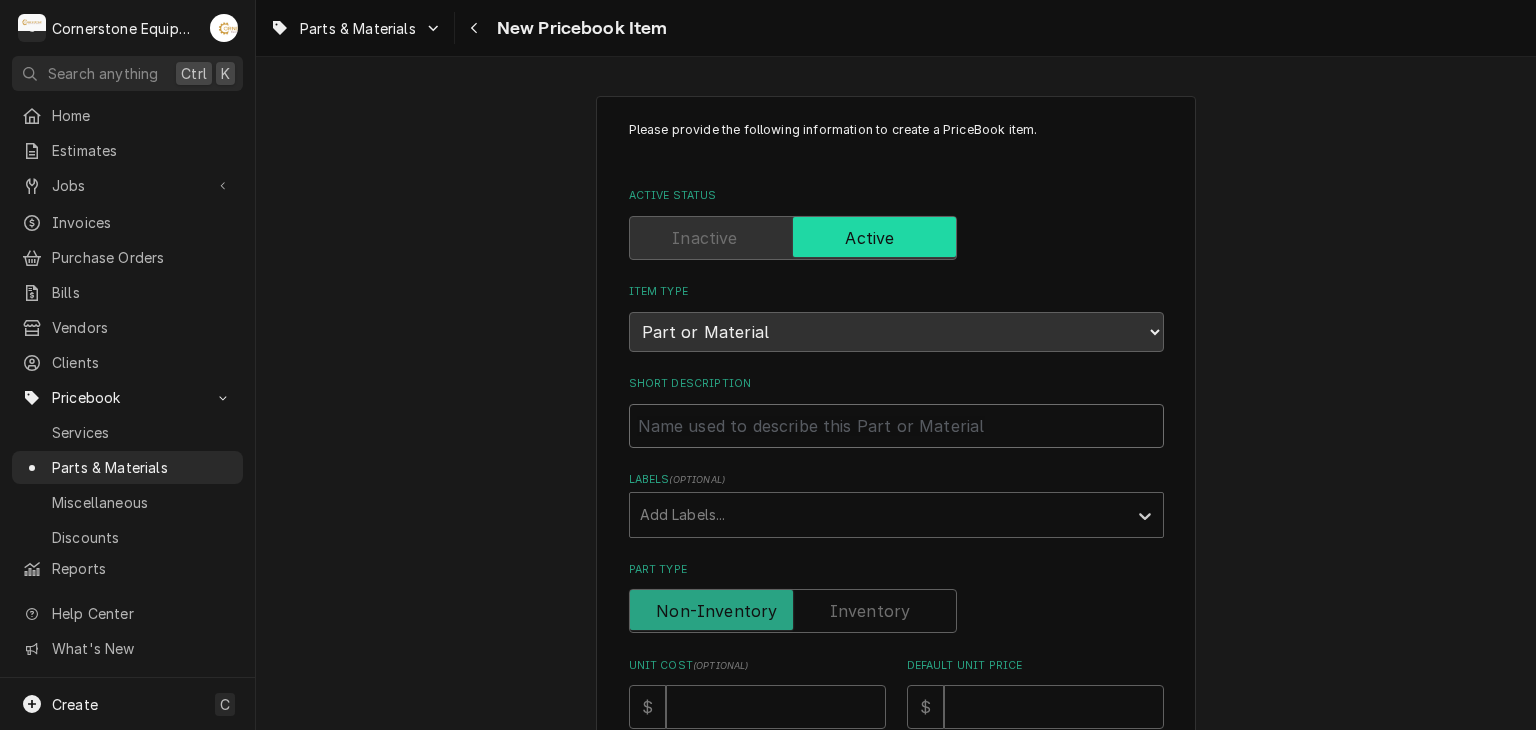 click on "Short Description" at bounding box center [896, 426] 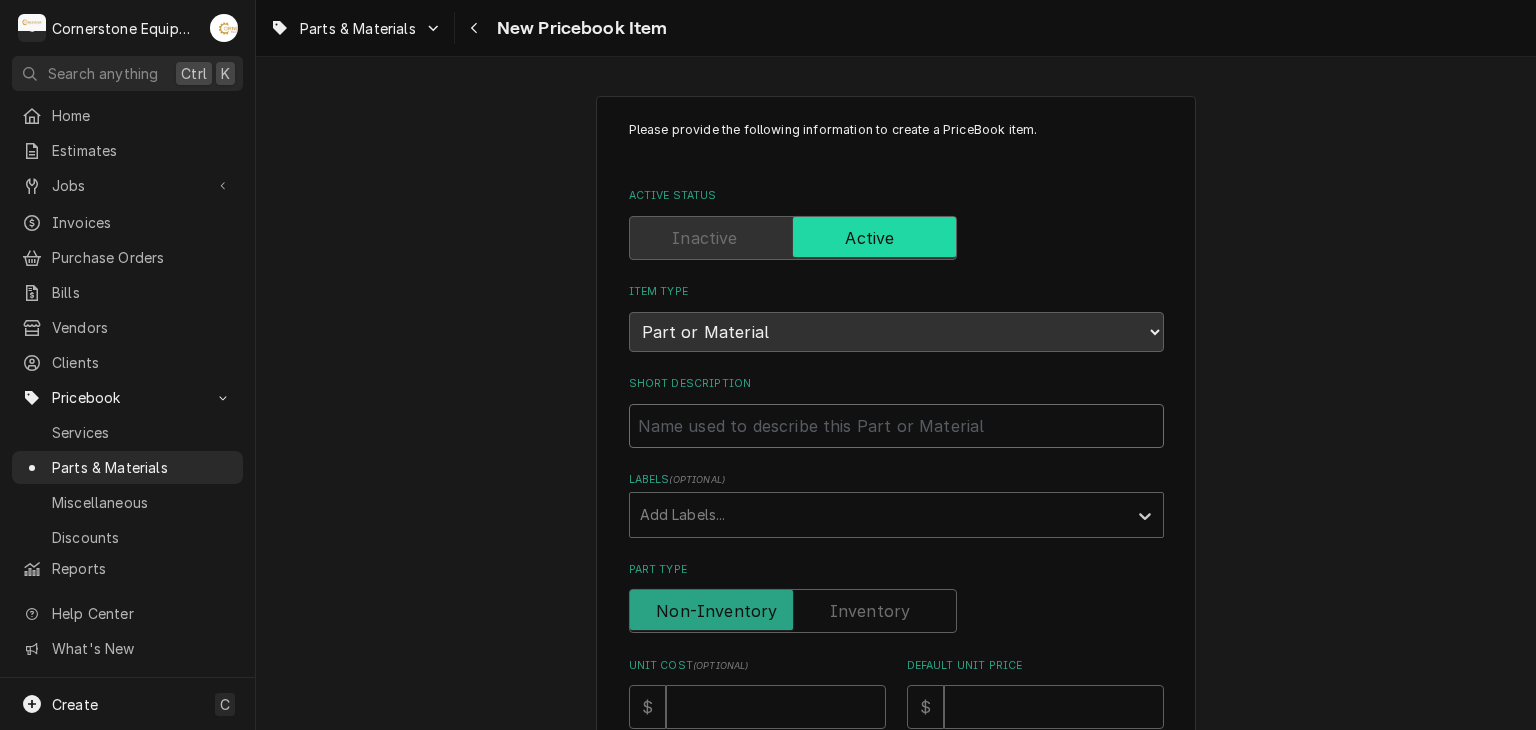 paste on "2006199 - Manitowoc - Control Board" 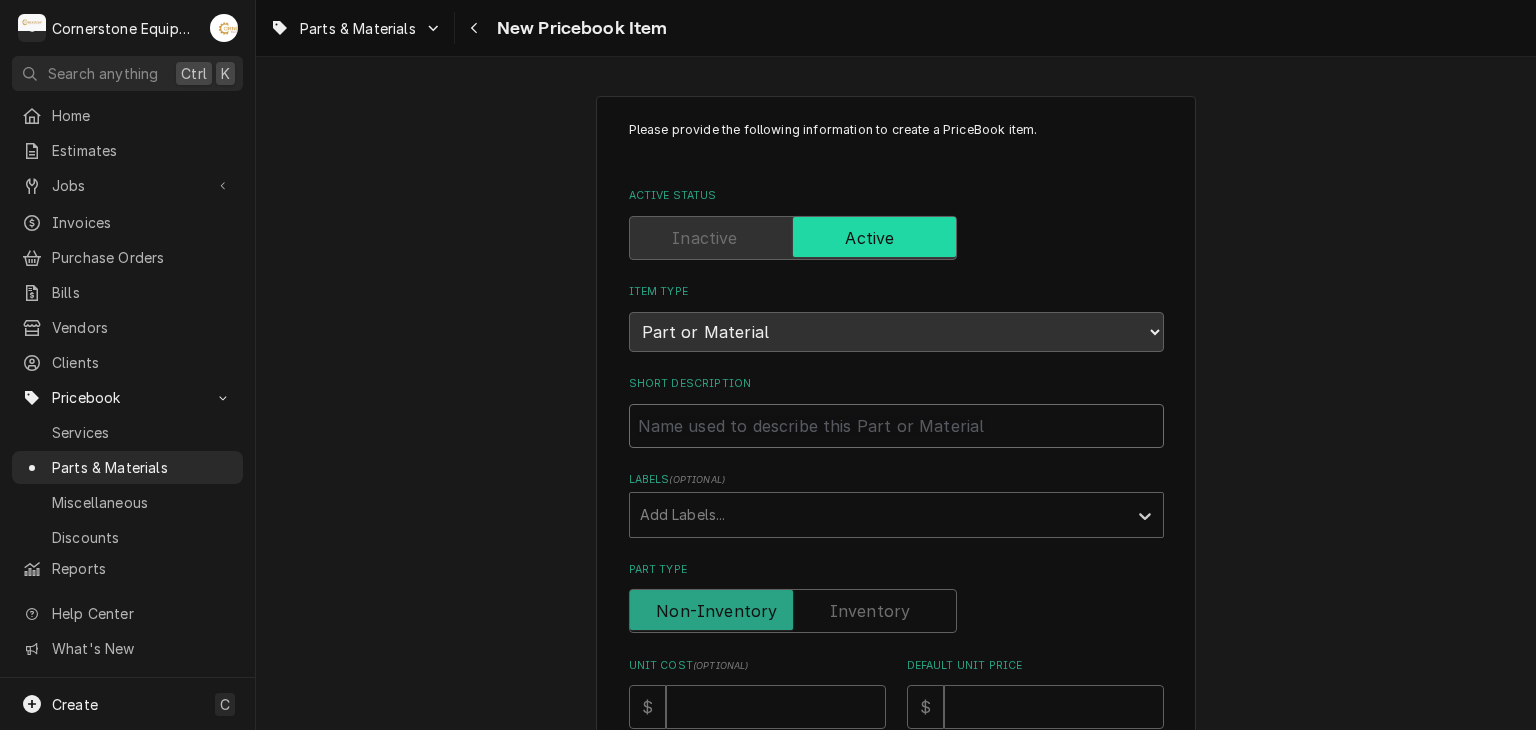 type on "x" 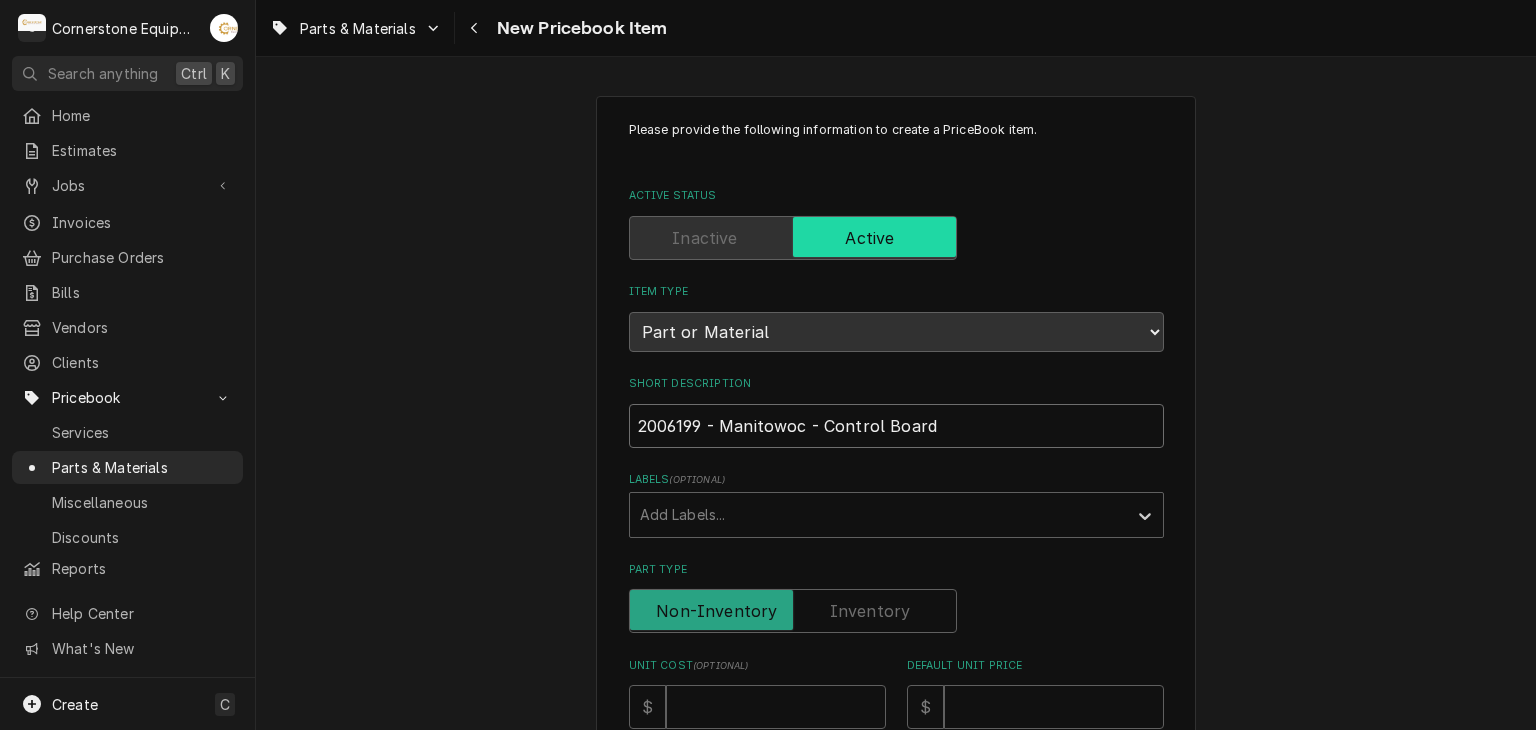 drag, startPoint x: 800, startPoint y: 429, endPoint x: 975, endPoint y: 423, distance: 175.10283 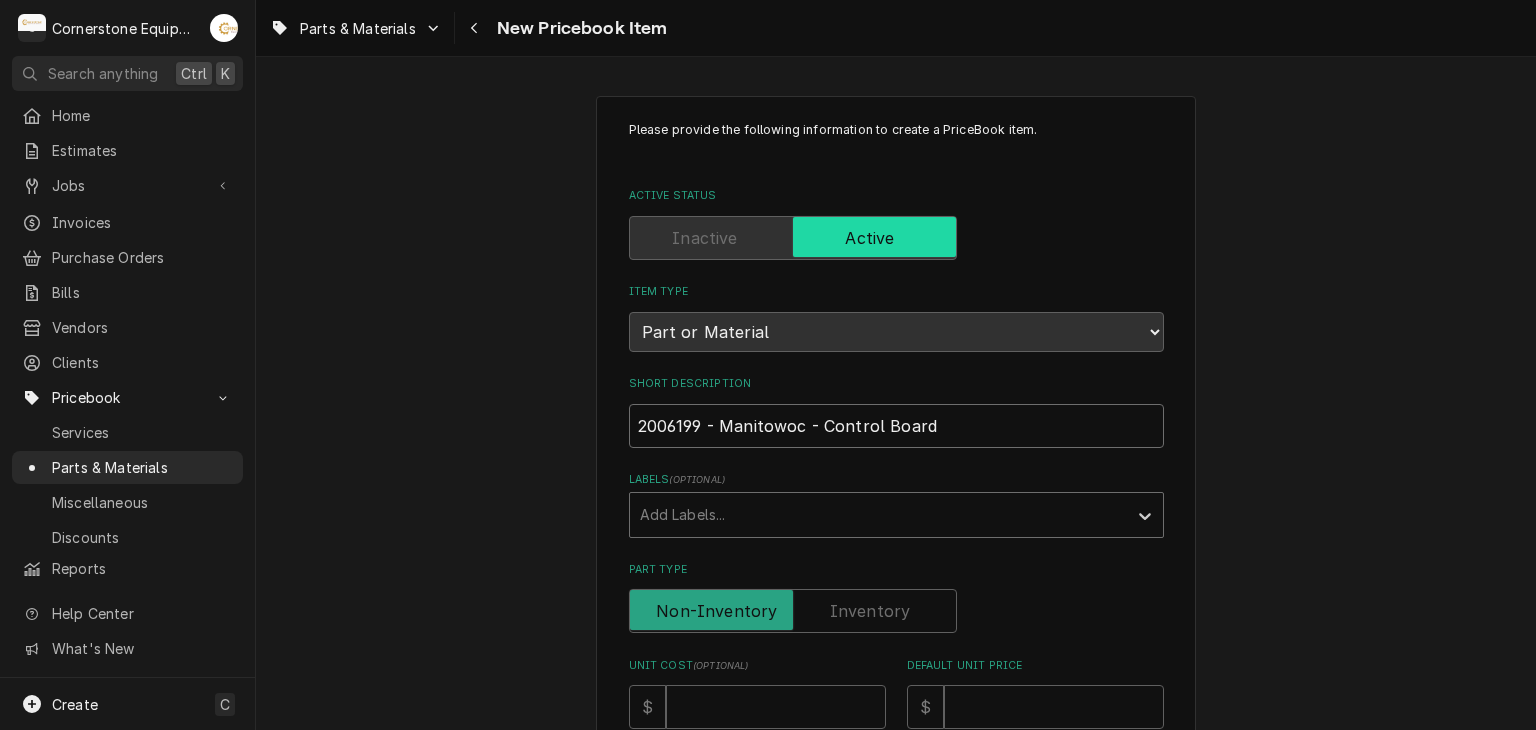 type on "2006199 - Manitowoc - Control Board" 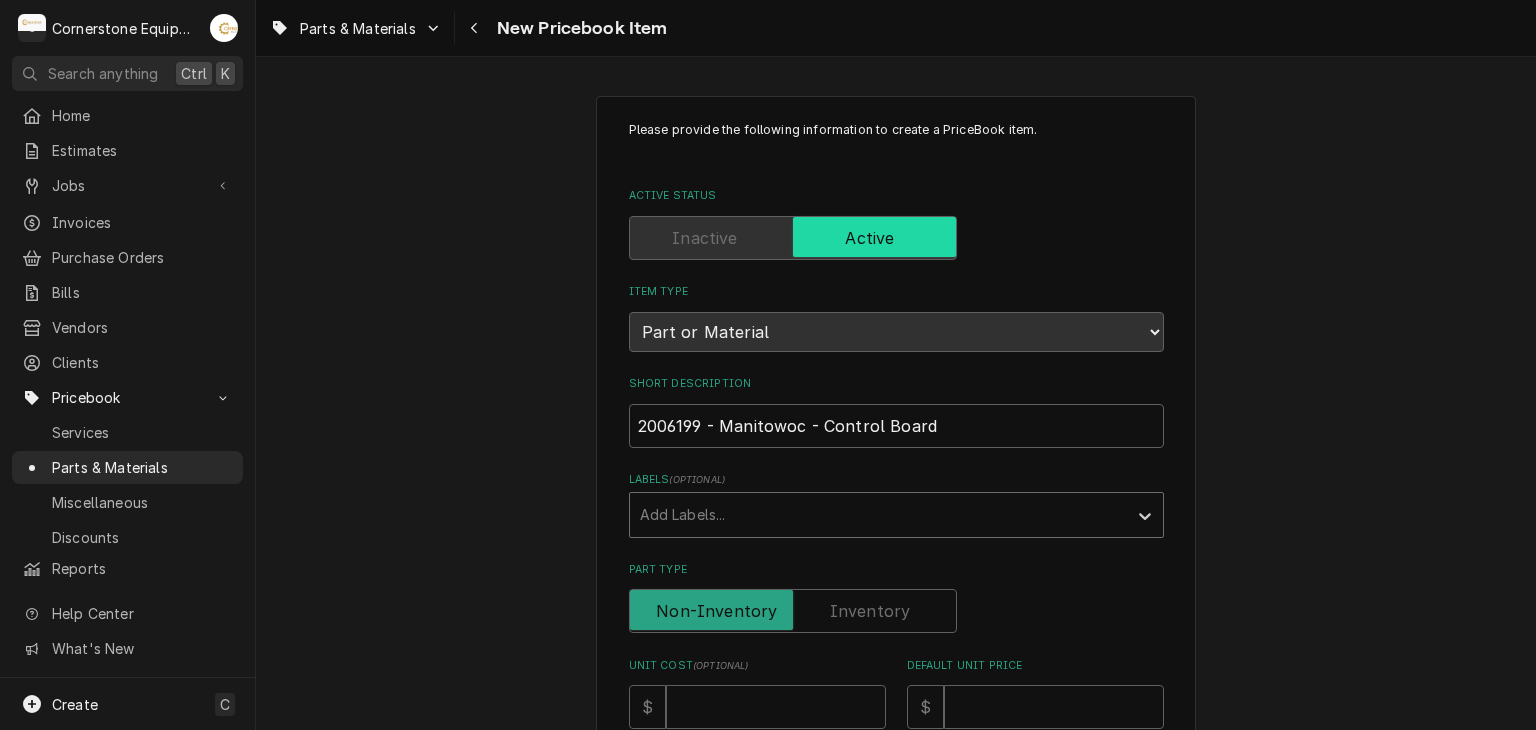 click at bounding box center [878, 515] 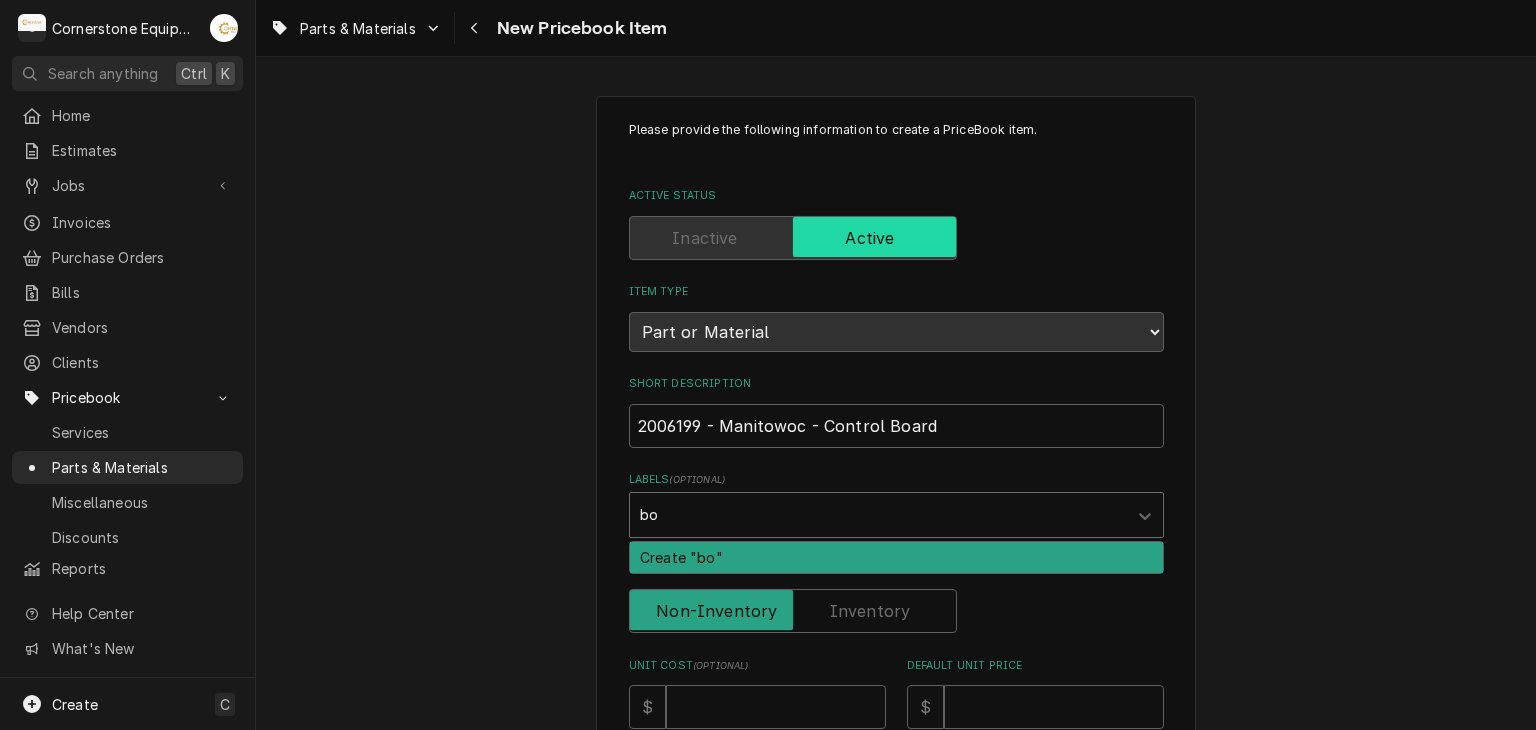 type on "b" 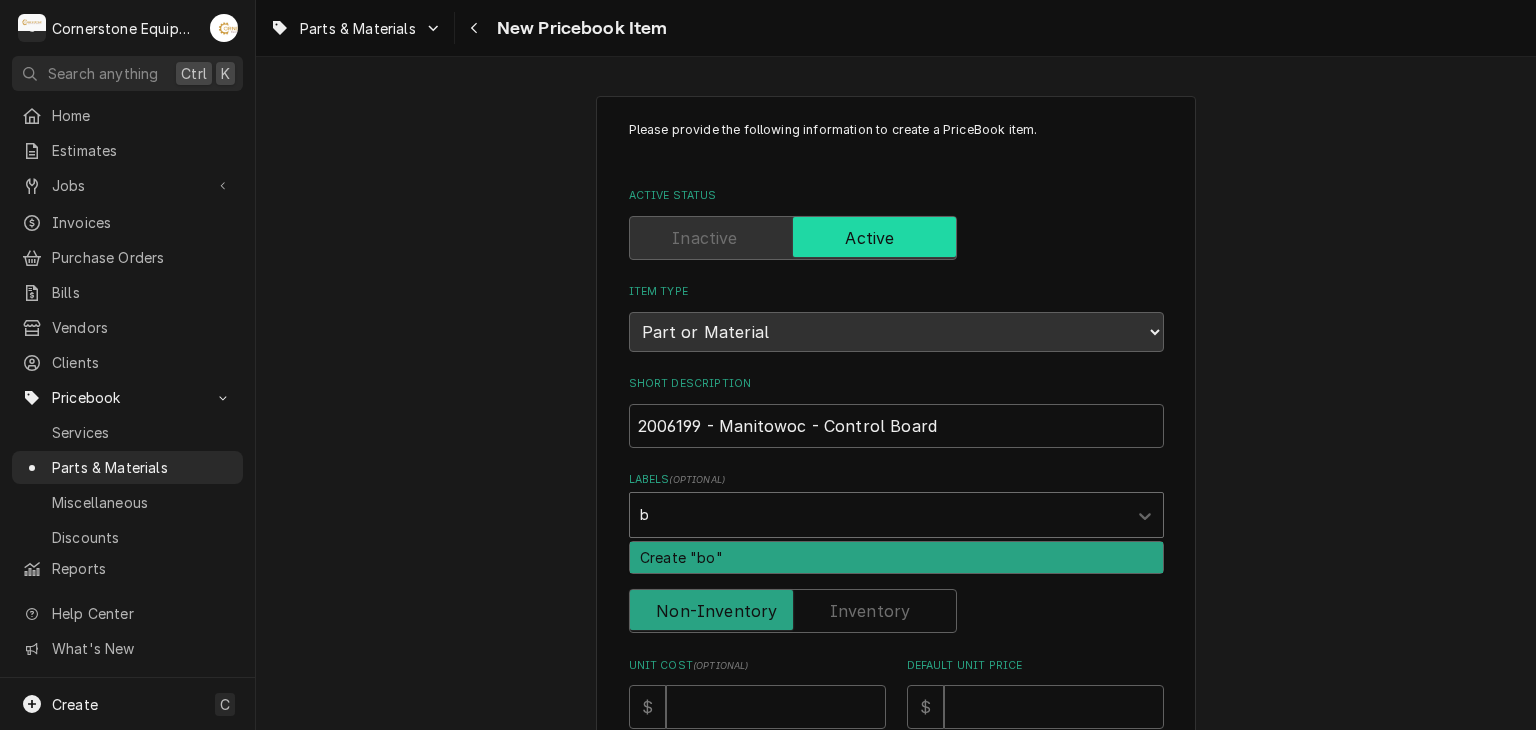 type 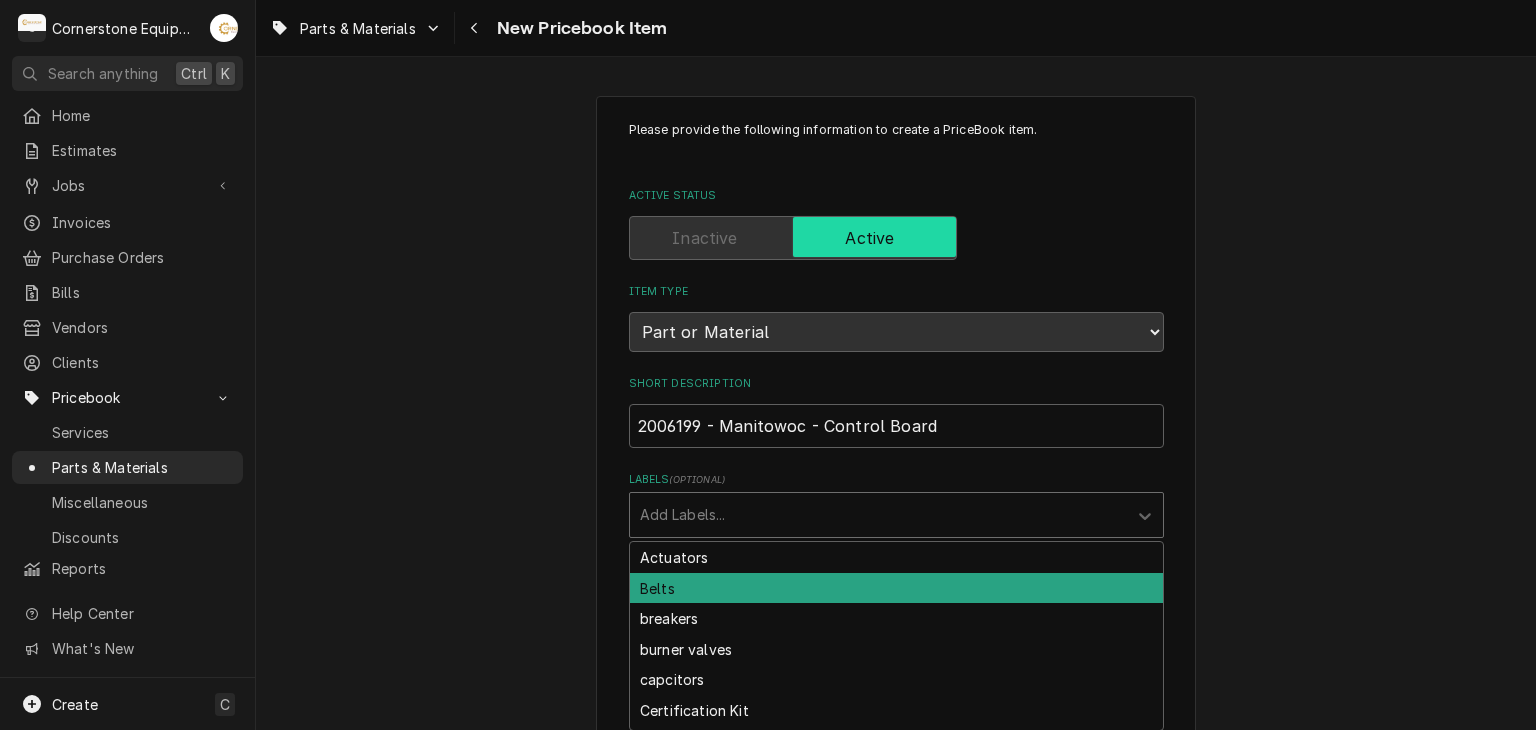 type on "x" 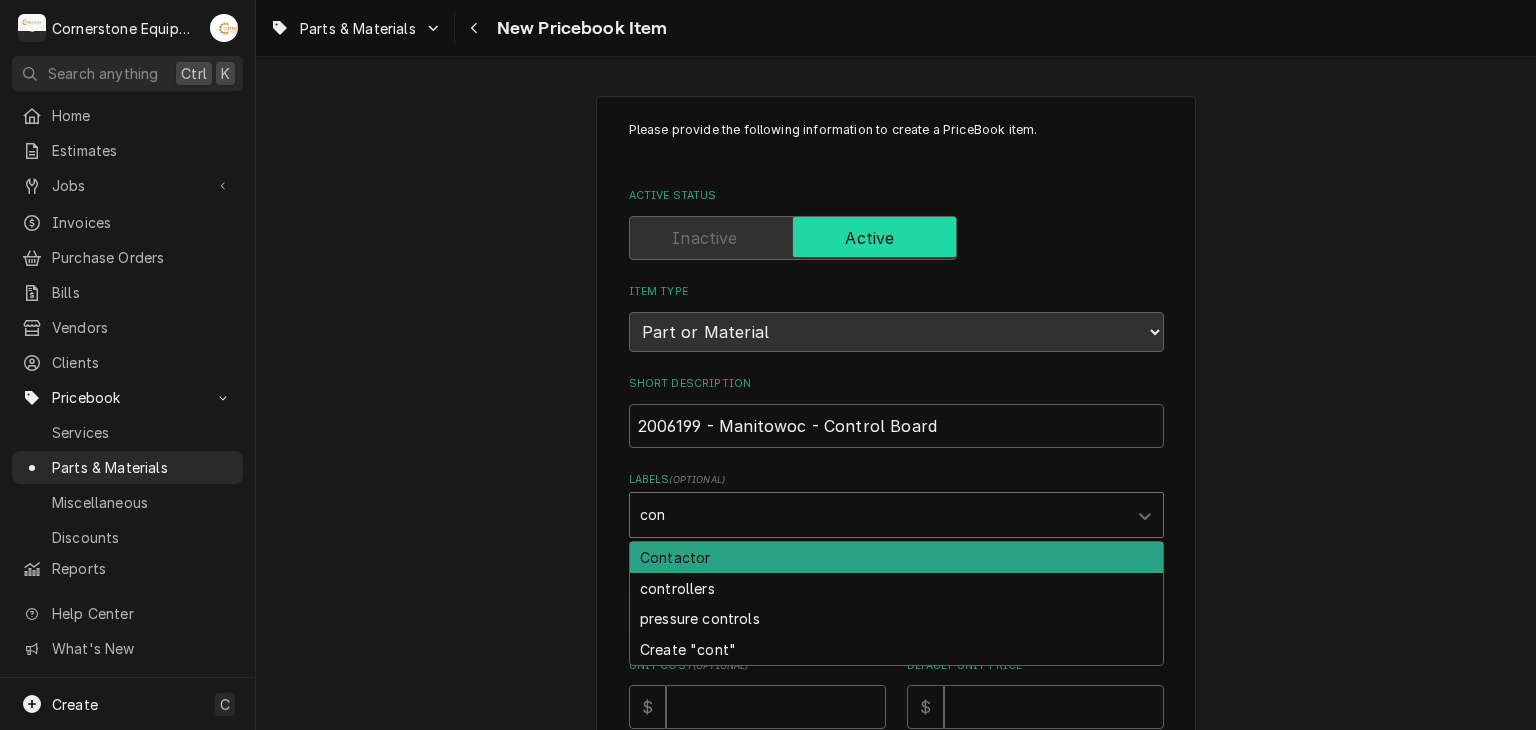 type on "cont" 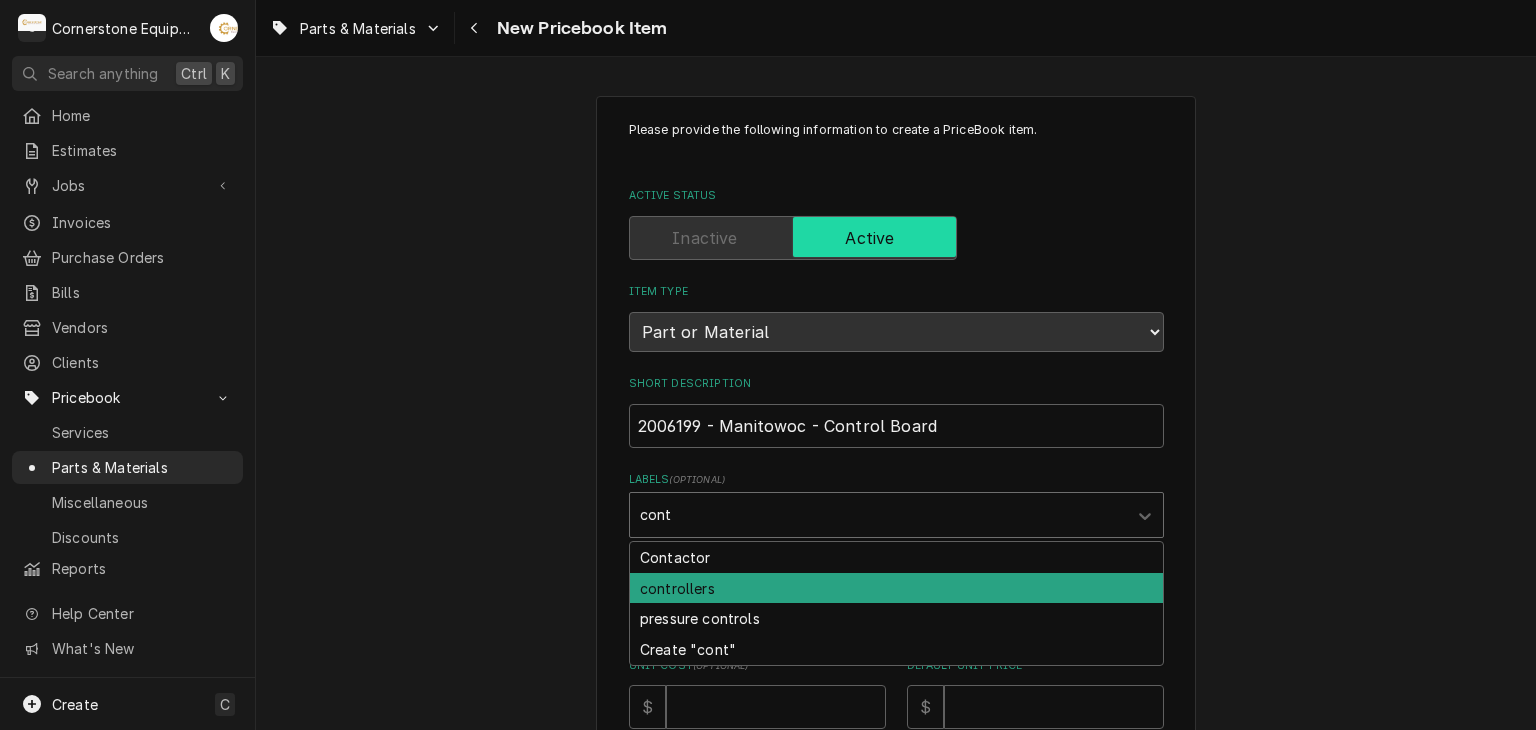 click on "controllers" at bounding box center [896, 588] 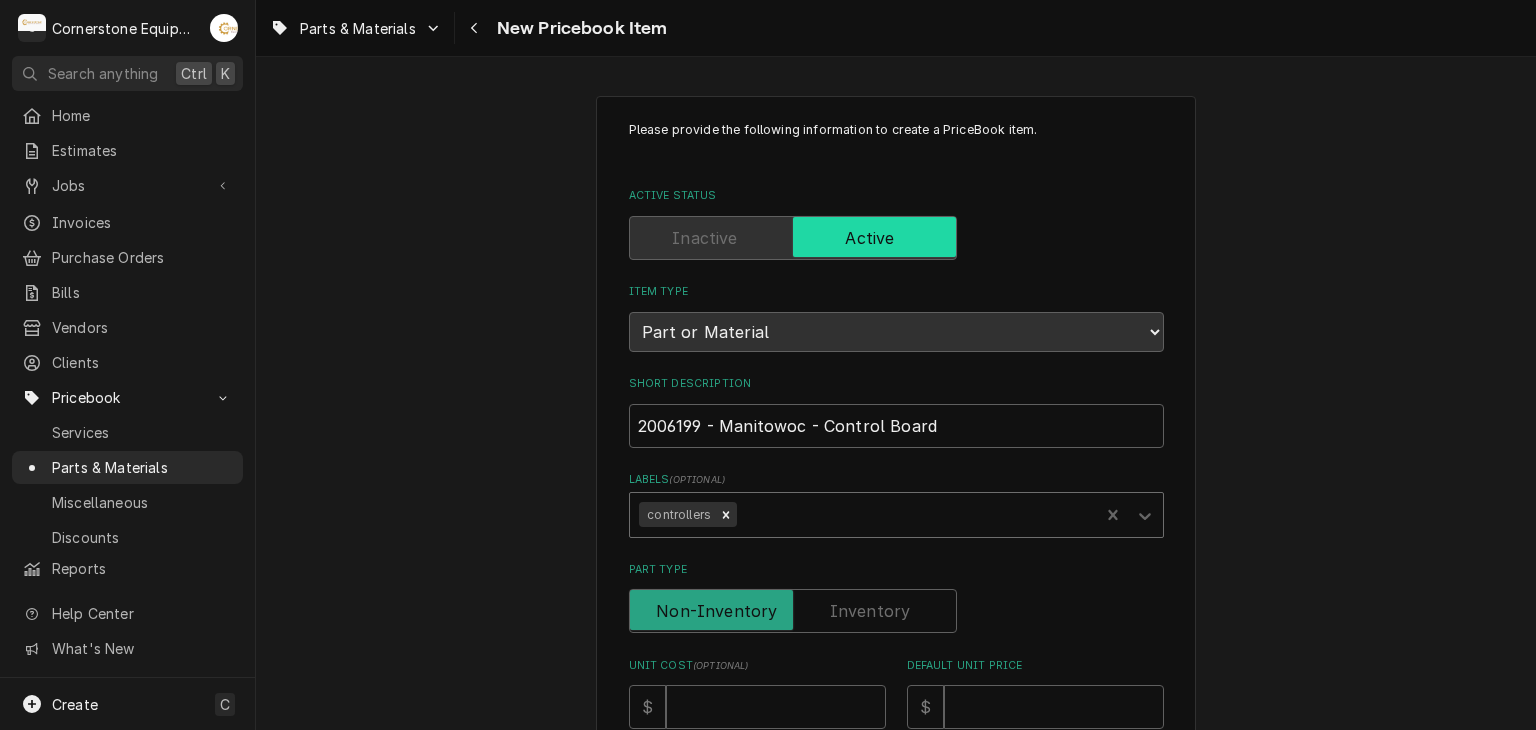click on "Please provide the following information to create a PriceBook item. Active Status Item Type Choose PriceBook item type... Service Charge Part or Material Miscellaneous Charge Discount Tax Short Description 2006199 - Manitowoc - Control Board Labels  ( optional ) option controllers, selected. controllers Part Type Unit Cost  ( optional ) $ Default Unit Price $ Tax Manufacturer  ( optional ) Manufacturer Part #  ( optional ) Detailed Summary Template  ( optional ) Internal Notes  ( optional ) Vendor Part Information Add Vendor Cost Create Cancel" at bounding box center [896, 795] 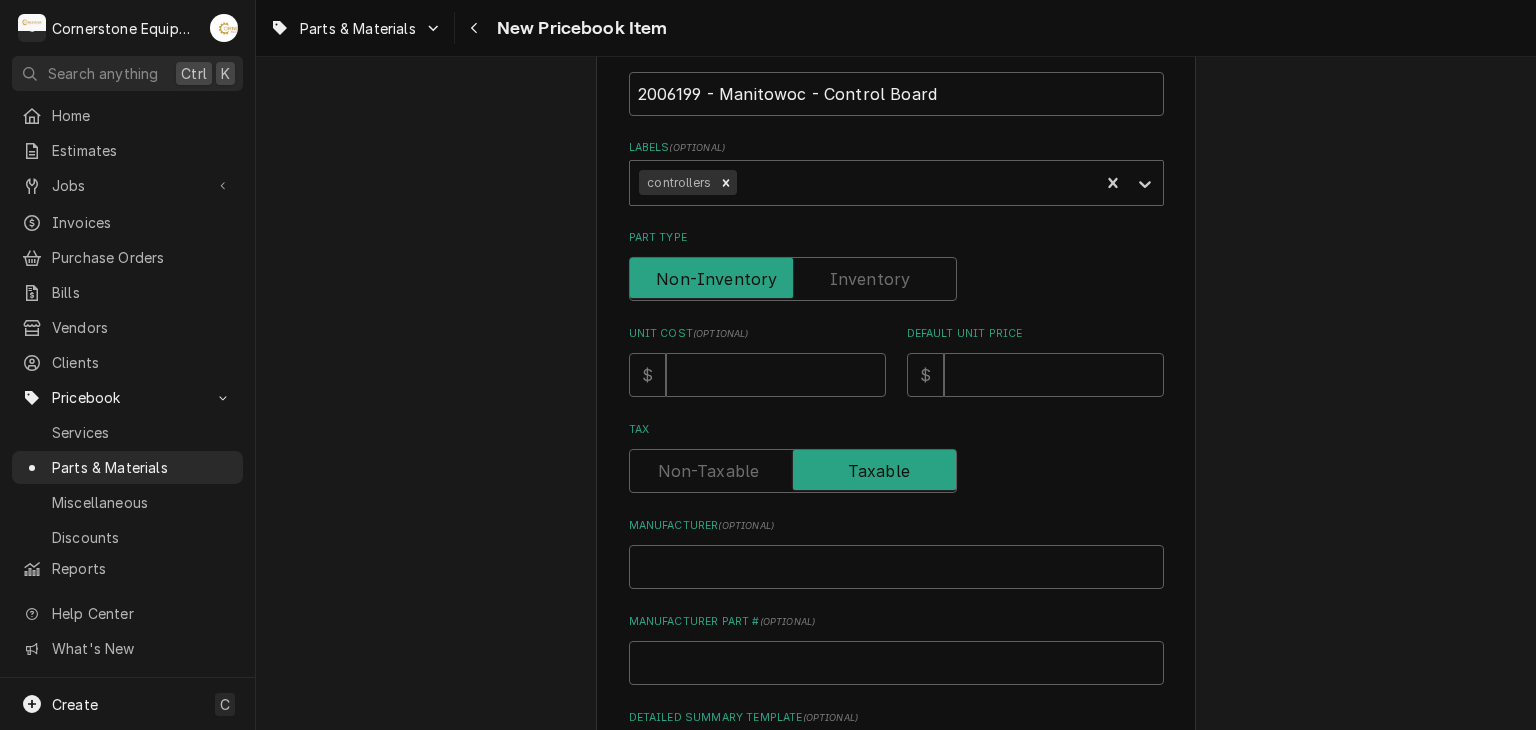 scroll, scrollTop: 400, scrollLeft: 0, axis: vertical 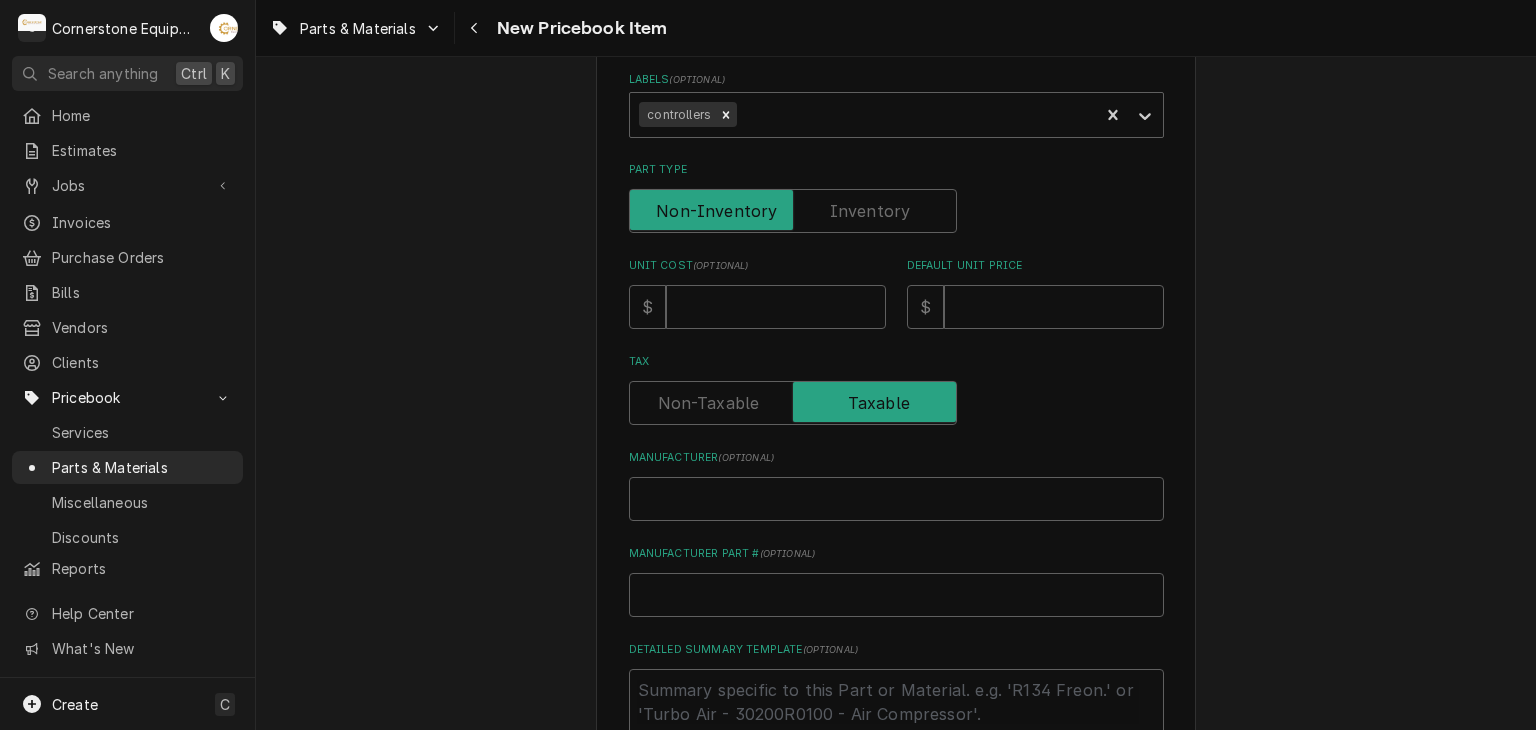 click on "Please provide the following information to create a PriceBook item. Active Status Item Type Choose PriceBook item type... Service Charge Part or Material Miscellaneous Charge Discount Tax Short Description 2006199 - Manitowoc - Control Board Labels  ( optional ) controllers Part Type Unit Cost  ( optional ) $ Default Unit Price $ Tax Manufacturer  ( optional ) Manufacturer Part #  ( optional ) Detailed Summary Template  ( optional ) Internal Notes  ( optional ) Vendor Part Information Add Vendor Cost" at bounding box center (896, 356) 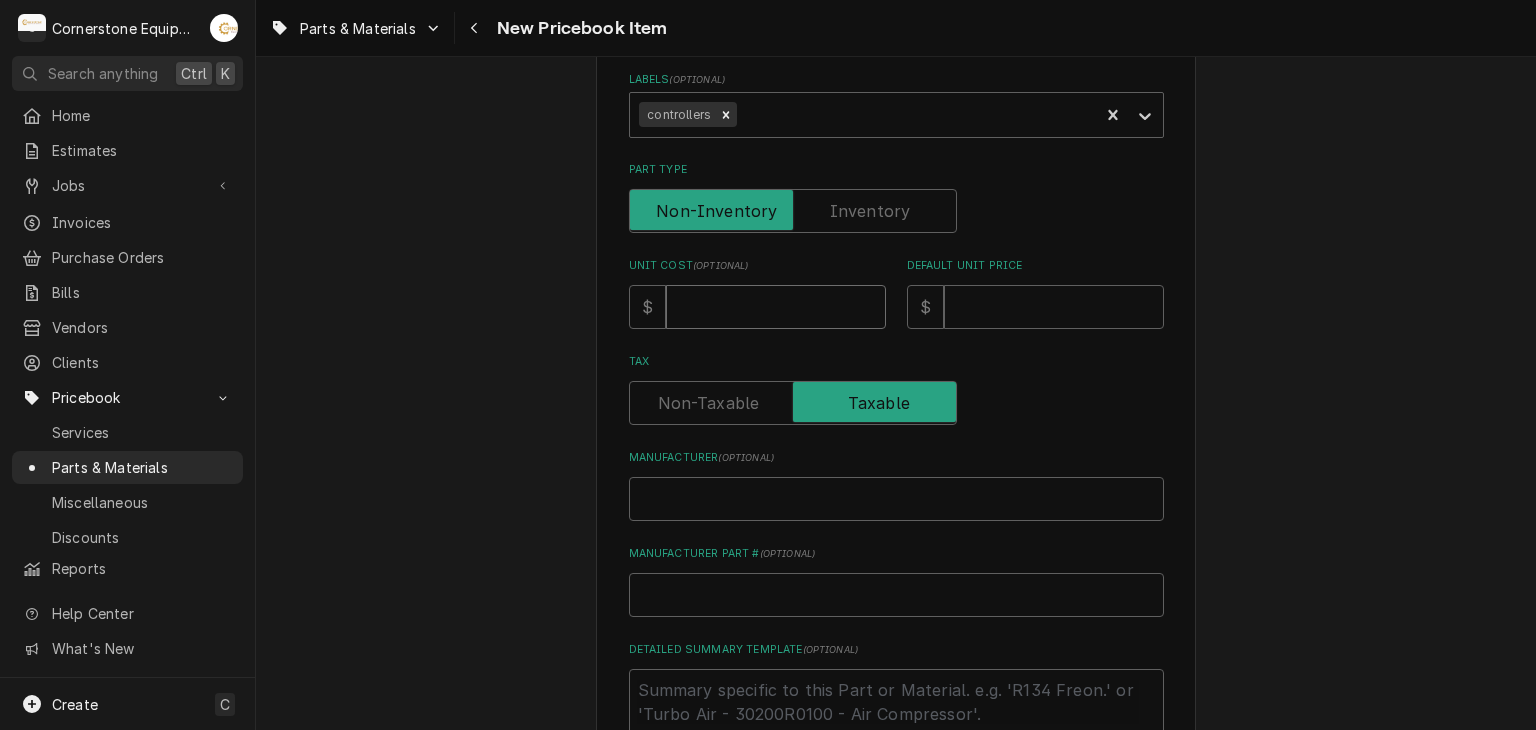 click on "Unit Cost  ( optional )" at bounding box center [776, 307] 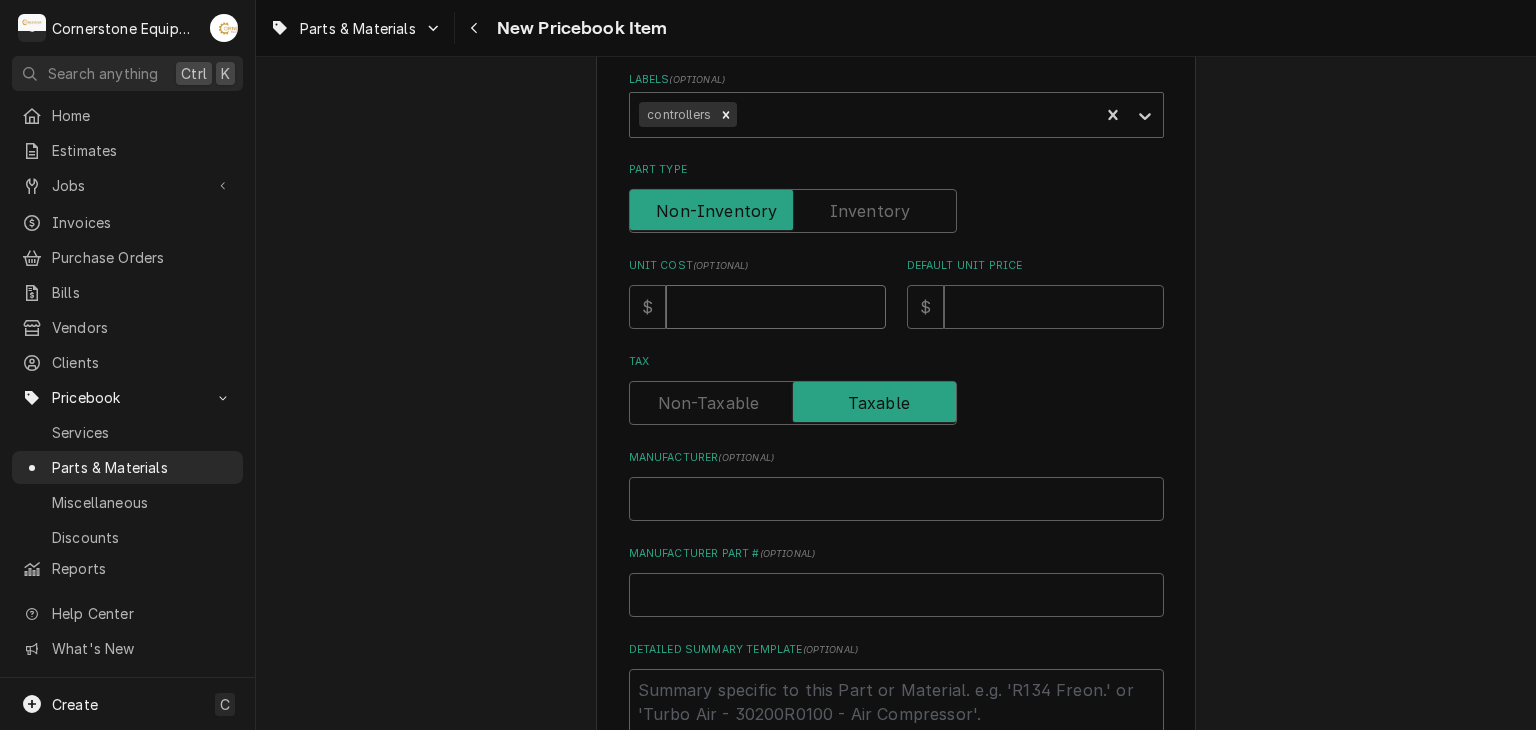 type on "x" 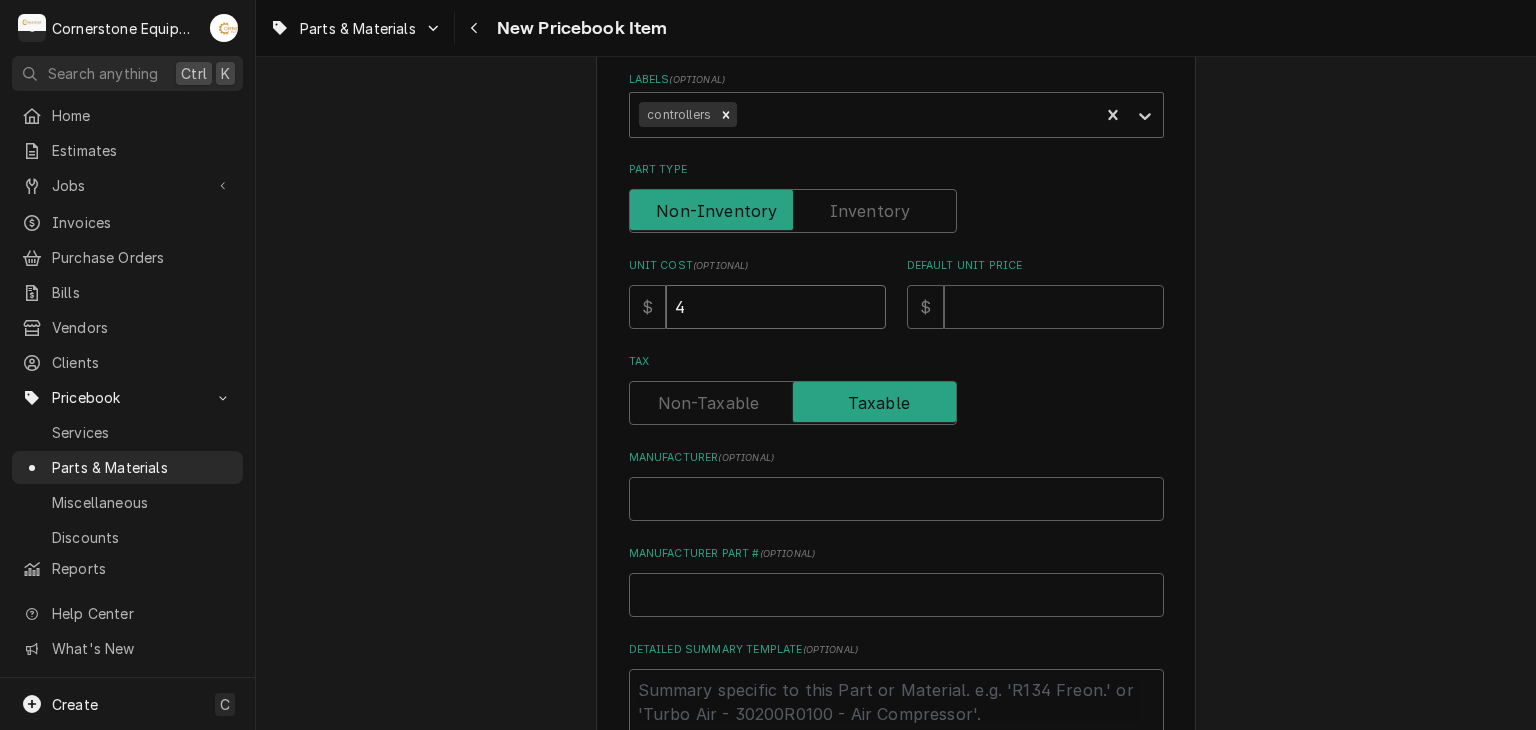 type on "4" 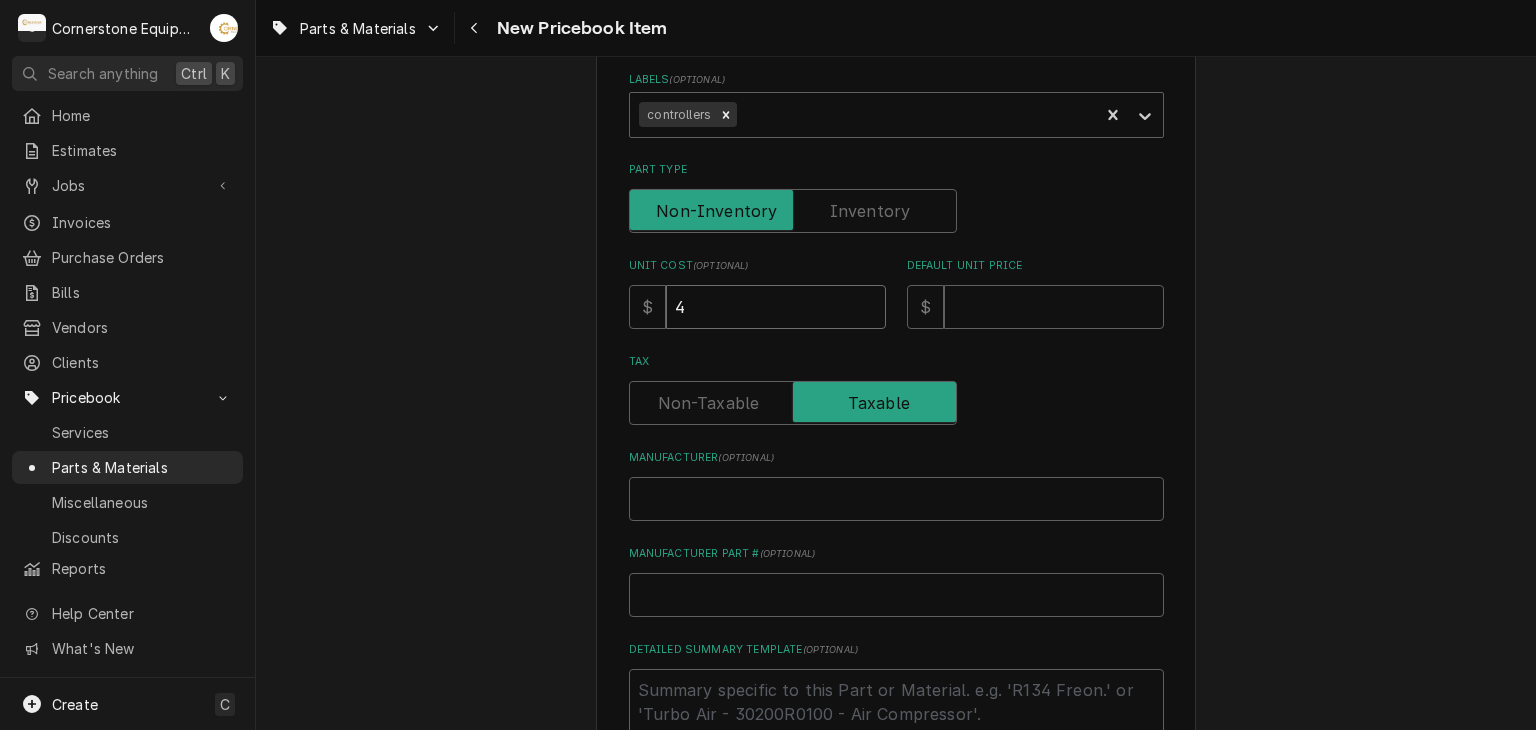type on "x" 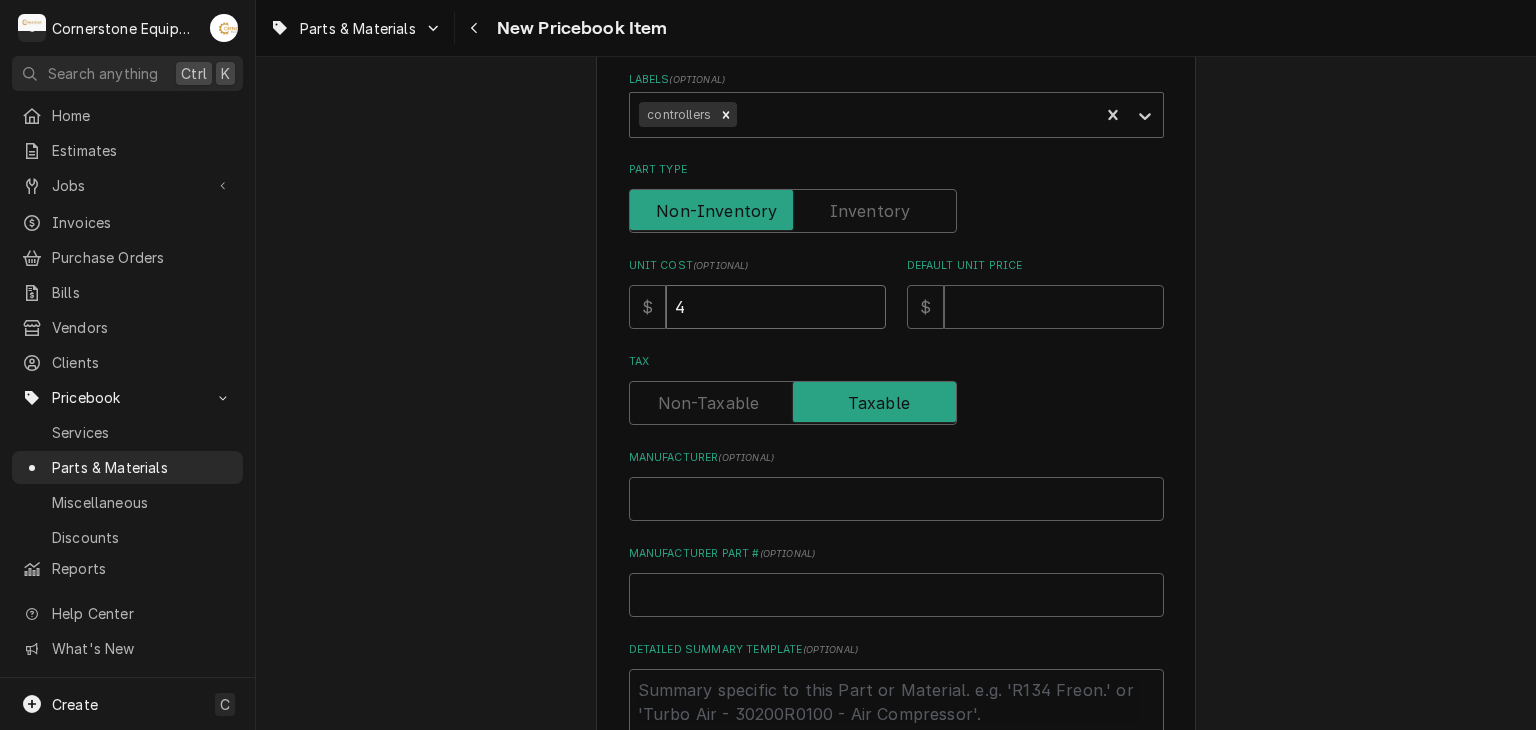 type on "46" 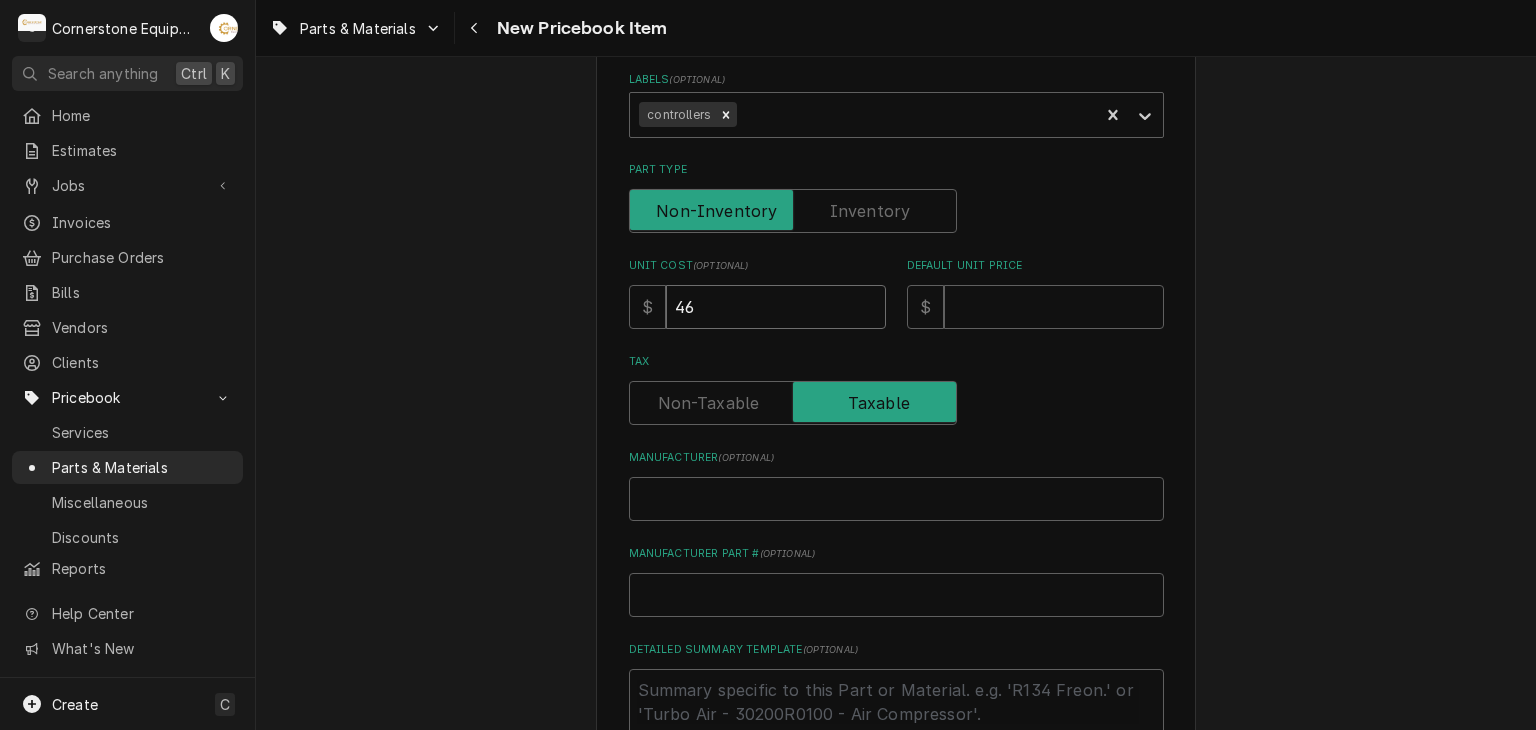 type on "x" 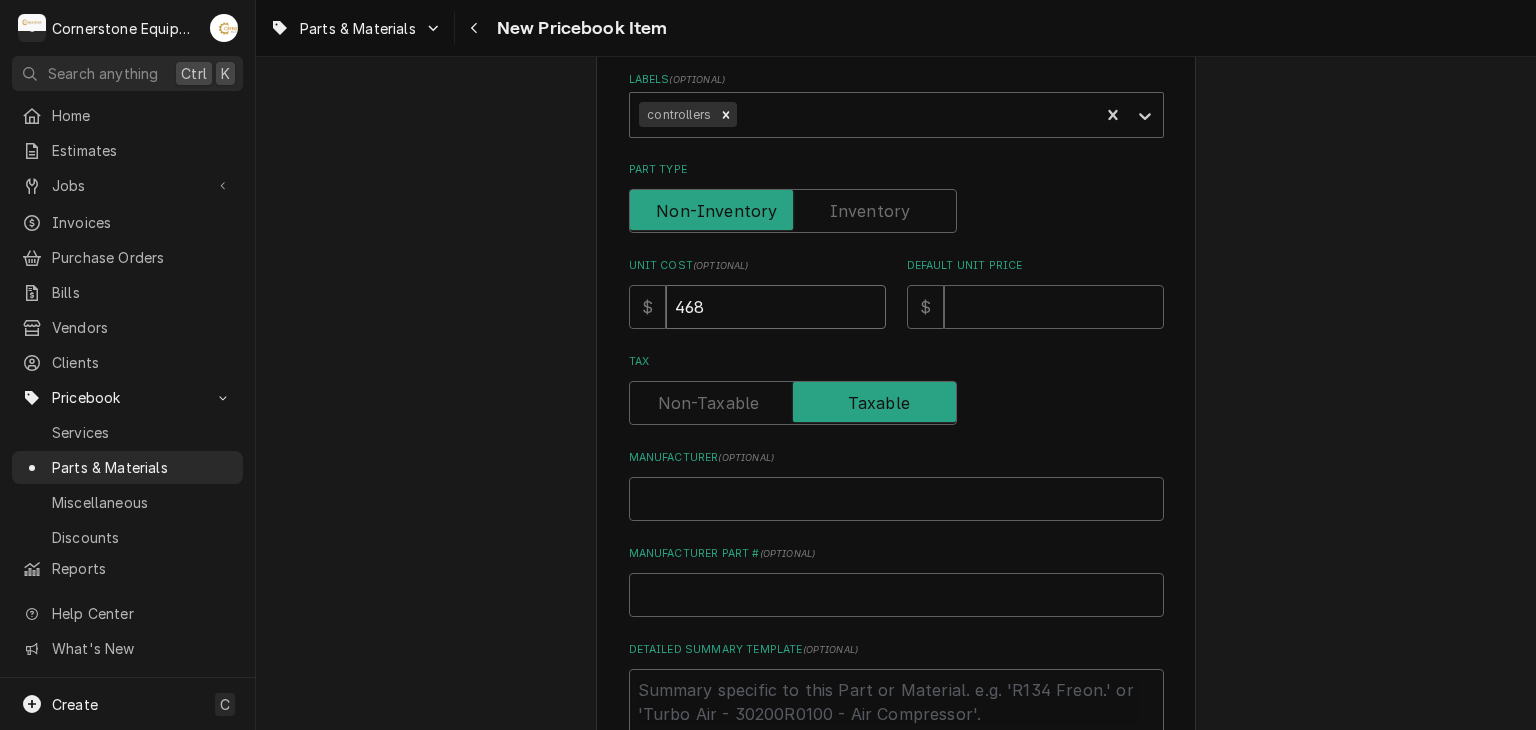 type on "x" 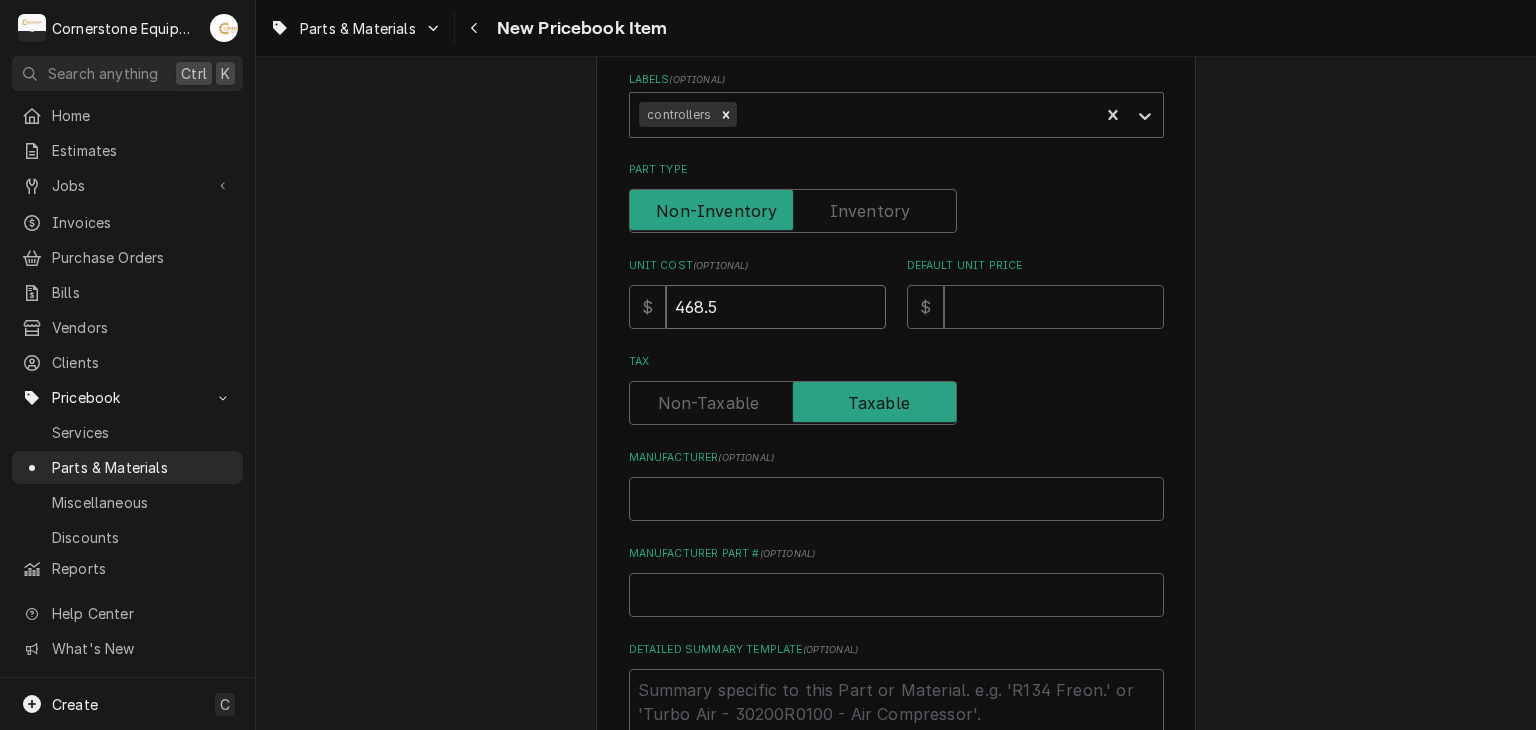 type on "x" 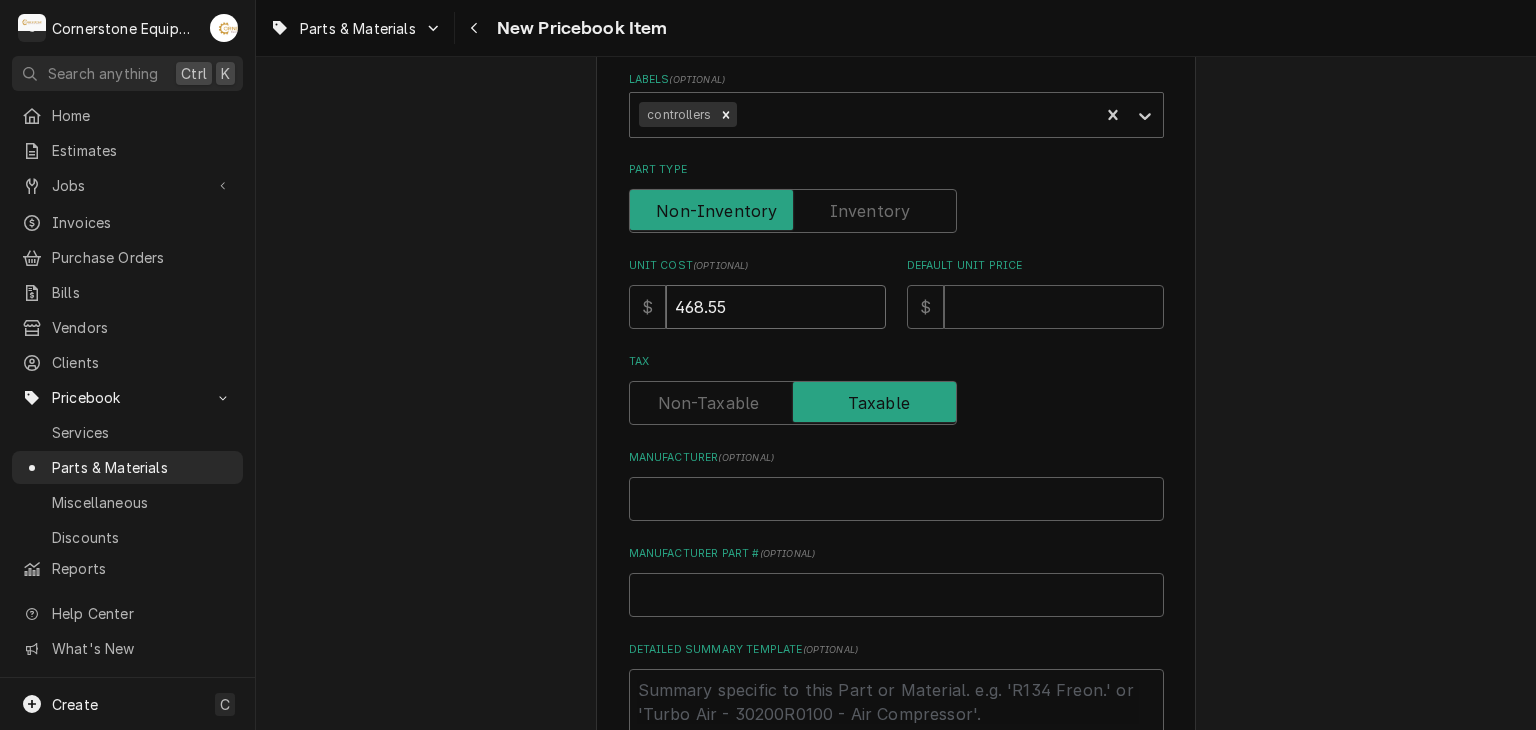 type on "468.55" 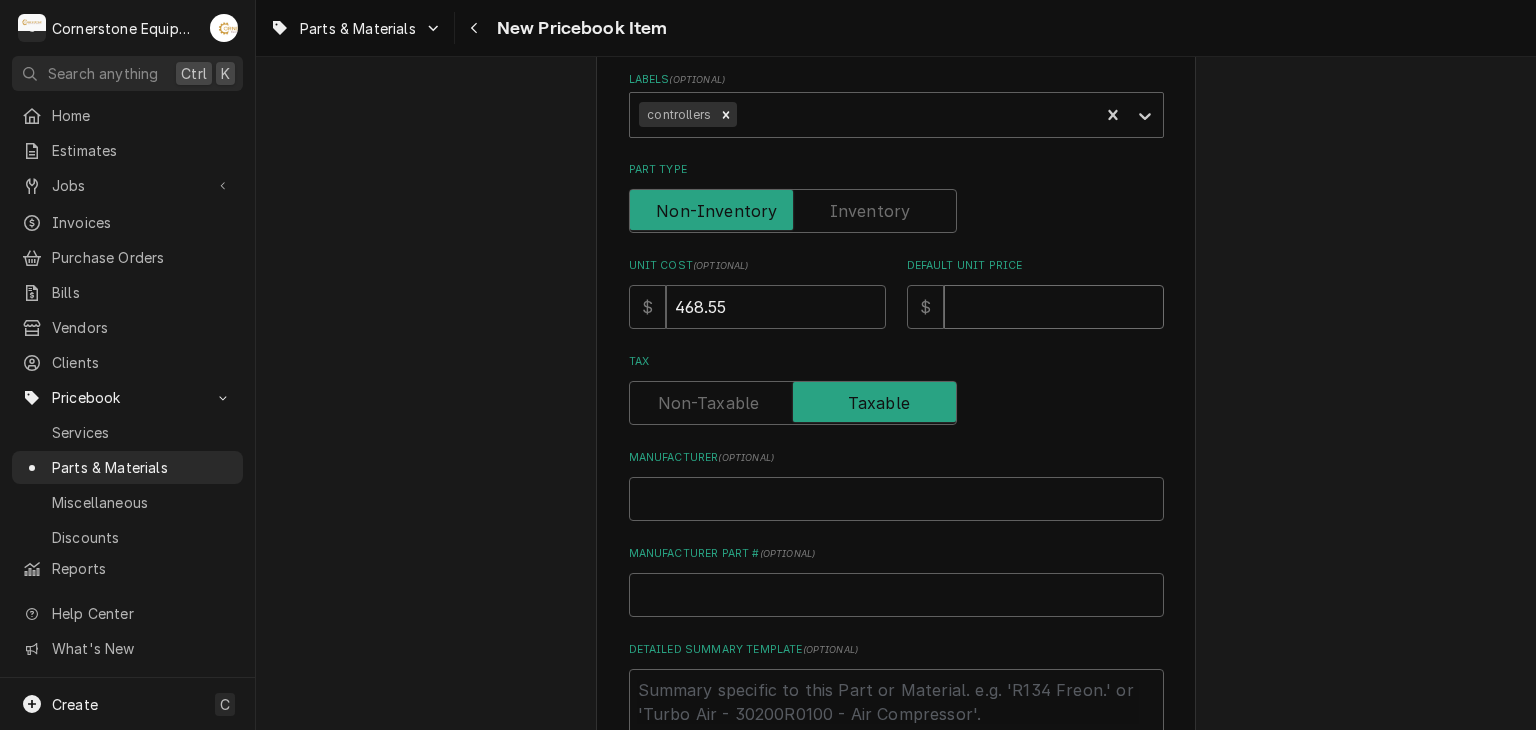 click on "Default Unit Price" at bounding box center [1054, 307] 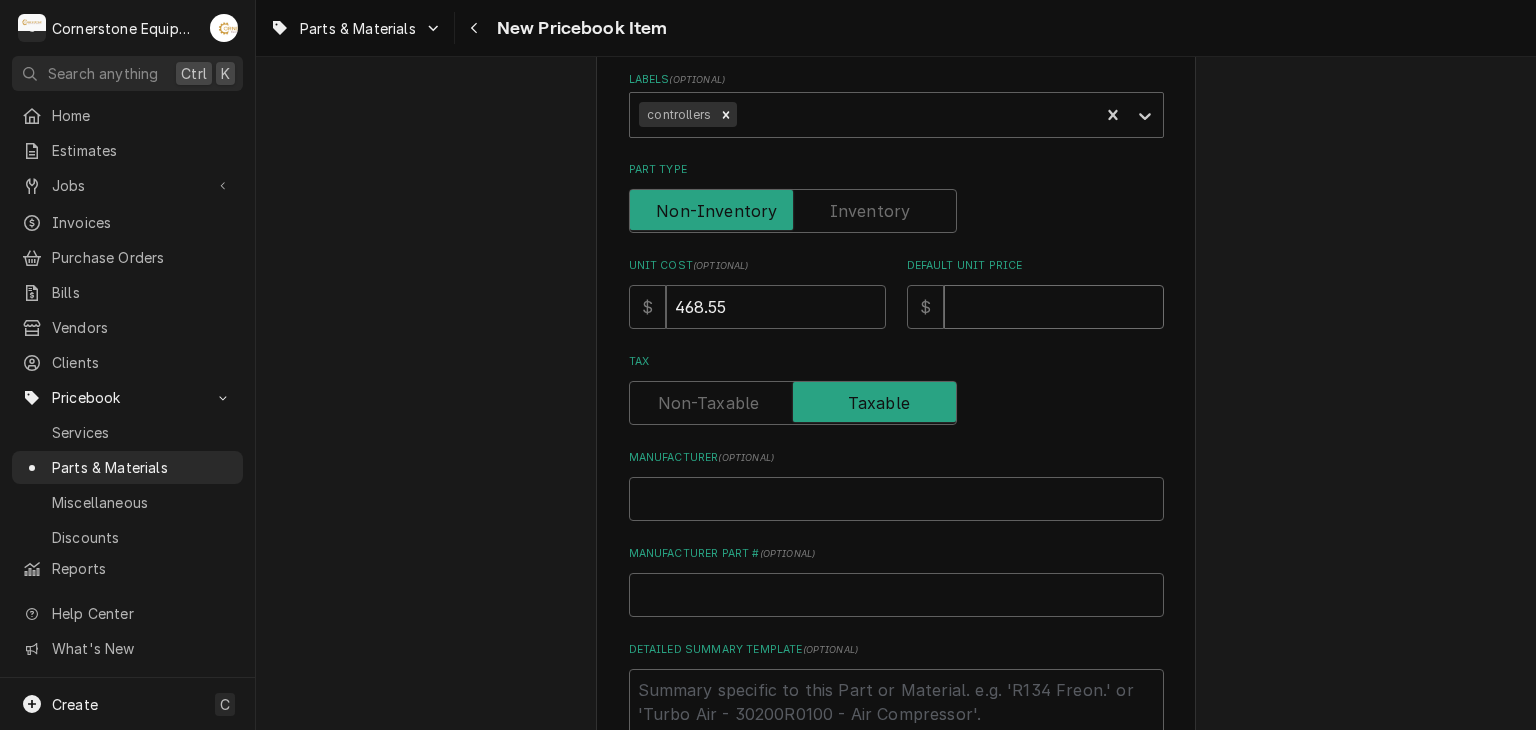 type on "x" 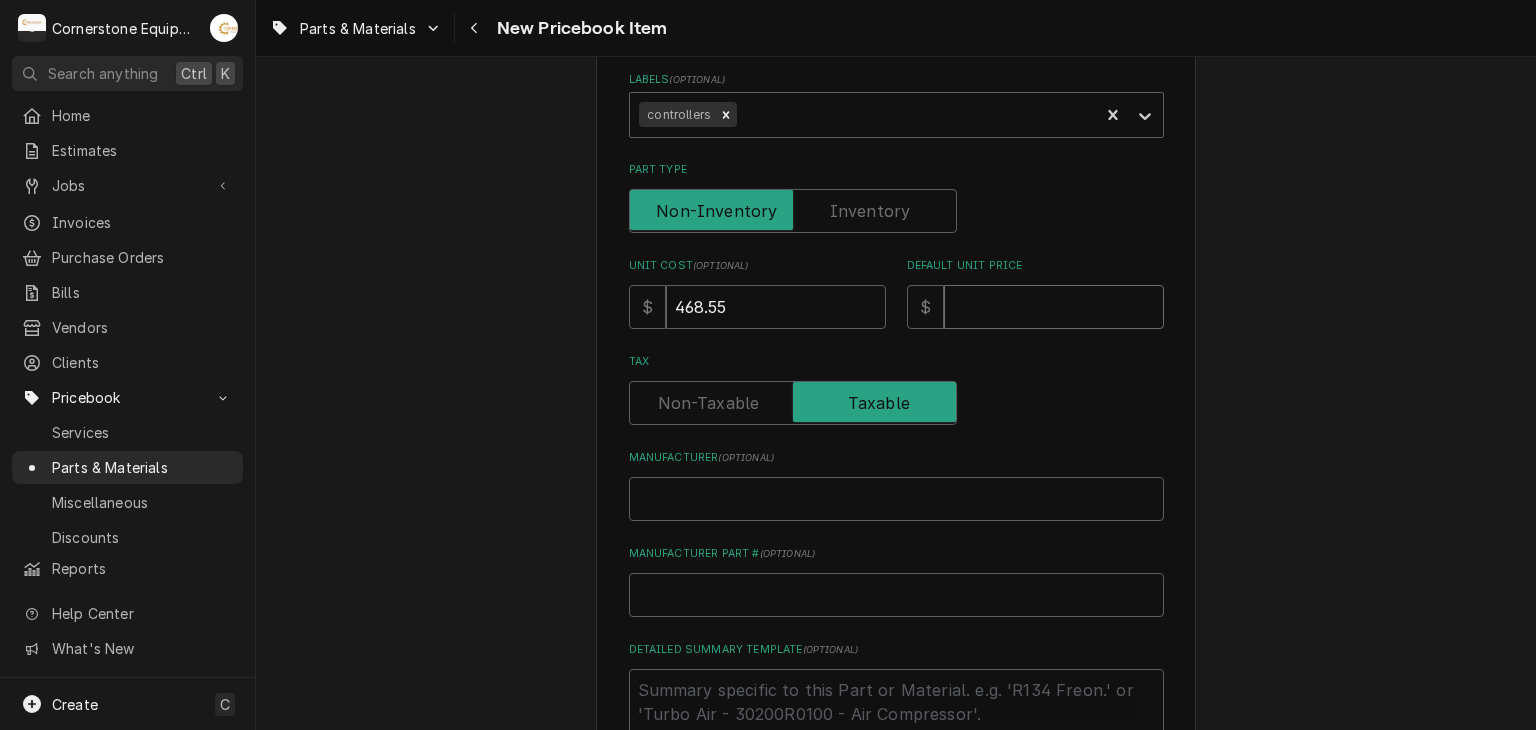 type on "9" 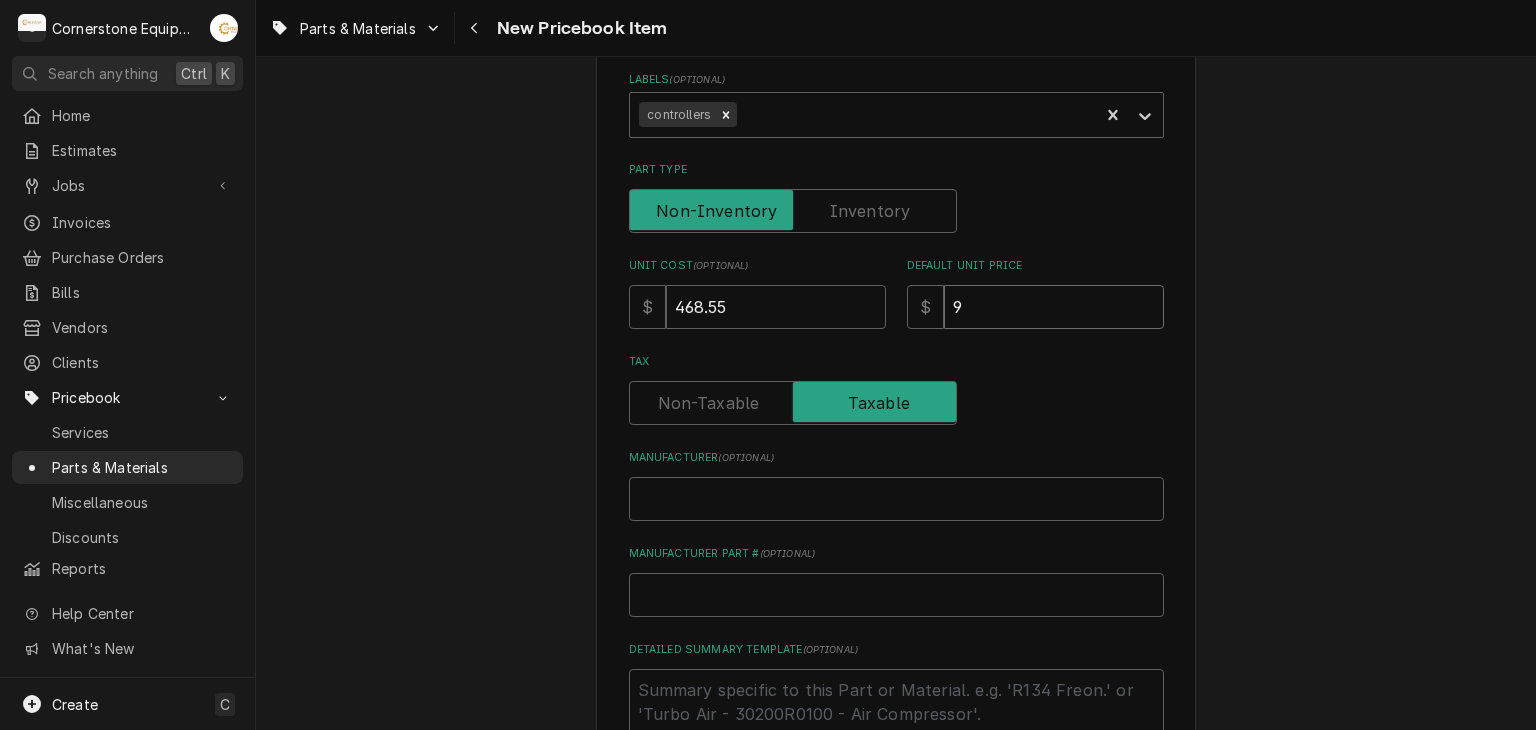 type on "x" 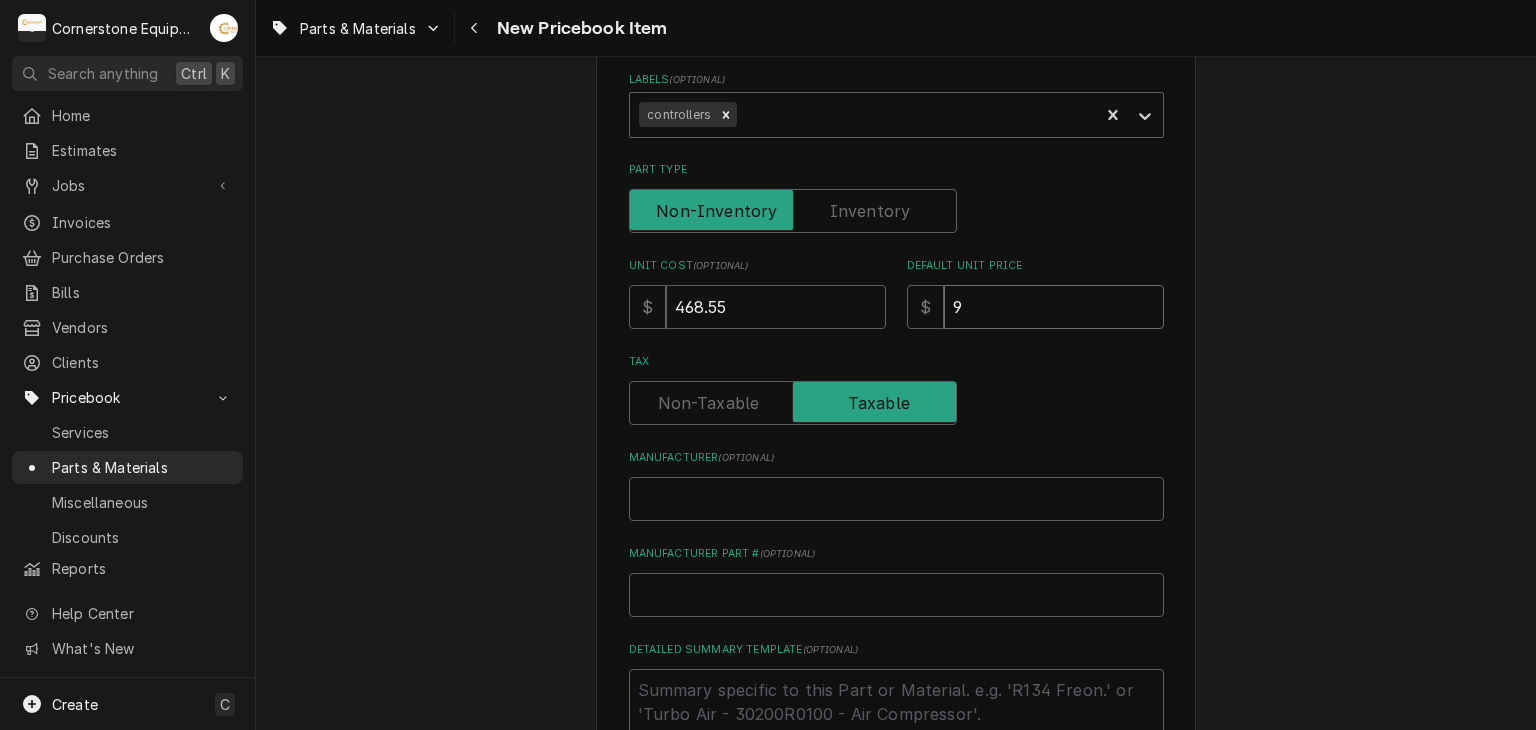 type on "93" 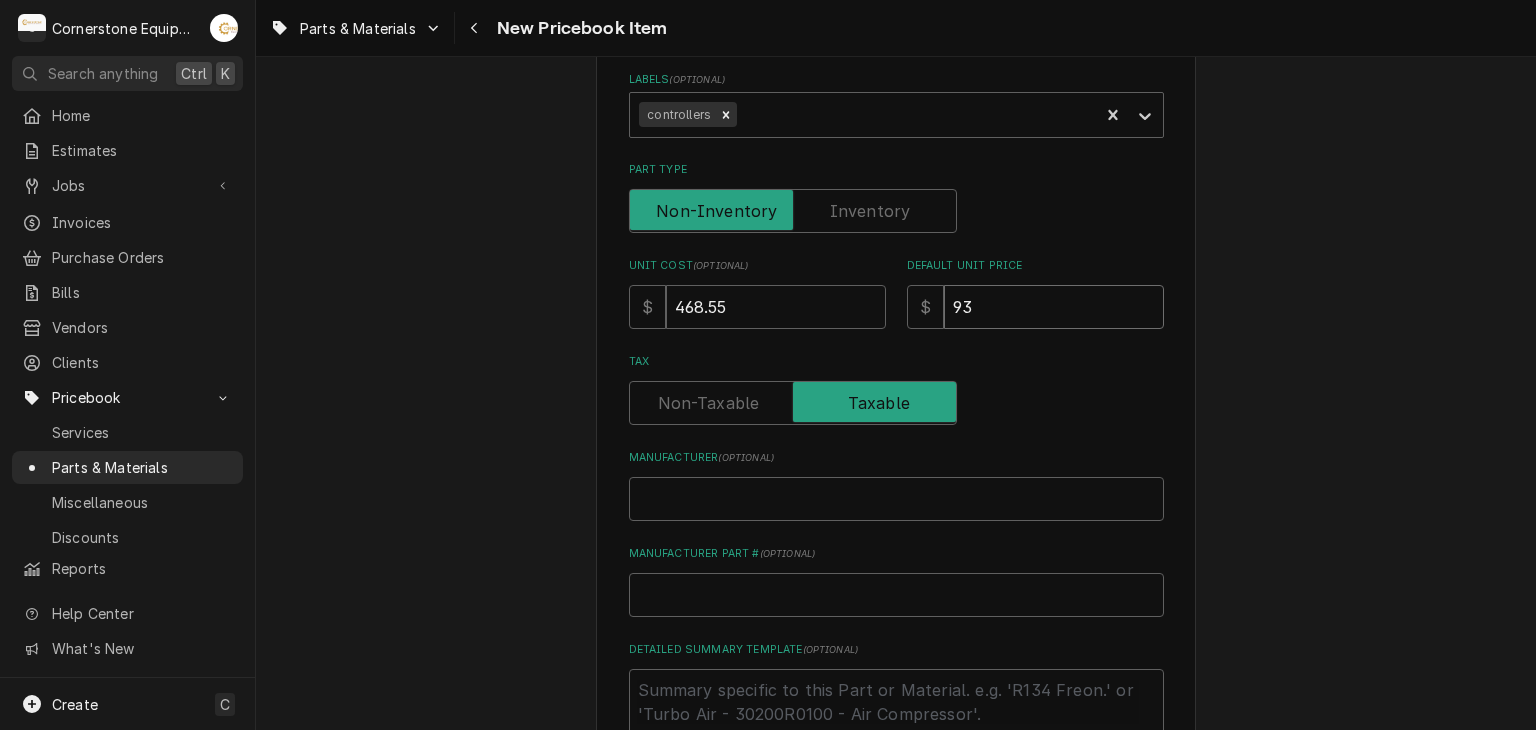 type on "x" 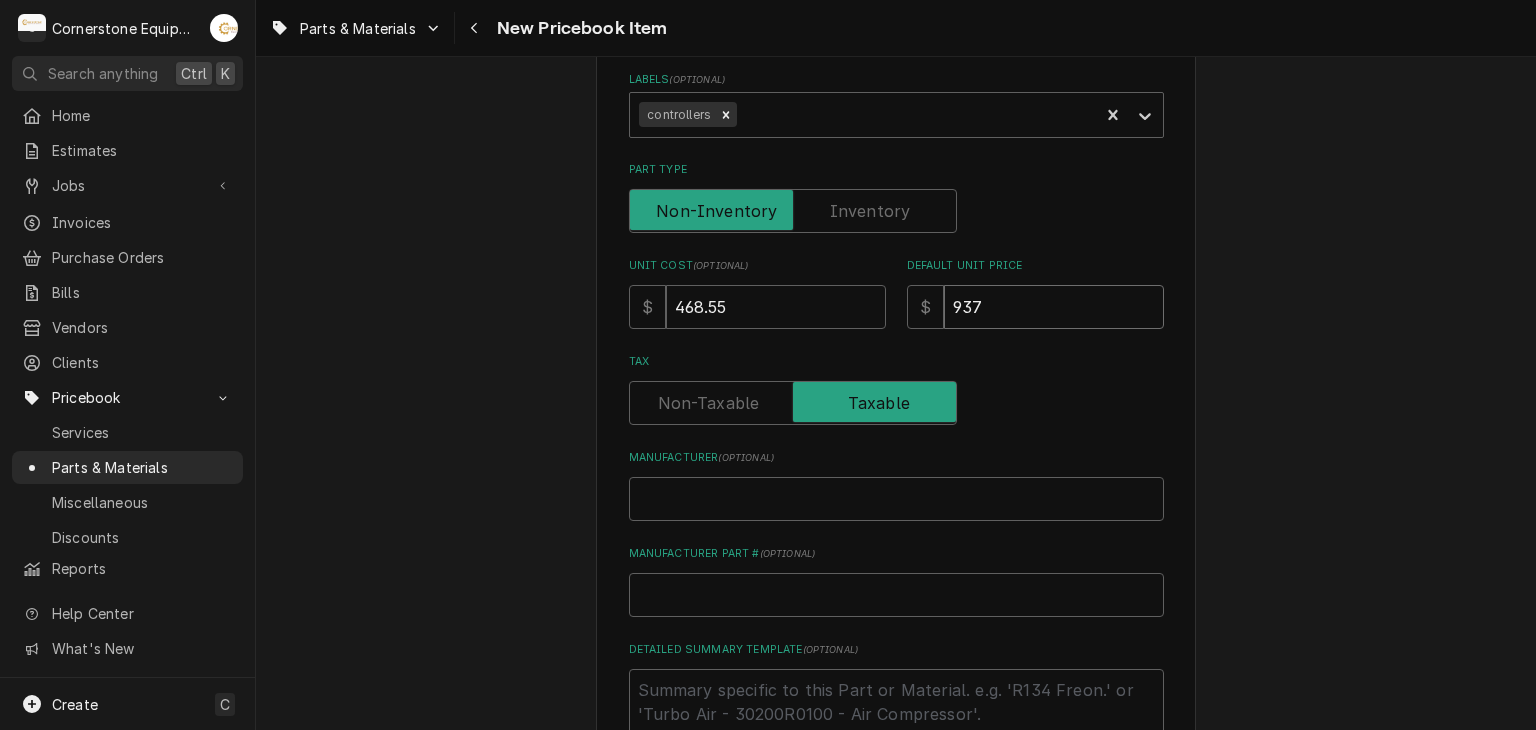 type on "x" 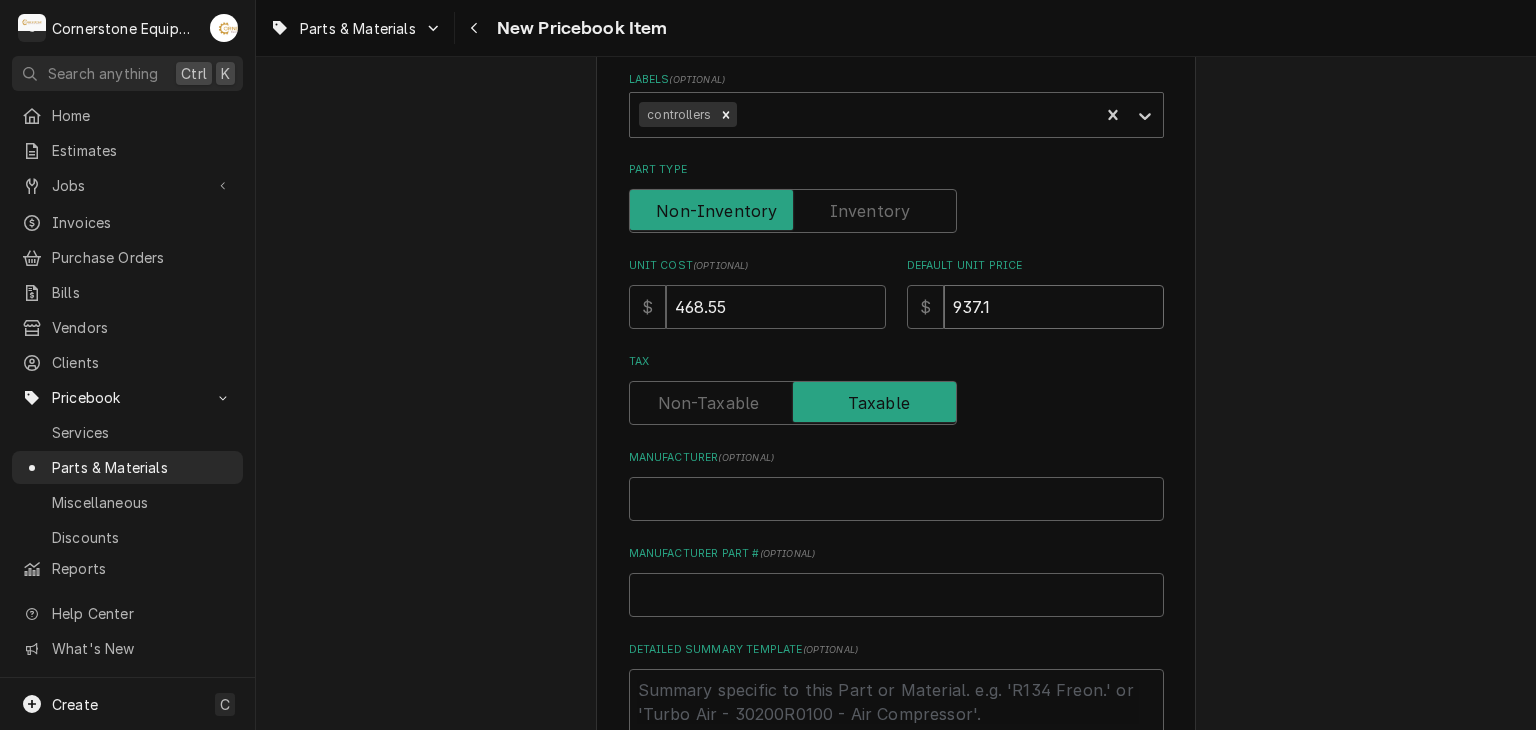 type on "937.1" 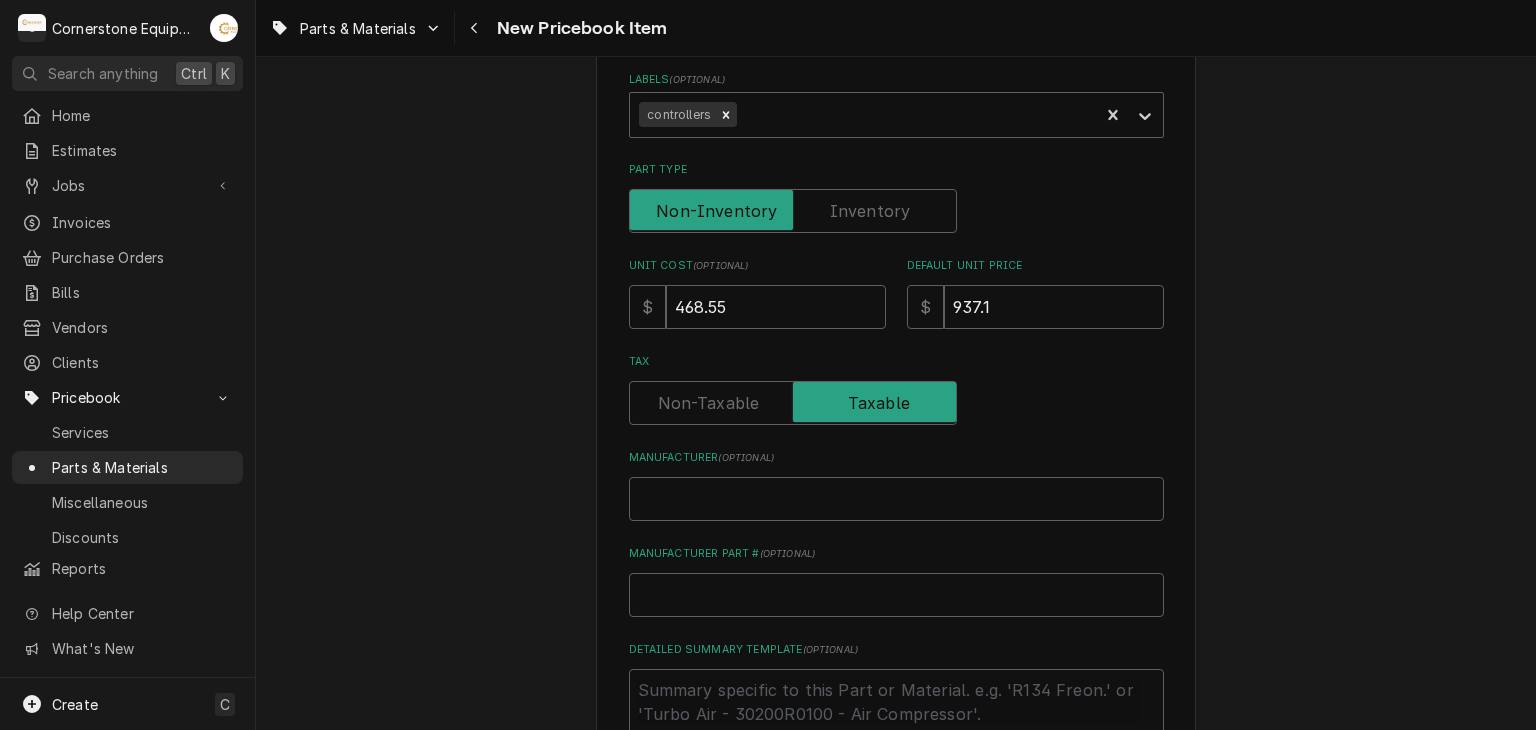 click on "Please provide the following information to create a PriceBook item. Active Status Item Type Choose PriceBook item type... Service Charge Part or Material Miscellaneous Charge Discount Tax Short Description 2006199 - Manitowoc - Control Board Labels  ( optional ) controllers Part Type Unit Cost  ( optional ) $ 468.55 Default Unit Price $ 937.1 Tax Manufacturer  ( optional ) Manufacturer Part #  ( optional ) Detailed Summary Template  ( optional ) Internal Notes  ( optional ) Vendor Part Information Add Vendor Cost Create Cancel" at bounding box center (896, 395) 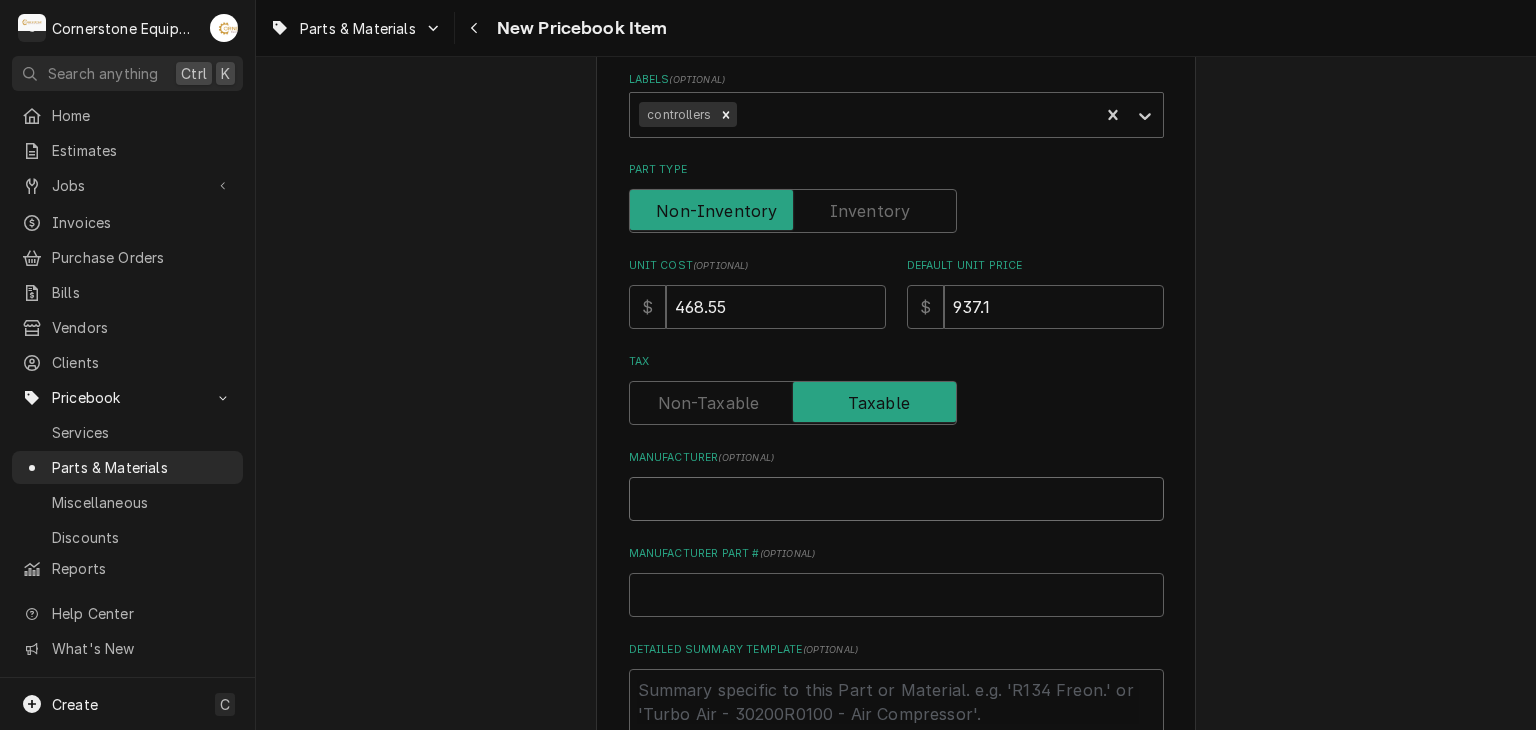 click on "Manufacturer  ( optional )" at bounding box center (896, 499) 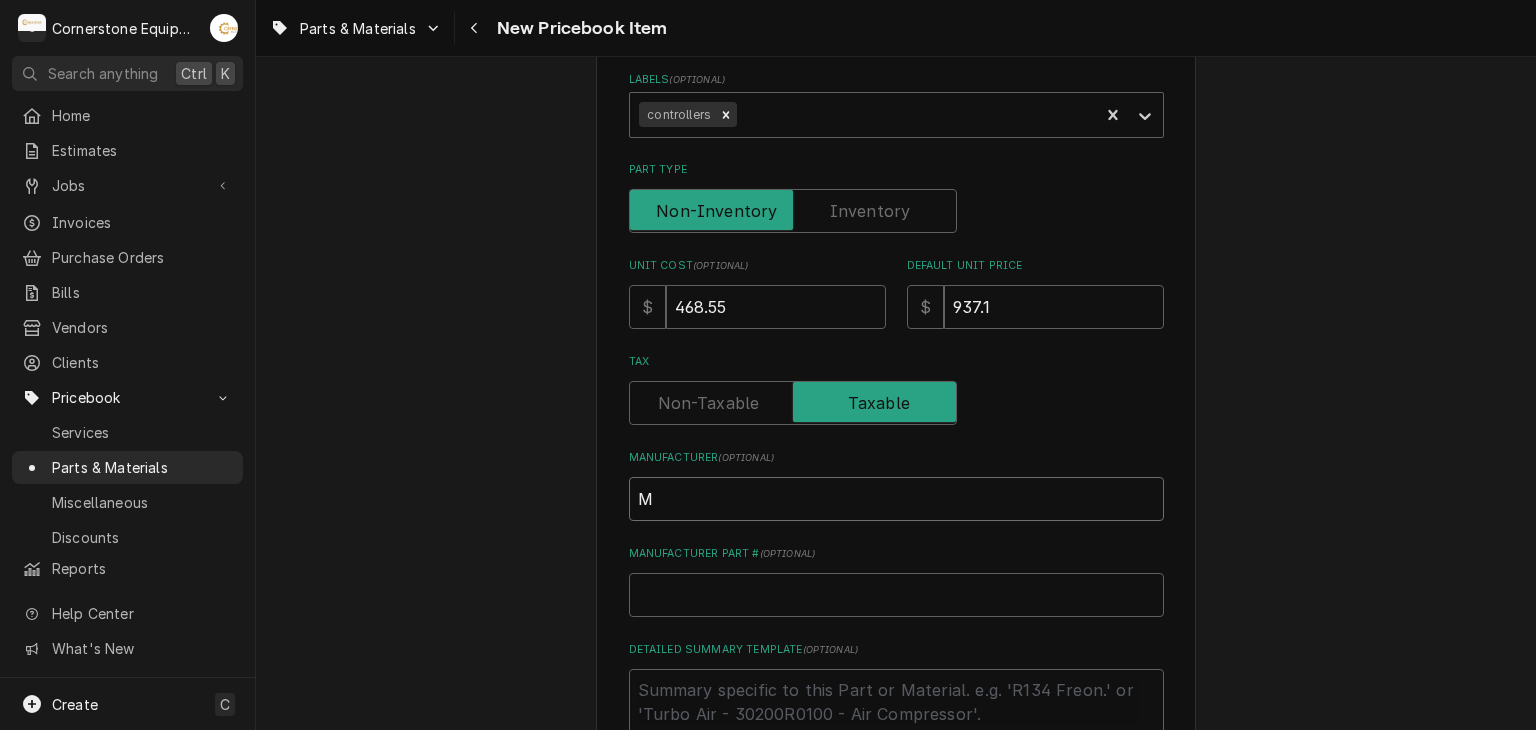 type on "x" 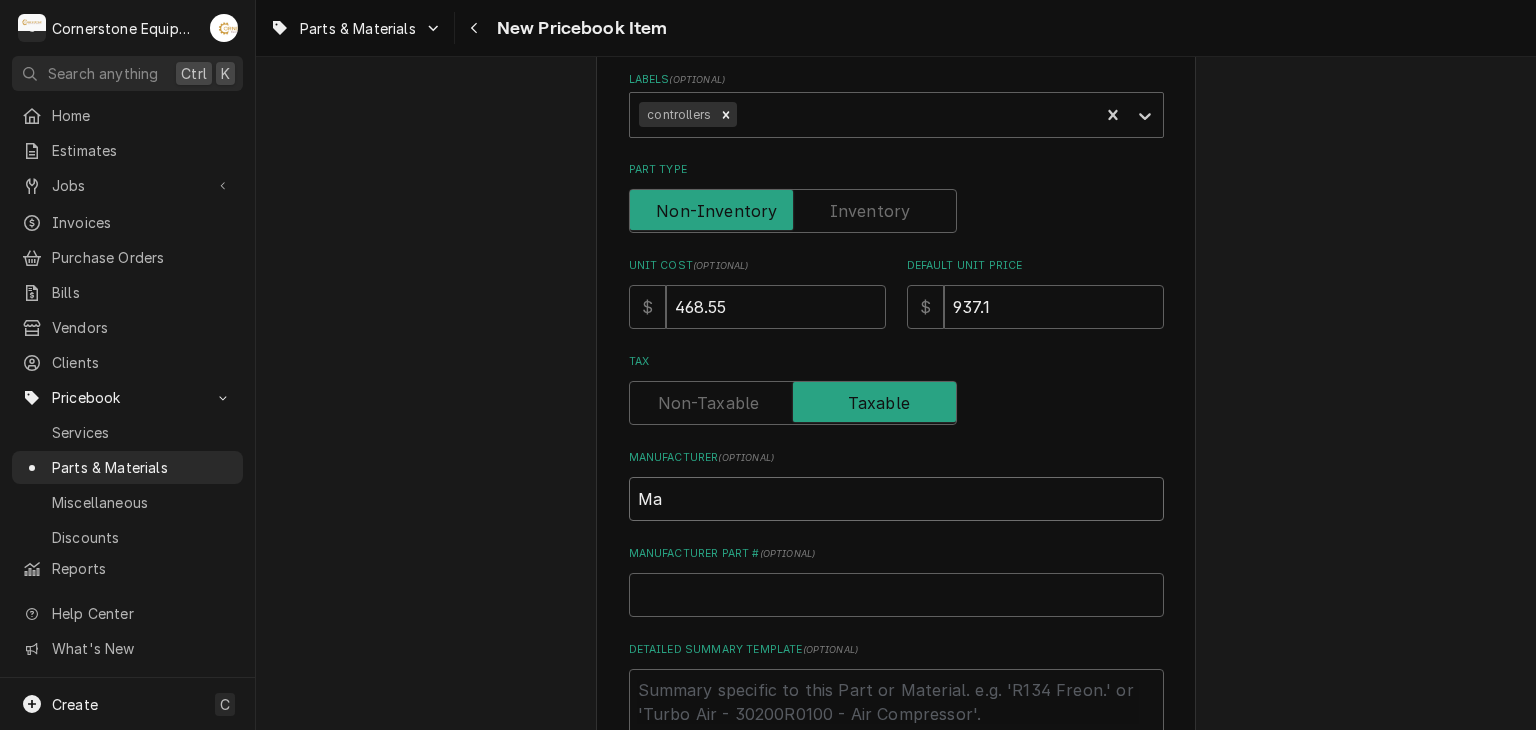 type on "x" 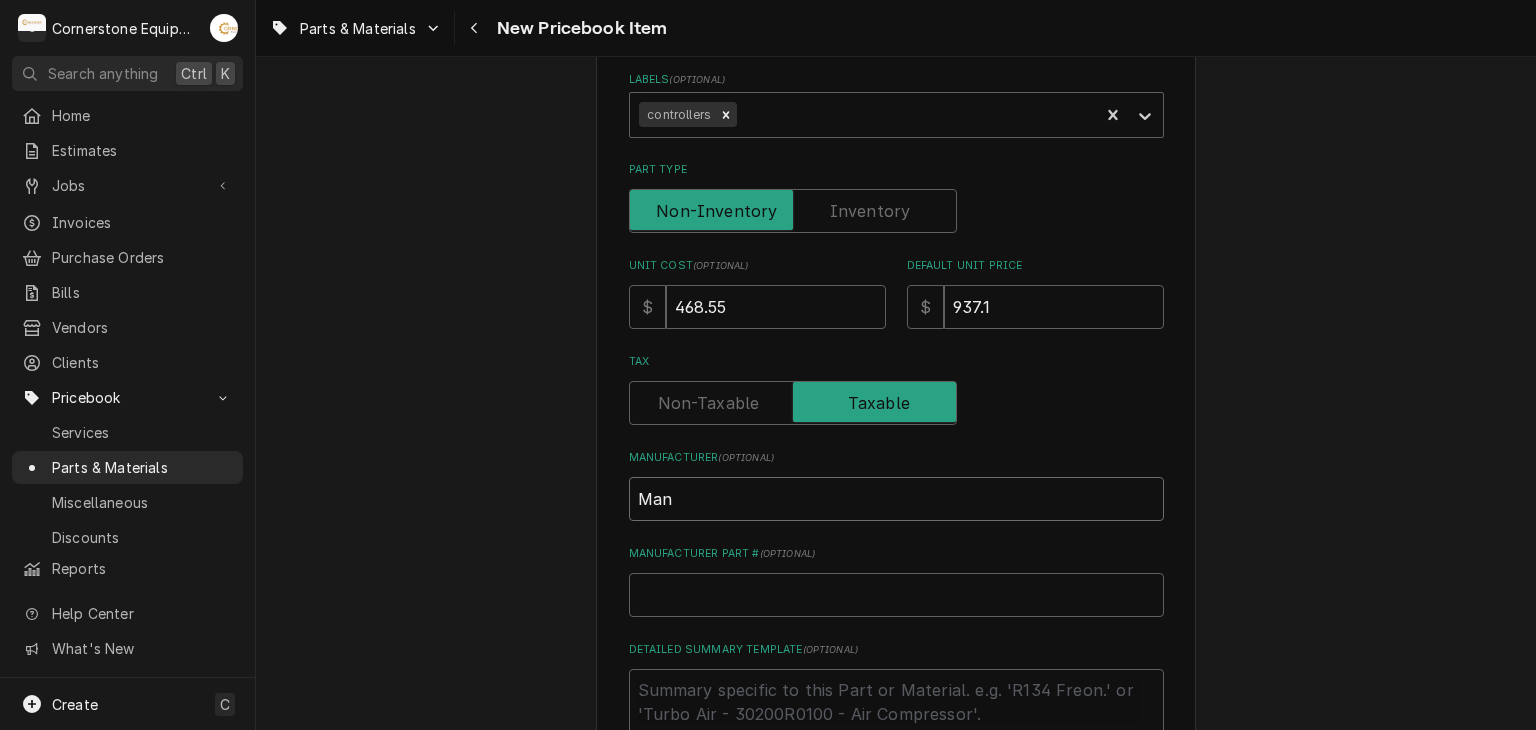 type on "Mani" 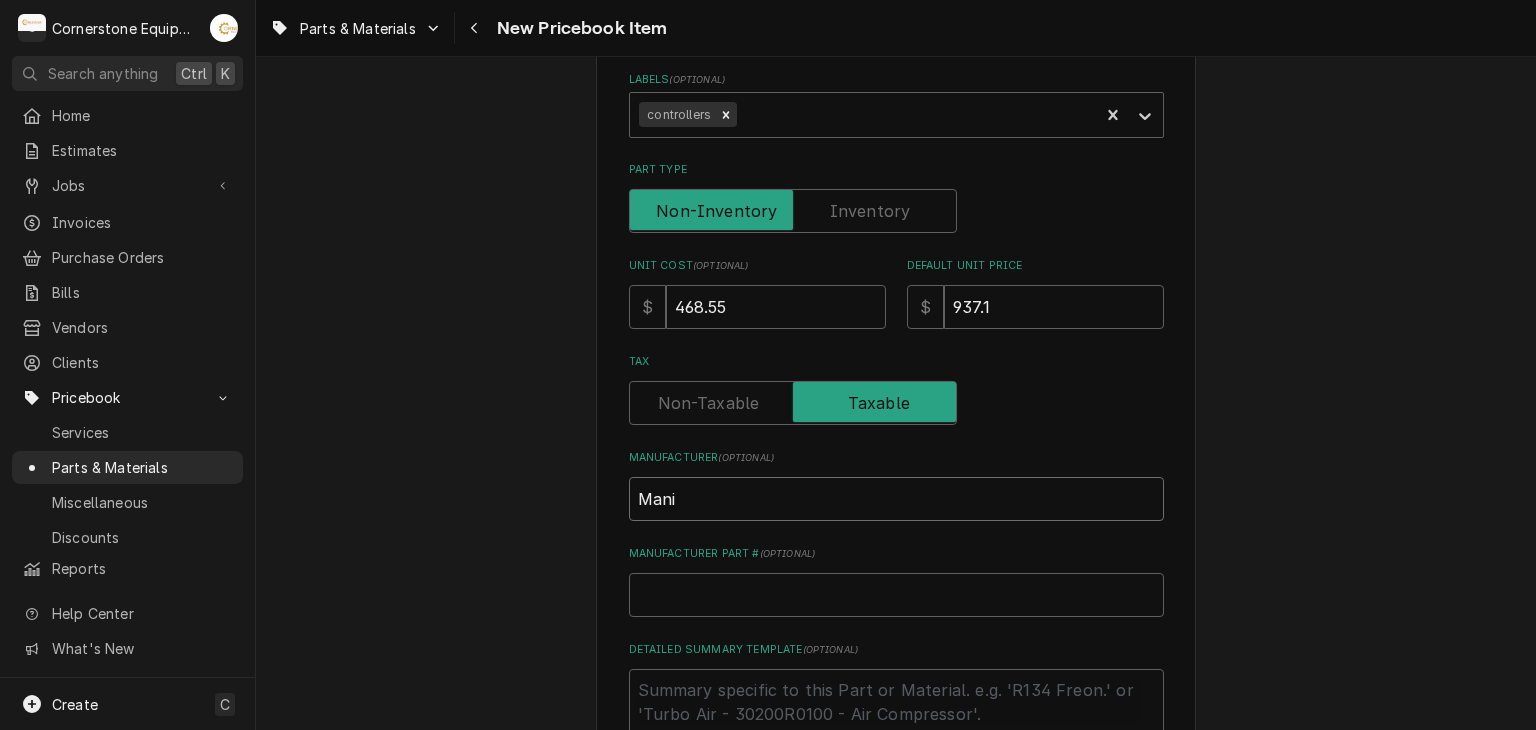 type on "x" 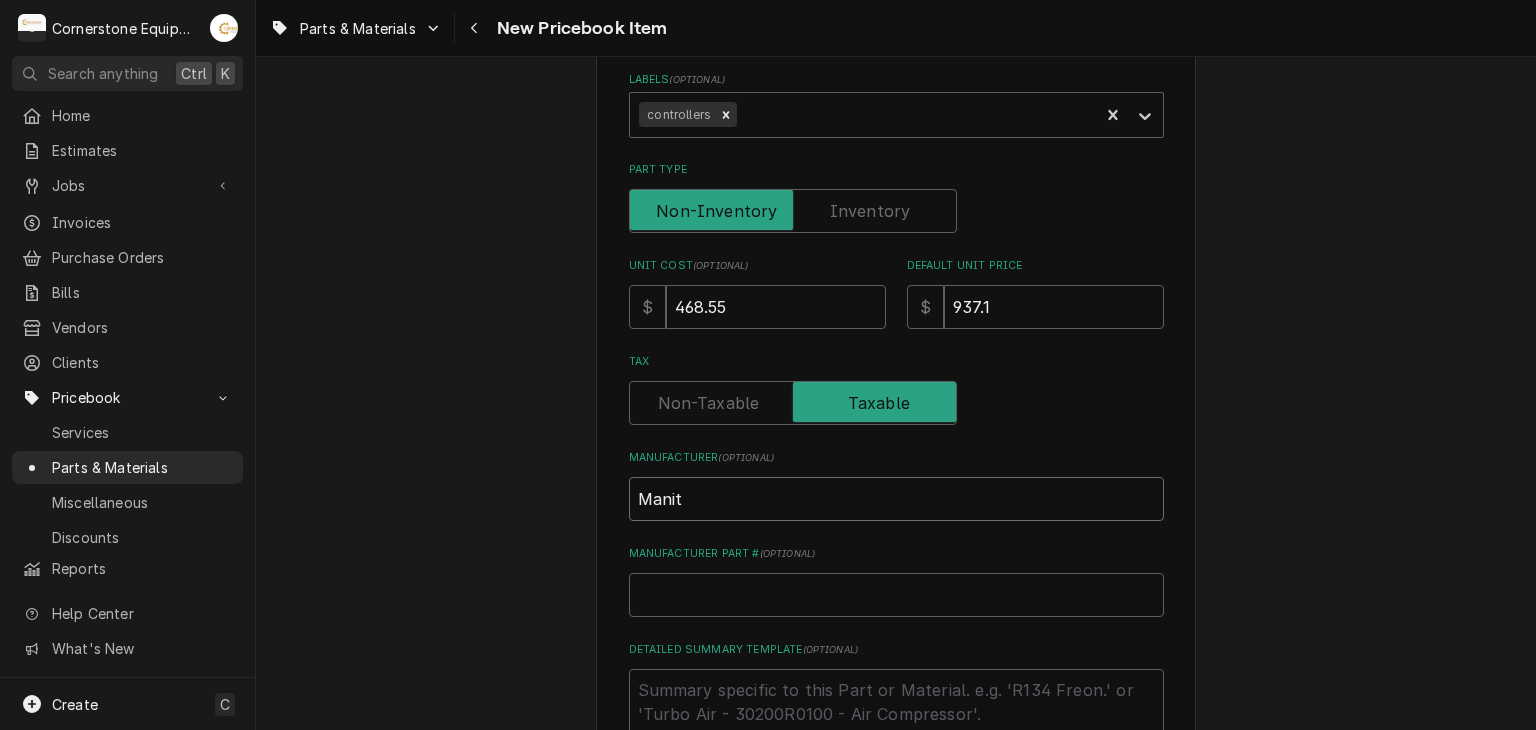 type on "x" 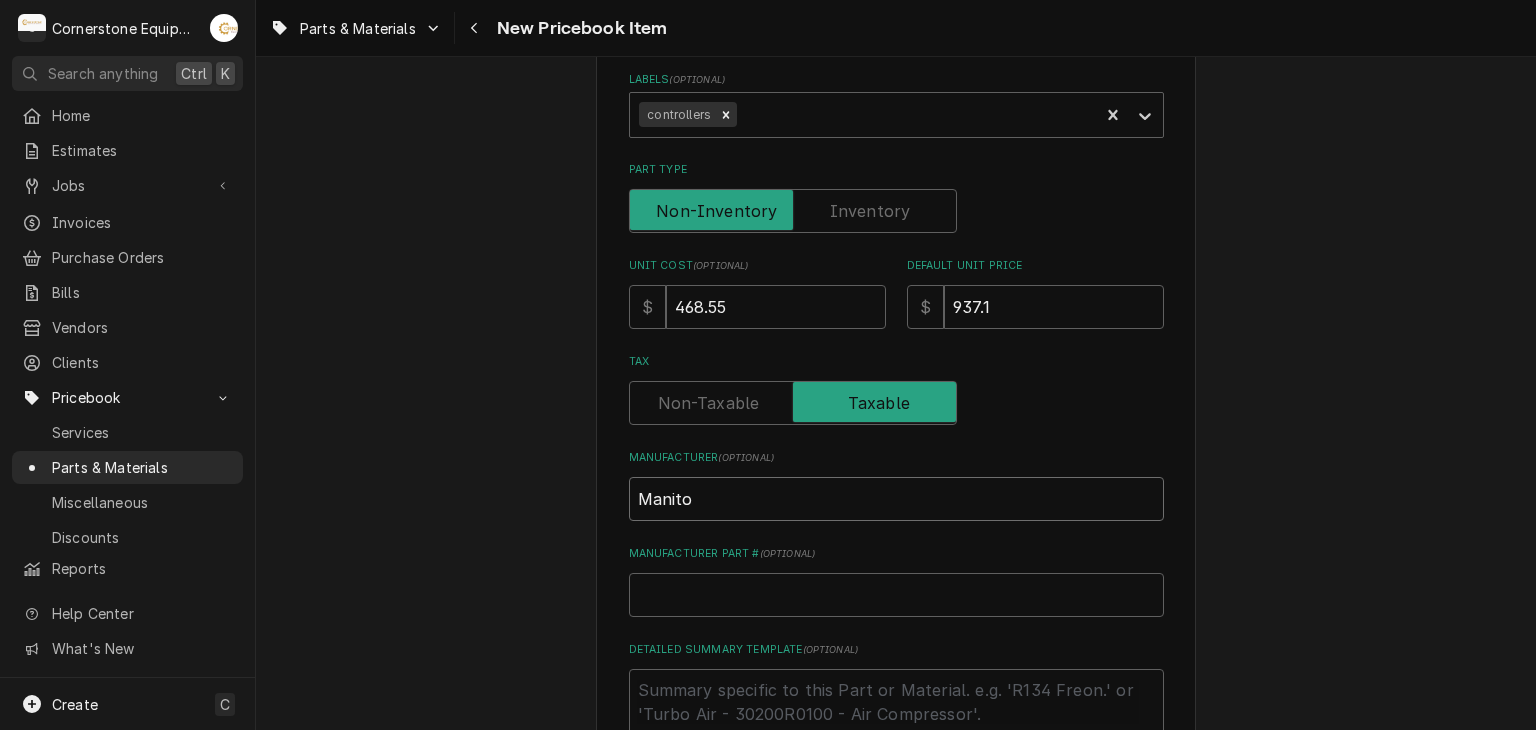 type on "x" 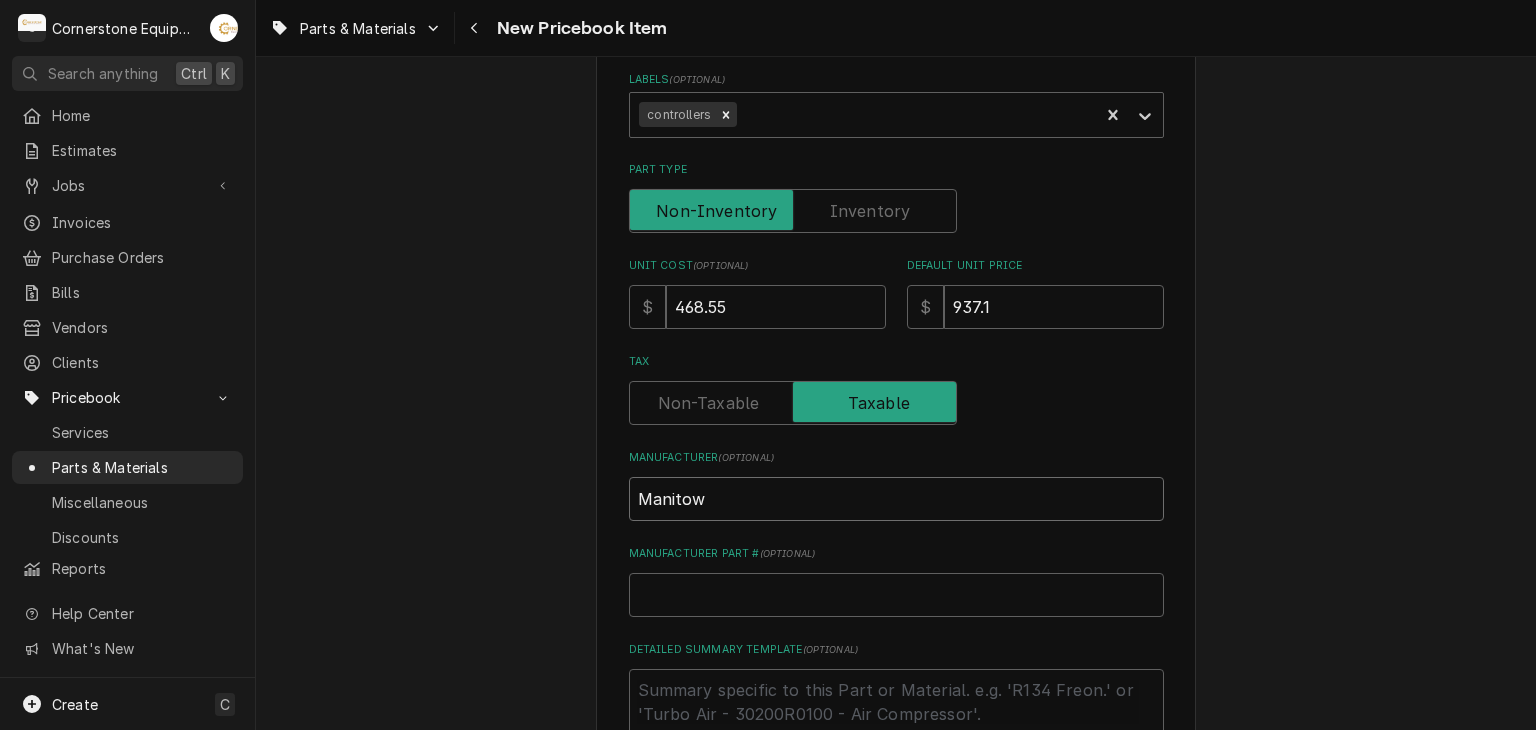 type on "x" 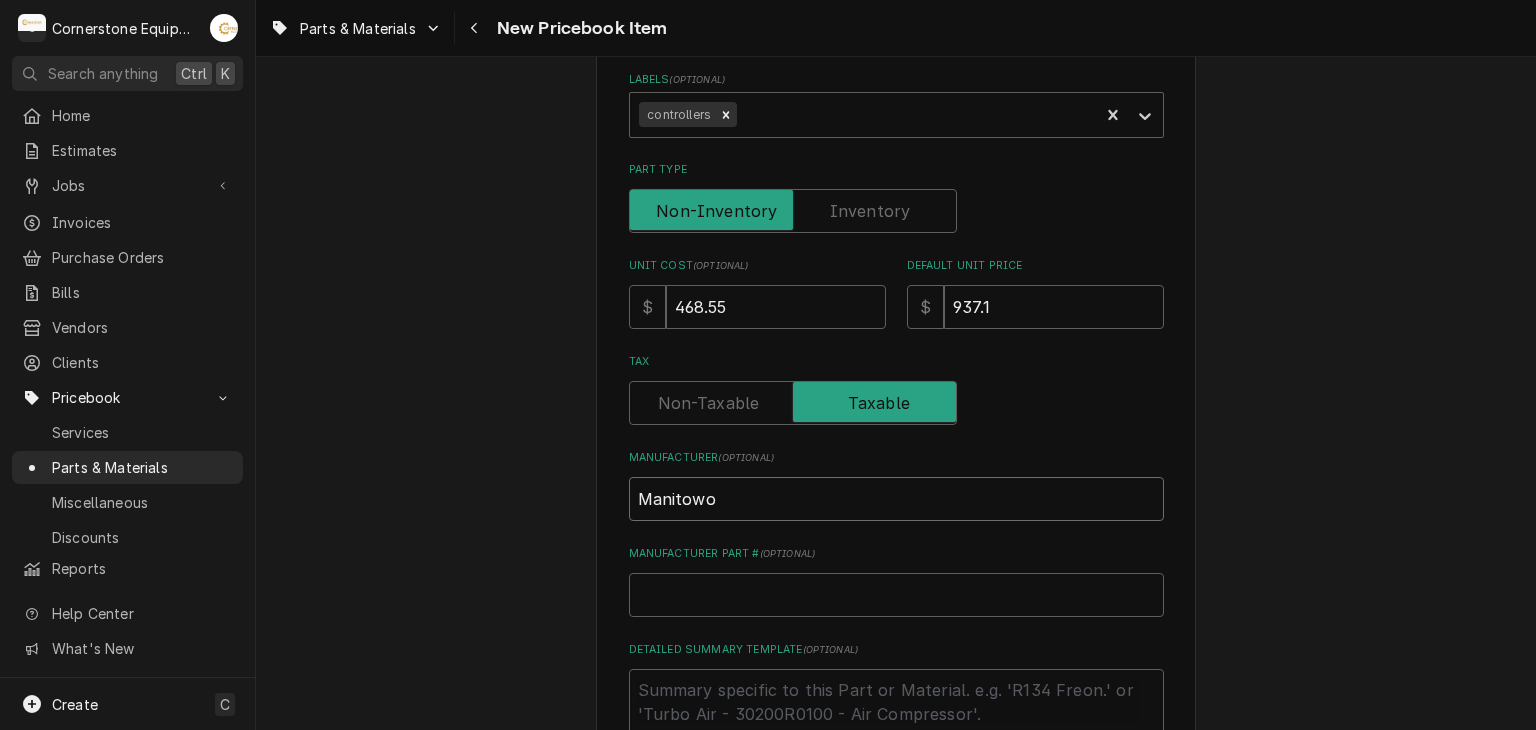 type on "x" 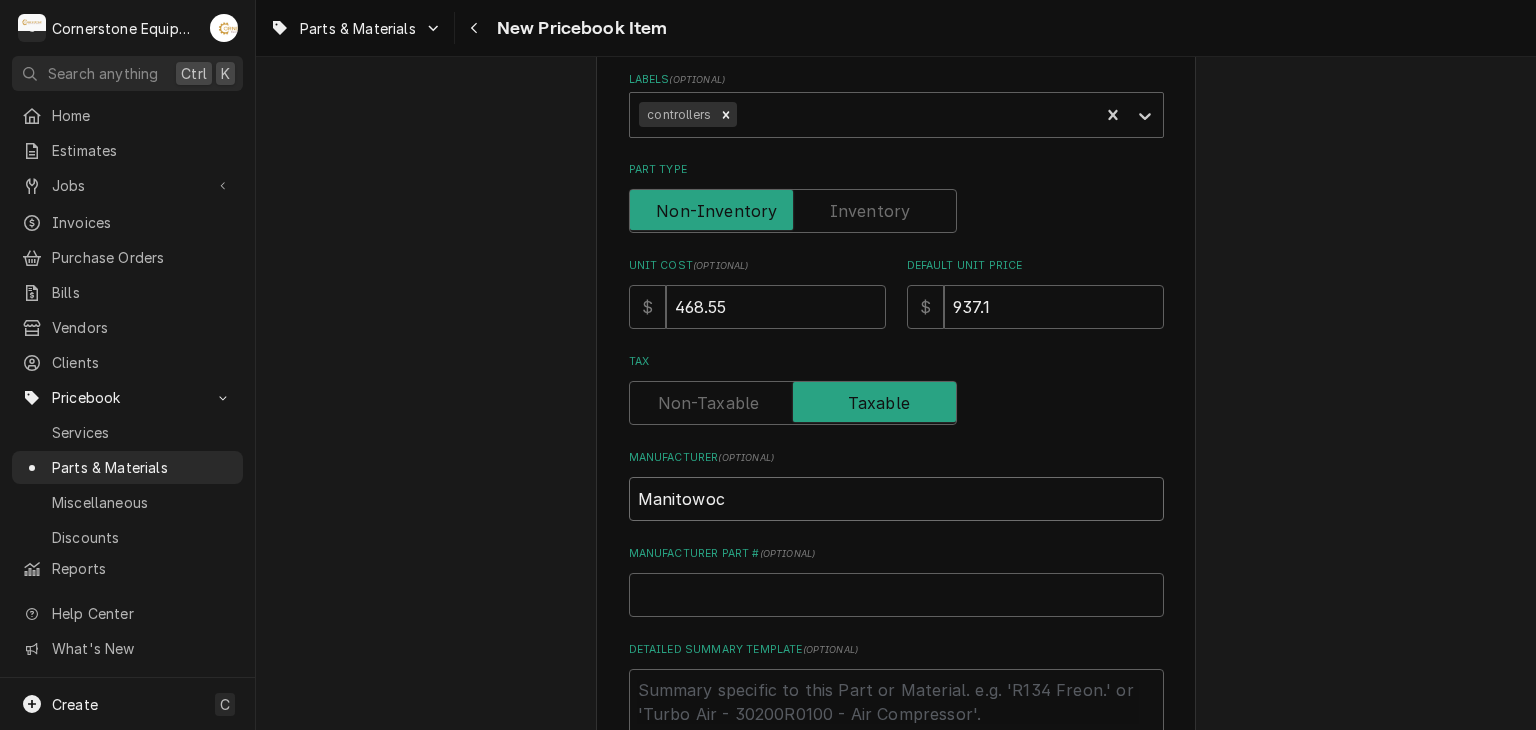 type on "Manitowoc" 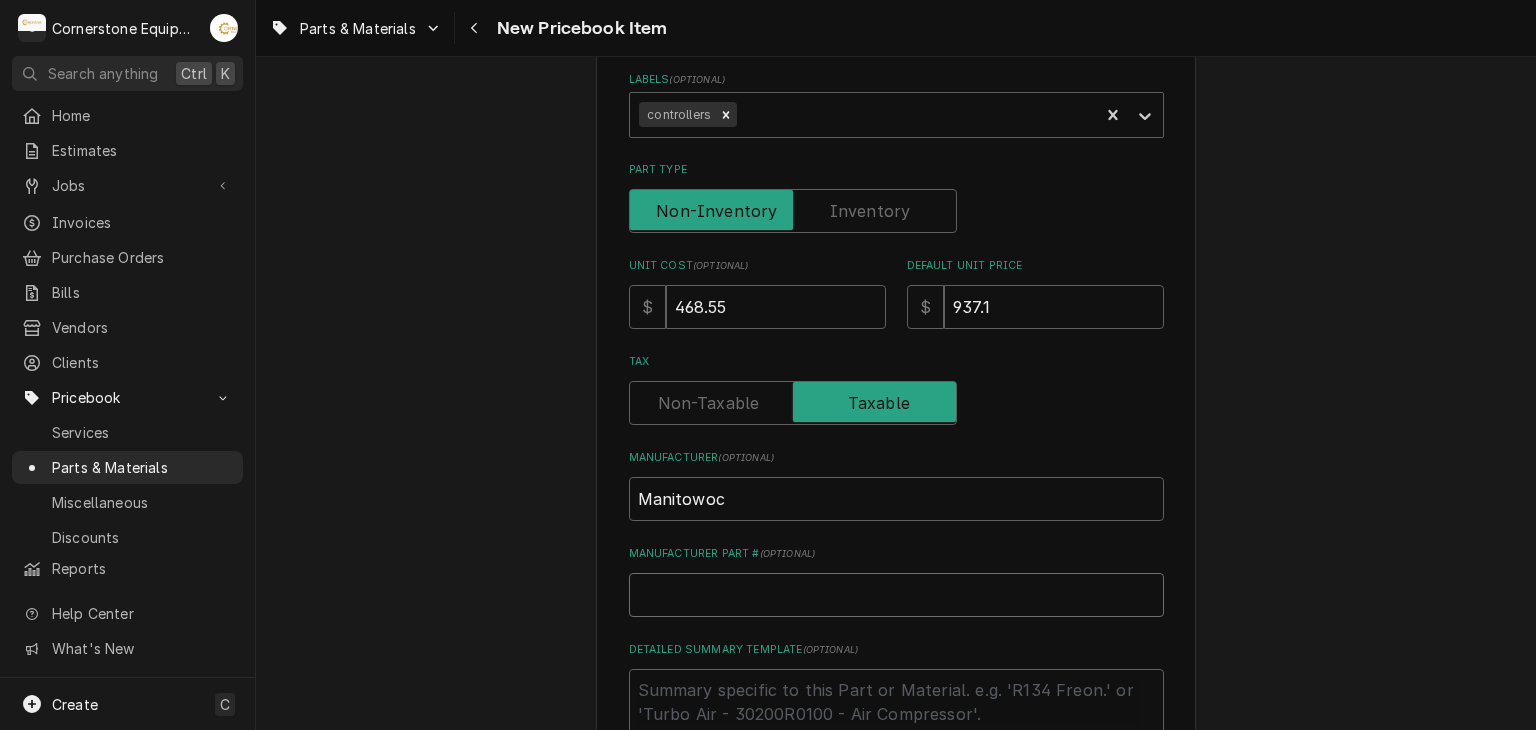 click on "Manufacturer Part #  ( optional )" at bounding box center (896, 595) 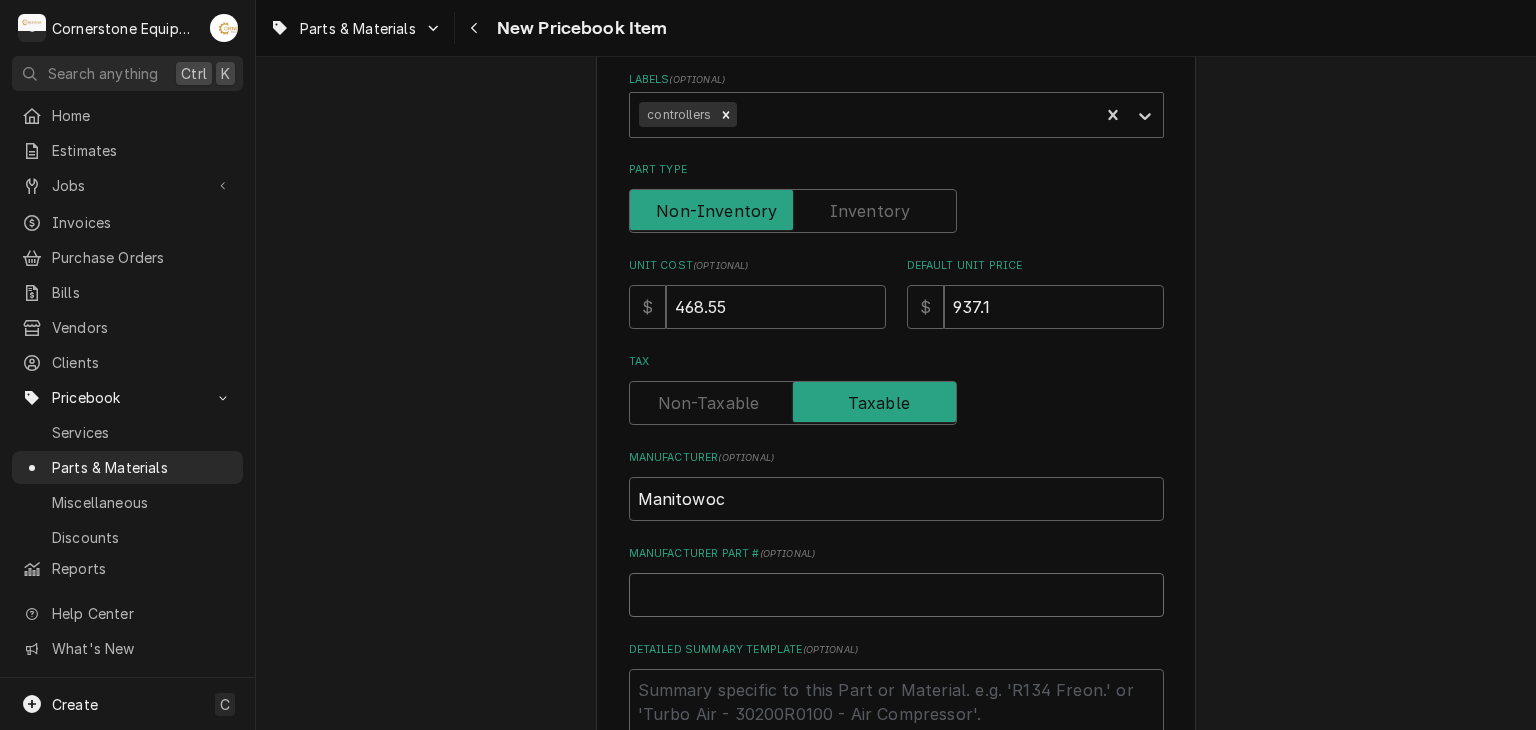 paste on "2006199 - Manitowoc - Control Board" 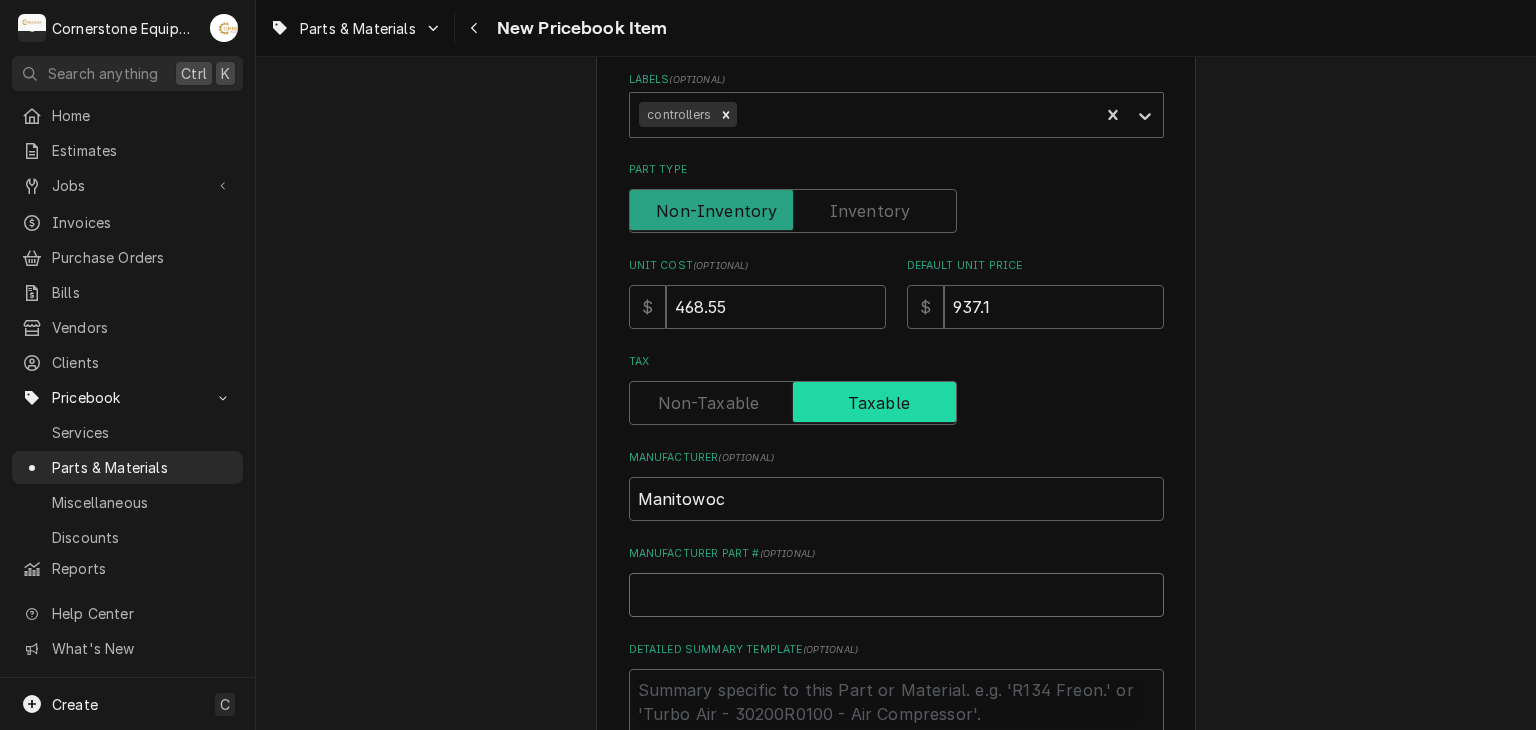 type on "x" 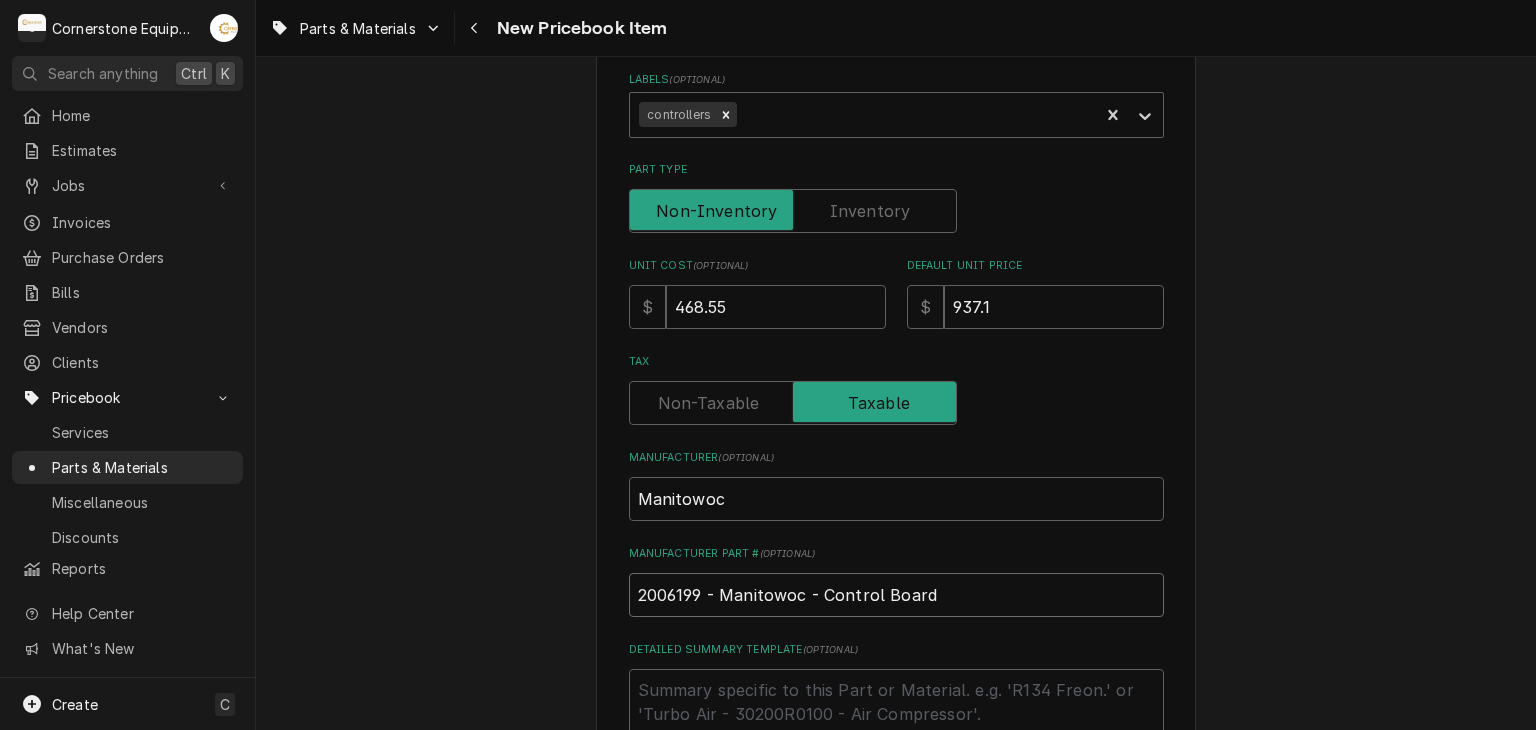 drag, startPoint x: 700, startPoint y: 591, endPoint x: 964, endPoint y: 591, distance: 264 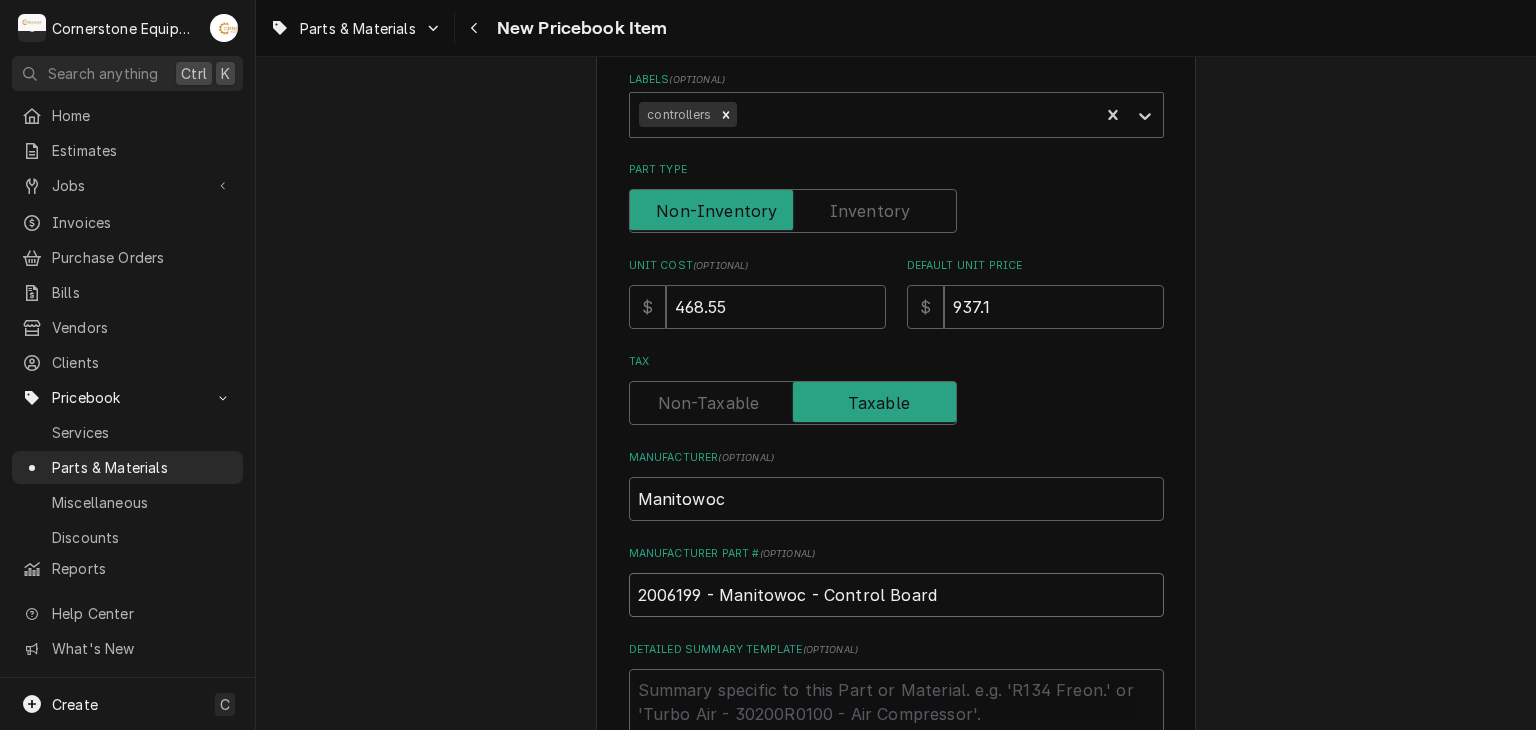 click on "2006199 - Manitowoc - Control Board" at bounding box center [896, 595] 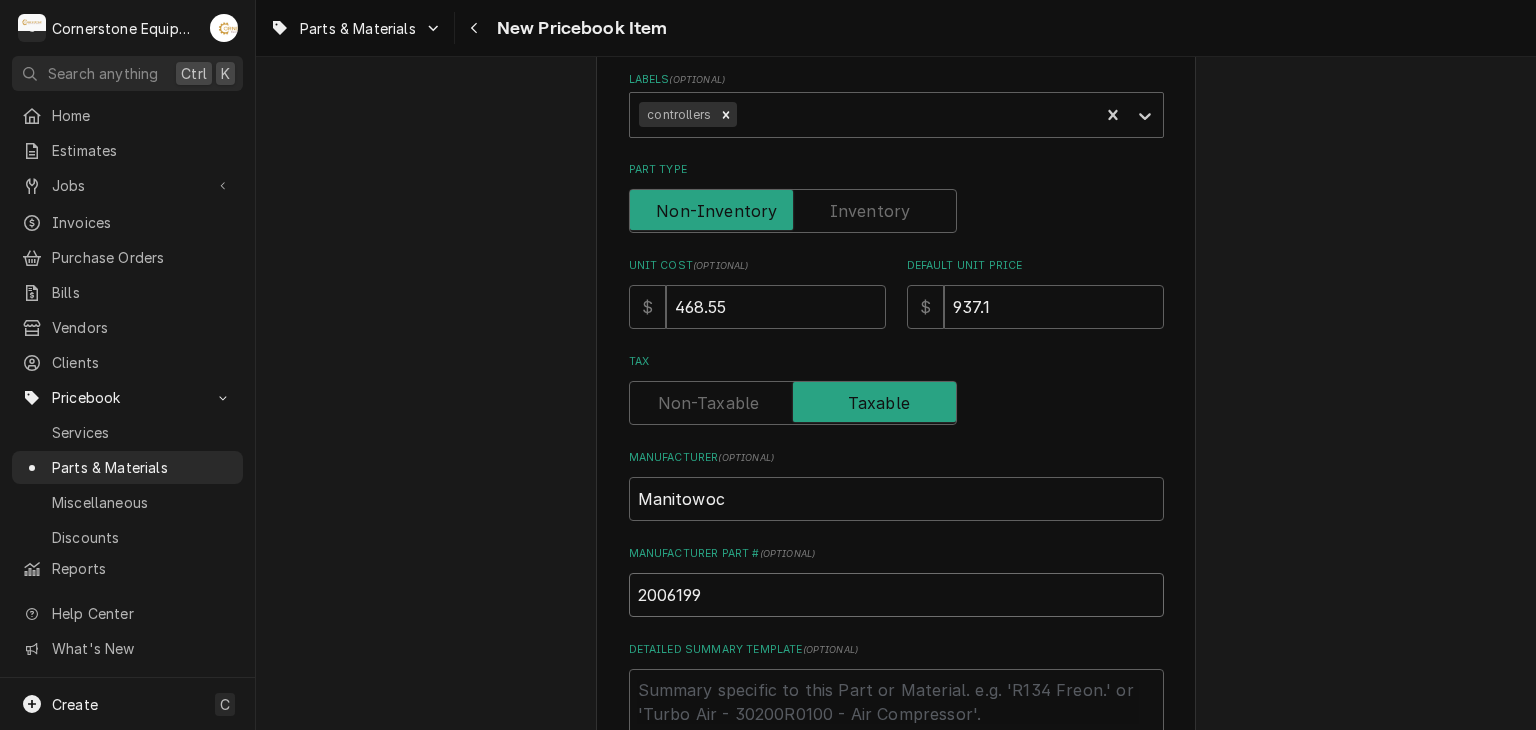 scroll, scrollTop: 780, scrollLeft: 0, axis: vertical 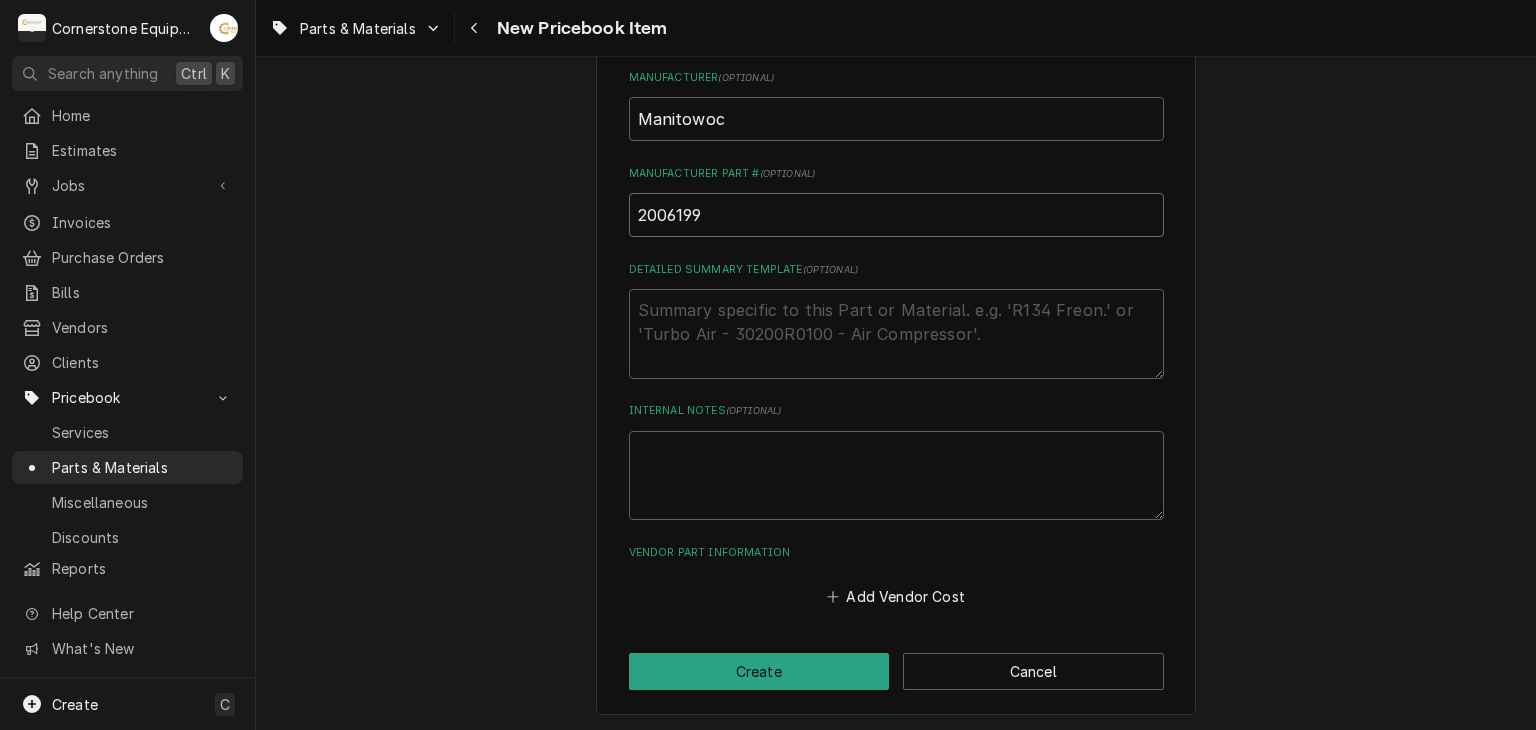 type on "2006199" 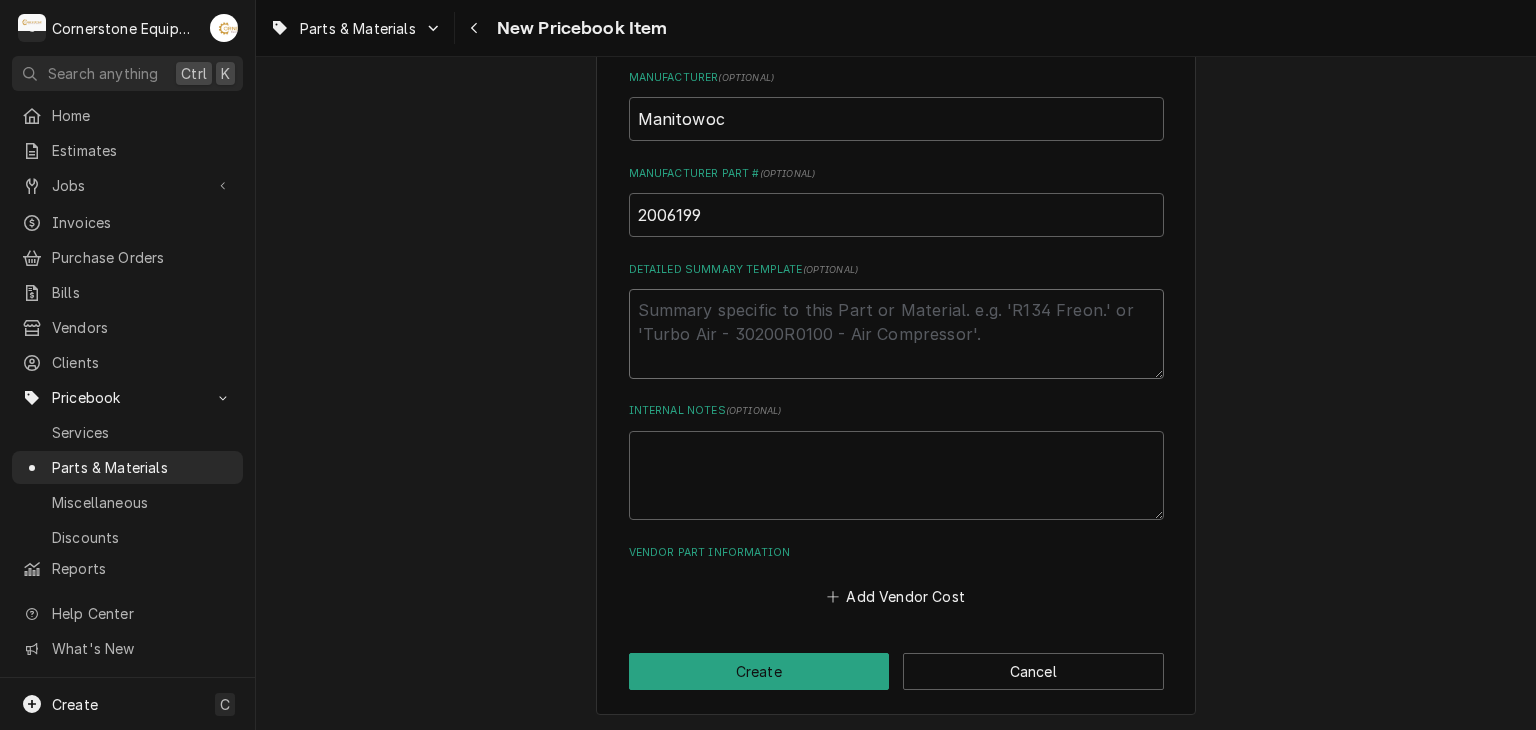 click on "Detailed Summary Template  ( optional )" at bounding box center [896, 334] 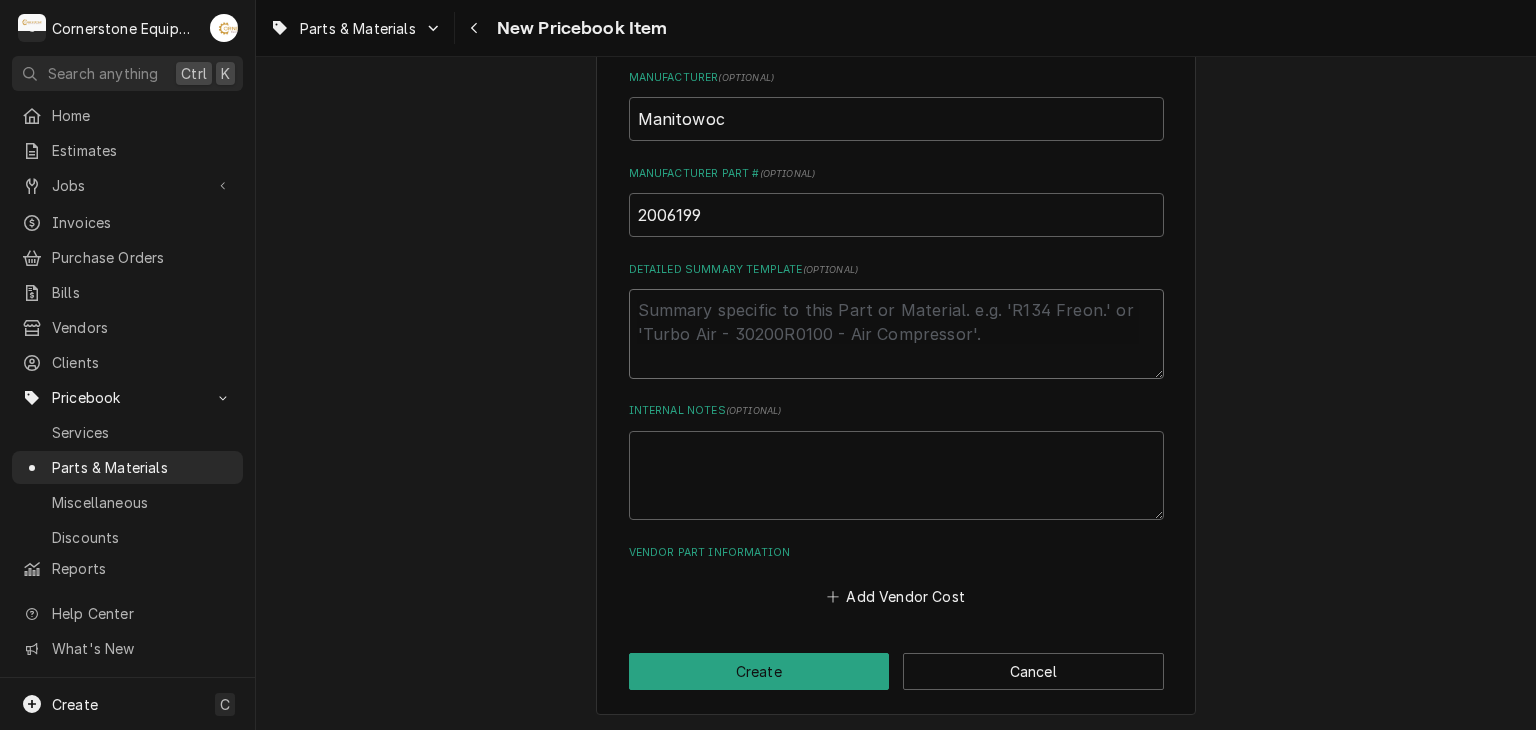 type on "x" 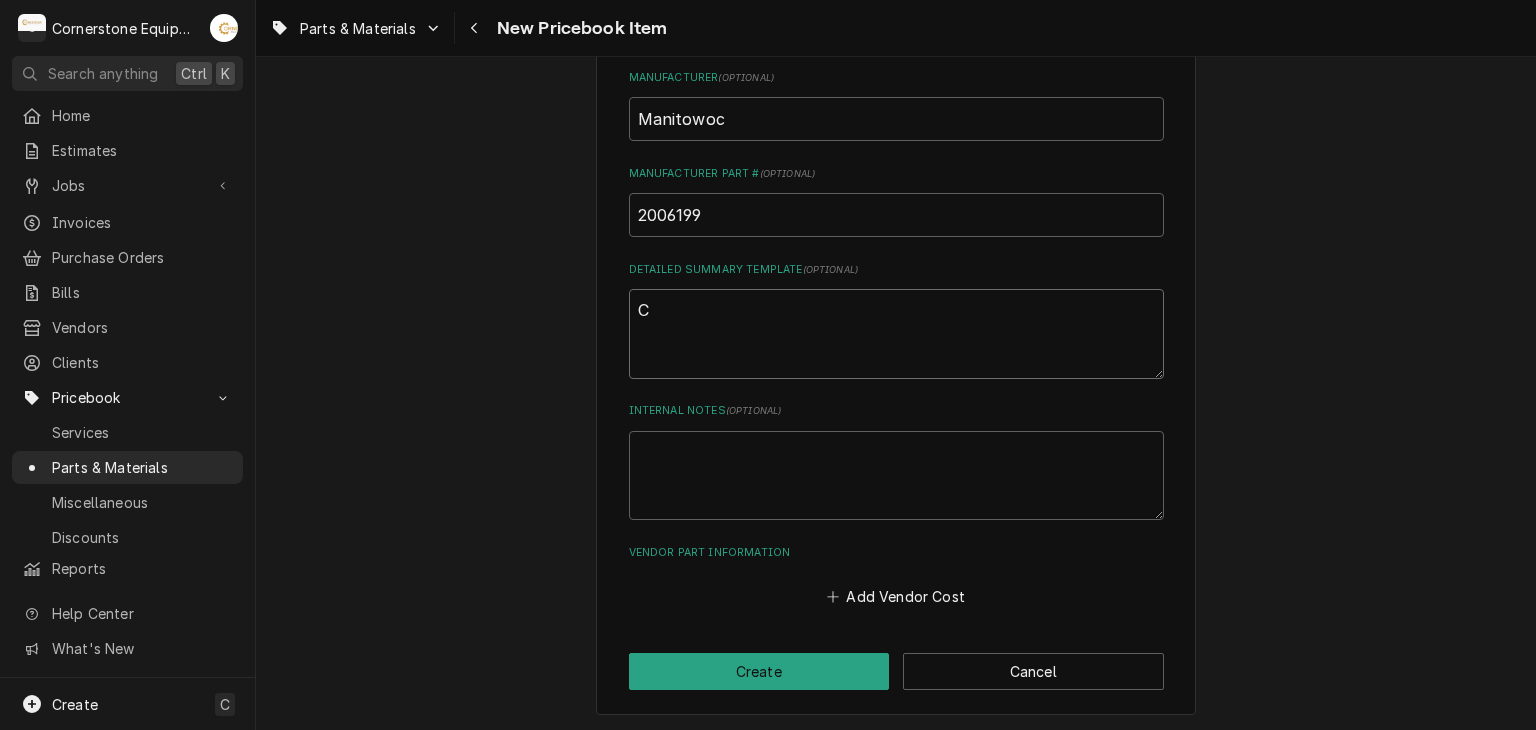type on "x" 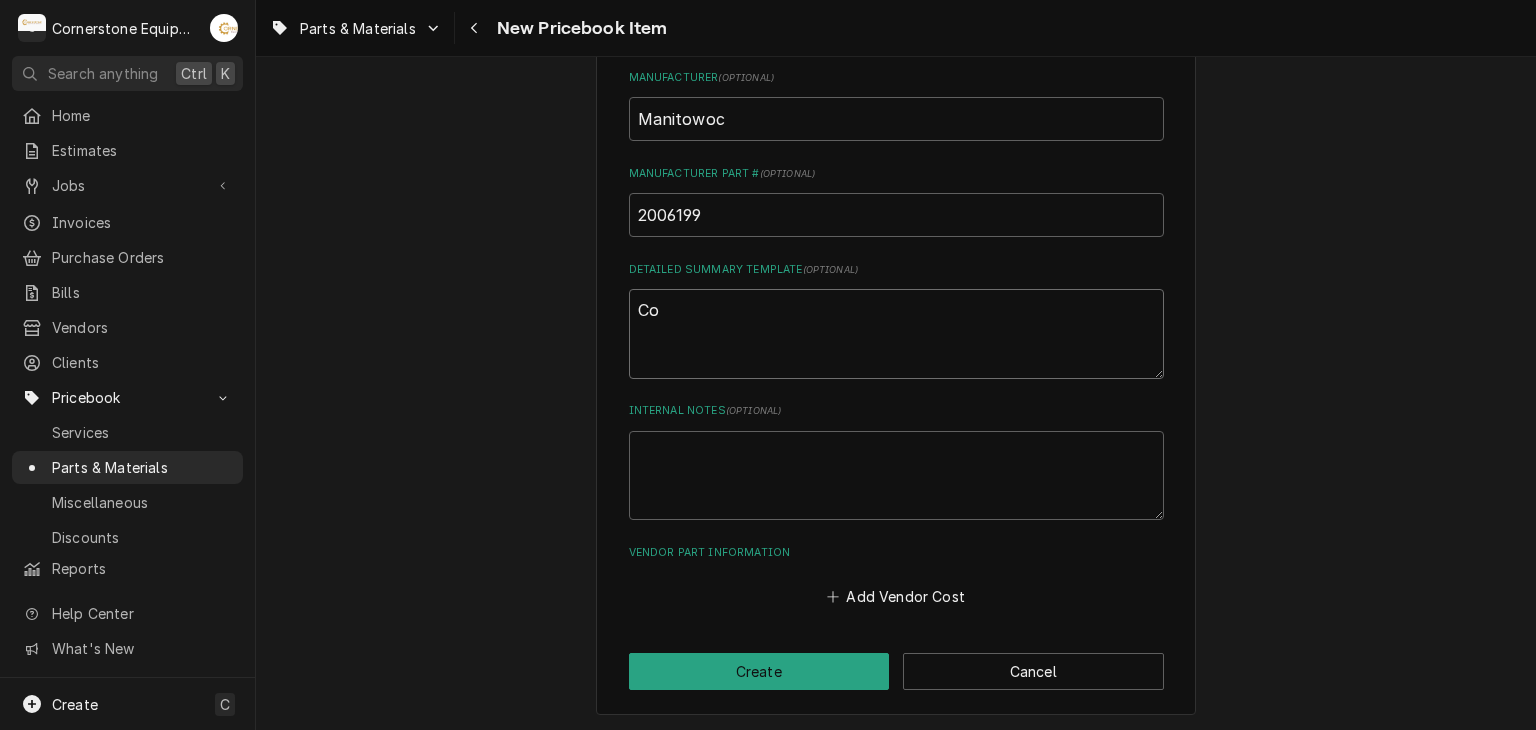 type on "Con" 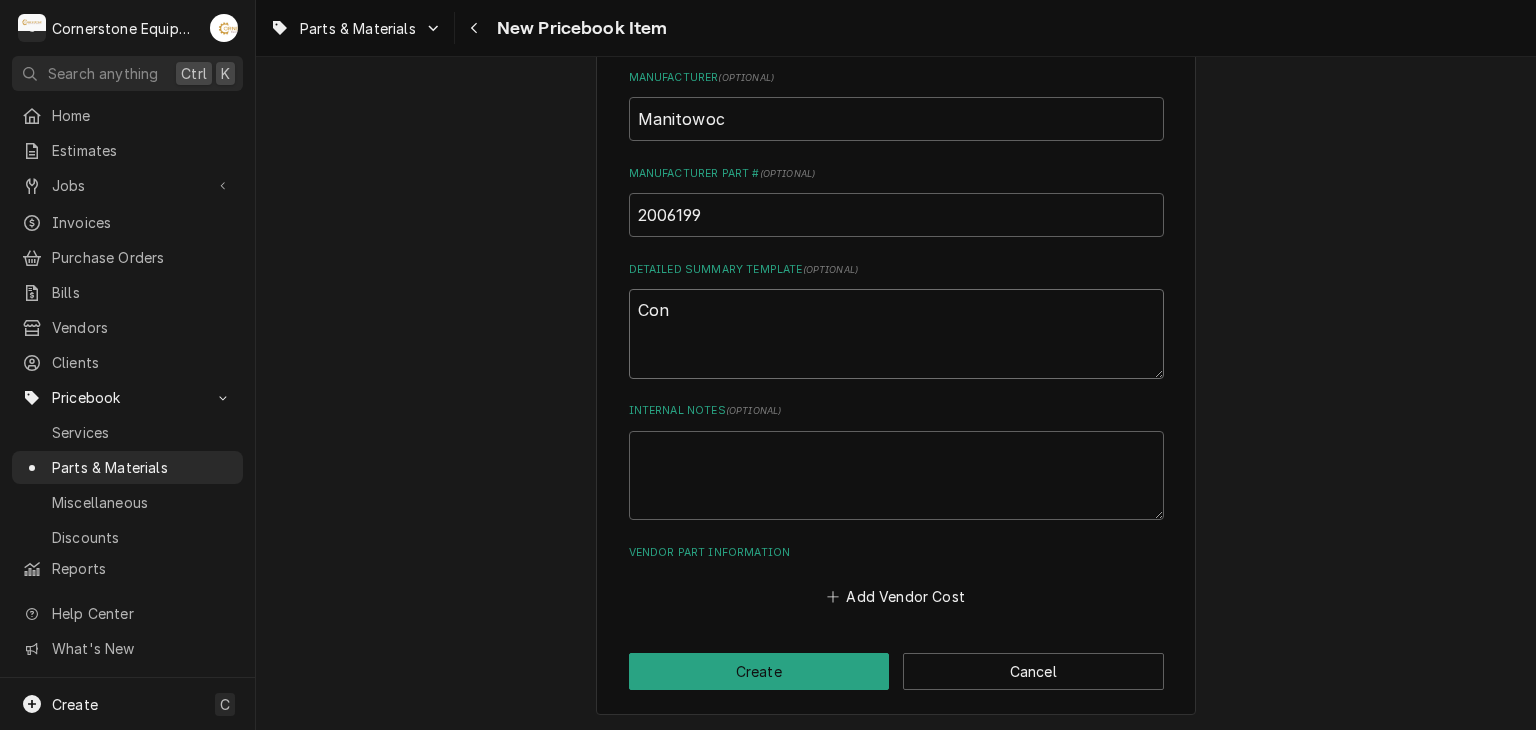 type on "x" 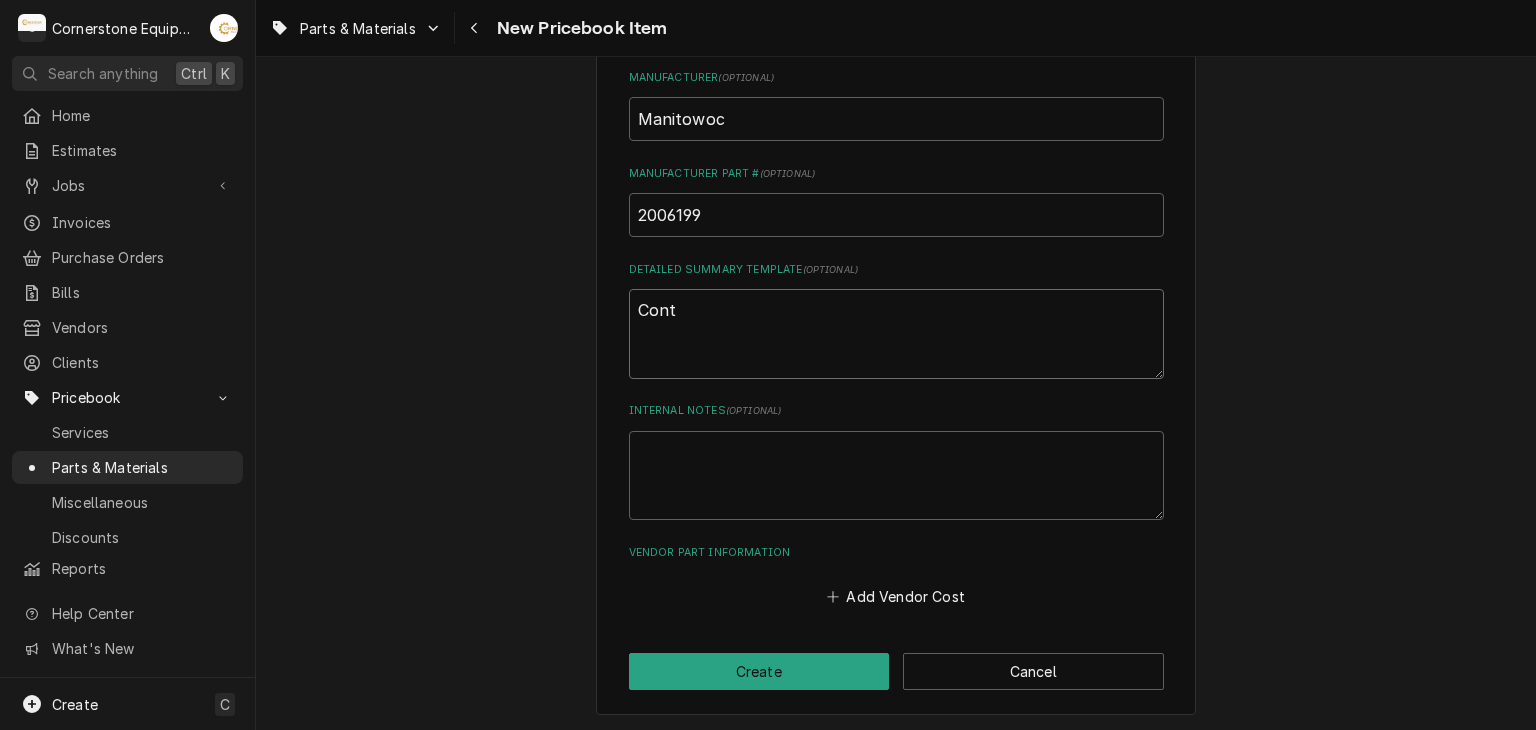 type on "x" 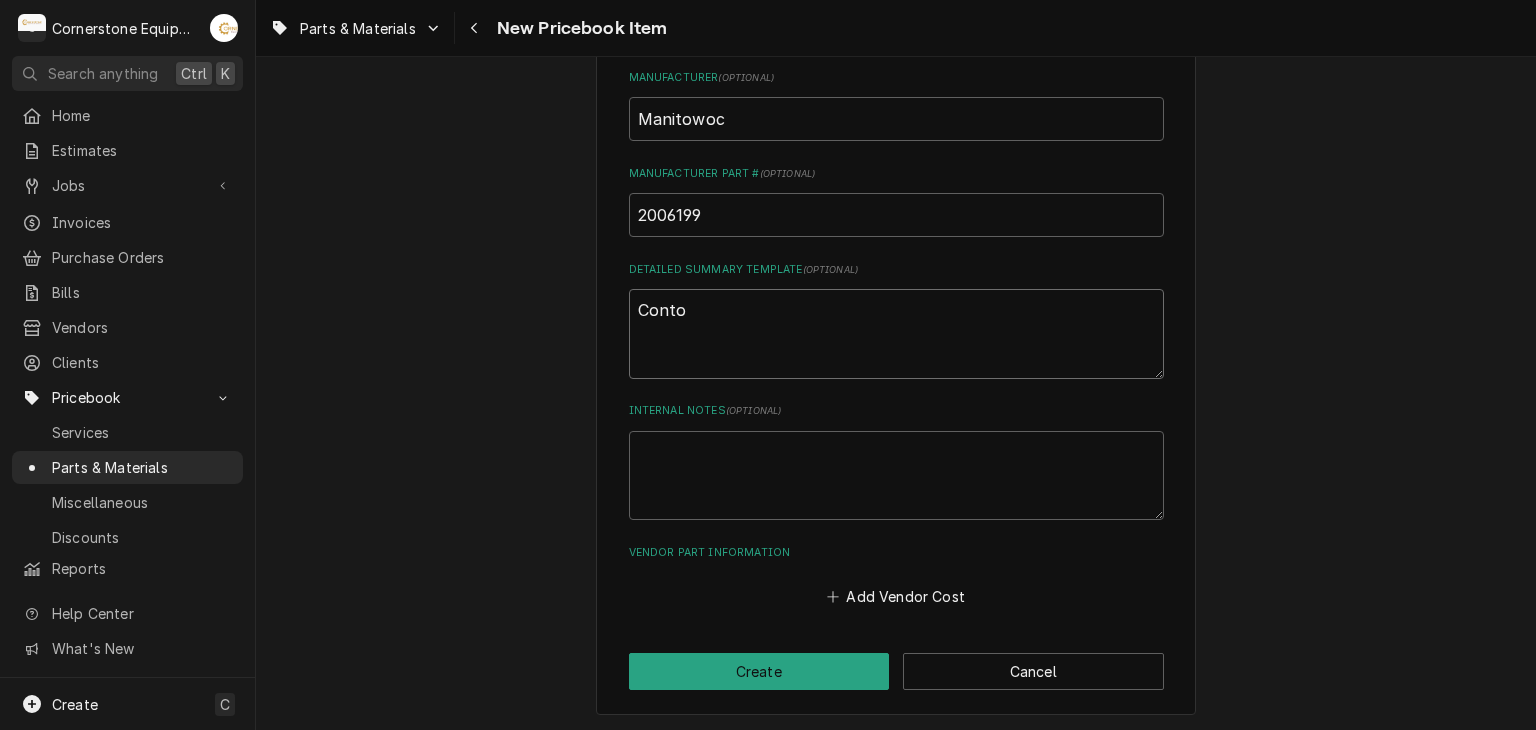 type on "x" 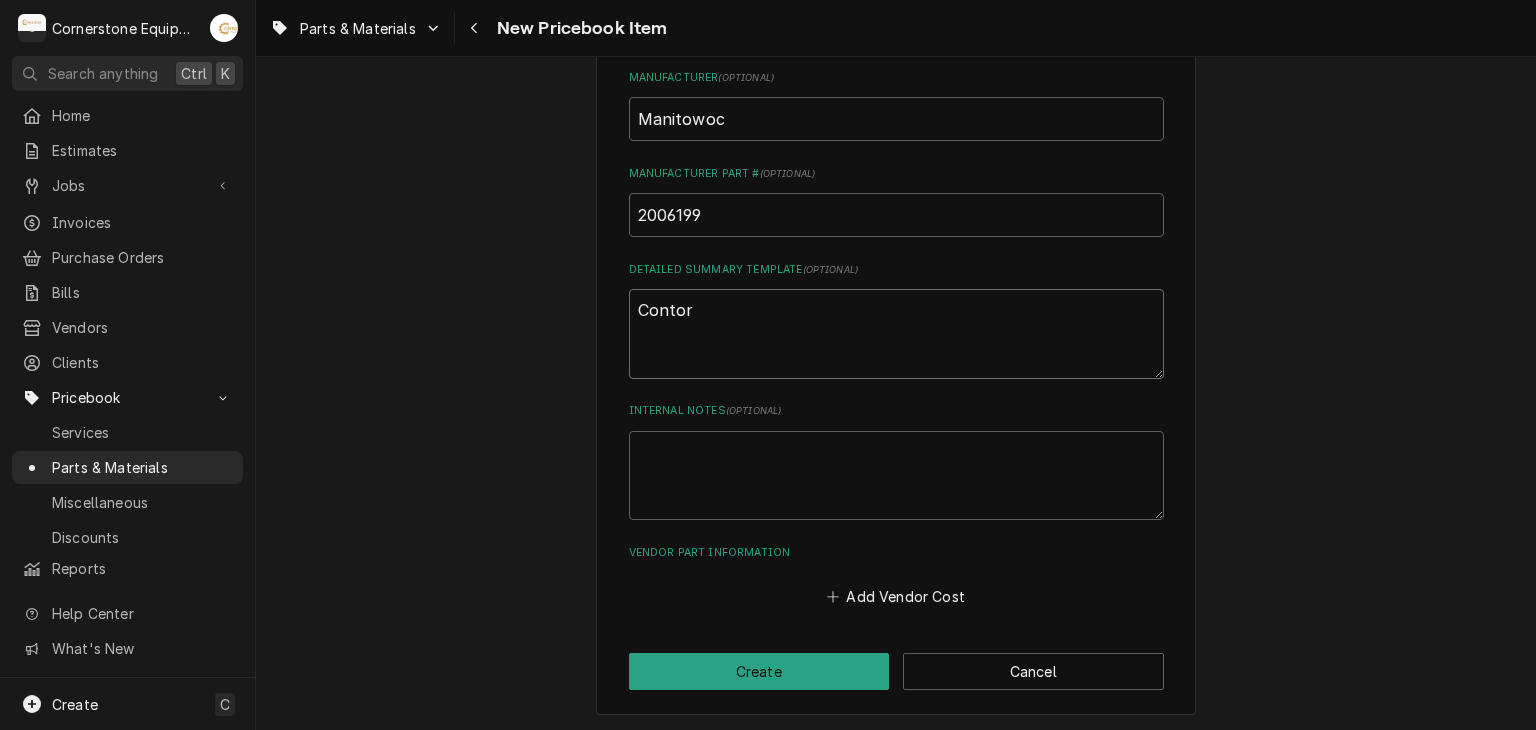 type on "x" 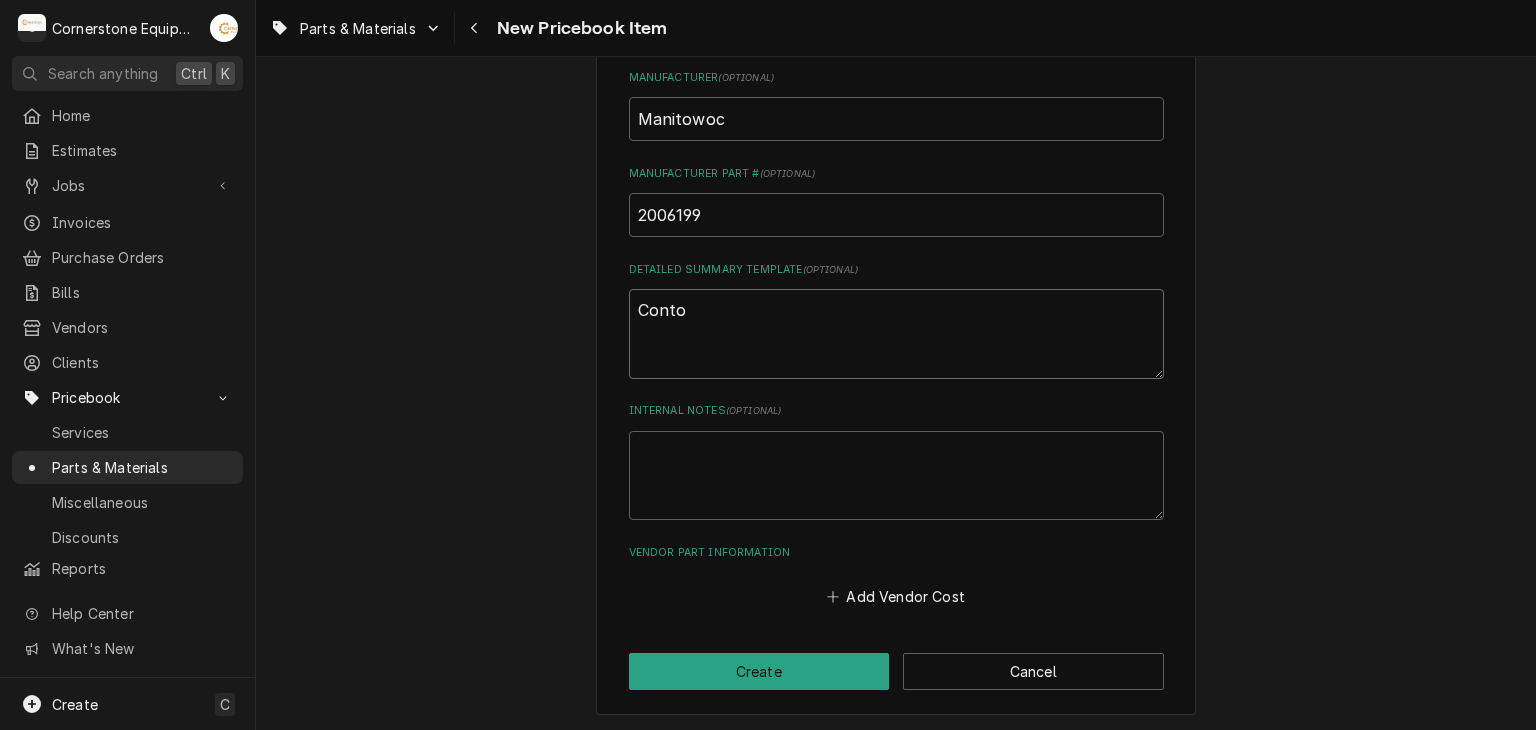 type on "x" 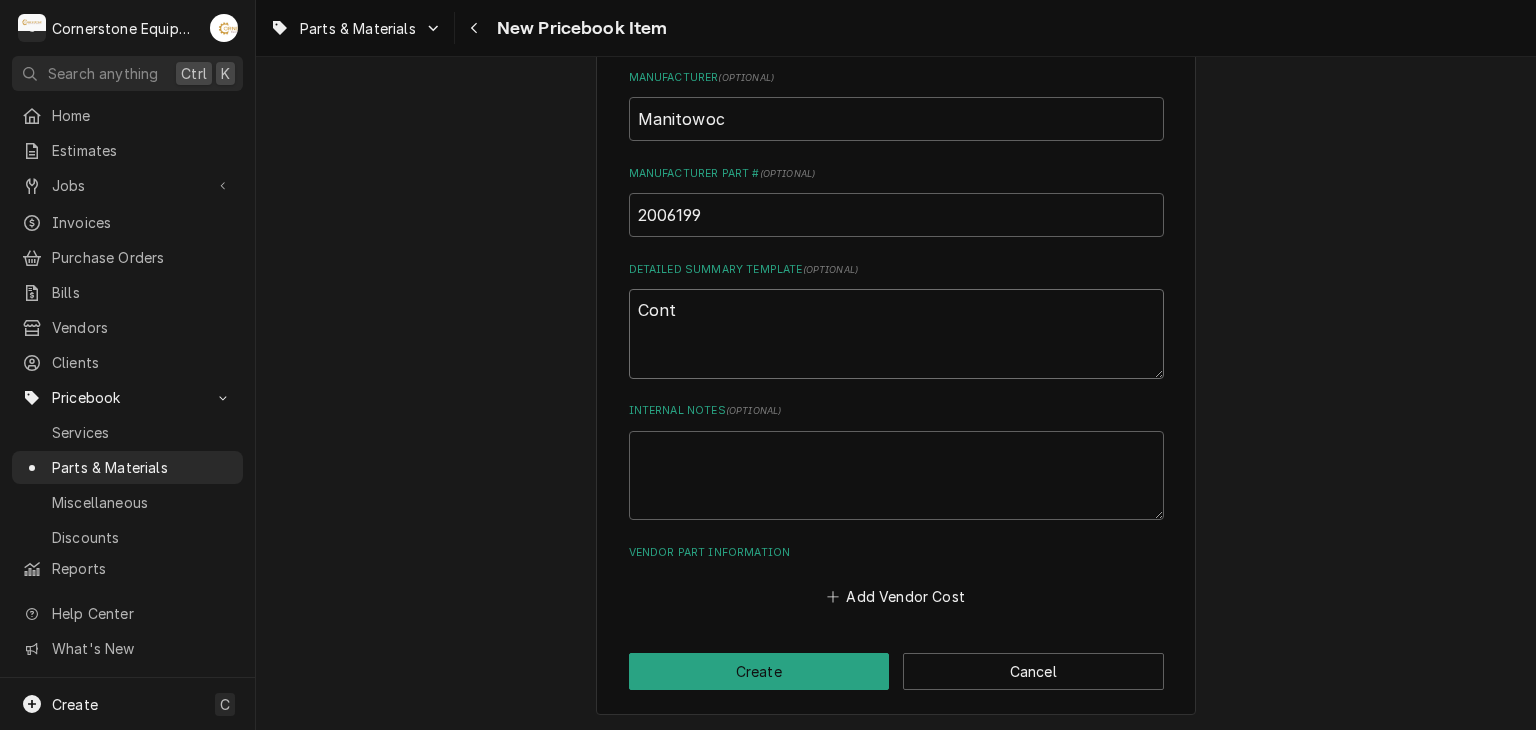 type on "x" 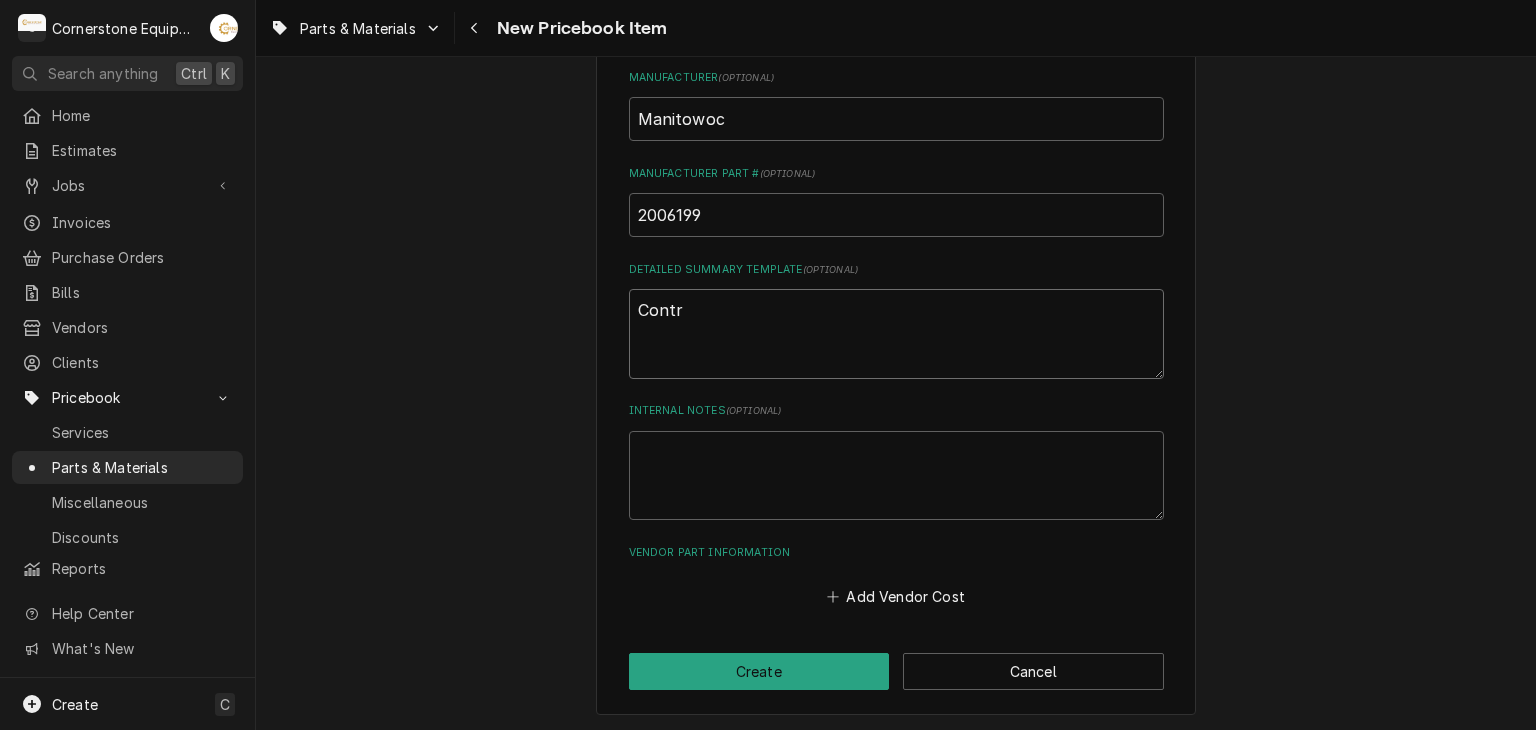 type on "x" 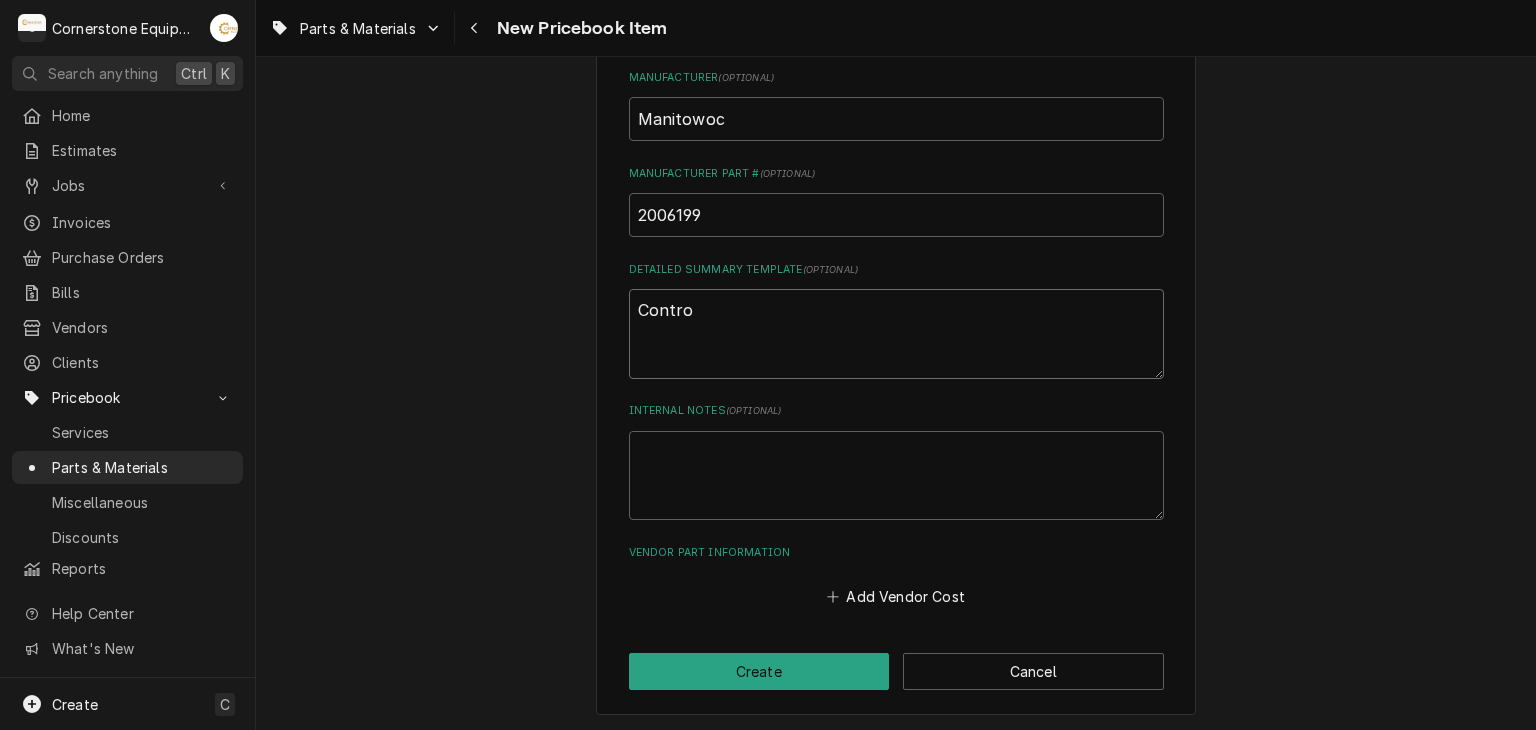 type on "x" 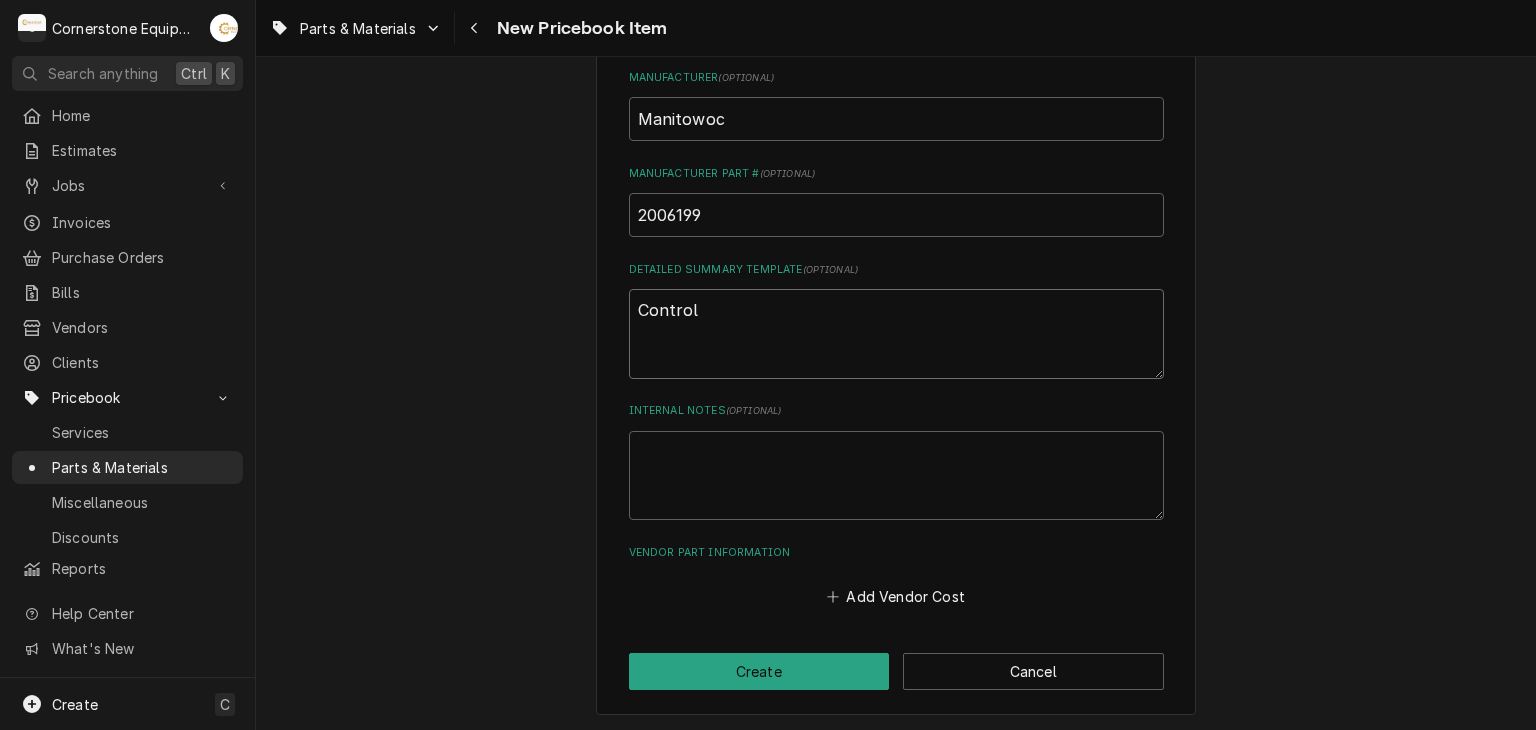type on "x" 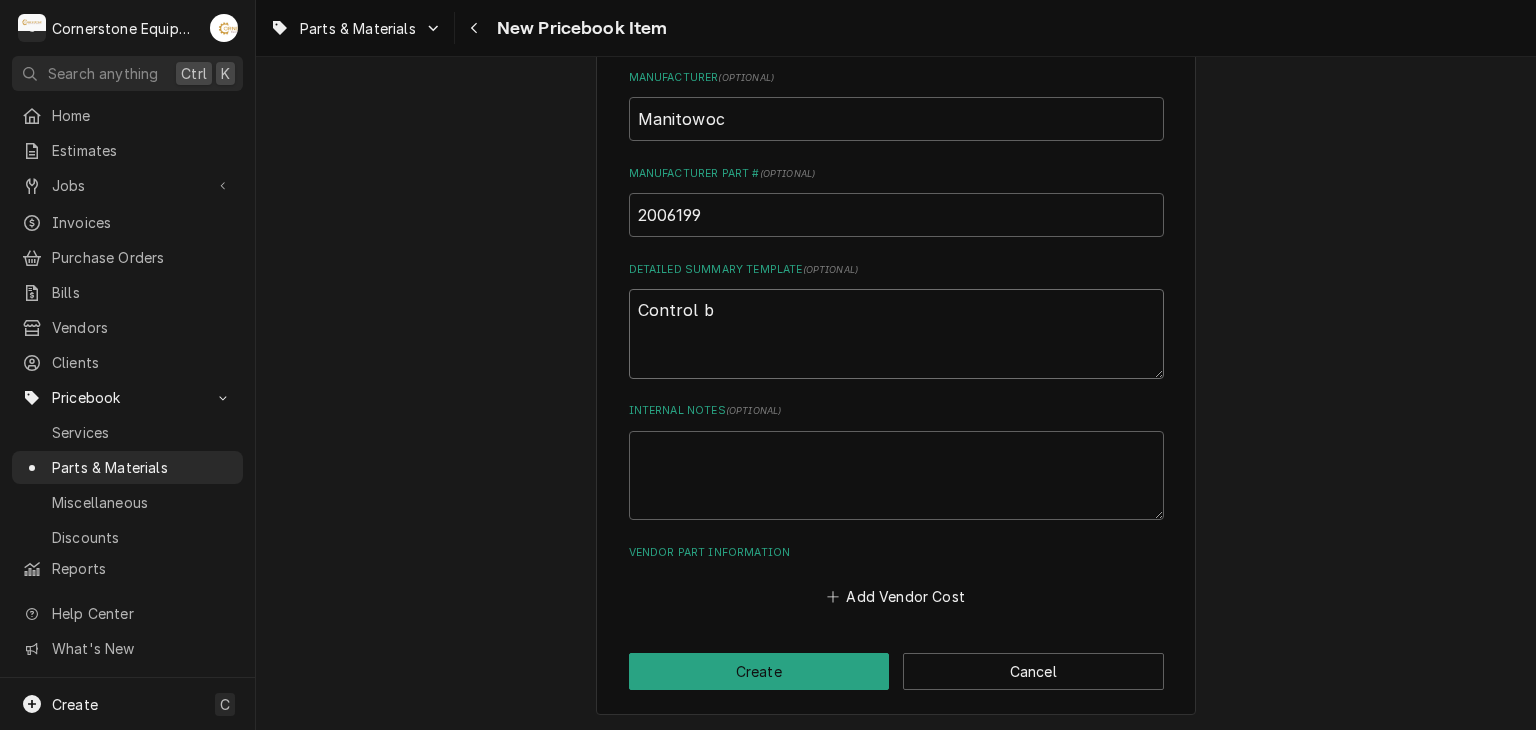 type on "x" 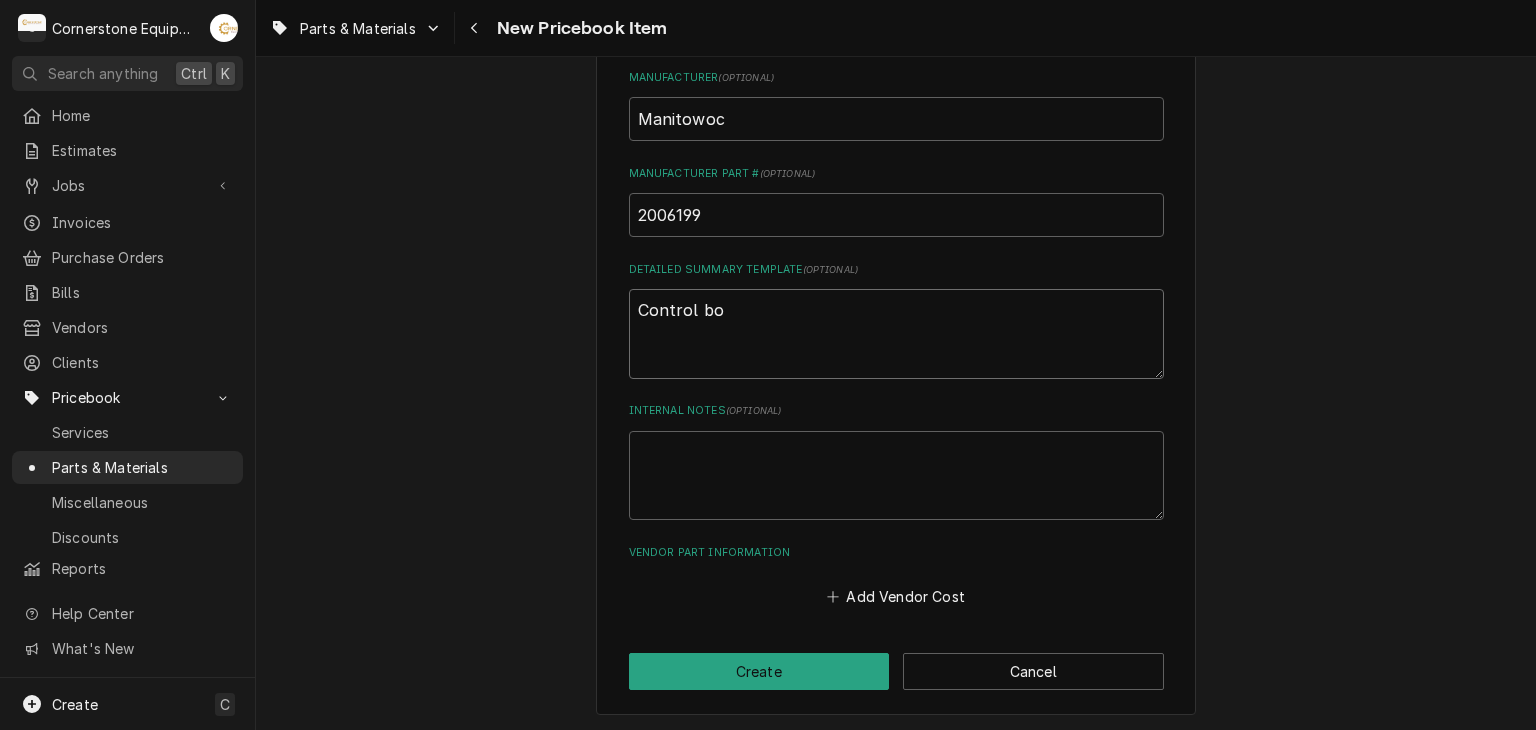 type on "x" 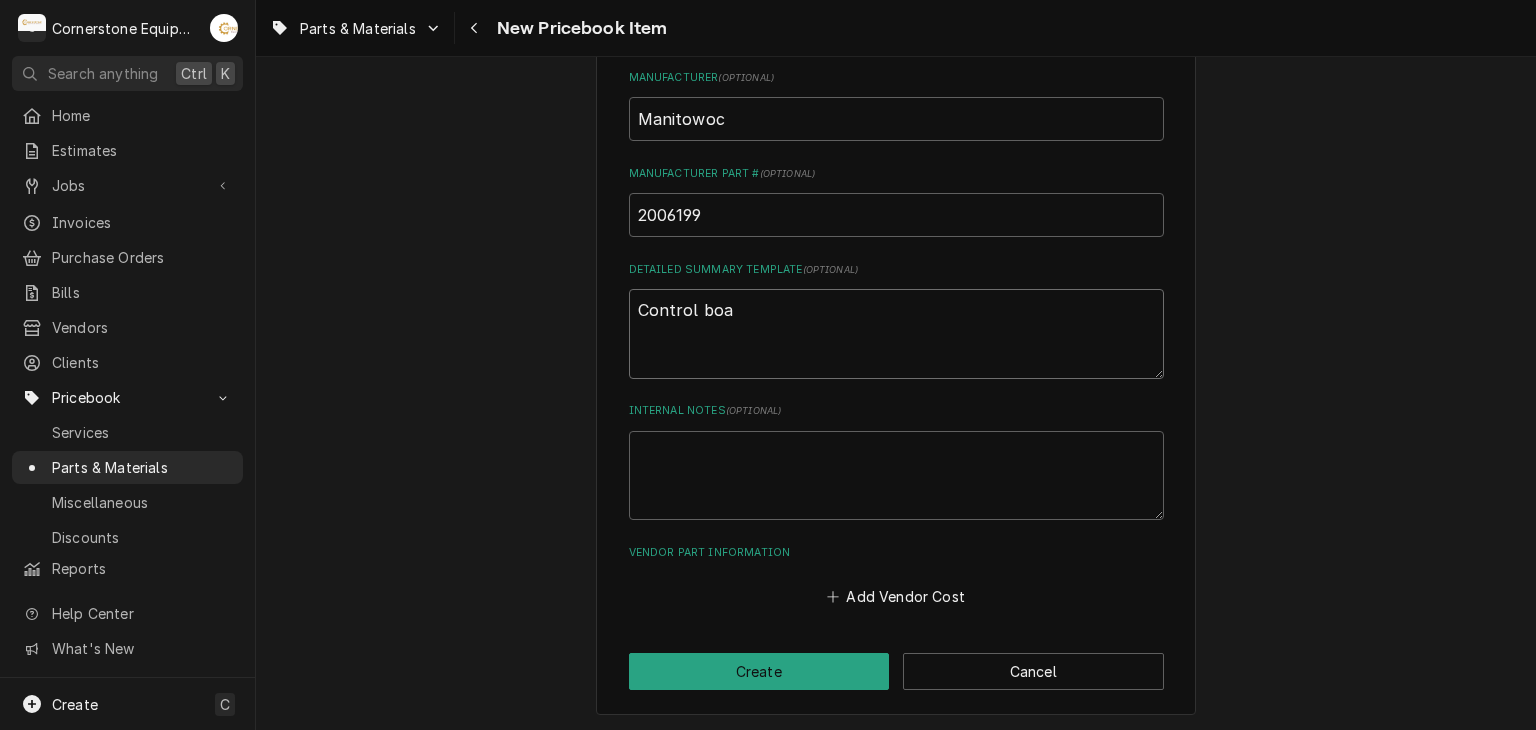 type on "x" 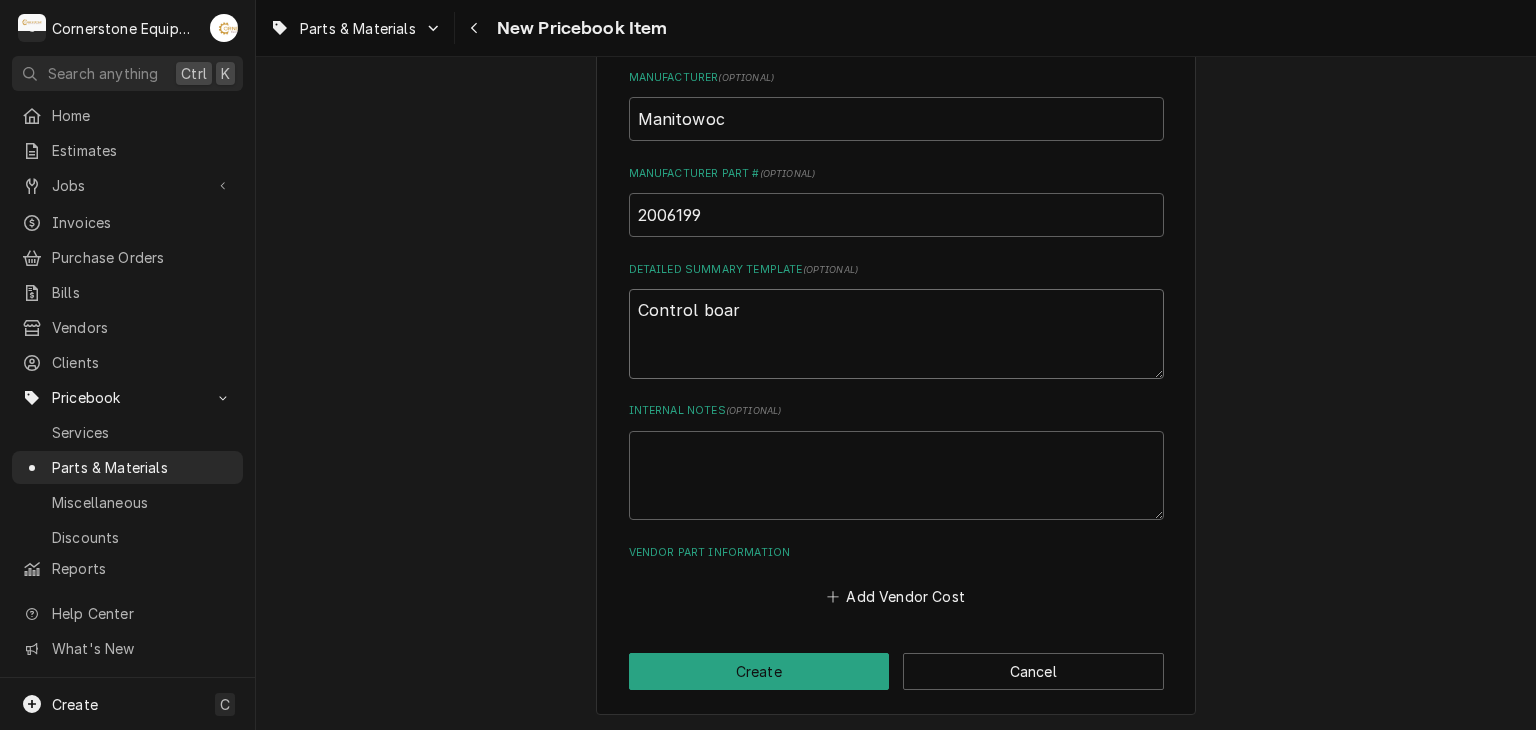 type on "x" 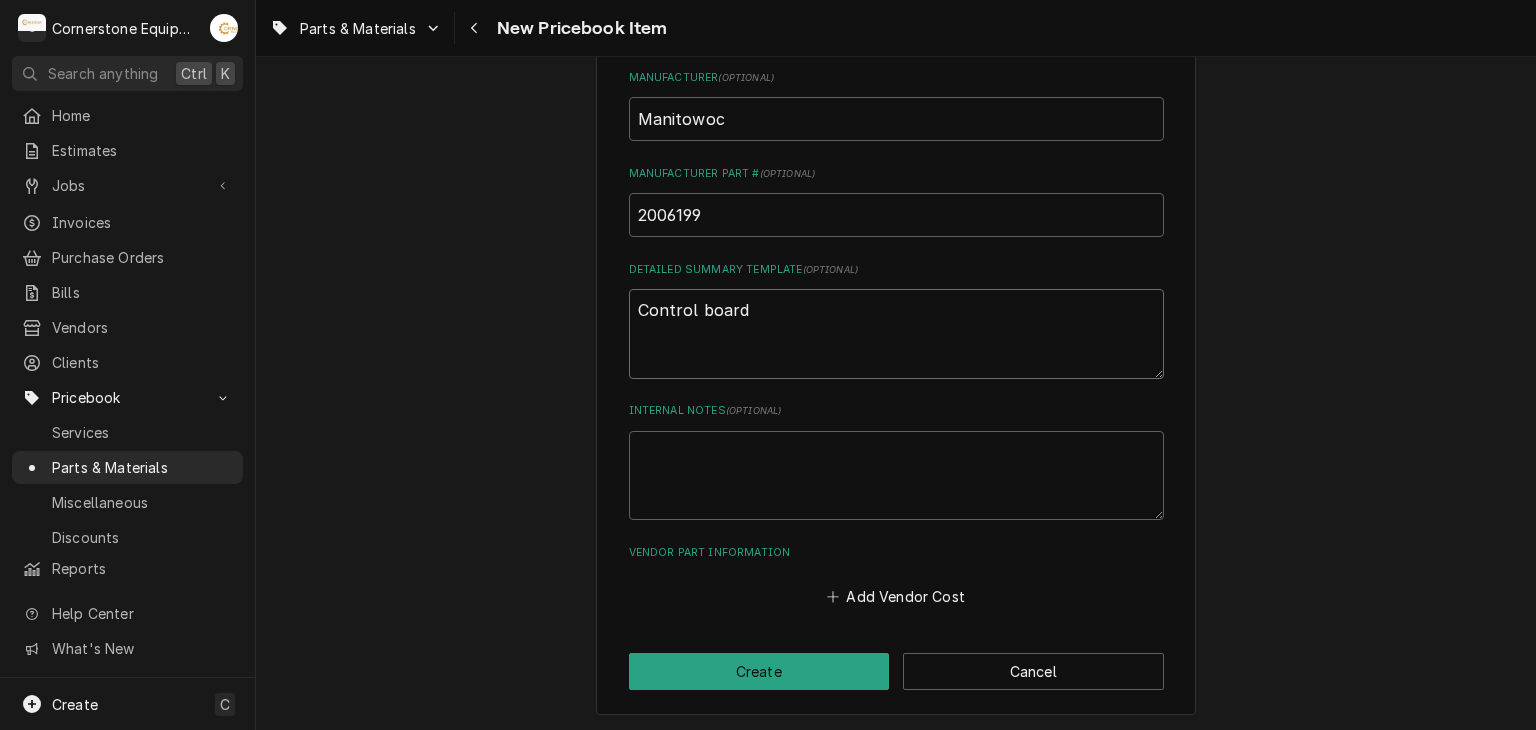 type on "x" 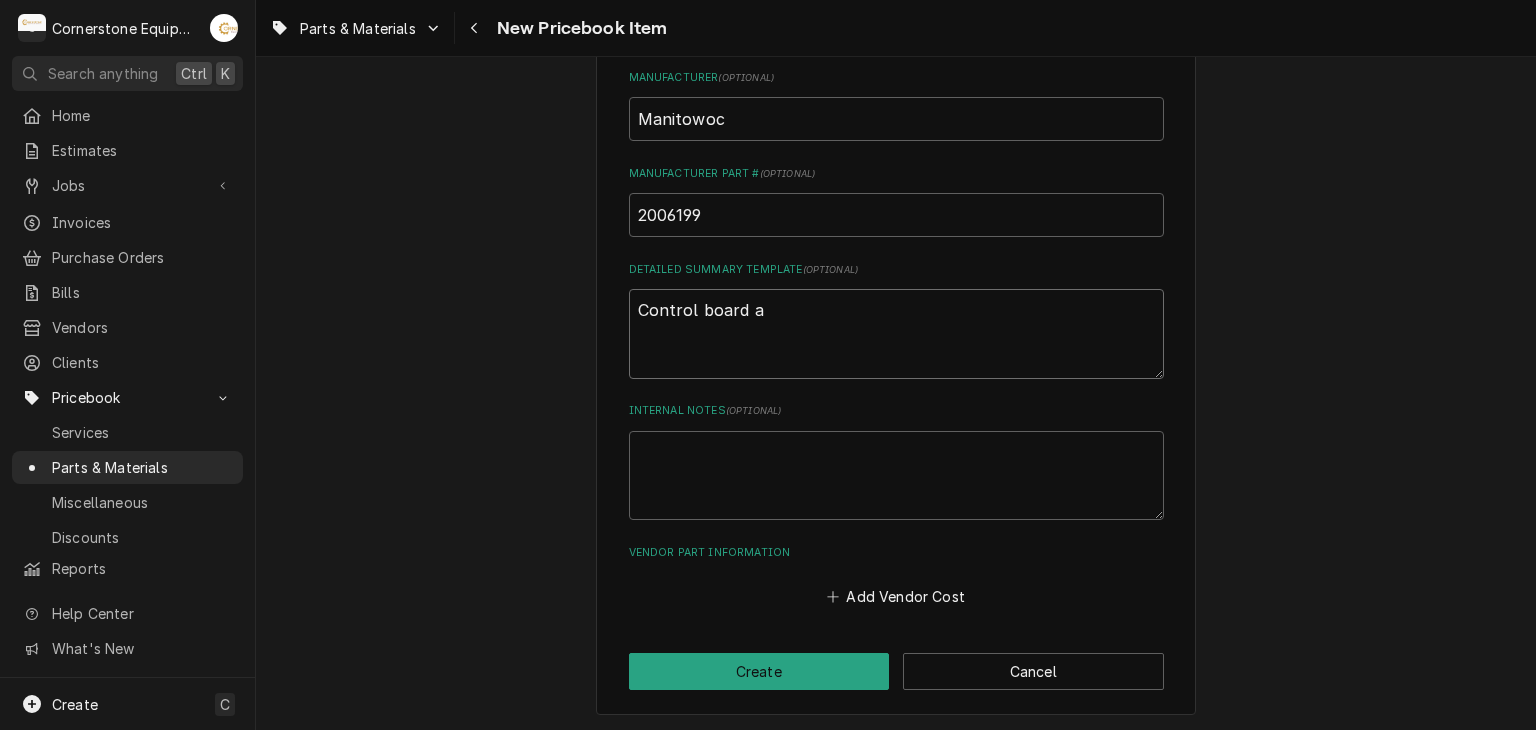 type on "x" 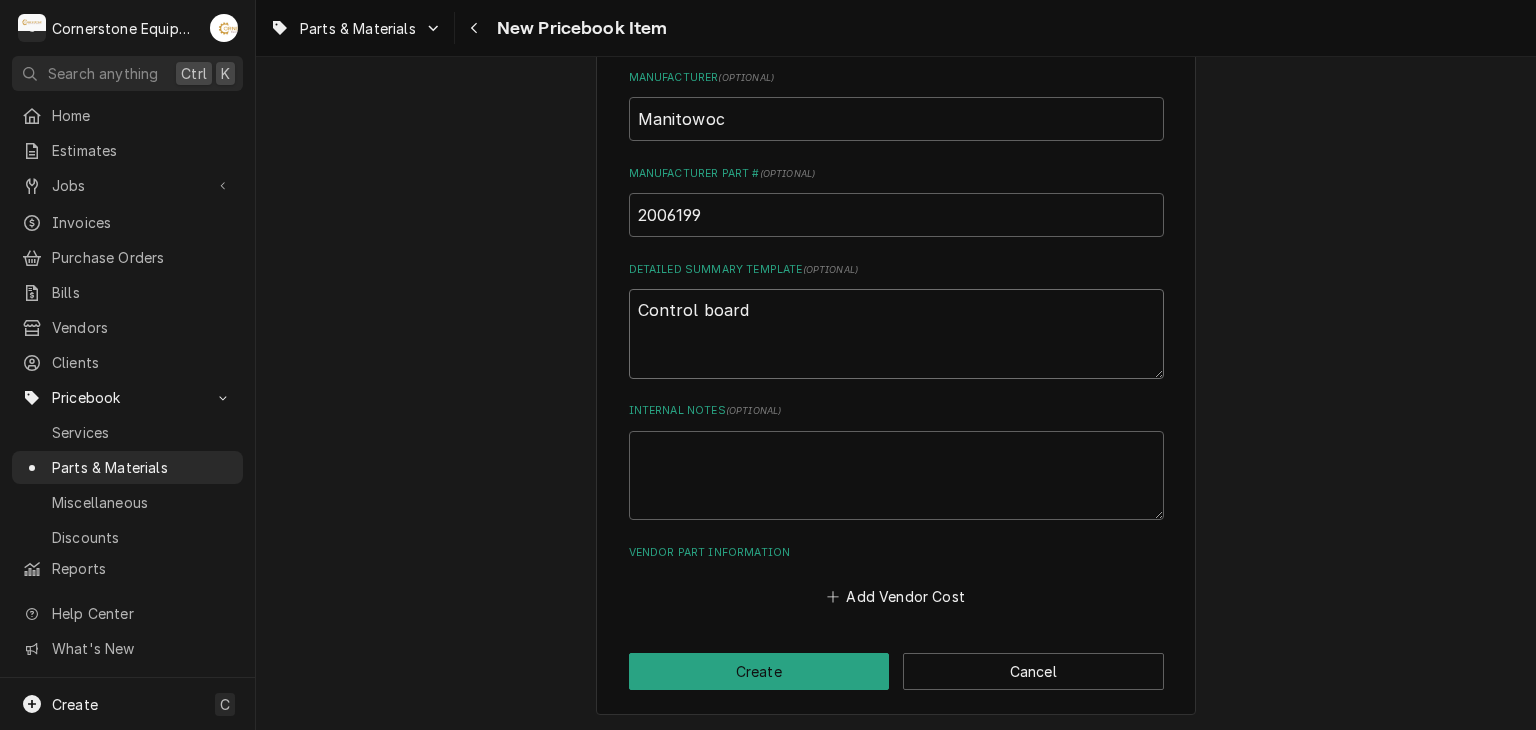 type on "x" 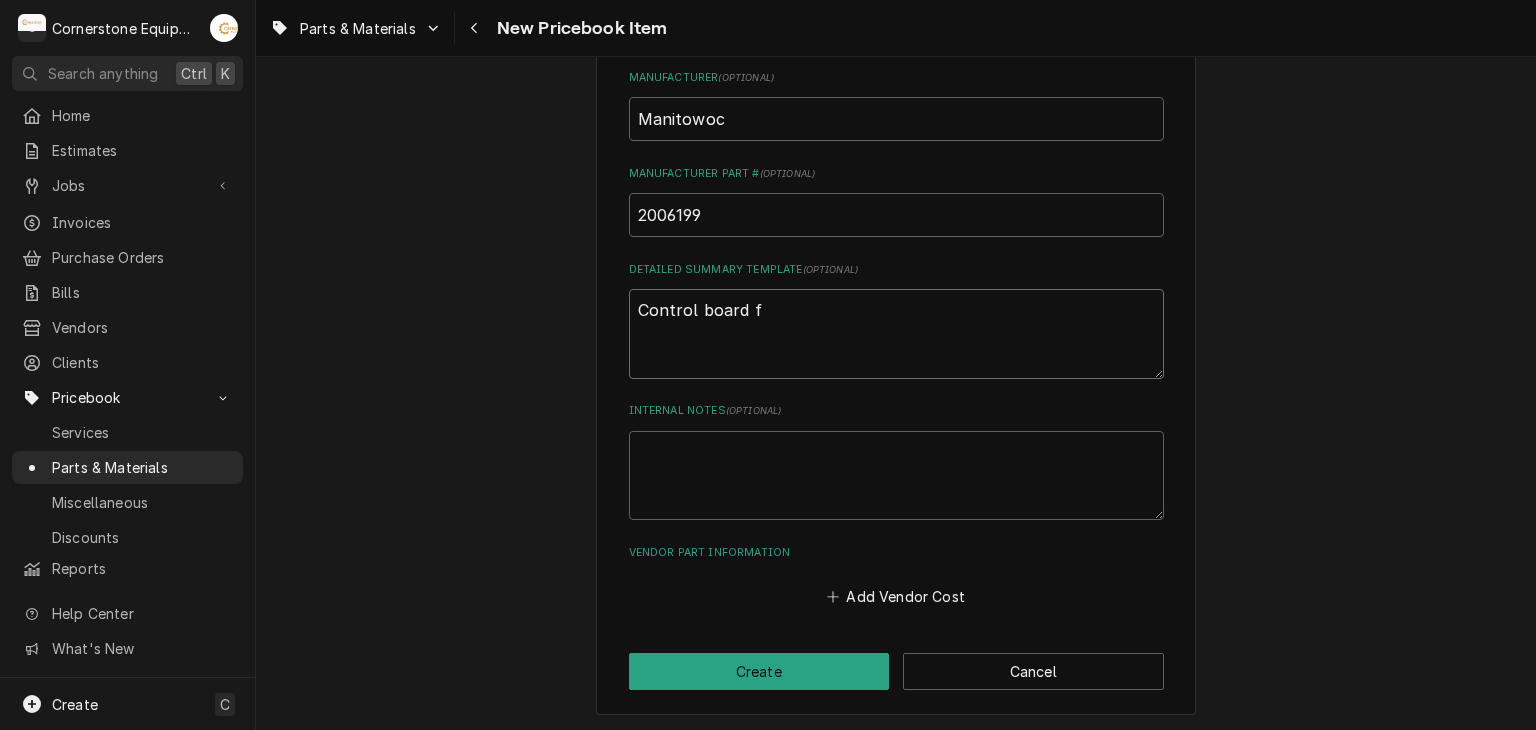 type on "x" 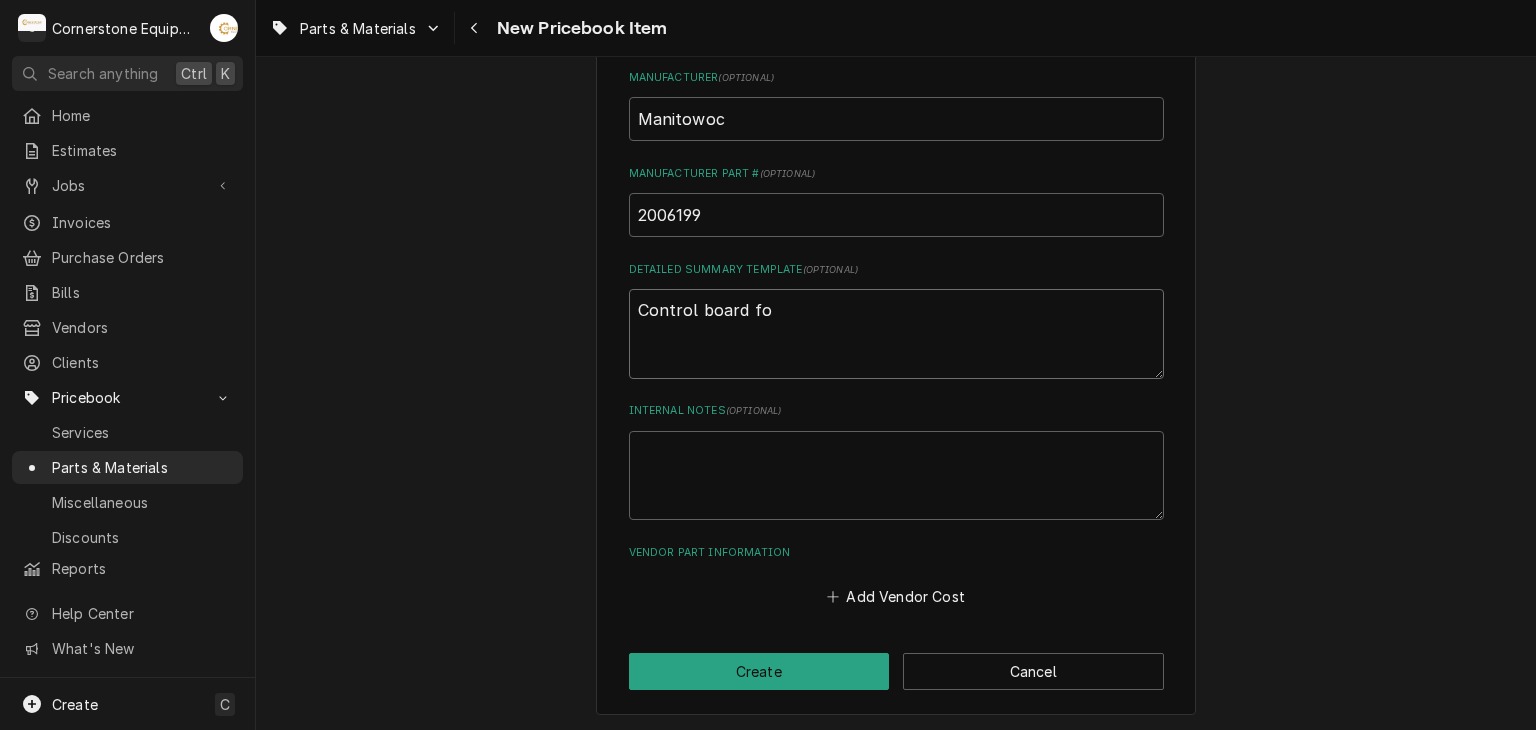 type on "x" 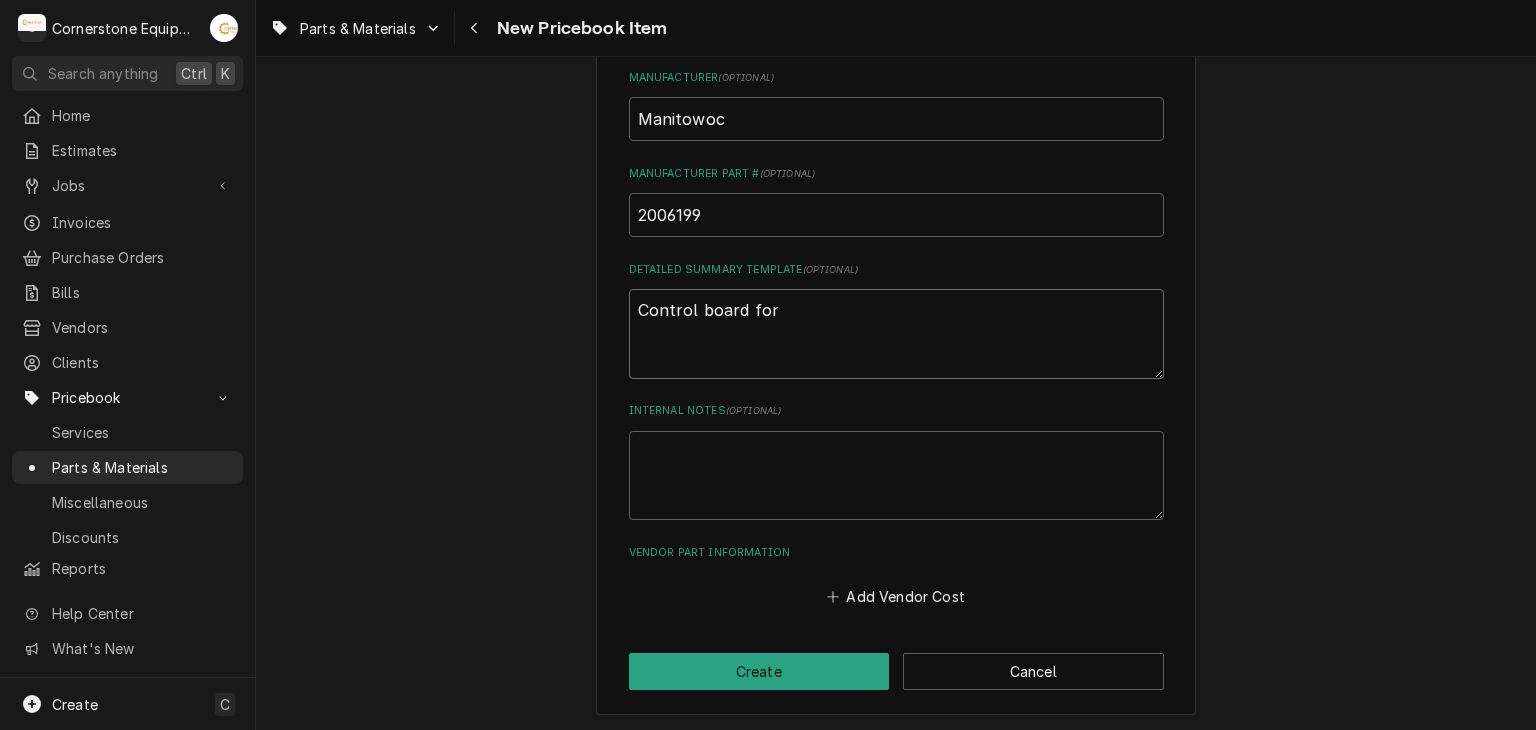 type on "x" 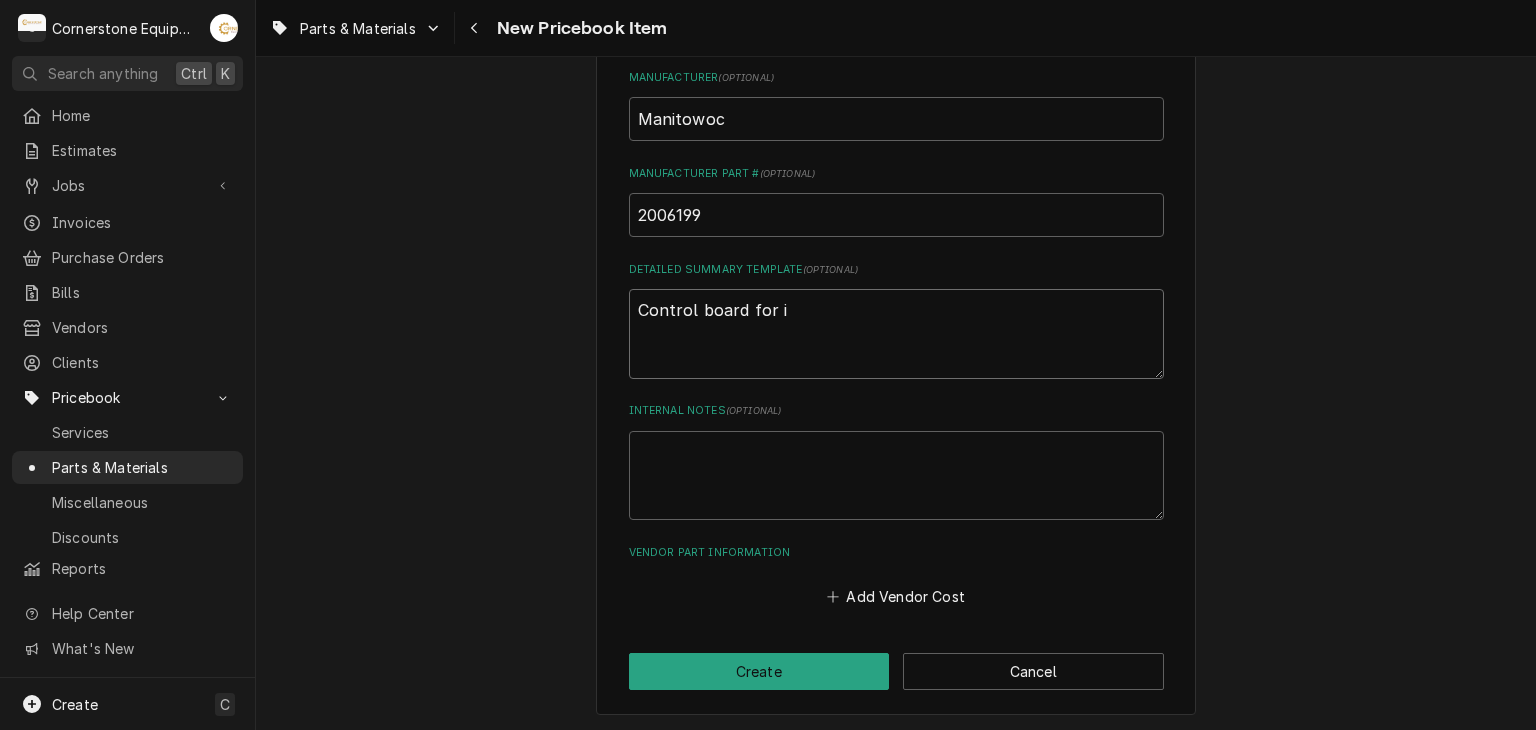 type on "x" 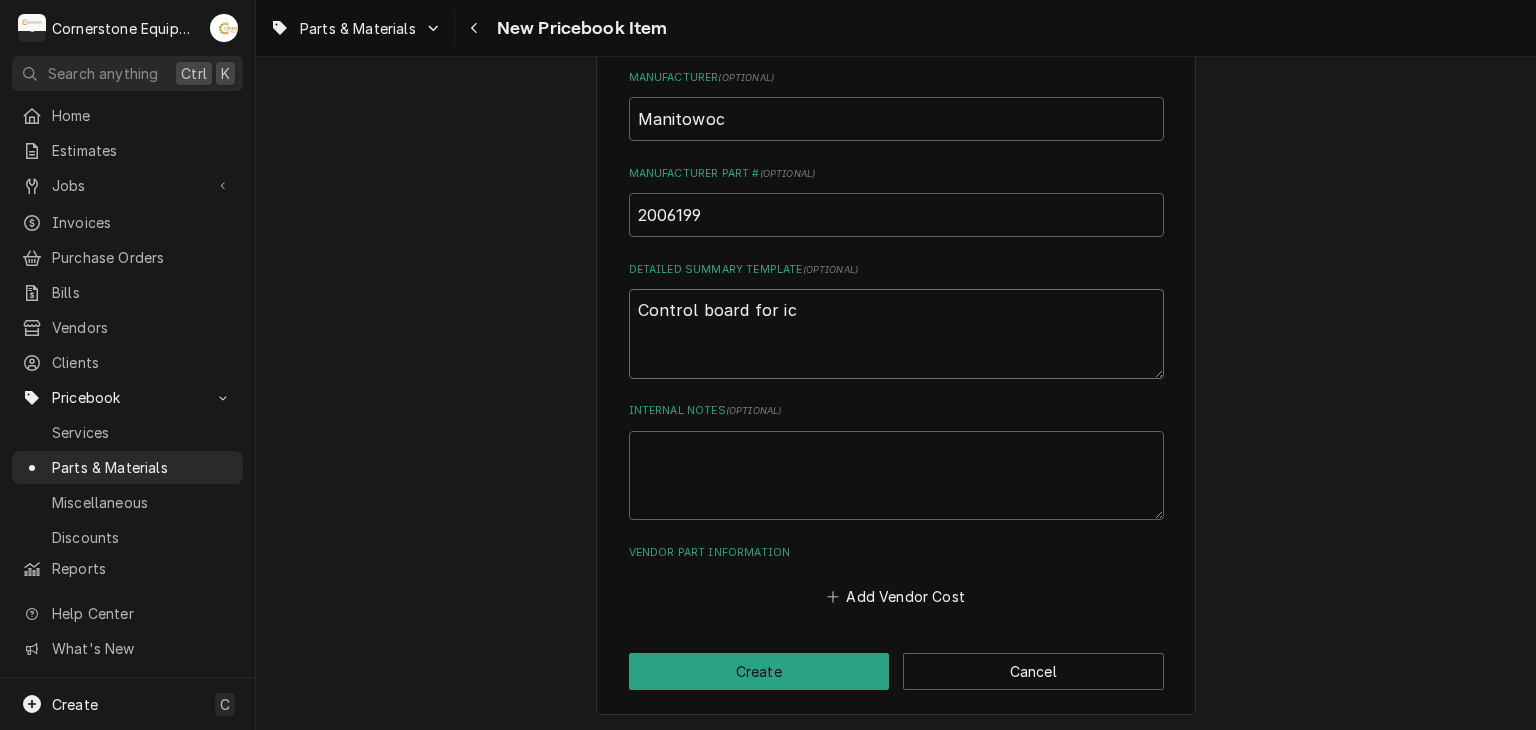 type on "x" 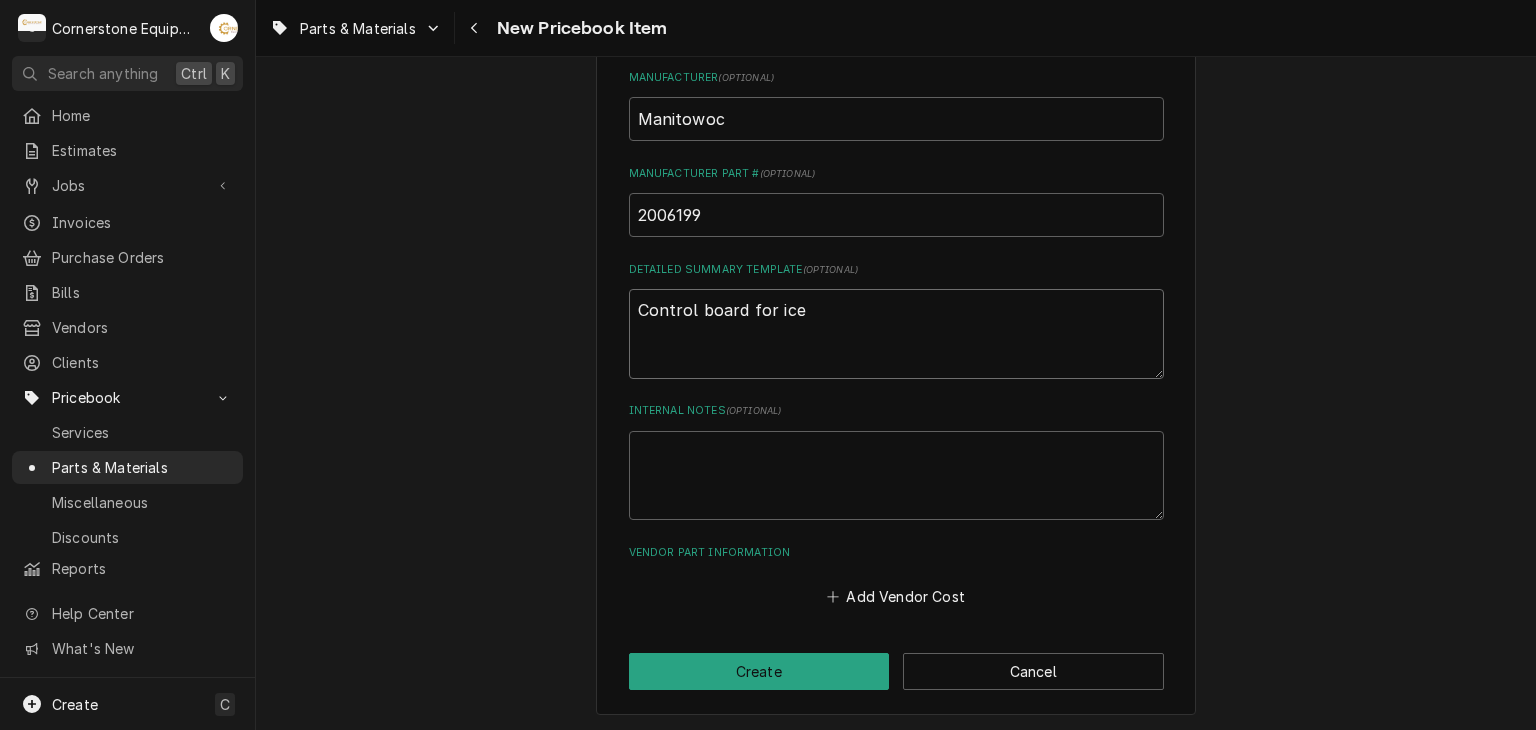 type on "x" 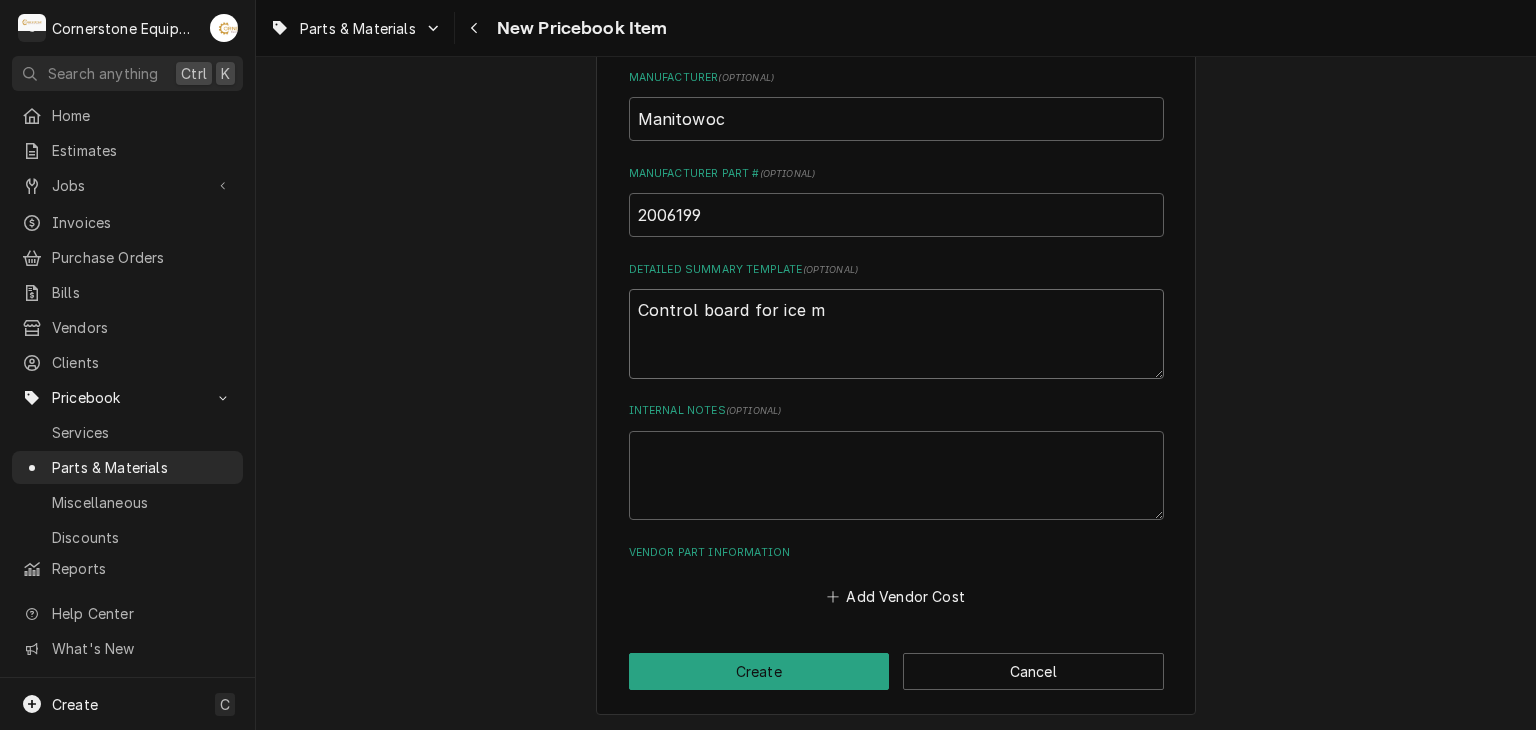 type on "x" 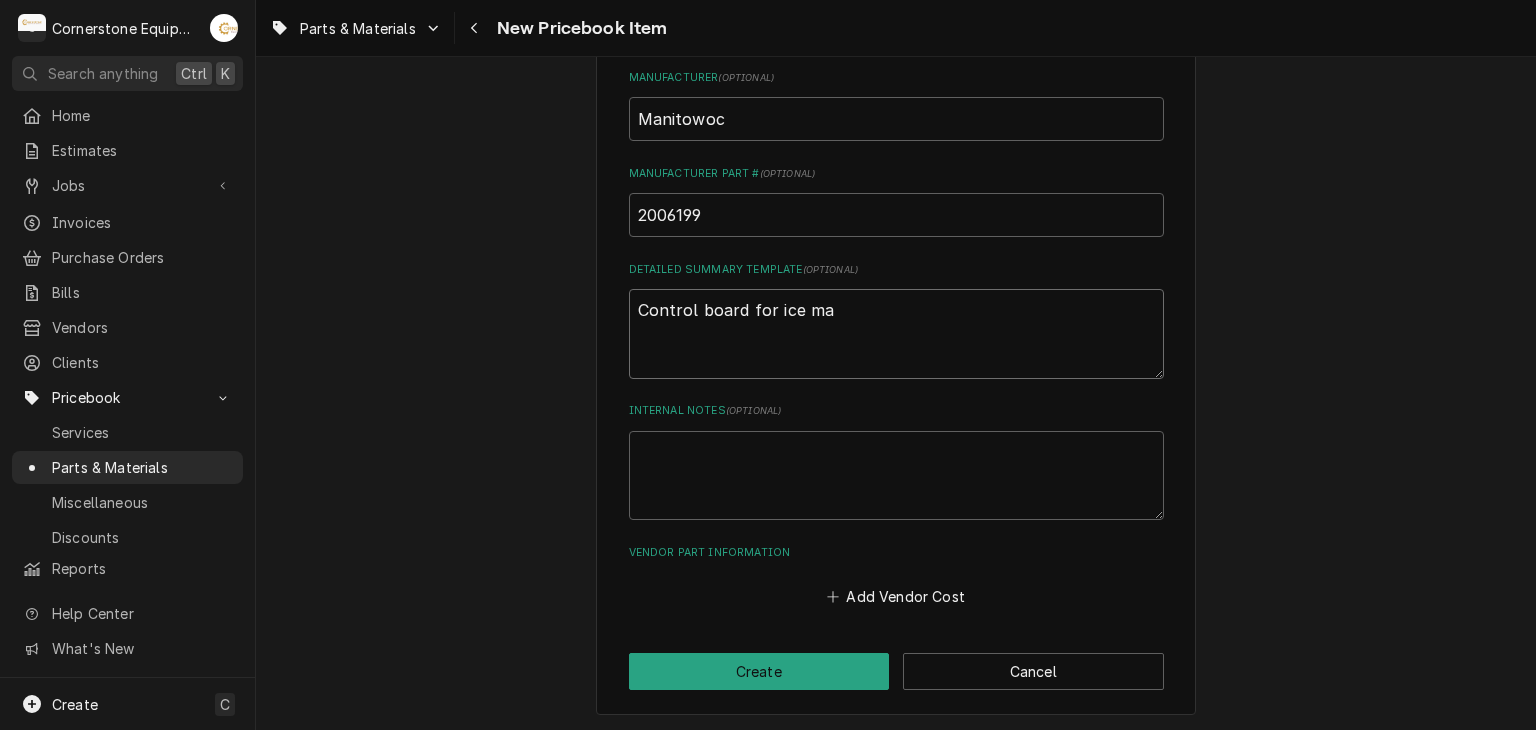 type on "x" 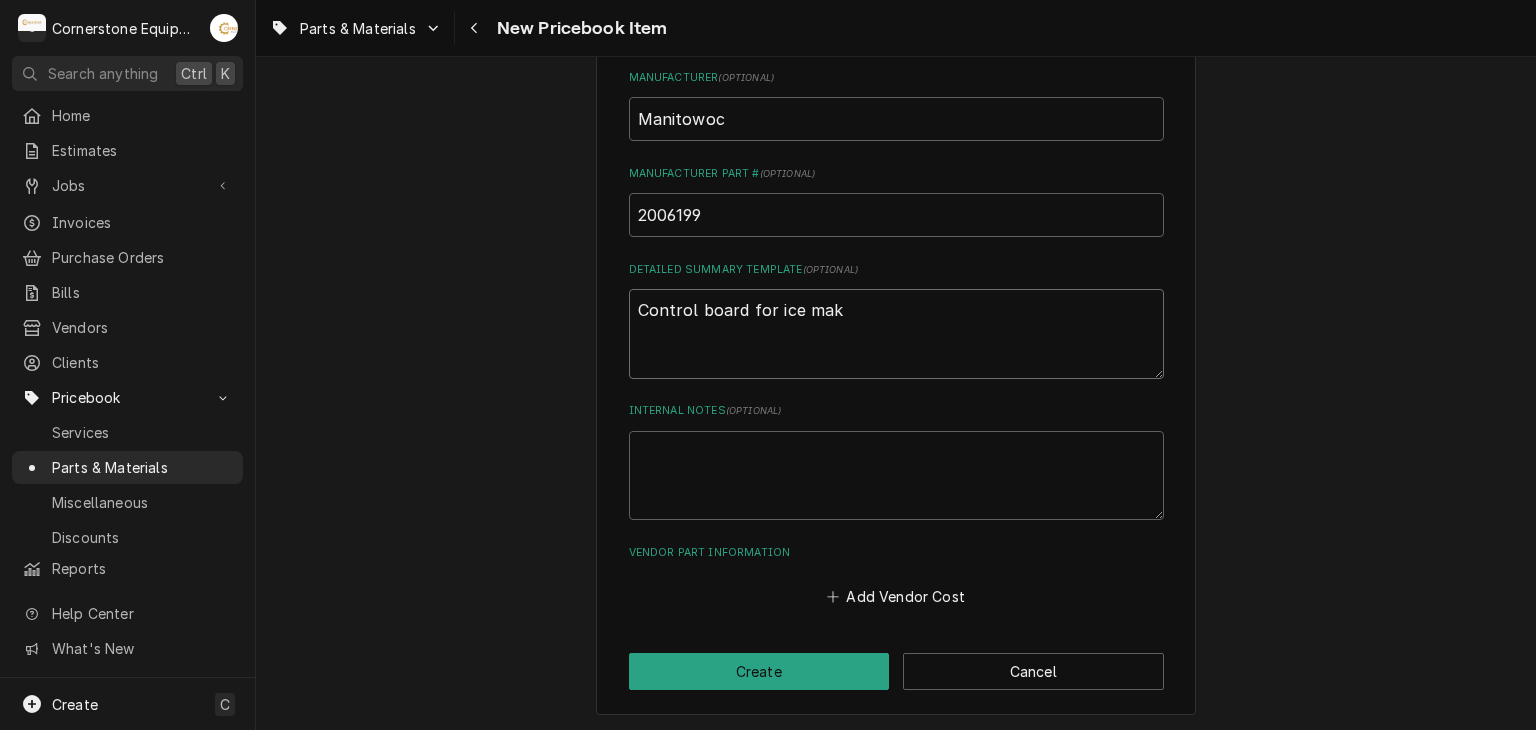 type on "x" 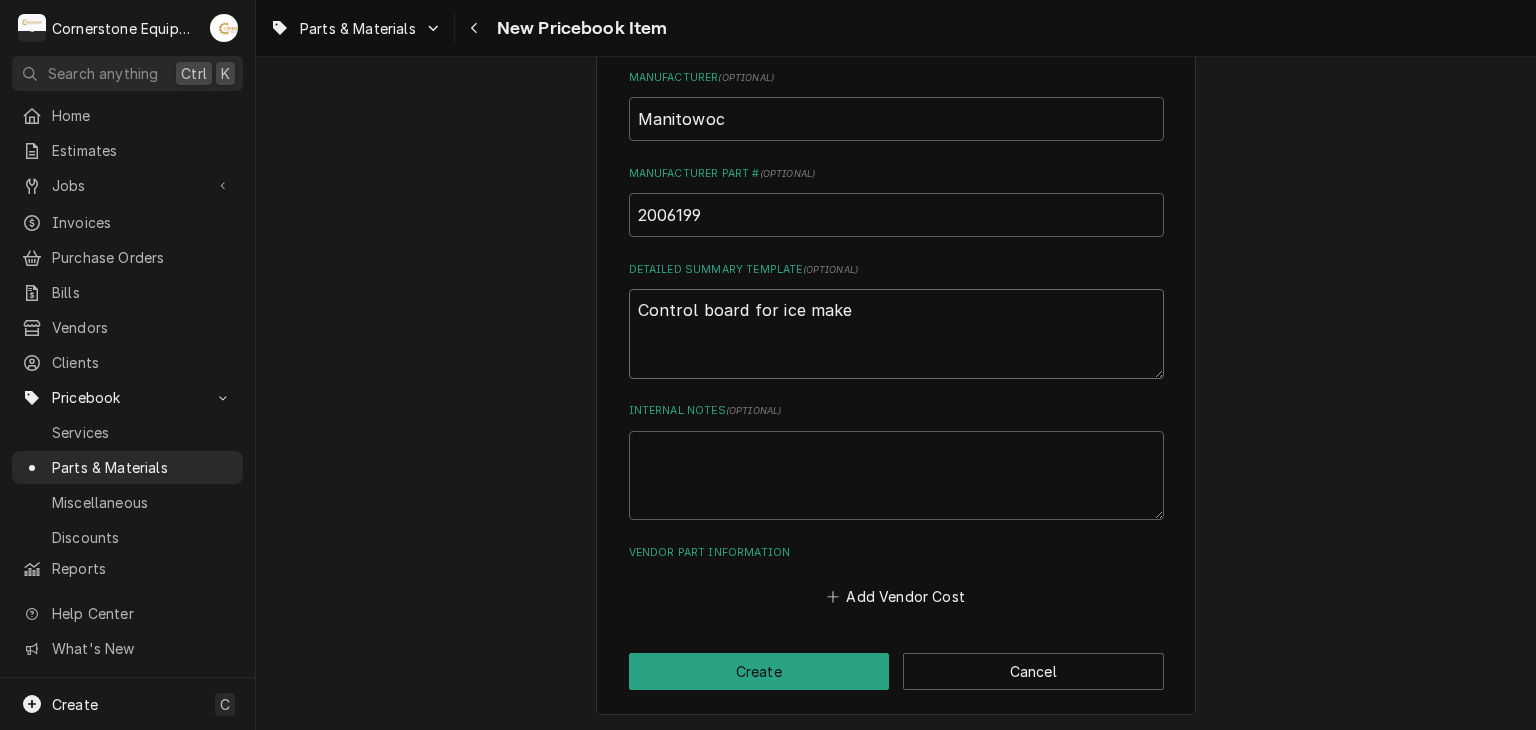 type on "x" 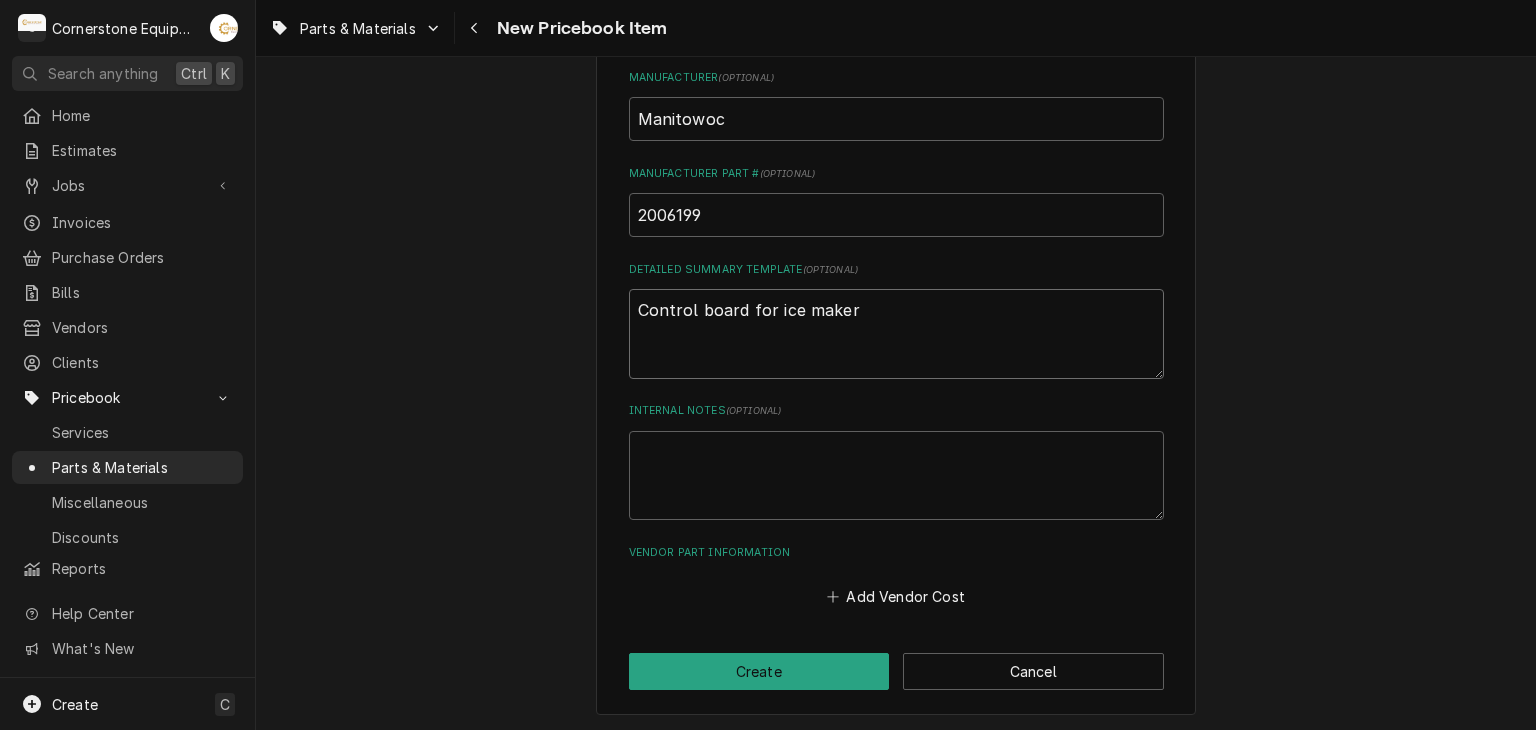 type on "x" 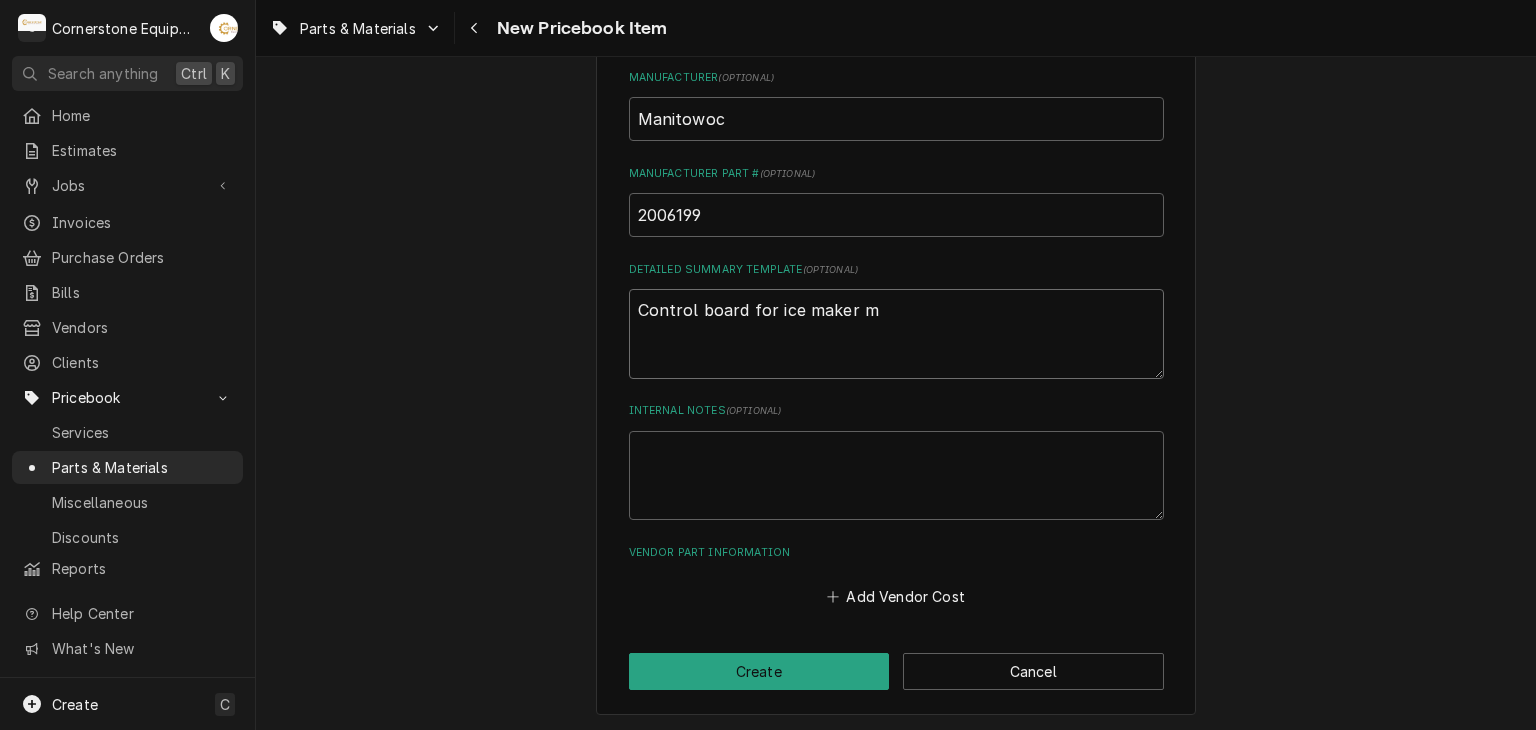 type on "x" 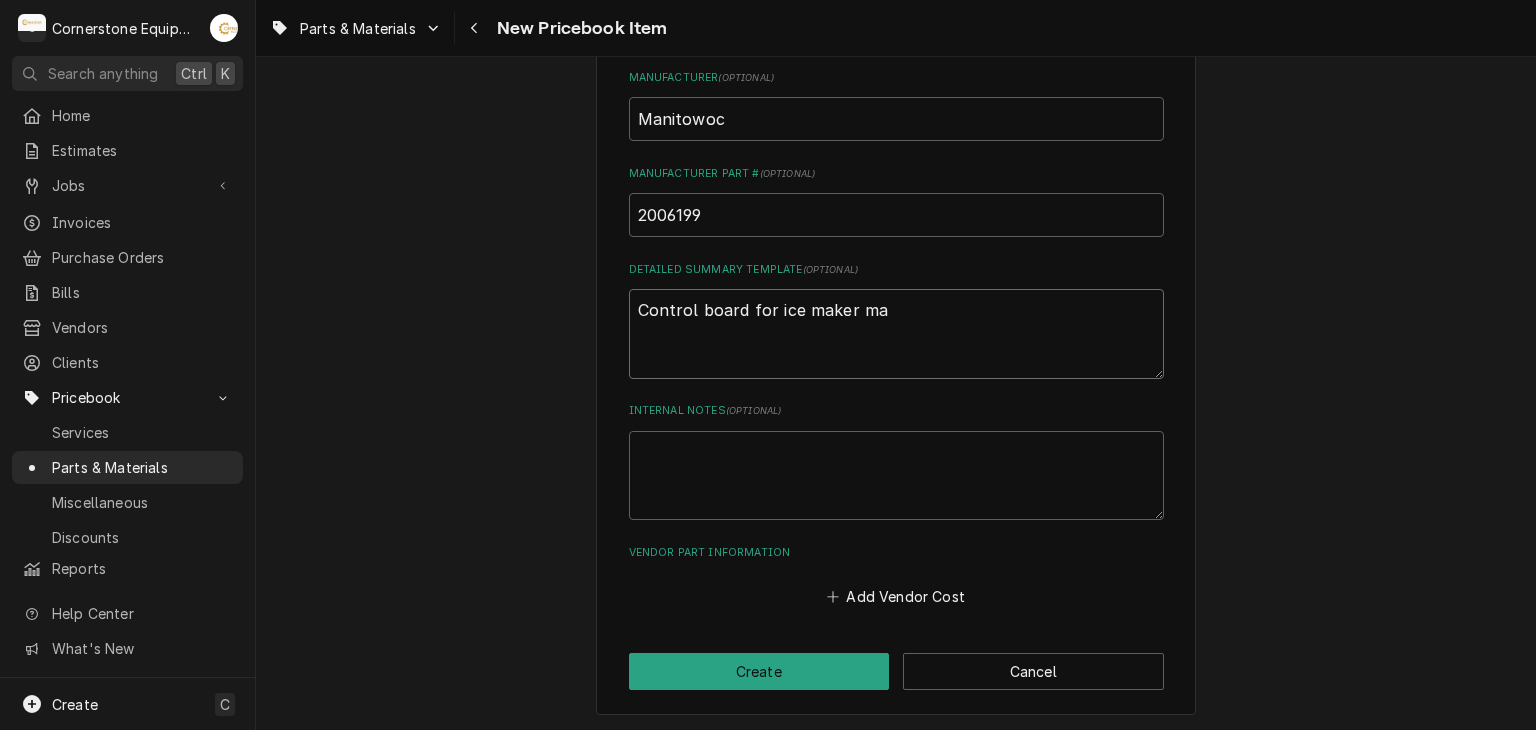 type on "x" 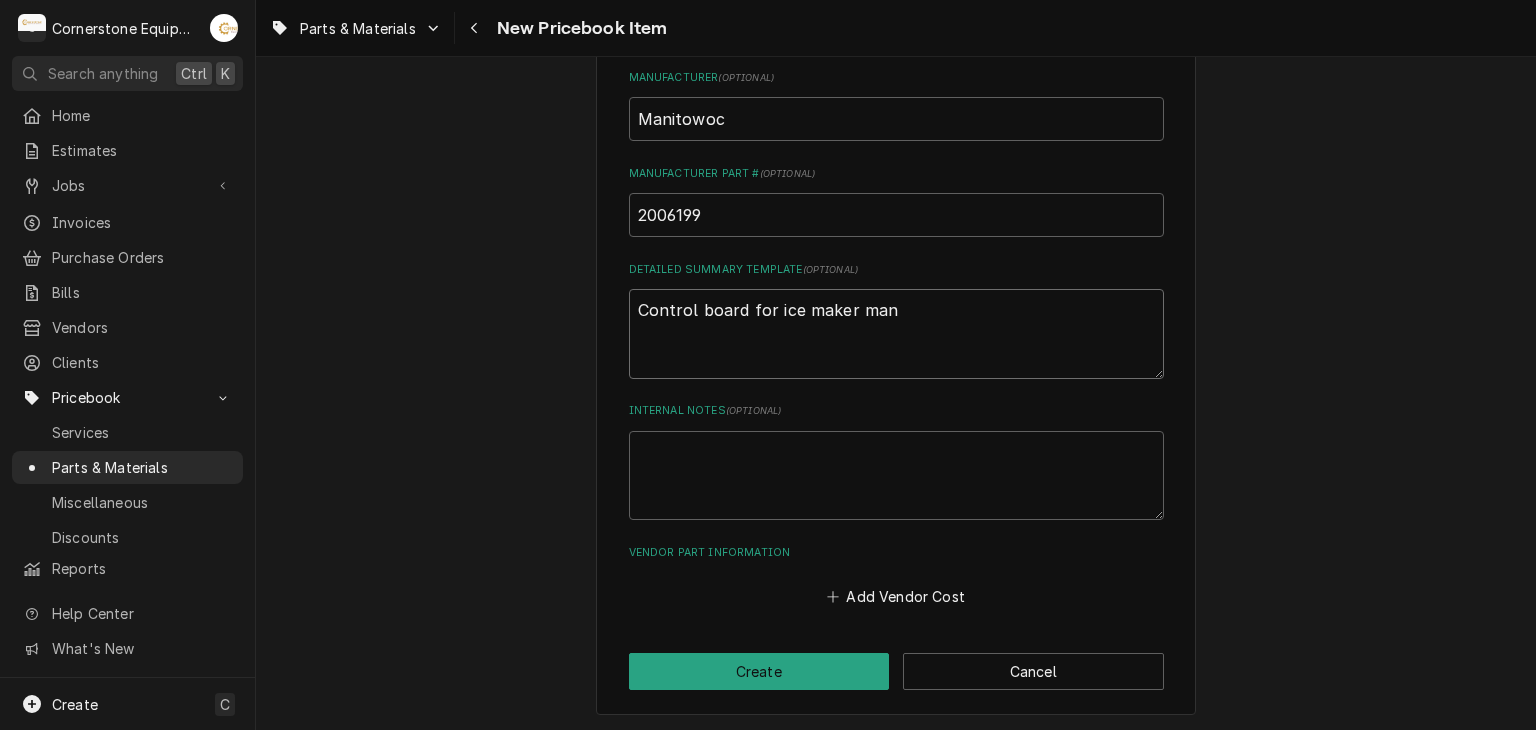 type on "x" 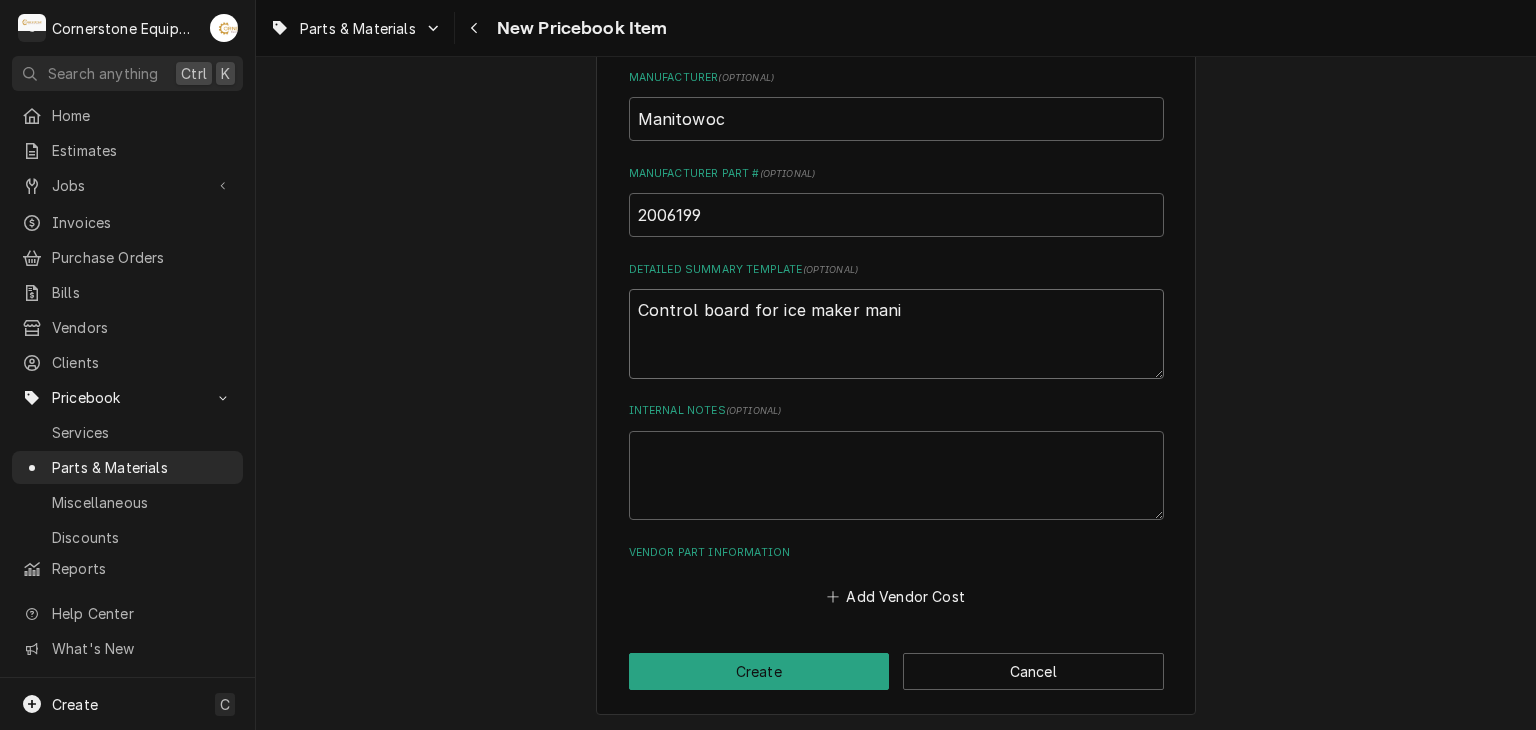 type on "x" 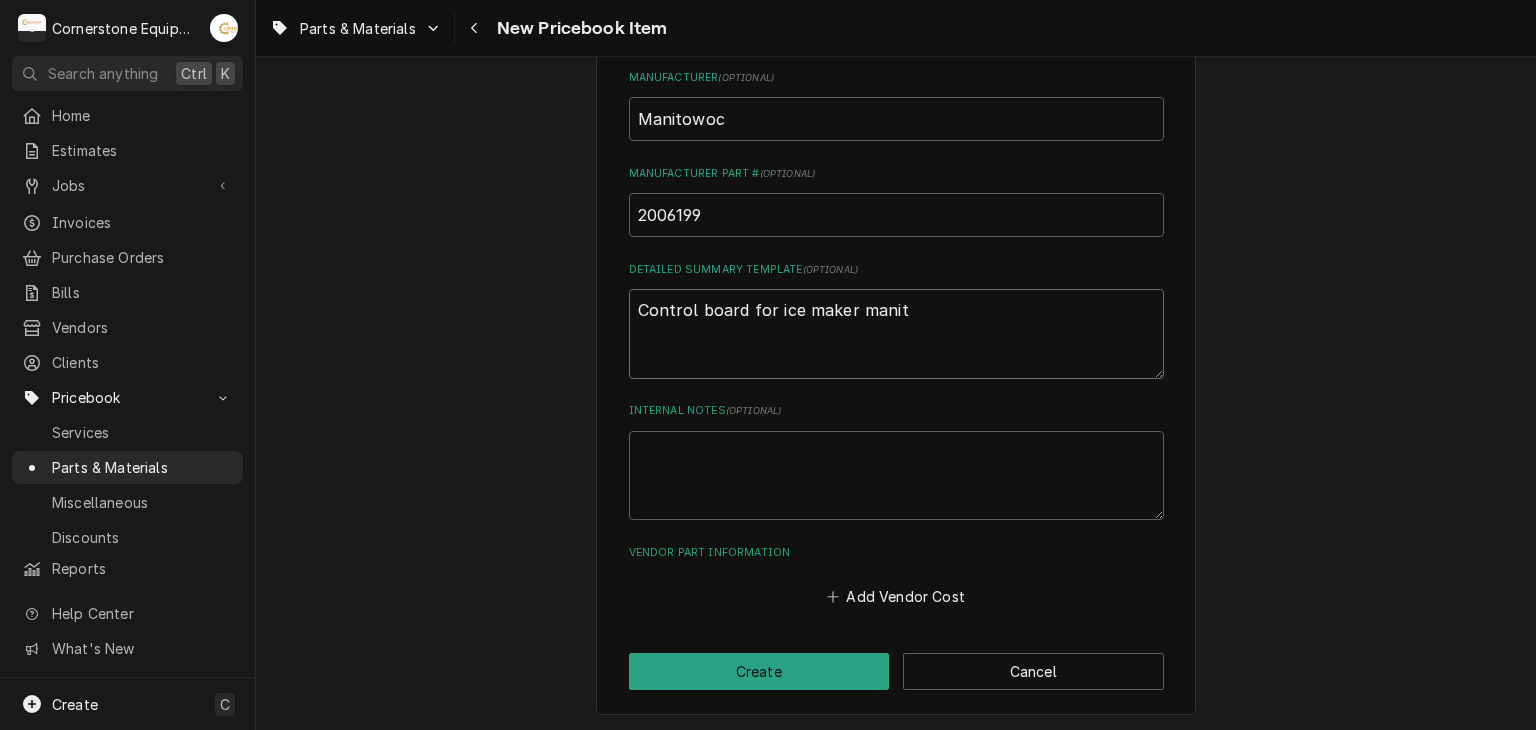 type on "x" 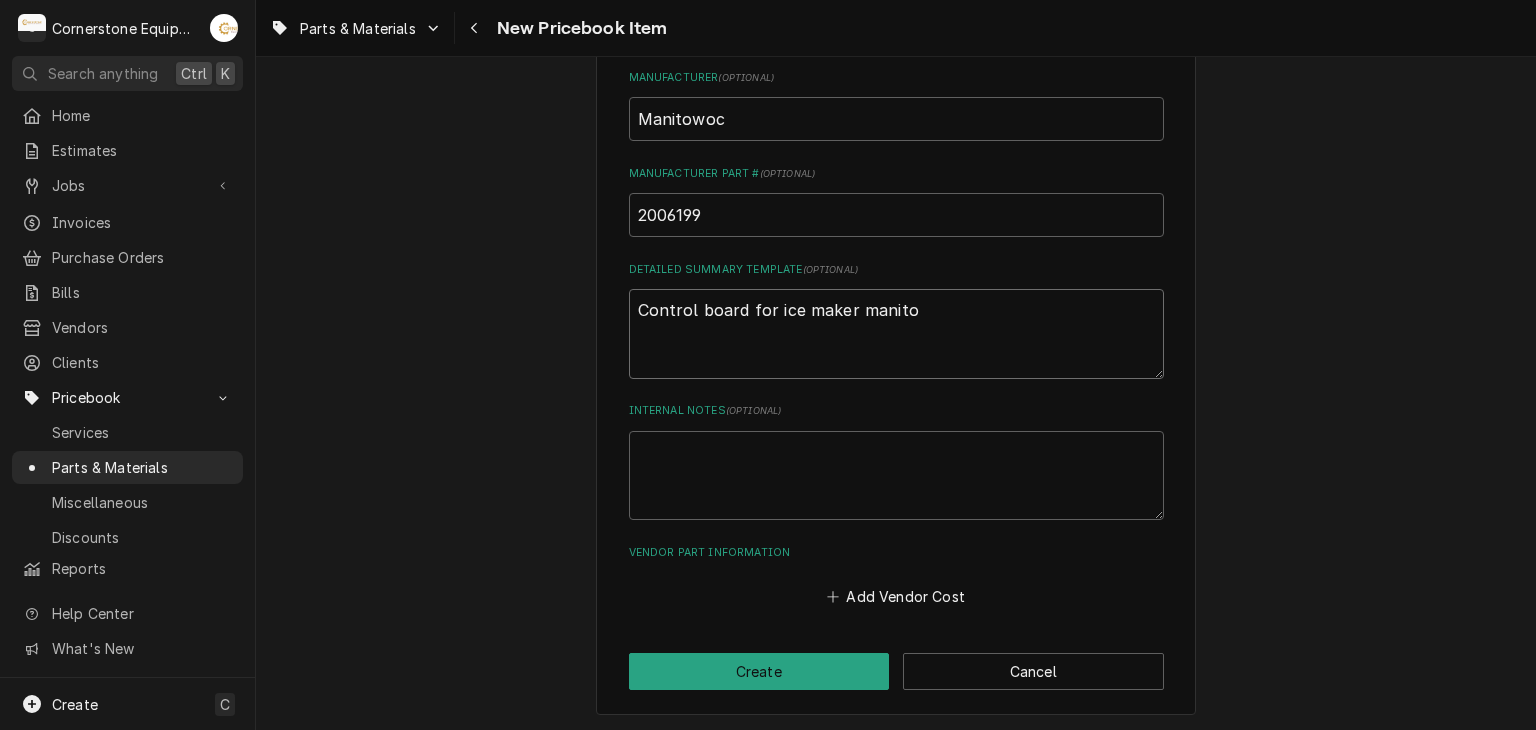 type on "x" 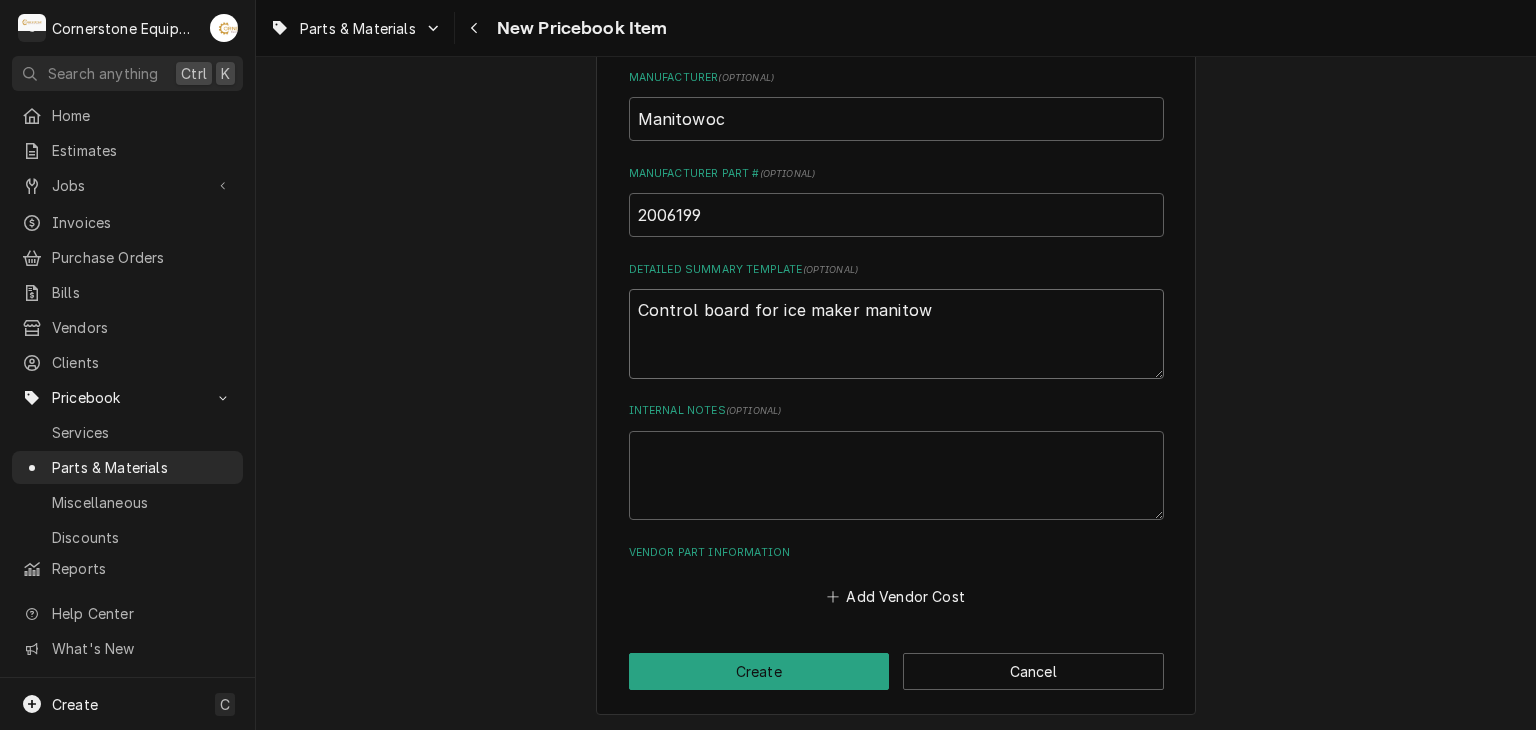 type on "x" 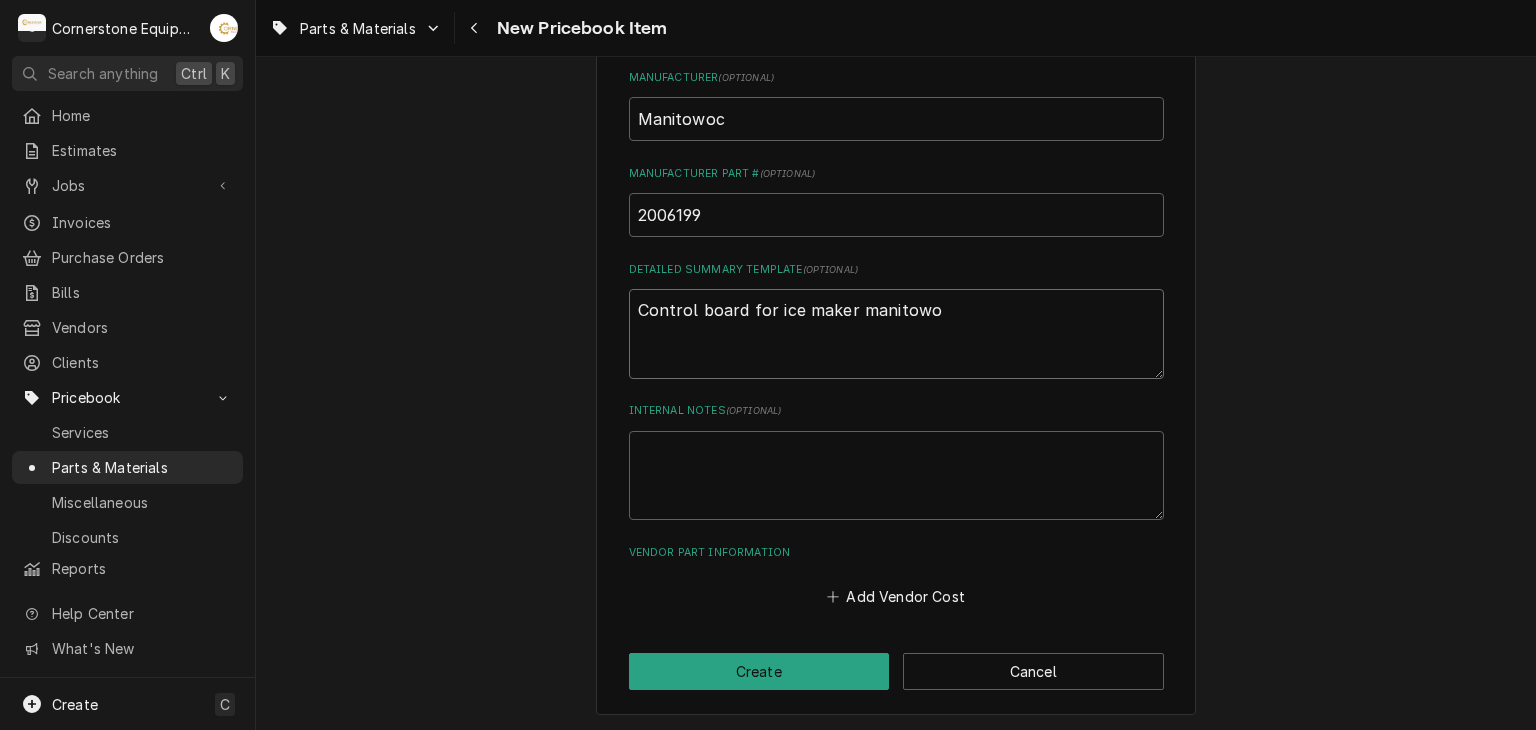 type on "x" 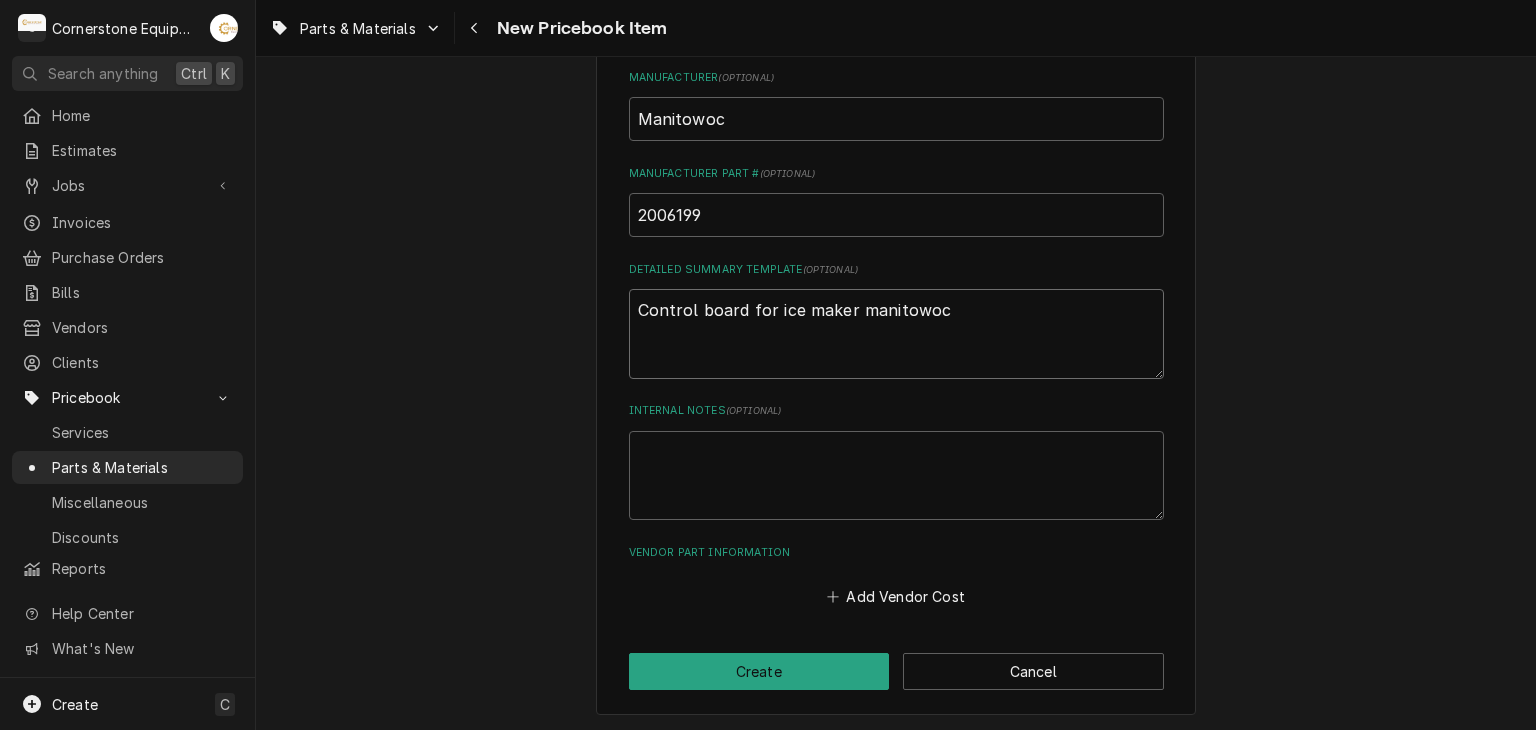 type on "Control board for ice maker manitowoc" 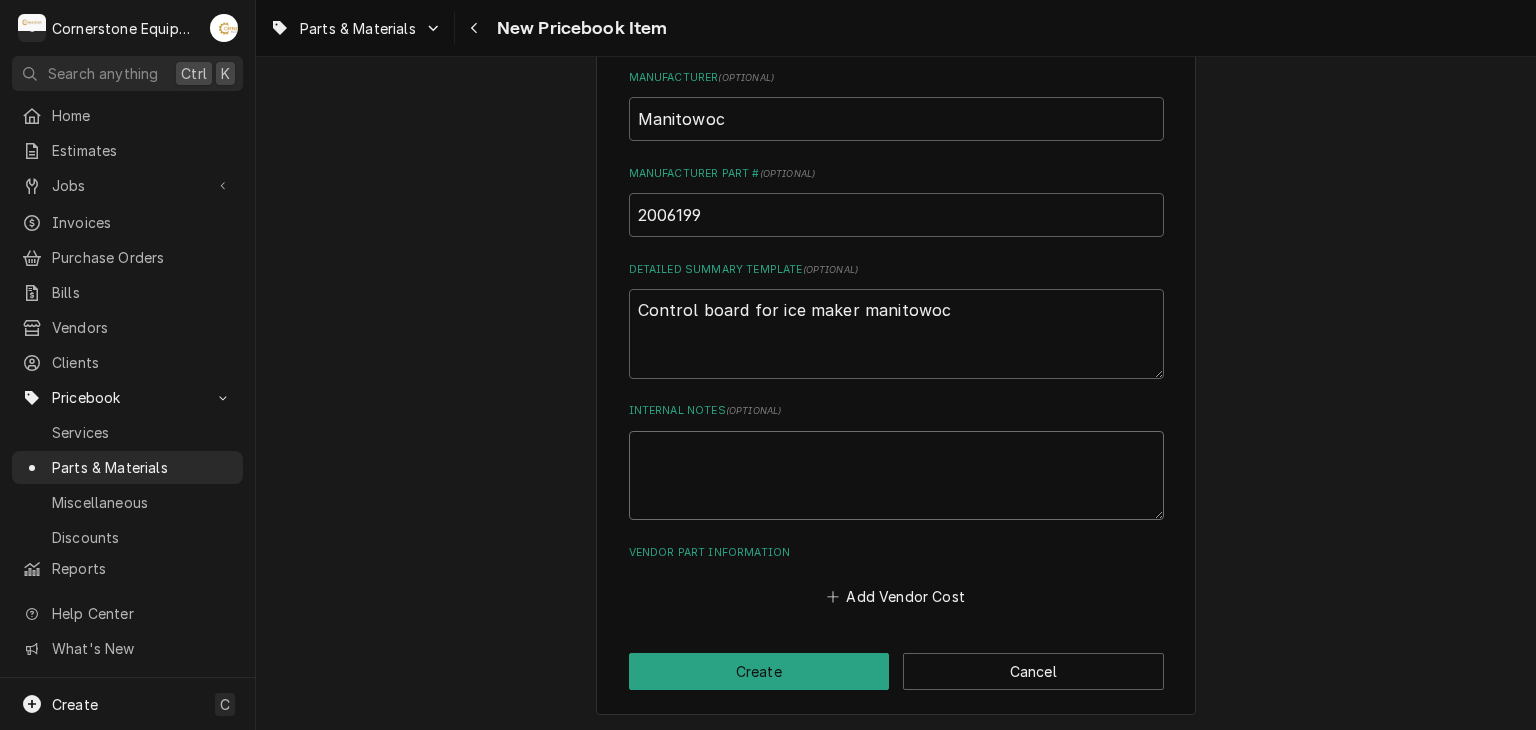 click on "Internal Notes  ( optional )" at bounding box center [896, 476] 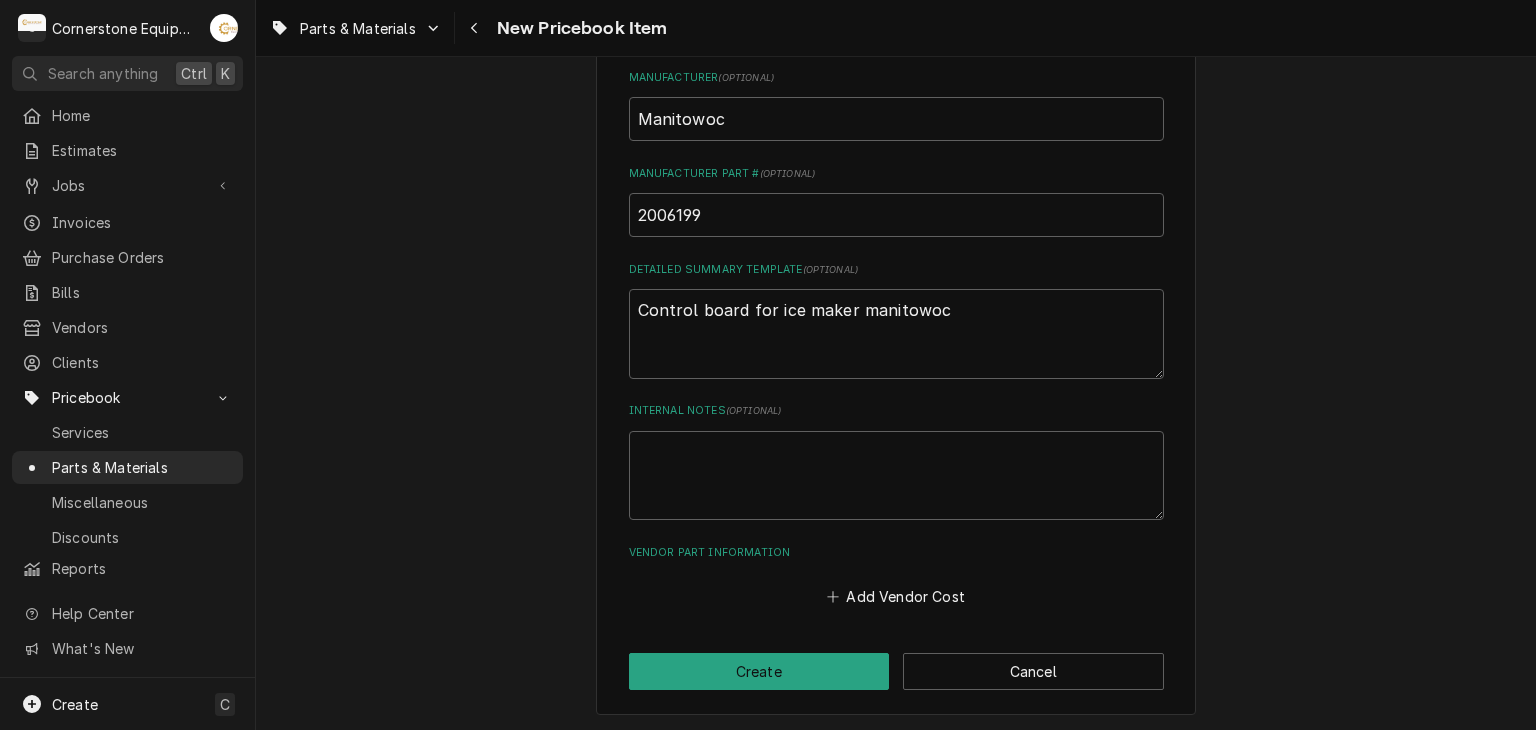 click on "Add Vendor Cost" at bounding box center [896, 591] 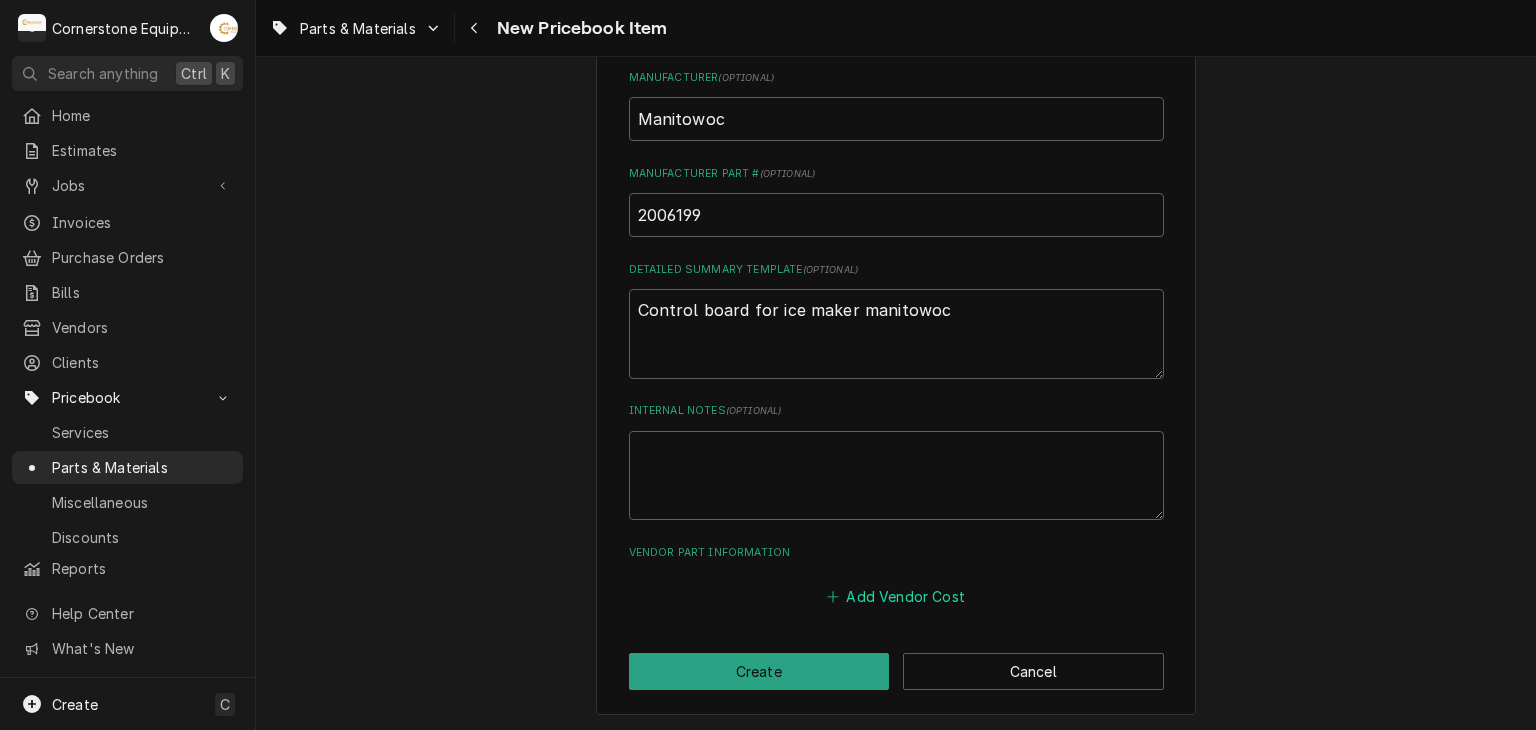 click on "Add Vendor Cost" at bounding box center [896, 597] 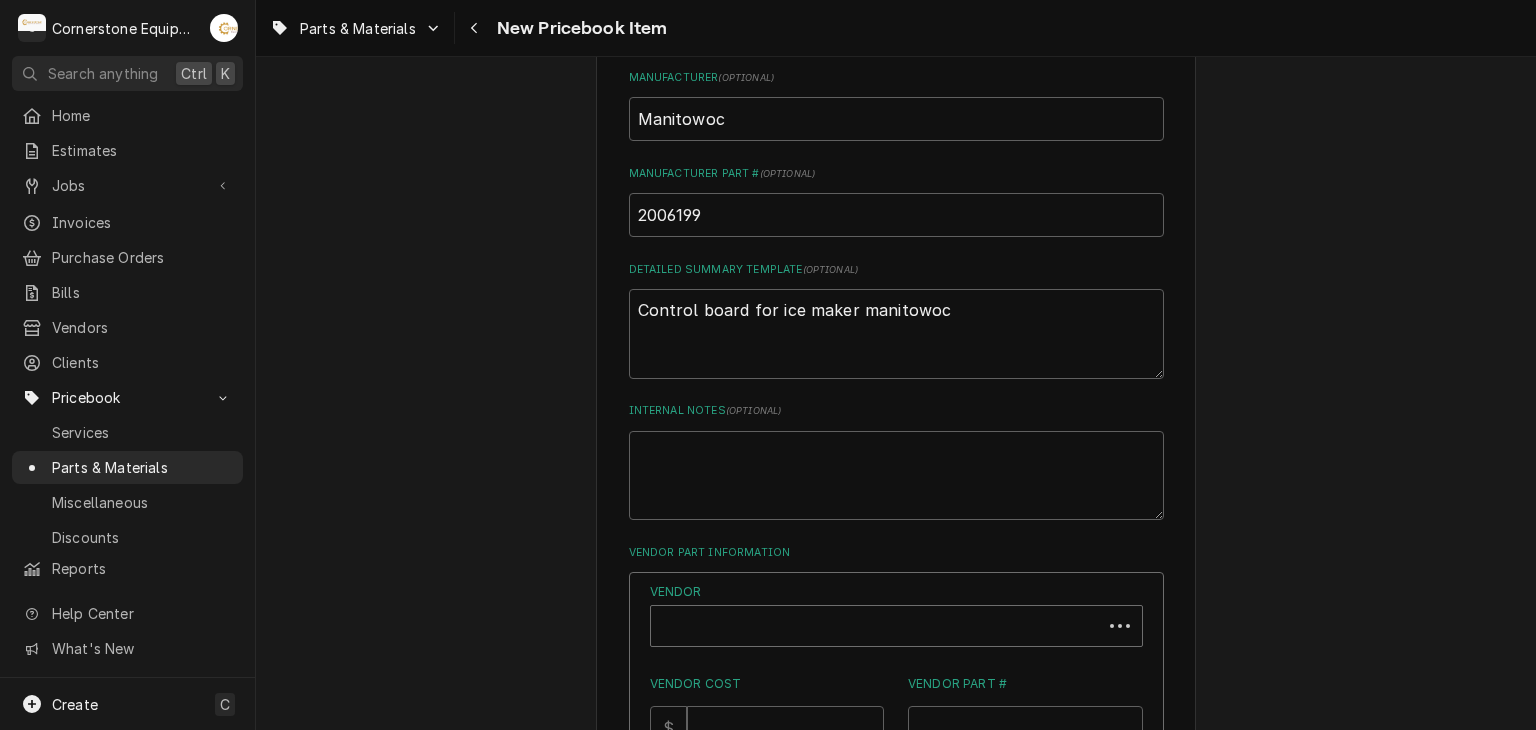 type on "x" 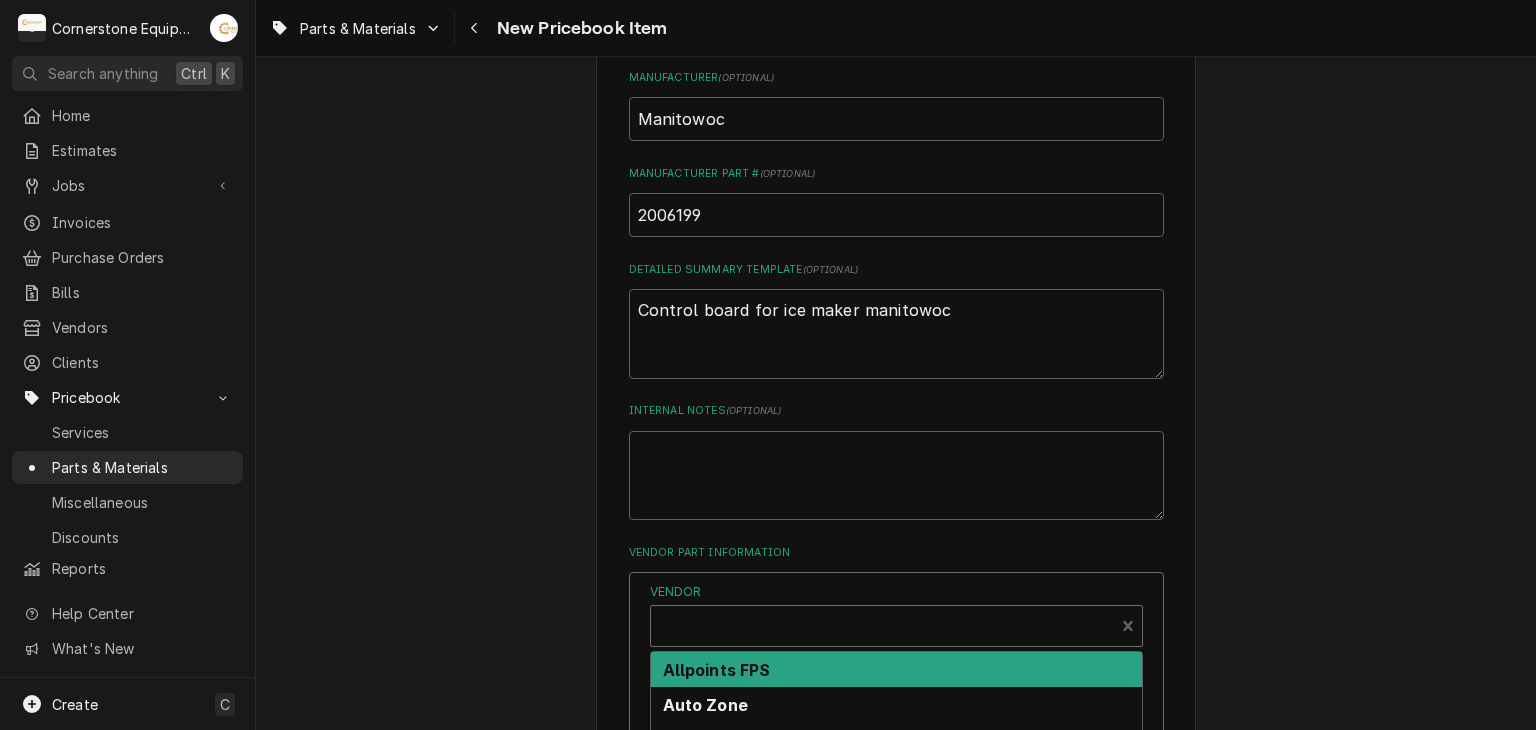 click on "Allpoints FPS" at bounding box center [896, 669] 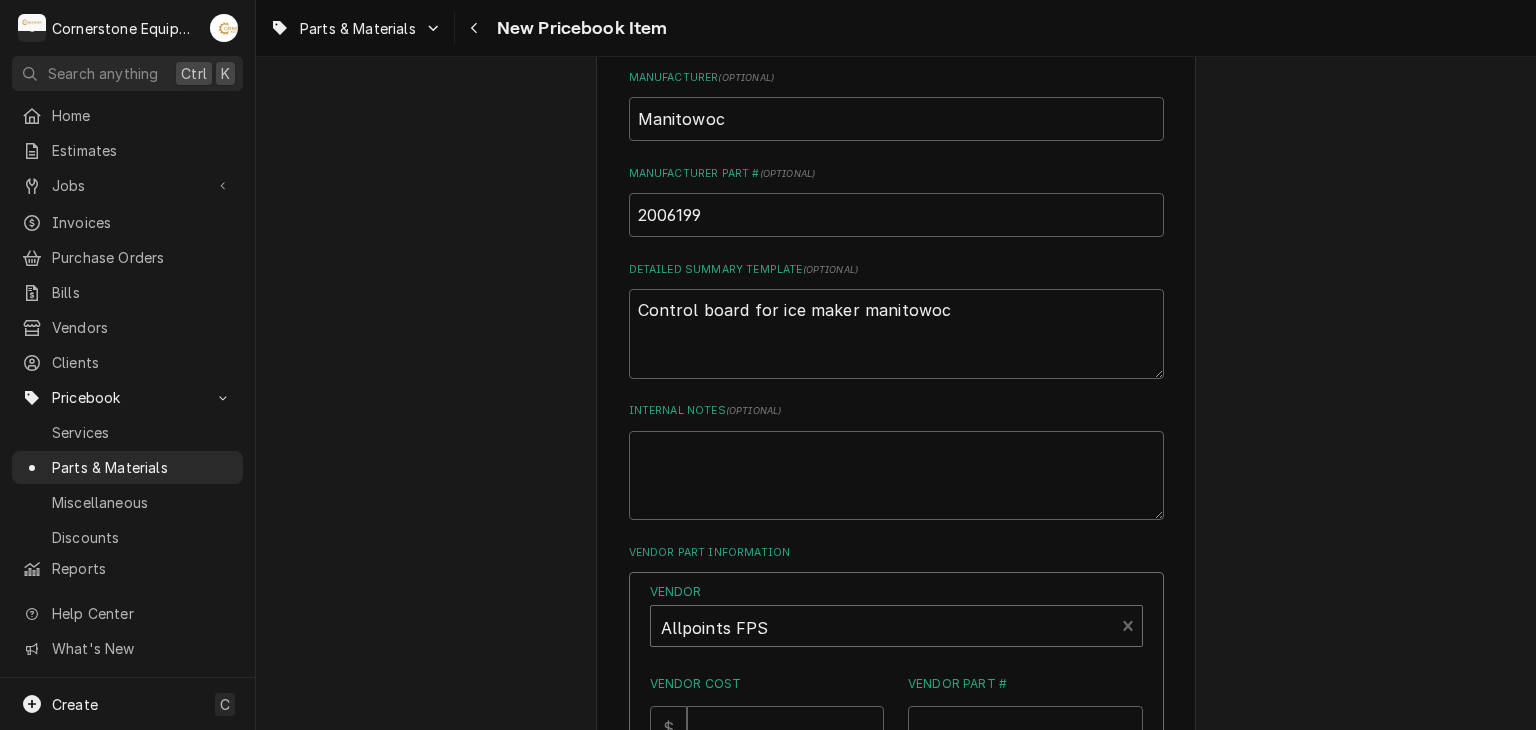 click on "Please provide the following information to create a PriceBook item. Active Status Item Type Choose PriceBook item type... Service Charge Part or Material Miscellaneous Charge Discount Tax Short Description 2006199 - Manitowoc - Control Board Labels  ( optional ) controllers Part Type Unit Cost  ( optional ) $ 468.55 Default Unit Price $ 937.1 Tax Manufacturer  ( optional ) Manitowoc Manufacturer Part #  ( optional ) 2006199 Detailed Summary Template  ( optional ) Control board for ice maker manitowoc Internal Notes  ( optional ) Vendor Part Information Vendor option [object Object], selected. Allpoints FPS Vendor Cost $ Vendor Part # Preferred Preferred Vendor Save Cancel Create Cancel" at bounding box center [896, 198] 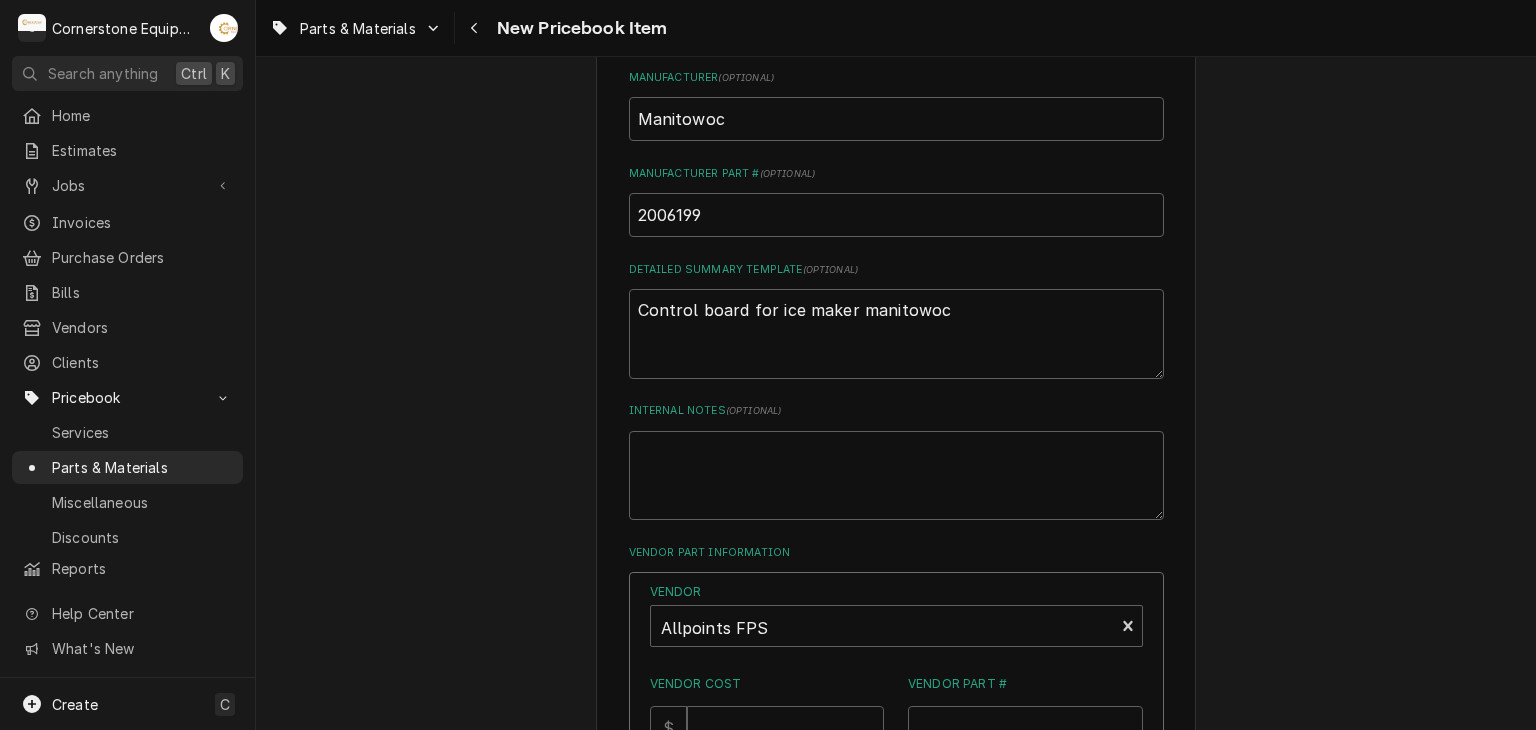 scroll, scrollTop: 1144, scrollLeft: 0, axis: vertical 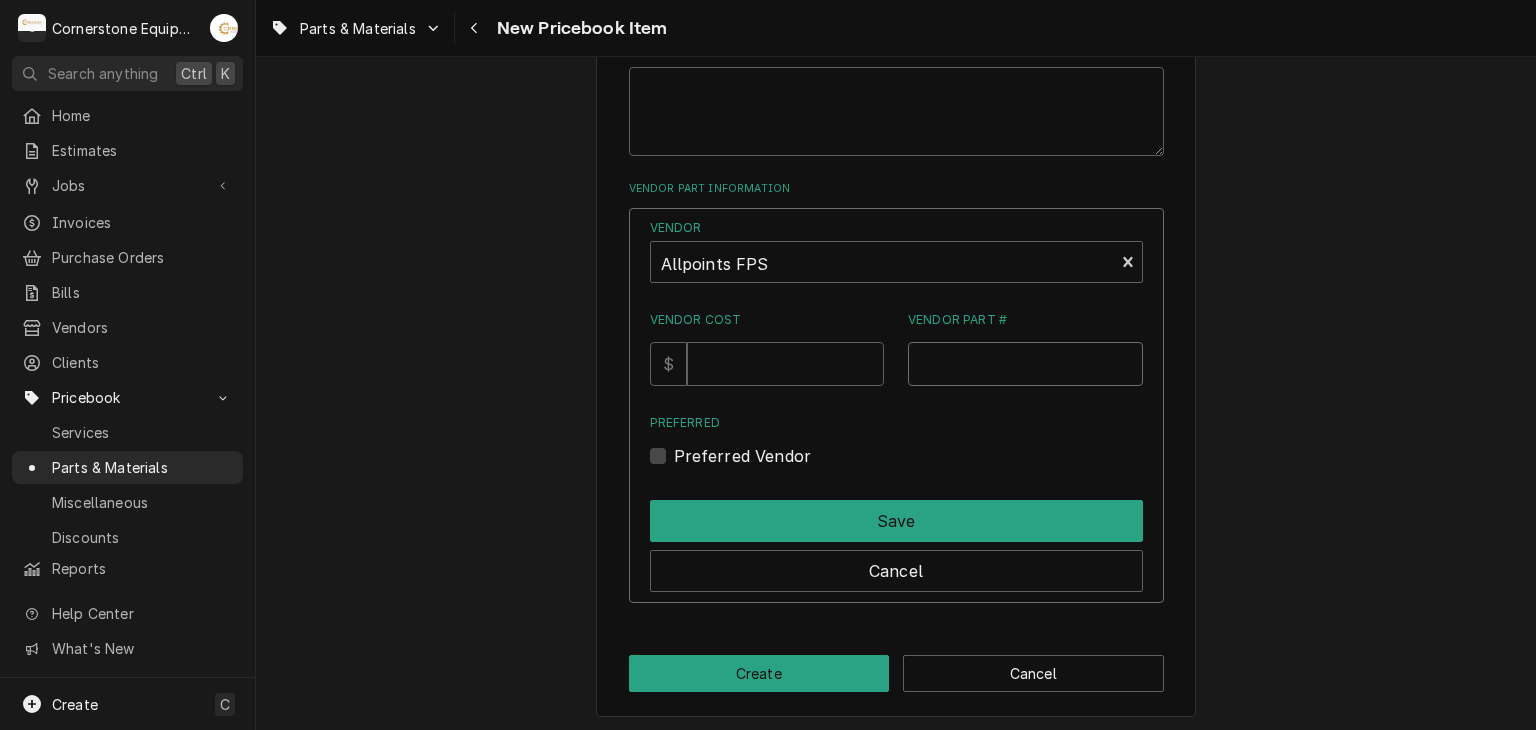 drag, startPoint x: 753, startPoint y: 358, endPoint x: 1048, endPoint y: 370, distance: 295.24396 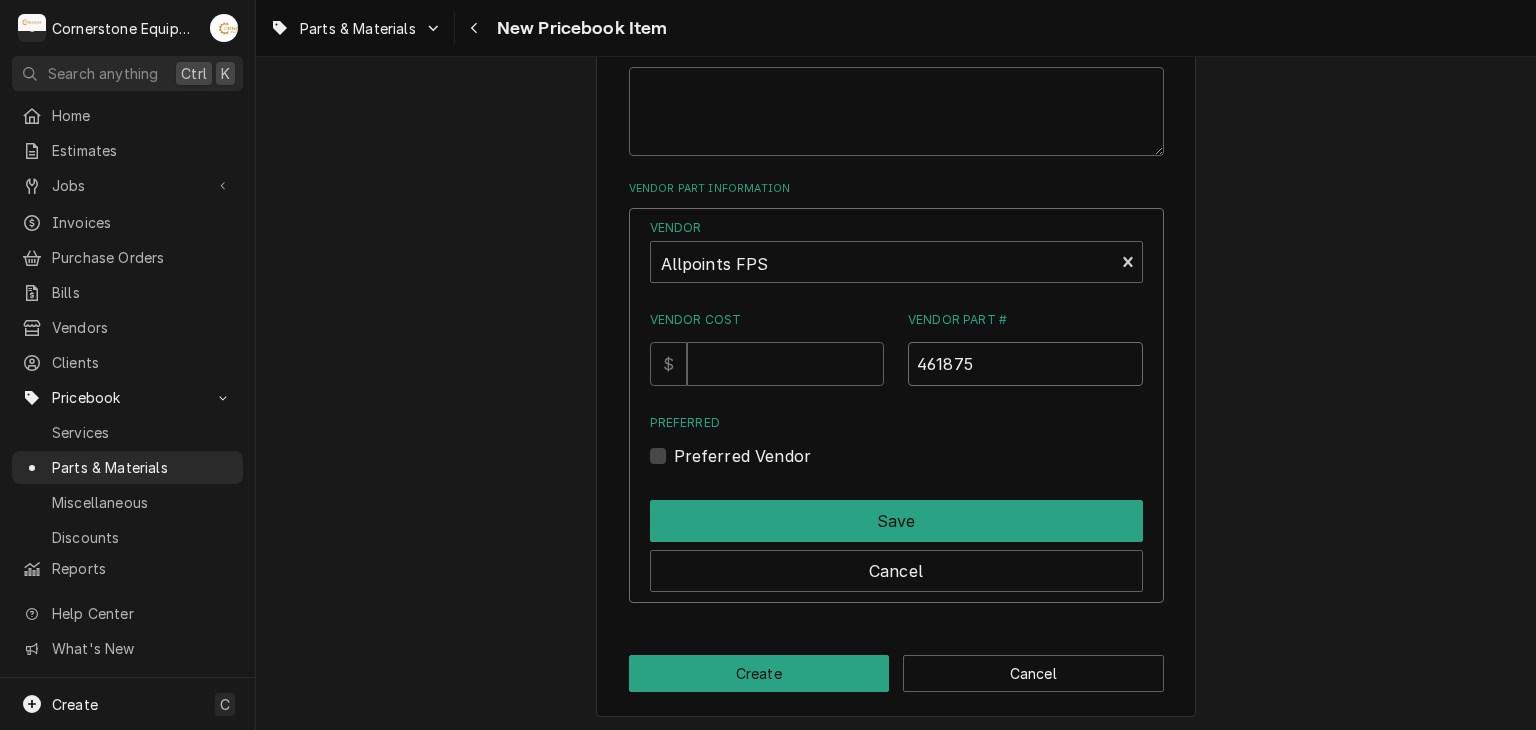 type on "461875" 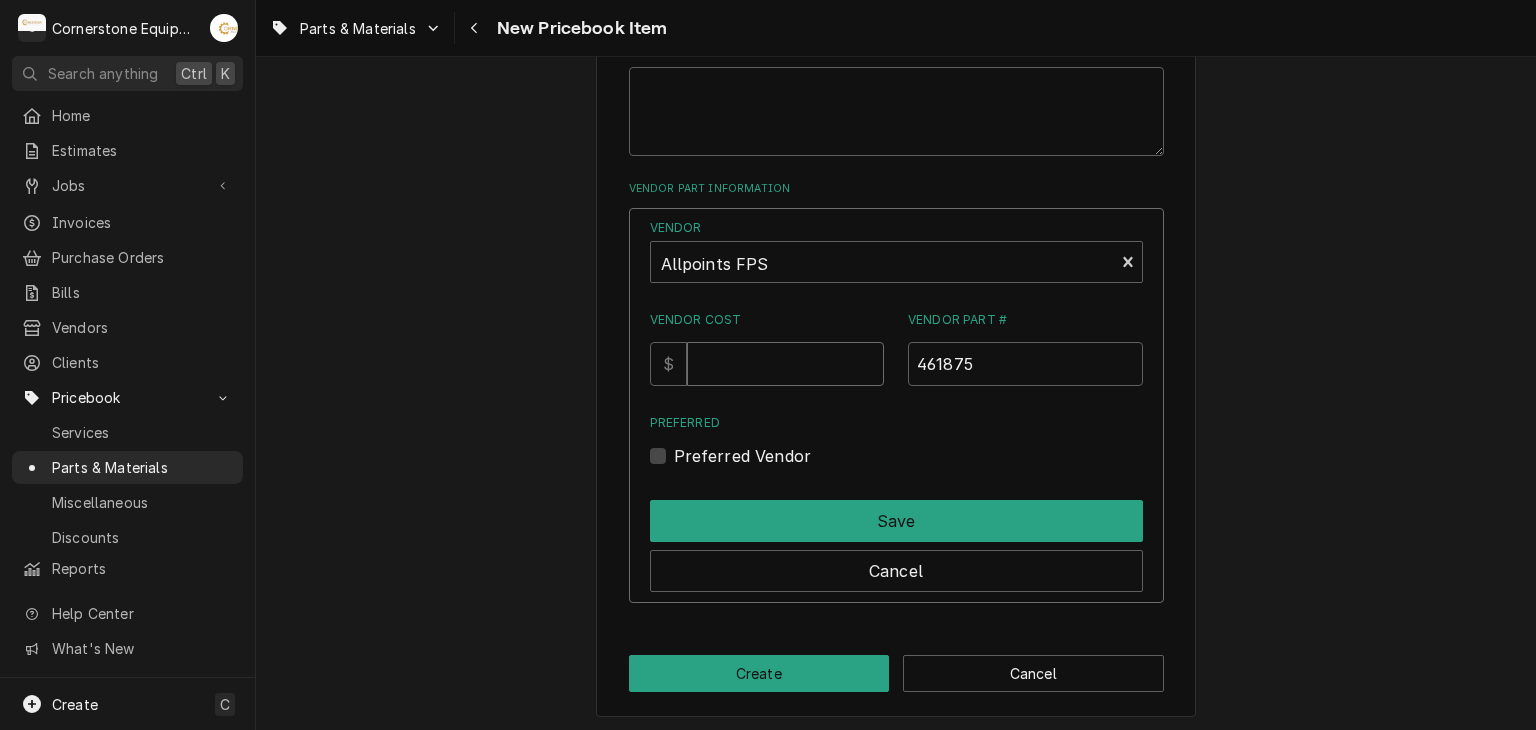 click on "Vendor Cost" at bounding box center [785, 364] 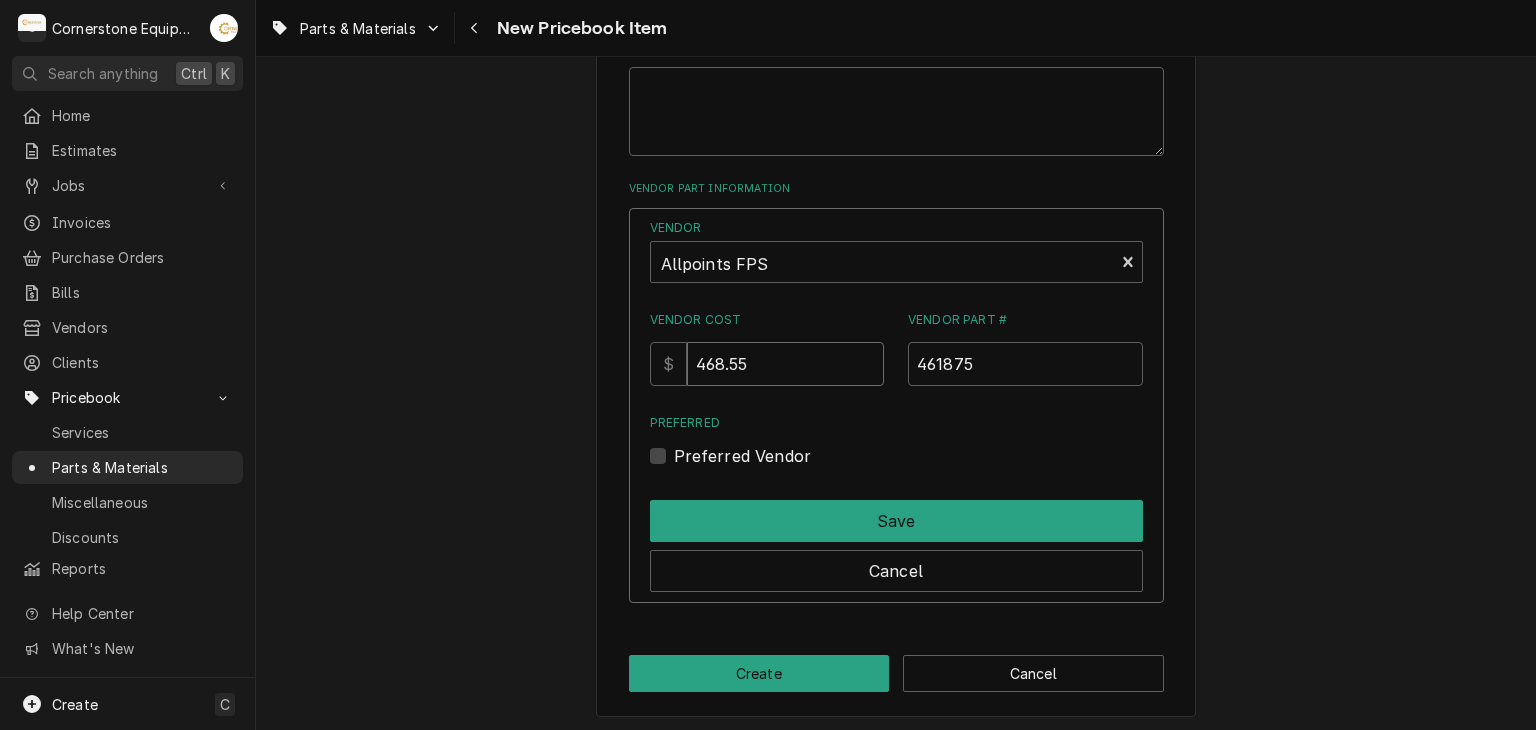 type on "468.55" 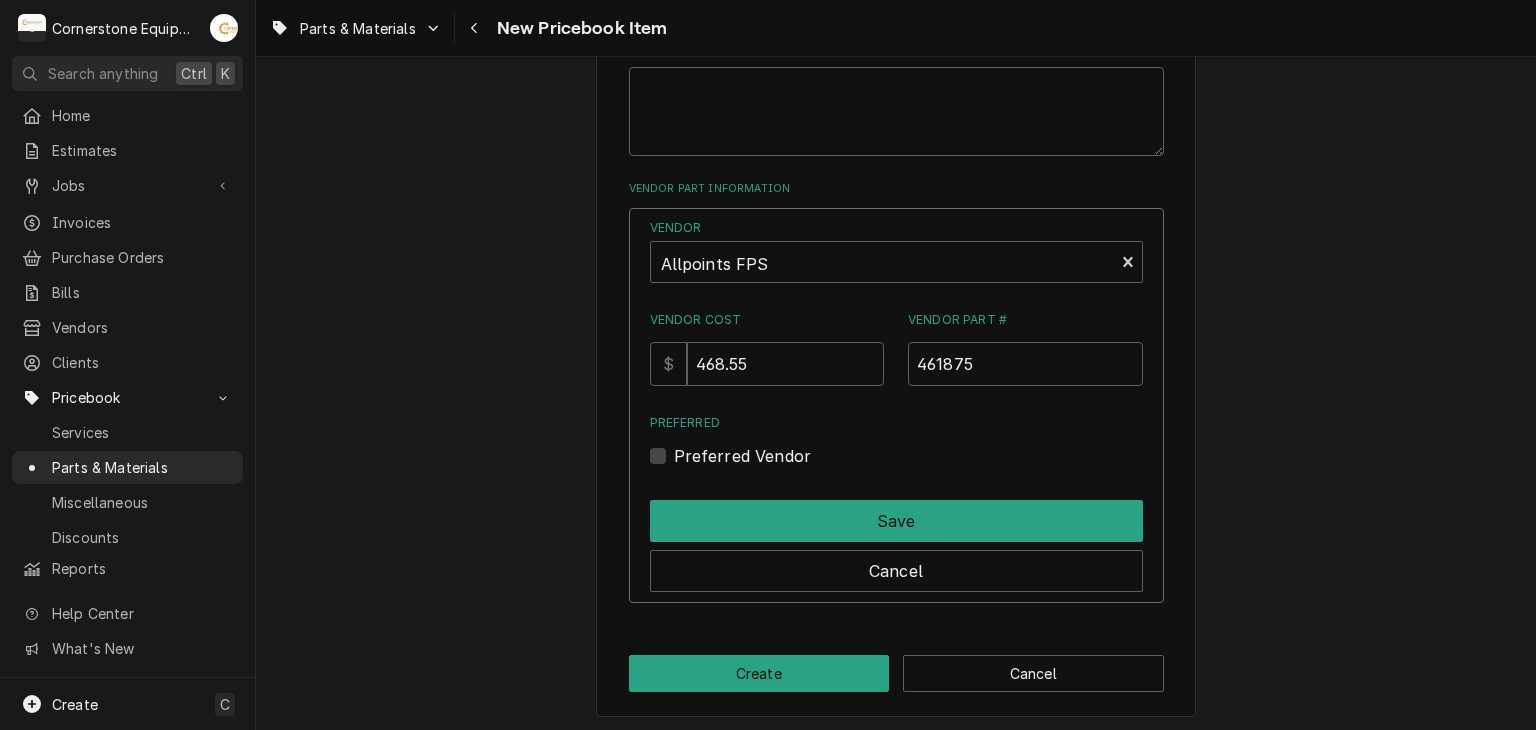 click on "Preferred Vendor" at bounding box center (743, 456) 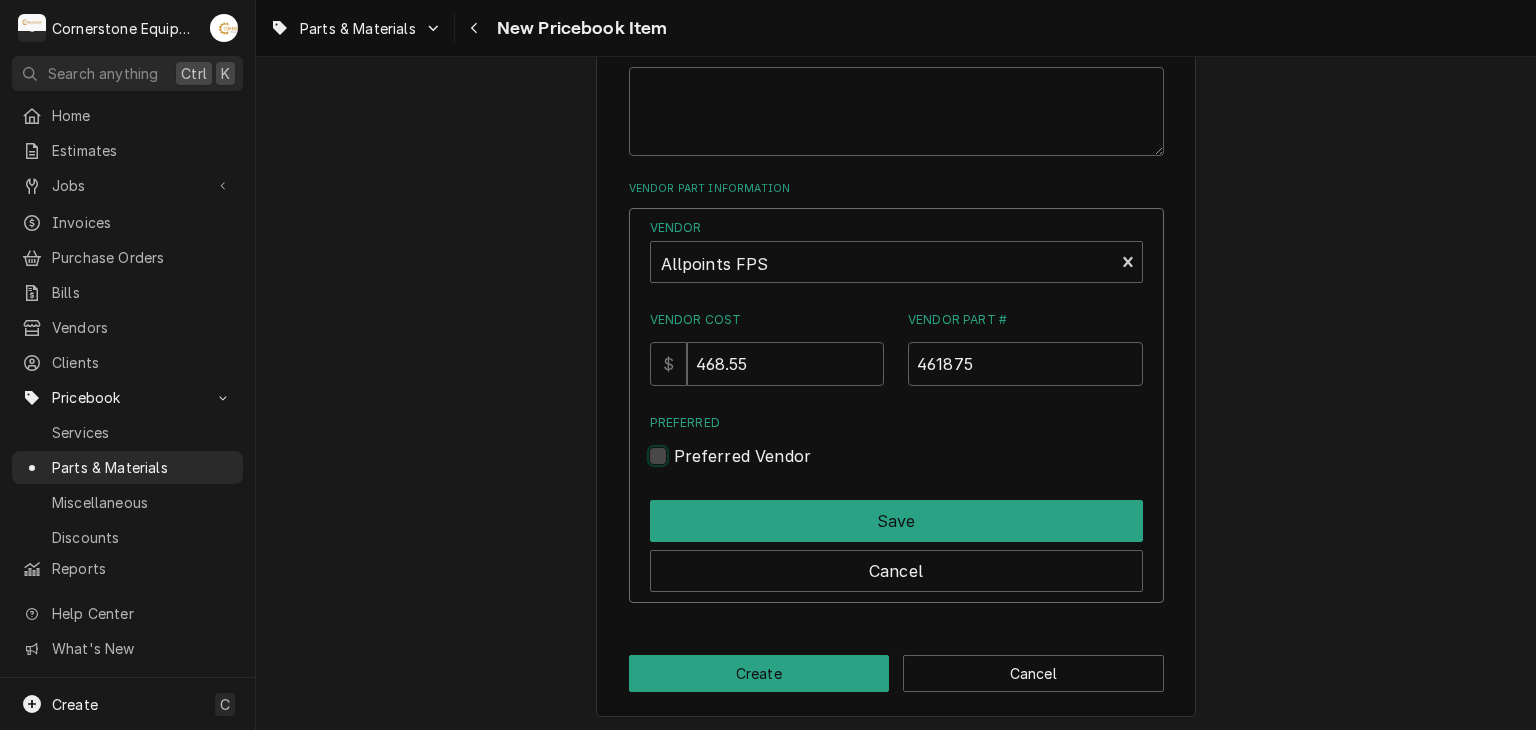 click on "Preferred" at bounding box center [920, 466] 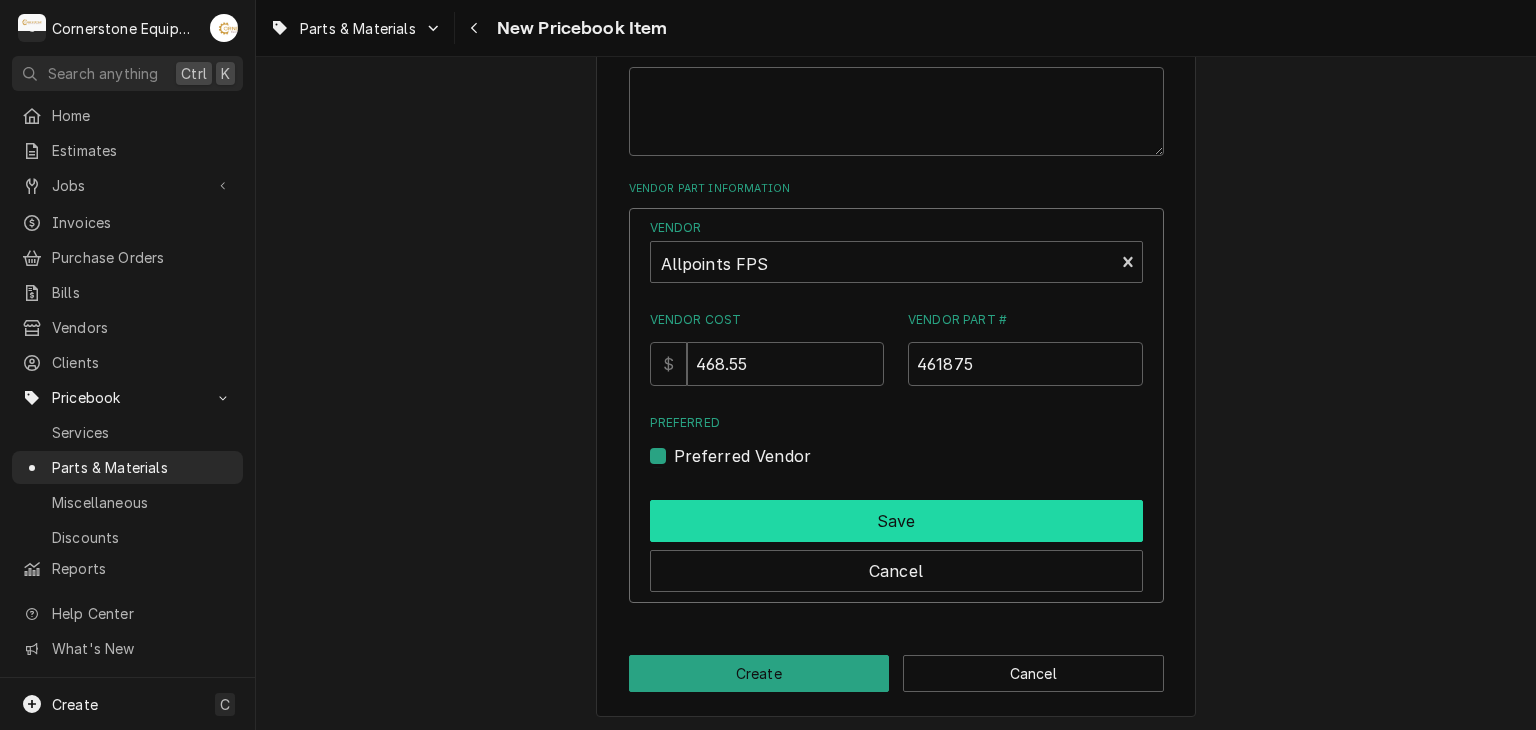 click on "Save" at bounding box center (896, 521) 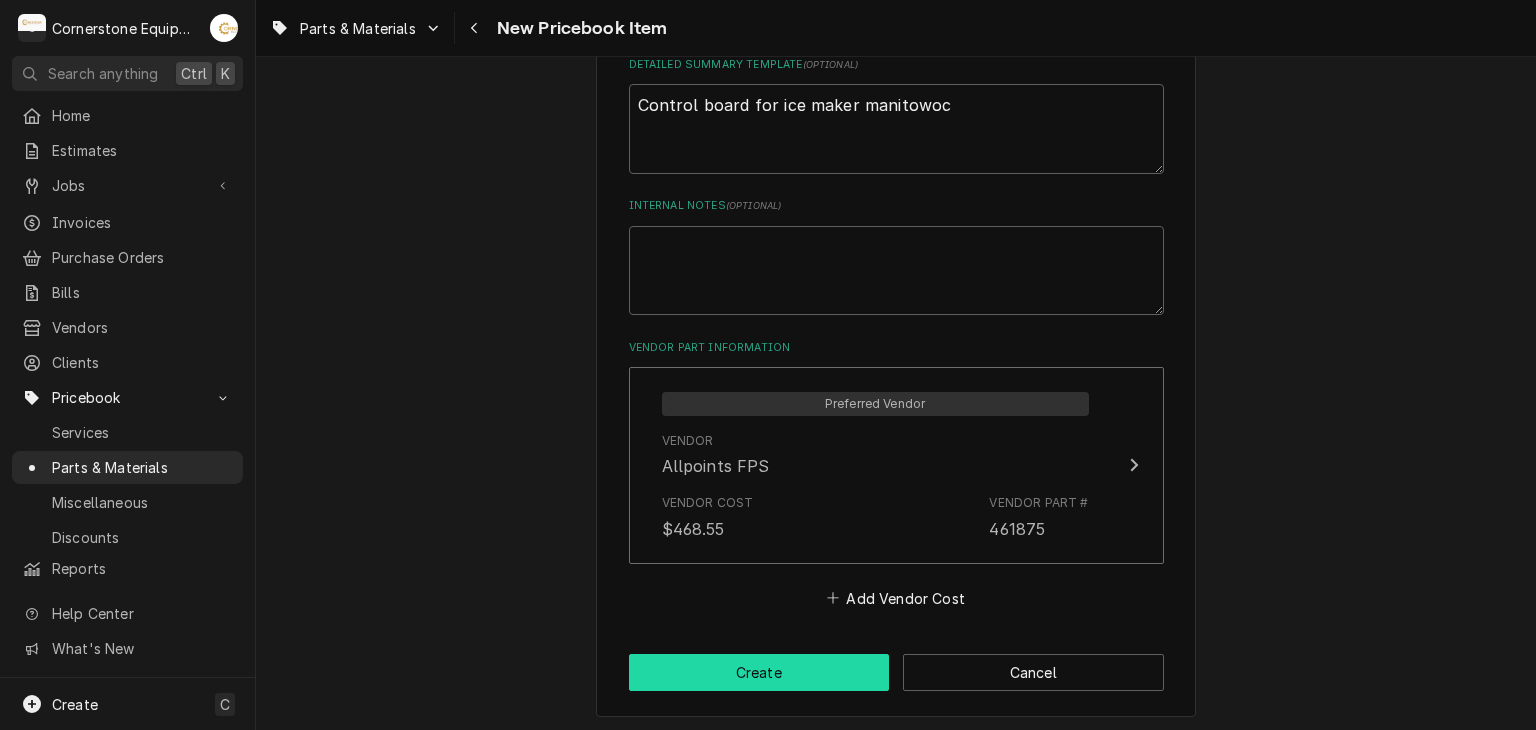 click on "Create" at bounding box center (759, 672) 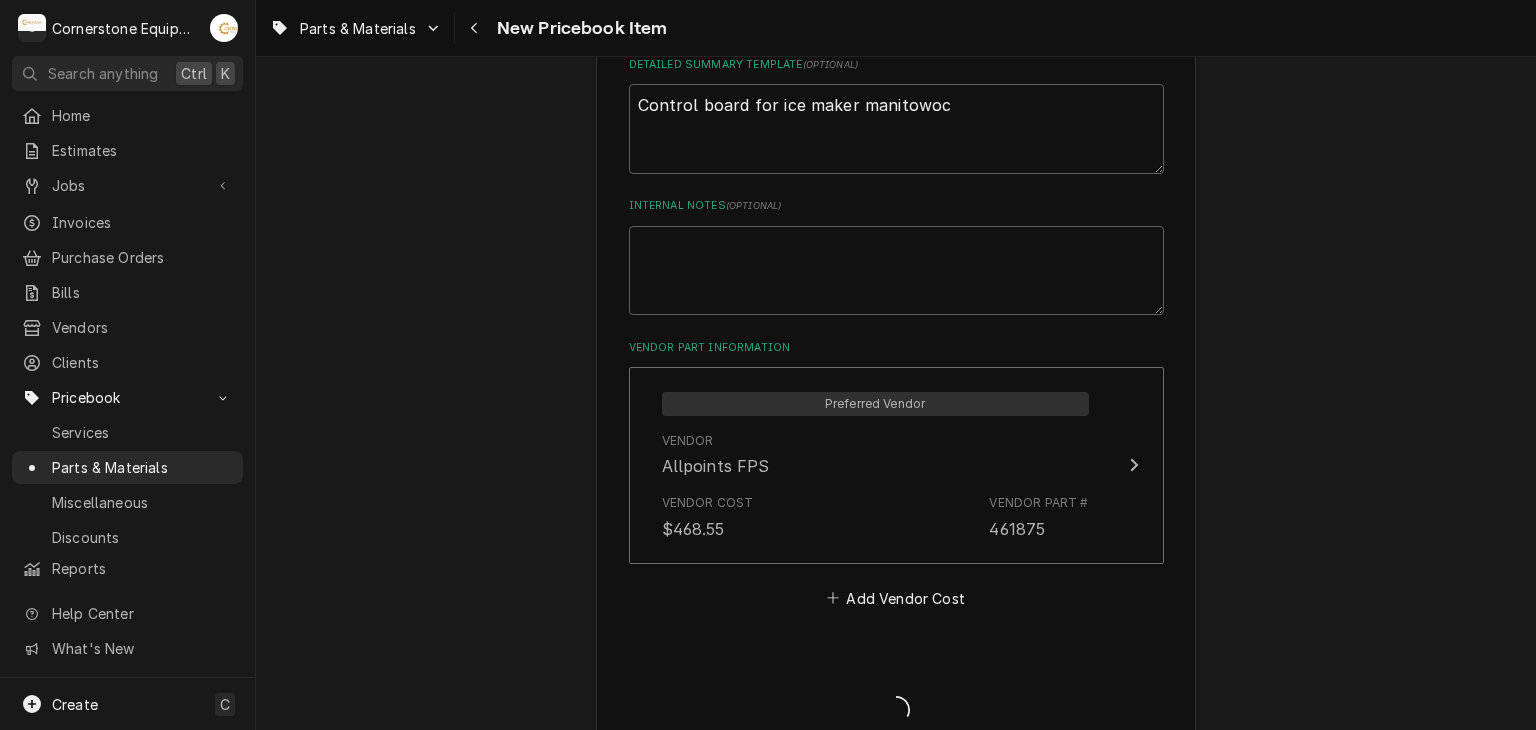 type on "x" 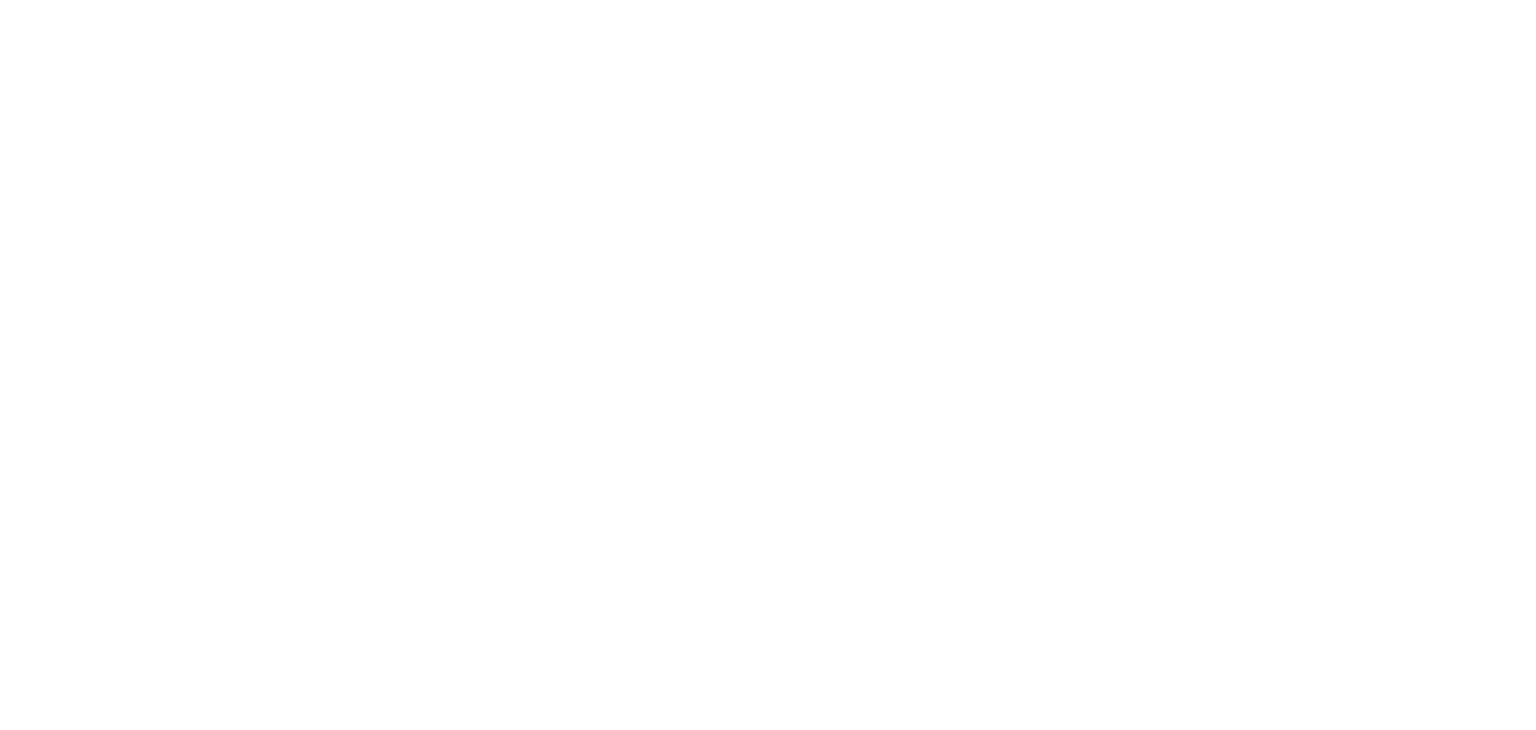 scroll, scrollTop: 0, scrollLeft: 0, axis: both 